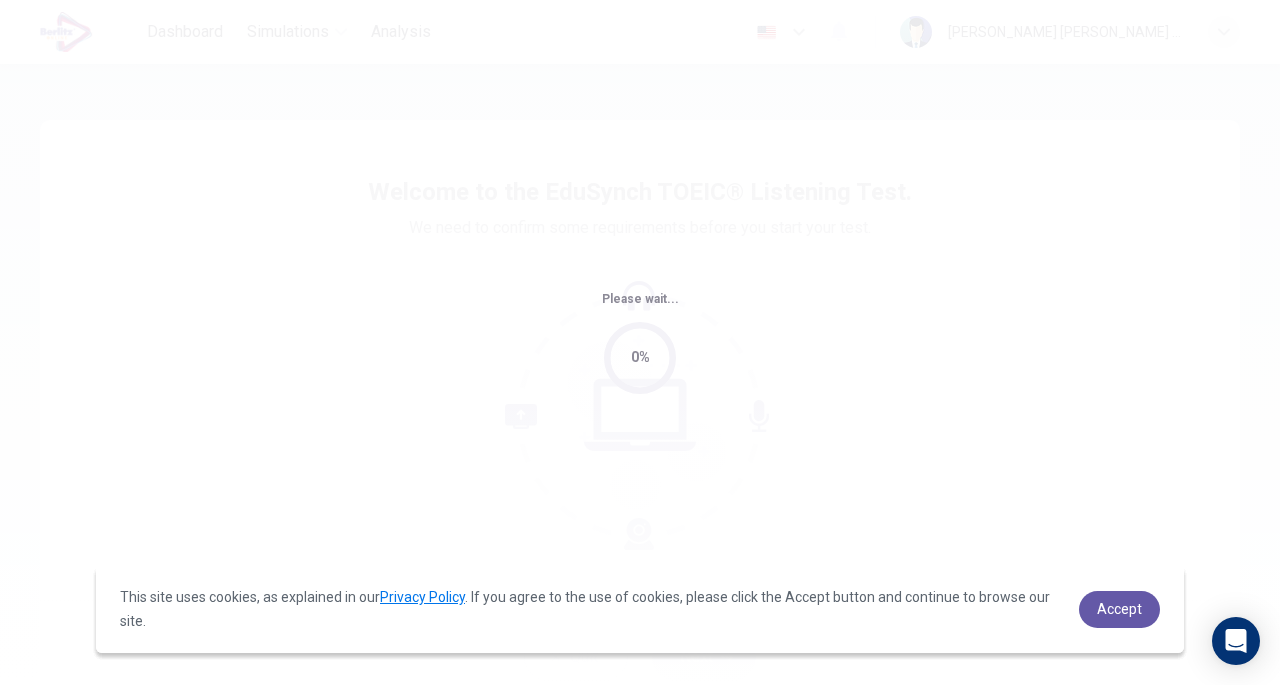 scroll, scrollTop: 0, scrollLeft: 0, axis: both 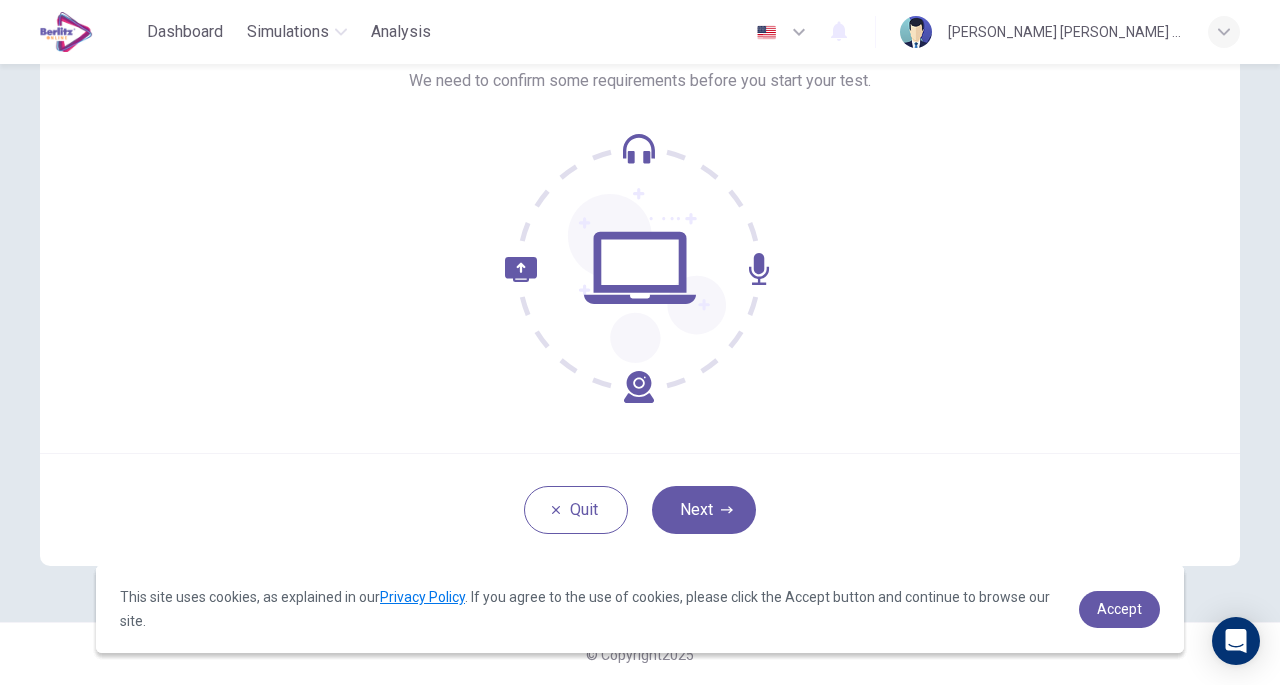 click on "Next" at bounding box center [704, 510] 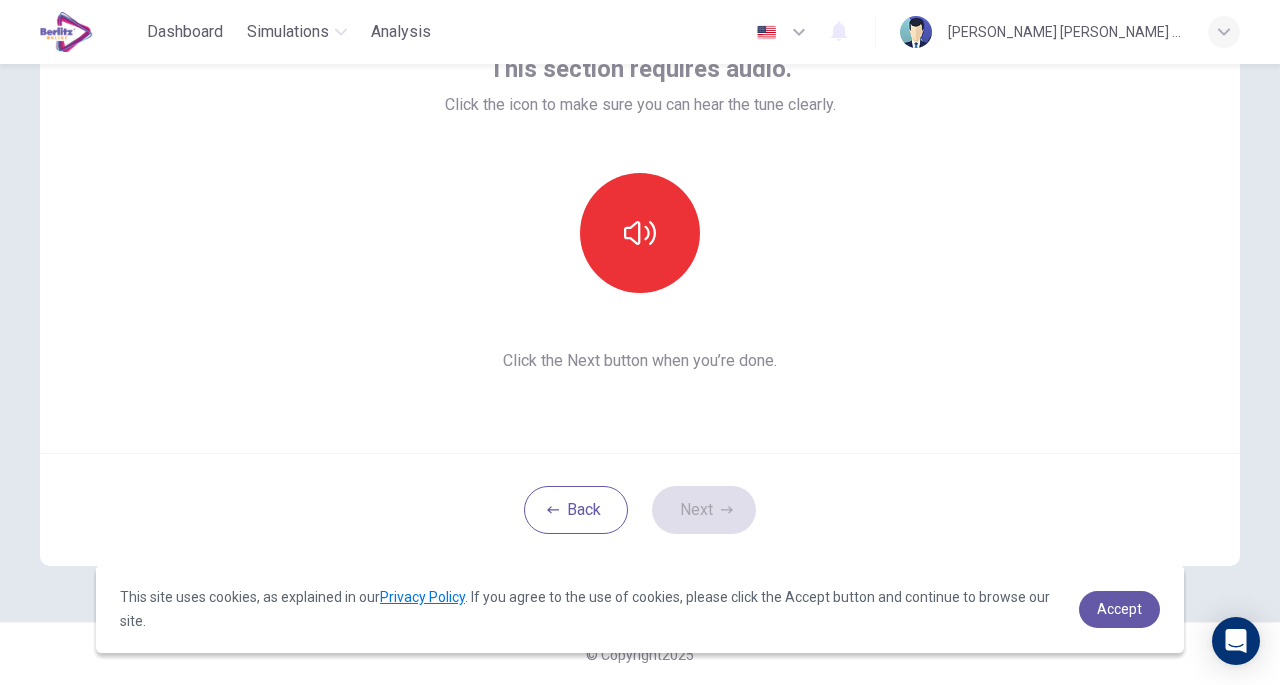 scroll, scrollTop: 81, scrollLeft: 0, axis: vertical 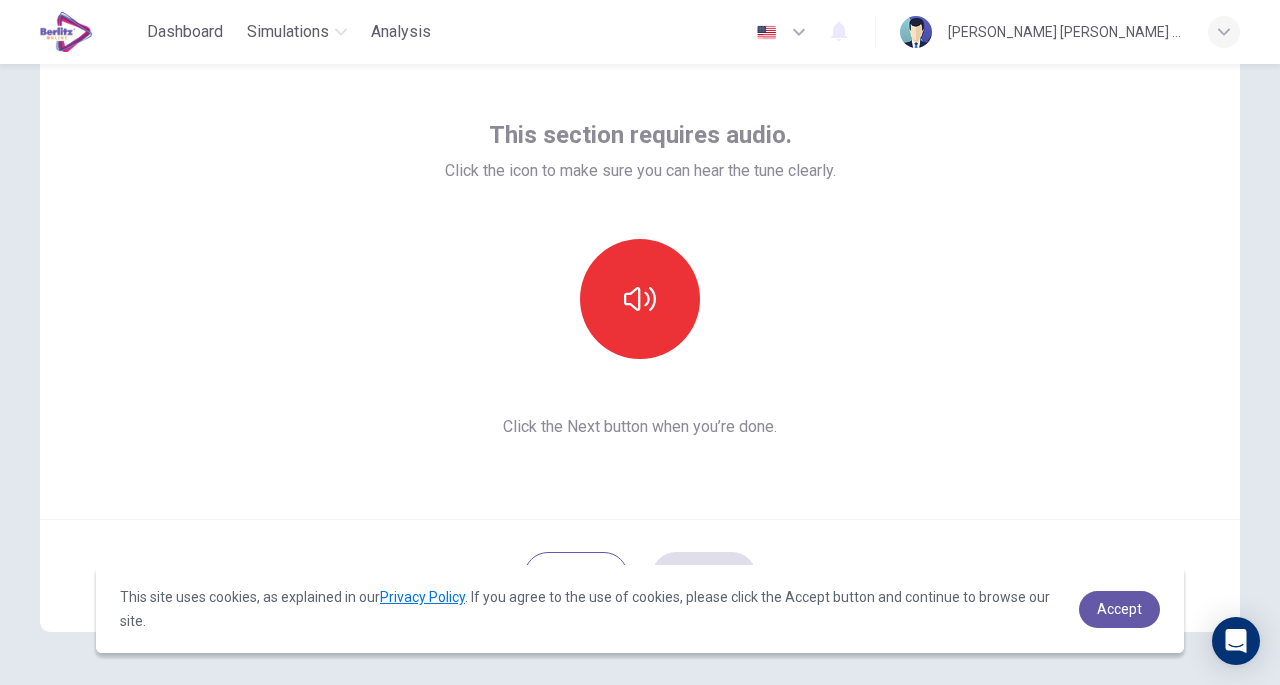 click at bounding box center (640, 299) 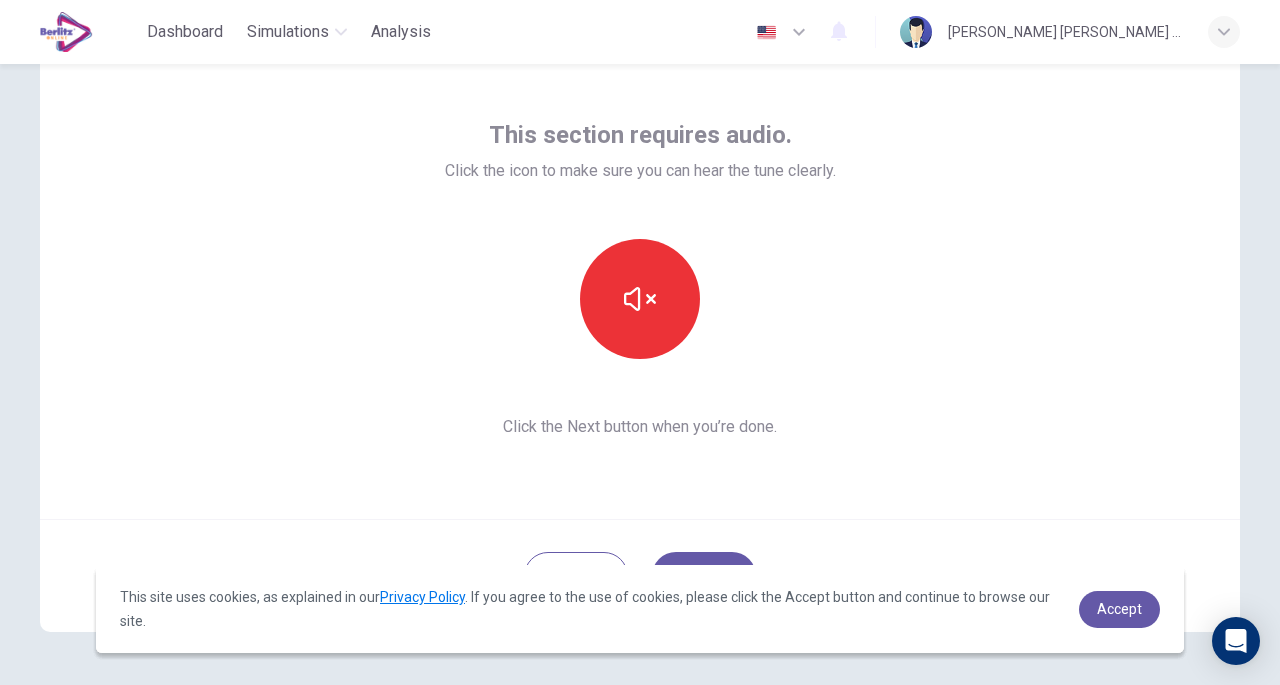 type 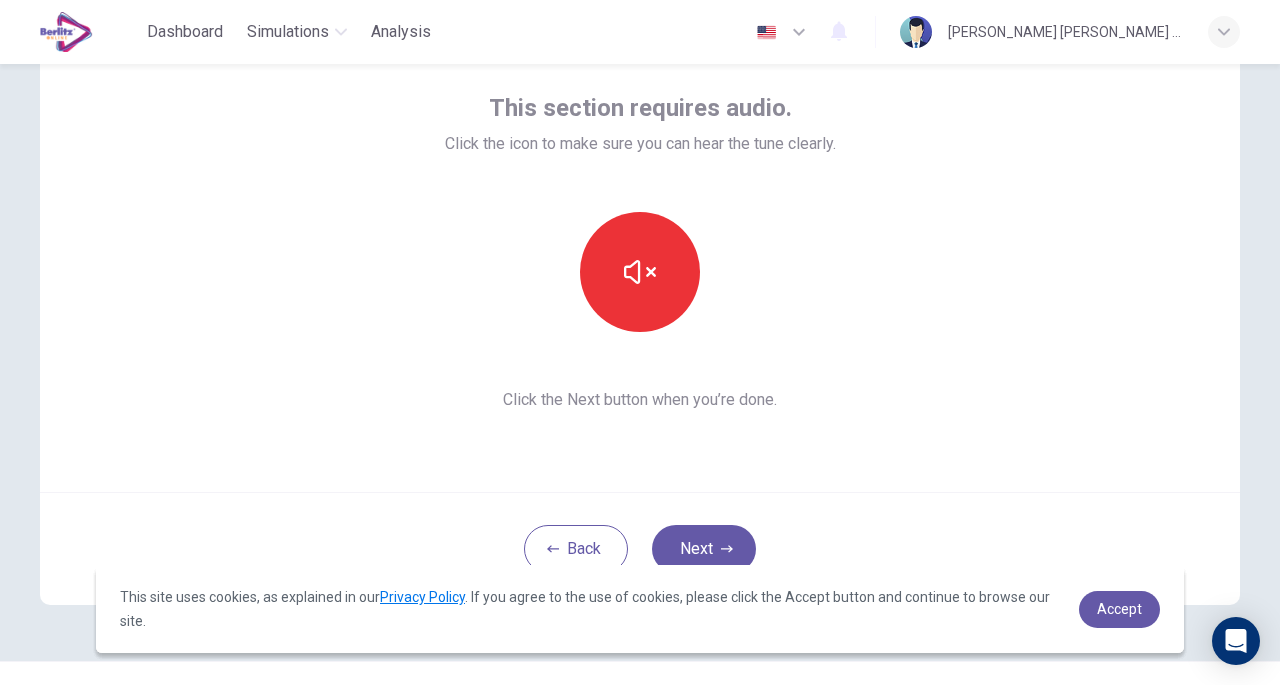 scroll, scrollTop: 109, scrollLeft: 0, axis: vertical 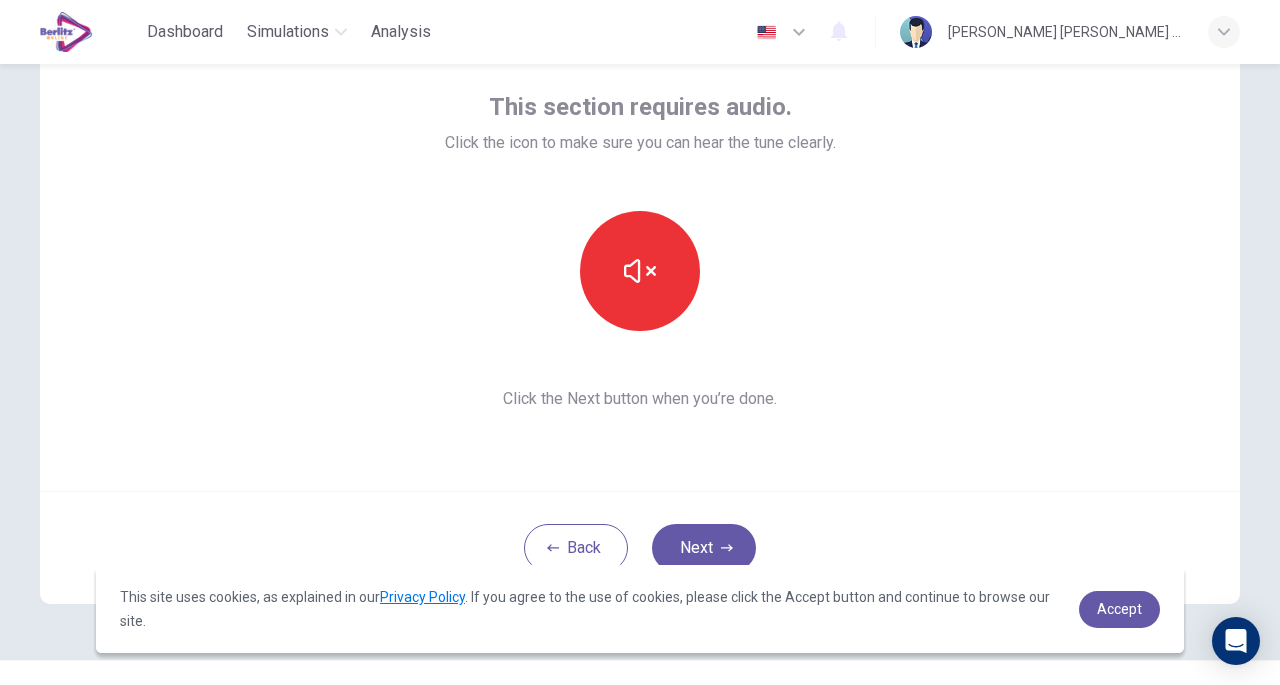 click on "Next" at bounding box center (704, 548) 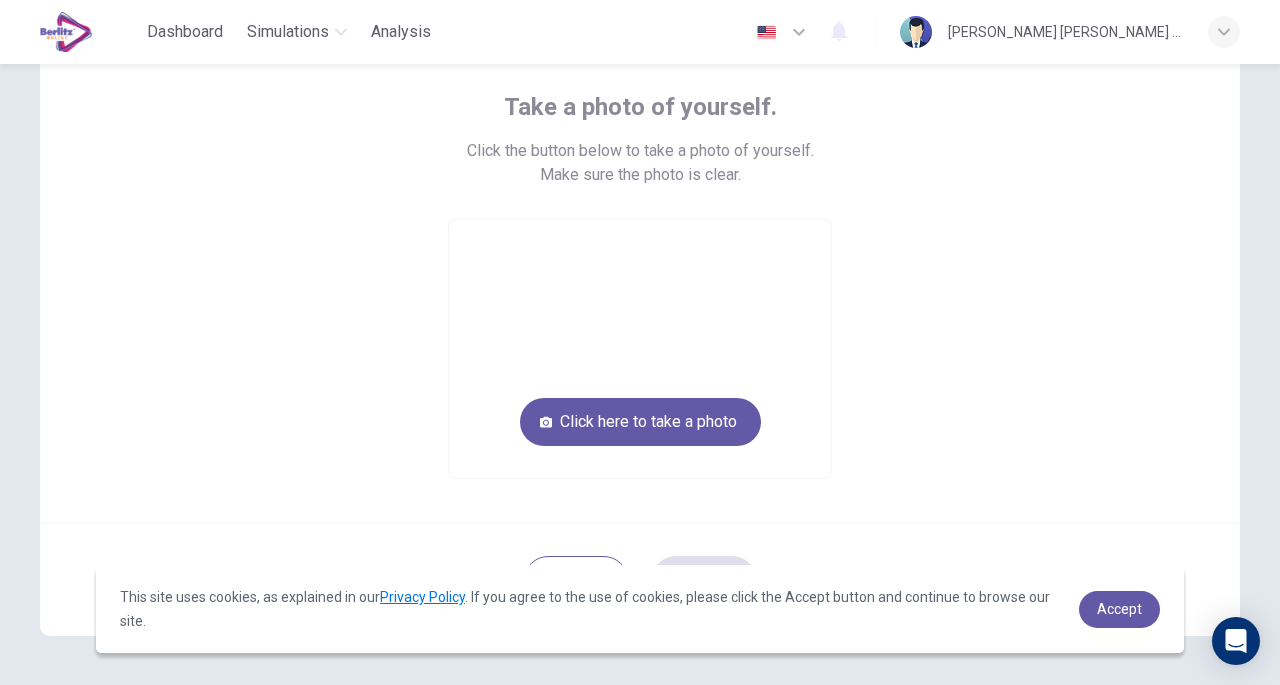 click on "Click here to take a photo" at bounding box center (640, 422) 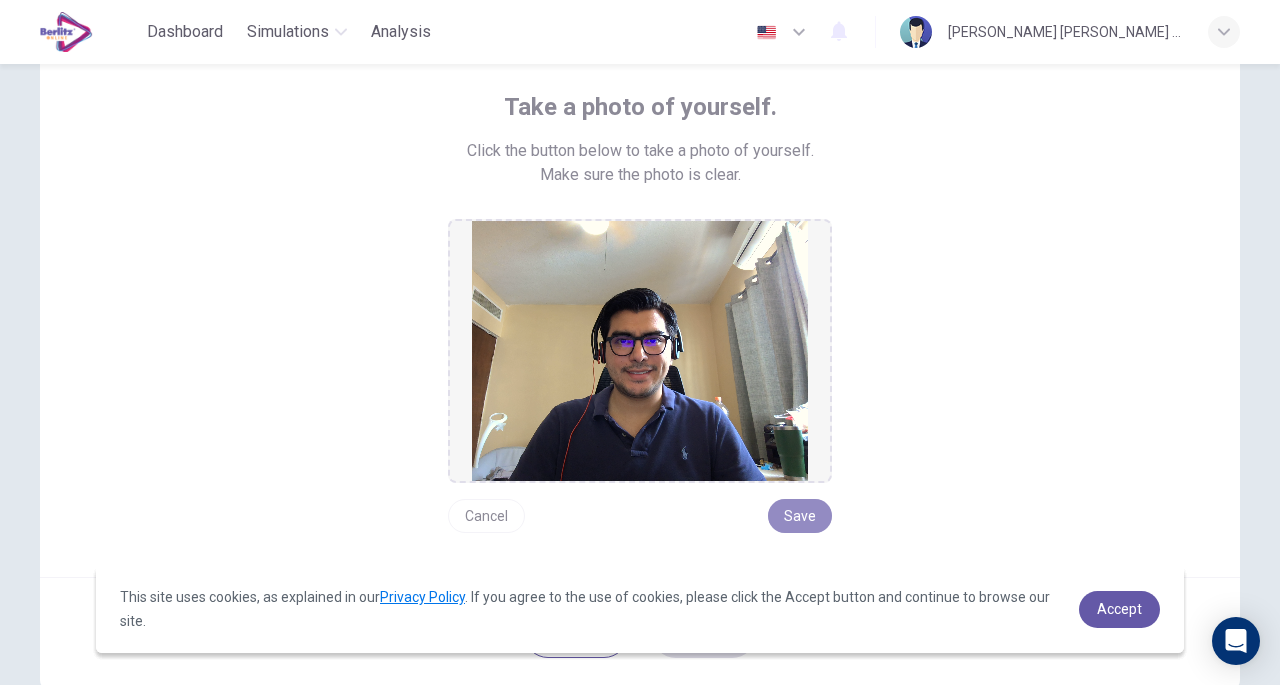 click on "Save" at bounding box center [800, 516] 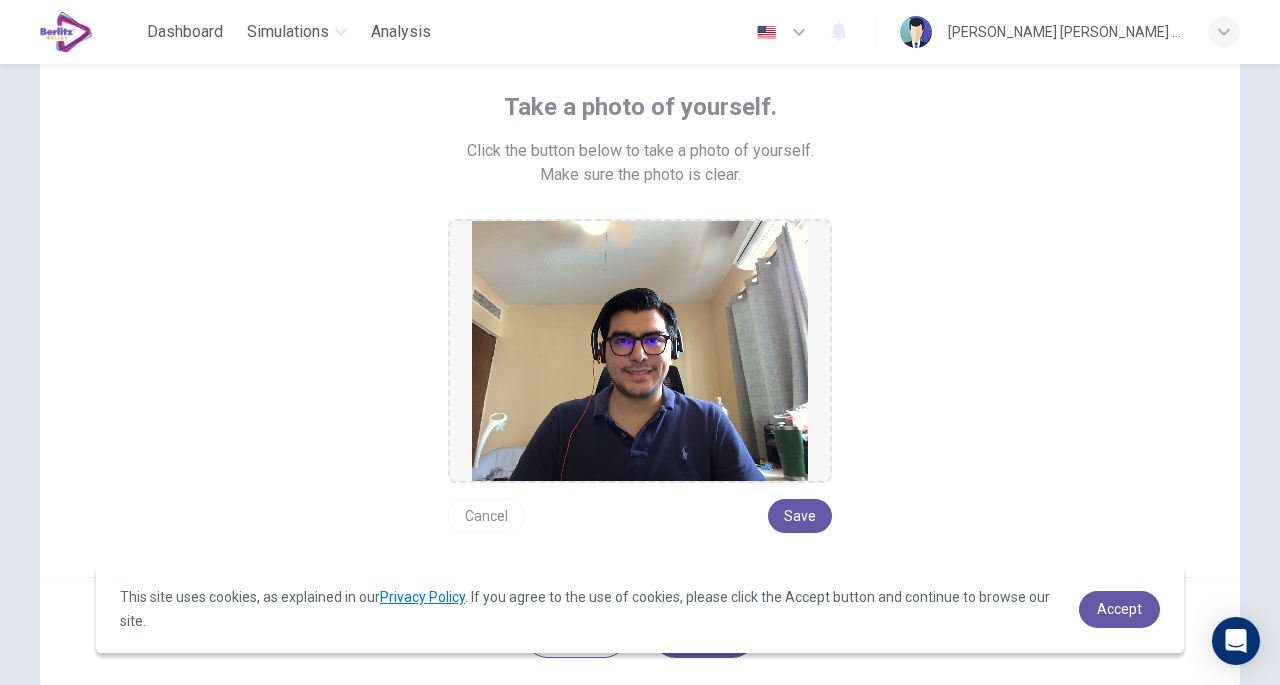 click on "Save" at bounding box center [800, 516] 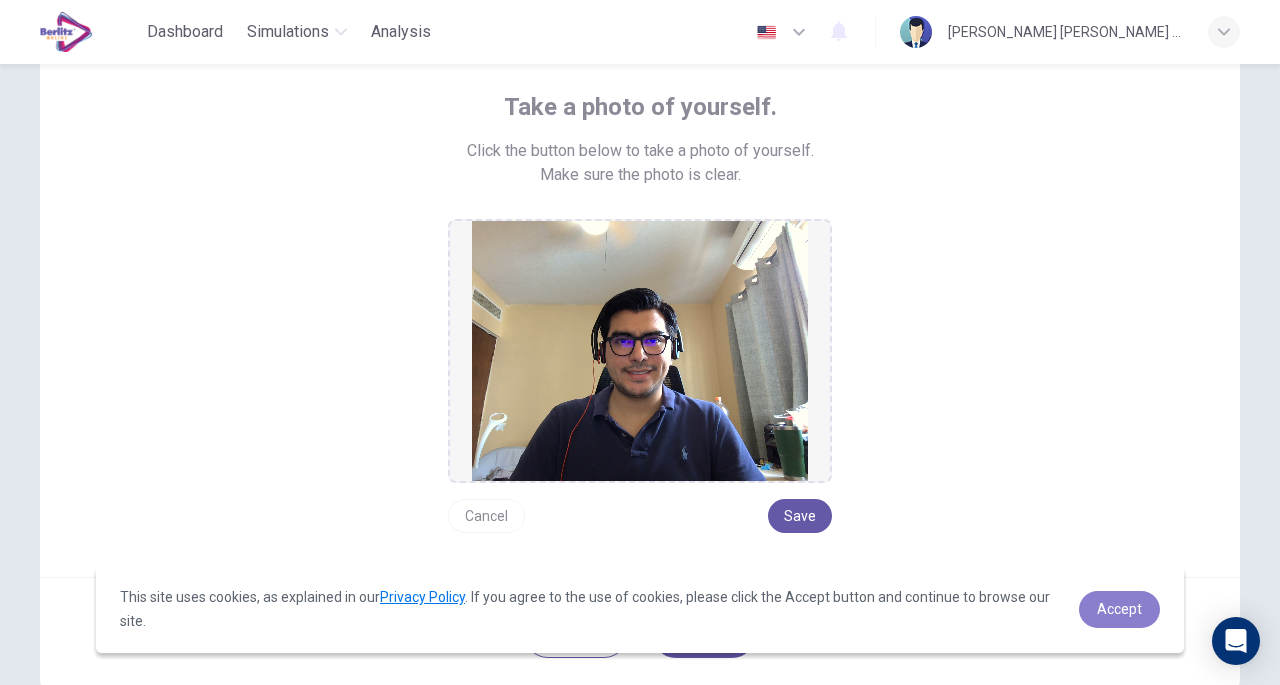 click on "Accept" at bounding box center (1119, 609) 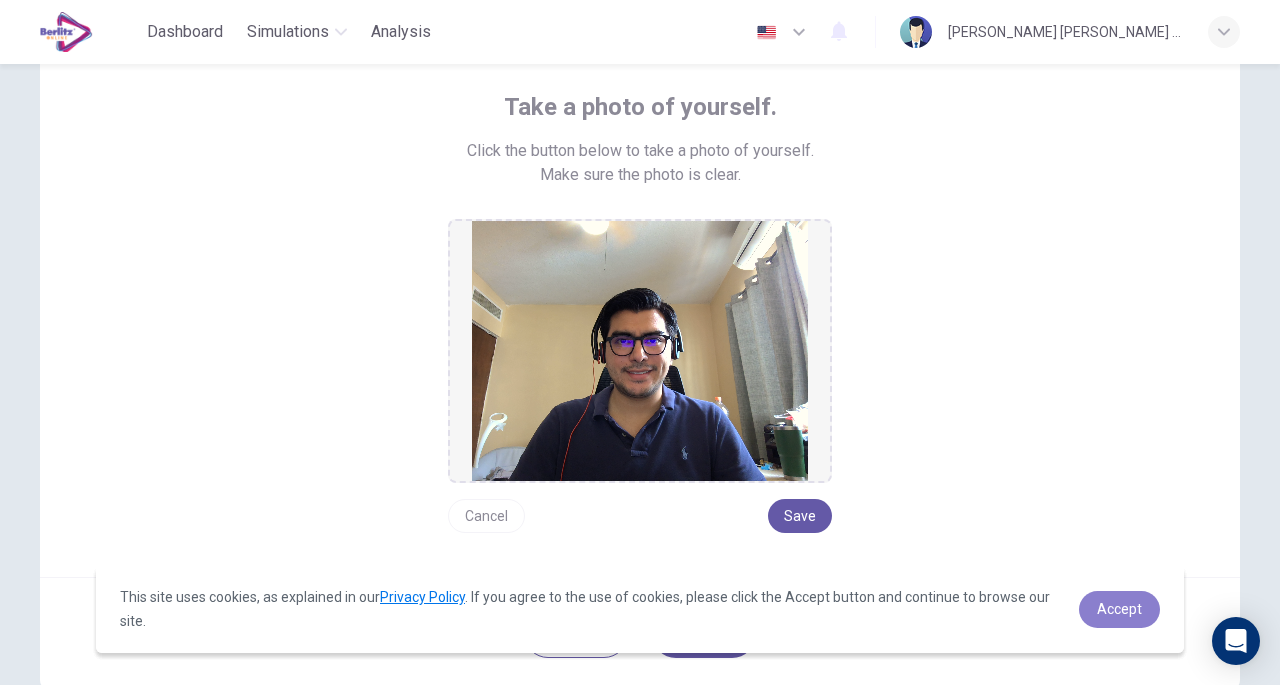 click on "Accept" at bounding box center (1119, 609) 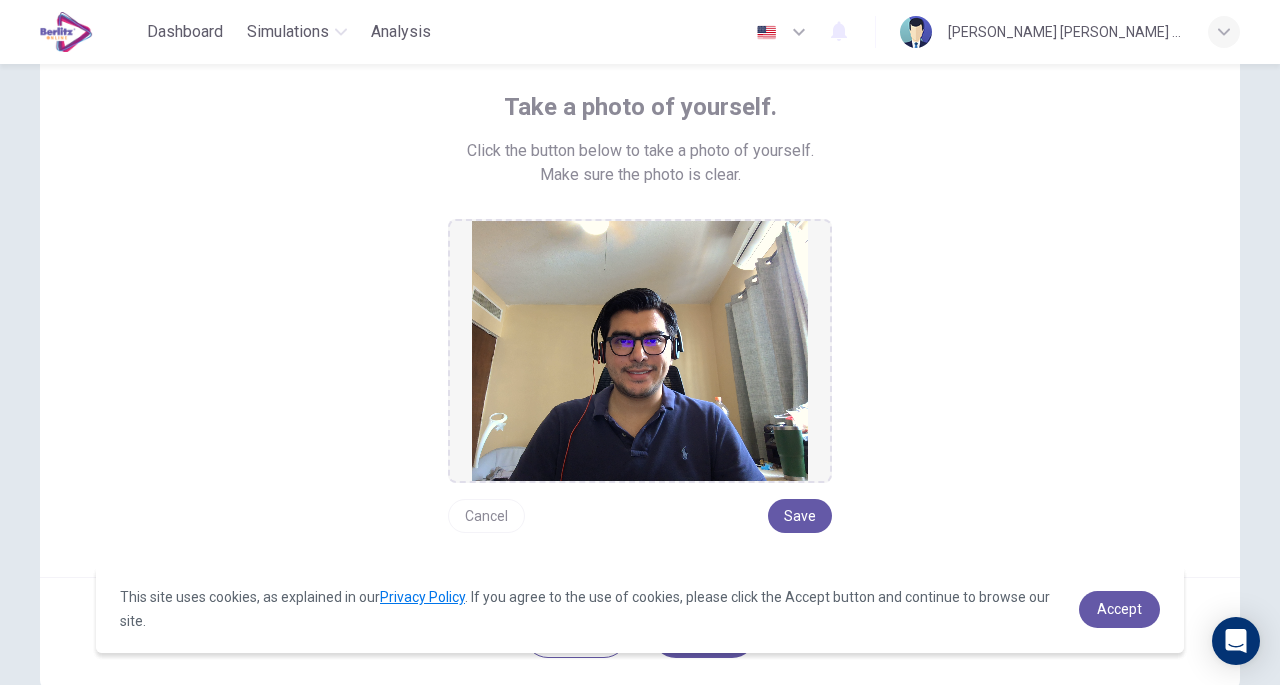 scroll, scrollTop: 232, scrollLeft: 0, axis: vertical 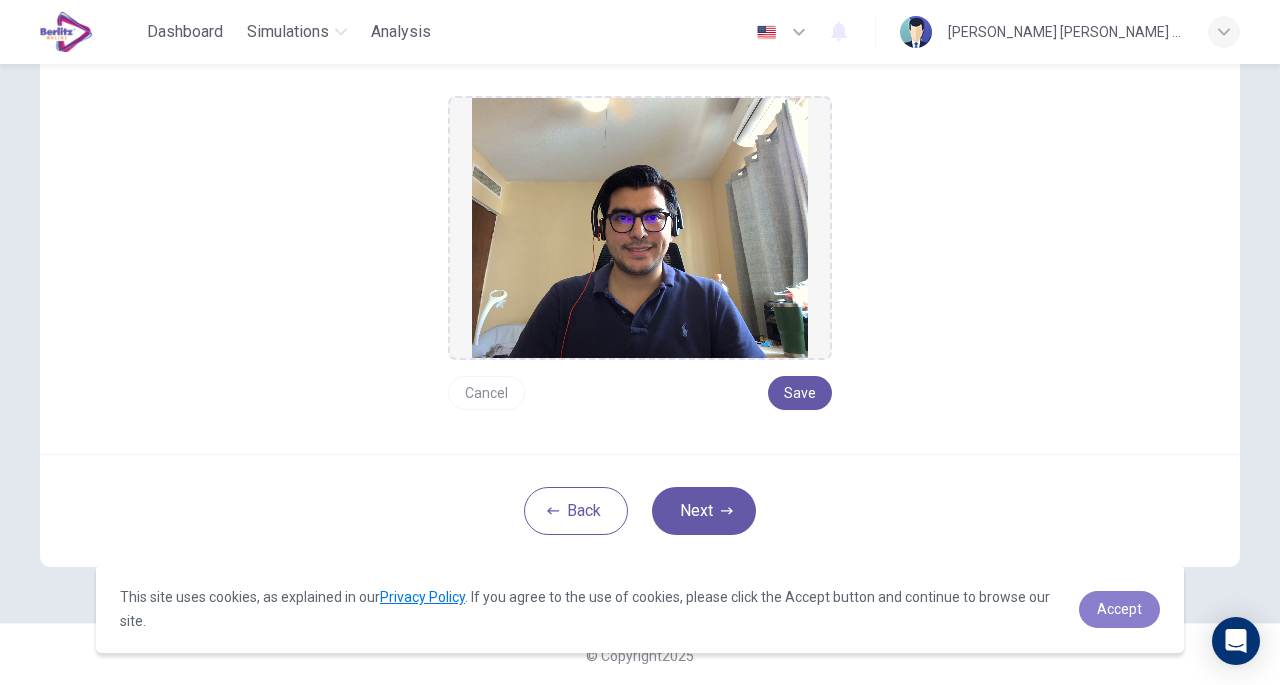 click on "Accept" at bounding box center (1119, 609) 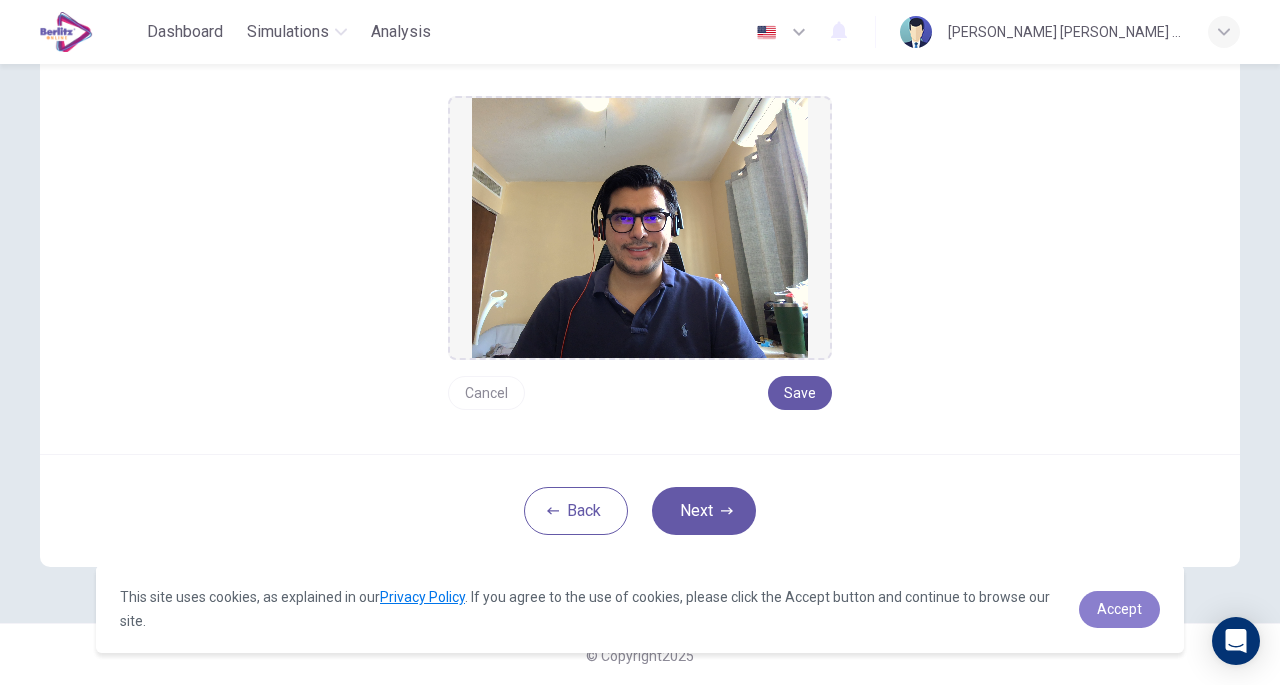 click on "Accept" at bounding box center (1119, 609) 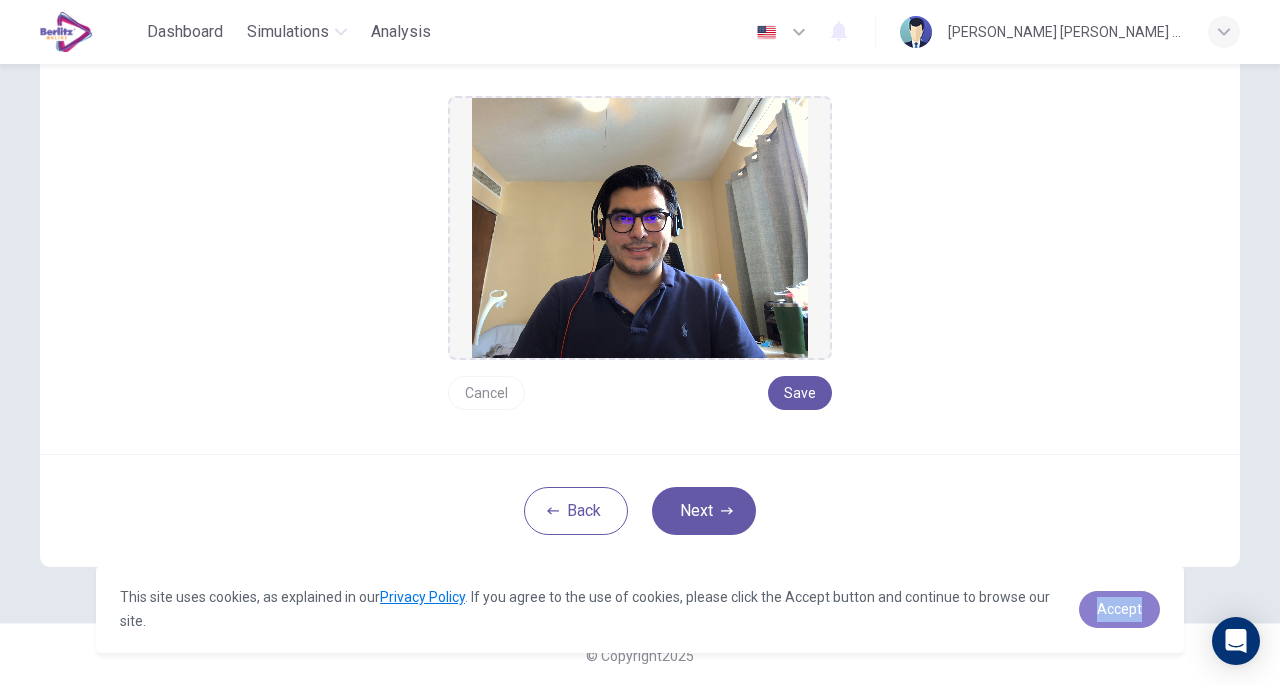 click on "Accept" at bounding box center (1119, 609) 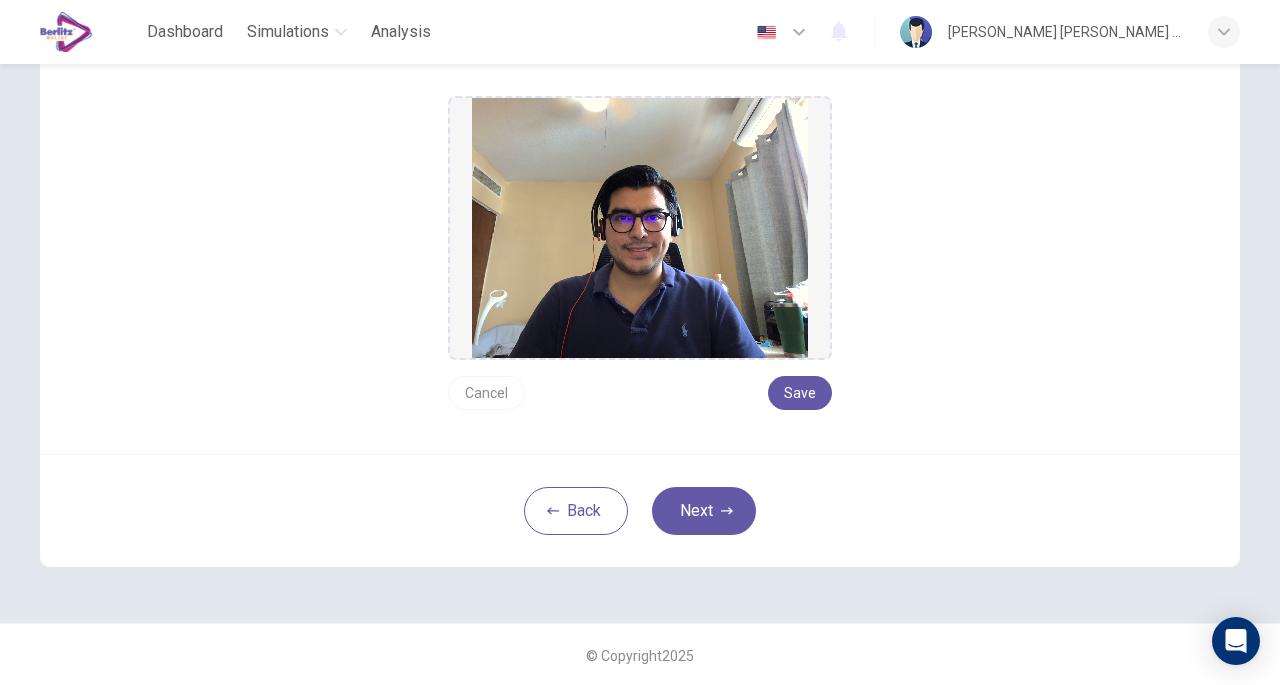 click on "This site uses cookies, as explained in our  Privacy Policy . If you agree to the use of cookies, please click the Accept button and continue to browse our site.   Privacy Policy Accept This site uses cookies, as explained in our  Privacy Policy . If you agree to the use of cookies, please click the Accept button and continue to browse our site.   Privacy Policy Accept This site uses cookies, as explained in our  Privacy Policy . If you agree to the use of cookies, please click the Accept button and continue to browse our site.   Privacy Policy Accept This site uses cookies, as explained in our  Privacy Policy . If you agree to the use of cookies, please click the Accept button and continue to browse our site.   Privacy Policy Accept This site uses cookies, as explained in our  Privacy Policy . If you agree to the use of cookies, please click the Accept button and continue to browse our site.   Privacy Policy Accept This site uses cookies, as explained in our  Privacy Policy   Privacy Policy Accept Dashboard" at bounding box center [640, 342] 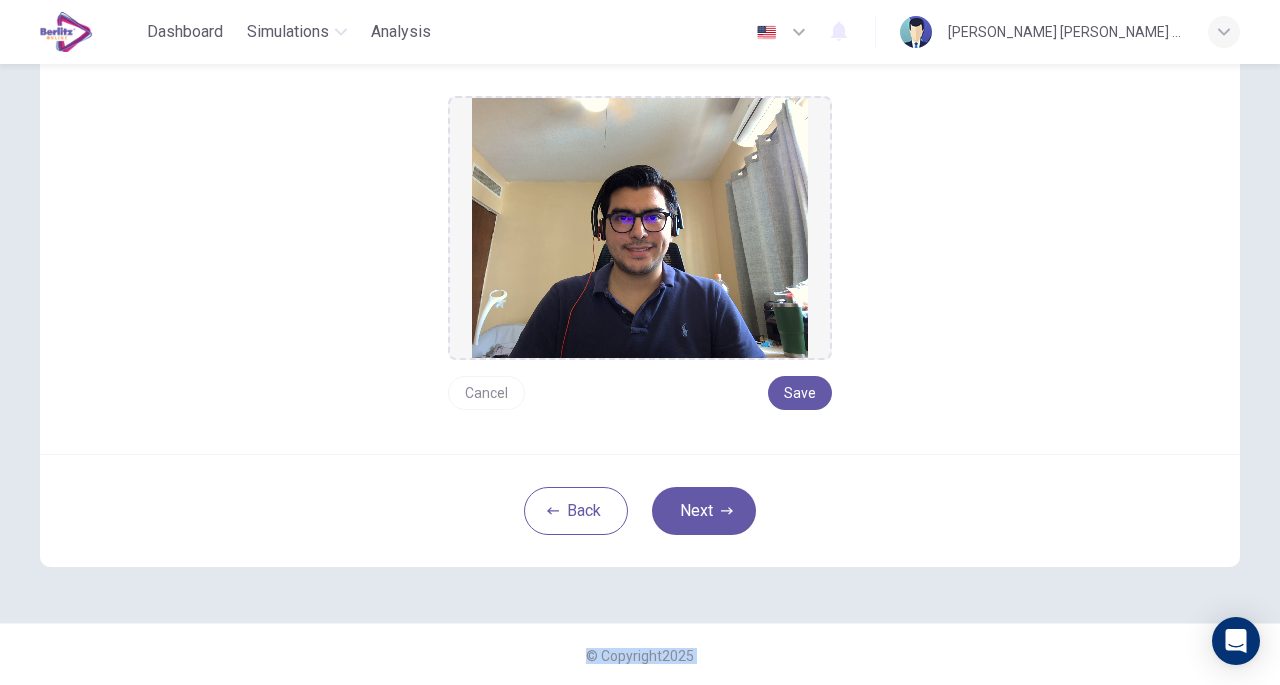 click on "Take a photo of yourself. Click the button below to take a photo of yourself. Make sure the photo is clear. Cancel Save Back Next" at bounding box center (640, 227) 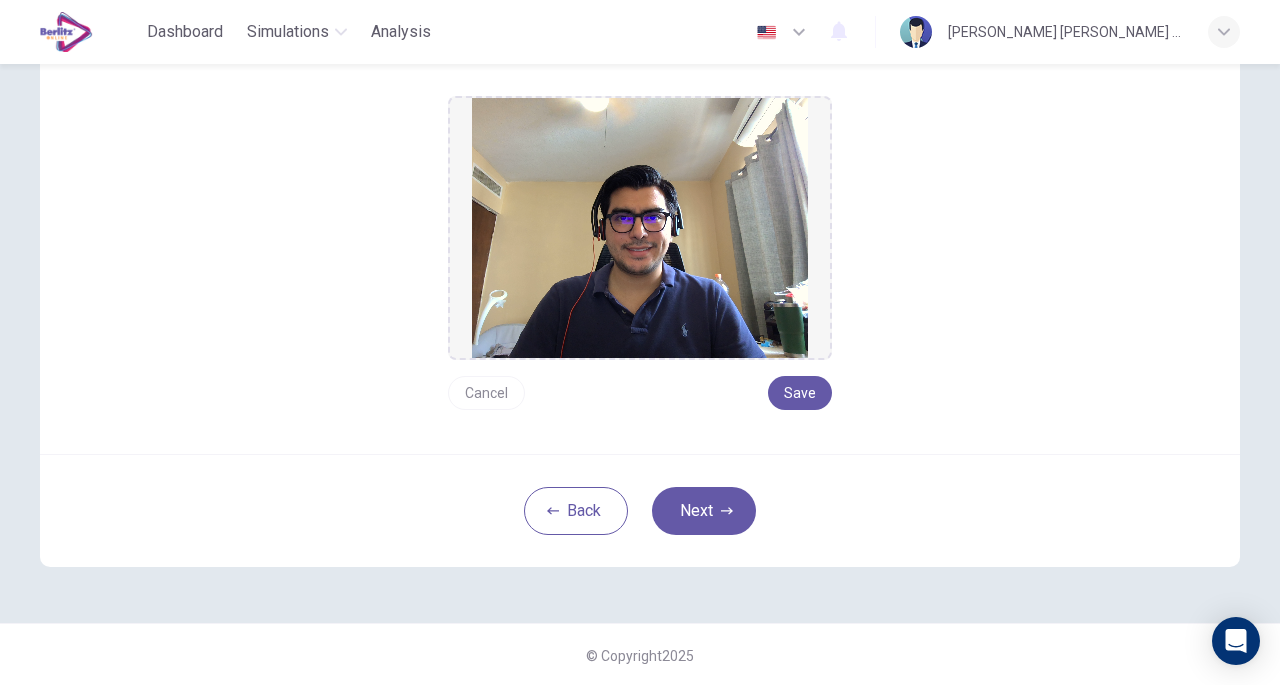 click on "Back Next" at bounding box center (640, 510) 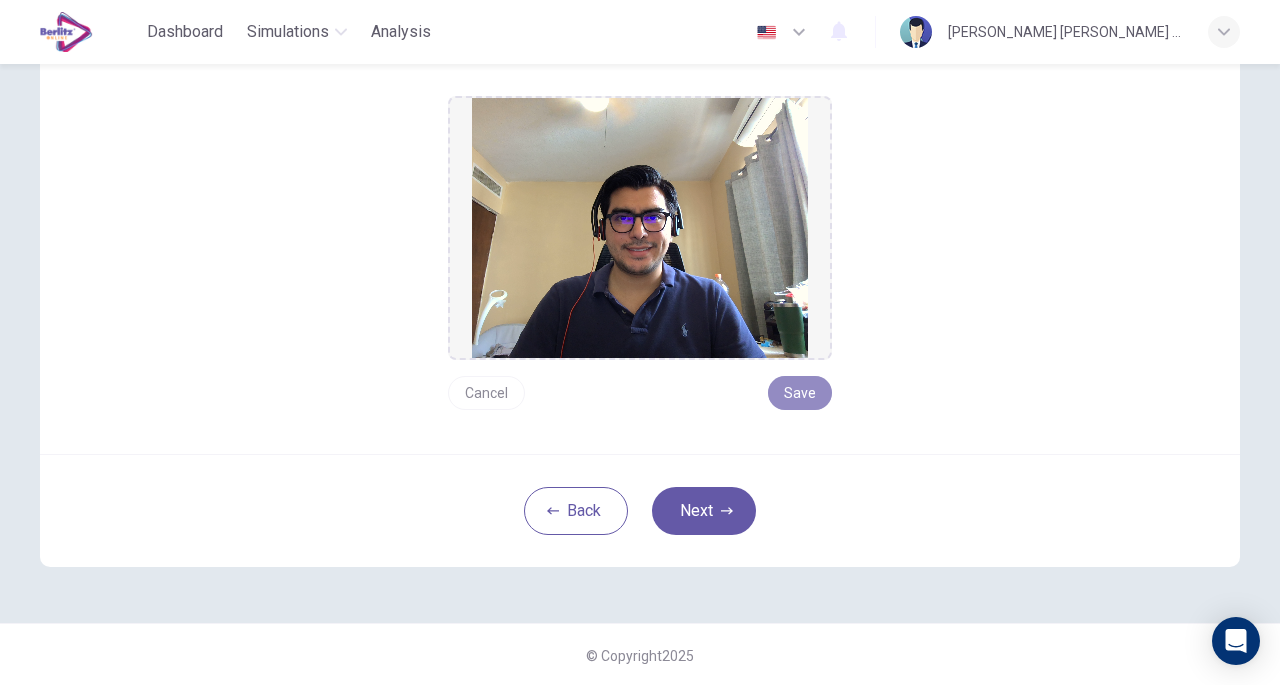 click on "Save" at bounding box center (800, 393) 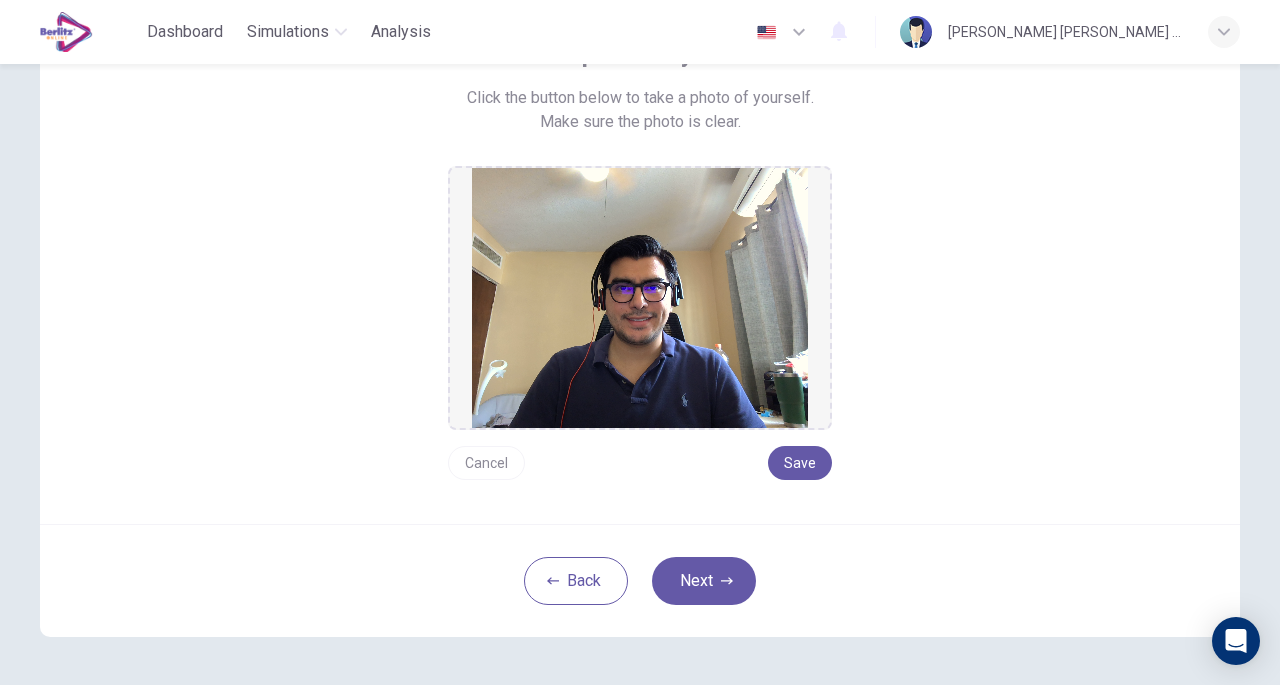 scroll, scrollTop: 162, scrollLeft: 0, axis: vertical 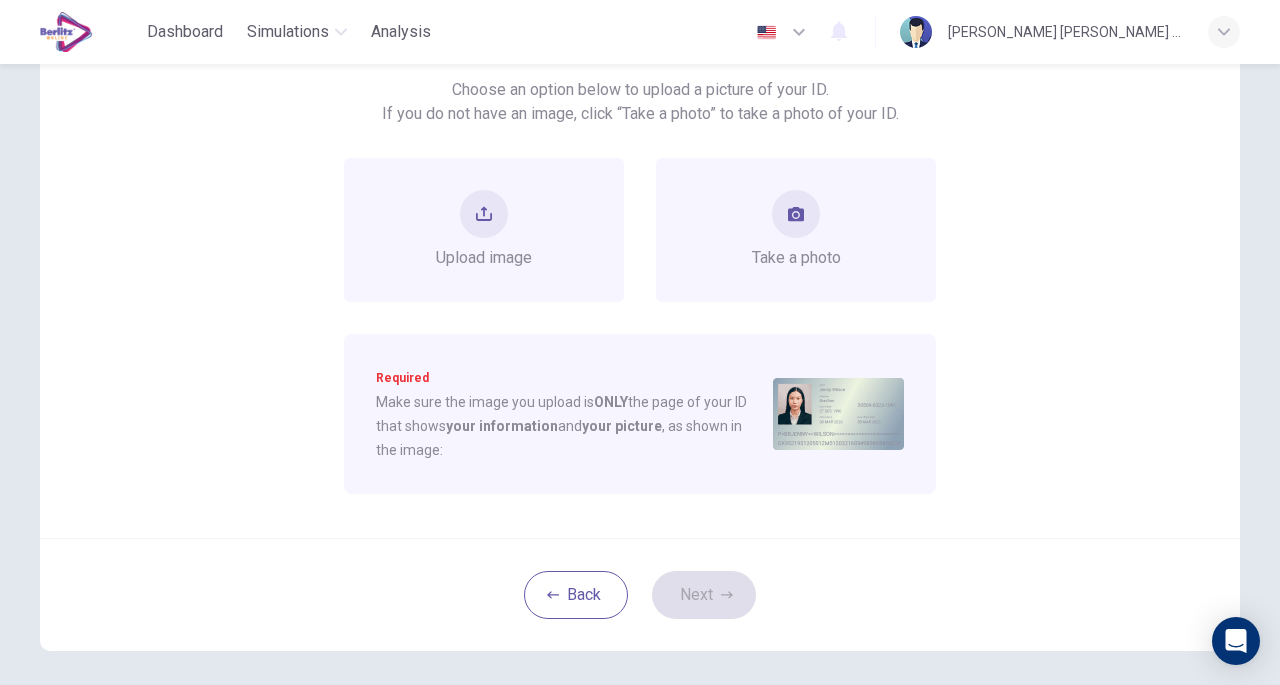 click on "Back" at bounding box center [576, 595] 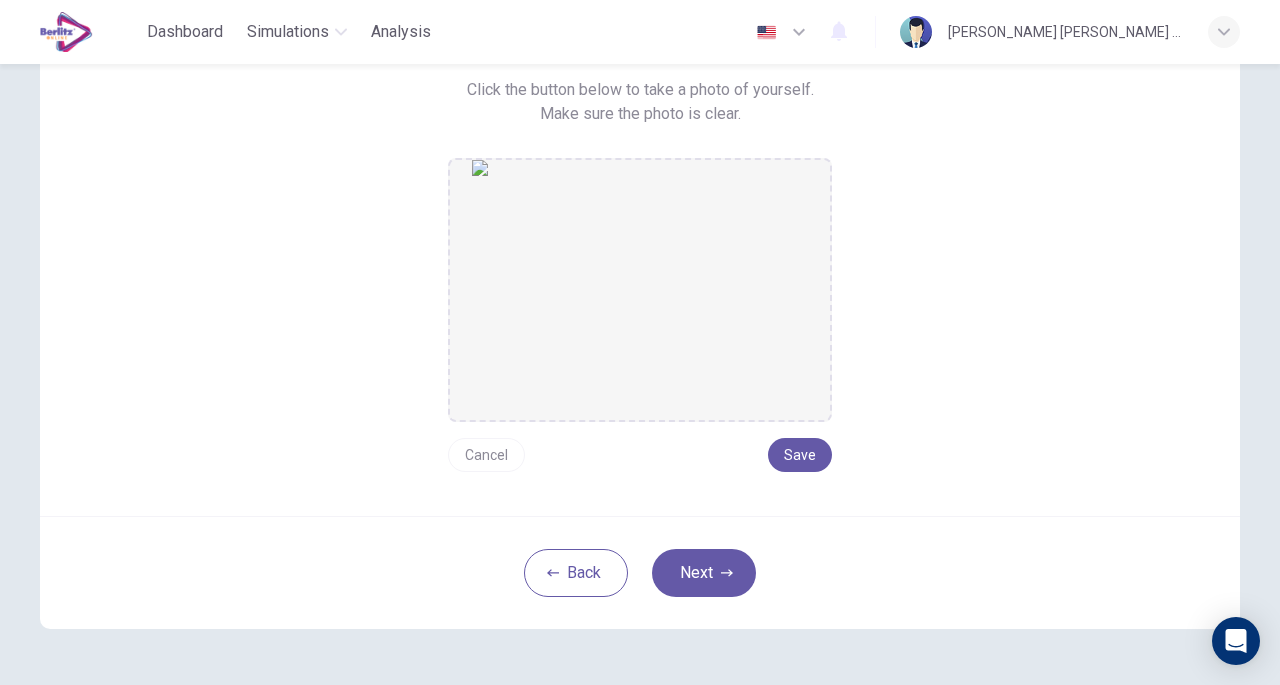 click on "Next" at bounding box center (704, 573) 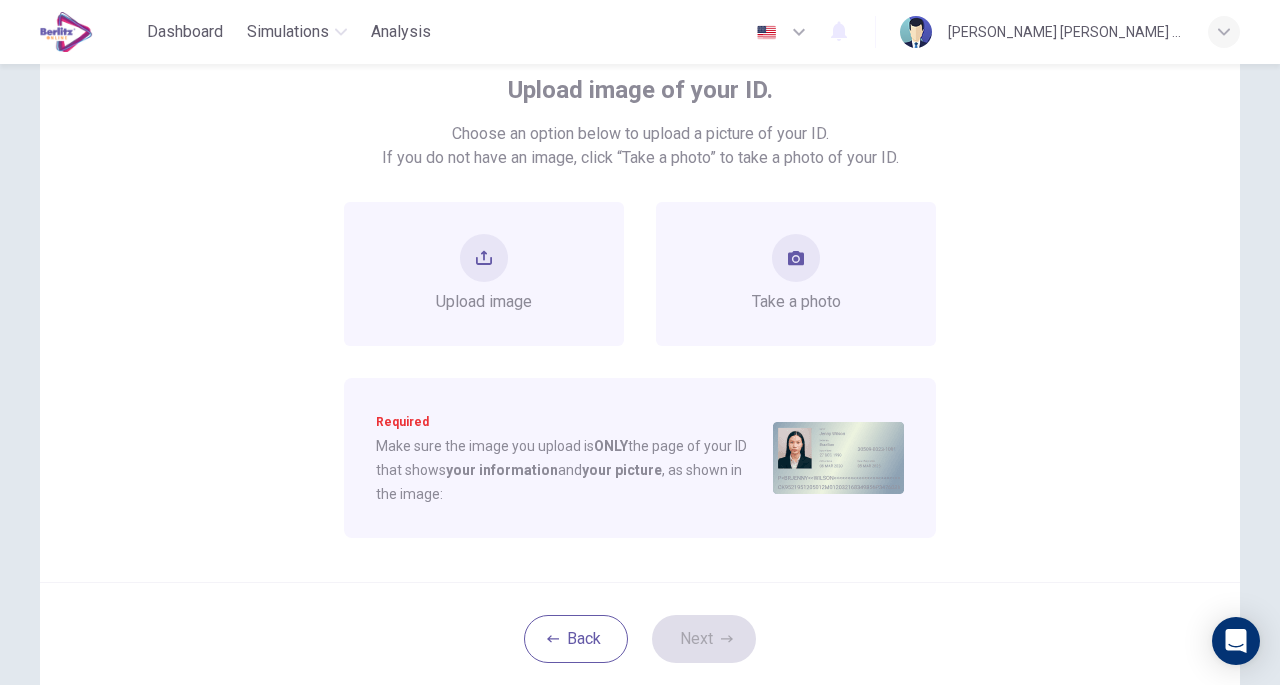scroll, scrollTop: 94, scrollLeft: 0, axis: vertical 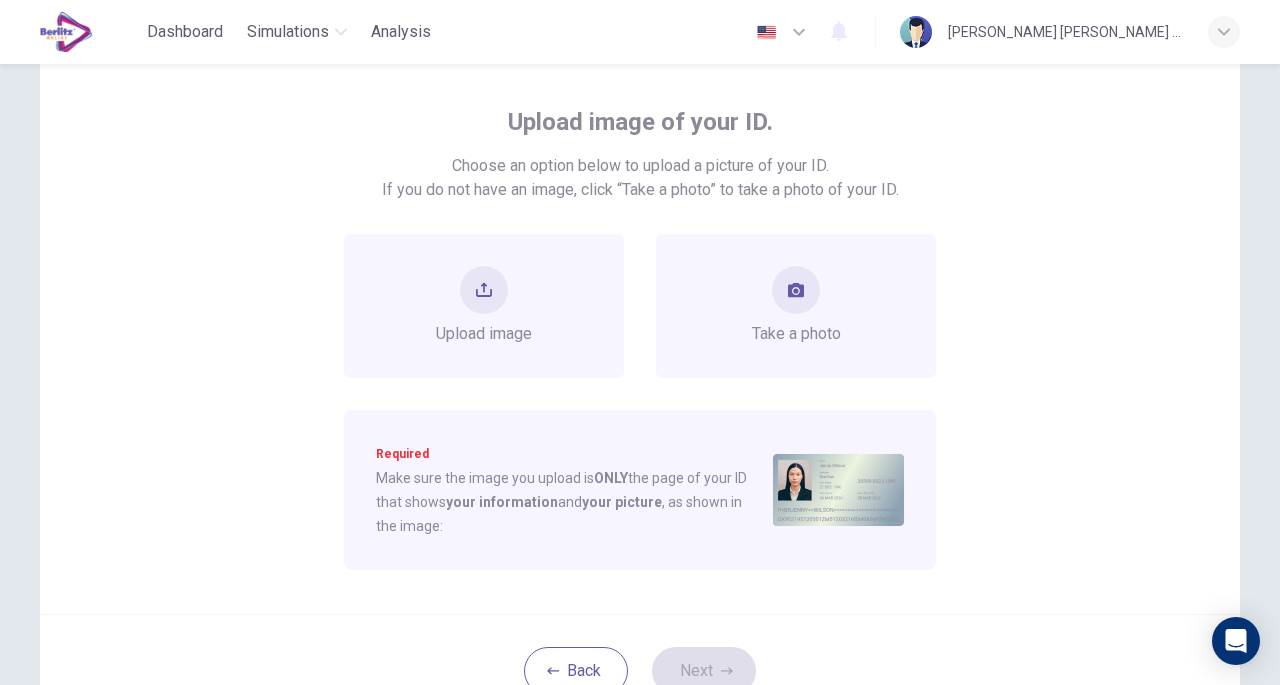 click at bounding box center (796, 290) 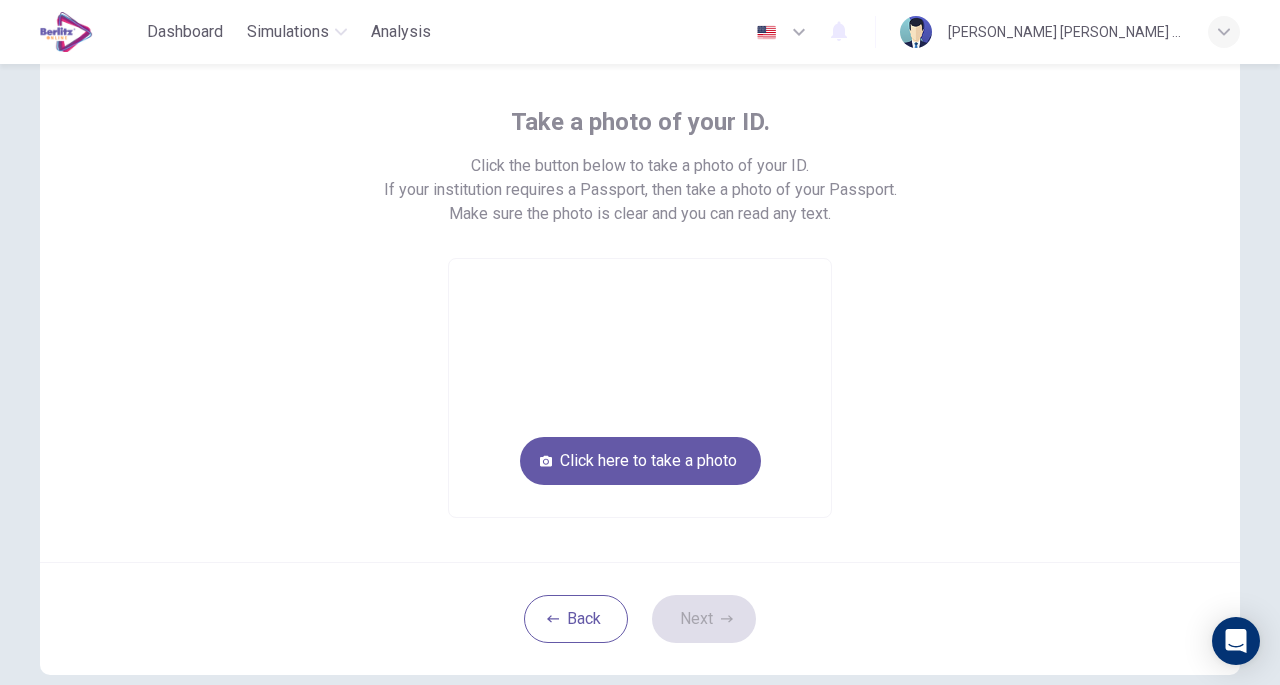 click on "Click here to take a photo" at bounding box center (640, 461) 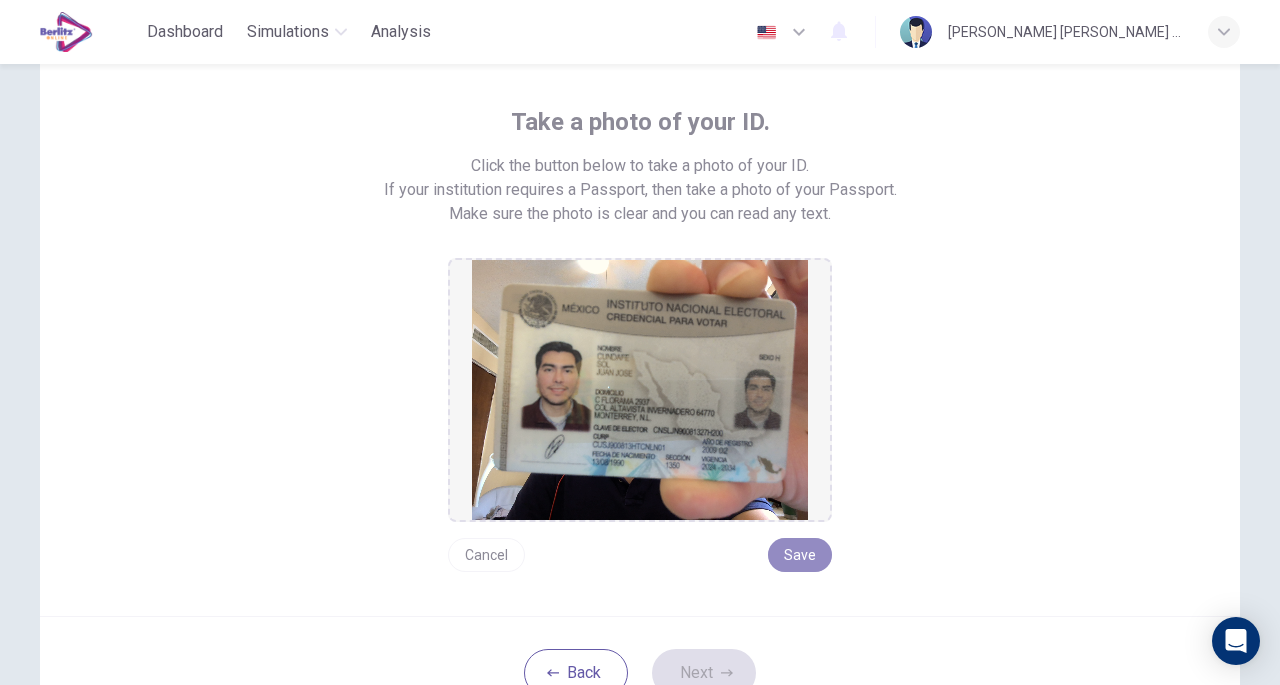 click on "Save" at bounding box center [800, 555] 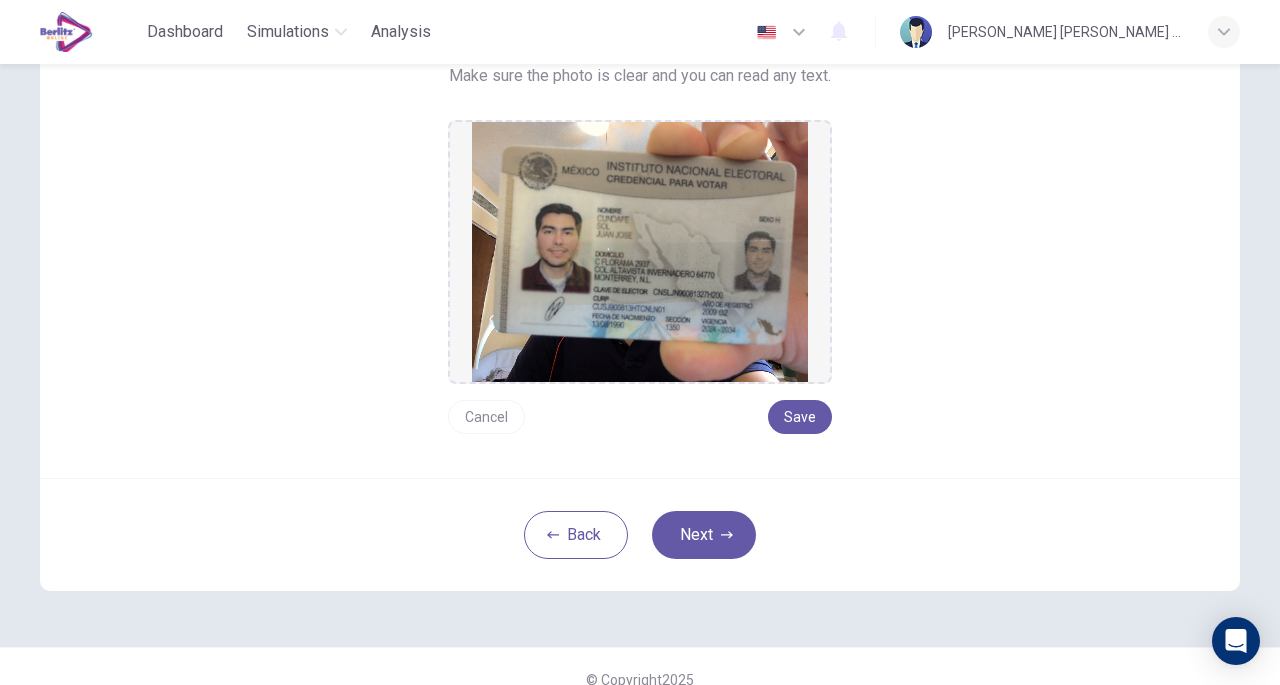 scroll, scrollTop: 232, scrollLeft: 0, axis: vertical 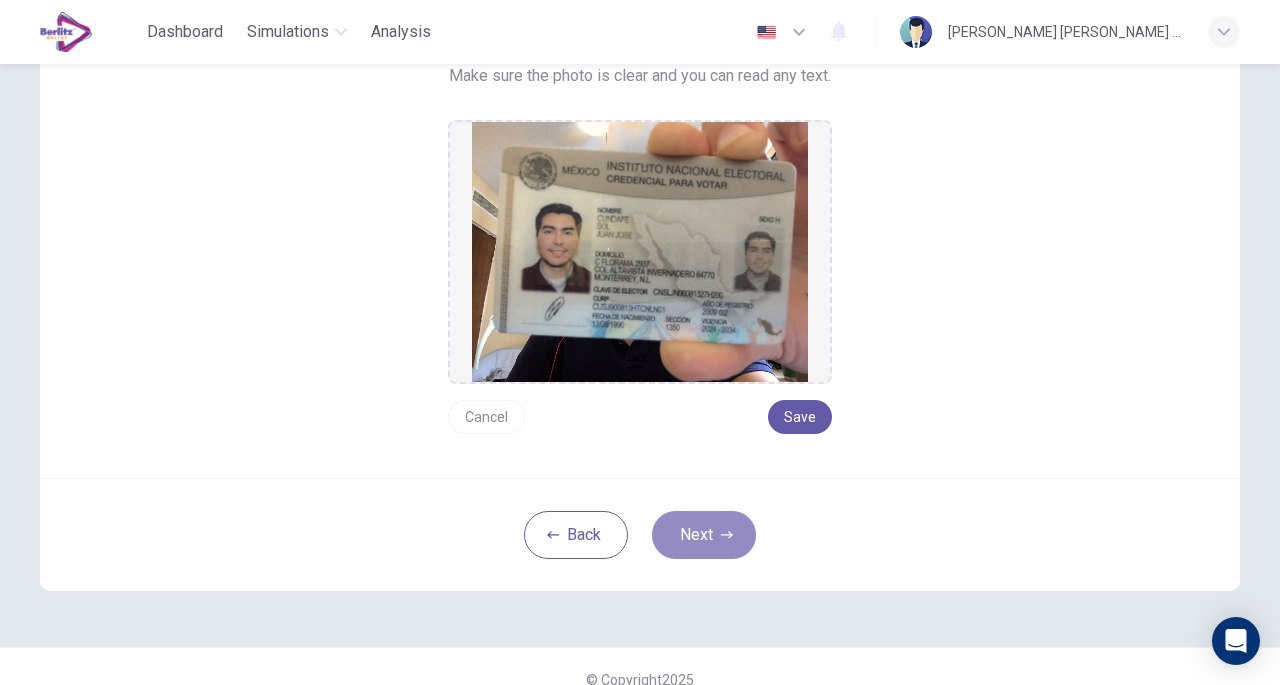 click on "Next" at bounding box center (704, 535) 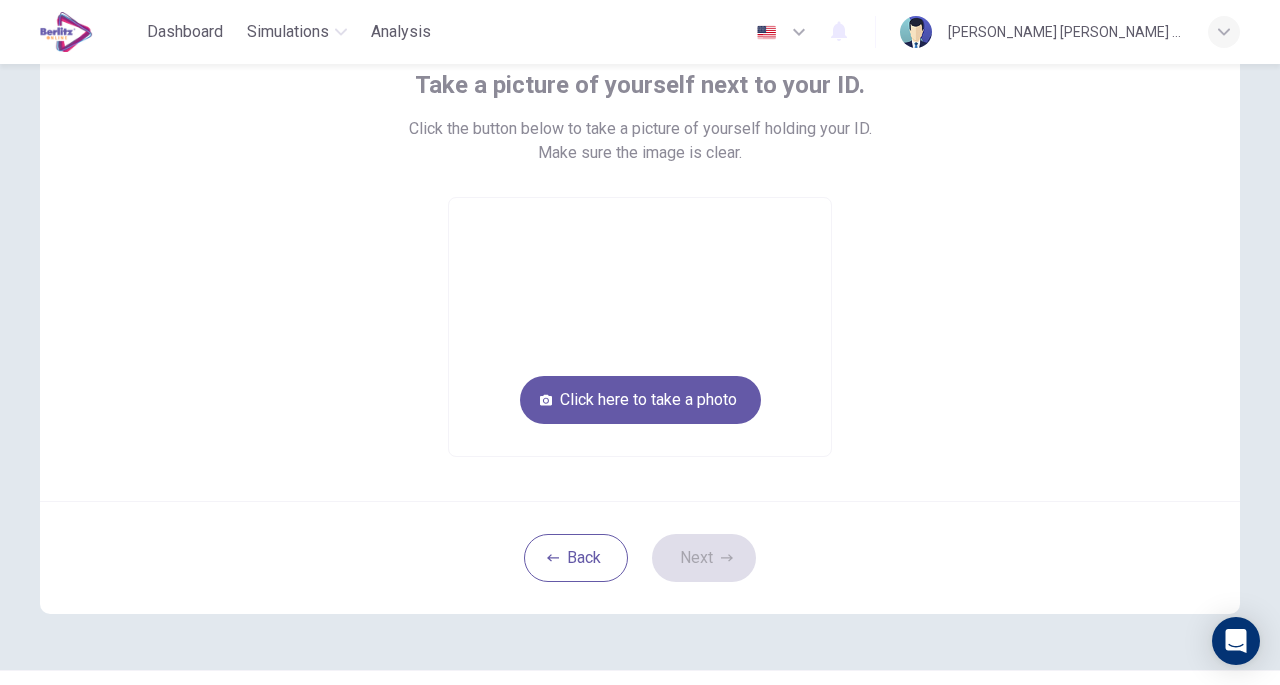scroll, scrollTop: 92, scrollLeft: 0, axis: vertical 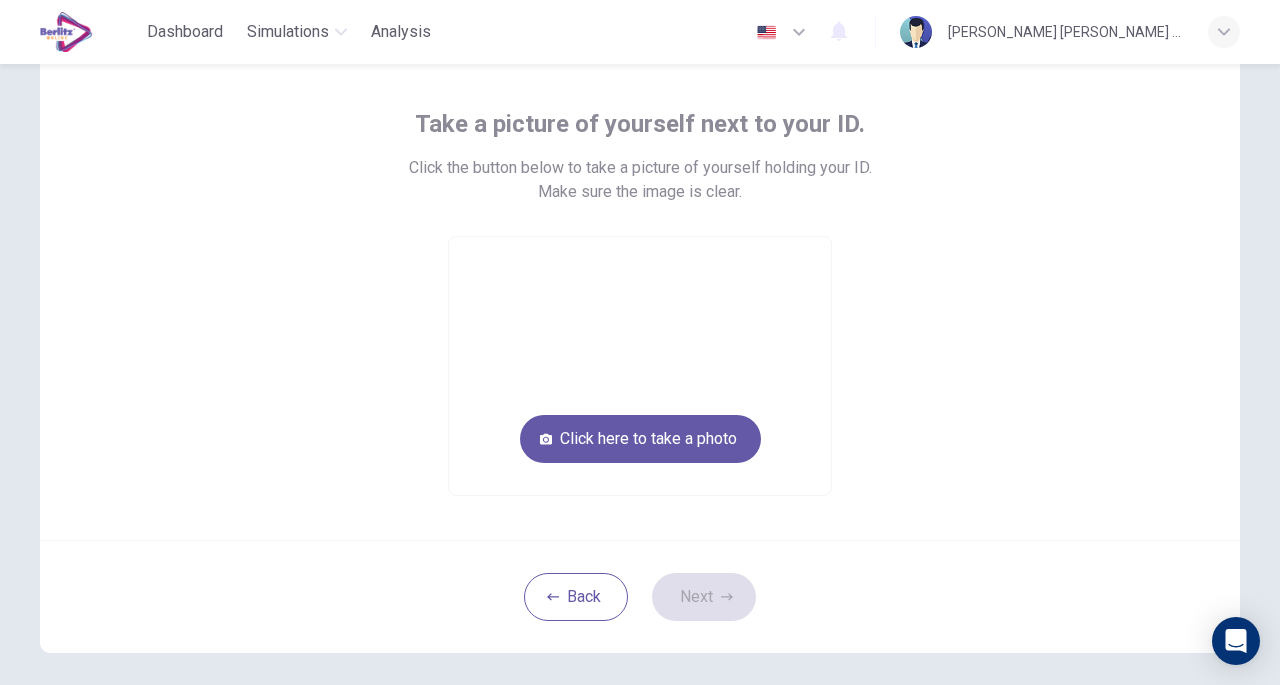 click on "Click here to take a photo" at bounding box center [640, 439] 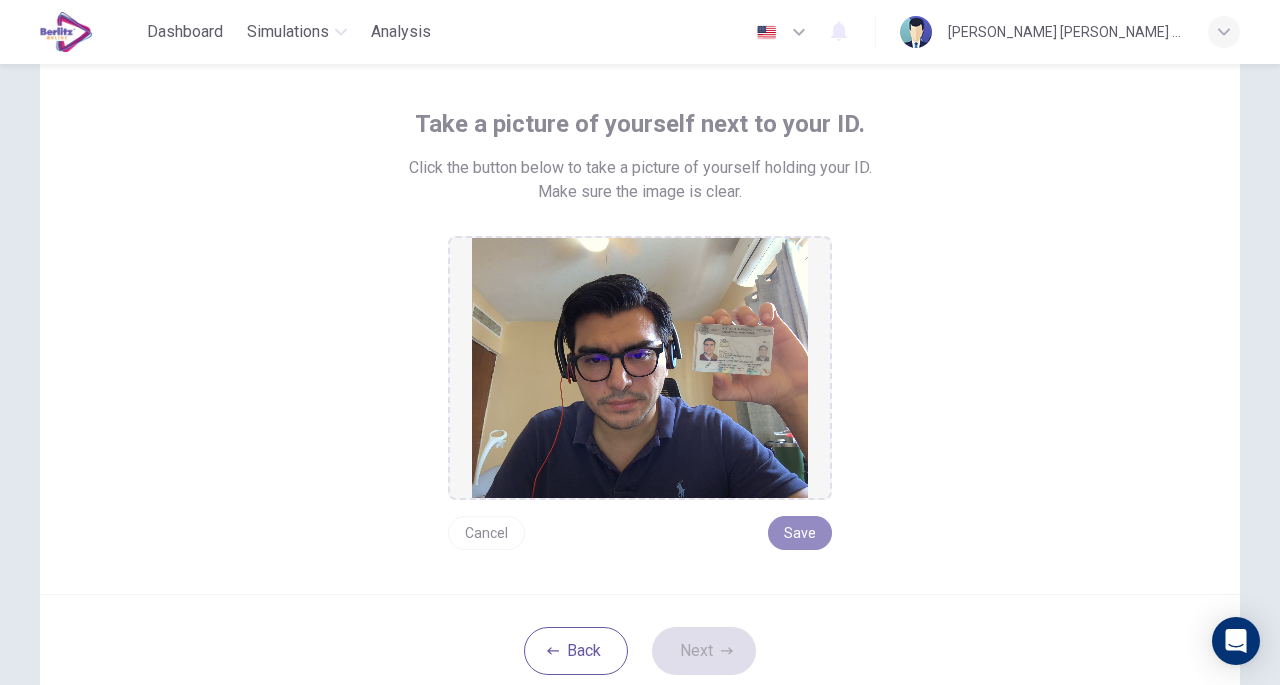 click on "Save" at bounding box center [800, 533] 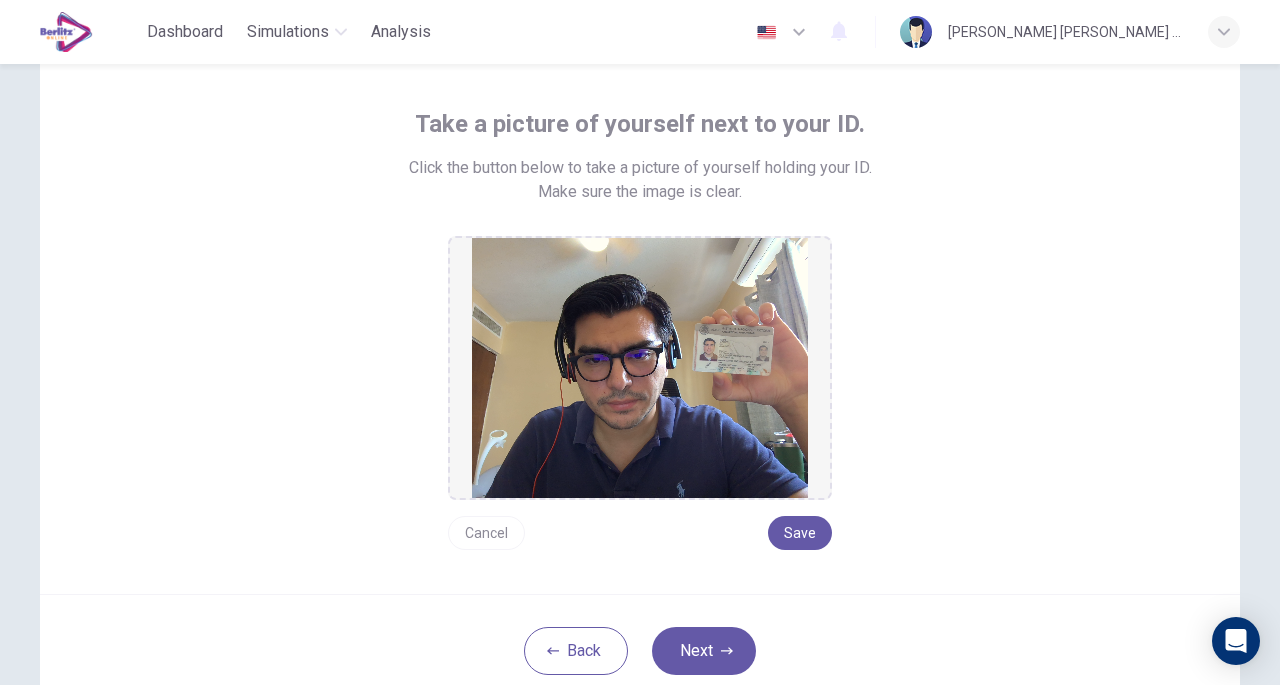 click on "Next" at bounding box center [704, 651] 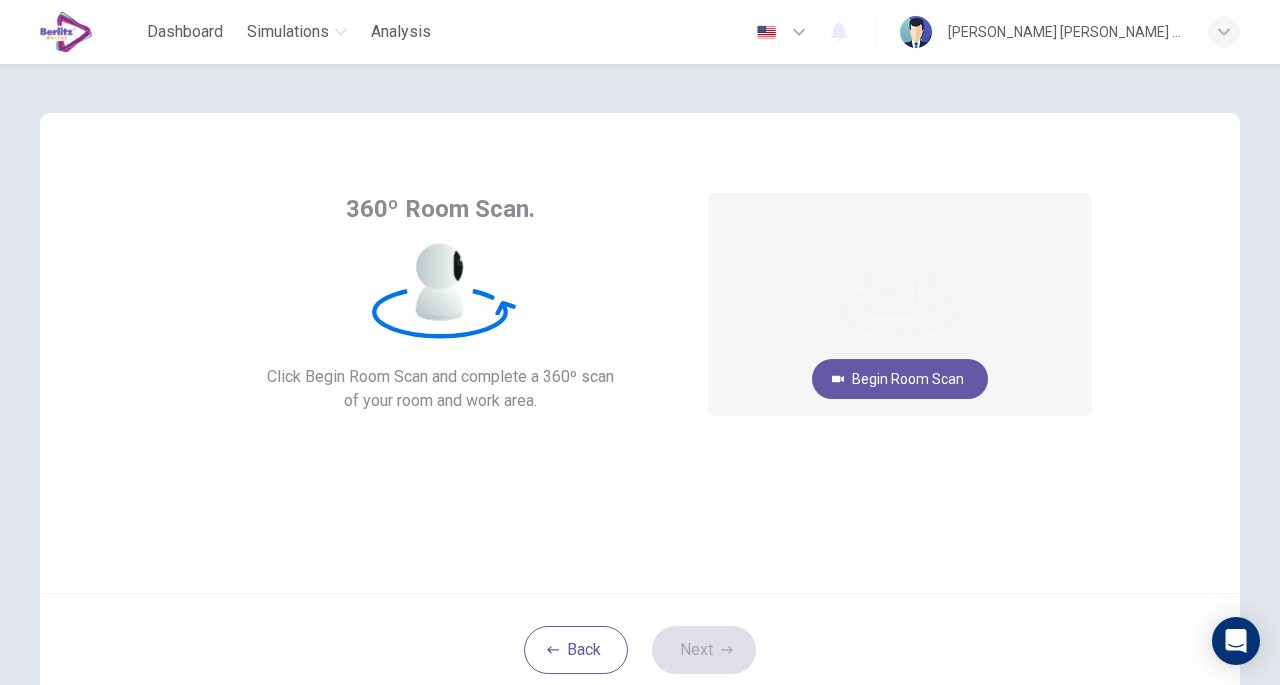 scroll, scrollTop: 1, scrollLeft: 0, axis: vertical 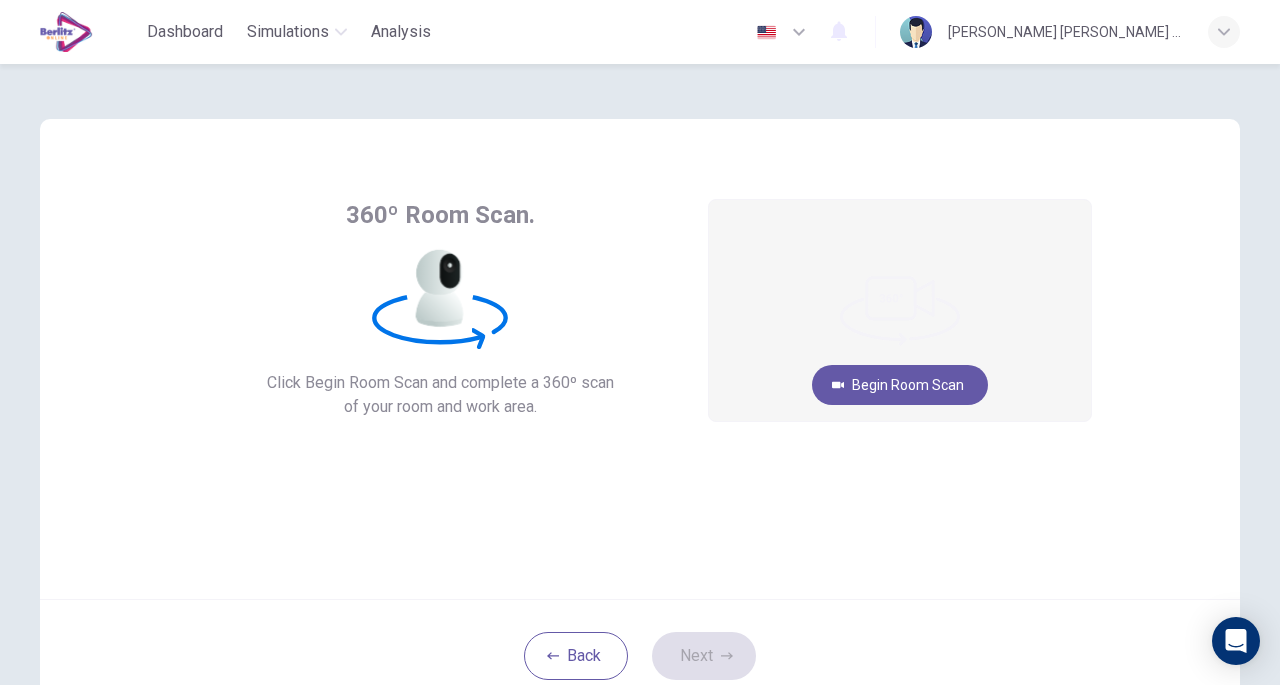 click on "Begin Room Scan" at bounding box center [900, 385] 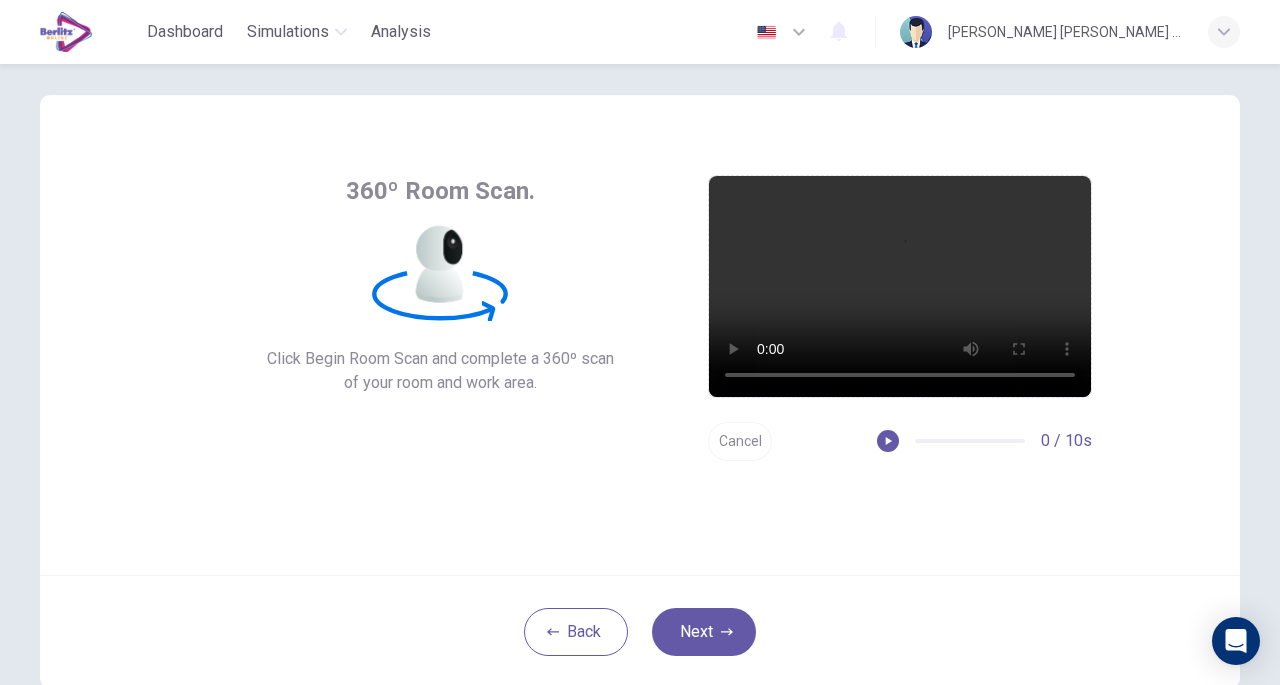 scroll, scrollTop: 85, scrollLeft: 0, axis: vertical 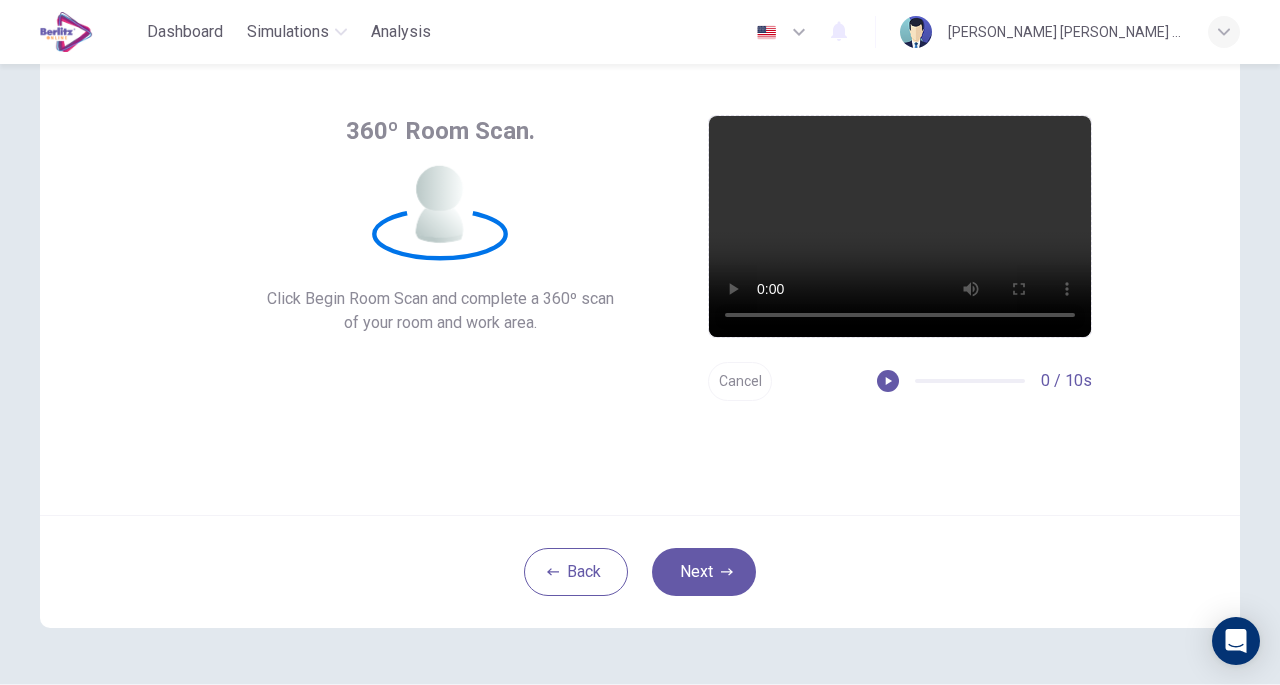 click on "Next" at bounding box center [704, 572] 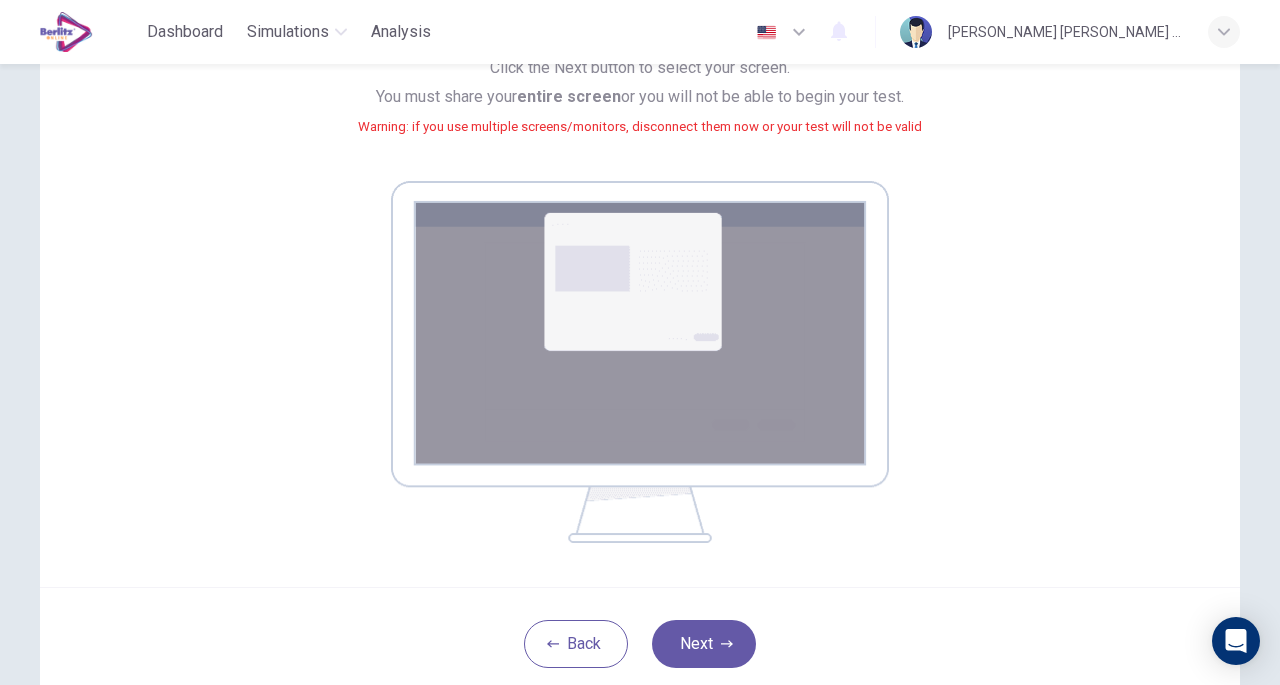 scroll, scrollTop: 219, scrollLeft: 0, axis: vertical 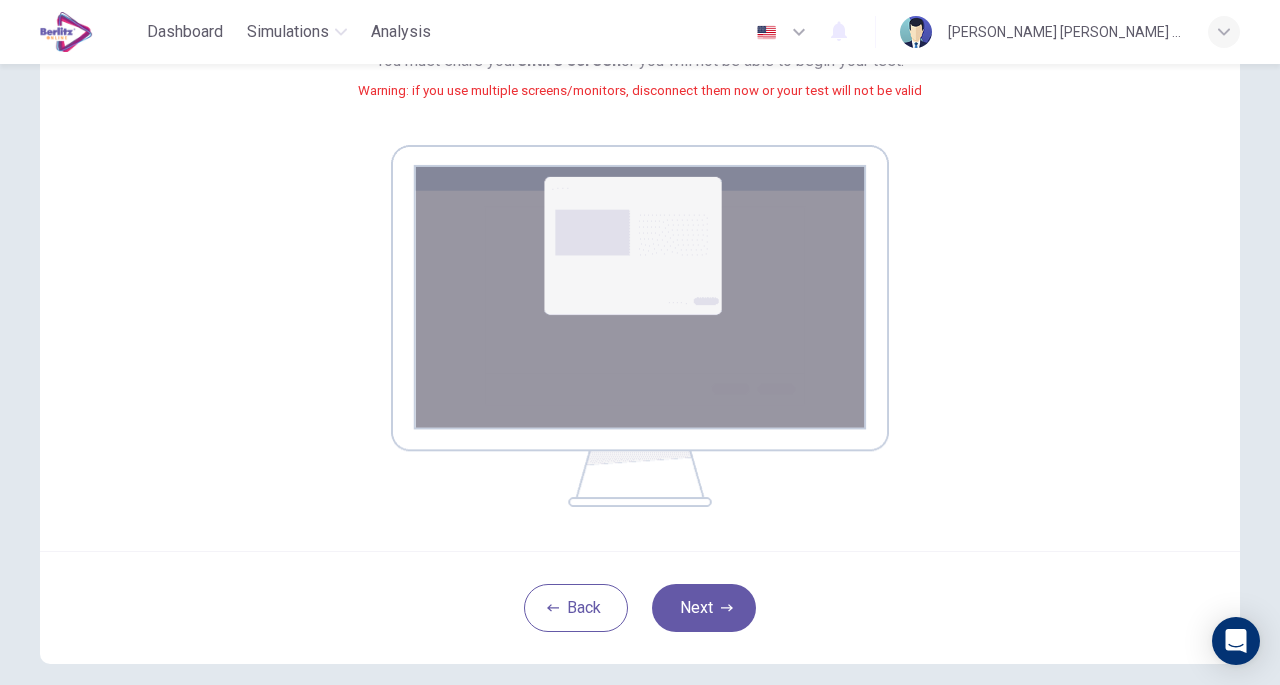 click on "Next" at bounding box center (704, 608) 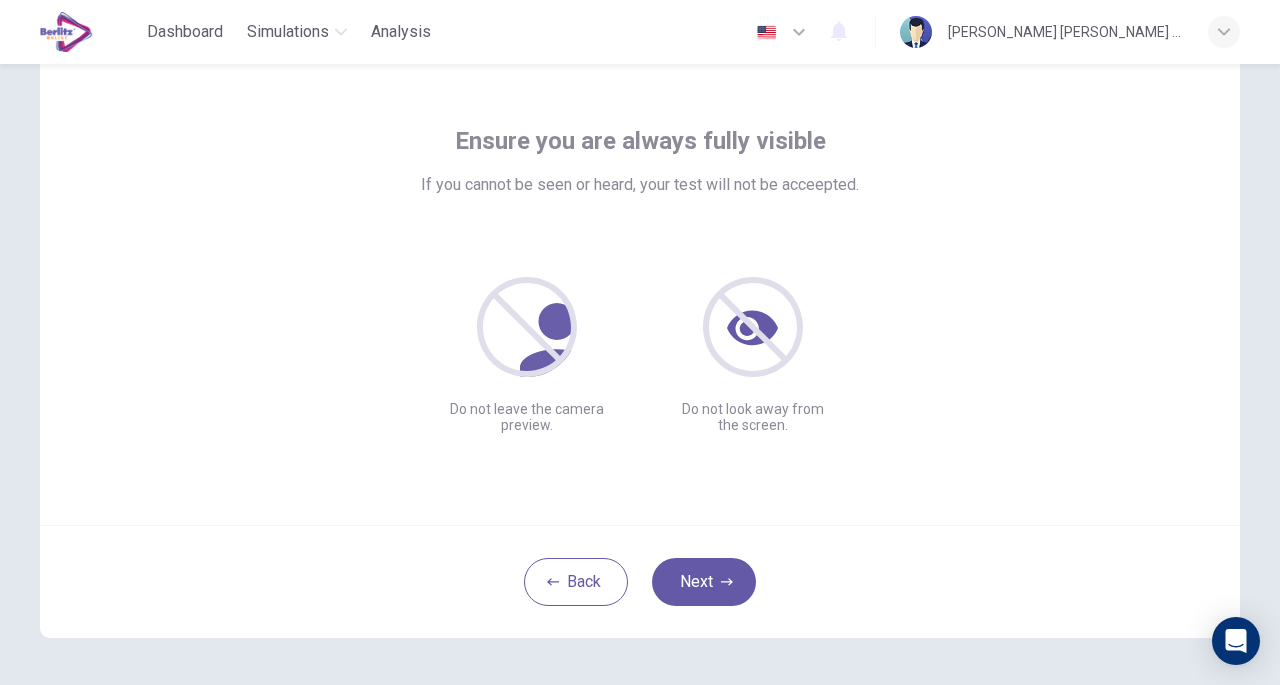 scroll, scrollTop: 74, scrollLeft: 0, axis: vertical 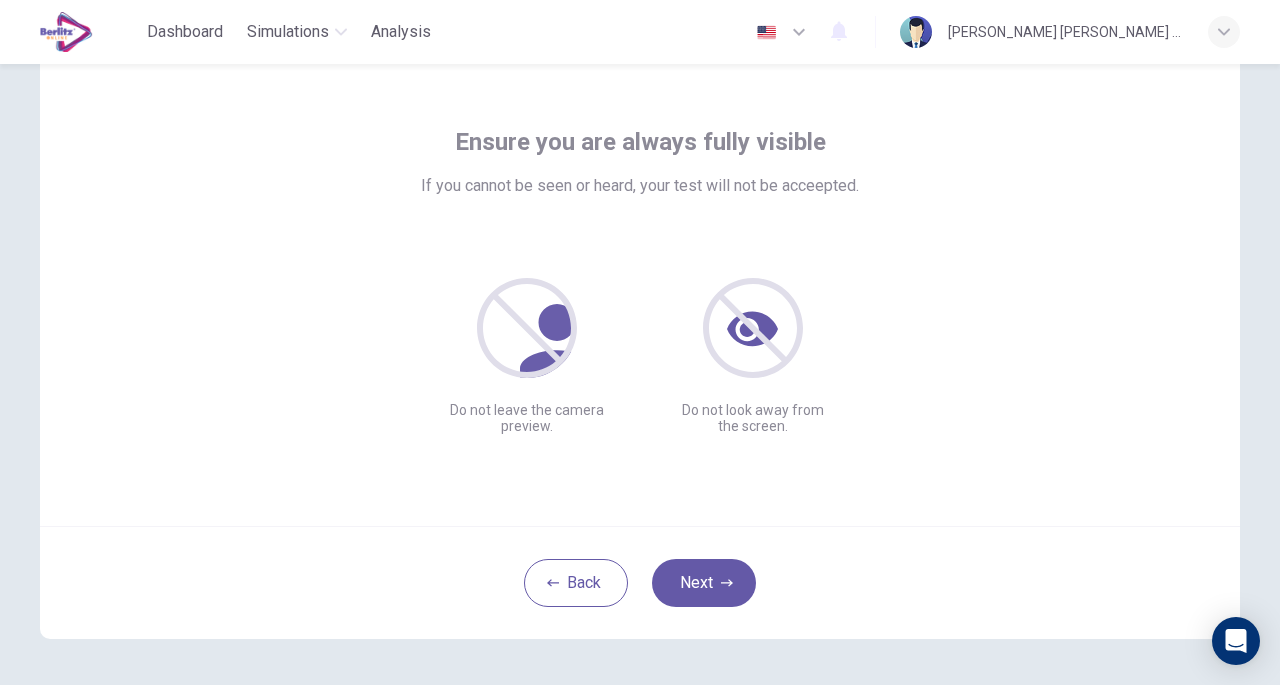 click on "Do not leave the camera preview. Do not look away from the screen." at bounding box center [640, 324] 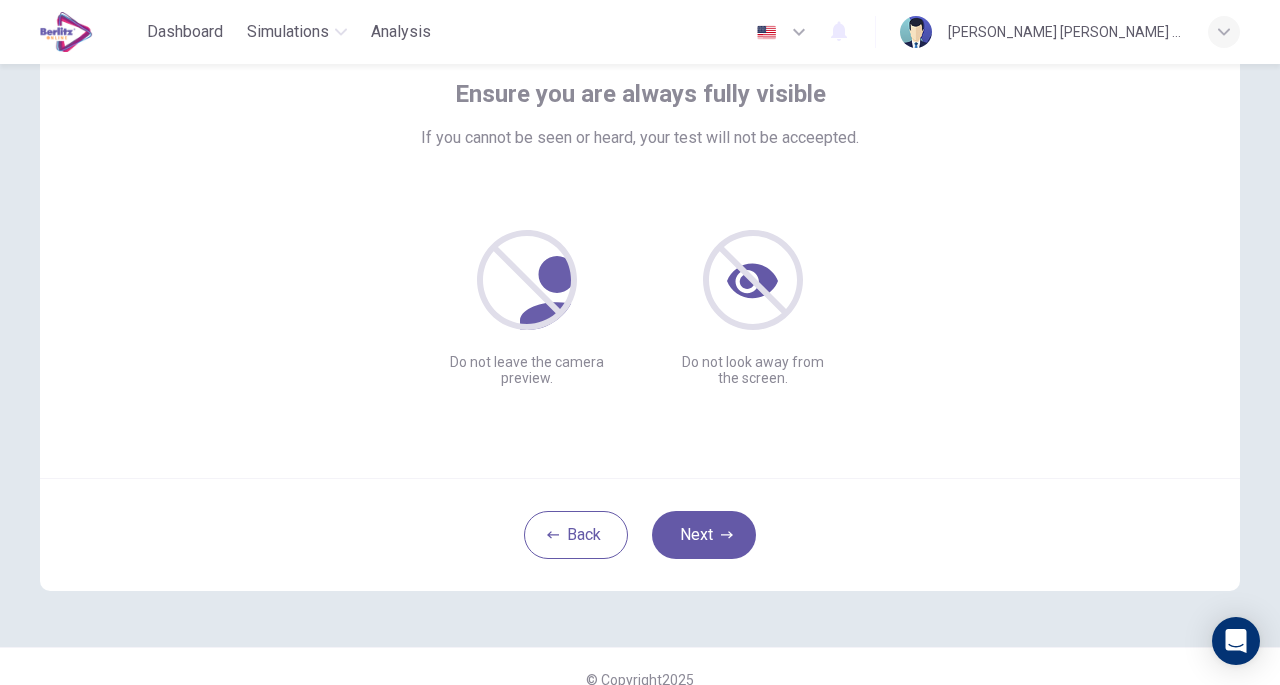 scroll, scrollTop: 126, scrollLeft: 0, axis: vertical 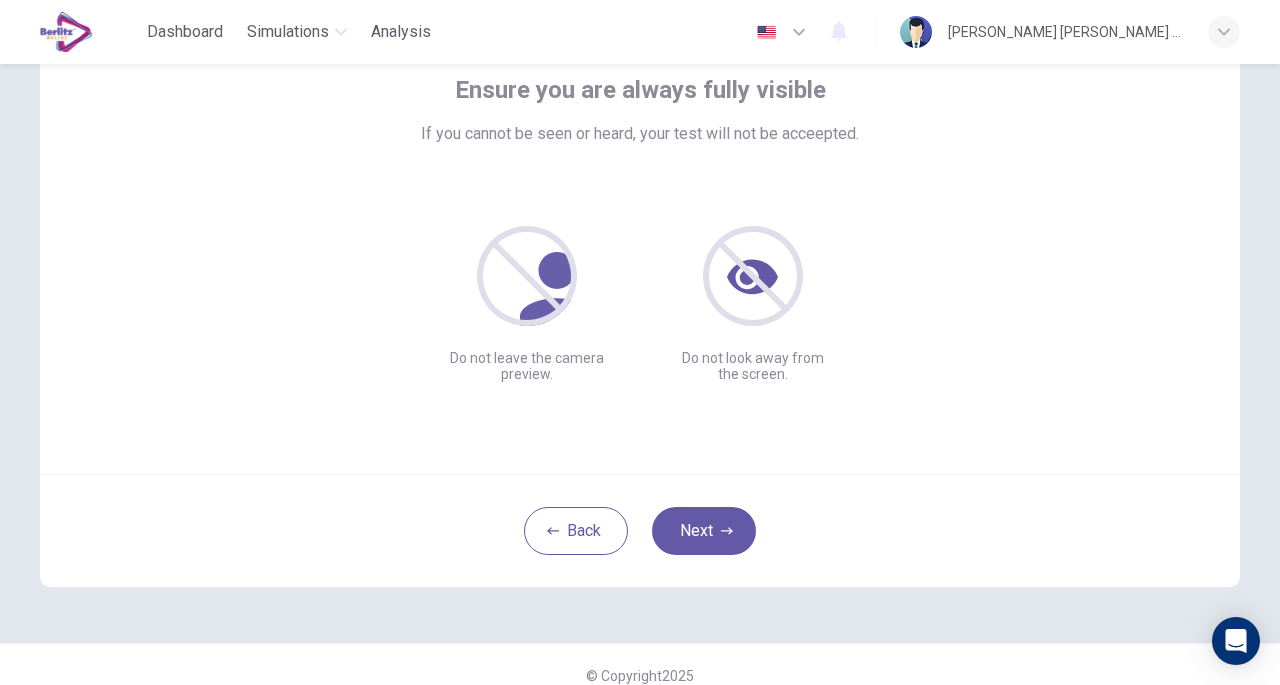 click on "Next" at bounding box center (704, 531) 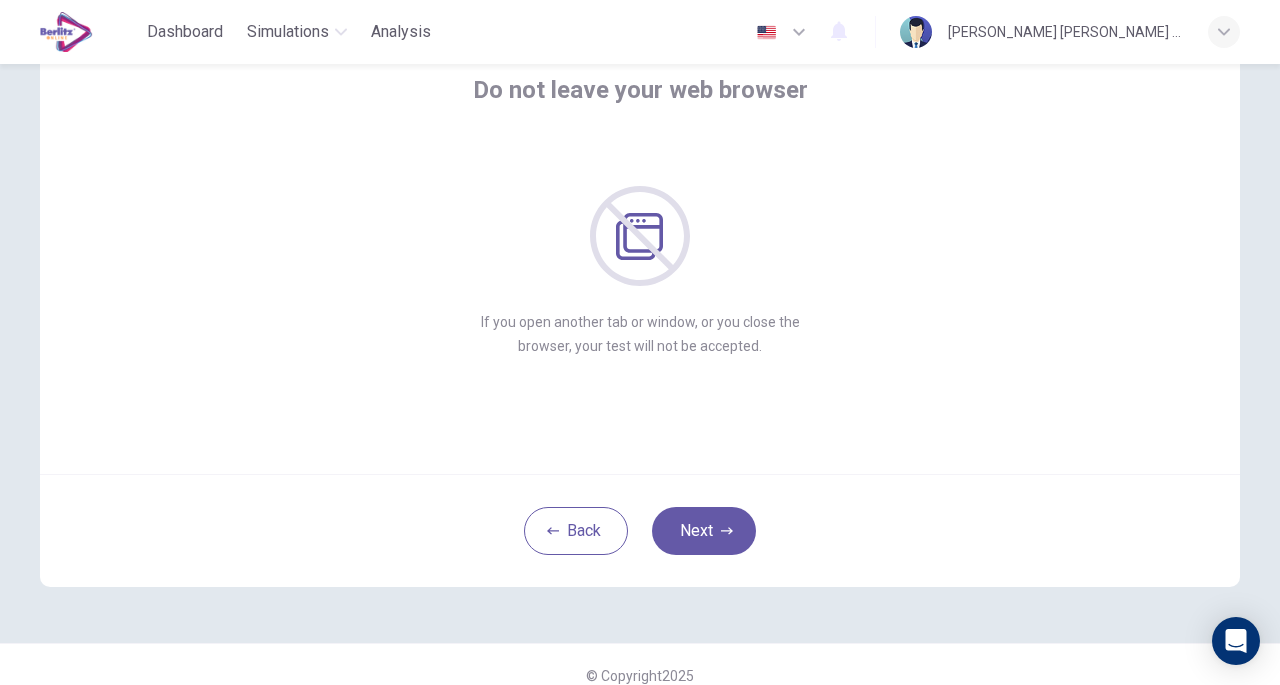 scroll, scrollTop: 127, scrollLeft: 0, axis: vertical 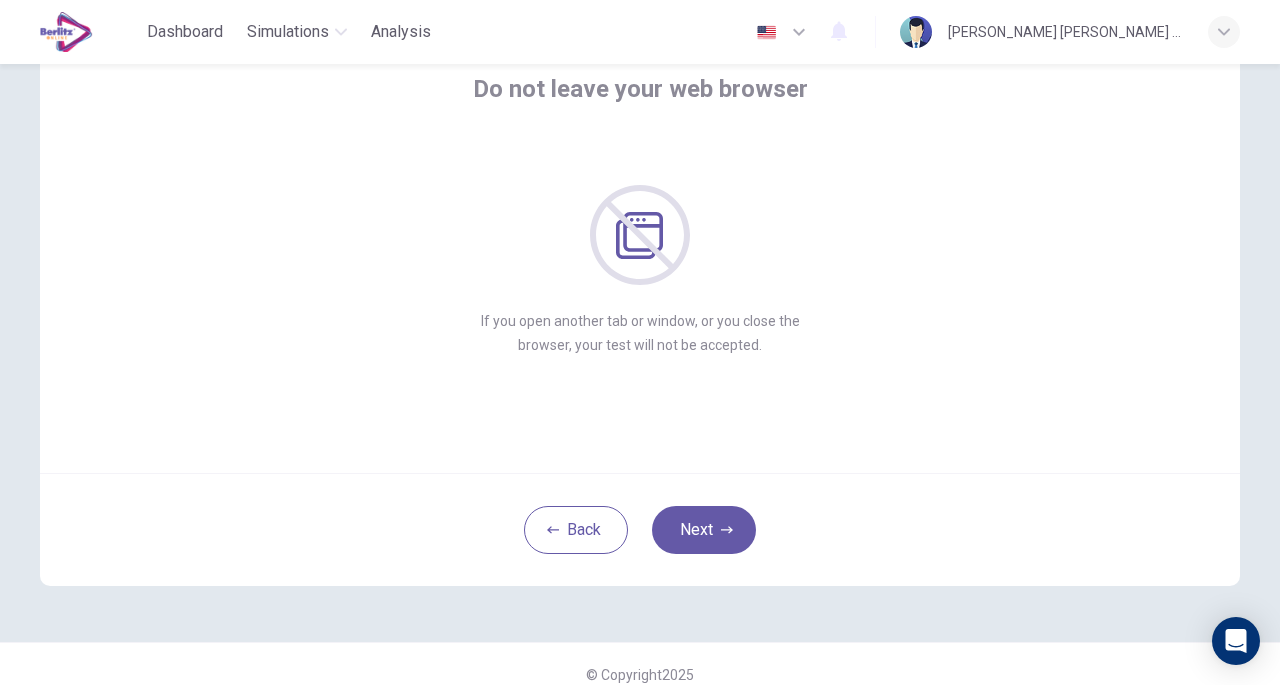 click on "Next" at bounding box center (704, 530) 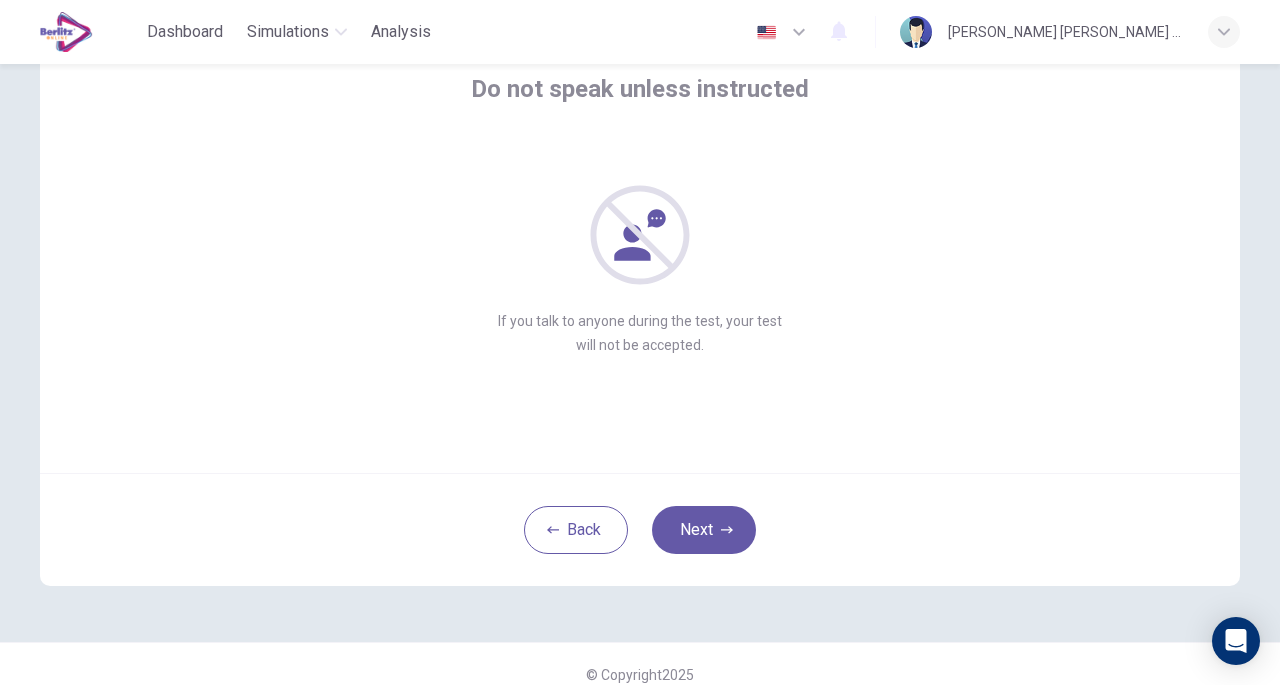 scroll, scrollTop: 124, scrollLeft: 0, axis: vertical 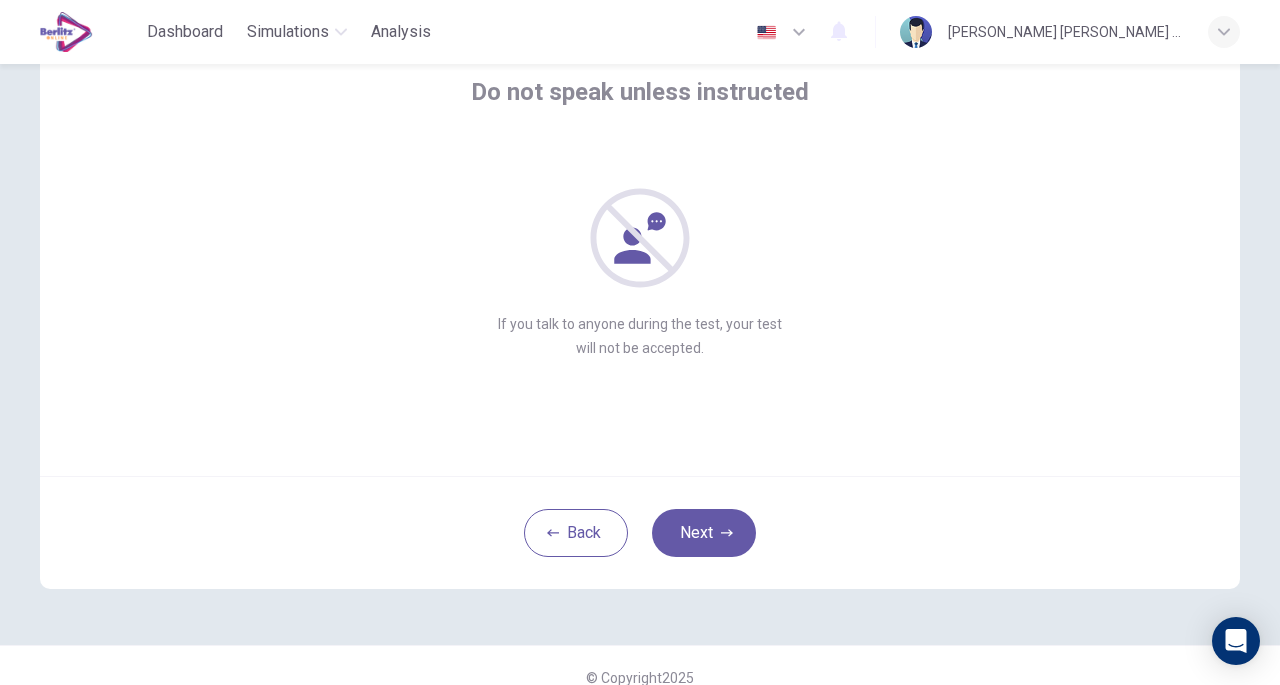 click on "Next" at bounding box center (704, 533) 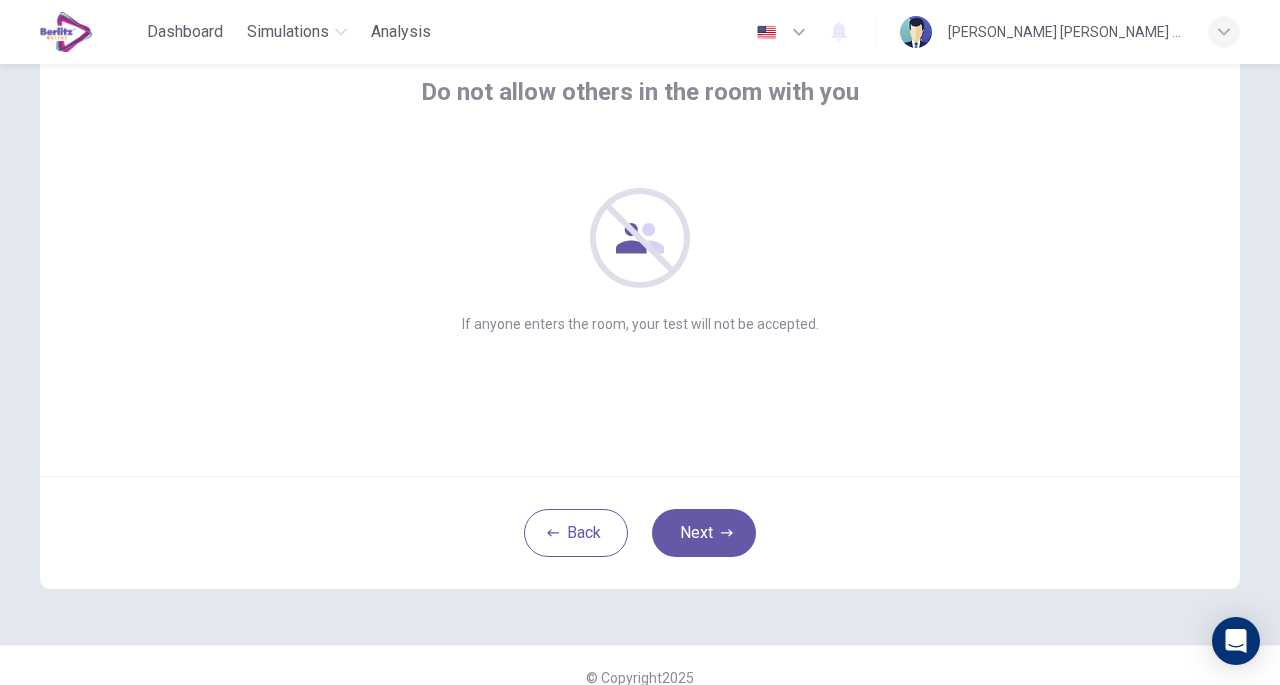 click on "Next" at bounding box center (704, 533) 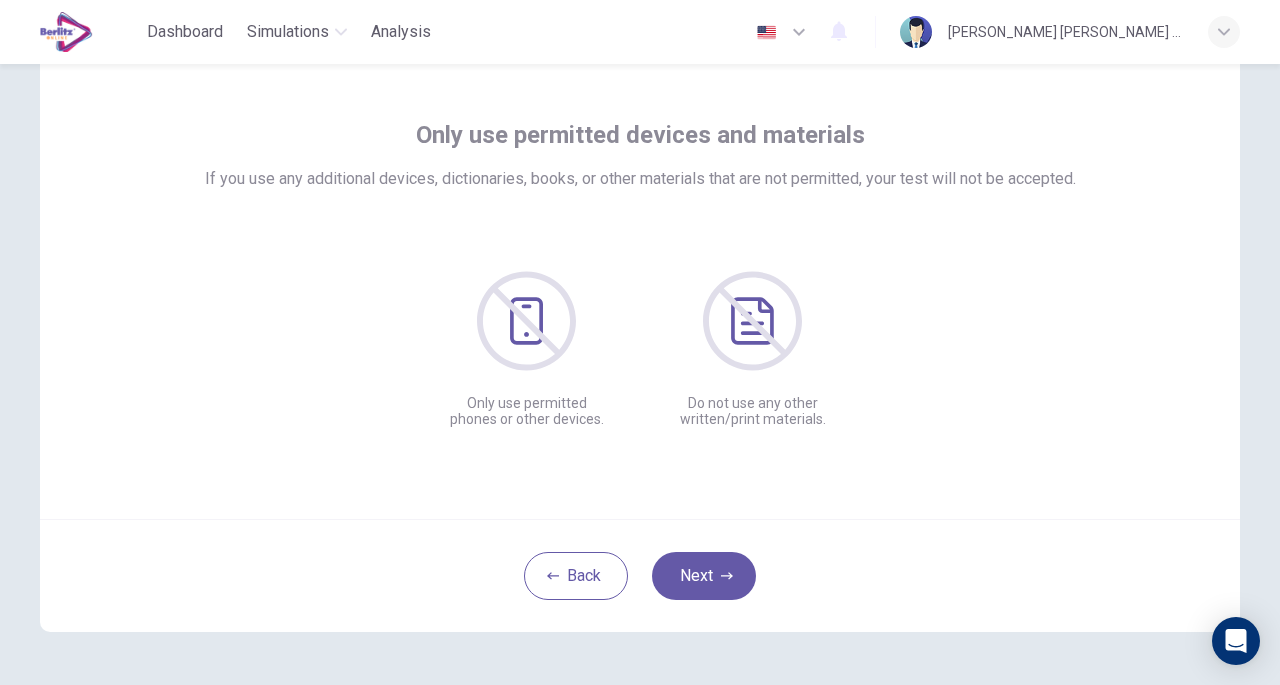 scroll, scrollTop: 80, scrollLeft: 0, axis: vertical 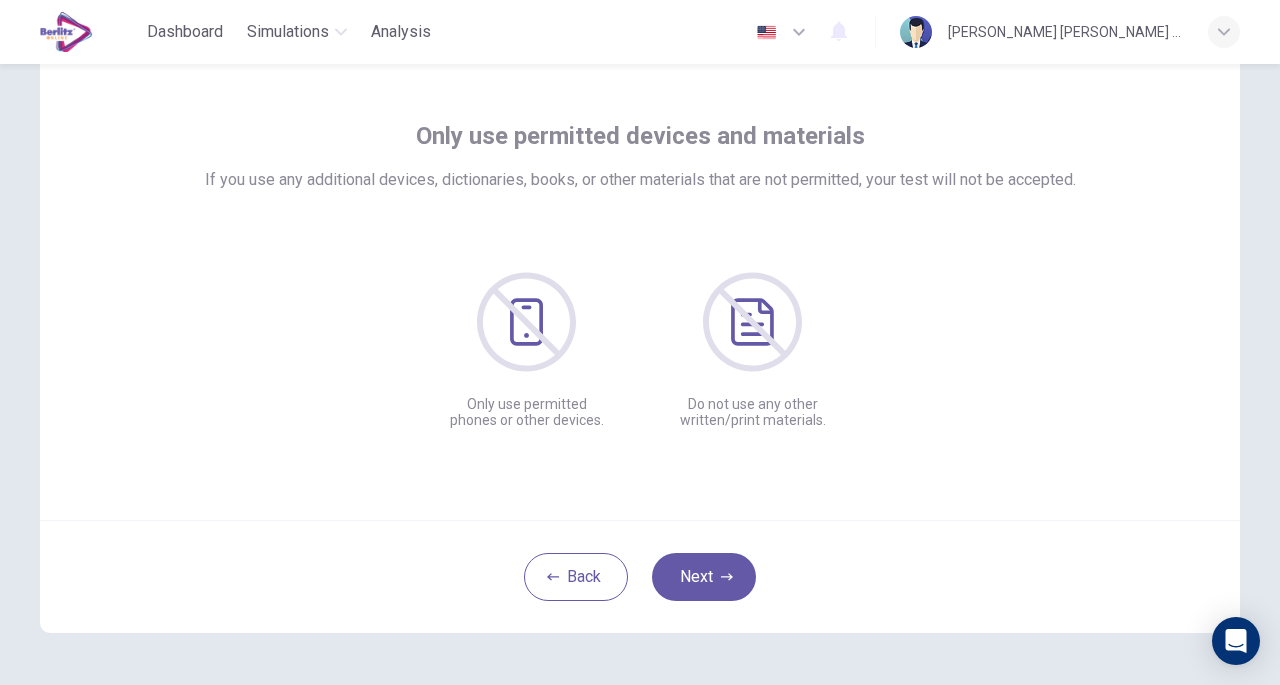 click on "Next" at bounding box center (704, 577) 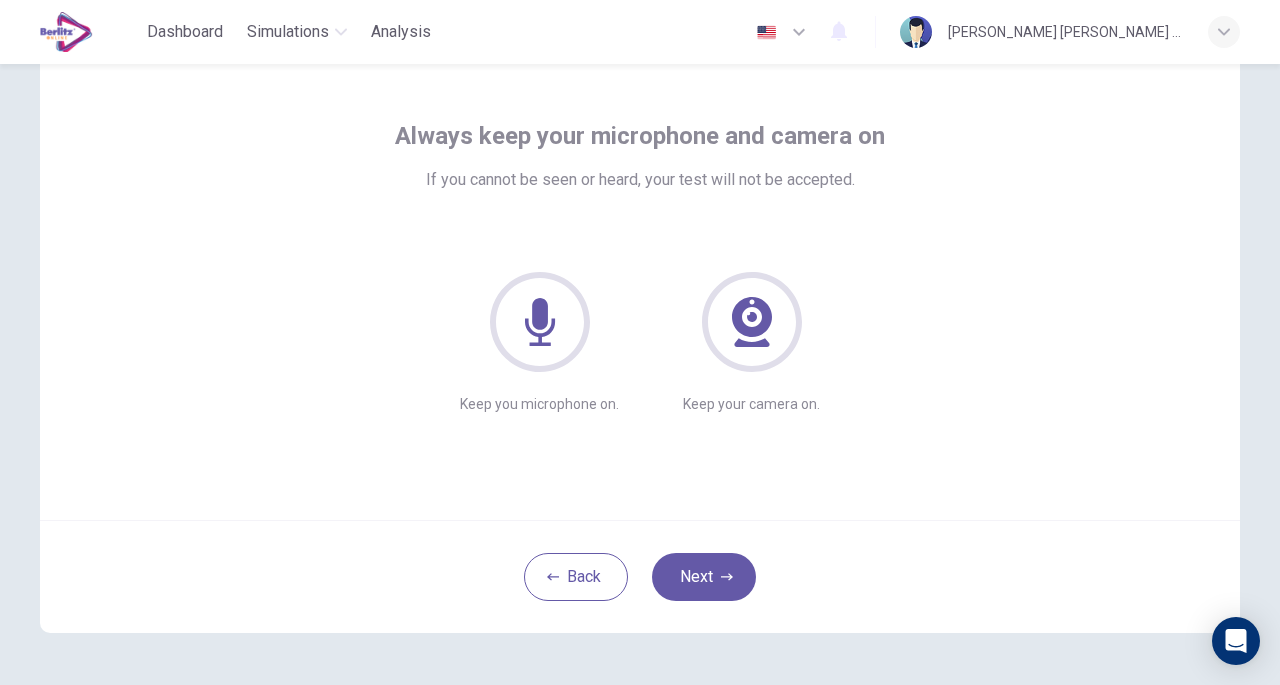 type 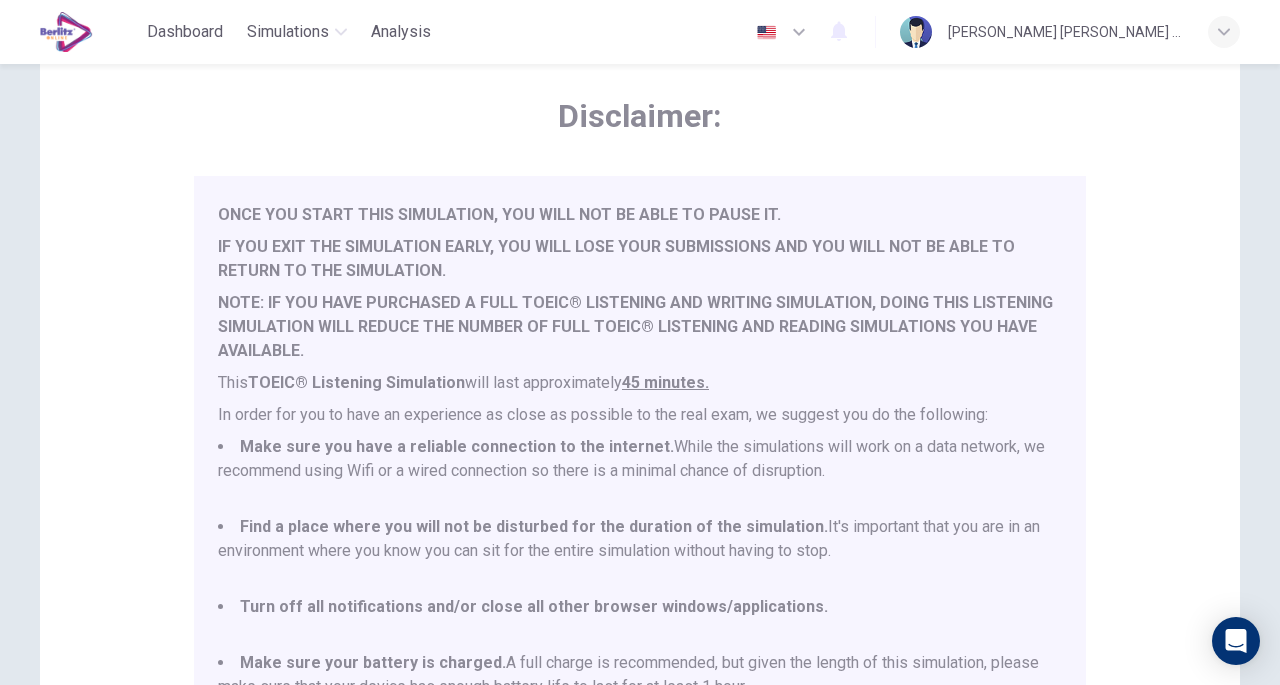 scroll, scrollTop: 52, scrollLeft: 0, axis: vertical 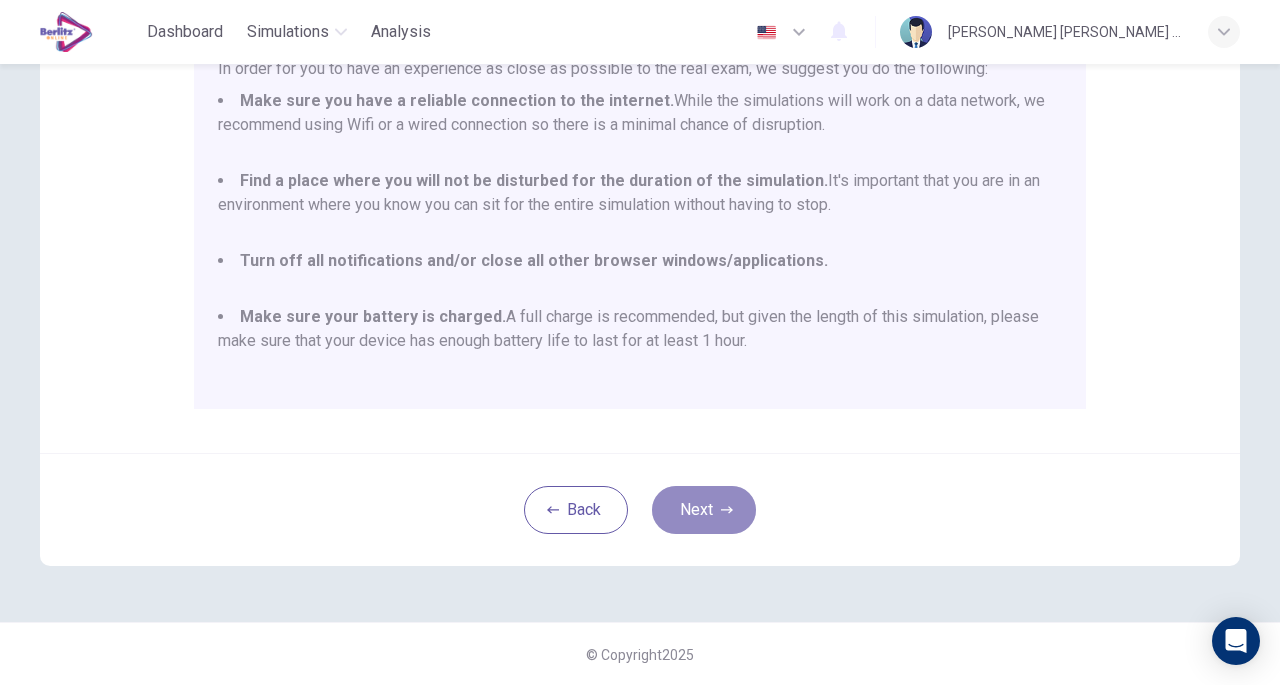 click on "Next" at bounding box center [704, 510] 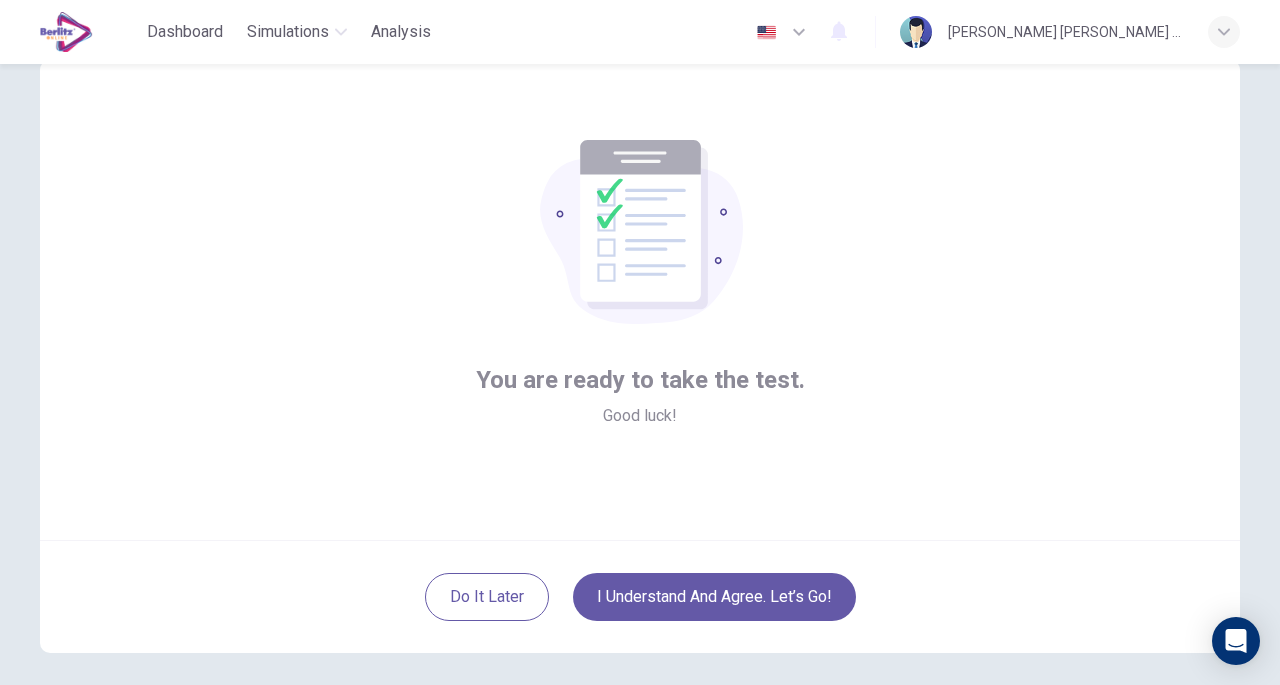 scroll, scrollTop: 63, scrollLeft: 0, axis: vertical 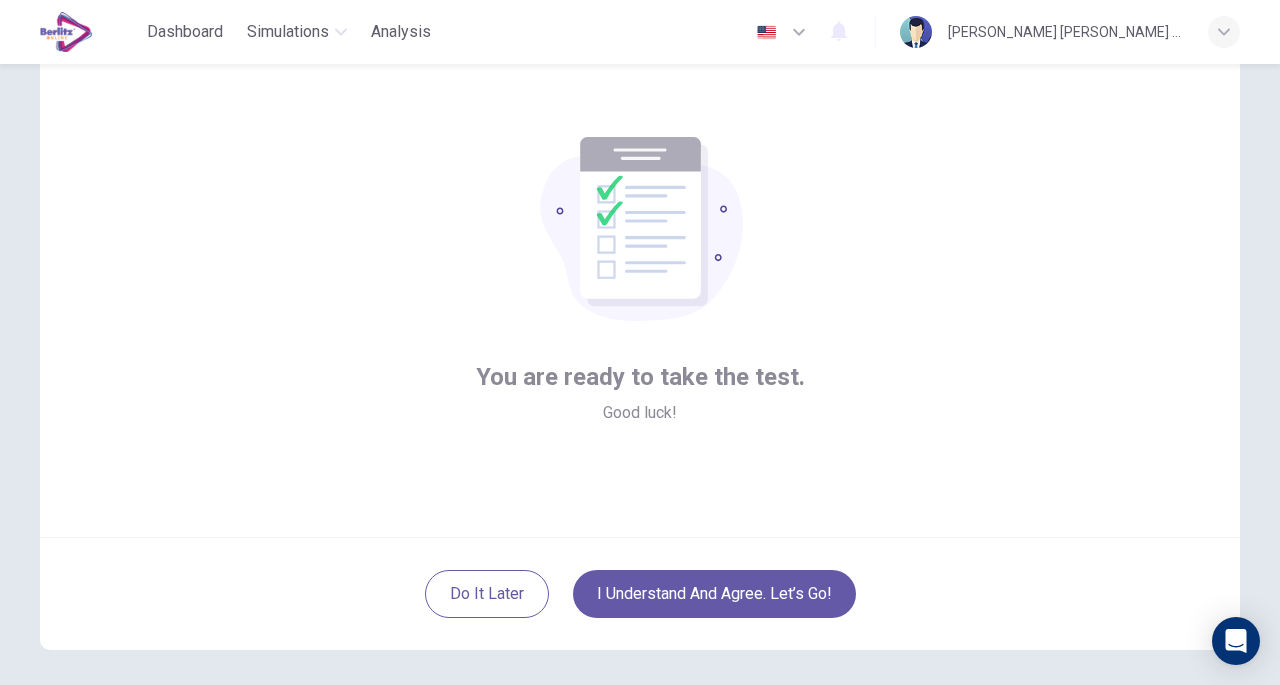 click on "You are ready to take the test. Good luck!" at bounding box center (640, 297) 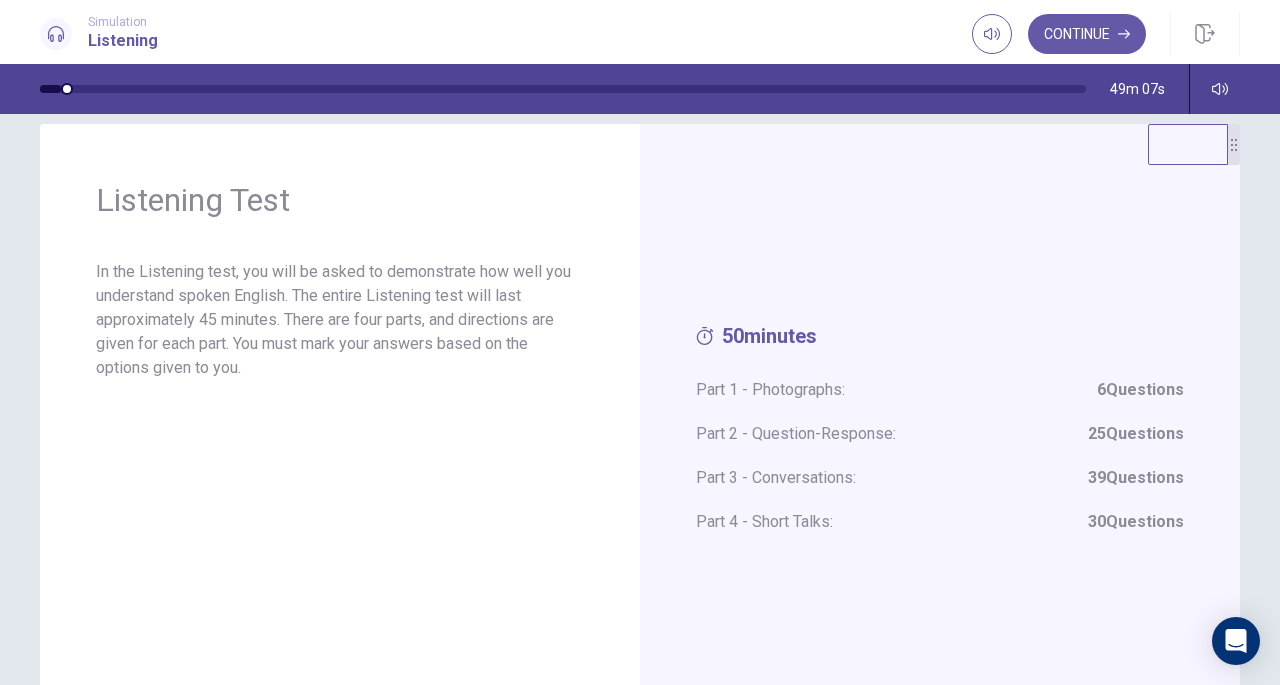 scroll, scrollTop: 24, scrollLeft: 0, axis: vertical 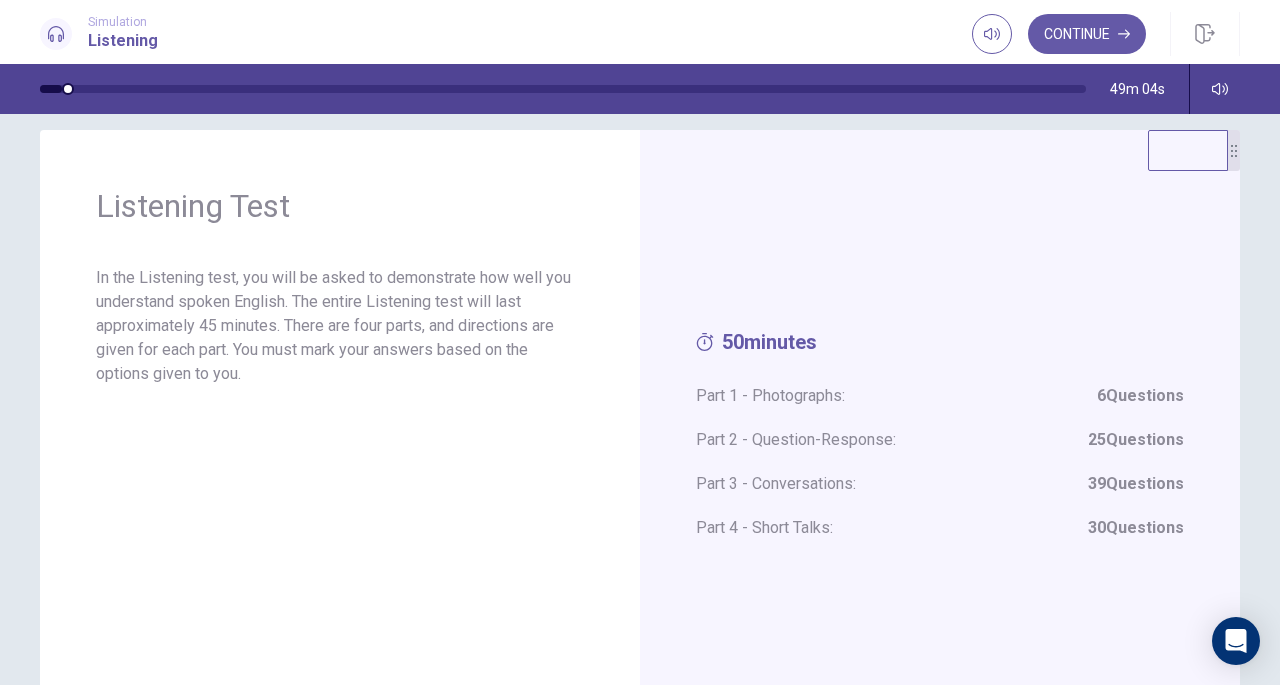click on "Continue" at bounding box center (1087, 34) 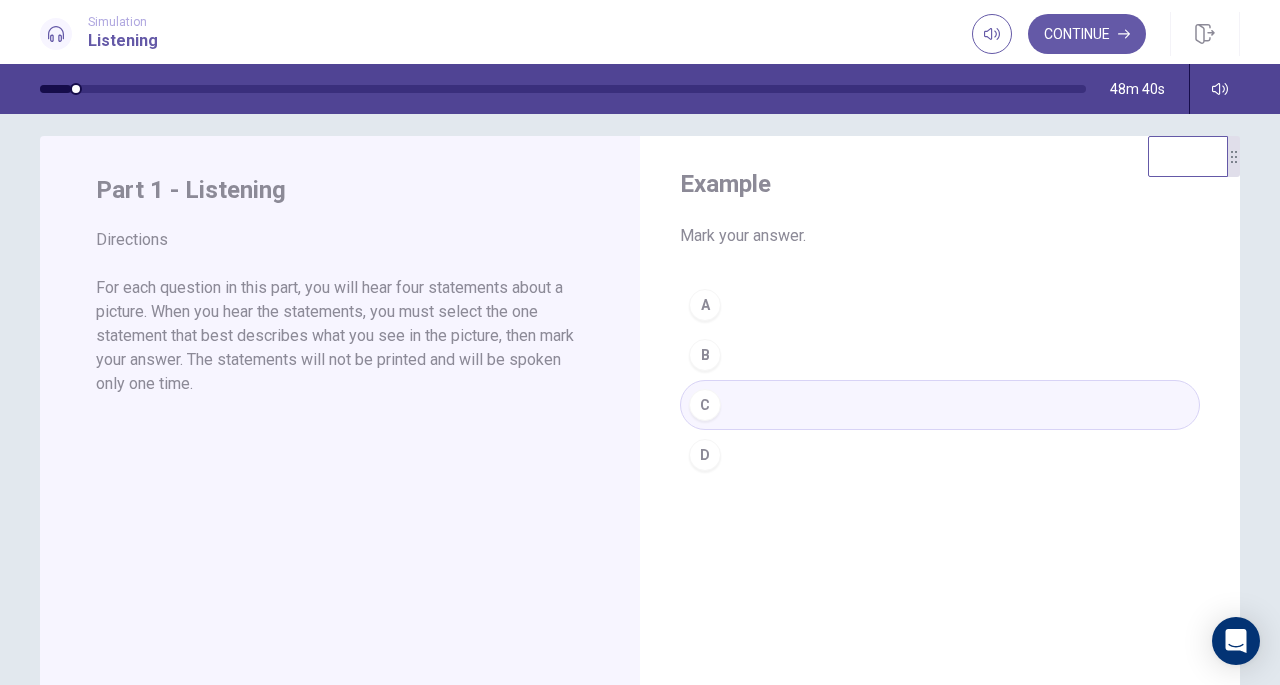 scroll, scrollTop: 17, scrollLeft: 0, axis: vertical 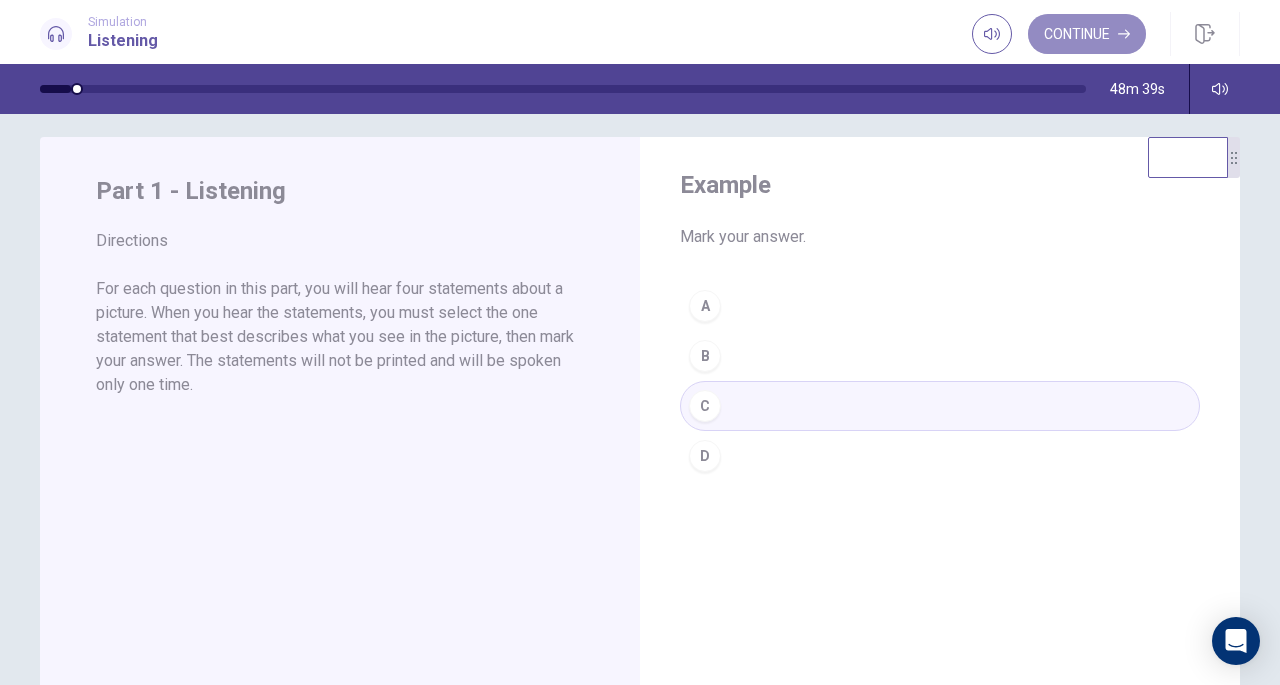 click on "Continue" at bounding box center (1087, 34) 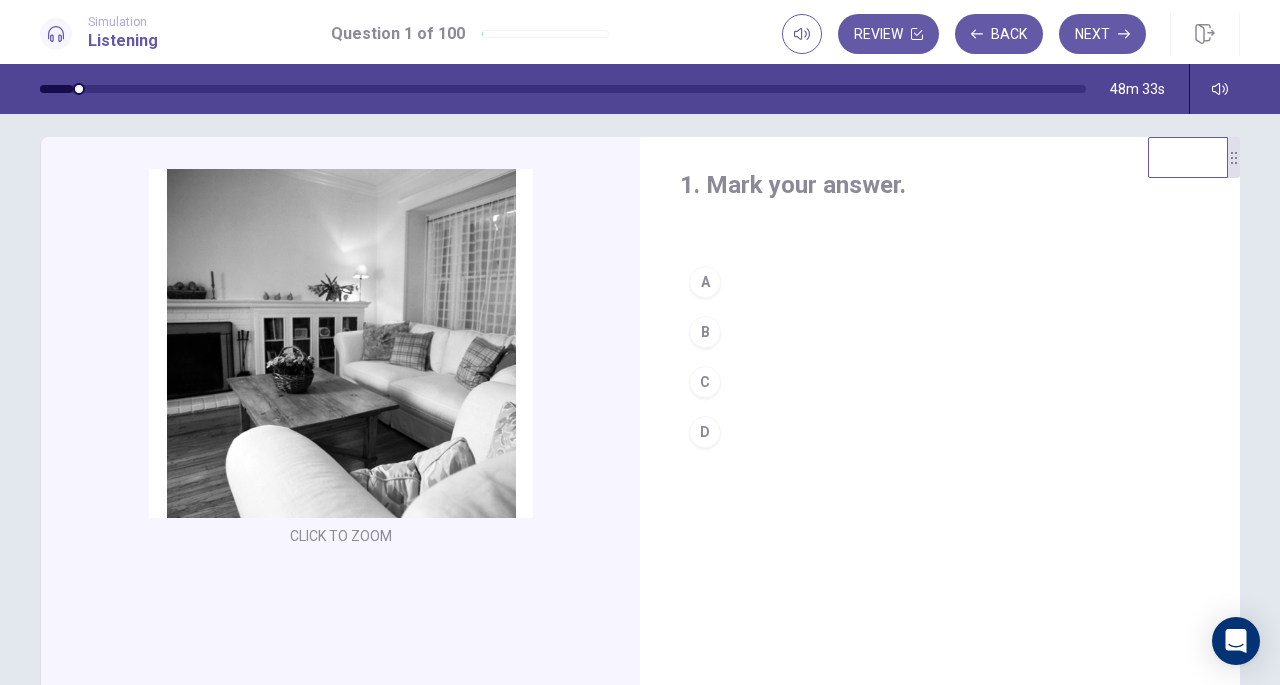 click on "Click to Zoom" at bounding box center [341, 360] 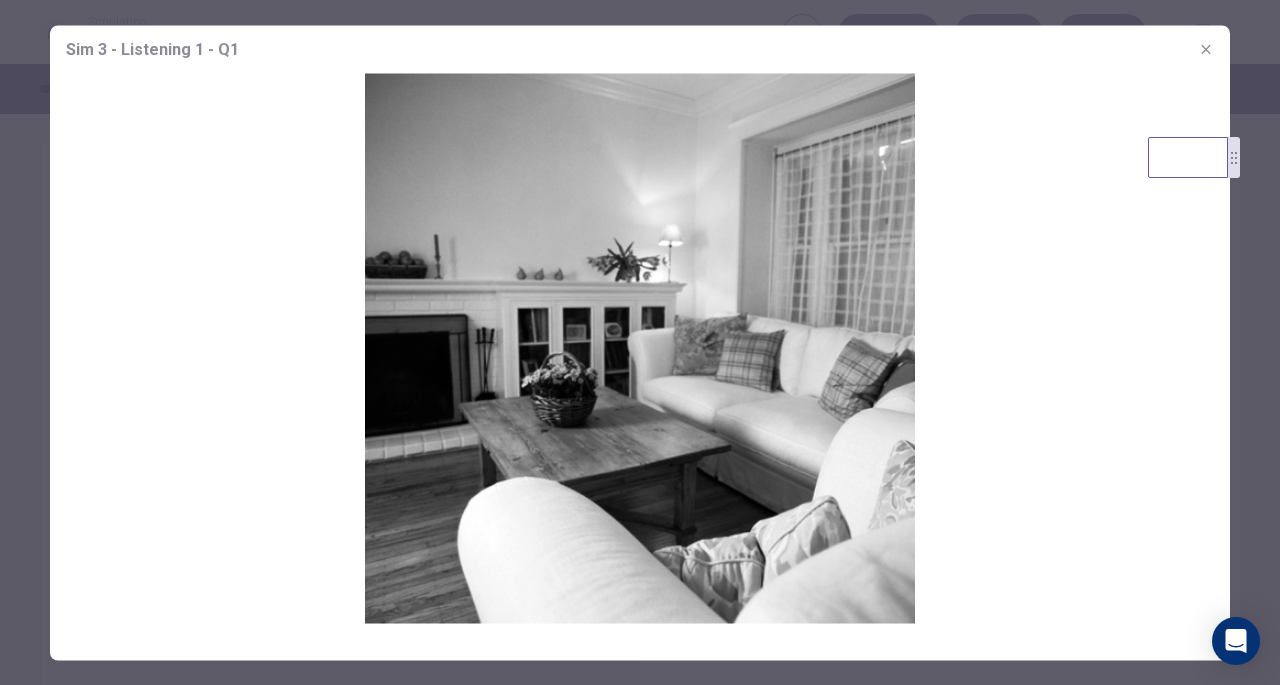 click 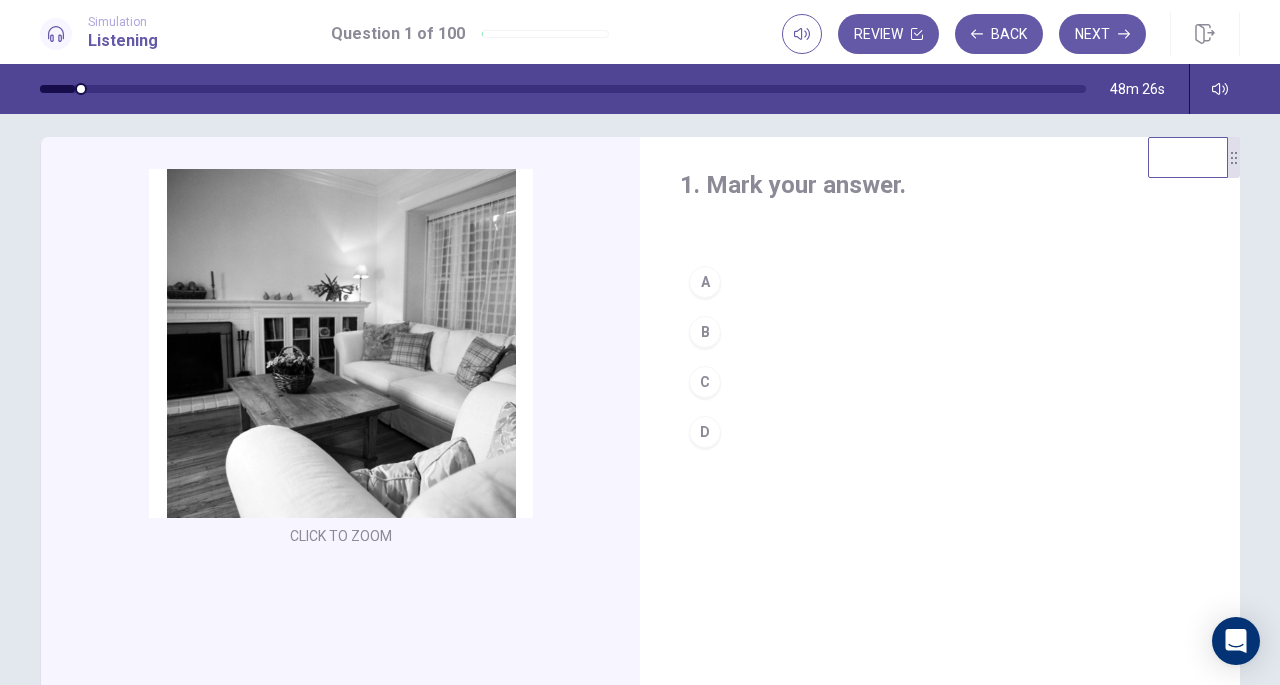 click on "Click to Zoom" at bounding box center (341, 360) 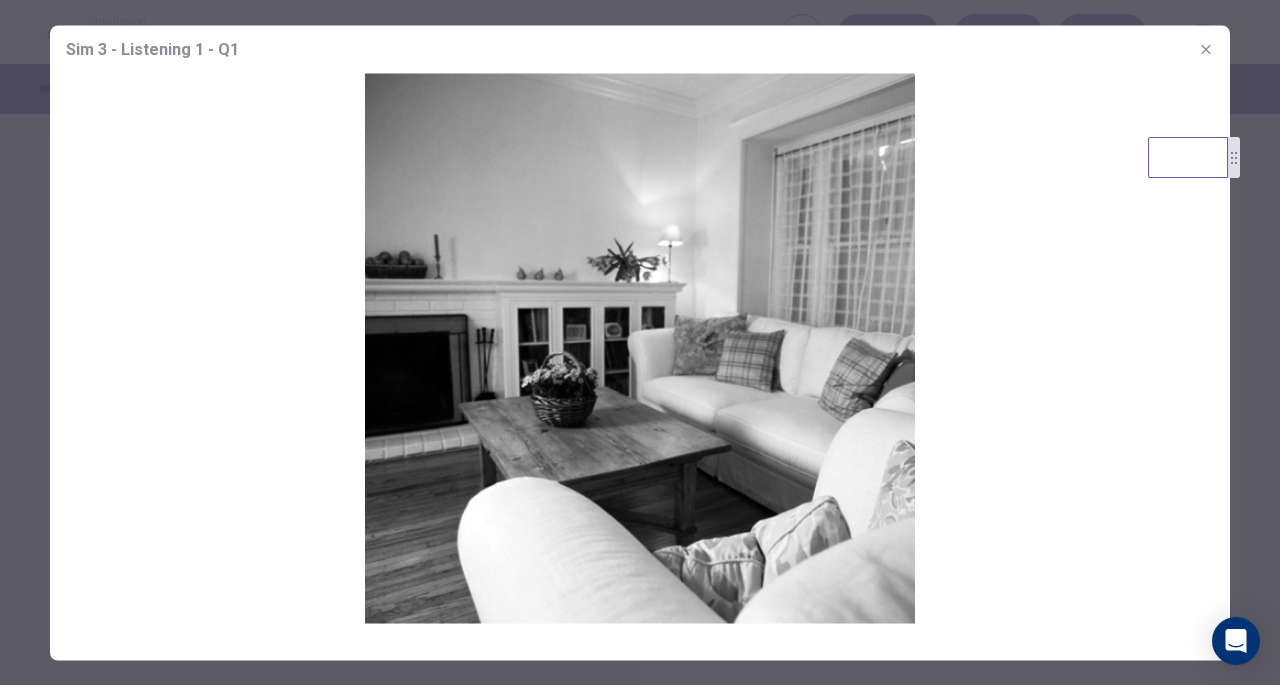 click 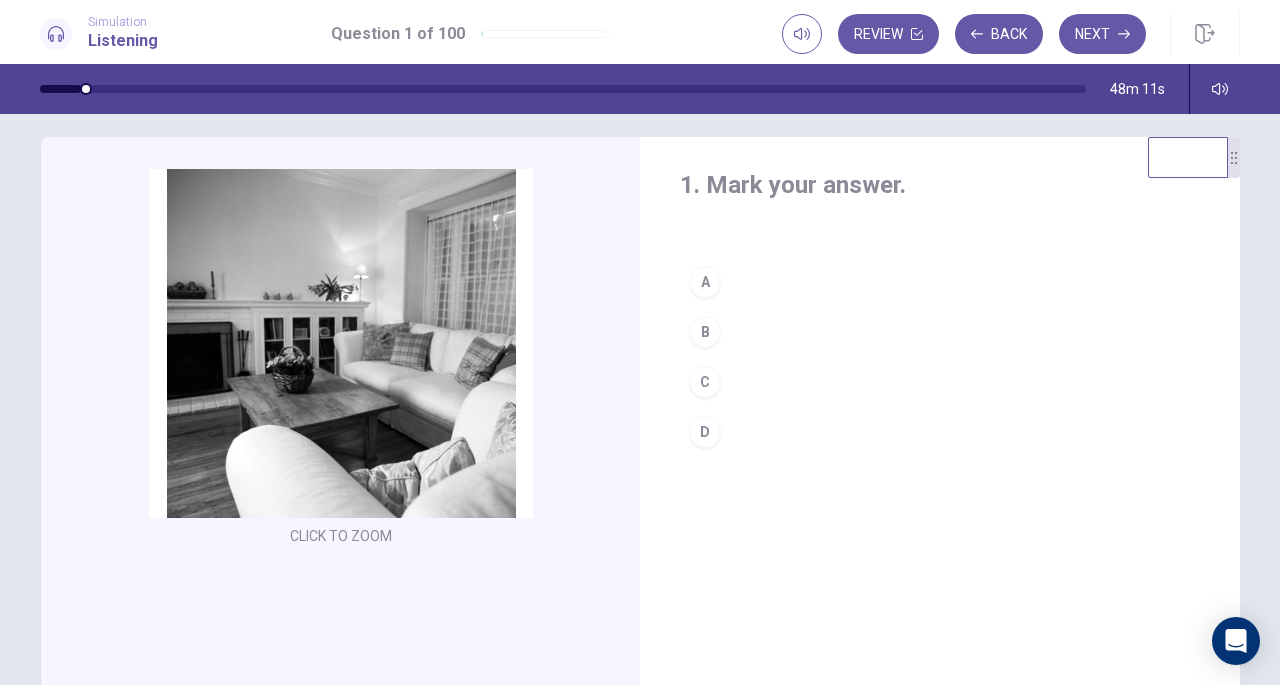 click on "B" at bounding box center (705, 332) 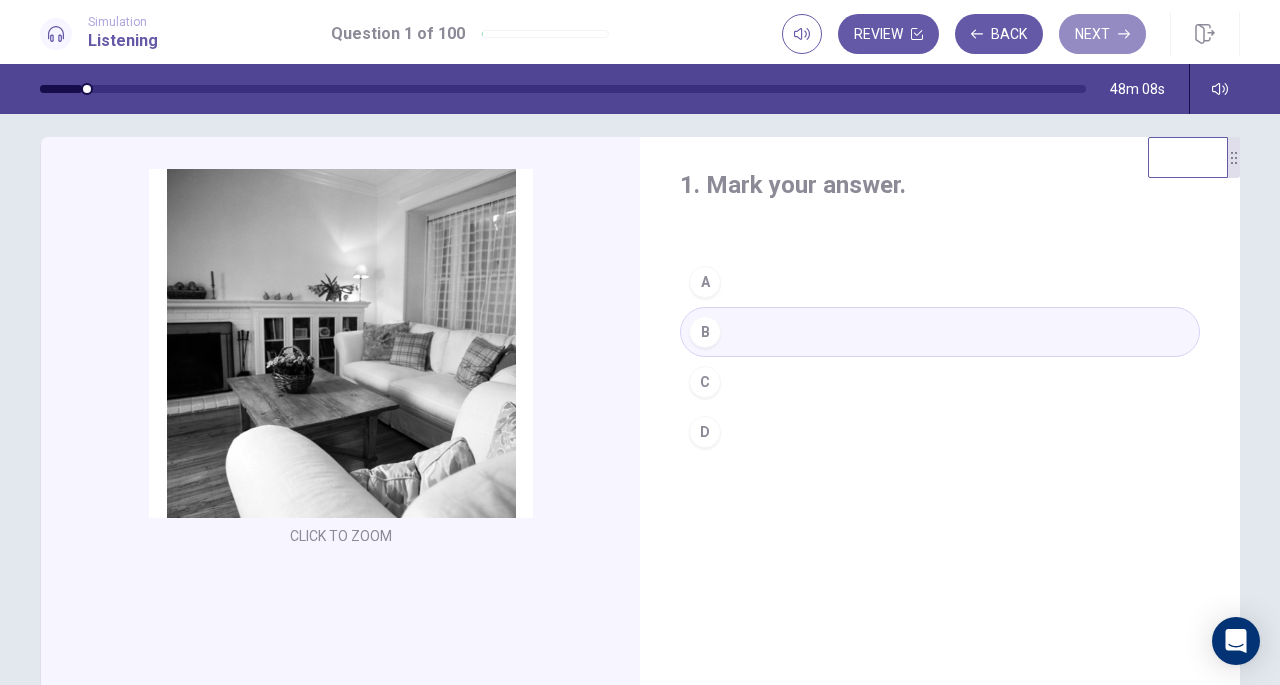 click on "Next" at bounding box center (1102, 34) 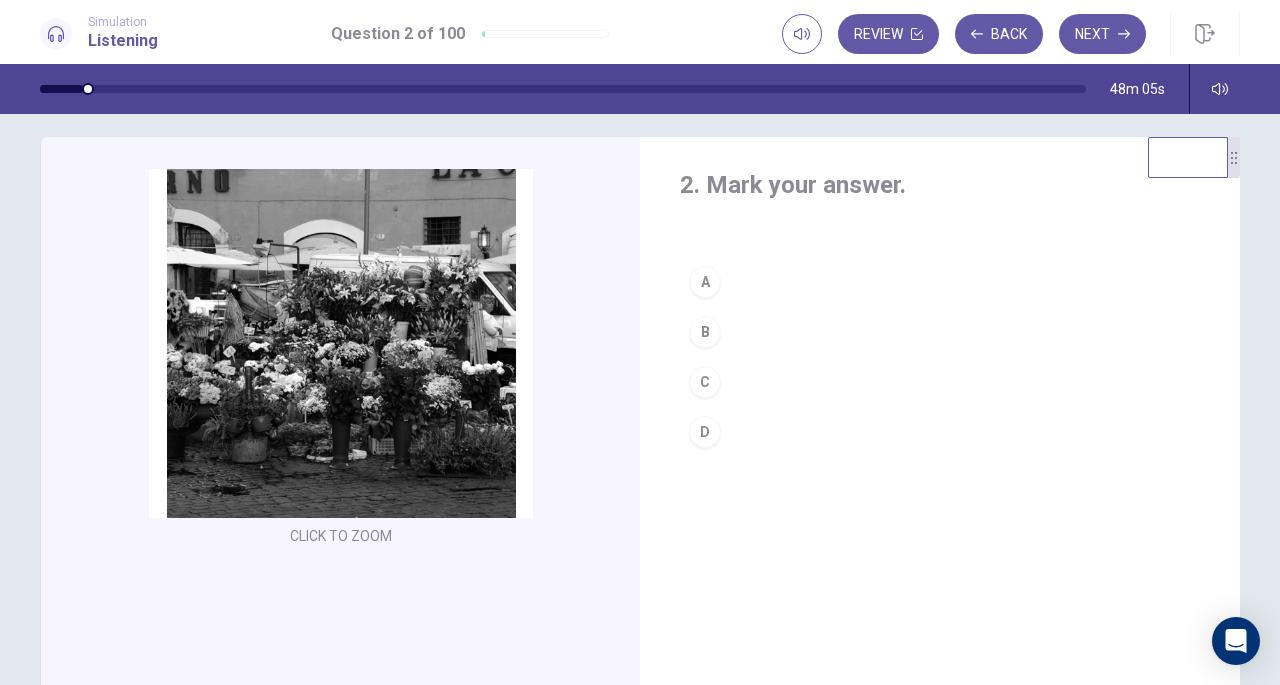 click on "Click to Zoom" at bounding box center (341, 360) 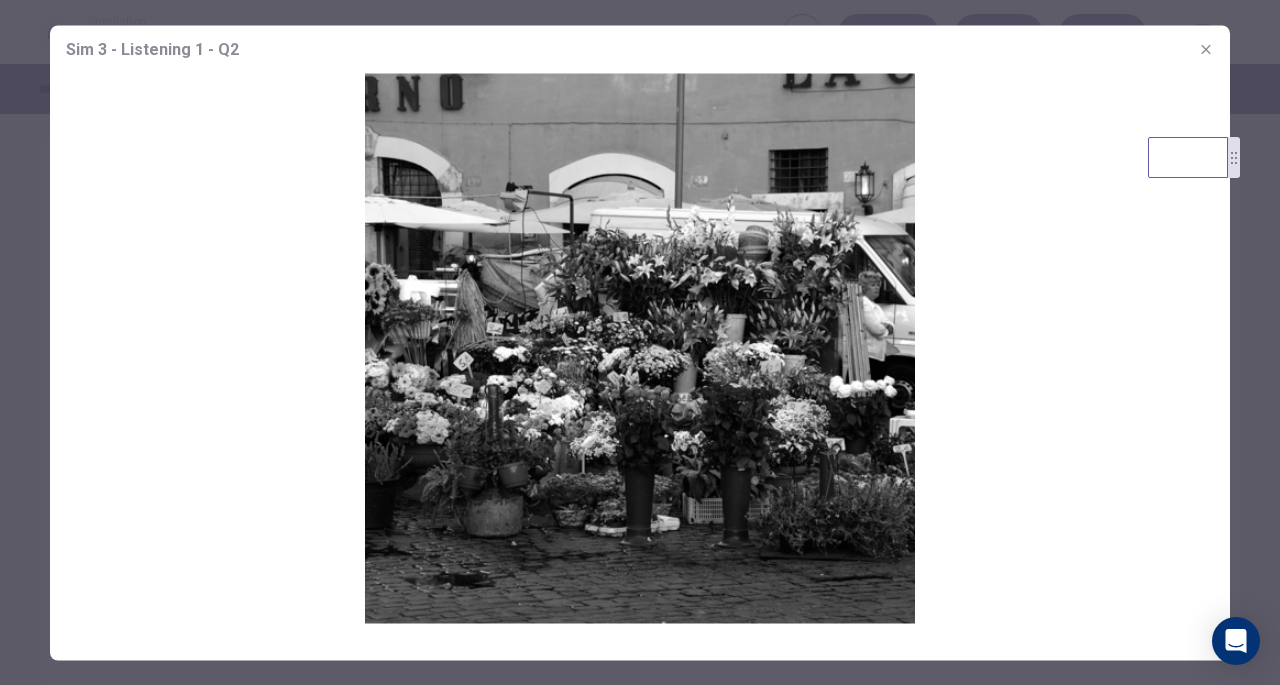 click 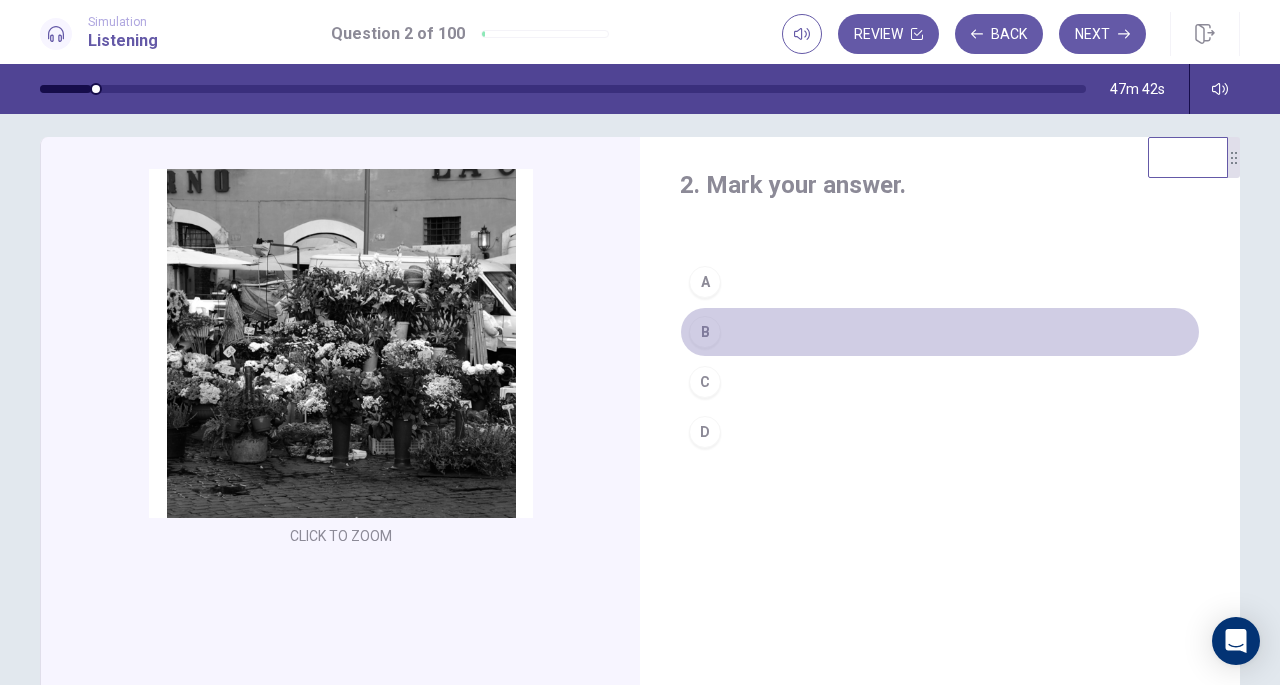 click on "B" at bounding box center [705, 332] 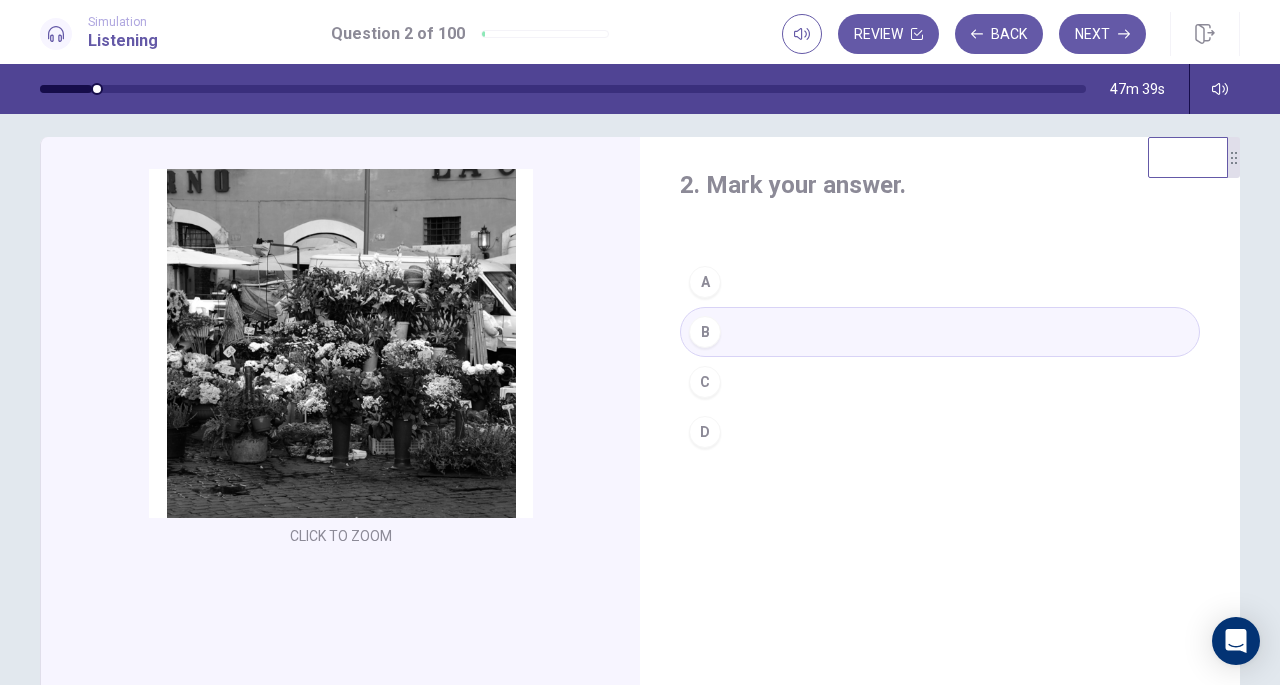 click on "Next" at bounding box center [1102, 34] 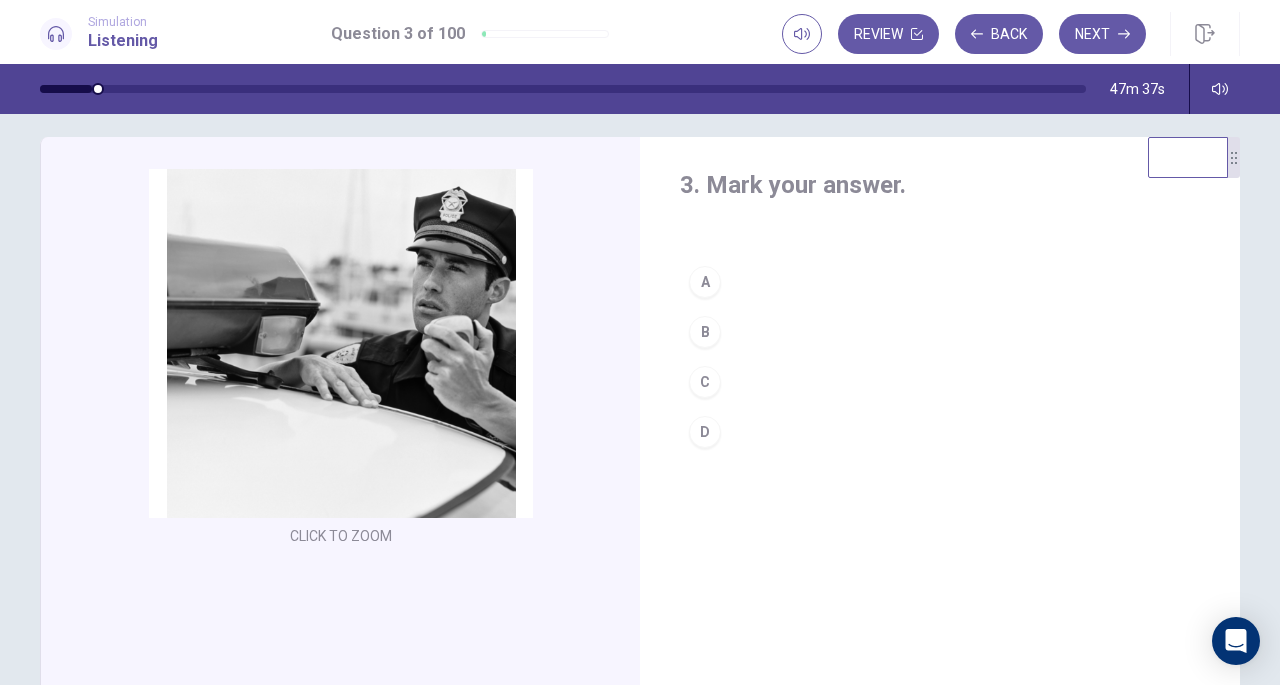 click on "Click to Zoom" at bounding box center (341, 359) 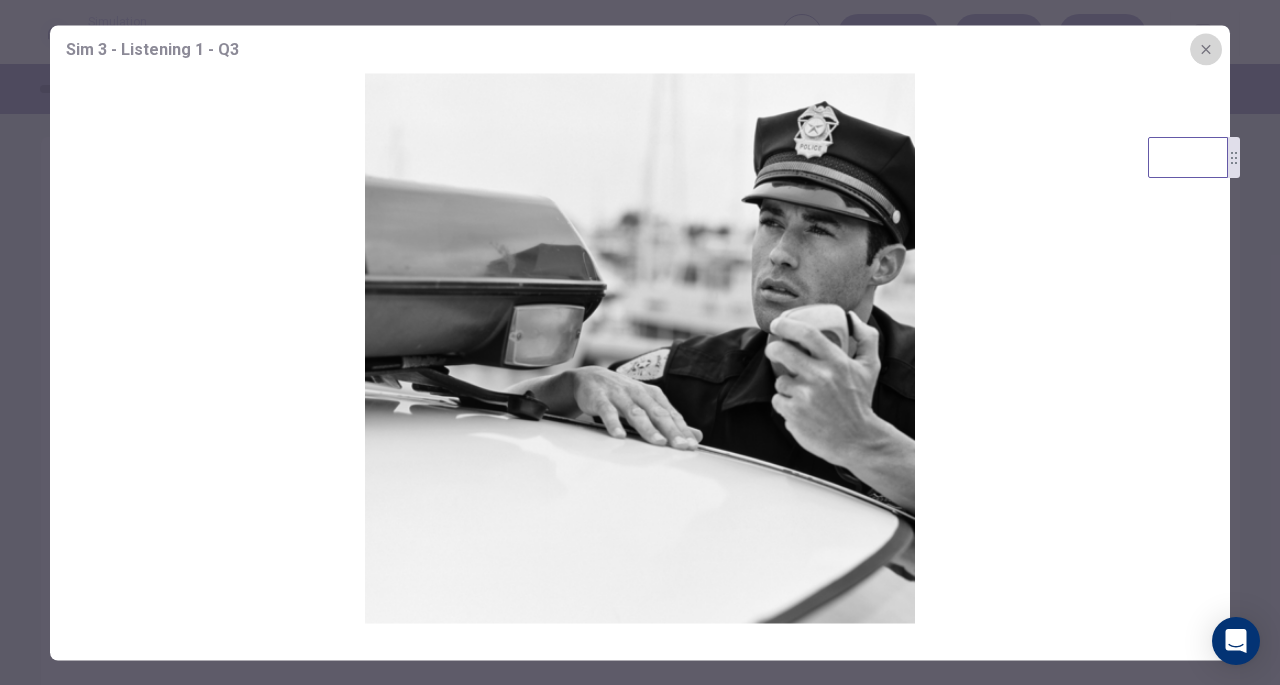click 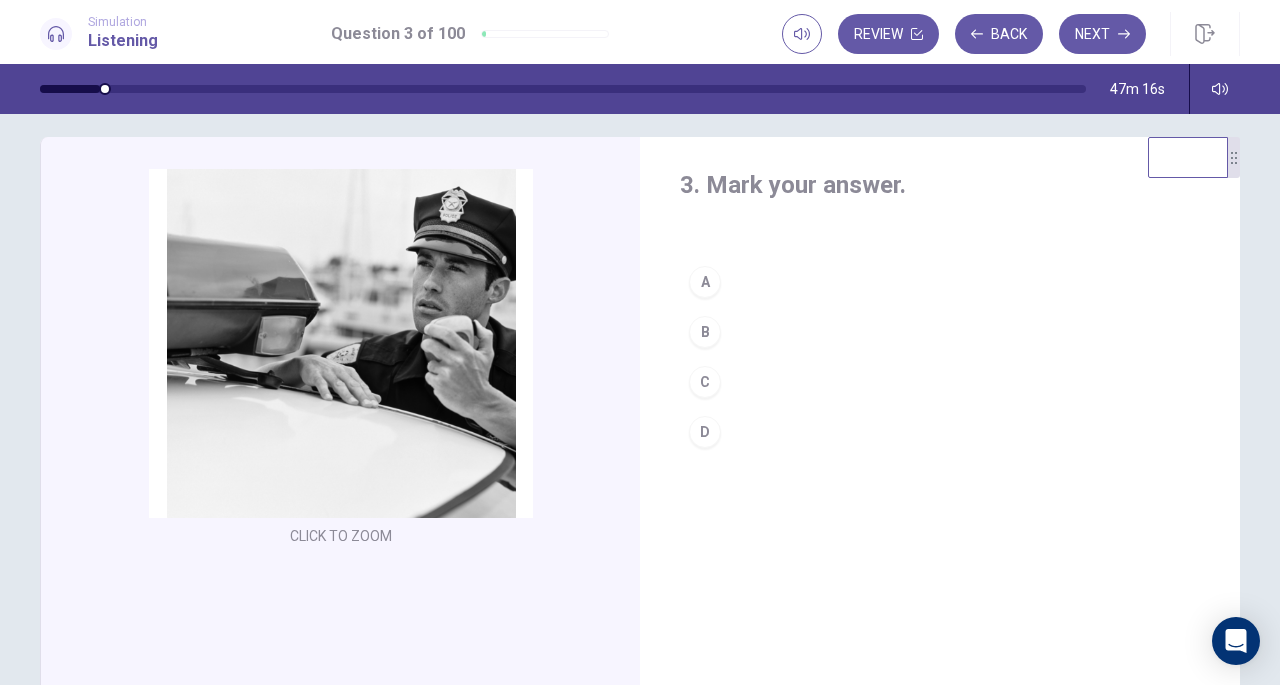 click on "D" at bounding box center [705, 432] 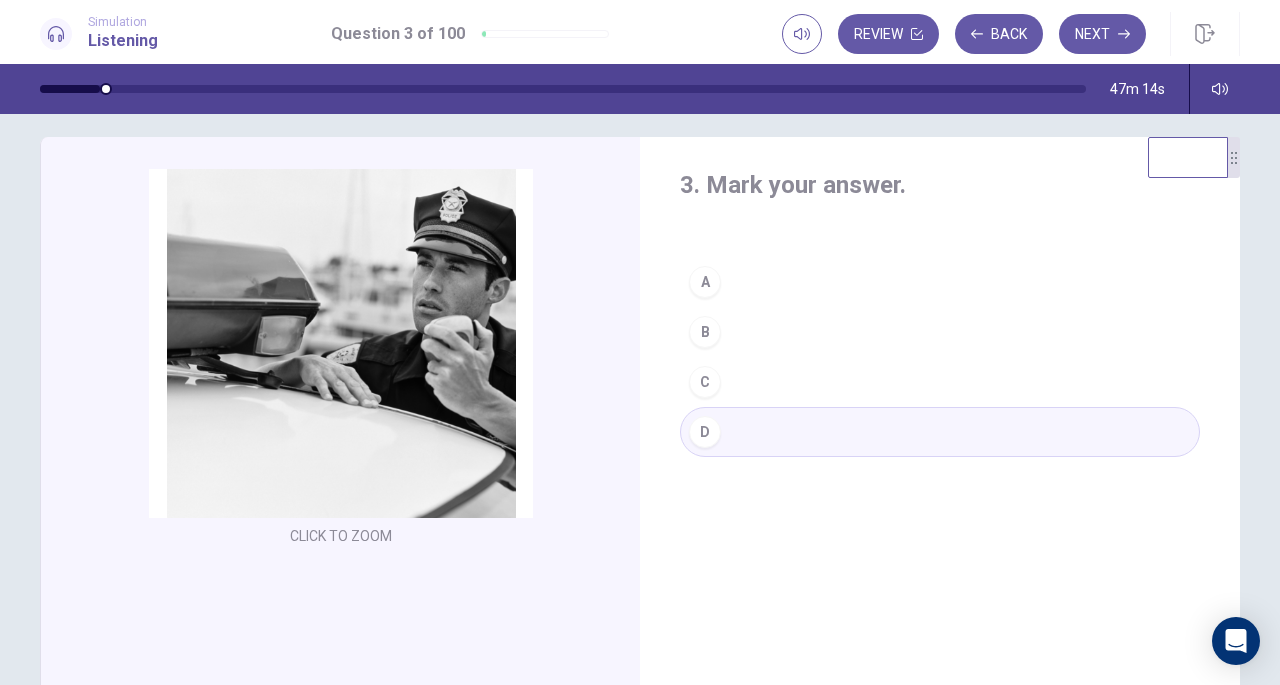 click on "Next" at bounding box center [1102, 34] 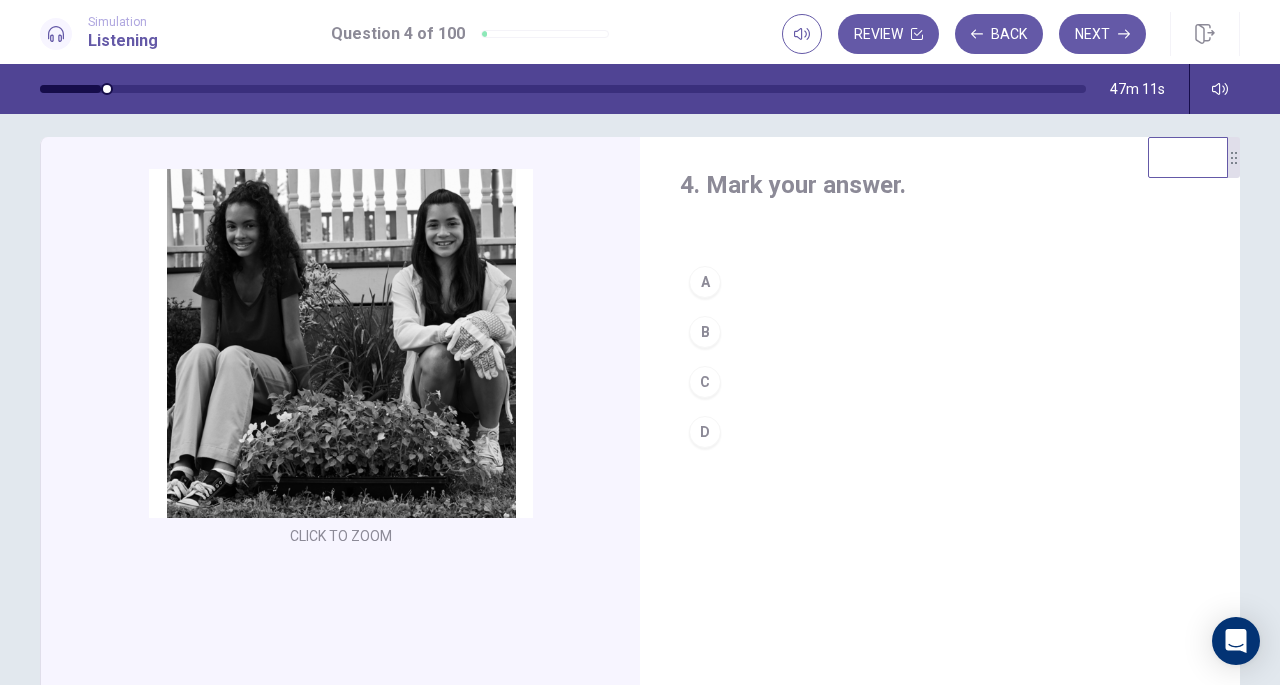 click on "Click to Zoom" at bounding box center (341, 360) 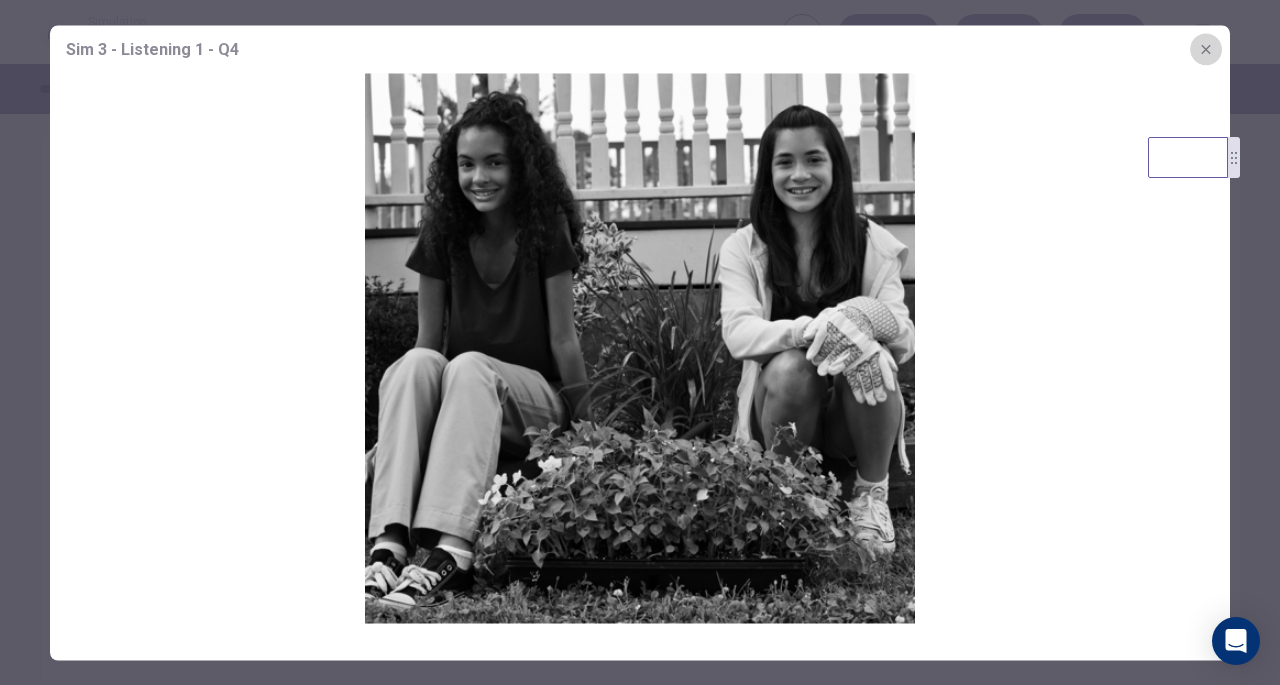 click 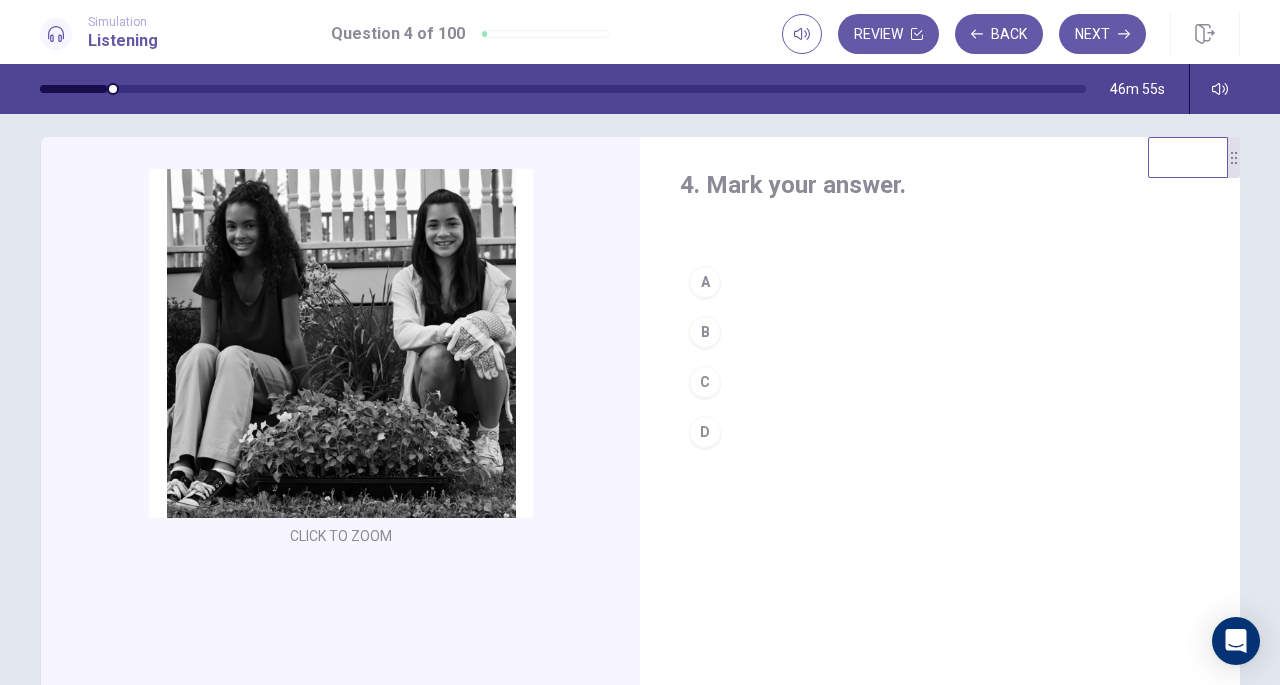 click on "B" at bounding box center [705, 332] 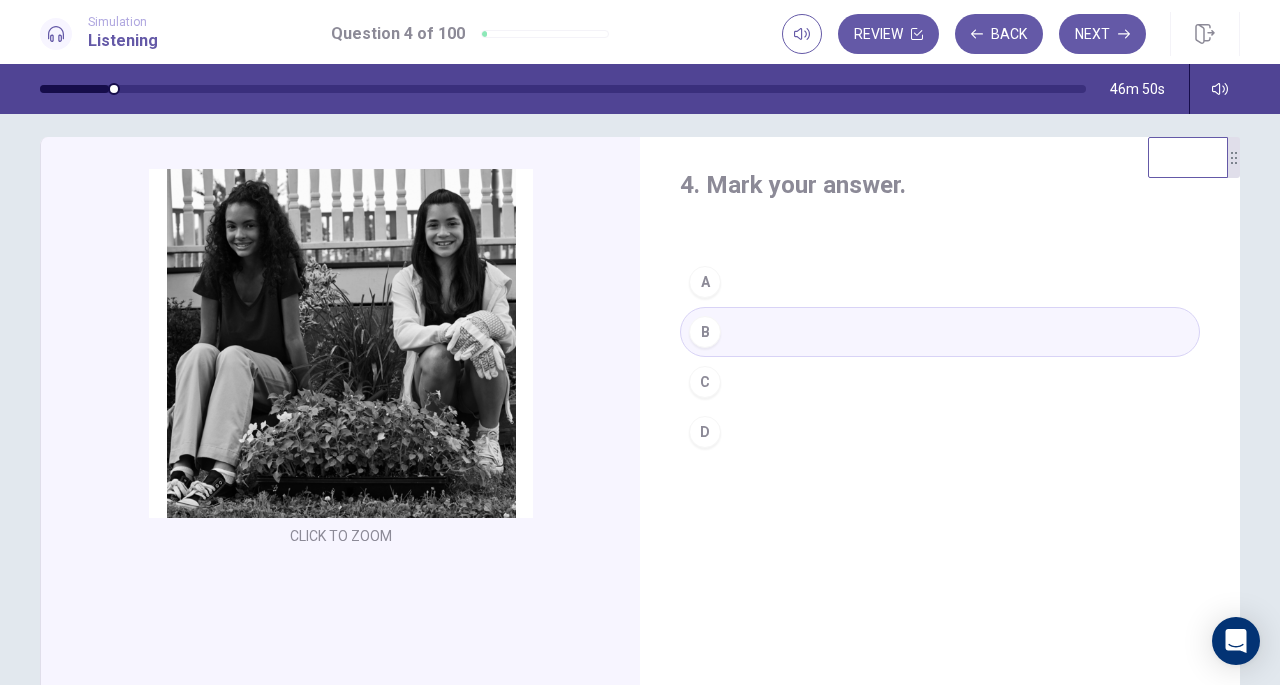 click on "Next" at bounding box center (1102, 34) 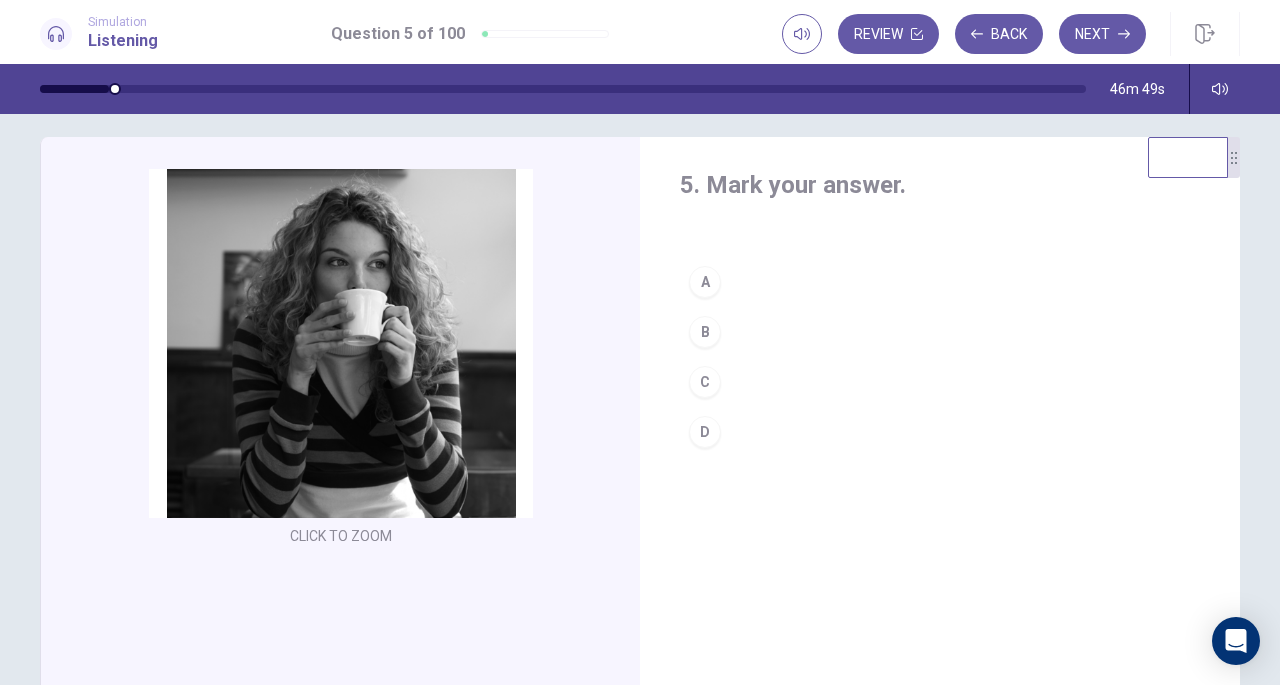 click on "Click to Zoom" at bounding box center (341, 359) 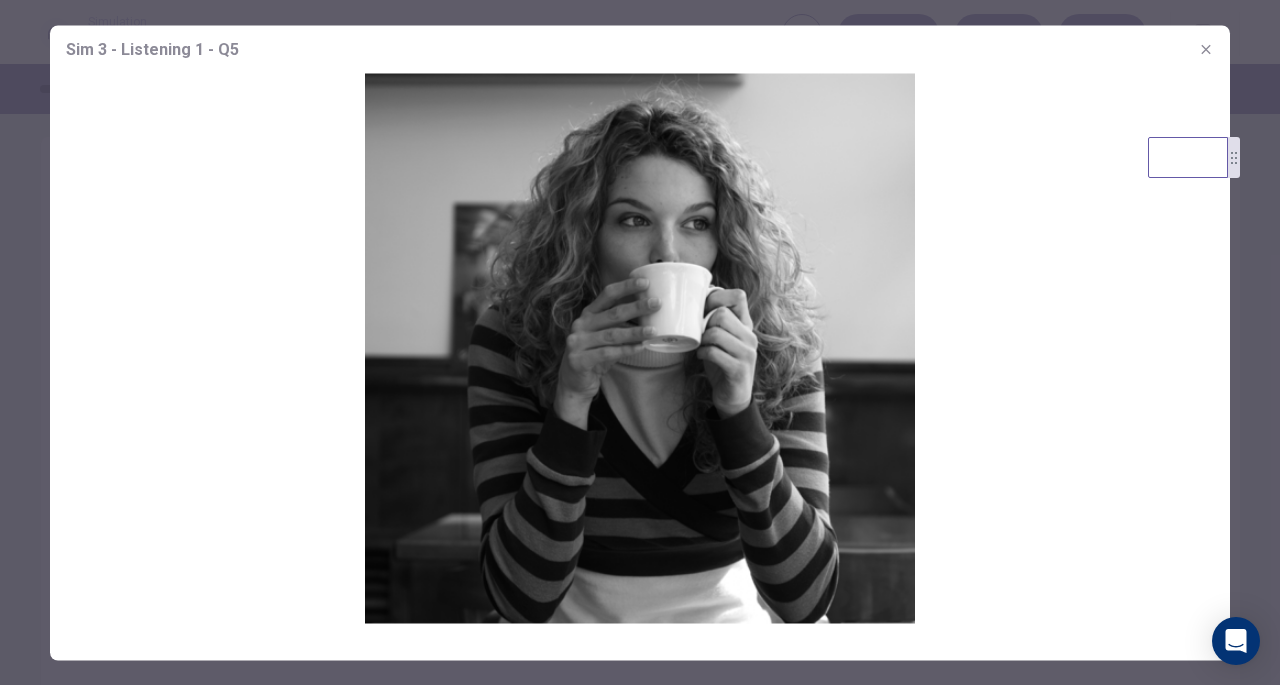 click 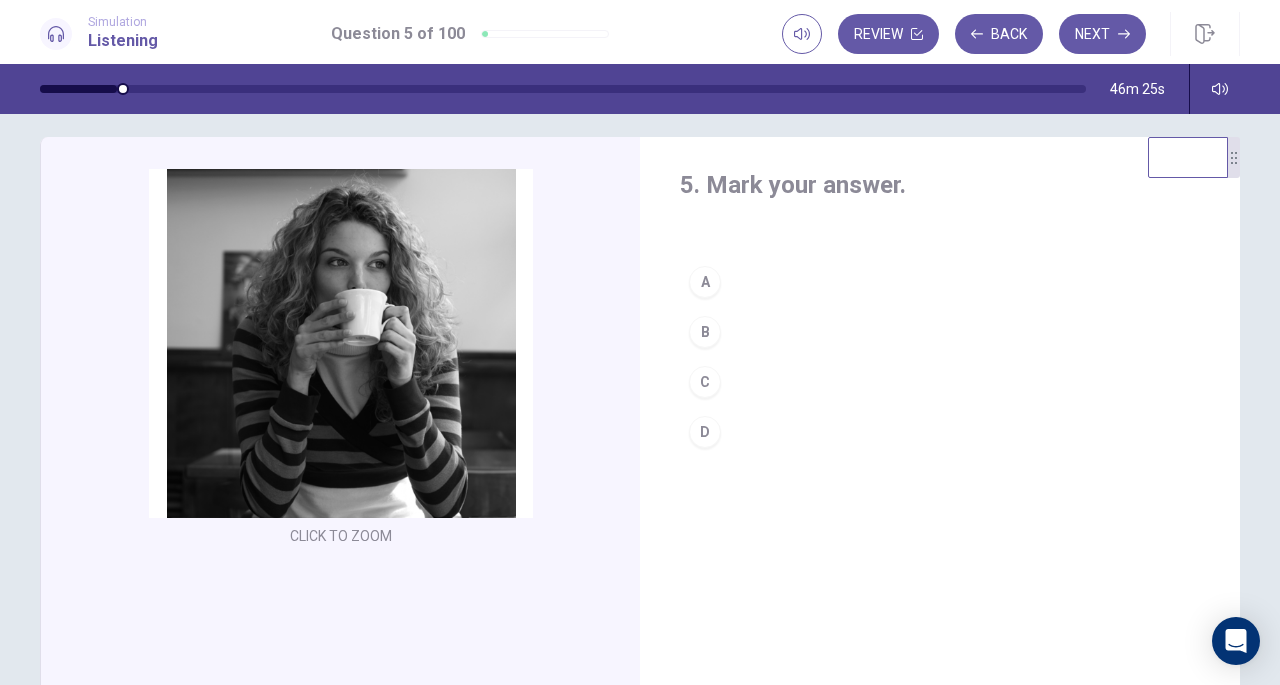 click on "C" at bounding box center (705, 382) 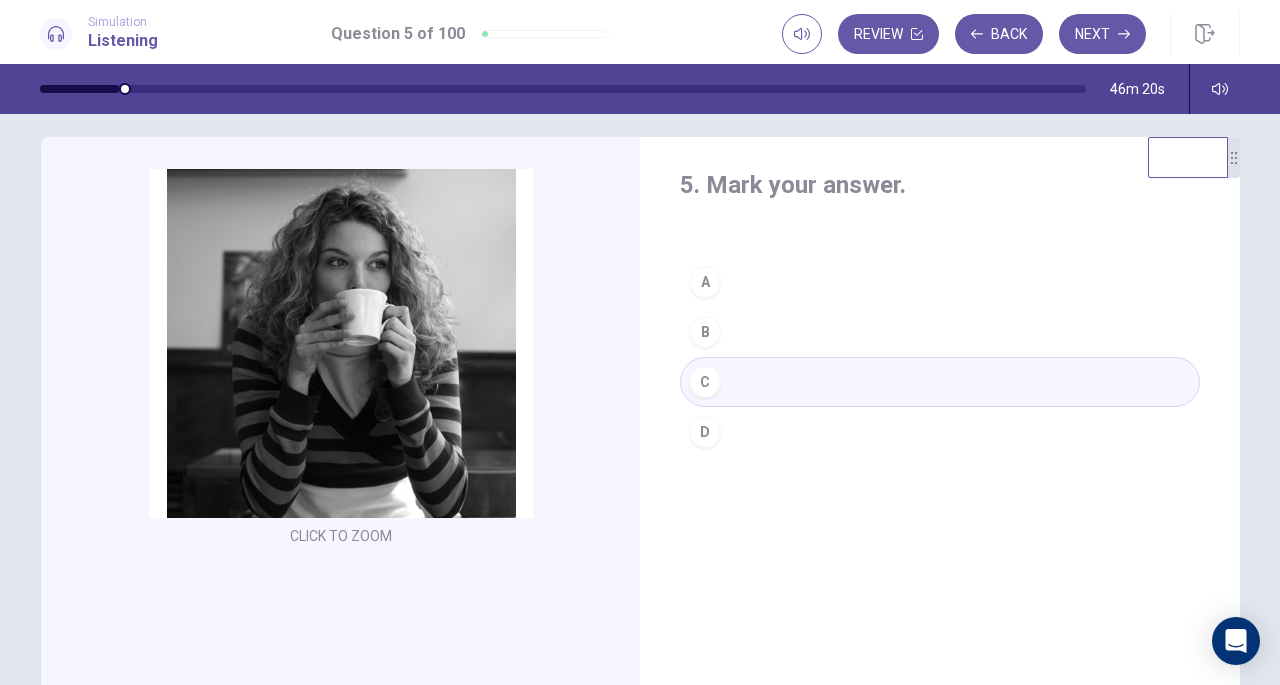 click on "Next" at bounding box center [1102, 34] 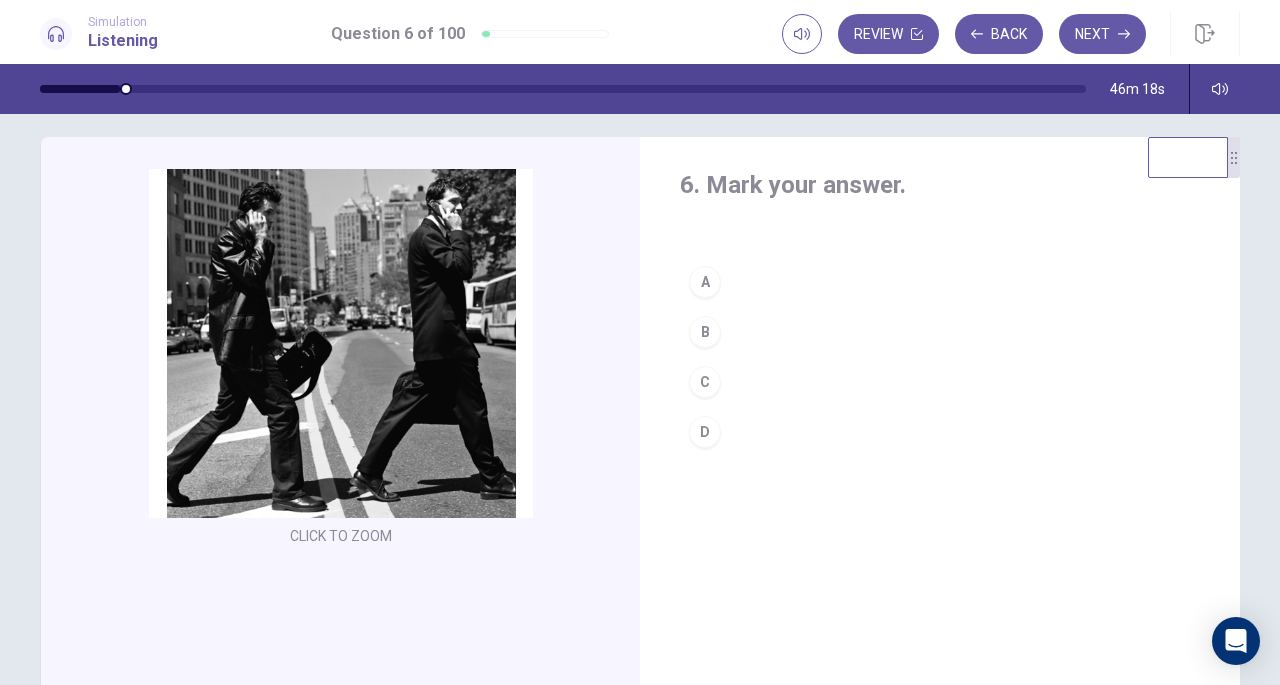 click on "Click to Zoom" at bounding box center (341, 360) 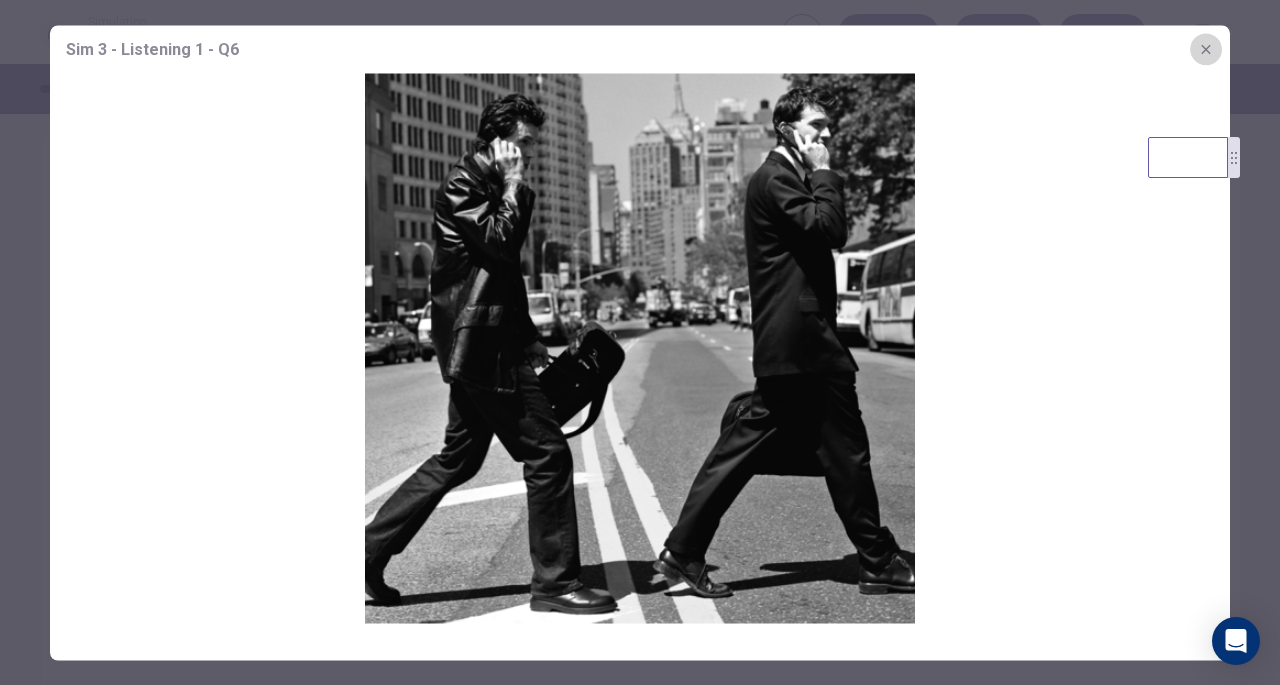 click 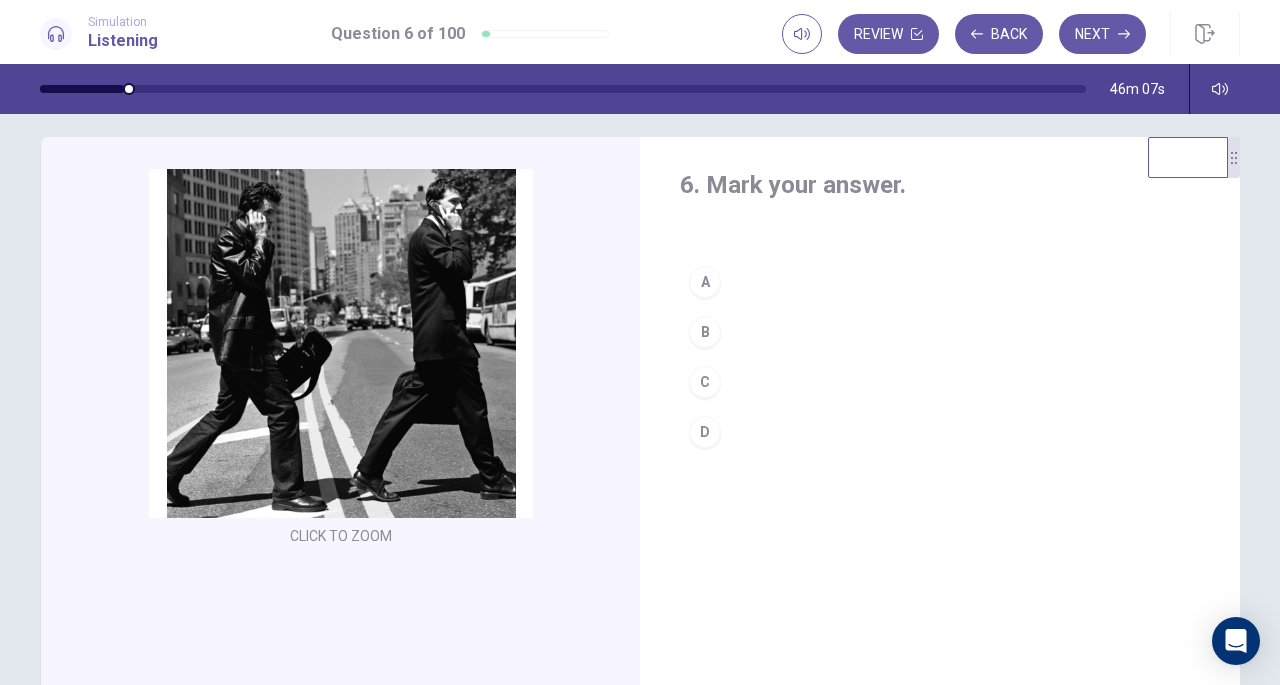click on "B" at bounding box center (705, 332) 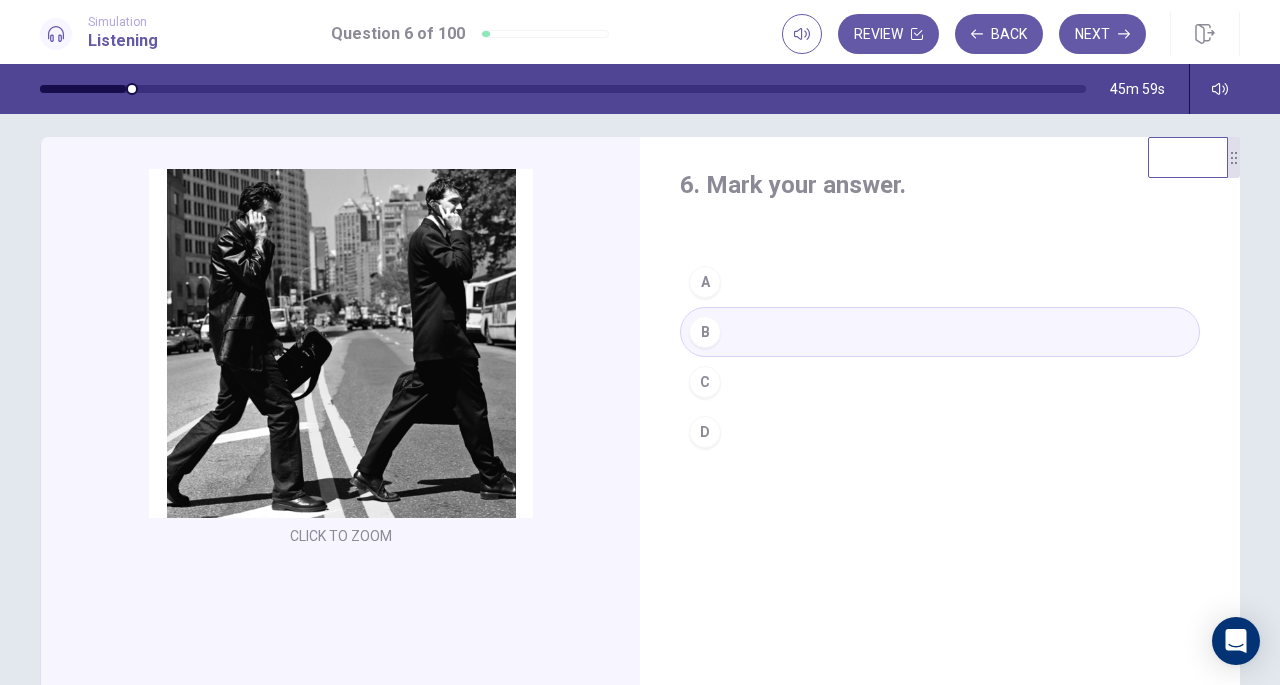 click on "Next" at bounding box center (1102, 34) 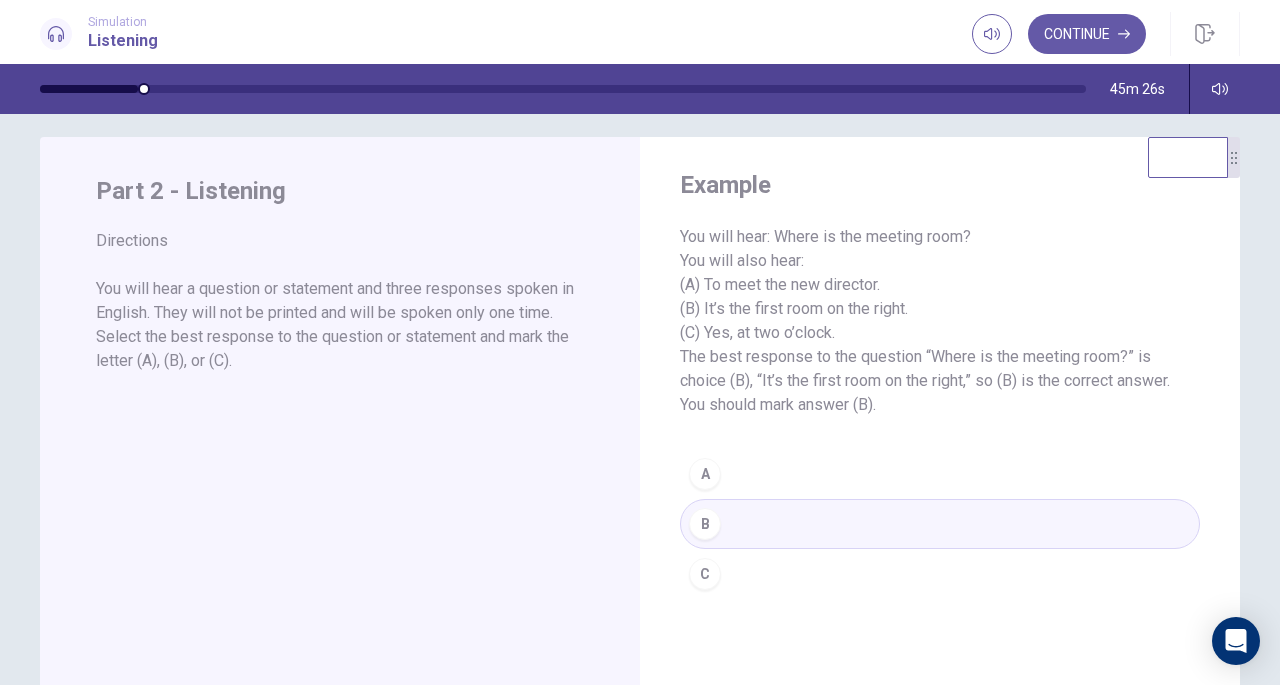 click on "Continue" at bounding box center (1087, 34) 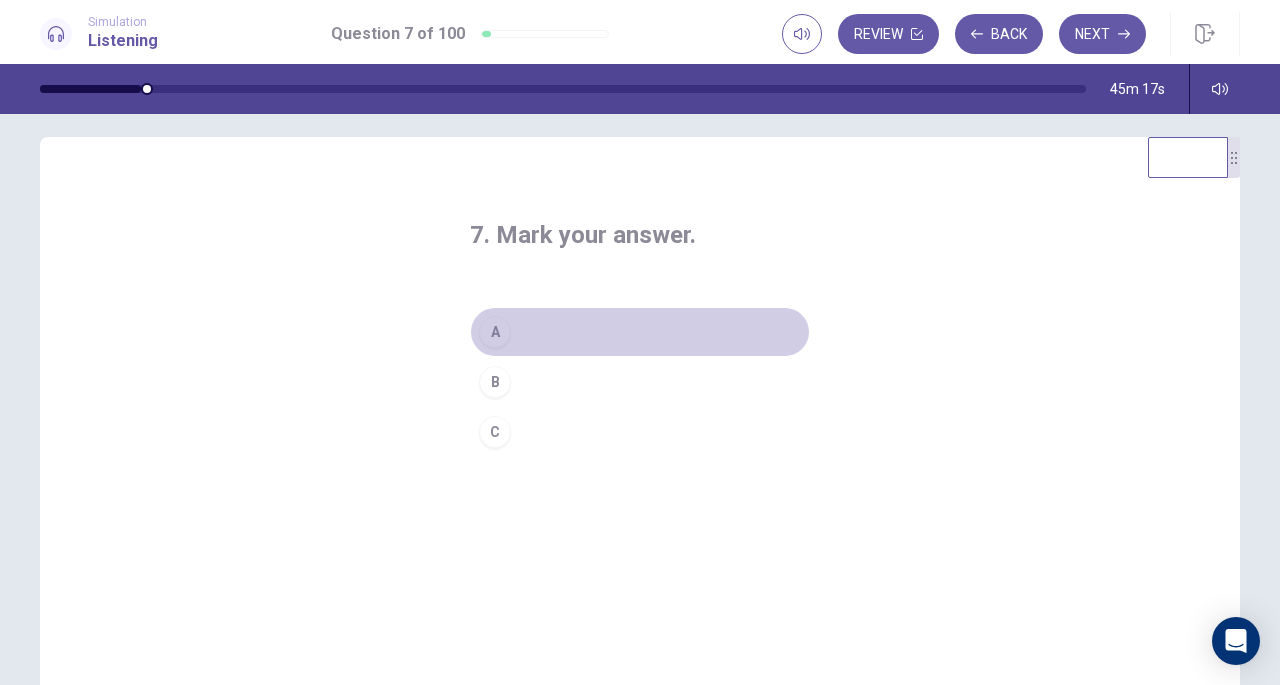 click on "A" at bounding box center (495, 332) 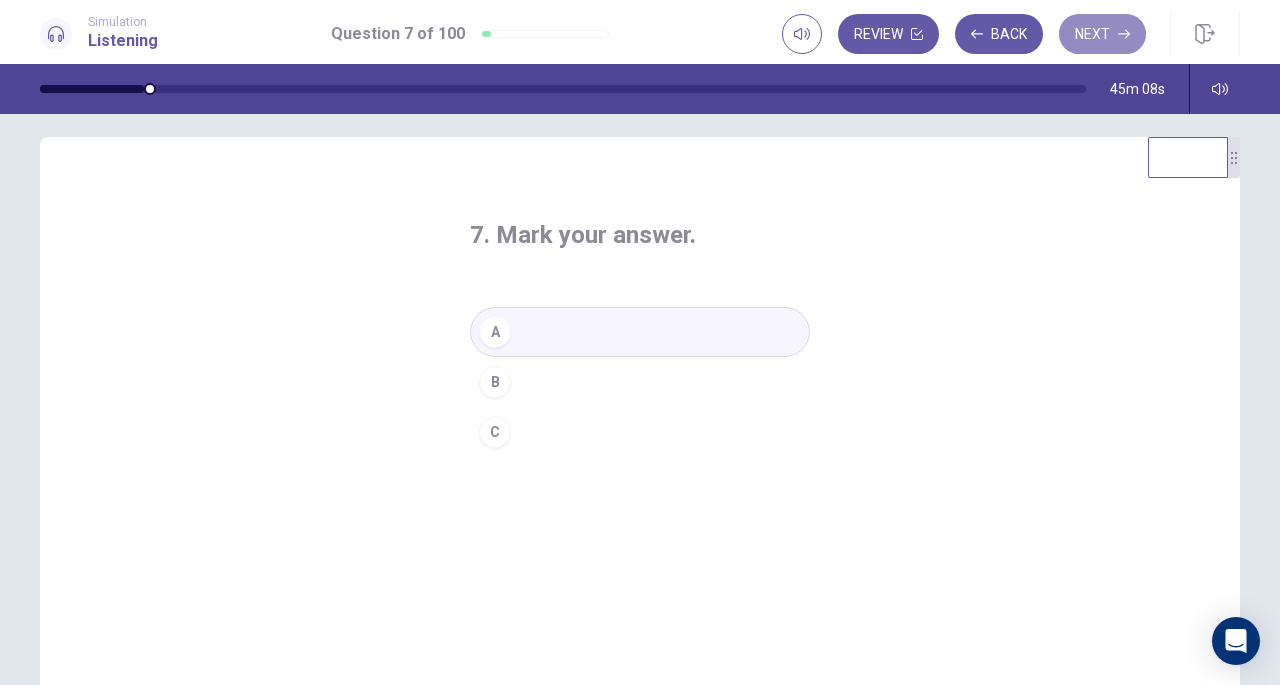 click on "Next" at bounding box center [1102, 34] 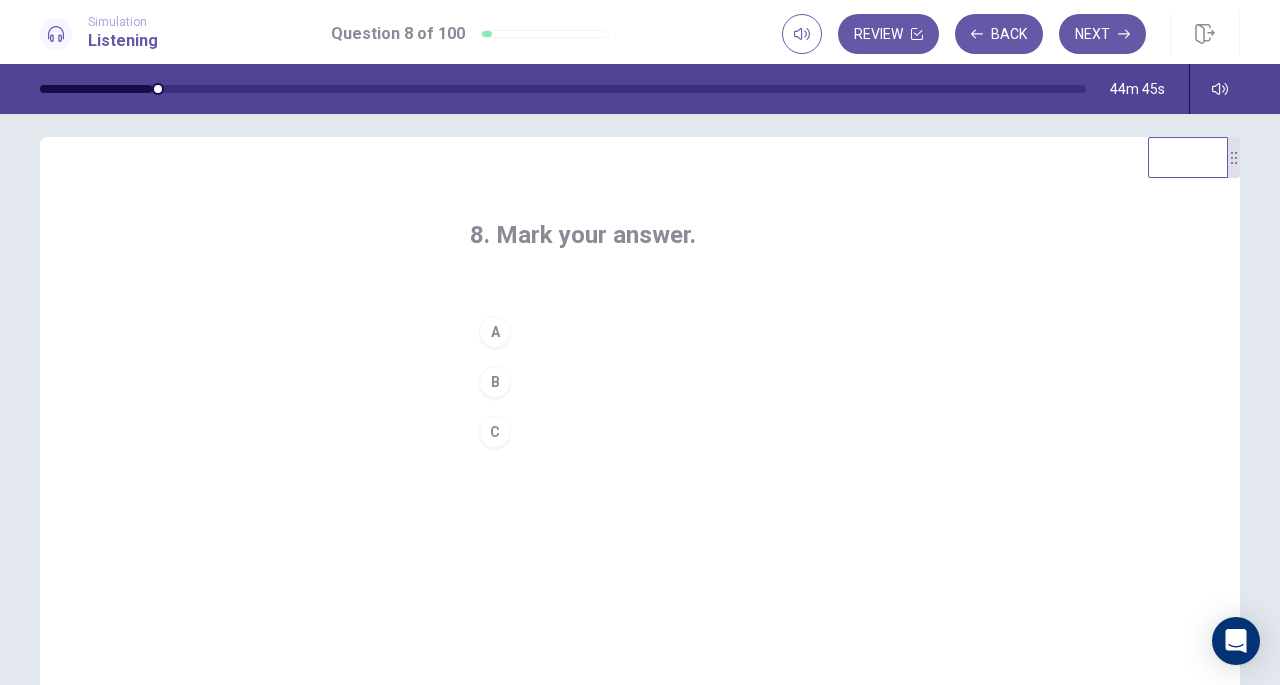 click on "C" at bounding box center (495, 432) 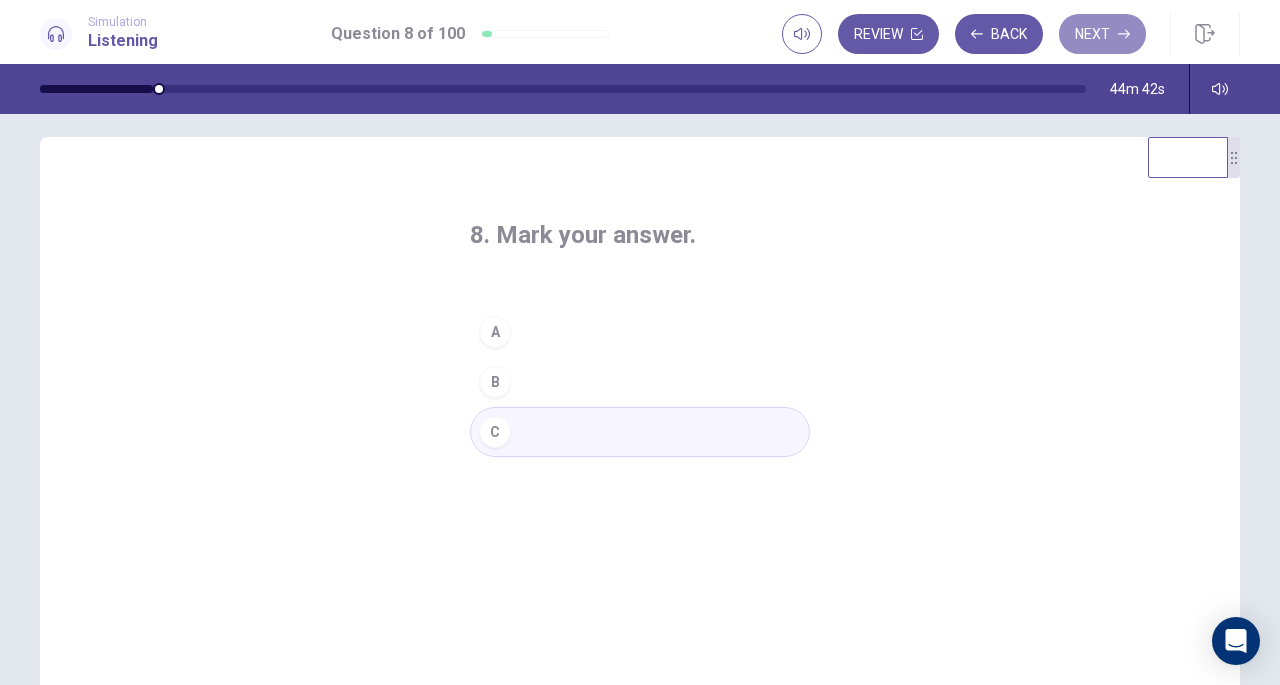 click on "Next" at bounding box center [1102, 34] 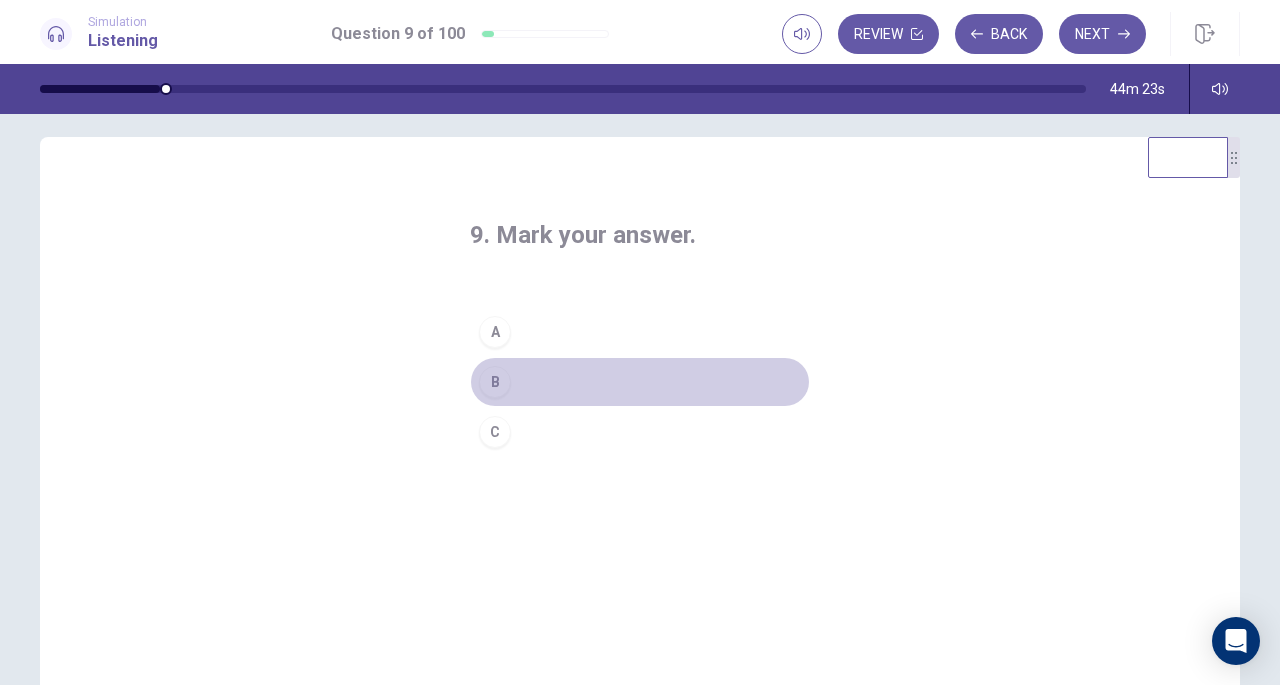 click on "B" at bounding box center [495, 382] 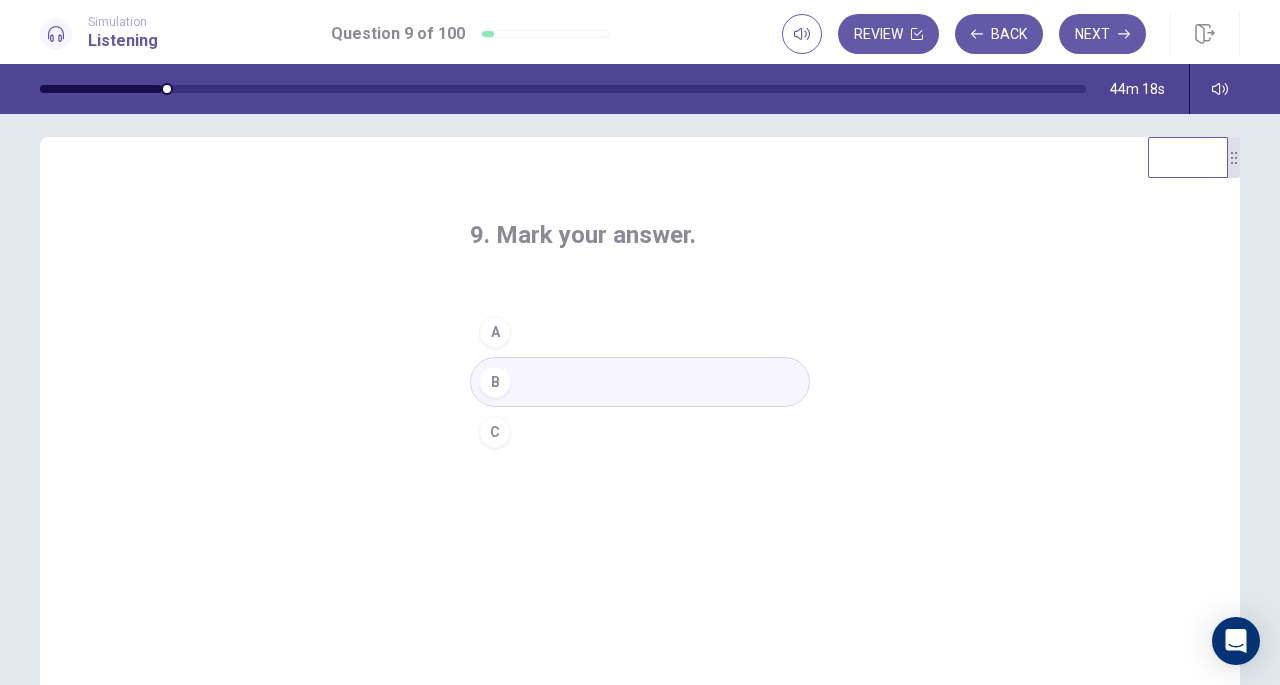 click on "Next" at bounding box center (1102, 34) 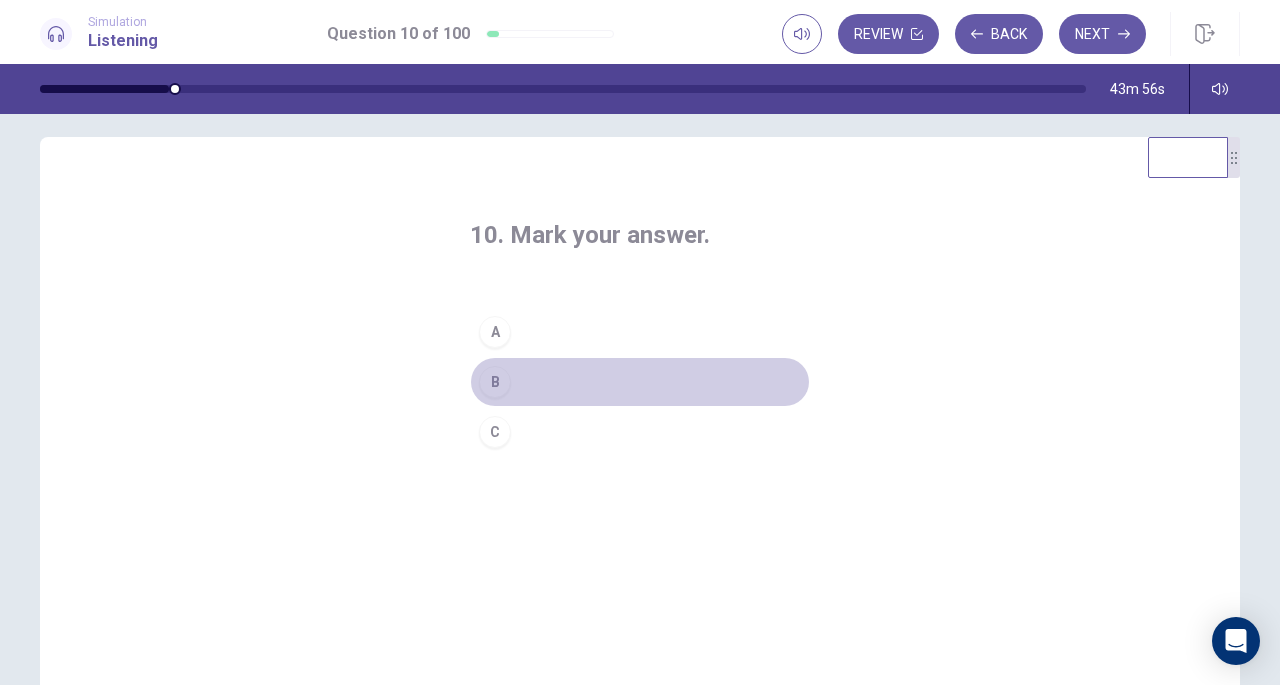 click on "B" at bounding box center [495, 382] 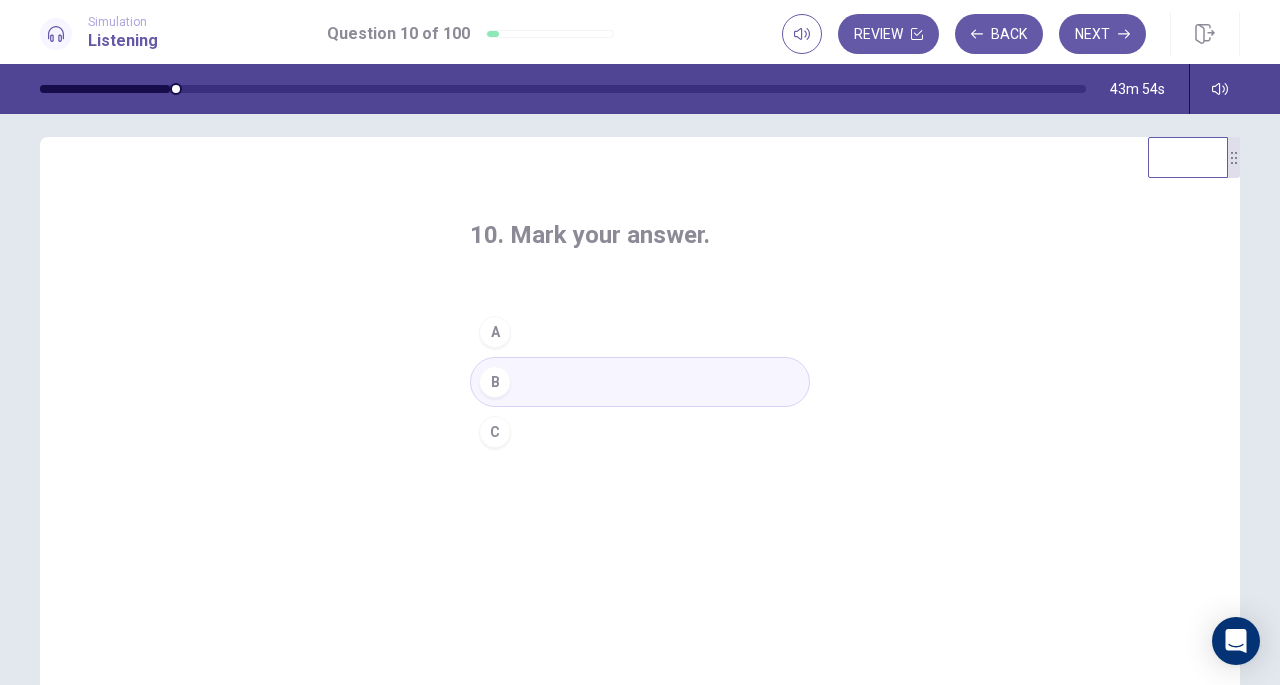 click on "Next" at bounding box center (1102, 34) 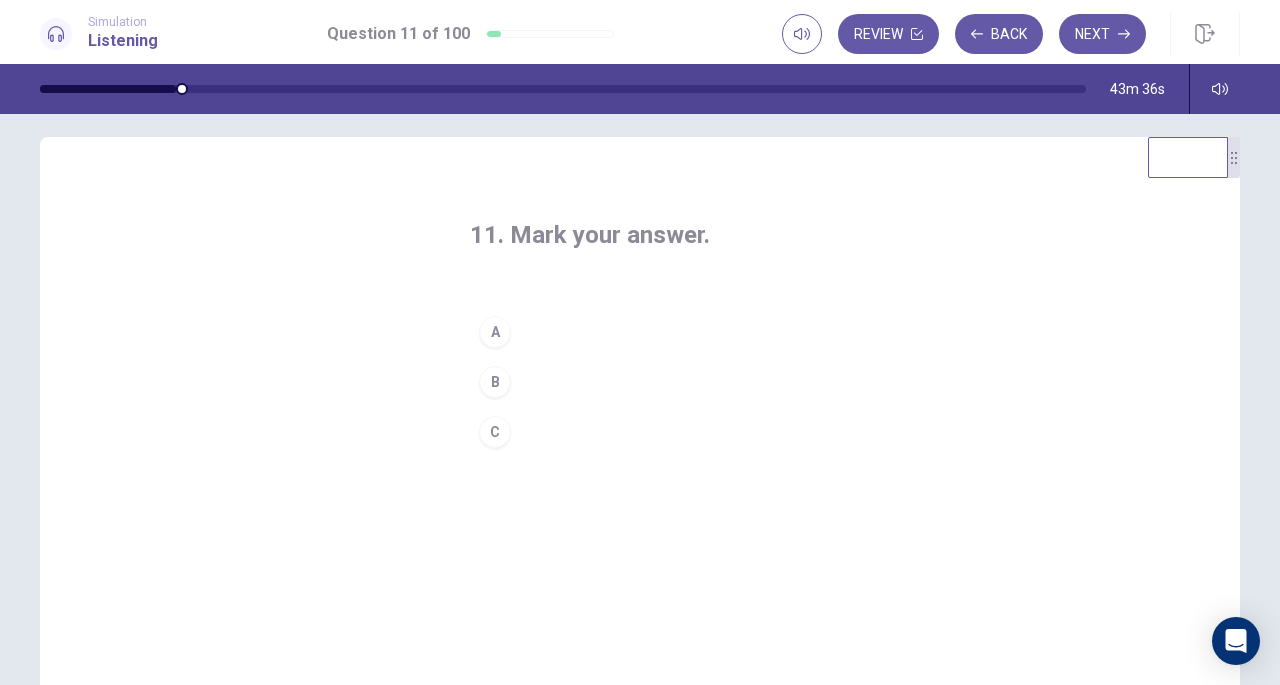 click on "11. Mark your answer. A B C" at bounding box center [640, 338] 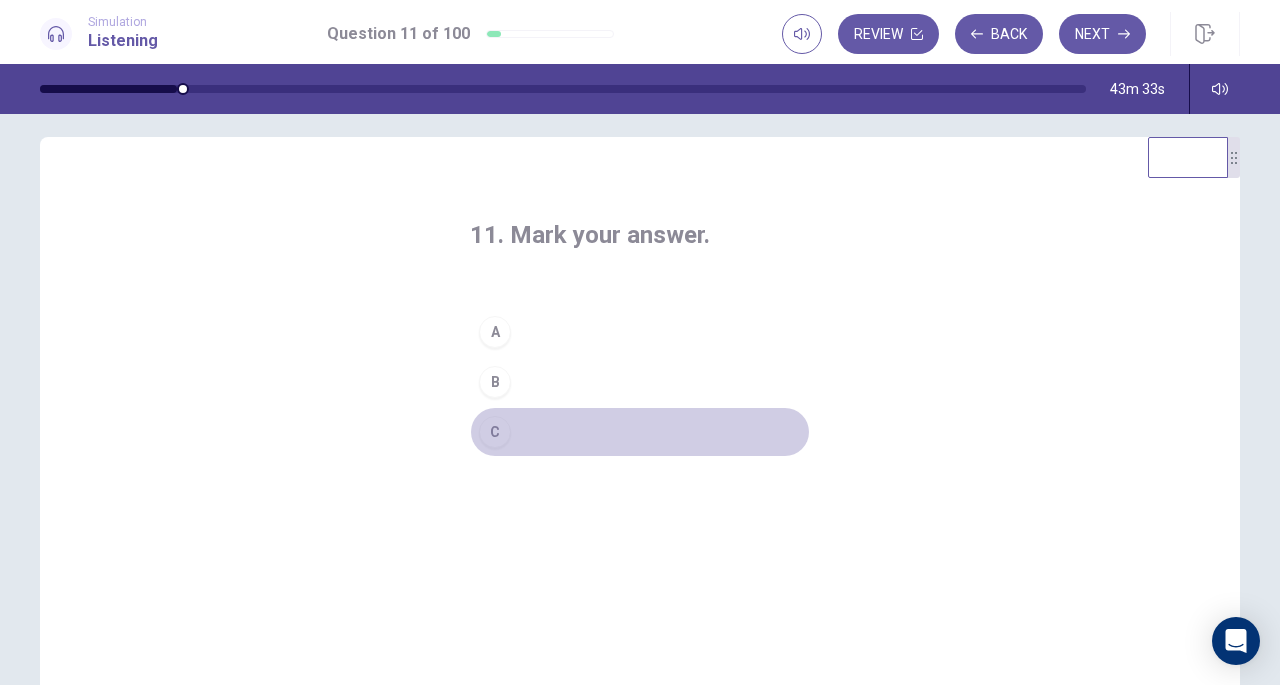click on "C" at bounding box center (495, 432) 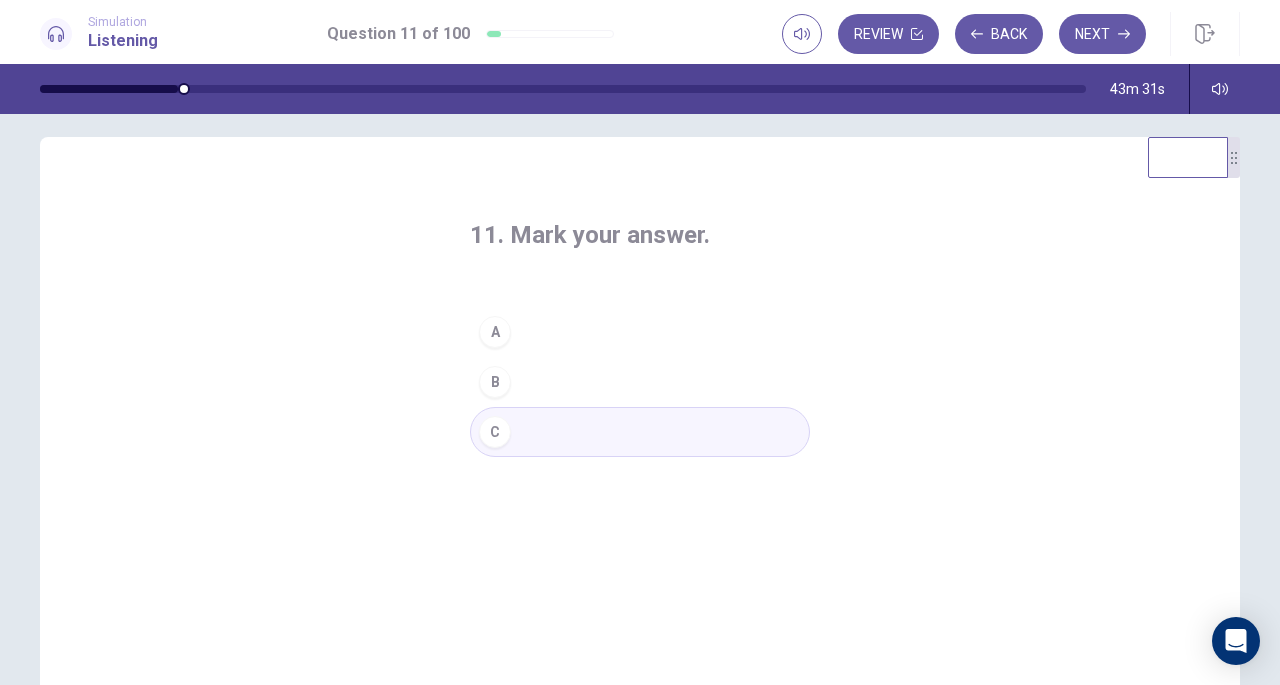 click on "Next" at bounding box center (1102, 34) 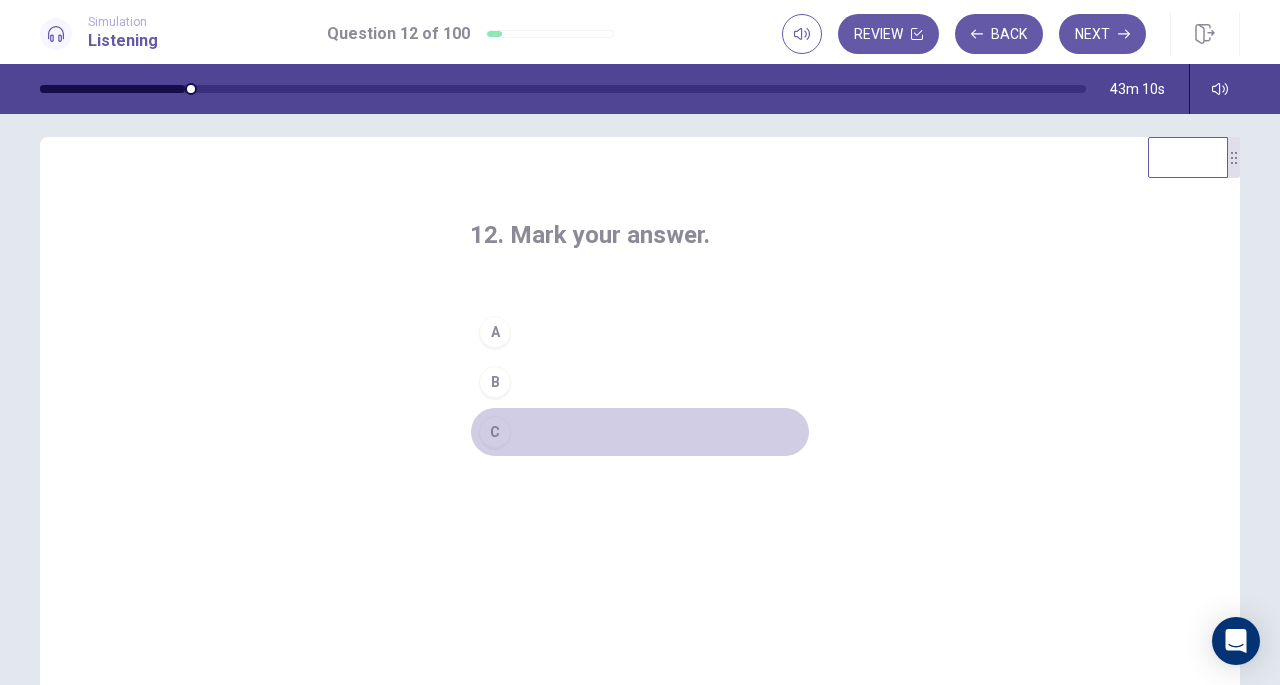 click on "C" at bounding box center [495, 432] 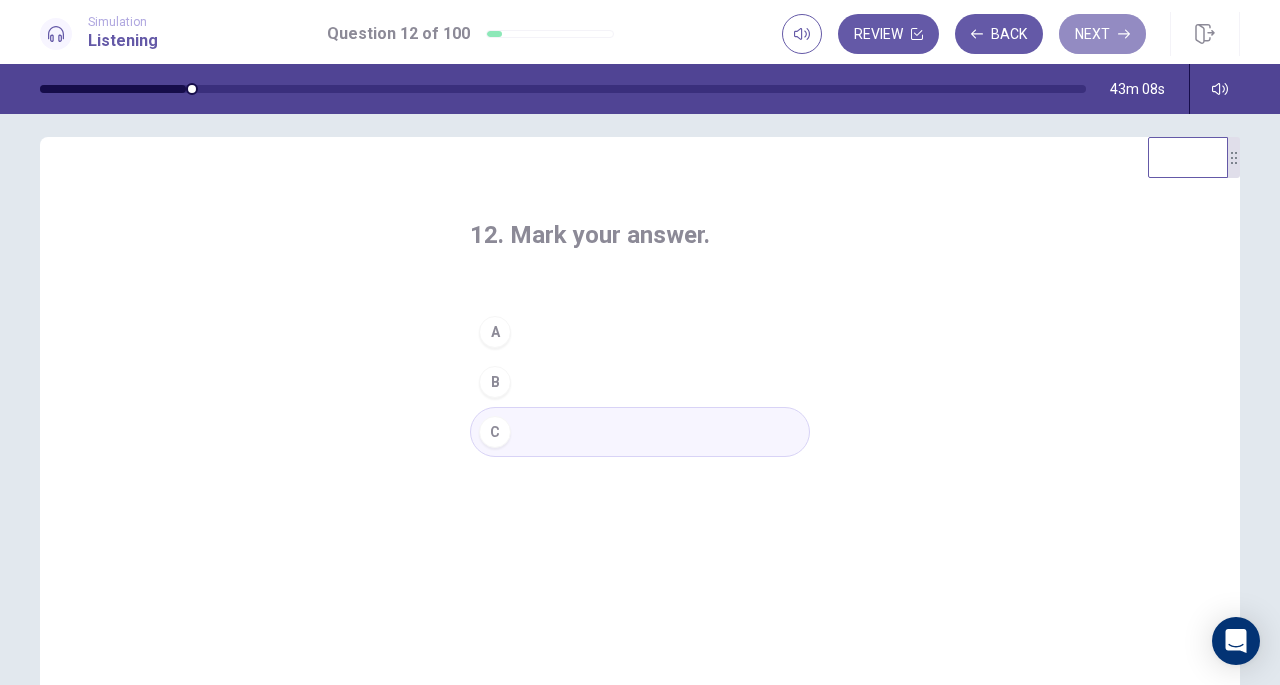 click on "Next" at bounding box center [1102, 34] 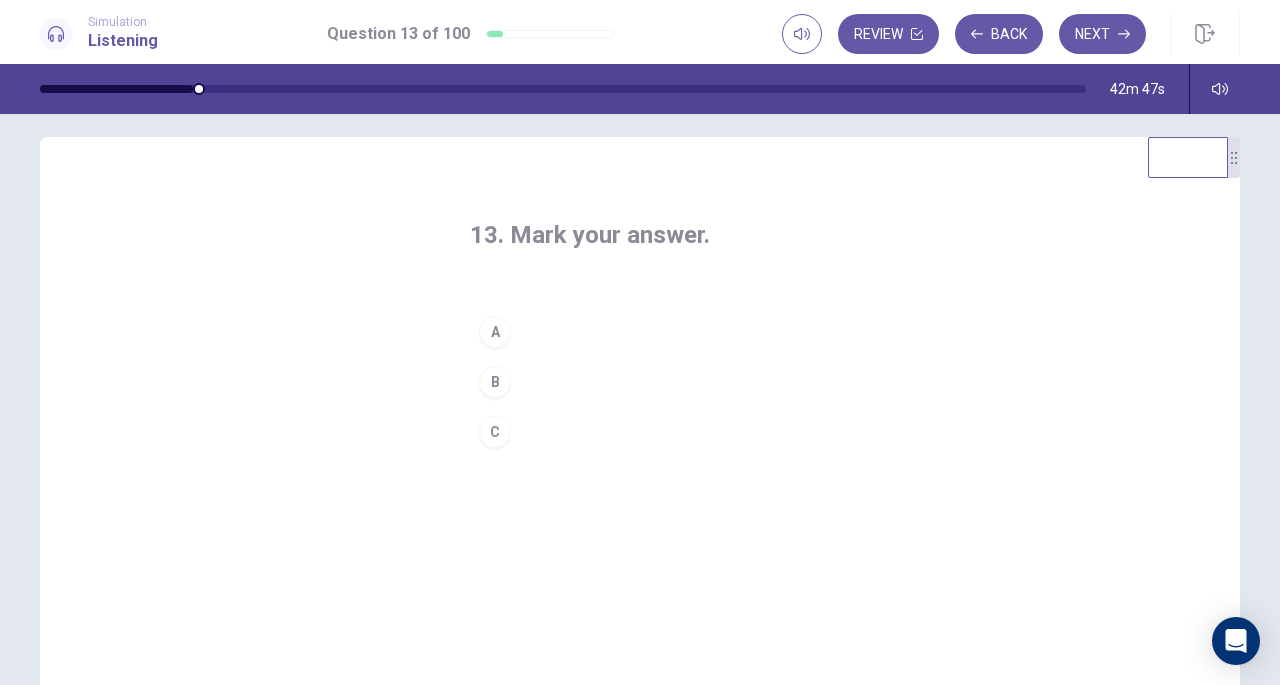 click on "A" at bounding box center [495, 332] 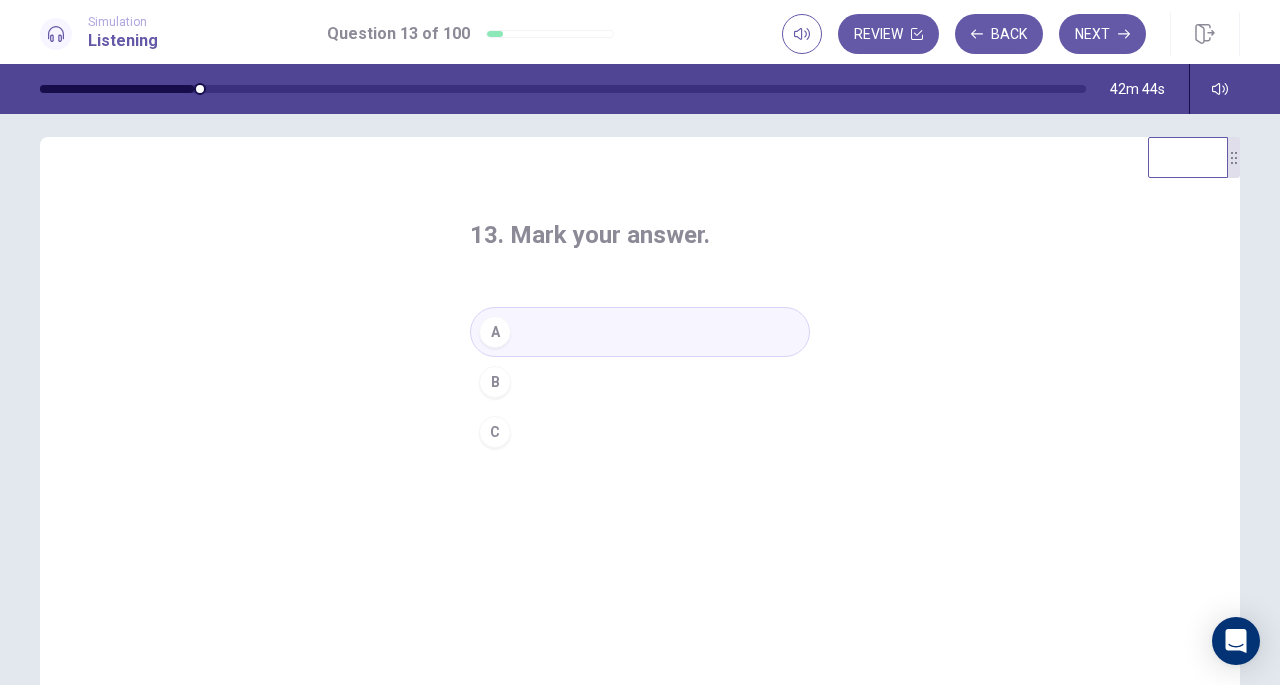 click on "Next" at bounding box center (1102, 34) 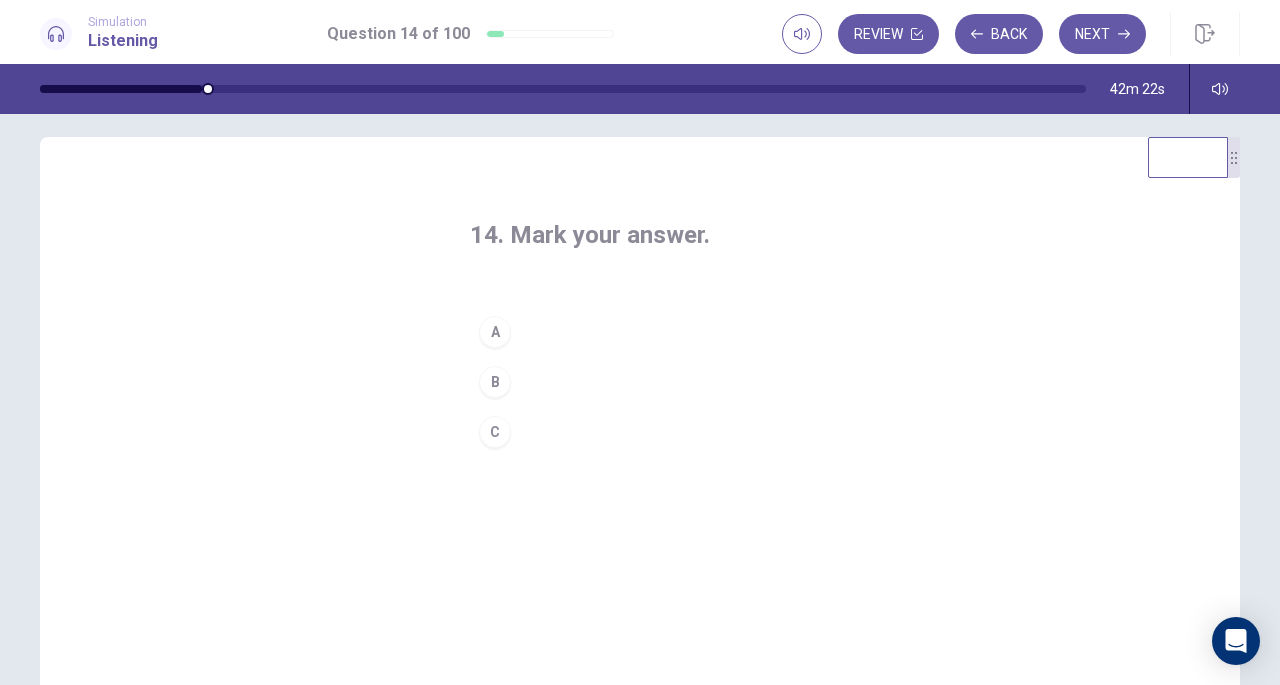 click on "C" at bounding box center (495, 432) 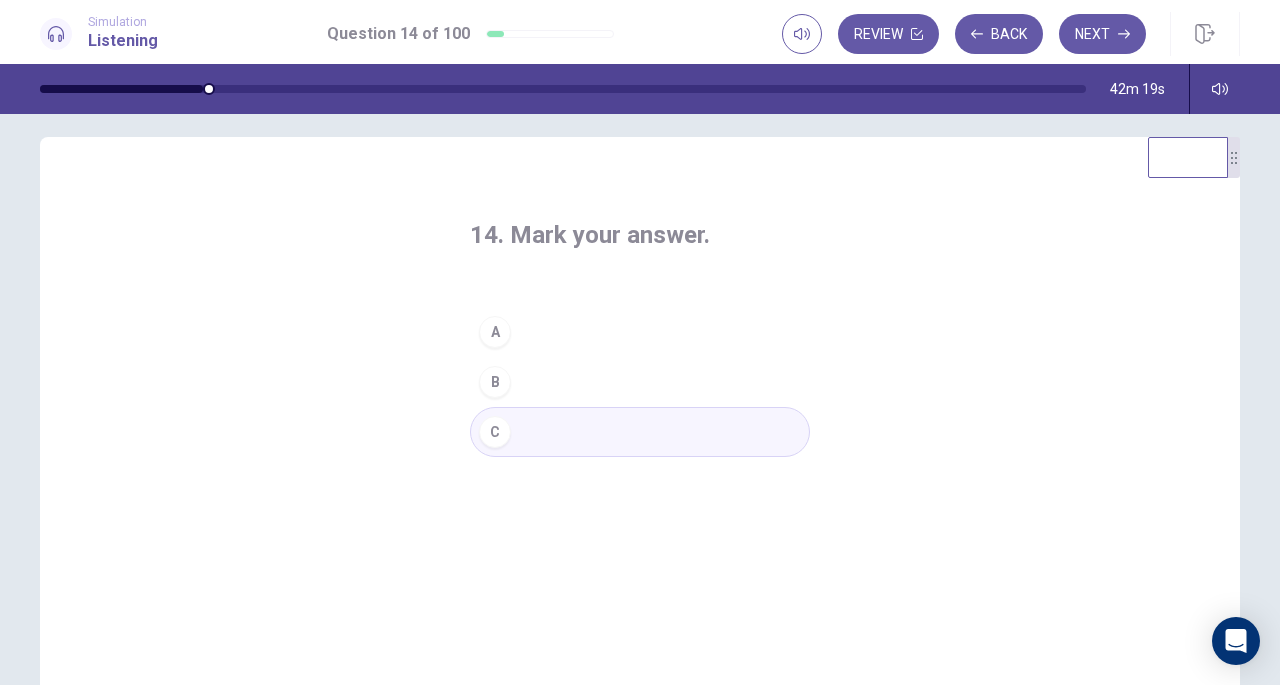 click on "Next" at bounding box center (1102, 34) 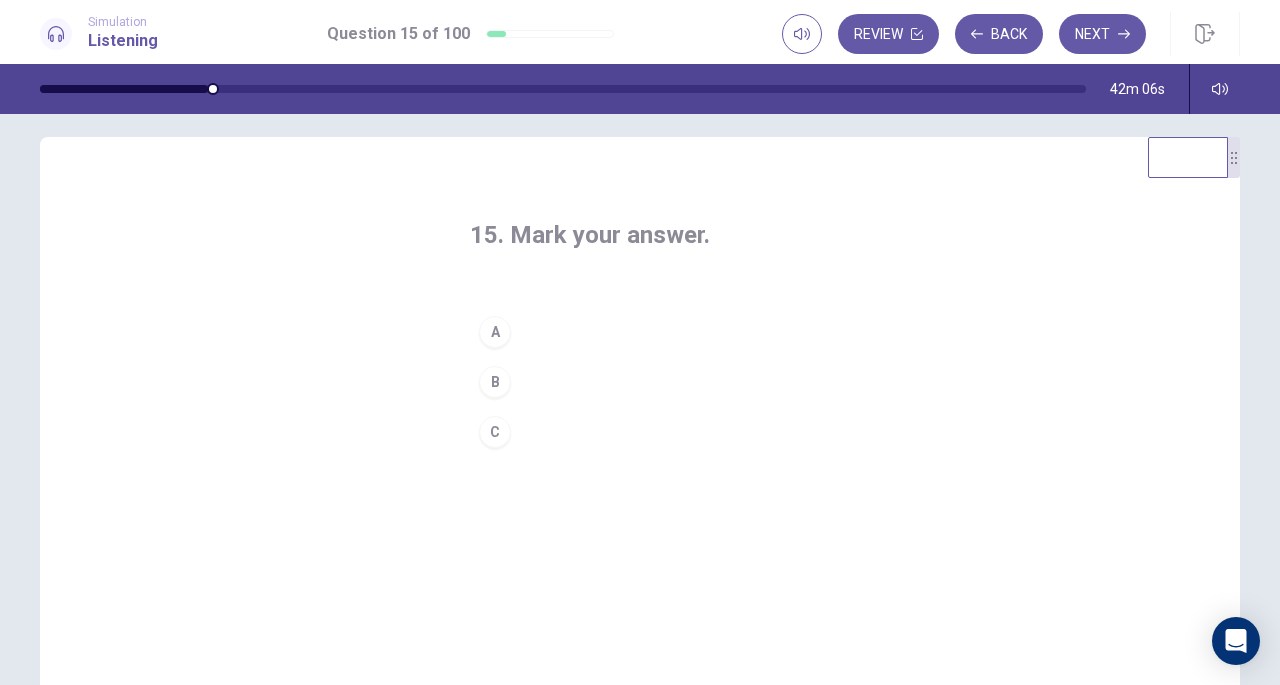 click on "A" at bounding box center (495, 332) 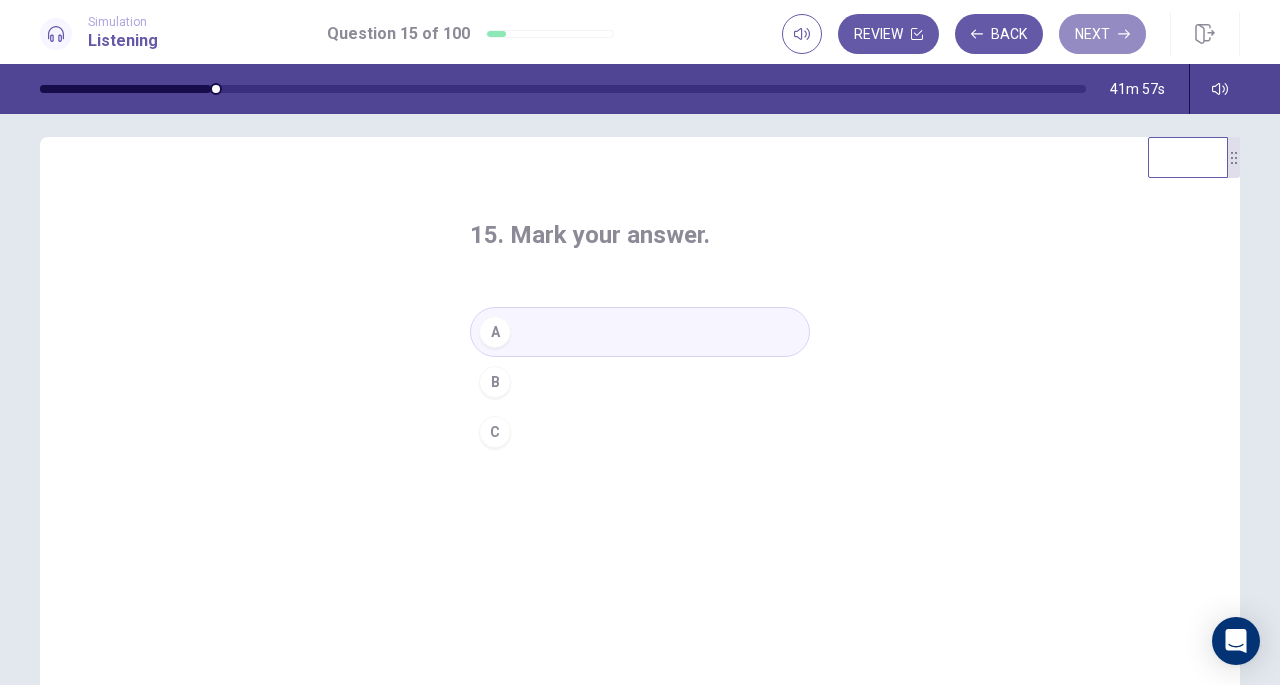 click on "Next" at bounding box center [1102, 34] 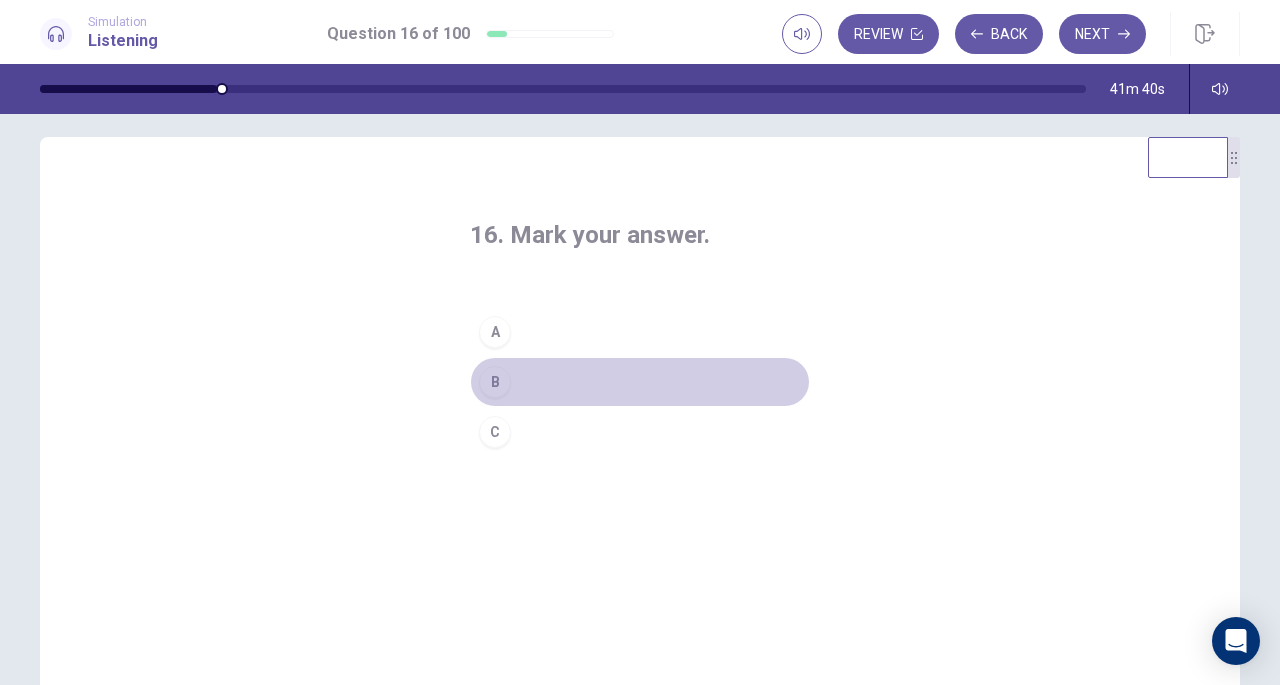 click on "B" at bounding box center (495, 382) 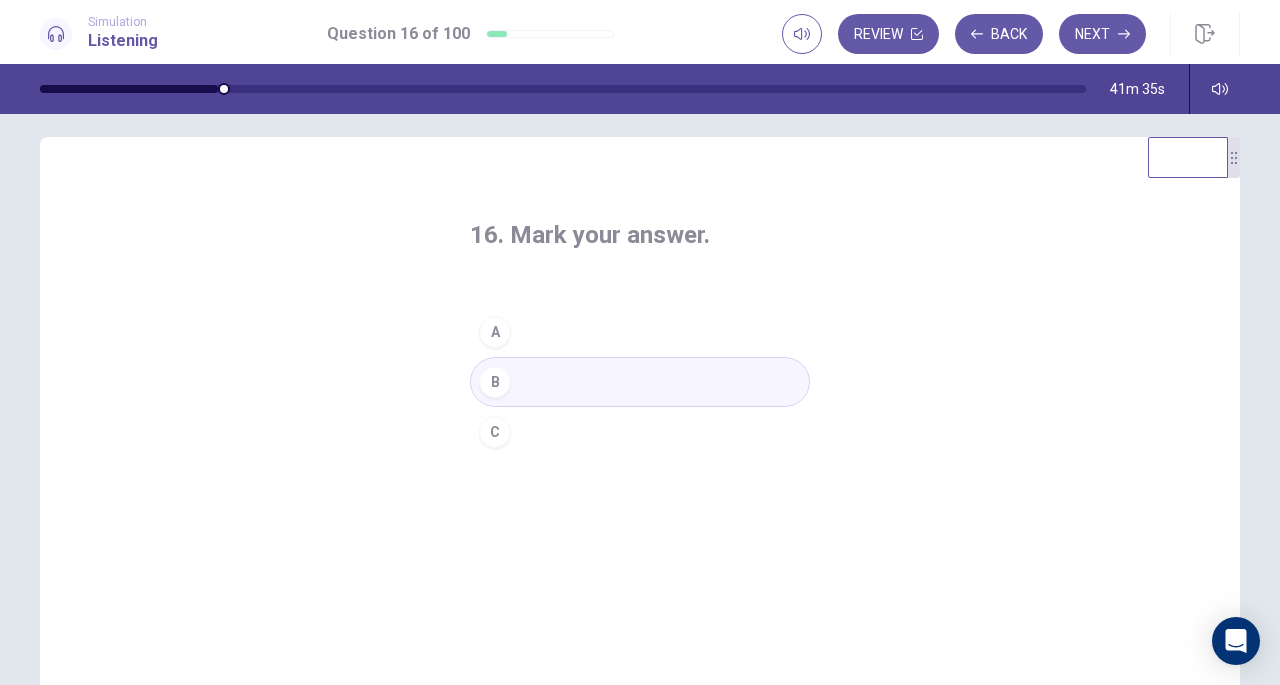 click on "Next" at bounding box center [1102, 34] 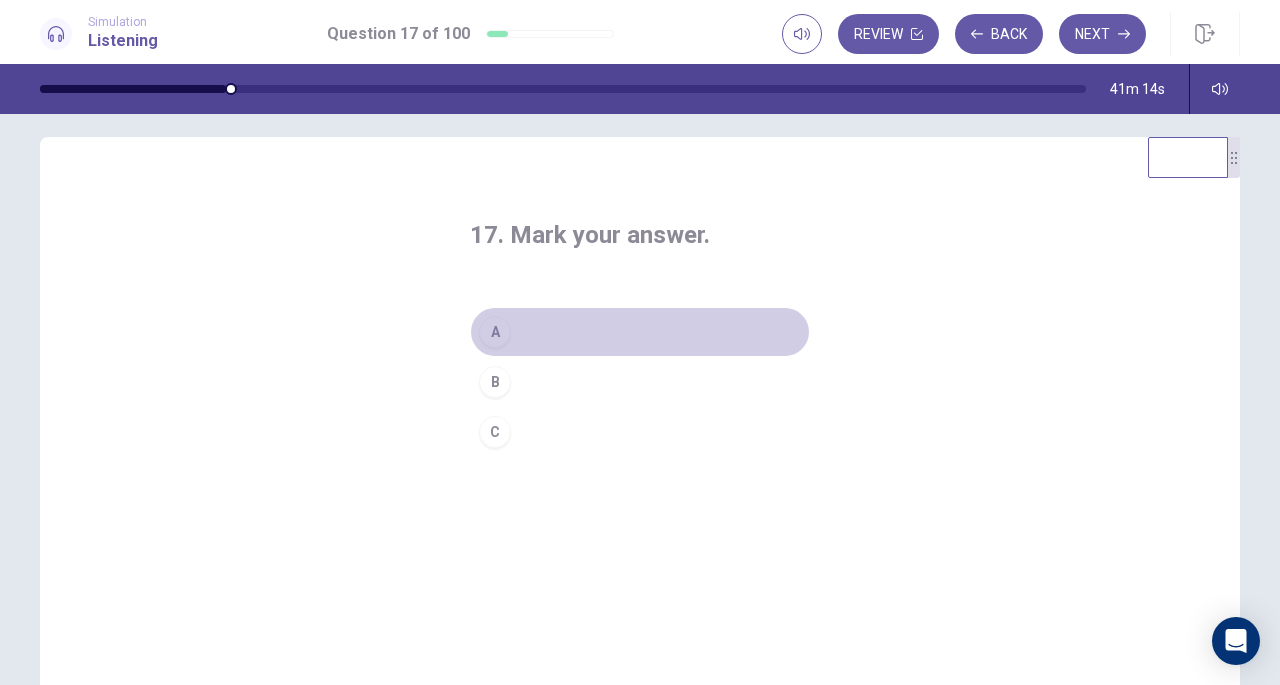 click on "A" at bounding box center (495, 332) 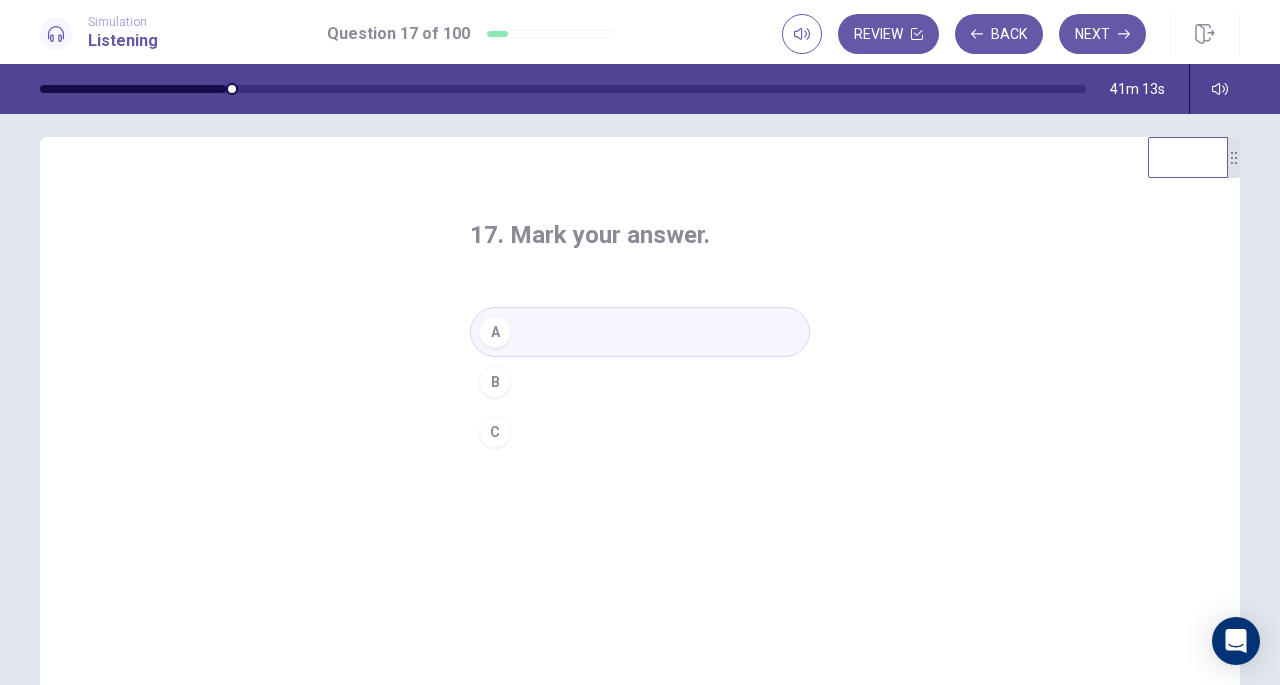 click on "Next" at bounding box center (1102, 34) 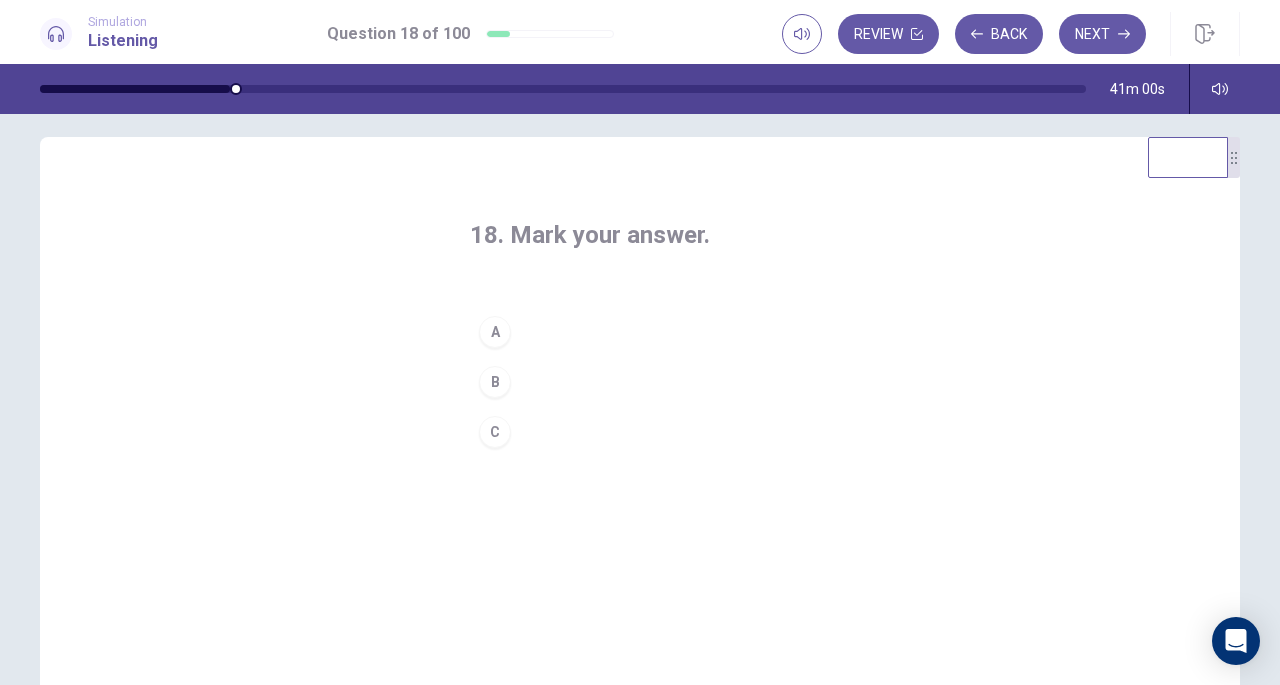 click on "A" at bounding box center (495, 332) 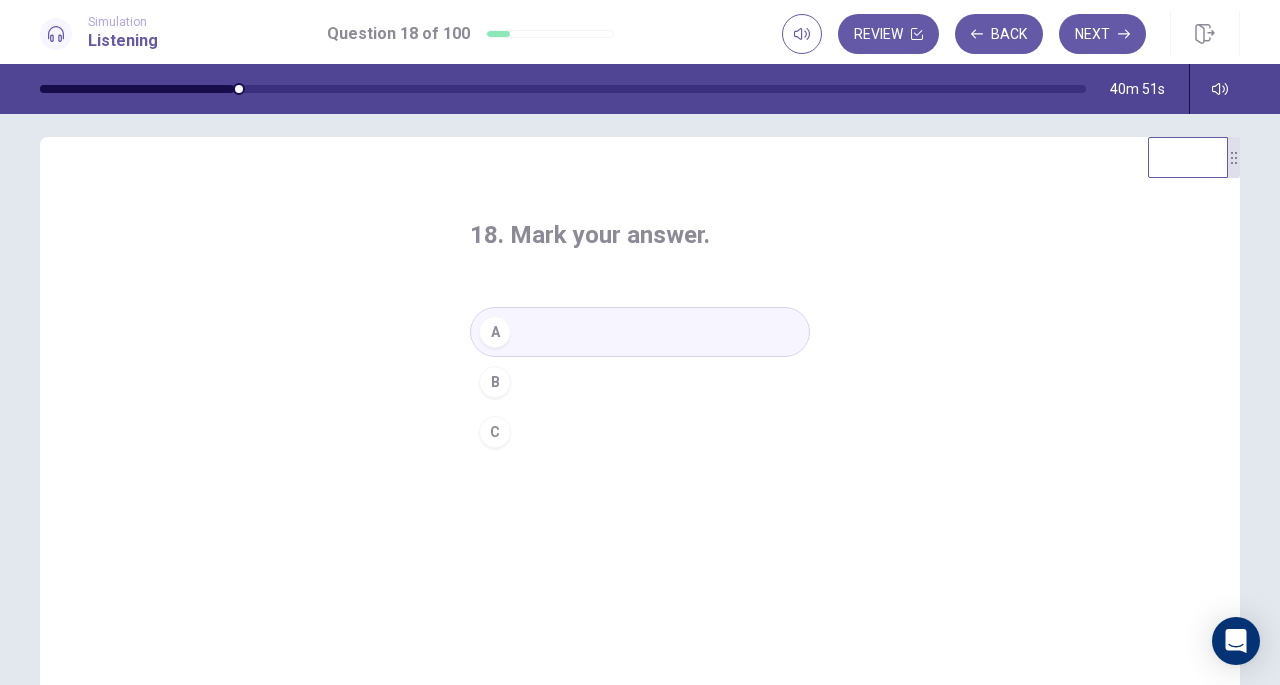 click on "Next" at bounding box center (1102, 34) 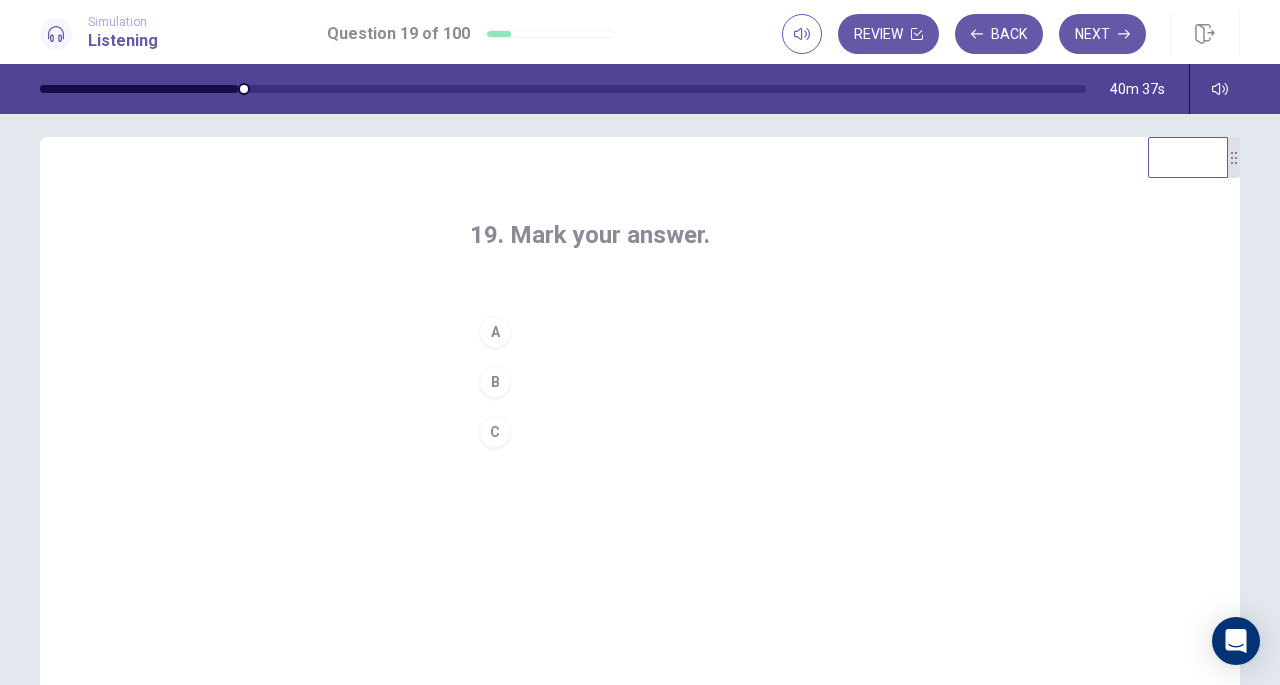 click on "A" at bounding box center (495, 332) 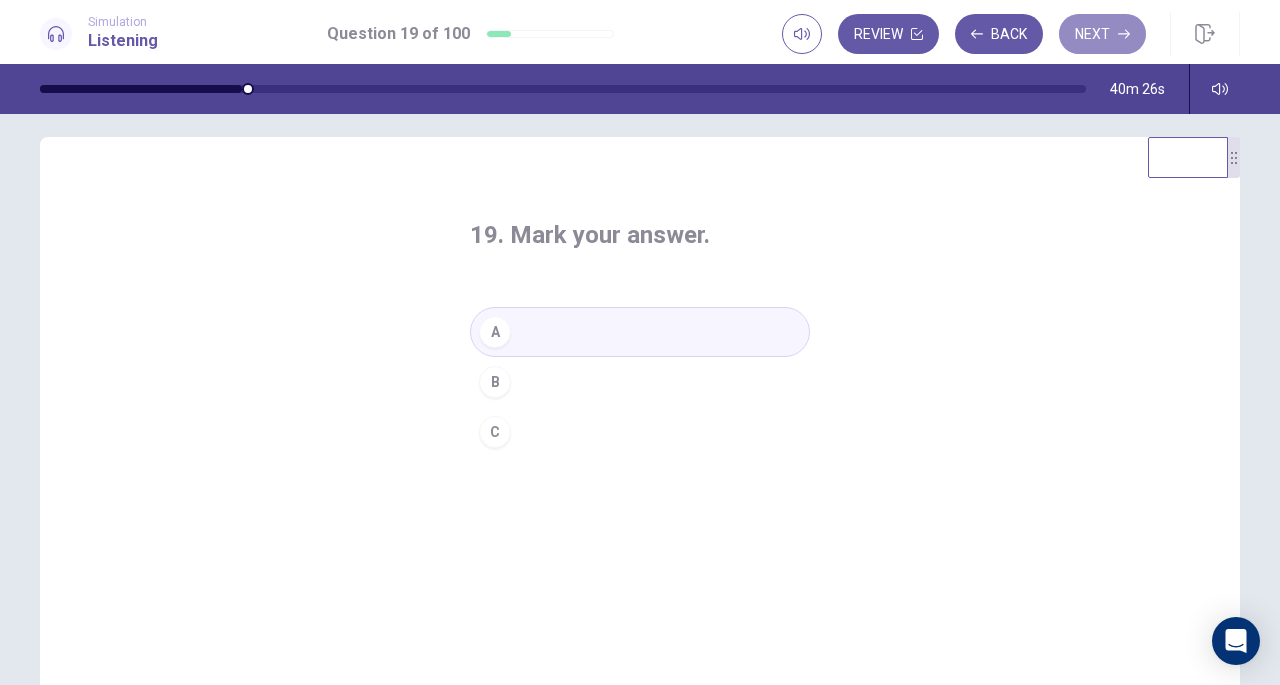 click on "Next" at bounding box center (1102, 34) 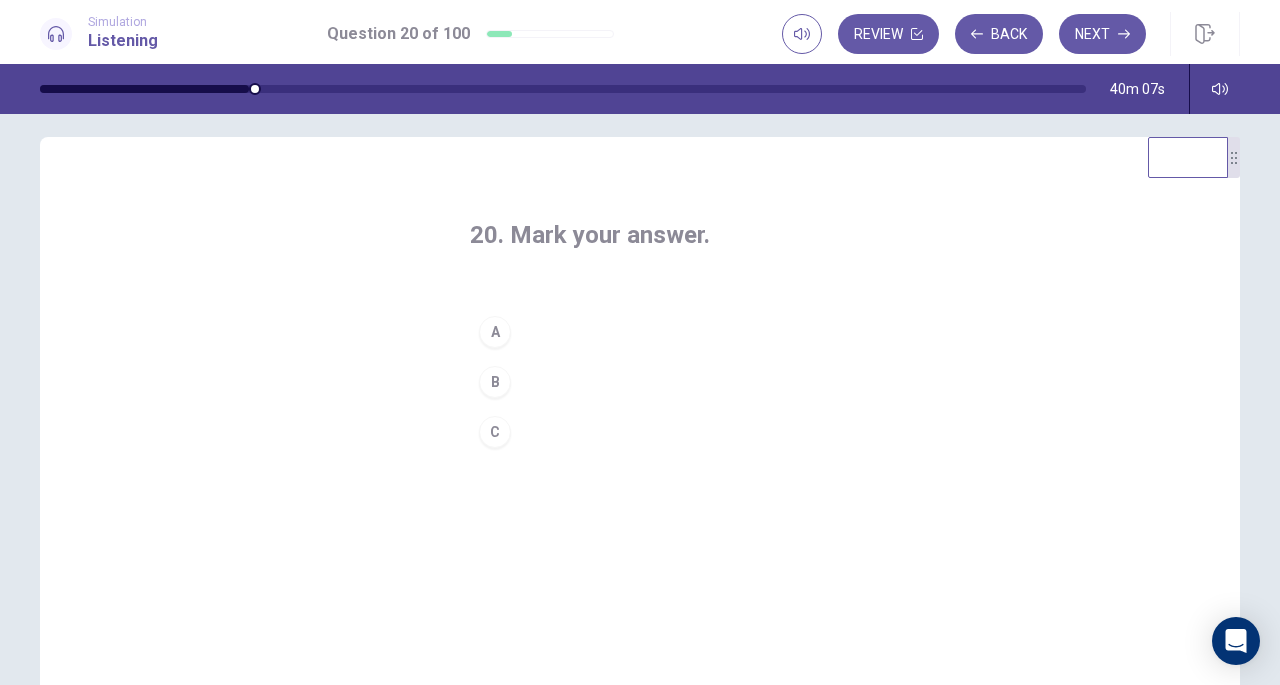 click on "C" at bounding box center [495, 432] 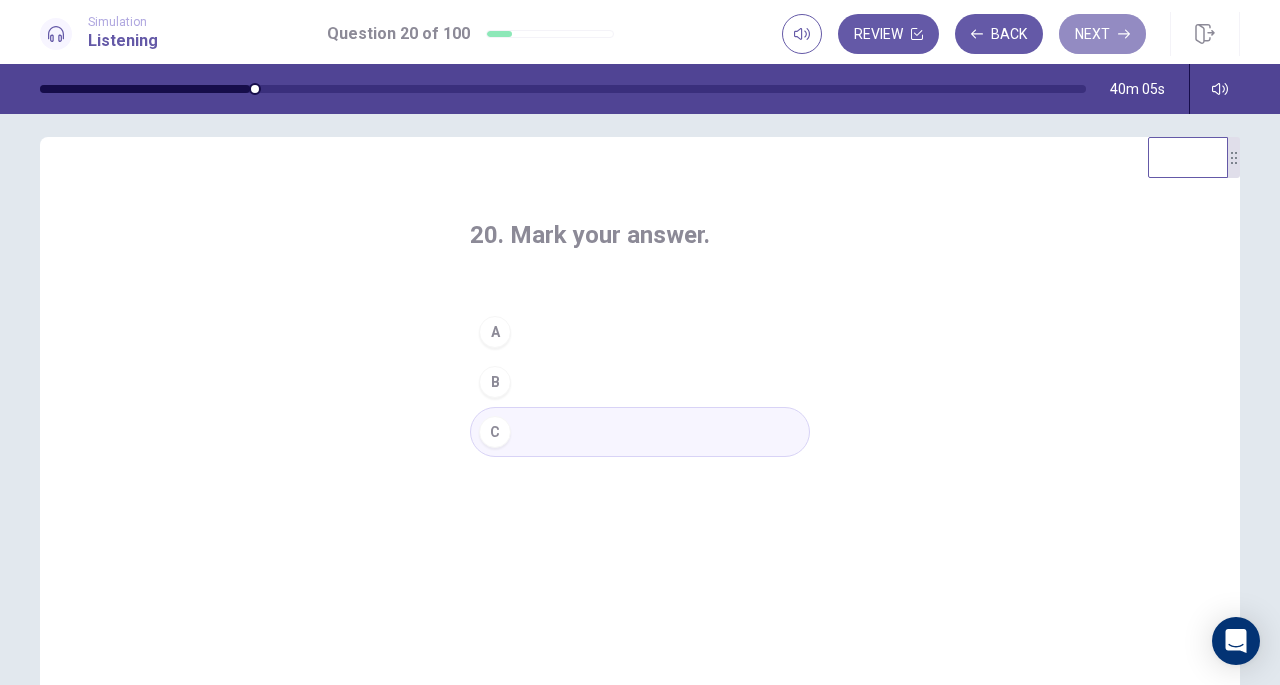click on "Next" at bounding box center (1102, 34) 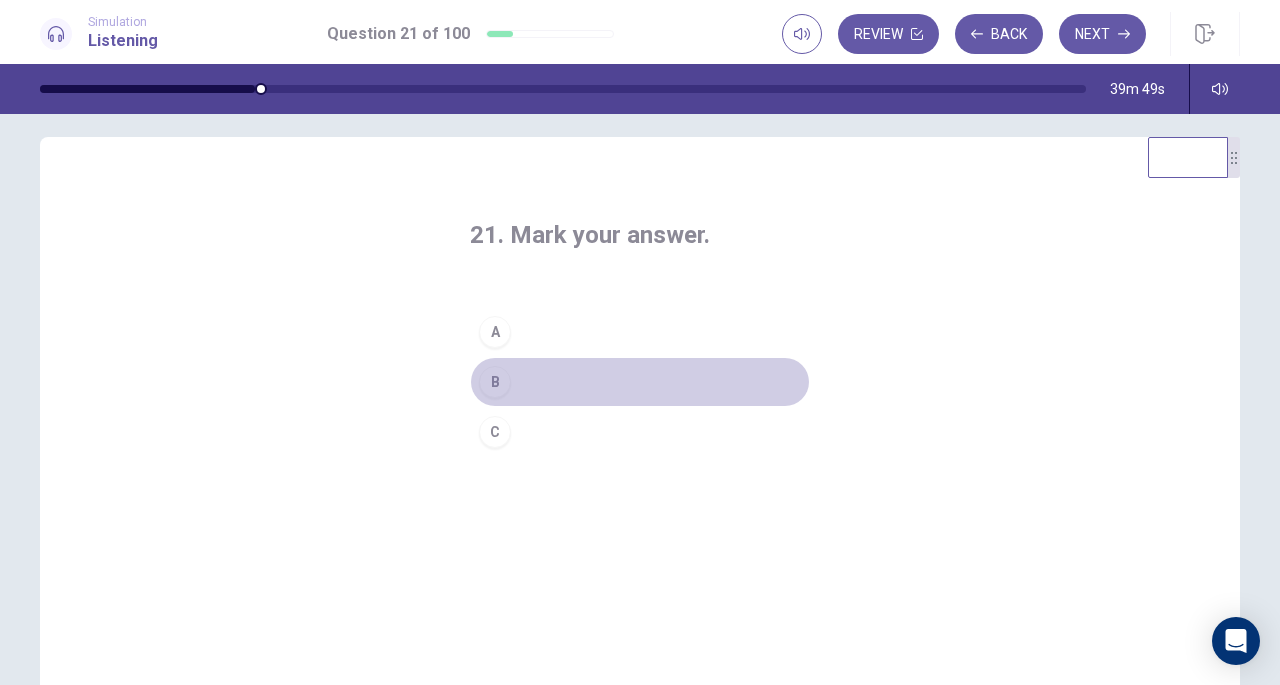 click on "B" at bounding box center (495, 382) 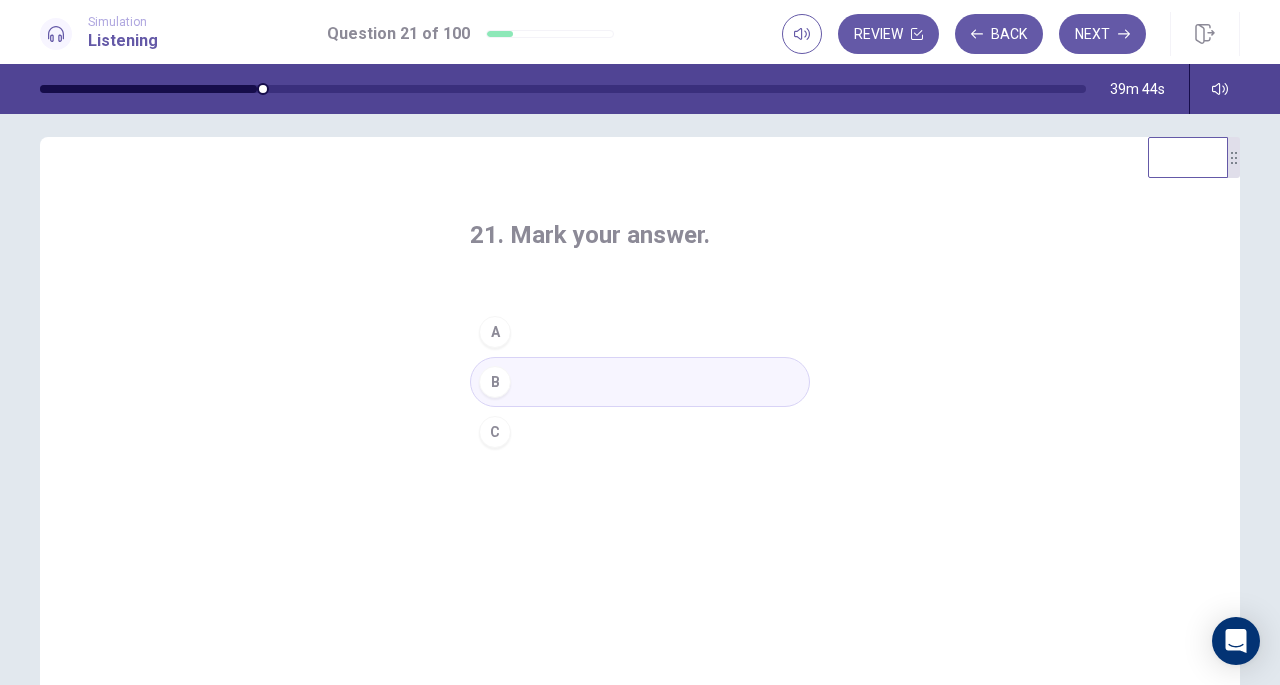 click on "Next" at bounding box center [1102, 34] 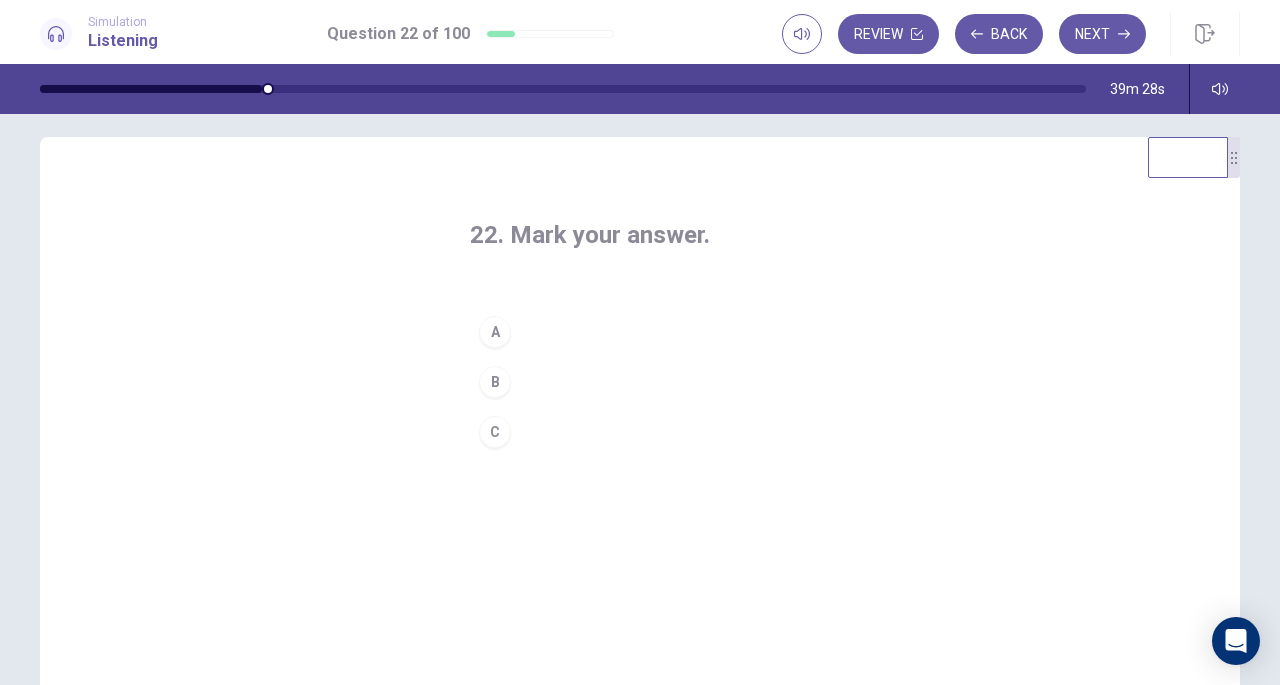 click on "B" at bounding box center [495, 382] 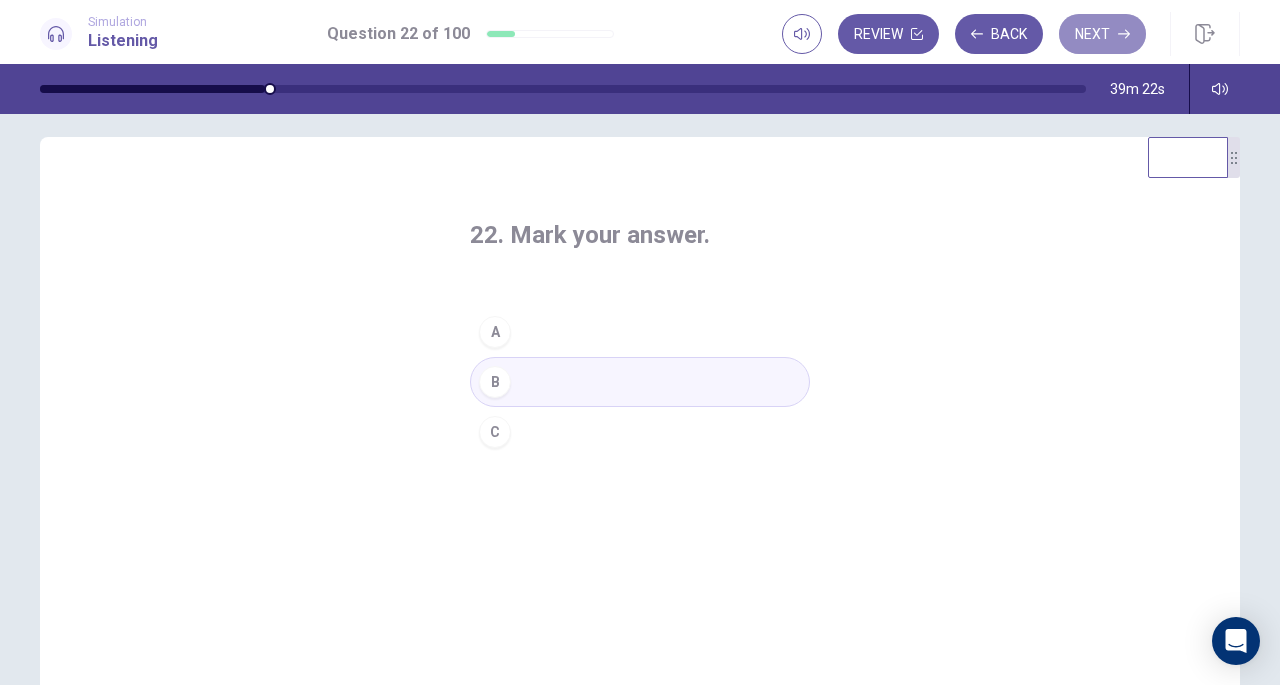 click on "Next" at bounding box center (1102, 34) 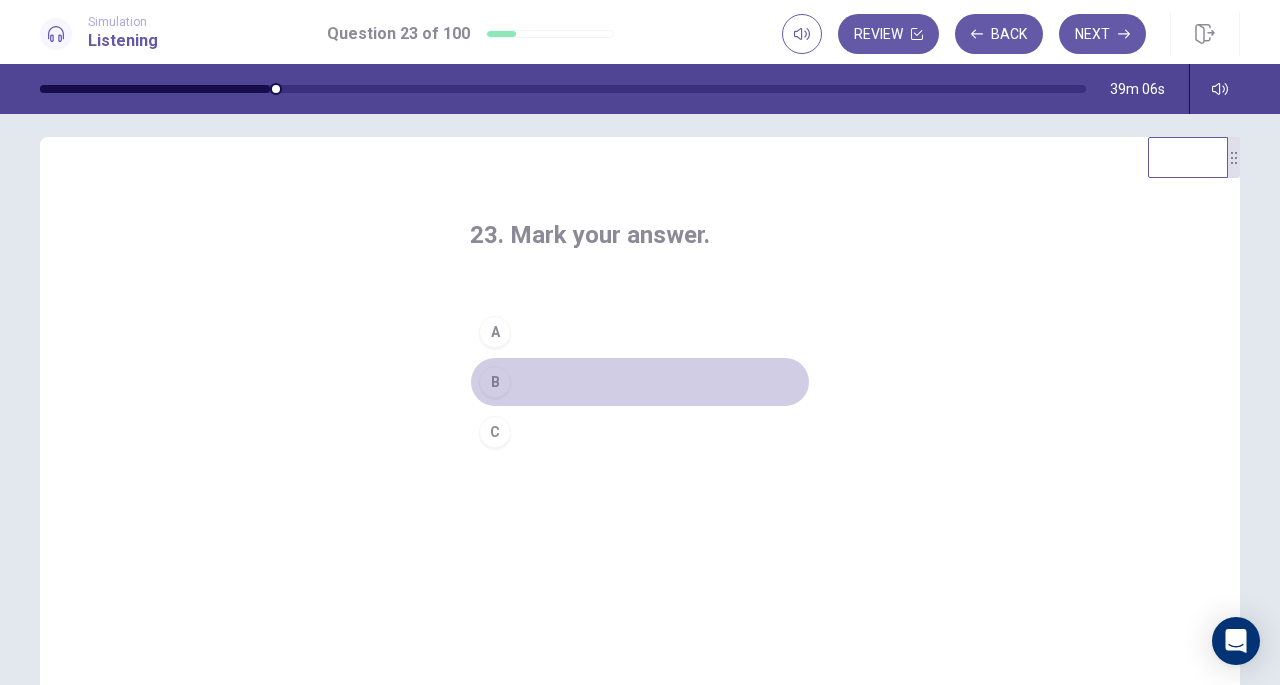click on "B" at bounding box center [495, 382] 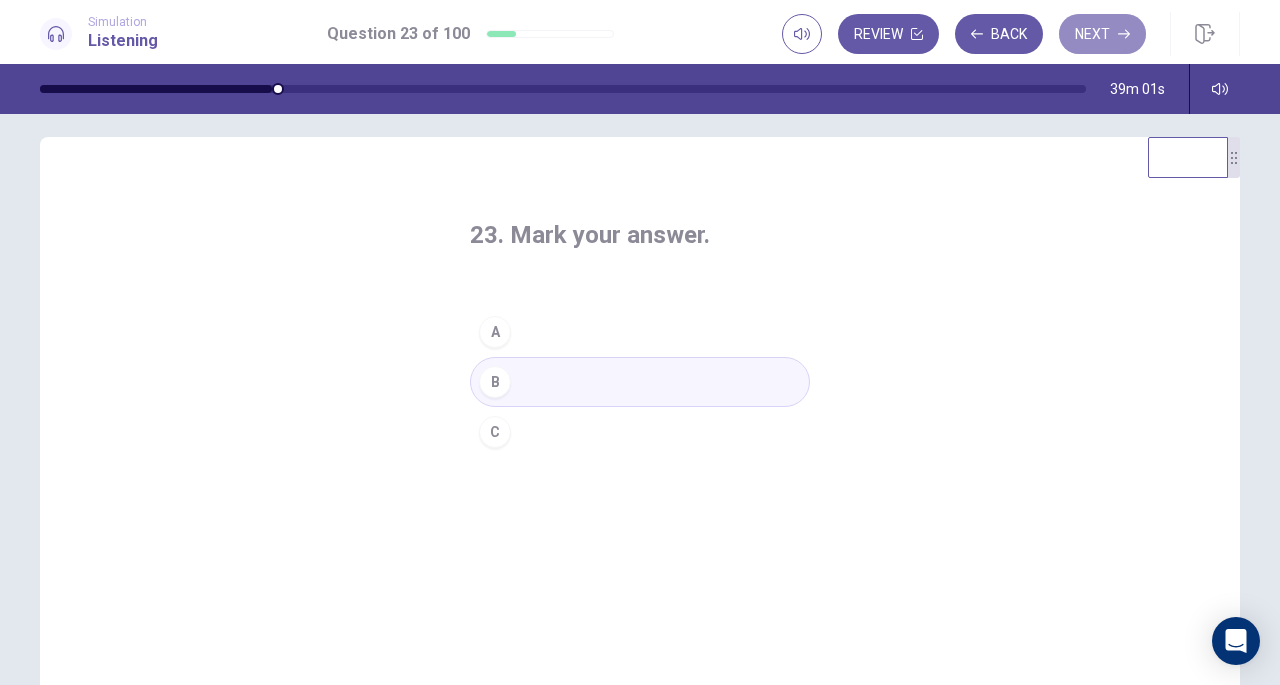 click on "Next" at bounding box center [1102, 34] 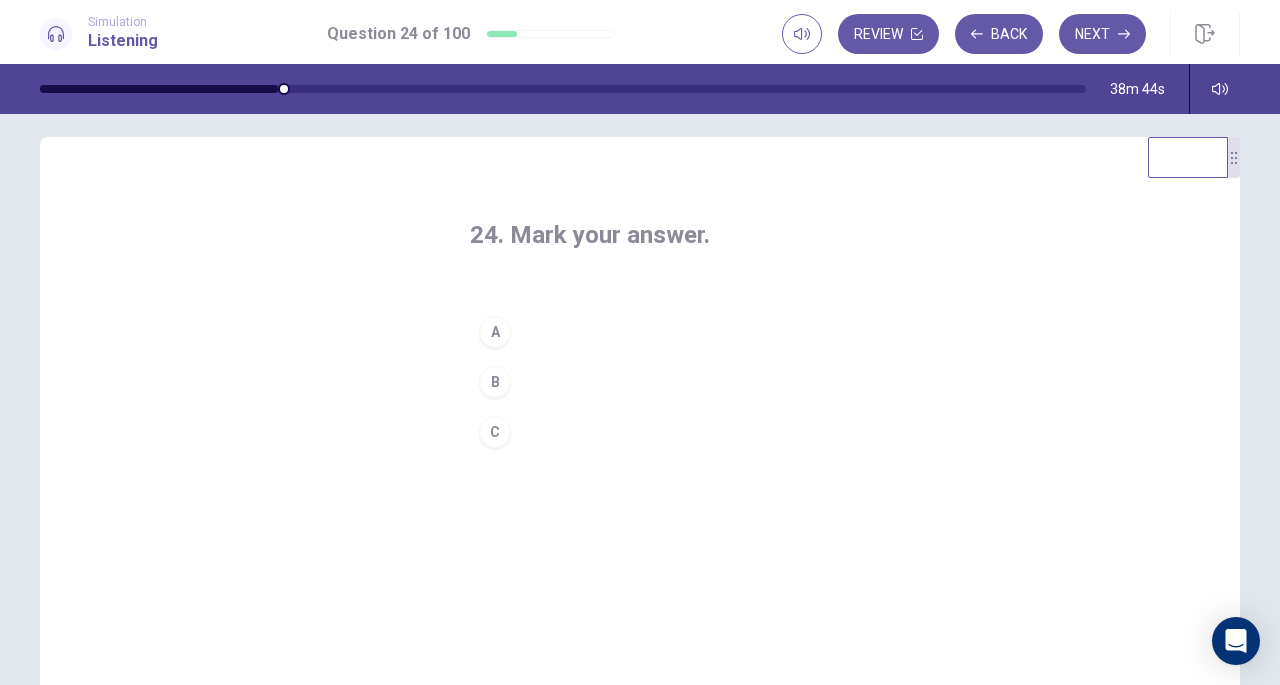 click on "B" at bounding box center (495, 382) 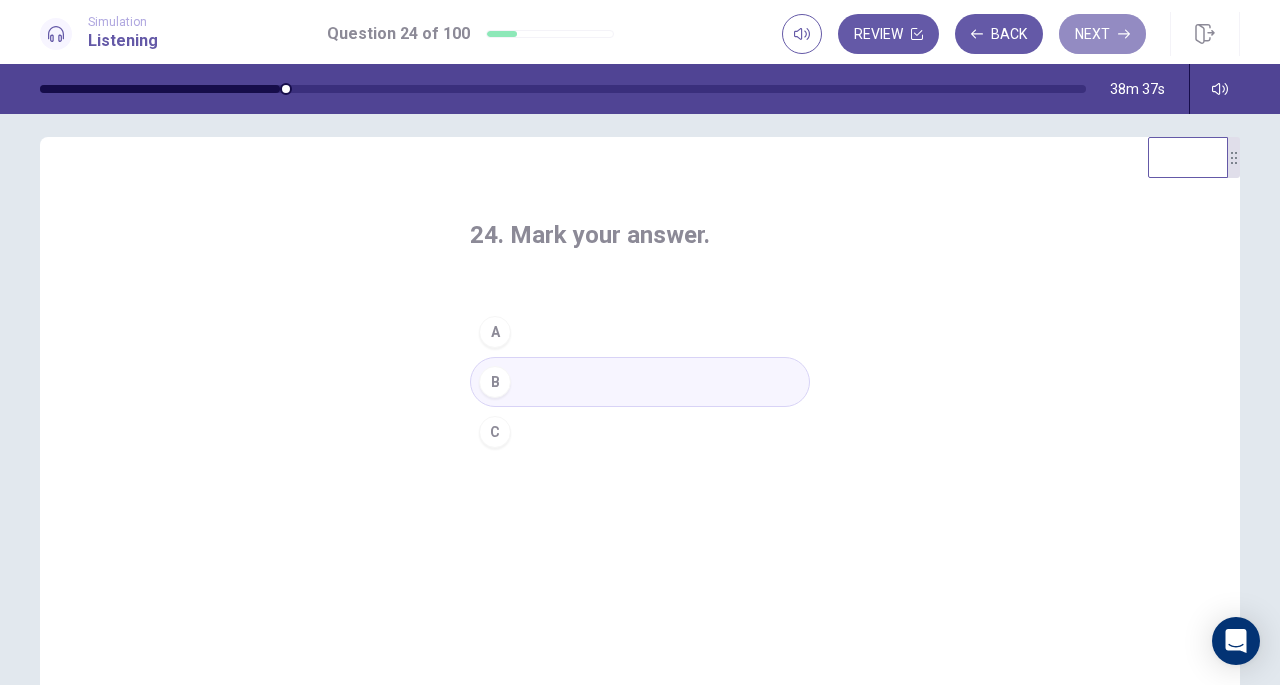 click on "Next" at bounding box center (1102, 34) 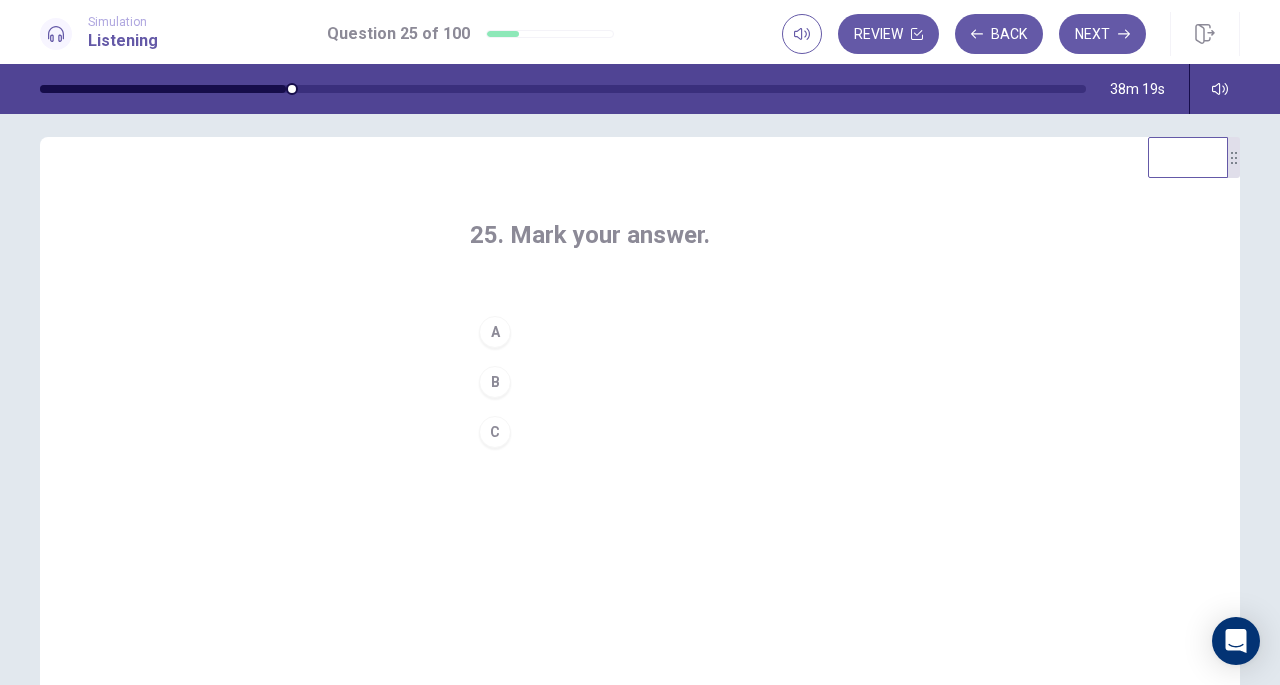 click on "B" at bounding box center (495, 382) 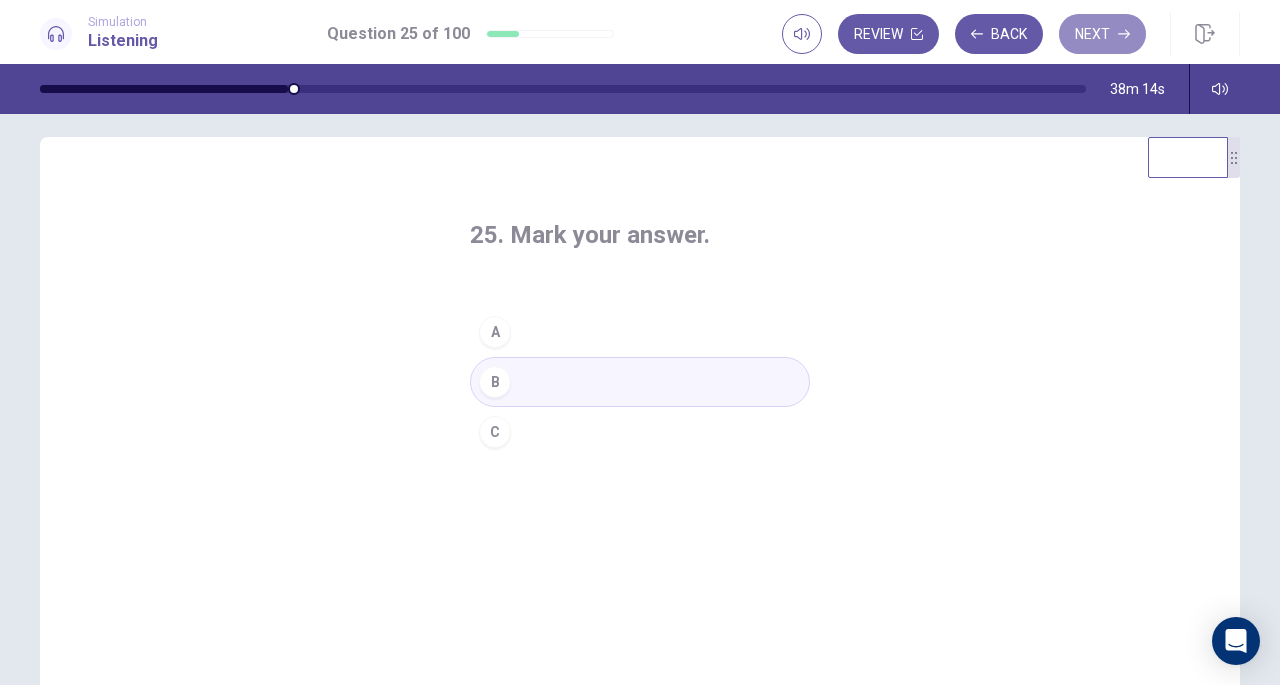click on "Next" at bounding box center (1102, 34) 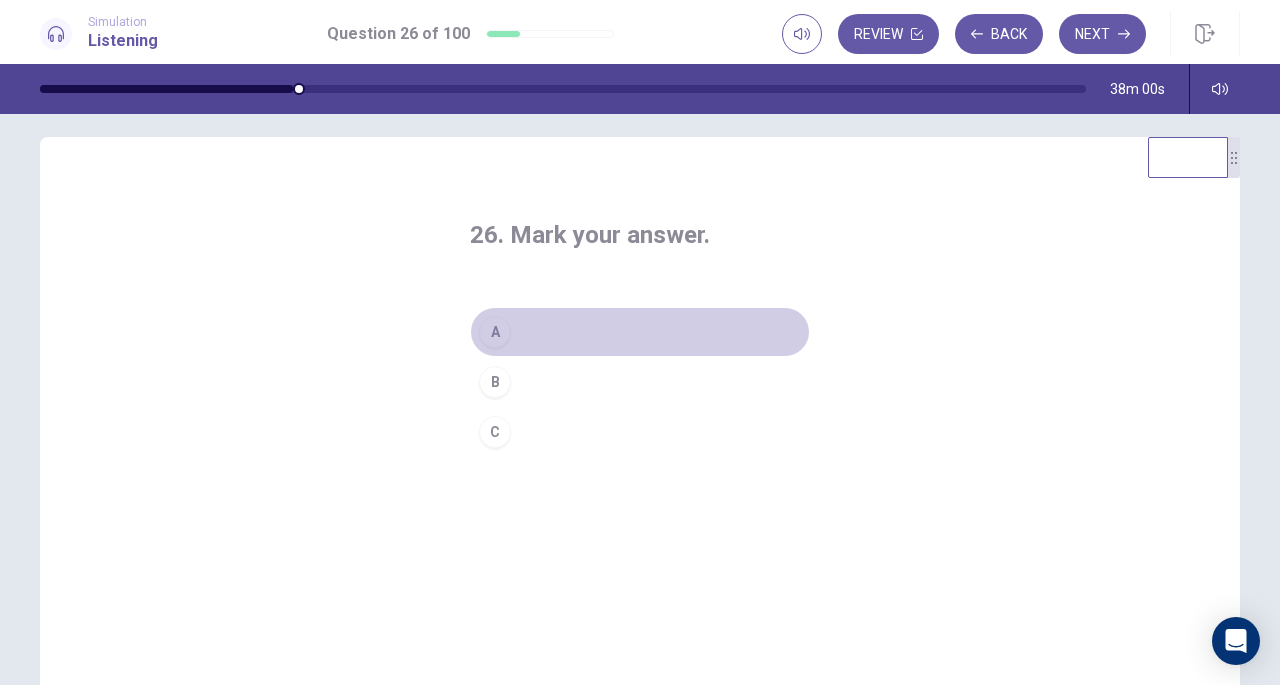 click on "A" at bounding box center (495, 332) 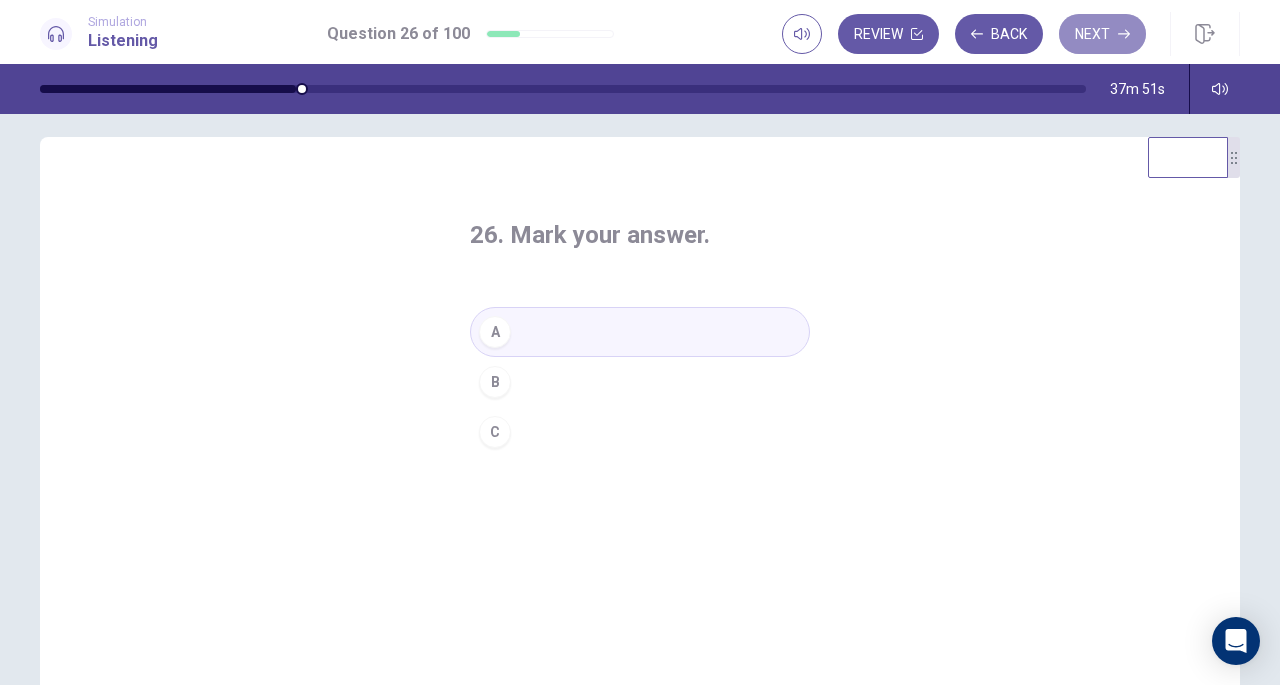 click on "Next" at bounding box center (1102, 34) 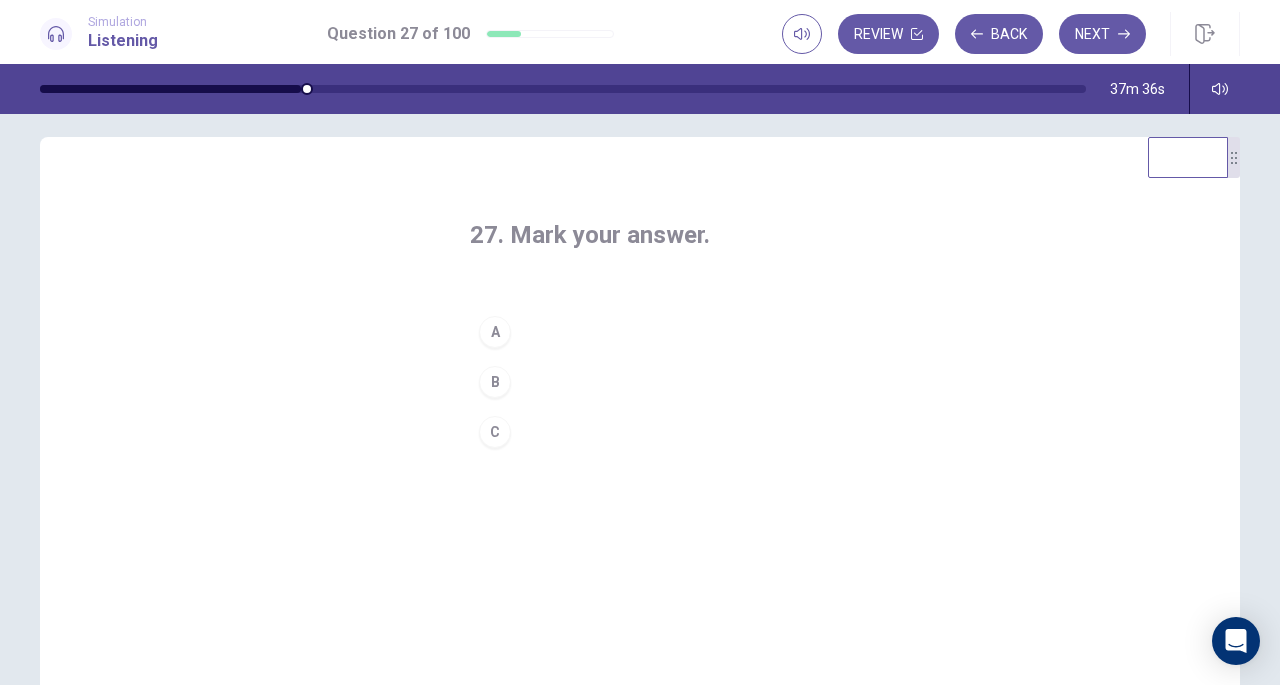 click on "A" at bounding box center (495, 332) 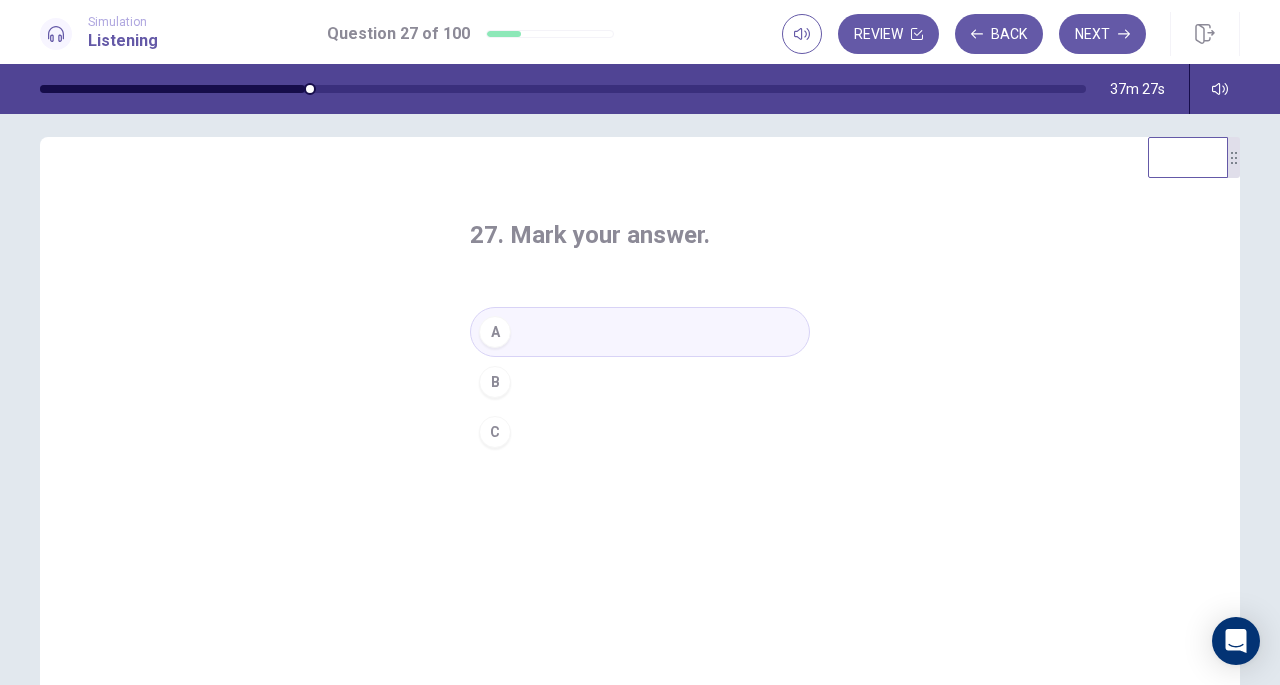 click on "Next" at bounding box center (1102, 34) 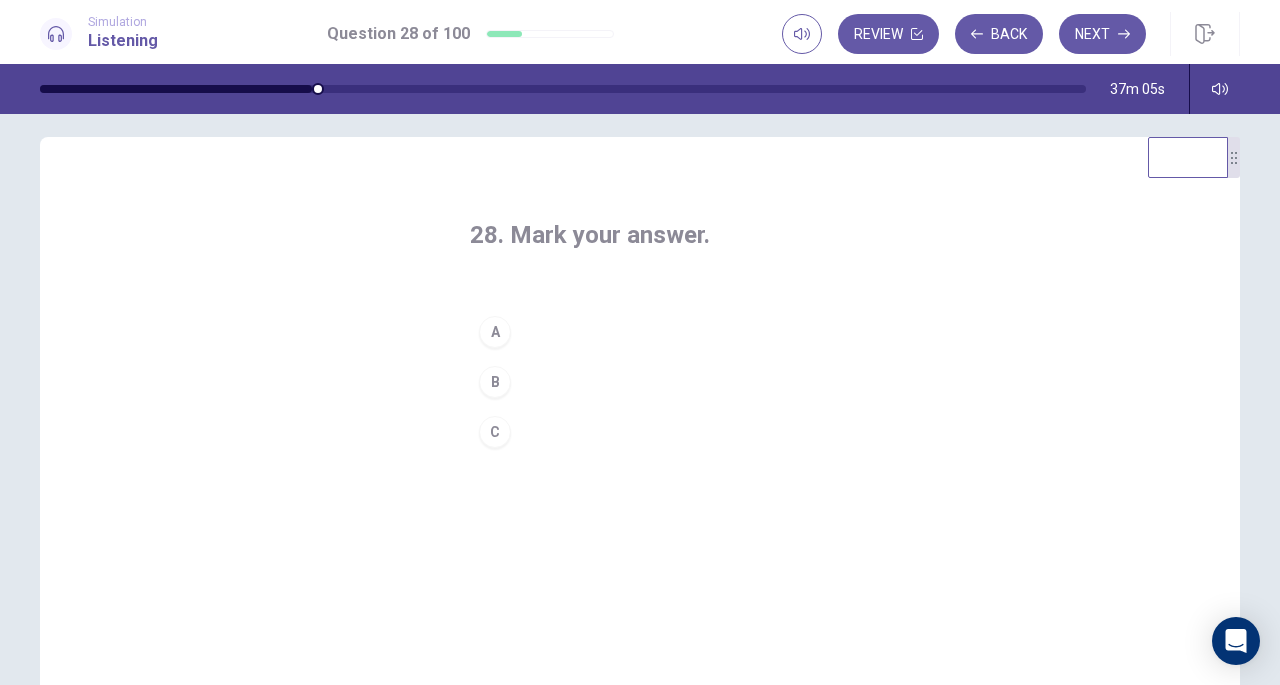 click on "B" at bounding box center [495, 382] 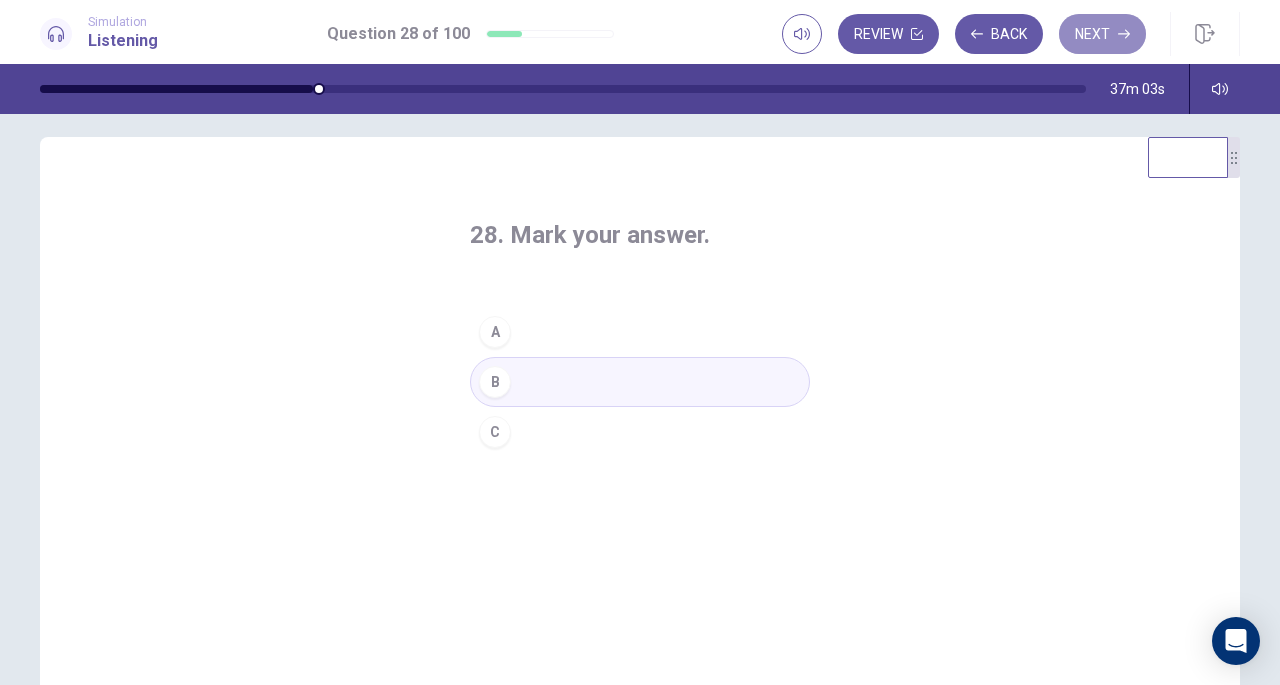 click on "Next" at bounding box center [1102, 34] 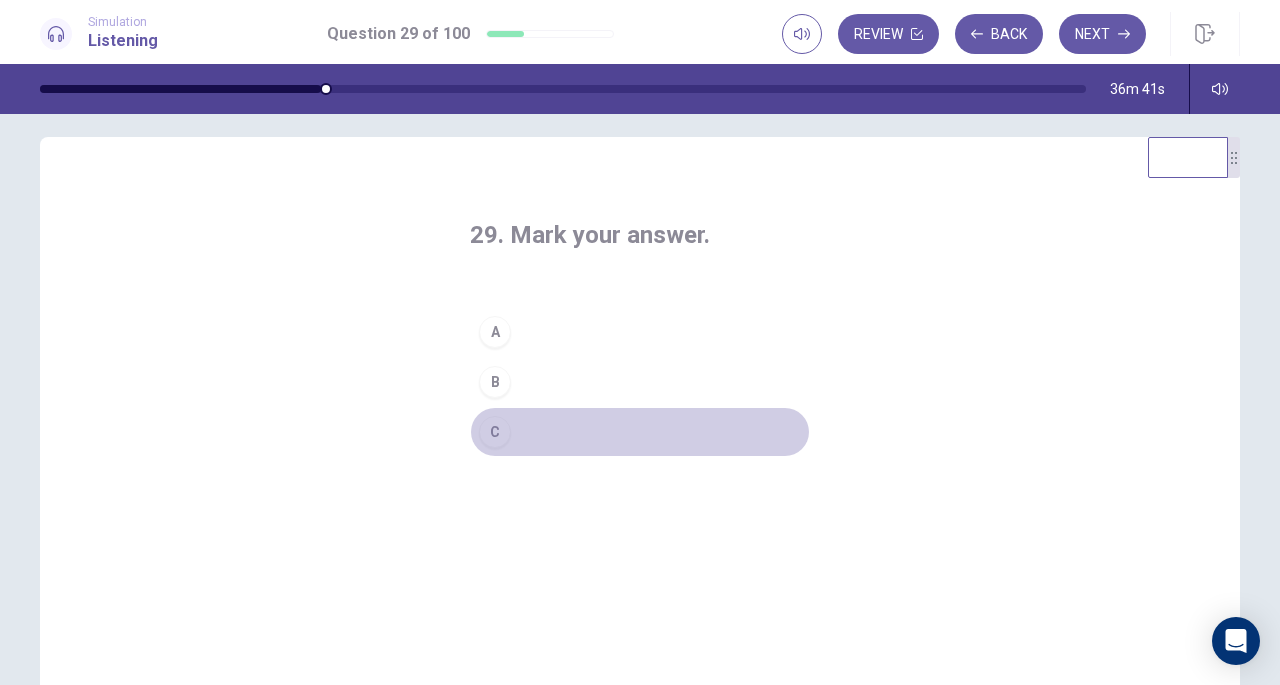 click on "C" at bounding box center [495, 432] 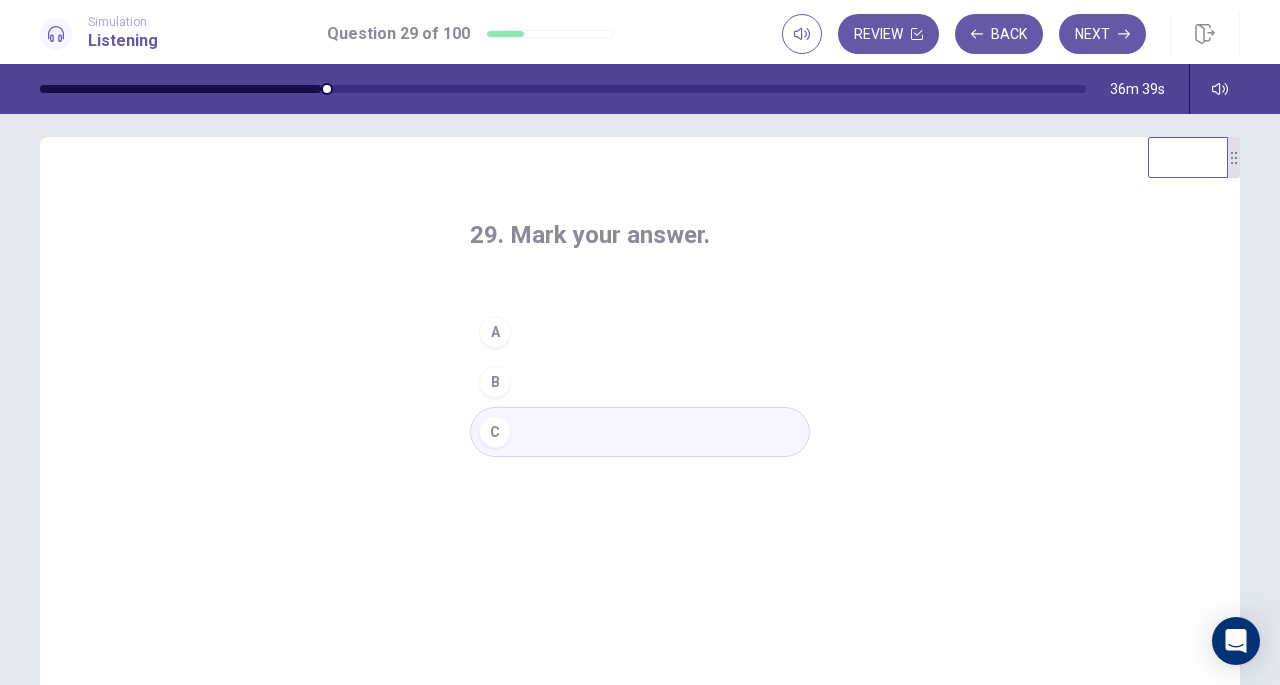 click on "Next" at bounding box center [1102, 34] 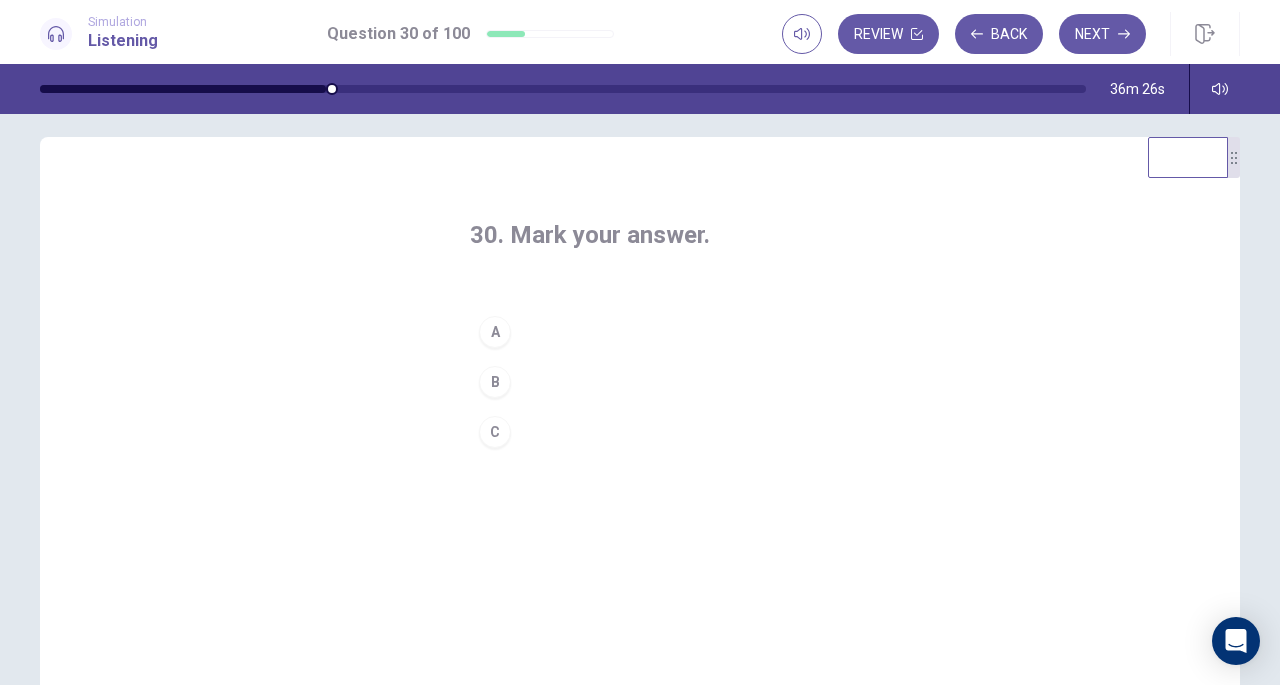 click on "A" at bounding box center (495, 332) 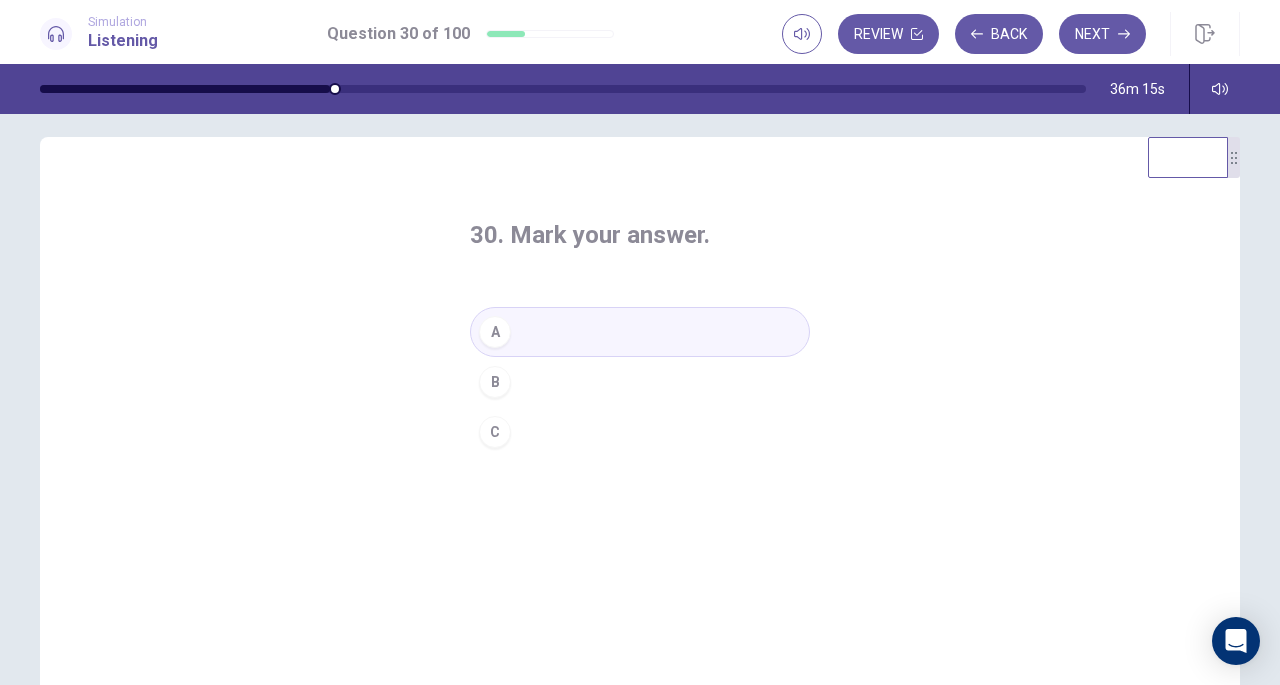 click on "Next" at bounding box center (1102, 34) 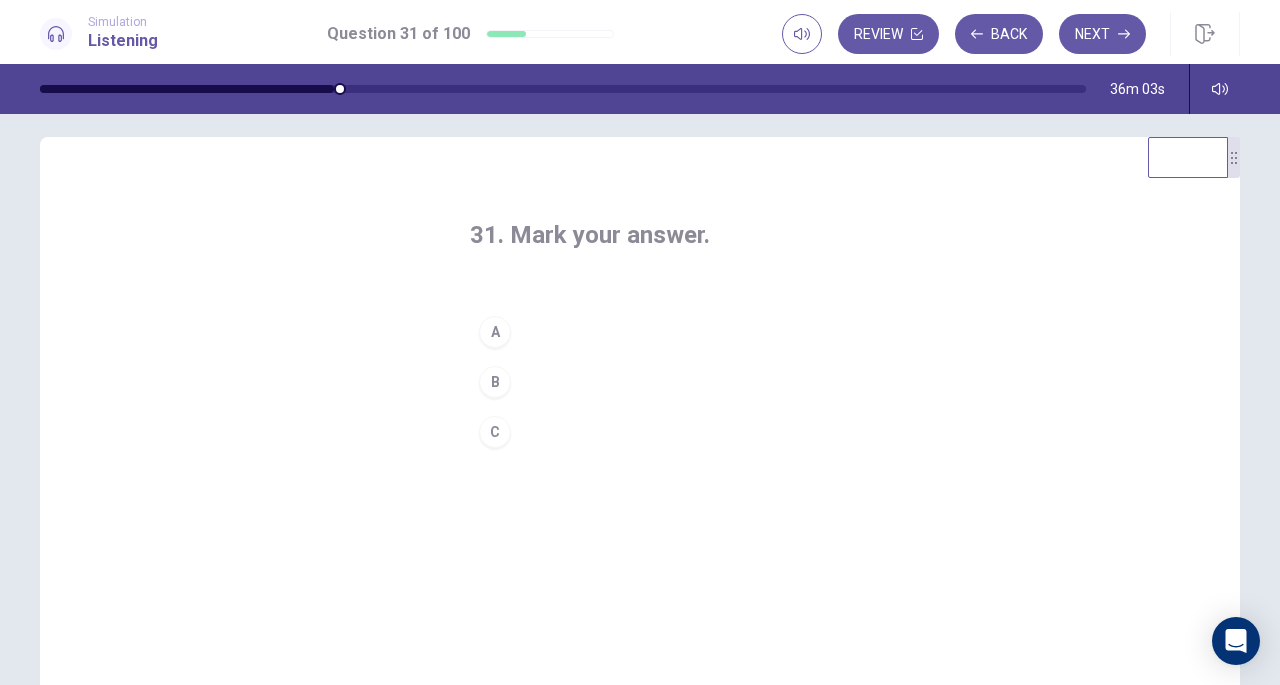 click on "A" at bounding box center (495, 332) 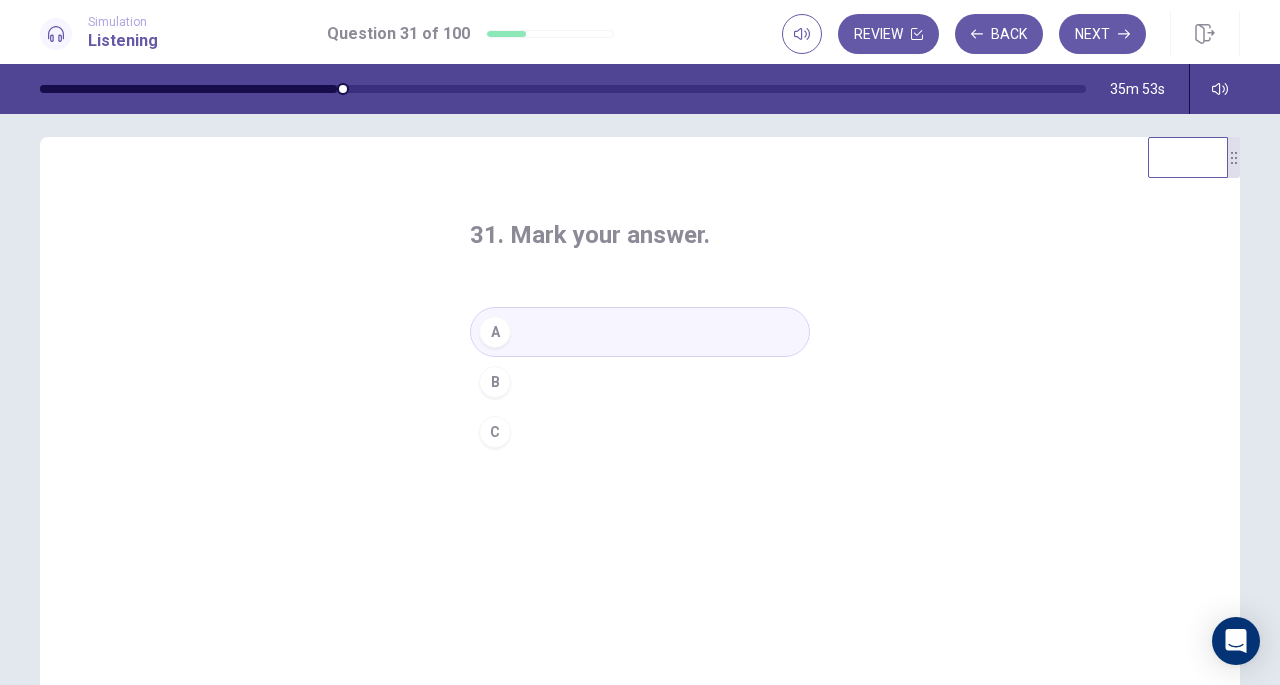click on "Next" at bounding box center (1102, 34) 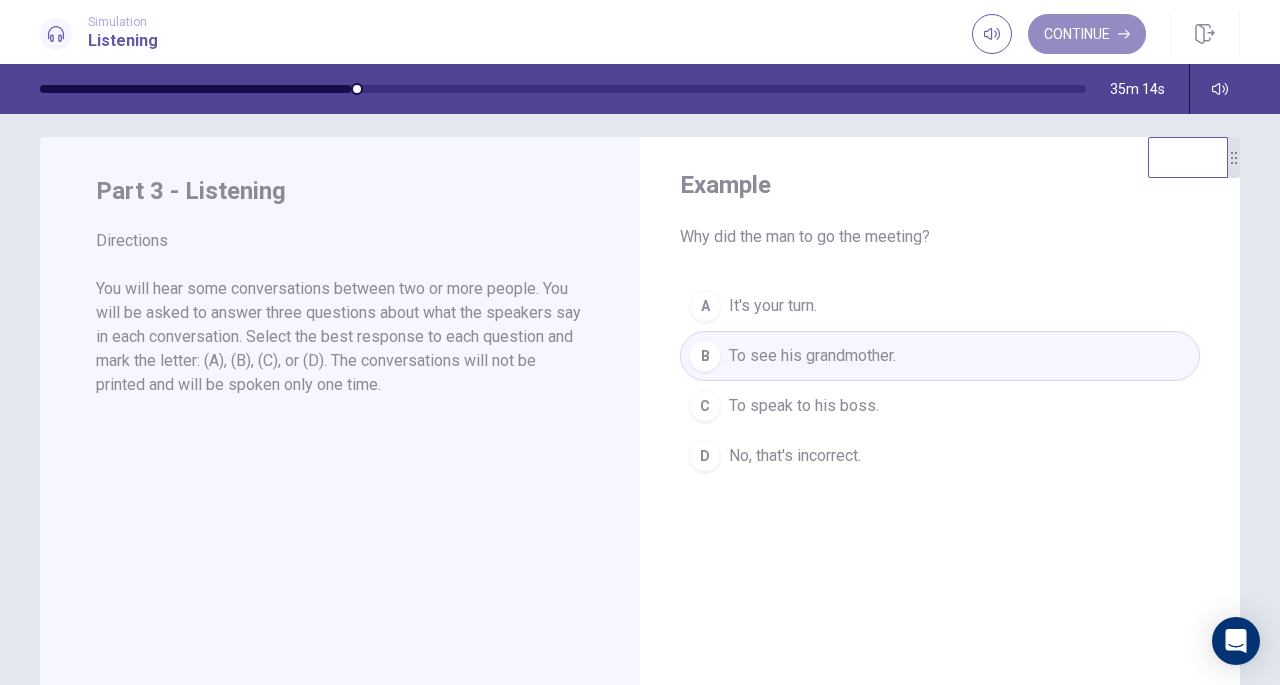 click on "Continue" at bounding box center (1087, 34) 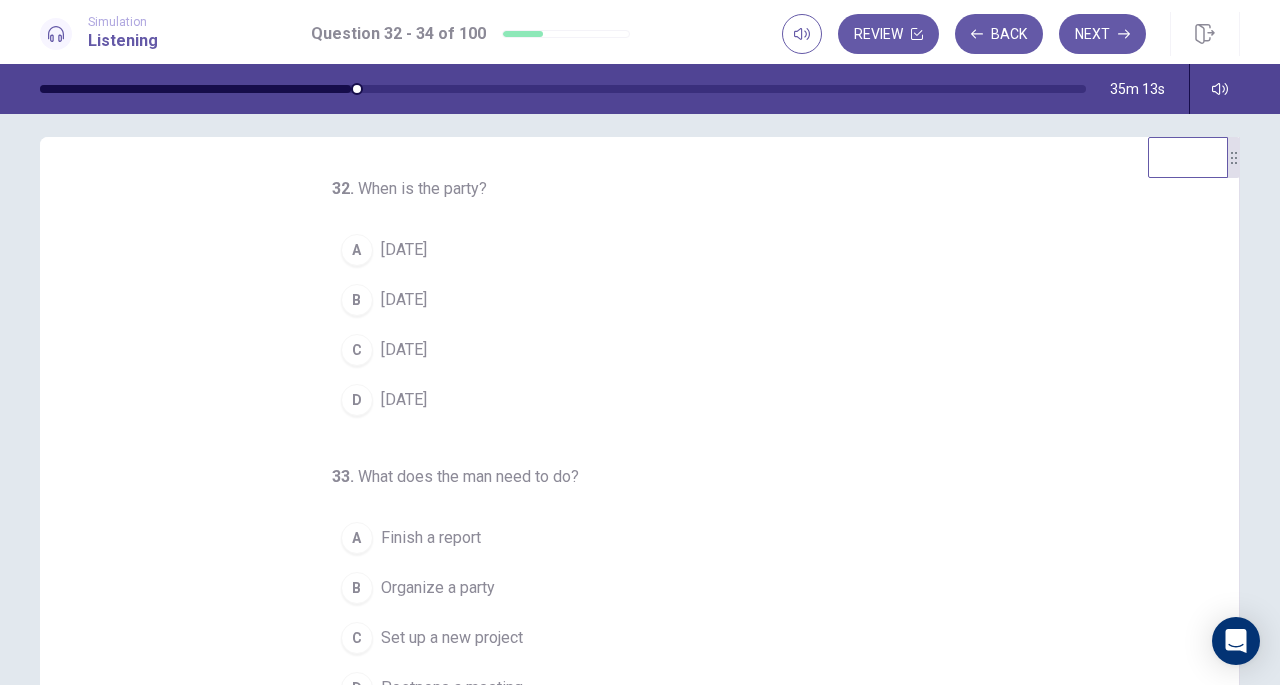 scroll, scrollTop: 0, scrollLeft: 0, axis: both 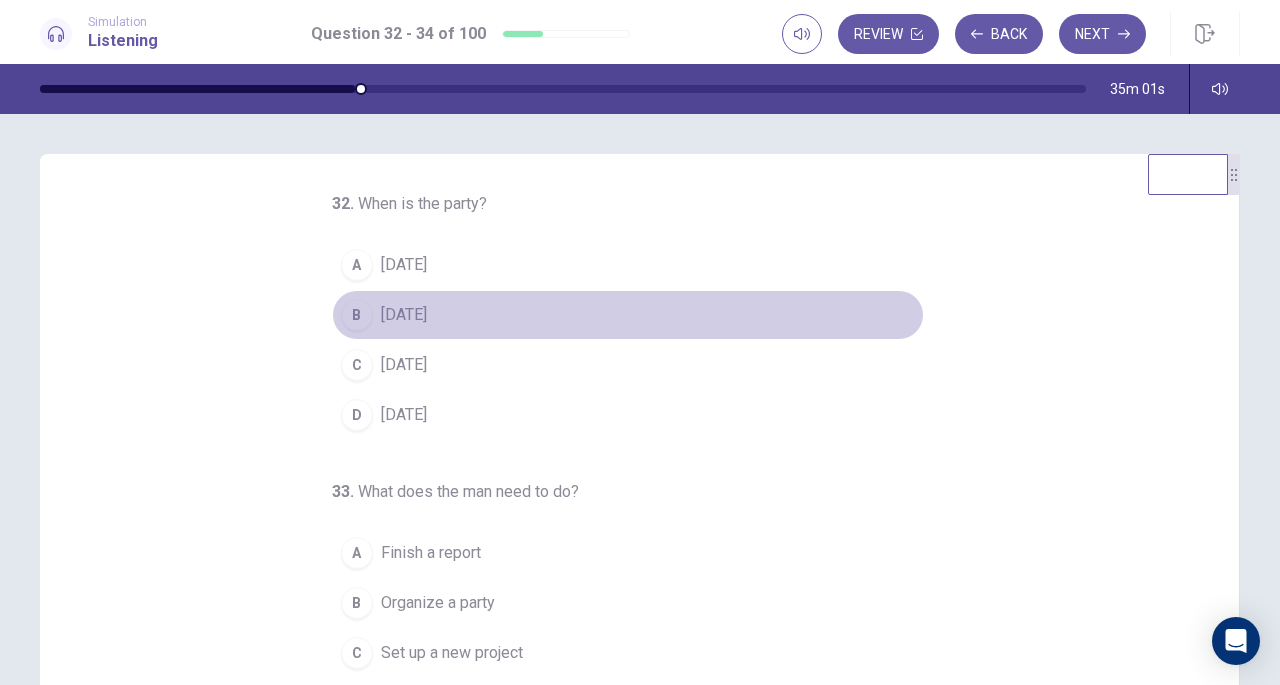 click on "B" at bounding box center [357, 315] 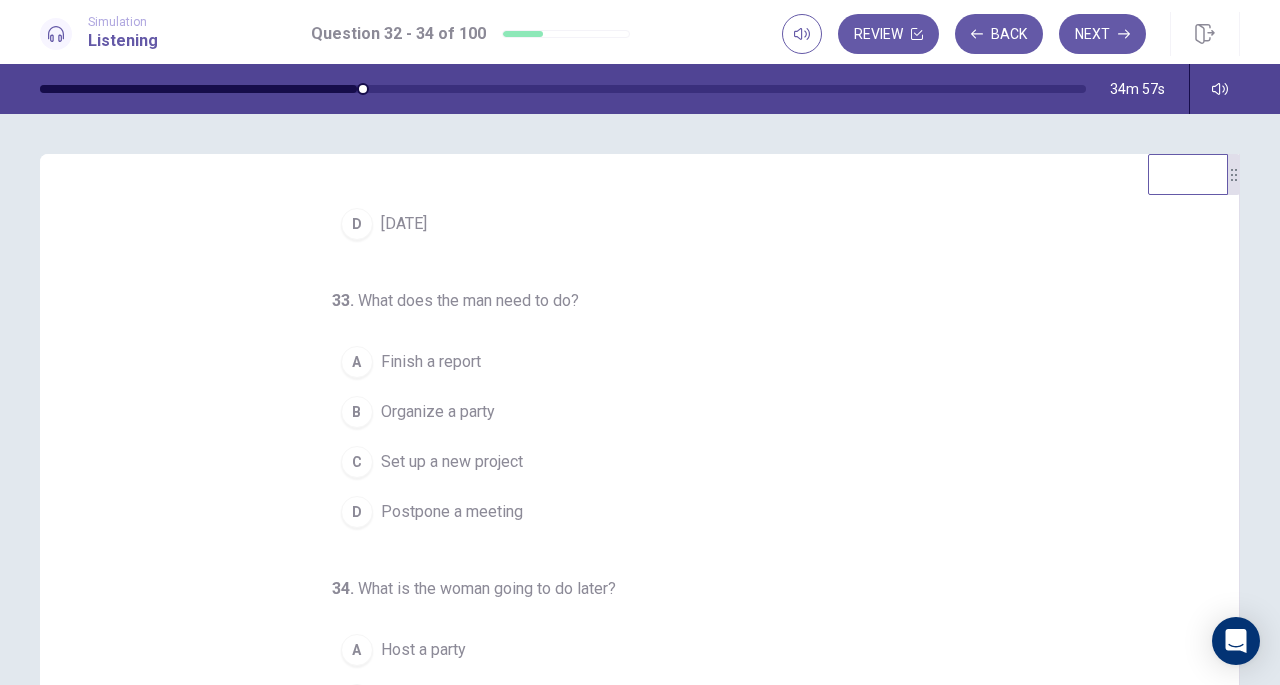 scroll, scrollTop: 200, scrollLeft: 0, axis: vertical 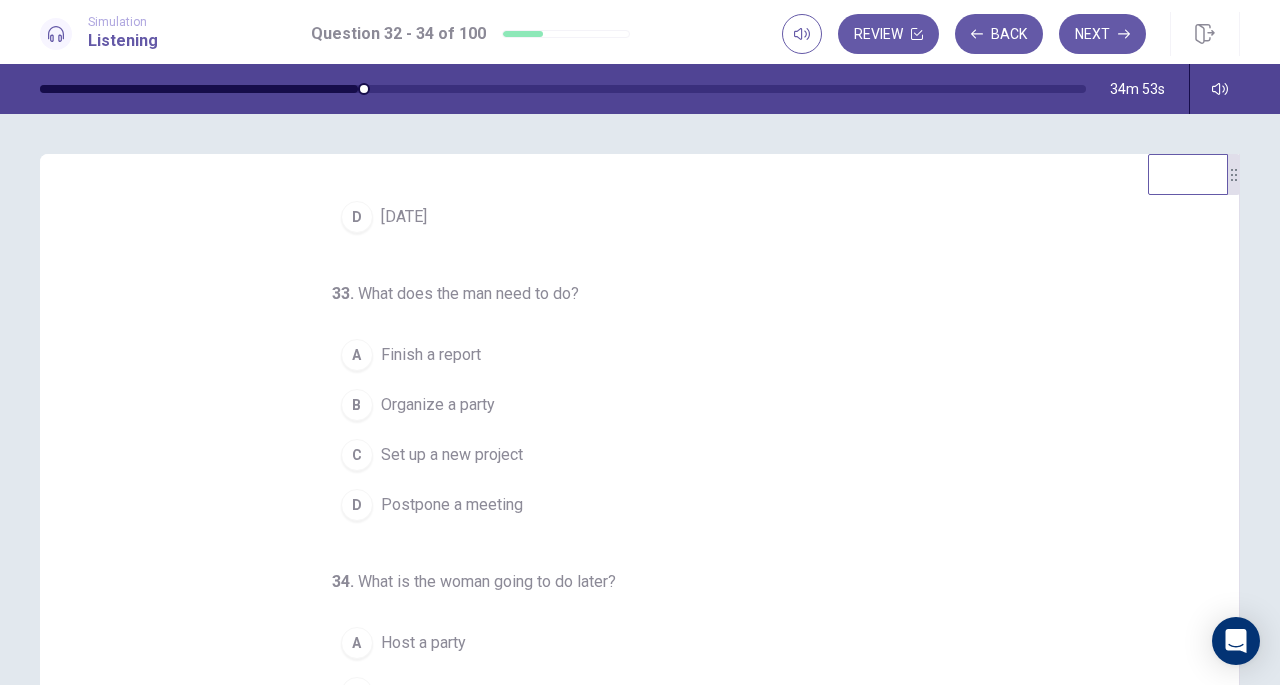 click on "A" at bounding box center (357, 355) 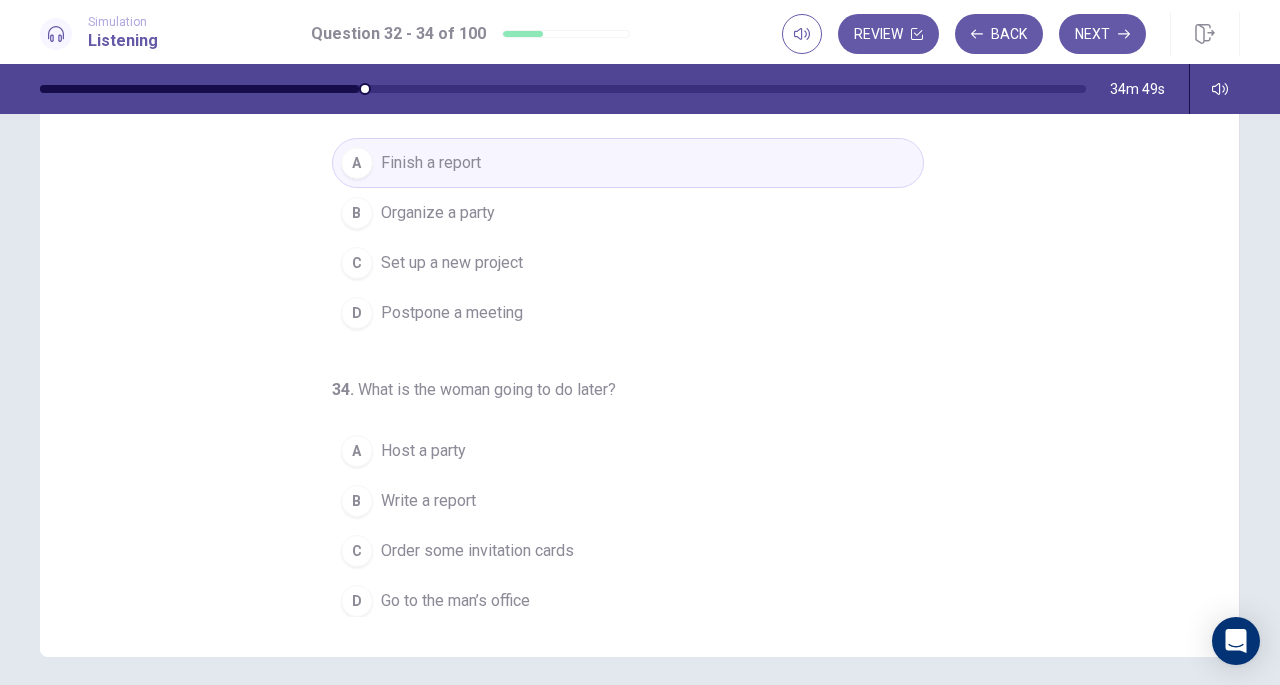 scroll, scrollTop: 210, scrollLeft: 0, axis: vertical 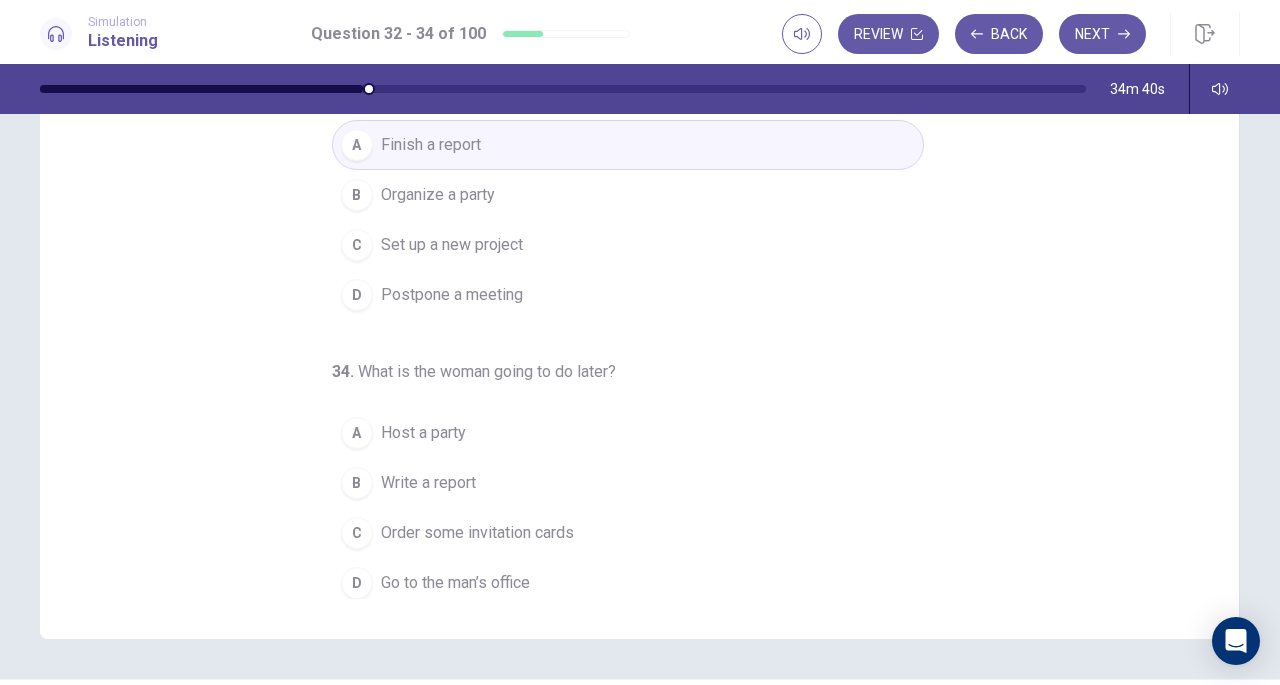 click on "D" at bounding box center [357, 583] 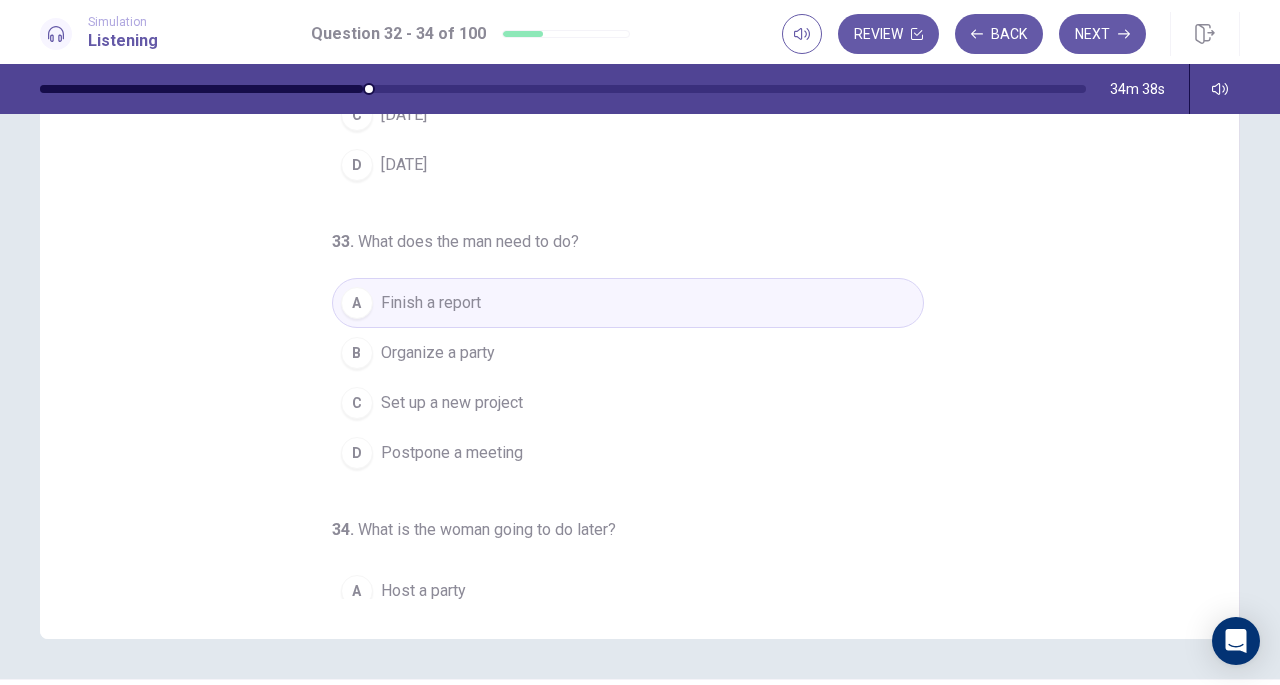 scroll, scrollTop: 0, scrollLeft: 0, axis: both 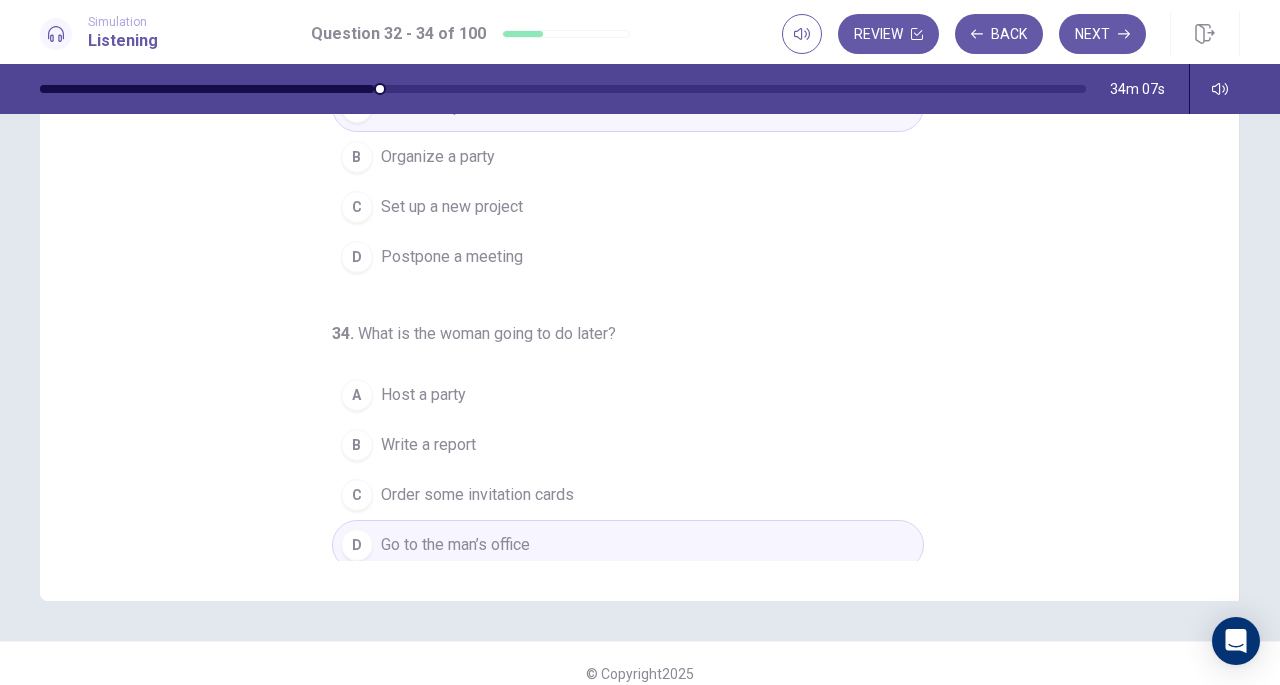 click on "Next" at bounding box center [1102, 34] 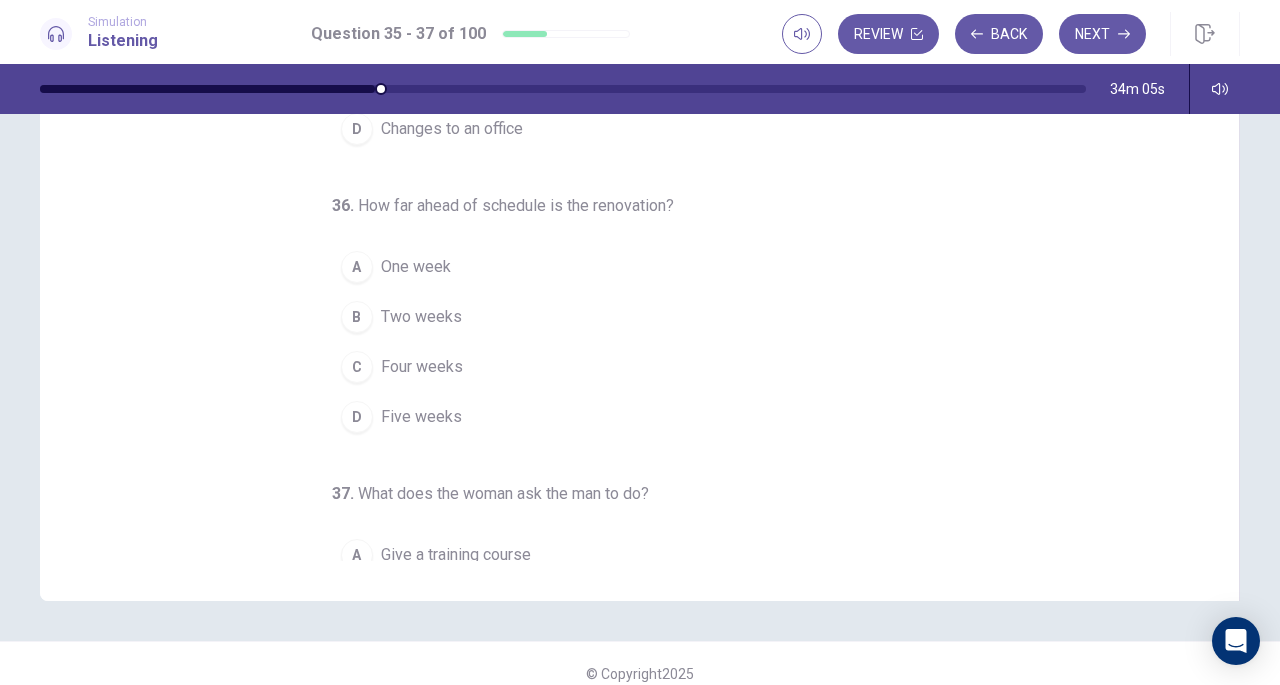 scroll, scrollTop: 0, scrollLeft: 0, axis: both 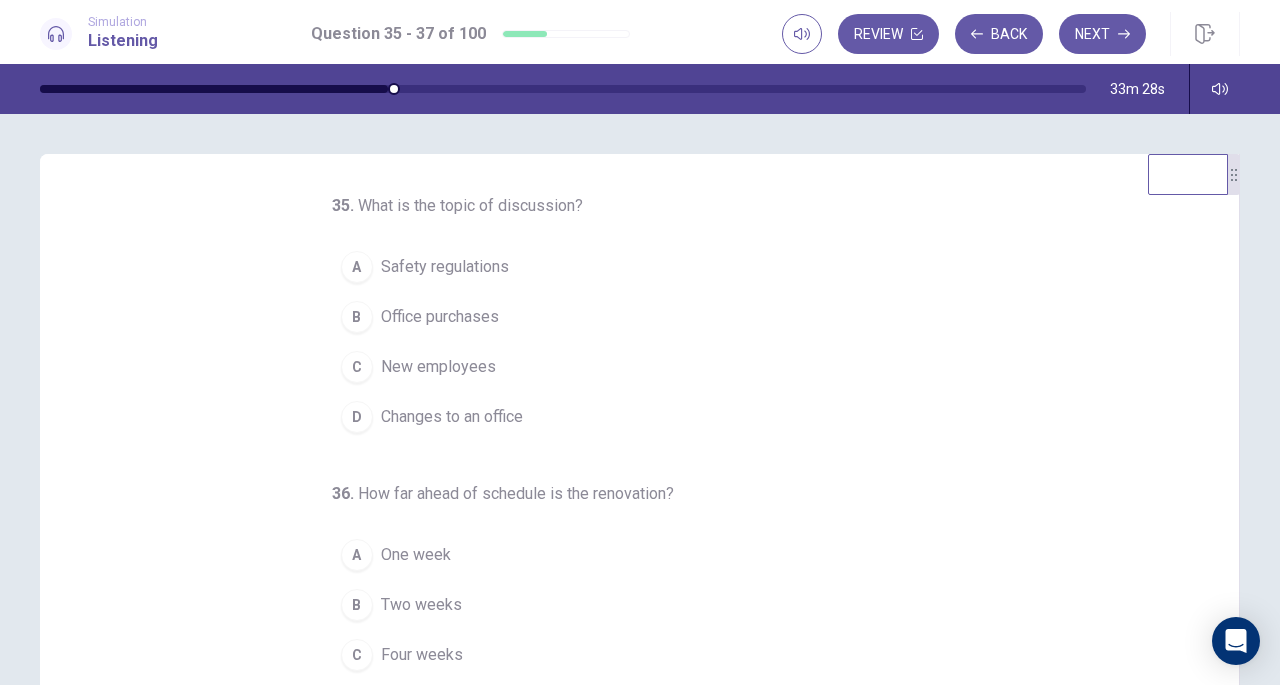 click on "B" at bounding box center [357, 317] 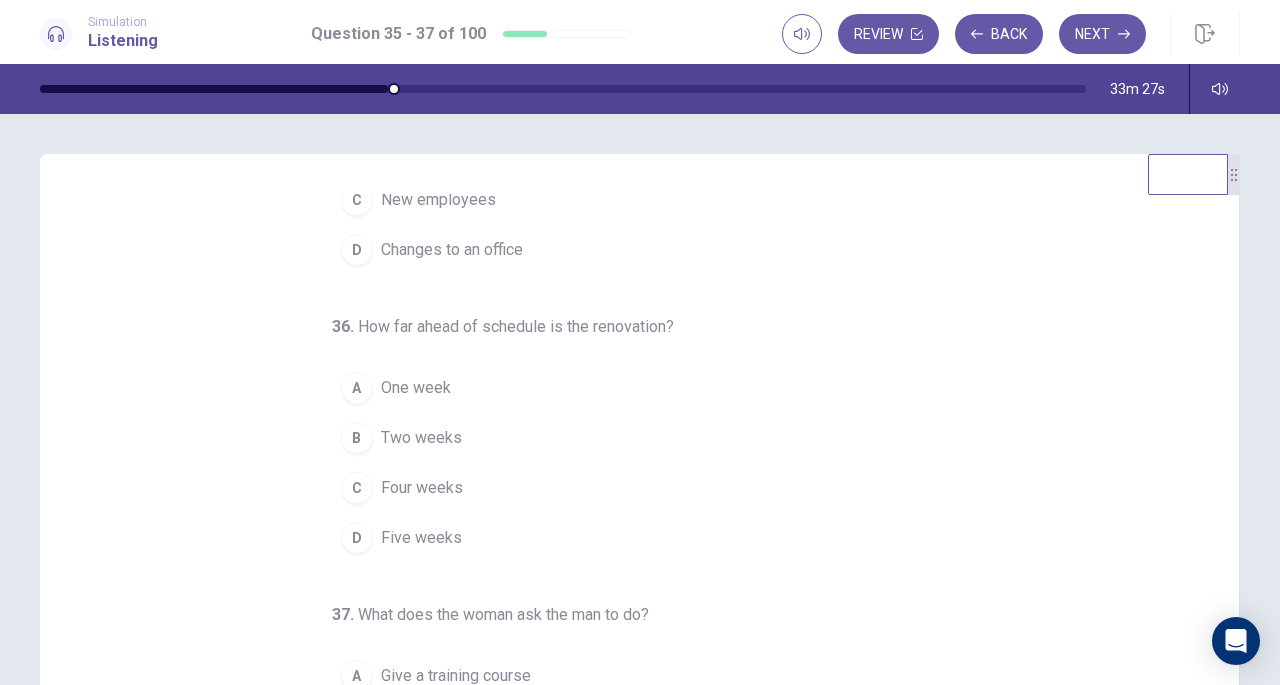 scroll, scrollTop: 168, scrollLeft: 0, axis: vertical 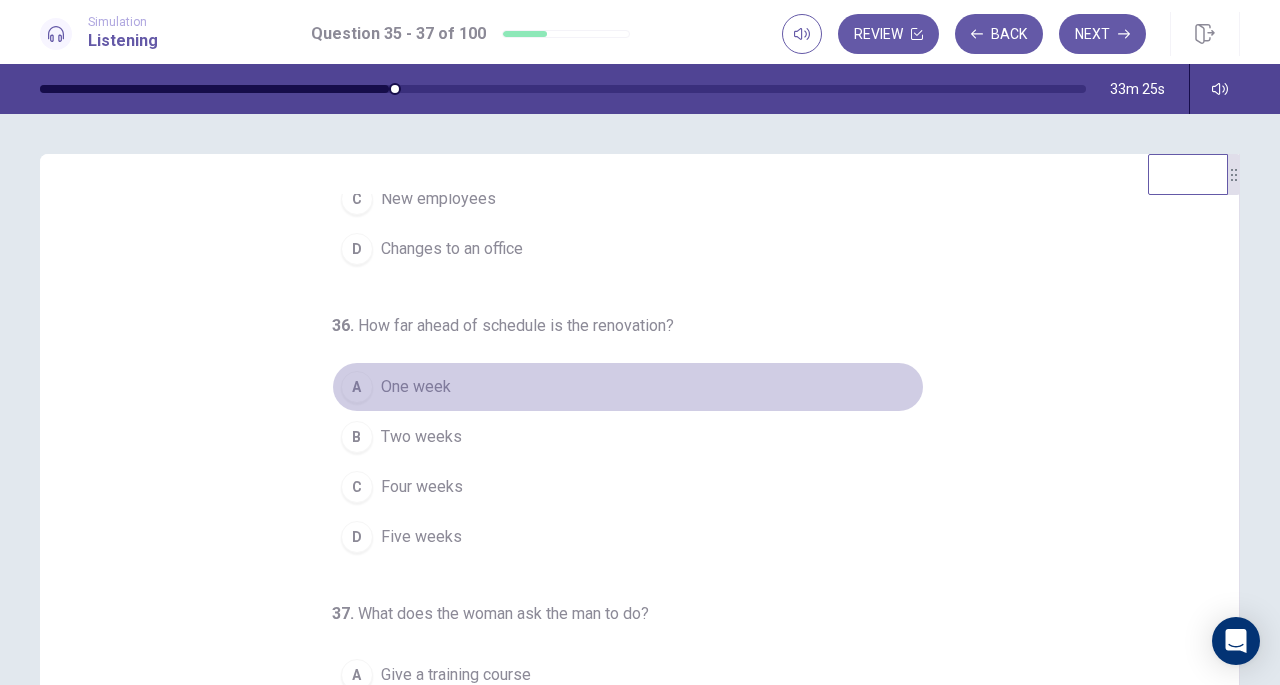 click on "A" at bounding box center (357, 387) 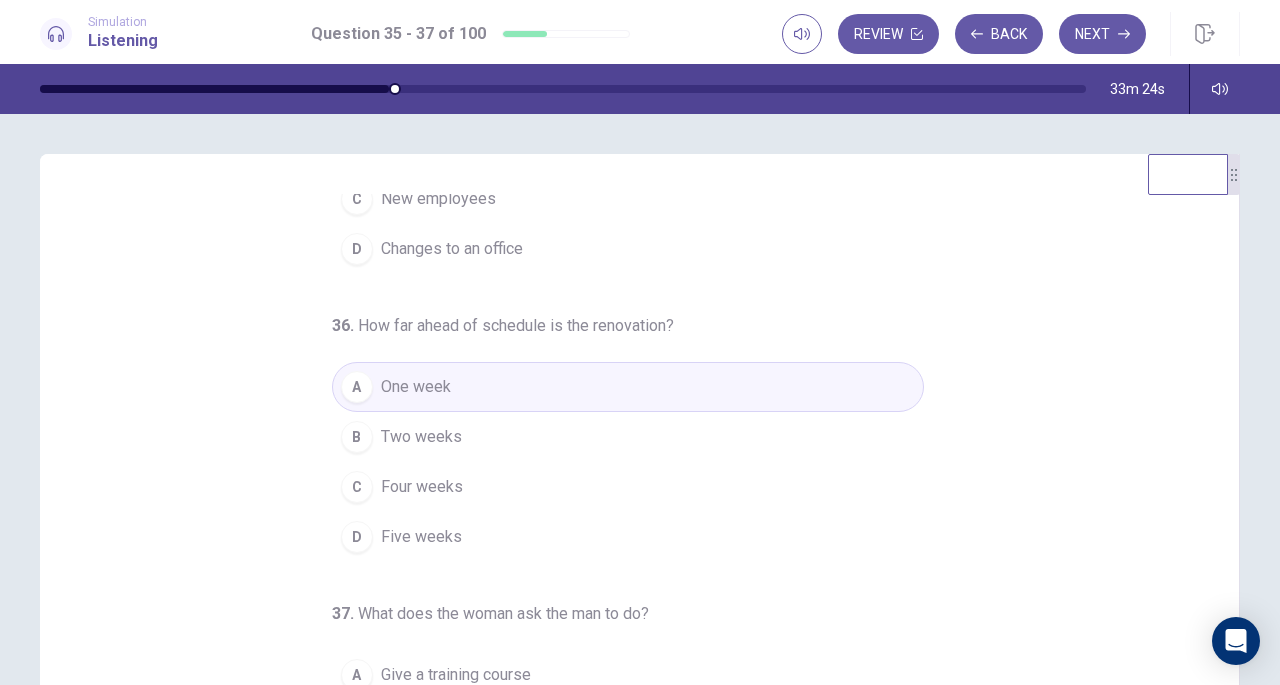 scroll, scrollTop: 200, scrollLeft: 0, axis: vertical 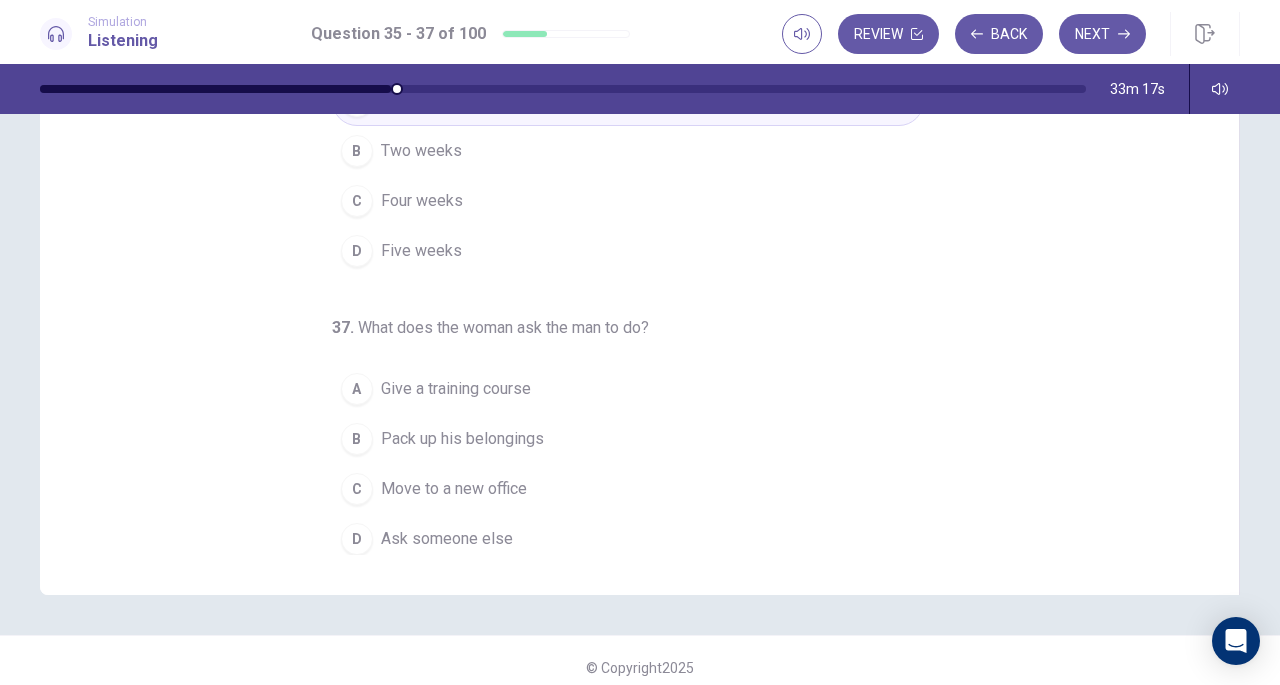 click on "B" at bounding box center [357, 439] 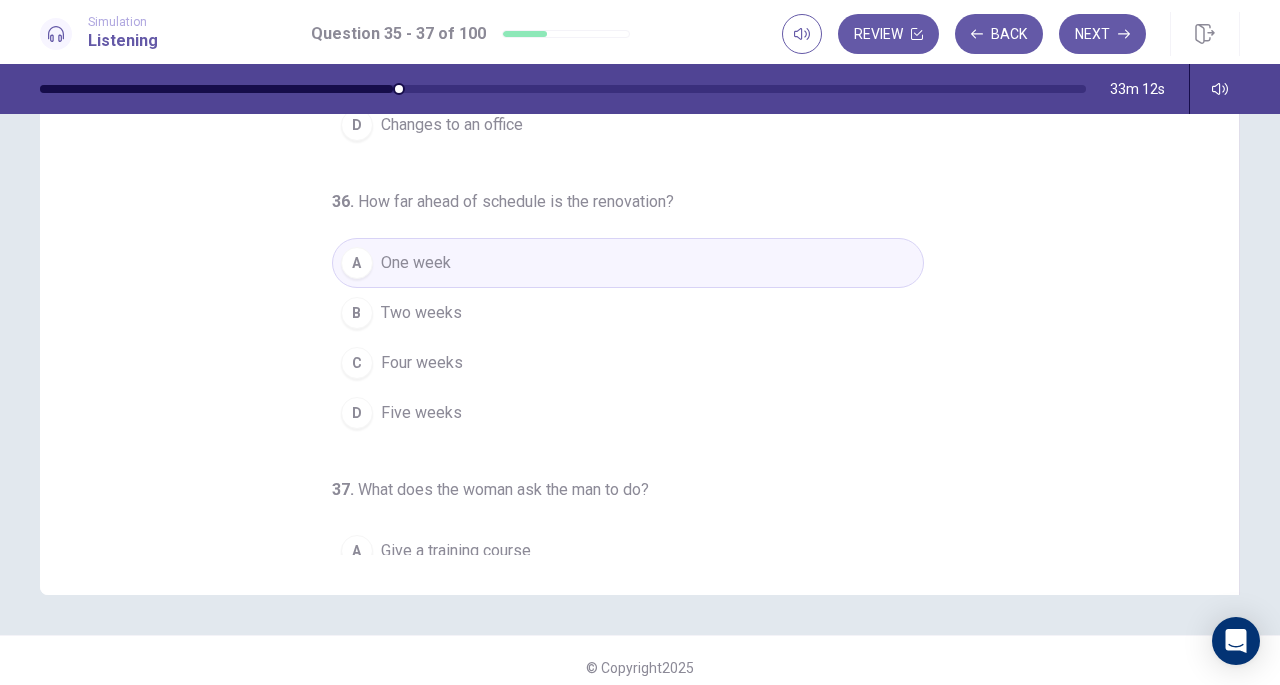scroll, scrollTop: 0, scrollLeft: 0, axis: both 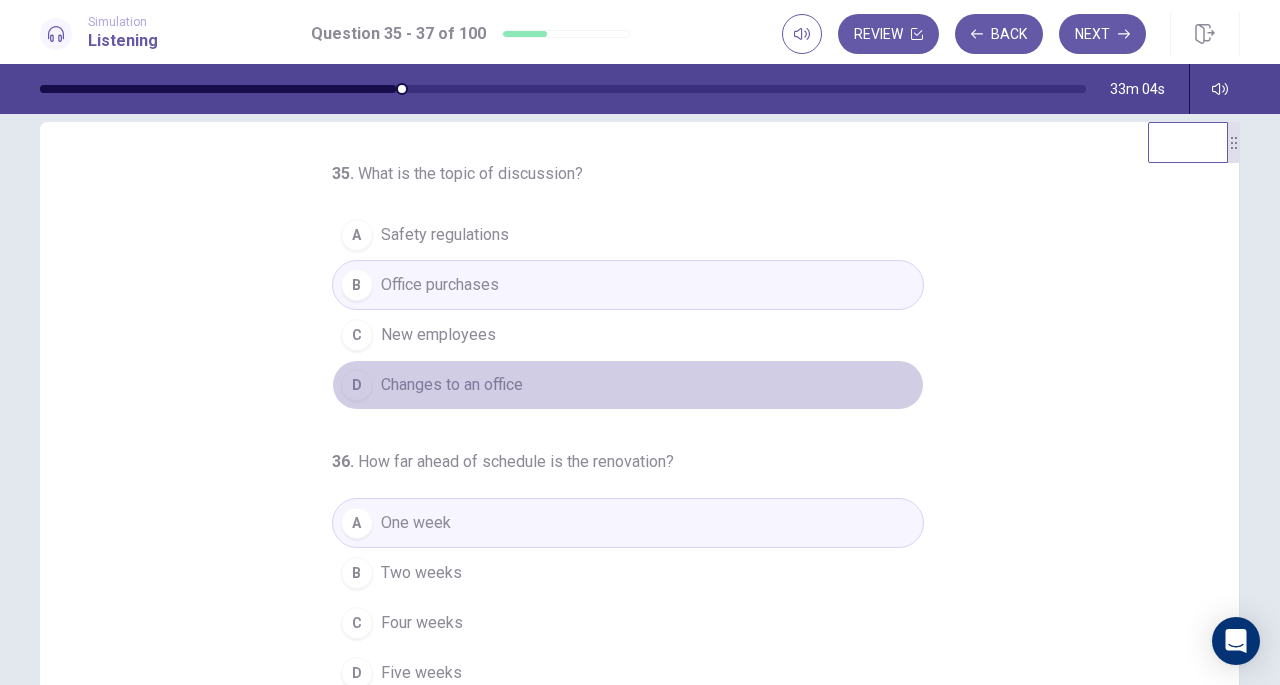click on "D" at bounding box center (357, 385) 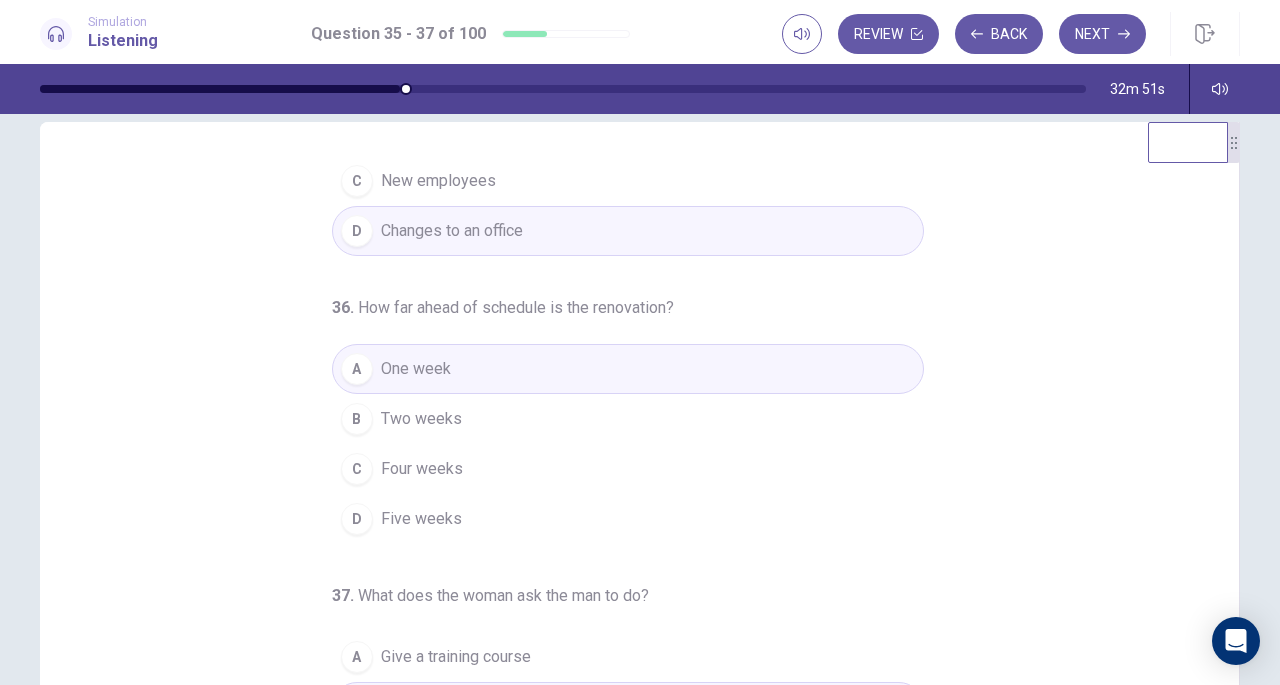 scroll, scrollTop: 200, scrollLeft: 0, axis: vertical 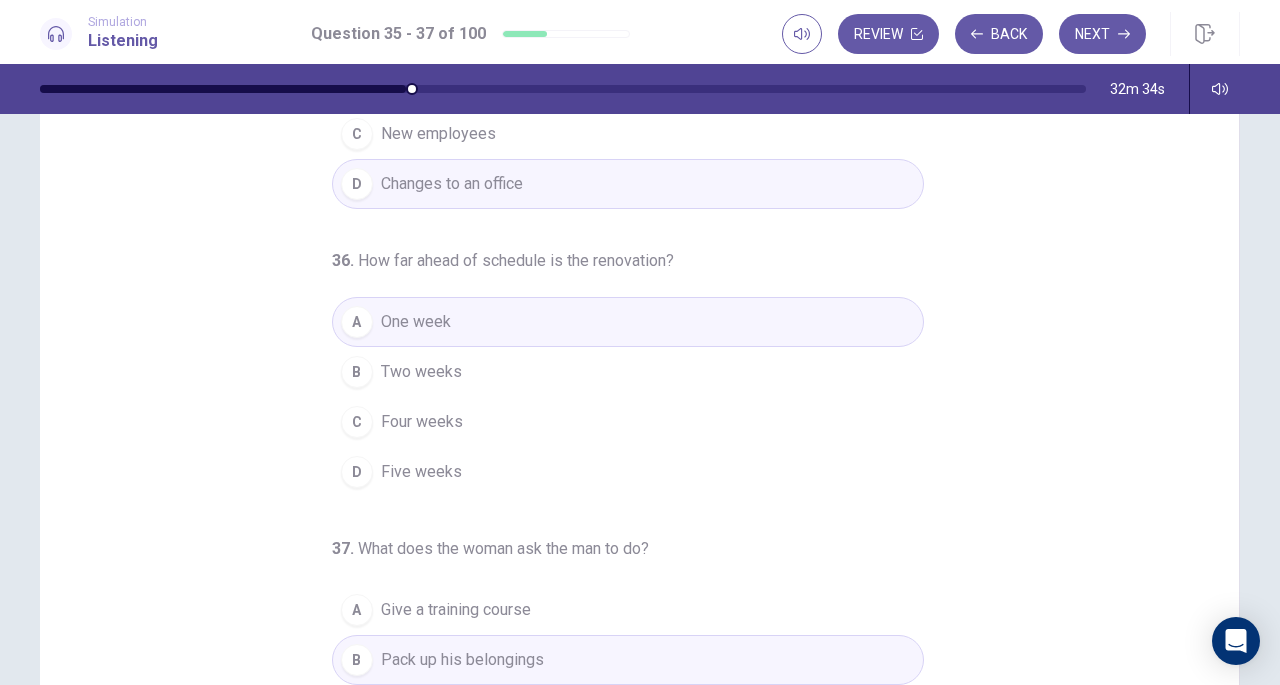 click on "Next" at bounding box center [1102, 34] 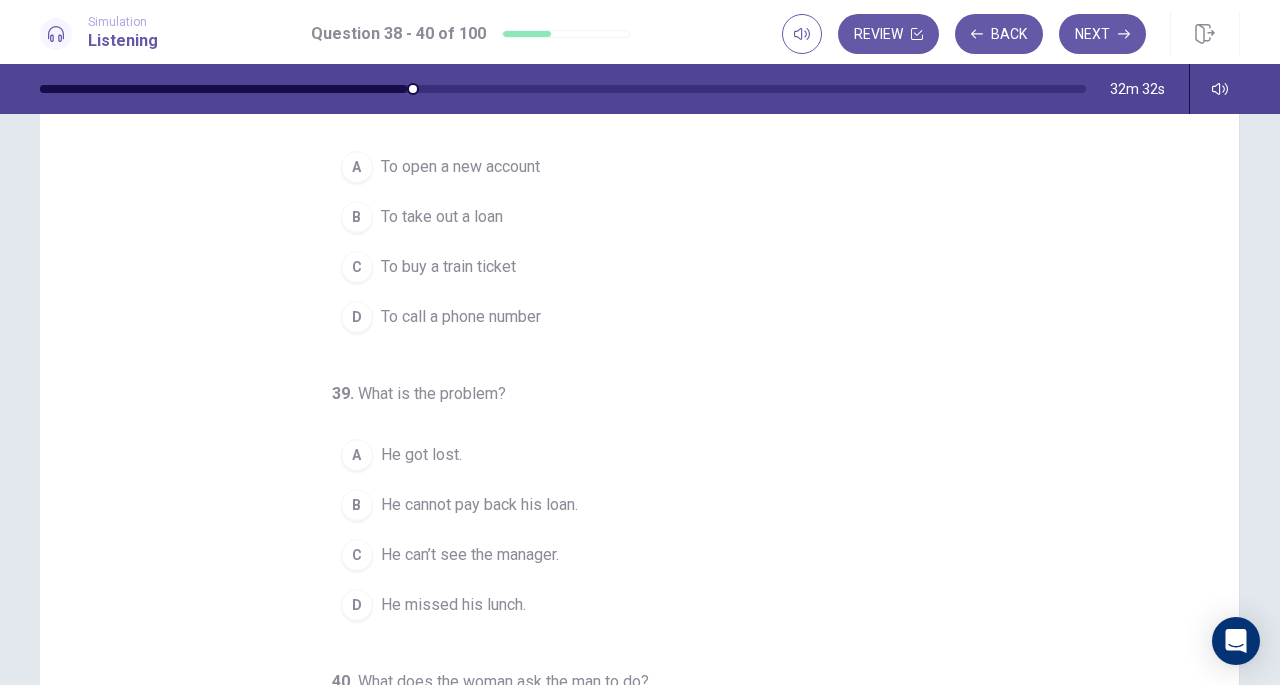 scroll, scrollTop: 0, scrollLeft: 0, axis: both 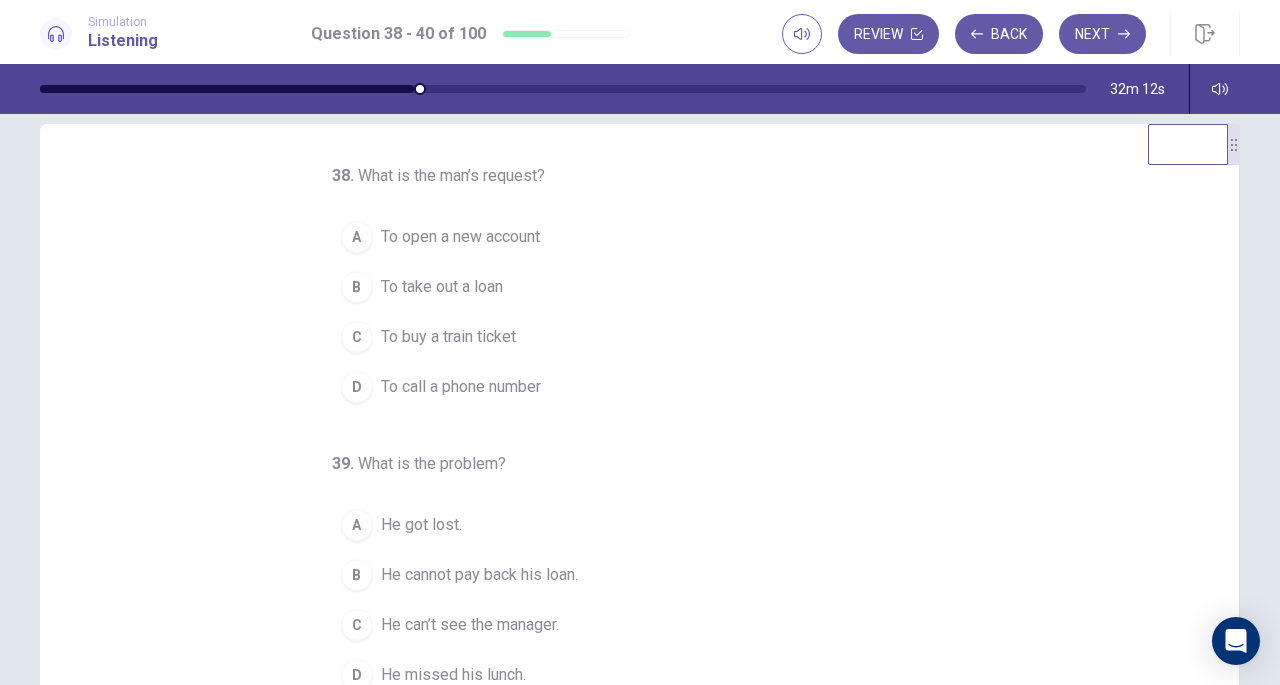 click on "B" at bounding box center (357, 287) 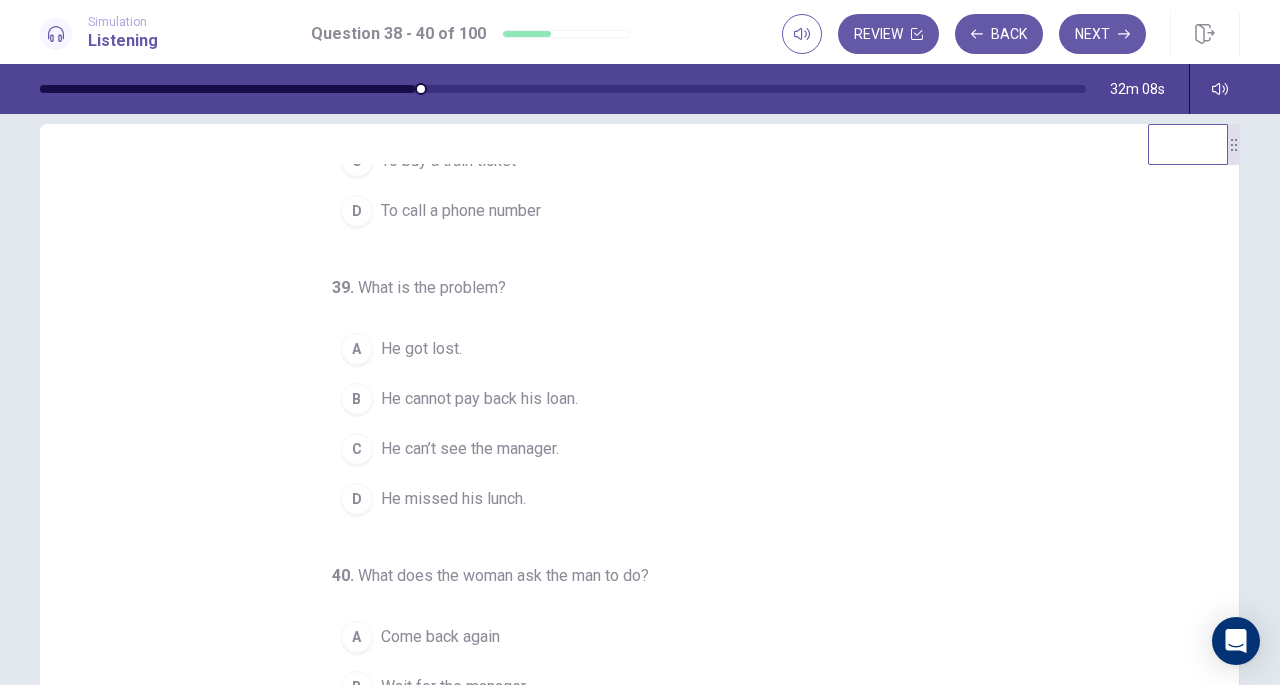 scroll, scrollTop: 200, scrollLeft: 0, axis: vertical 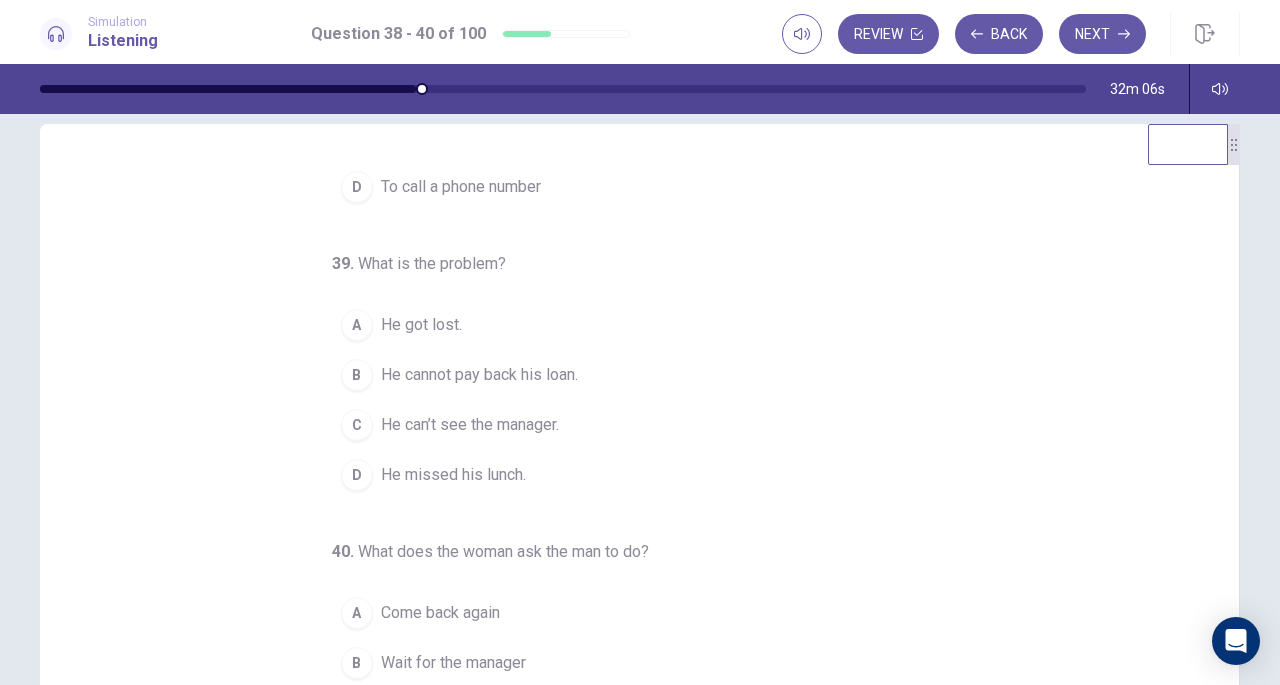 click on "C" at bounding box center (357, 425) 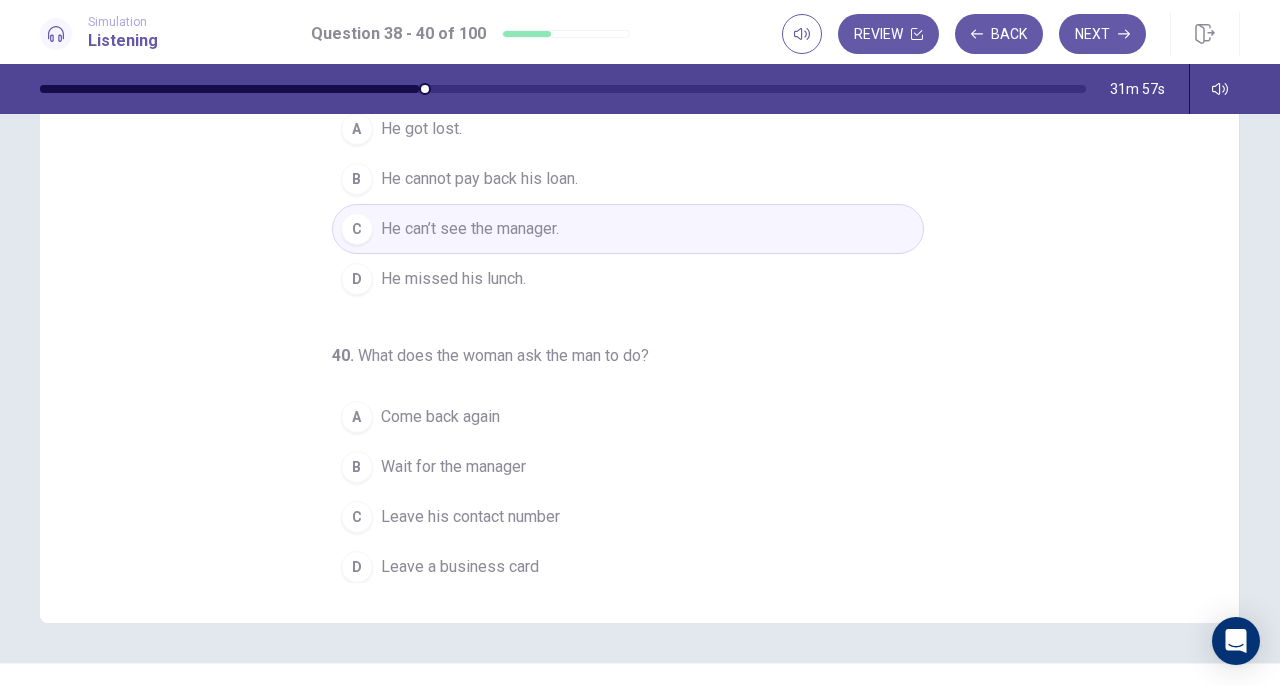 scroll, scrollTop: 227, scrollLeft: 0, axis: vertical 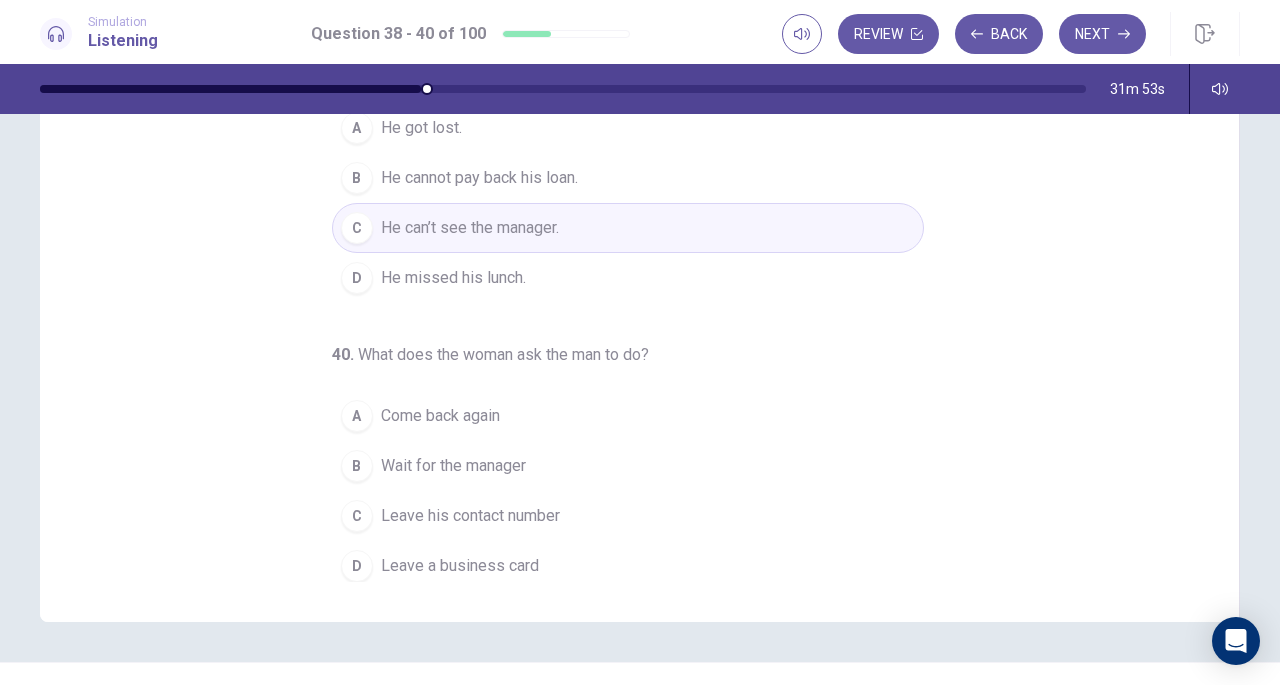 click on "C" at bounding box center (357, 516) 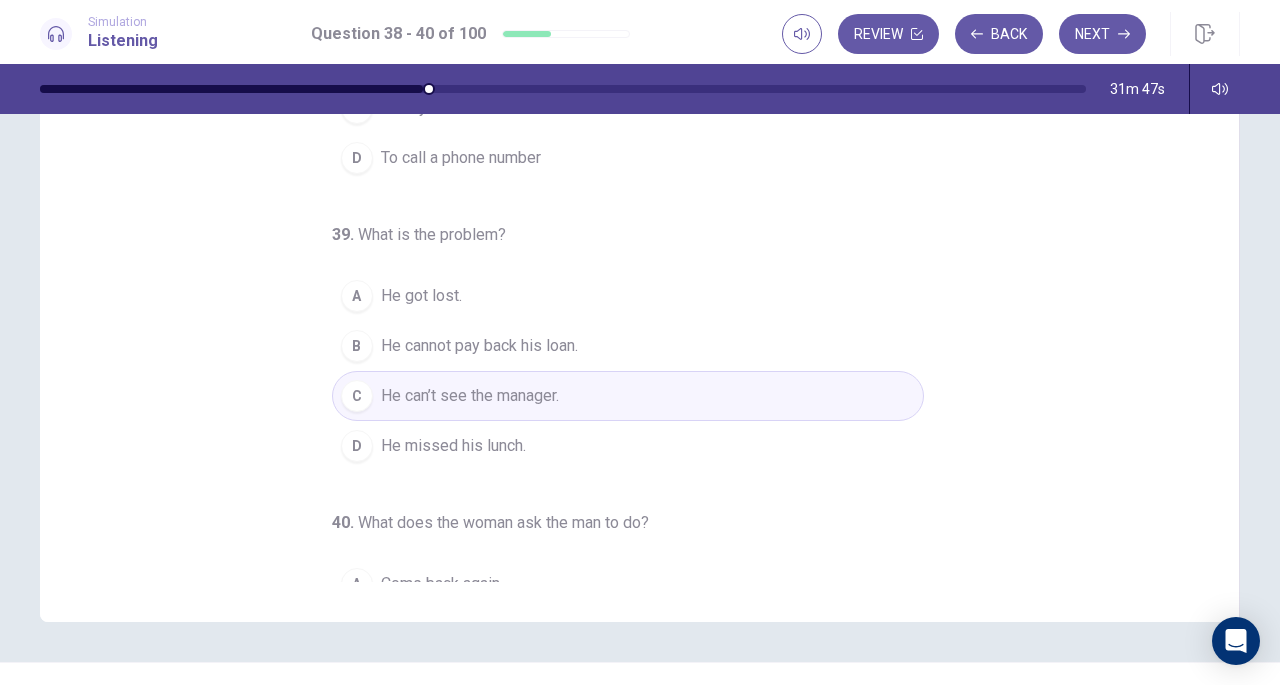 scroll, scrollTop: 0, scrollLeft: 0, axis: both 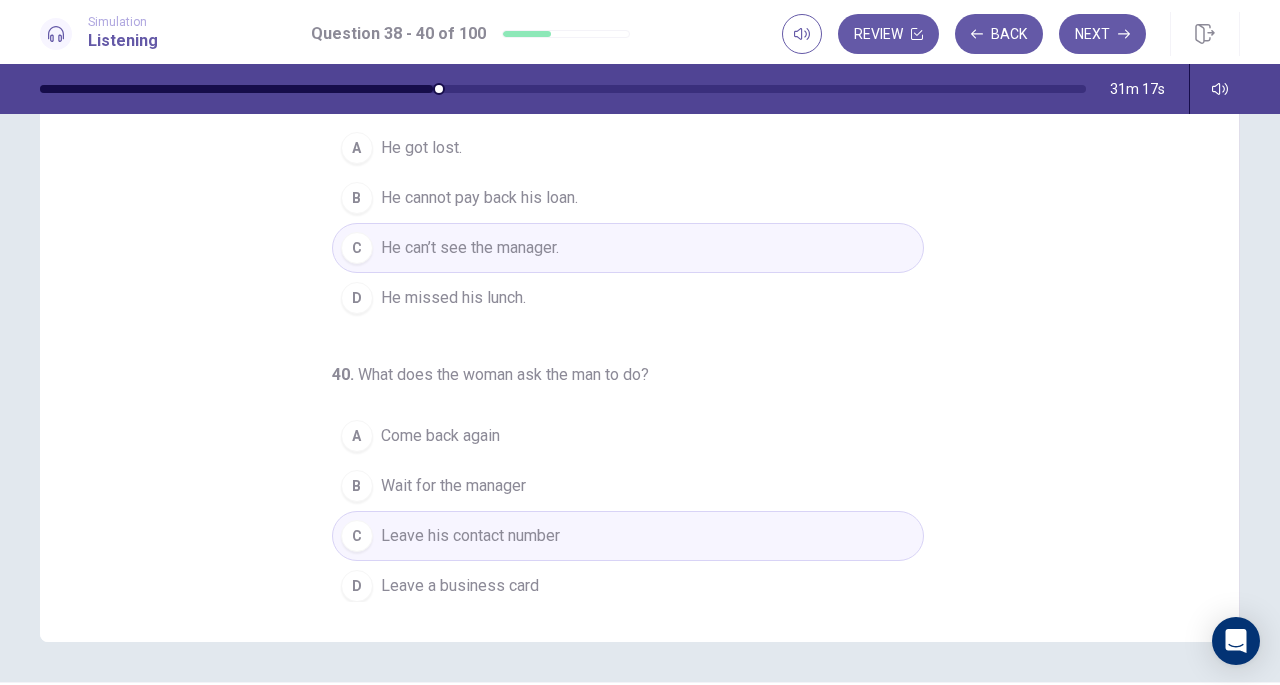 click on "Next" at bounding box center [1102, 34] 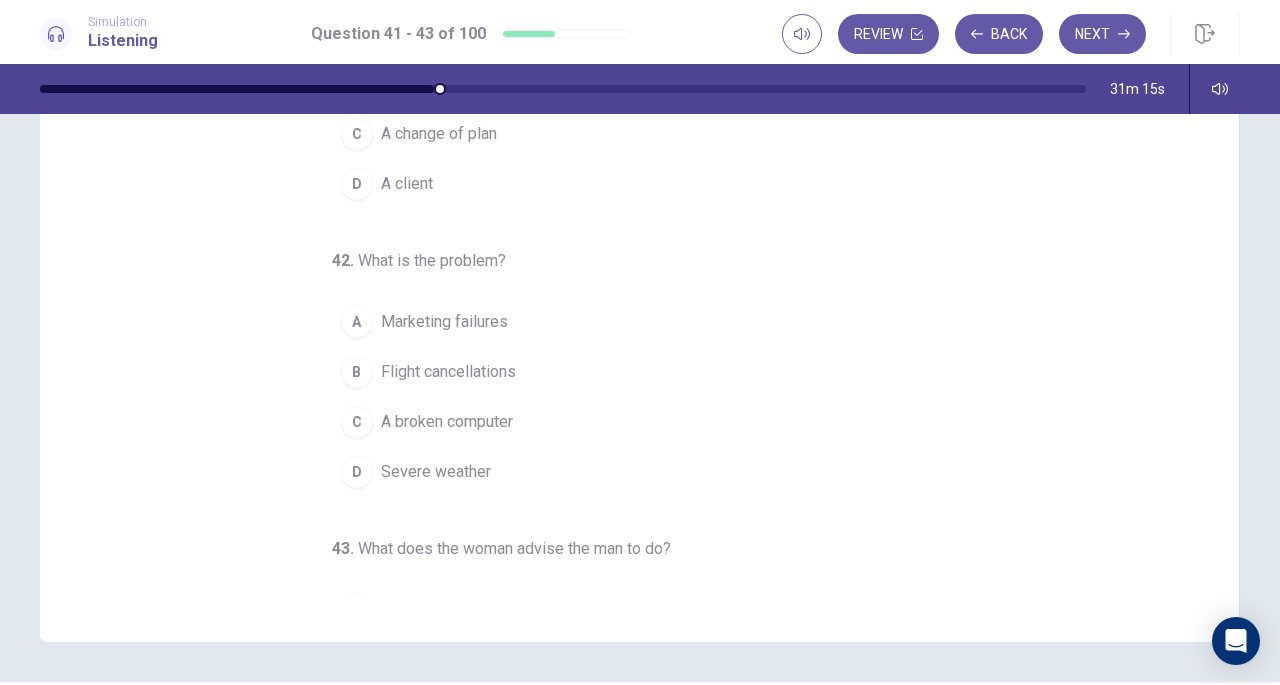 scroll, scrollTop: 0, scrollLeft: 0, axis: both 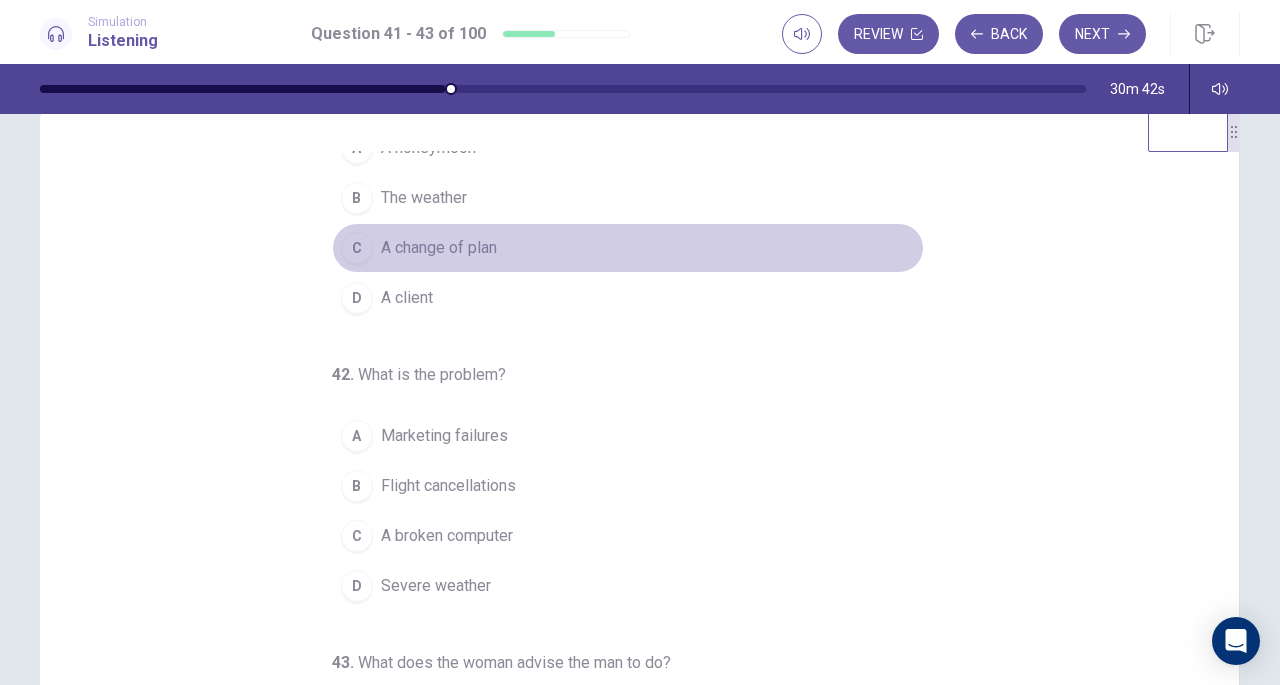 click on "C" at bounding box center (357, 248) 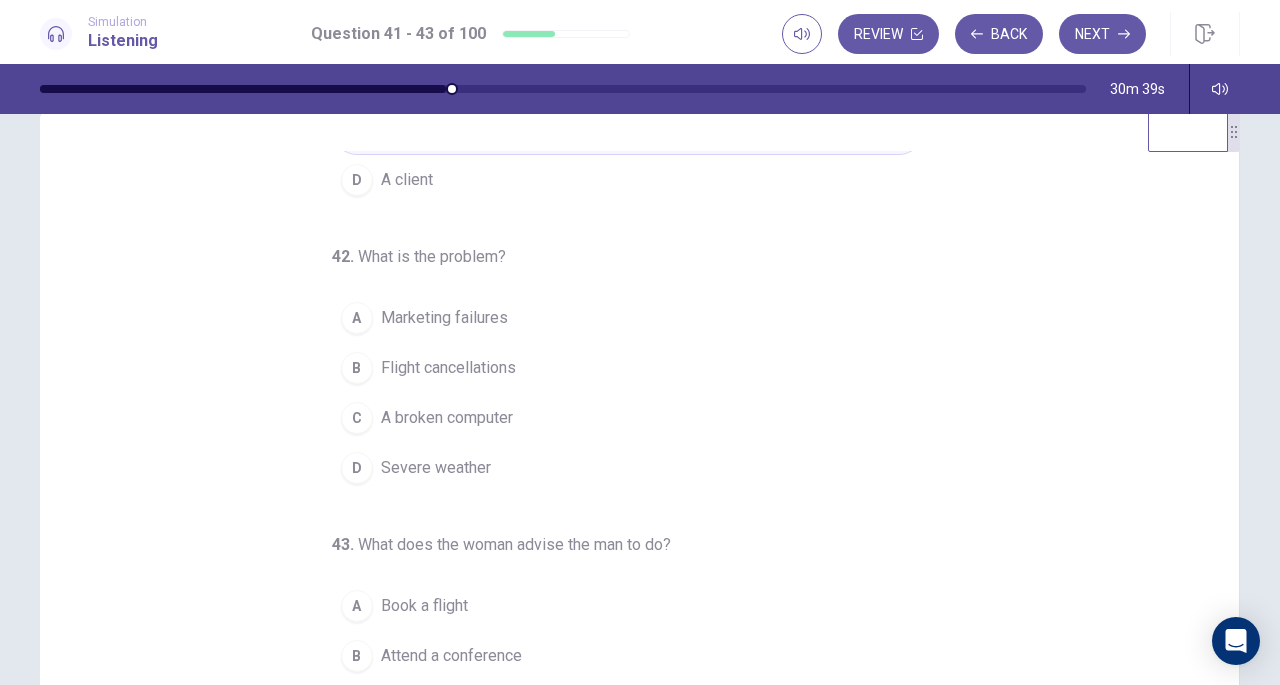 scroll, scrollTop: 200, scrollLeft: 0, axis: vertical 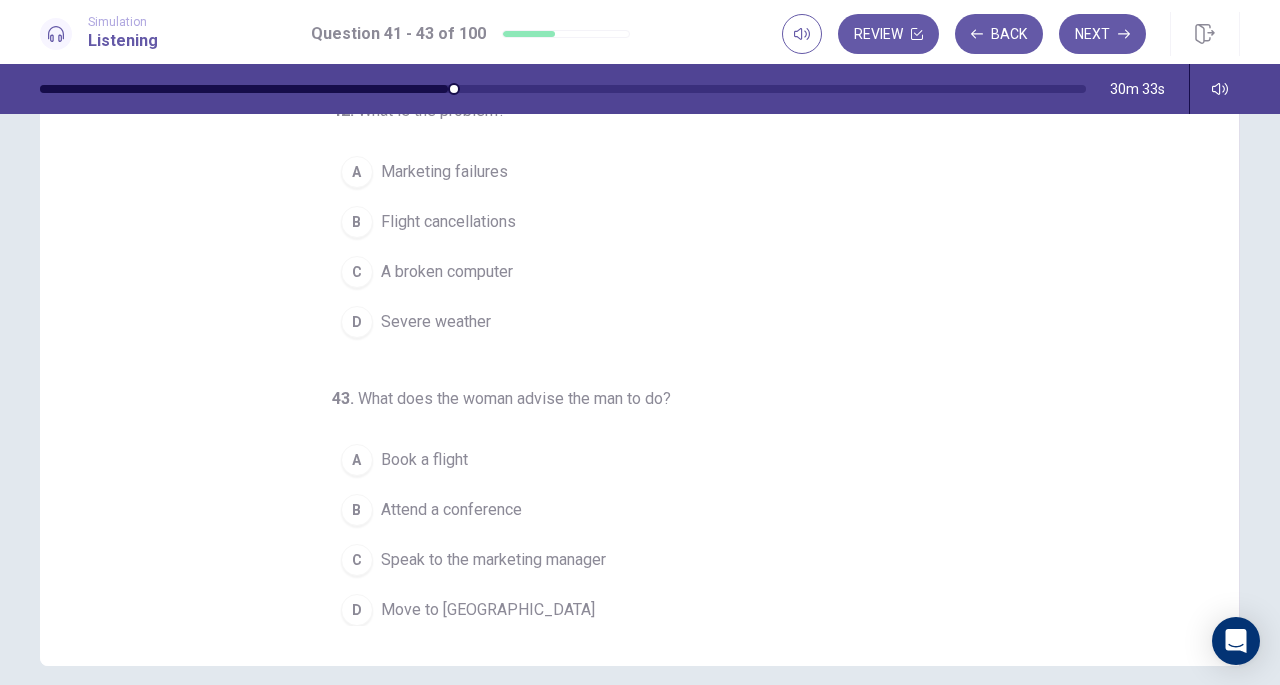 click on "Flight cancellations" at bounding box center (448, 222) 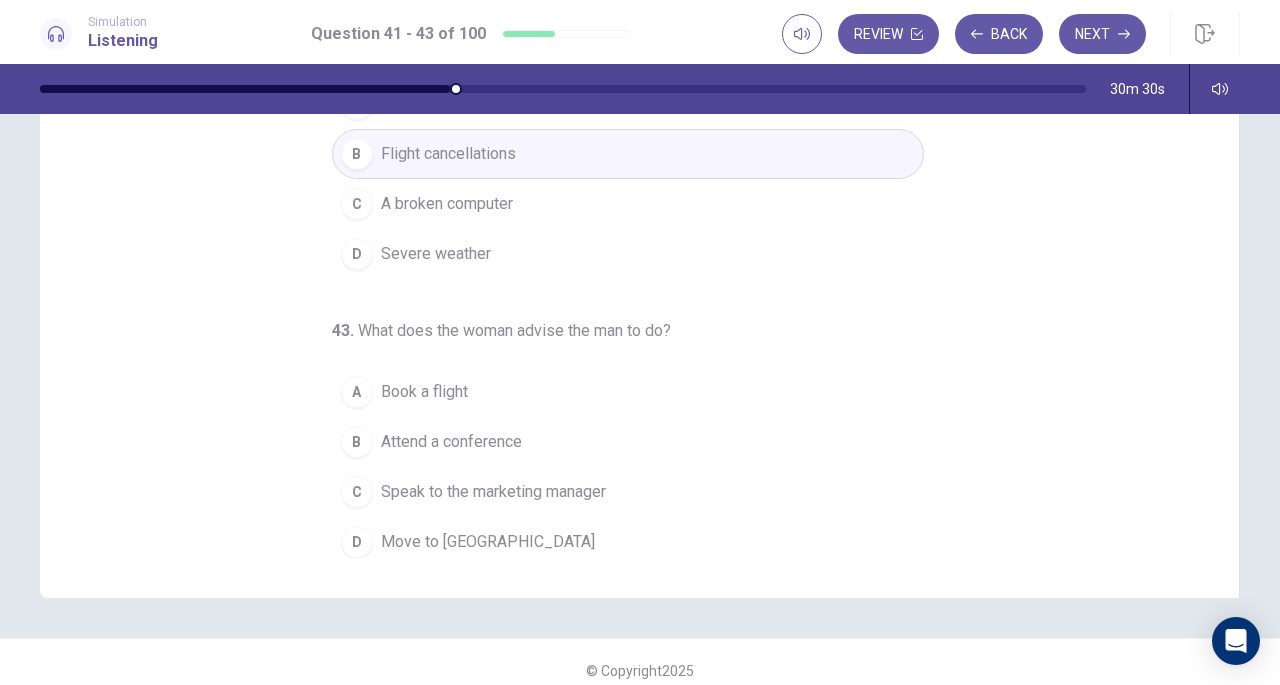 scroll, scrollTop: 268, scrollLeft: 0, axis: vertical 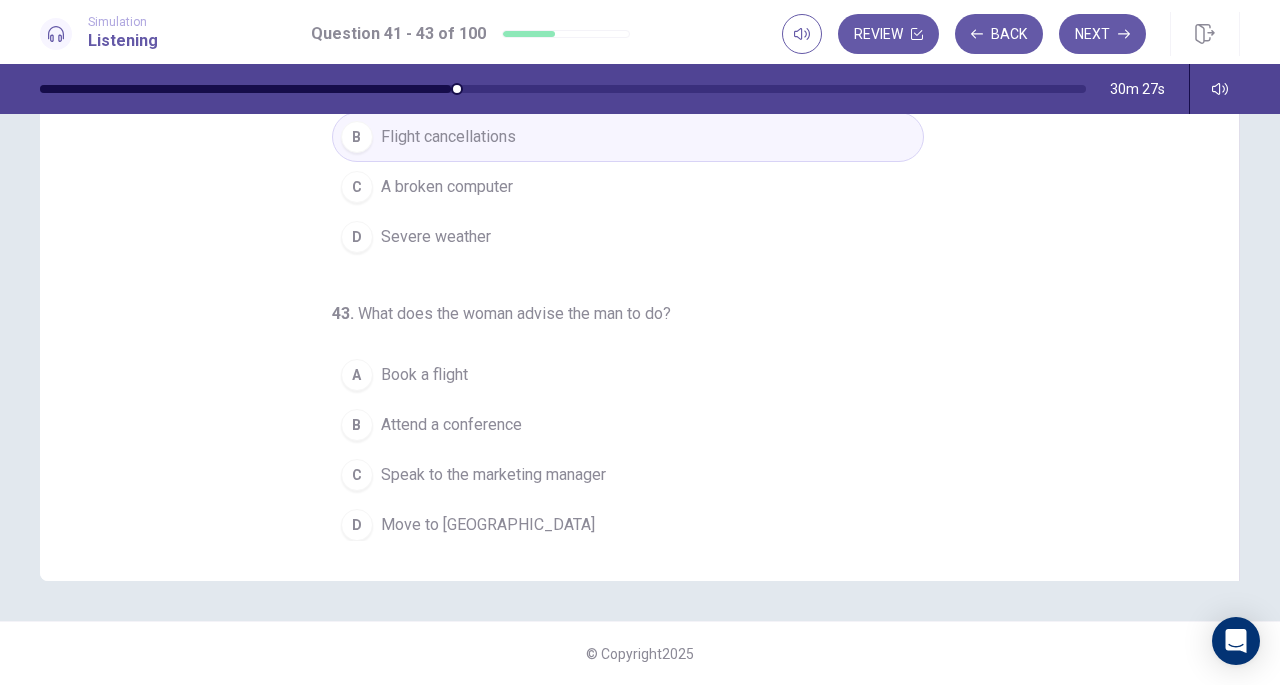click on "C" at bounding box center (357, 475) 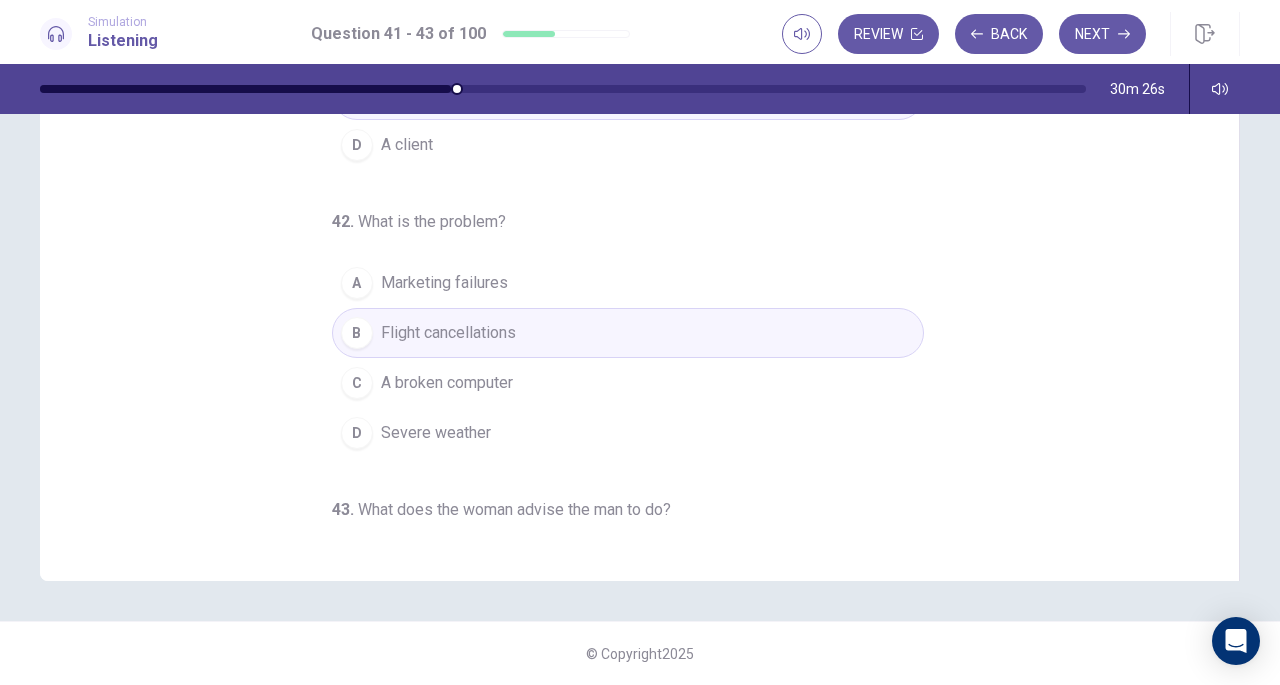 scroll, scrollTop: 0, scrollLeft: 0, axis: both 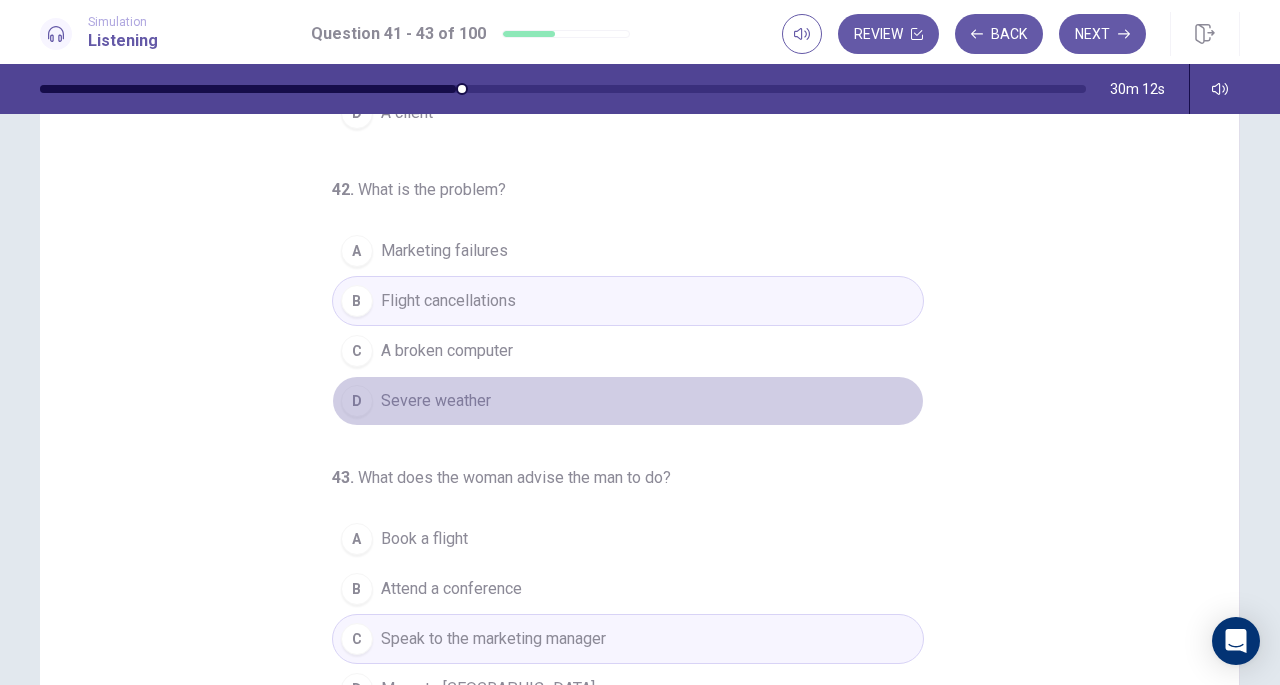click on "D" at bounding box center [357, 401] 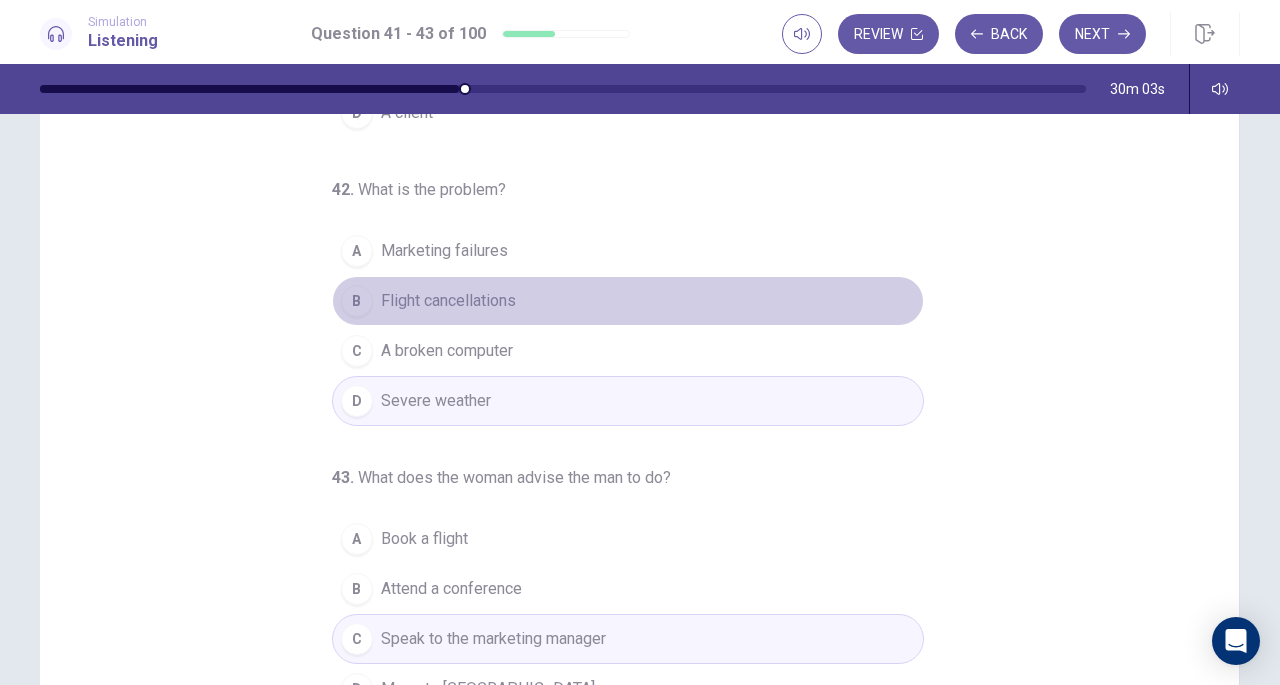 click on "Flight cancellations" at bounding box center [448, 301] 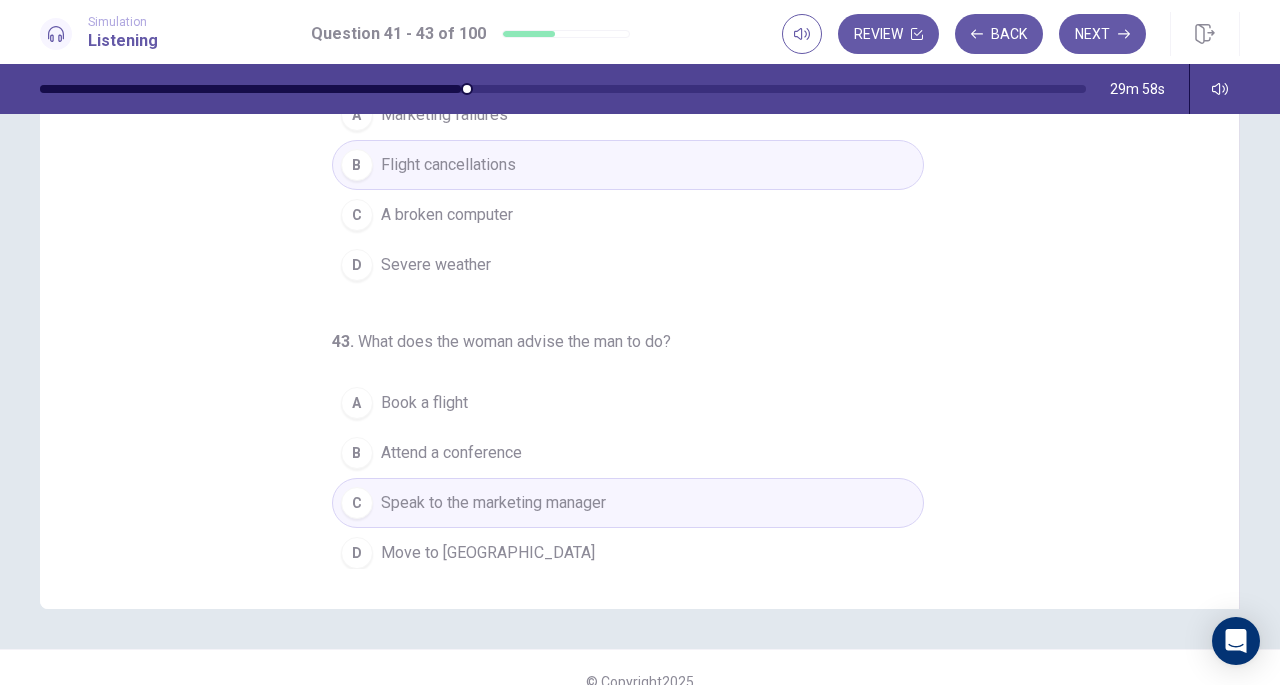 scroll, scrollTop: 242, scrollLeft: 0, axis: vertical 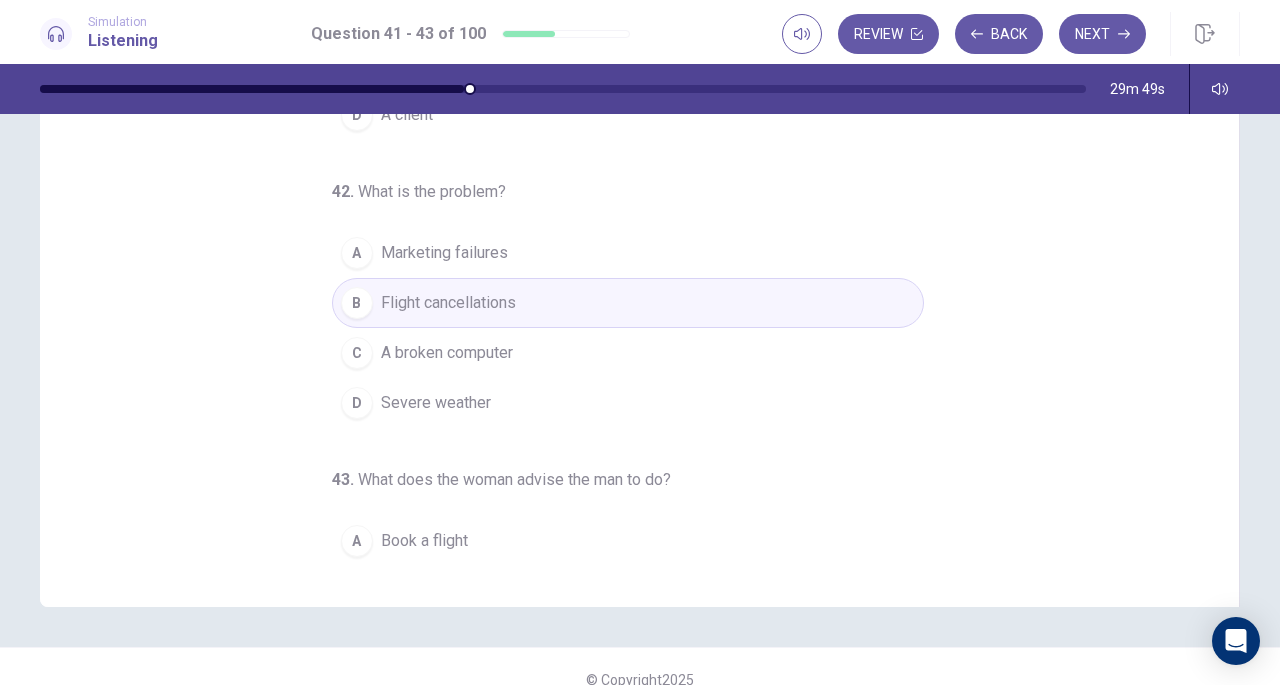 click on "Next" at bounding box center [1102, 34] 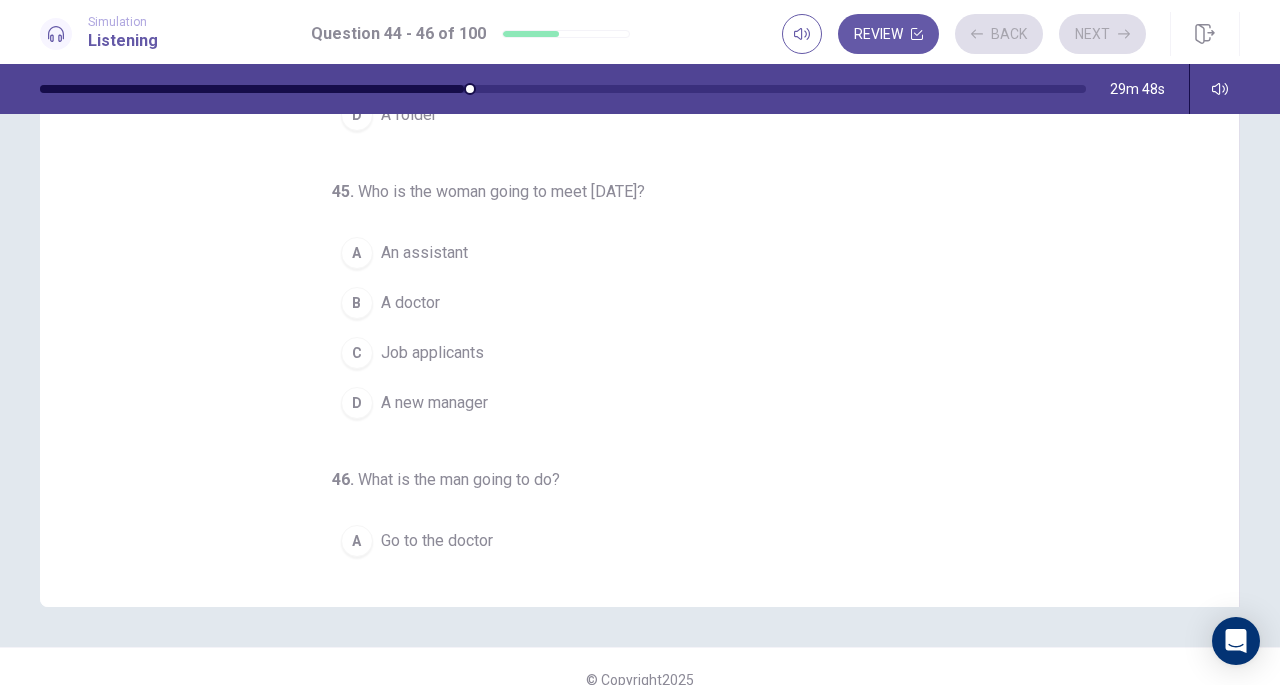 scroll, scrollTop: 0, scrollLeft: 0, axis: both 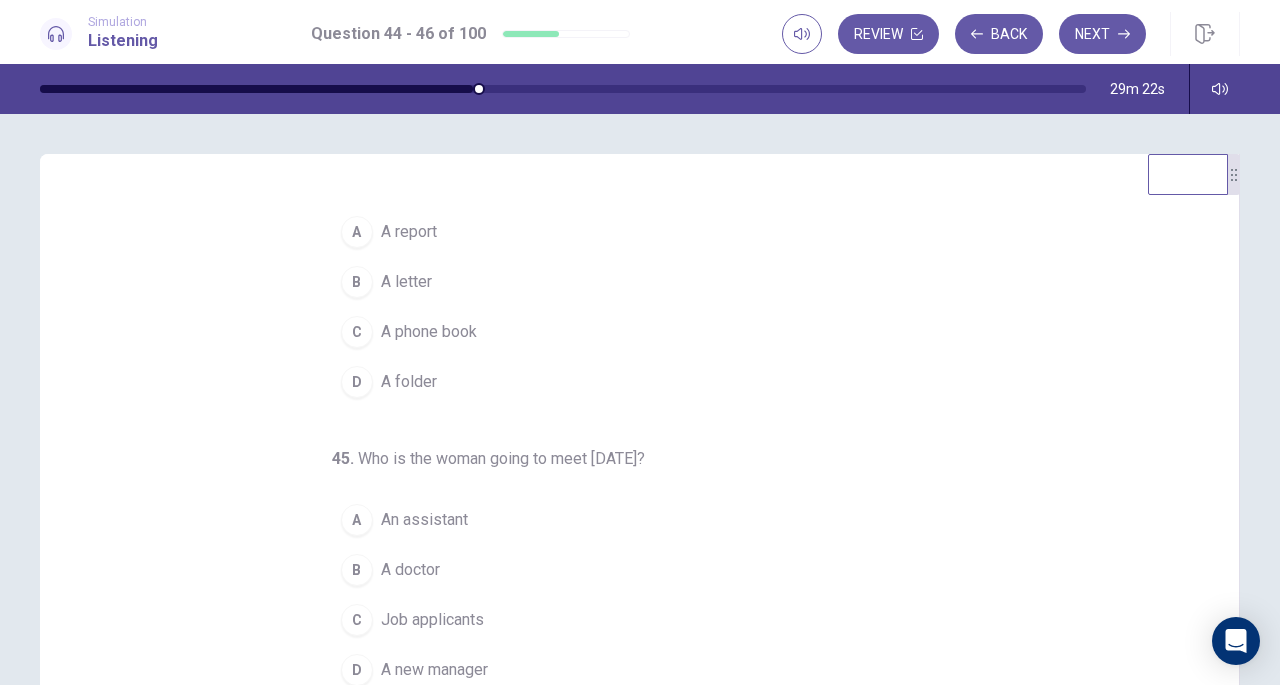 click on "D" at bounding box center [357, 382] 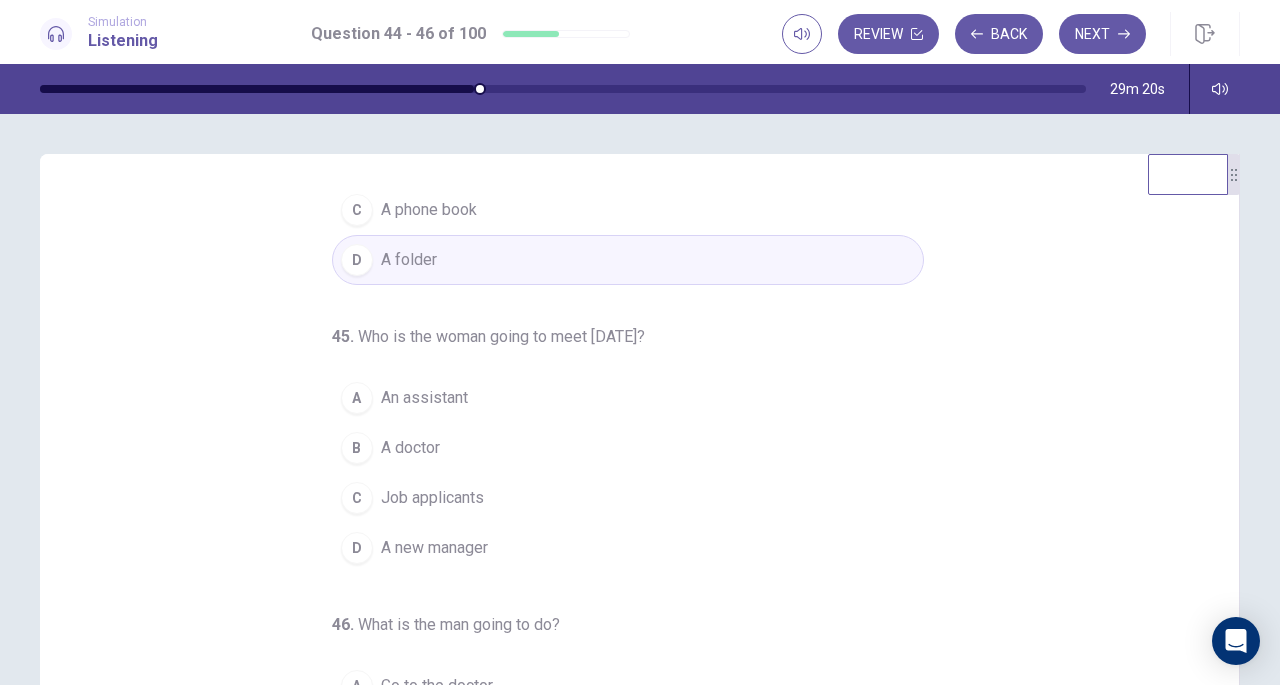 scroll, scrollTop: 200, scrollLeft: 0, axis: vertical 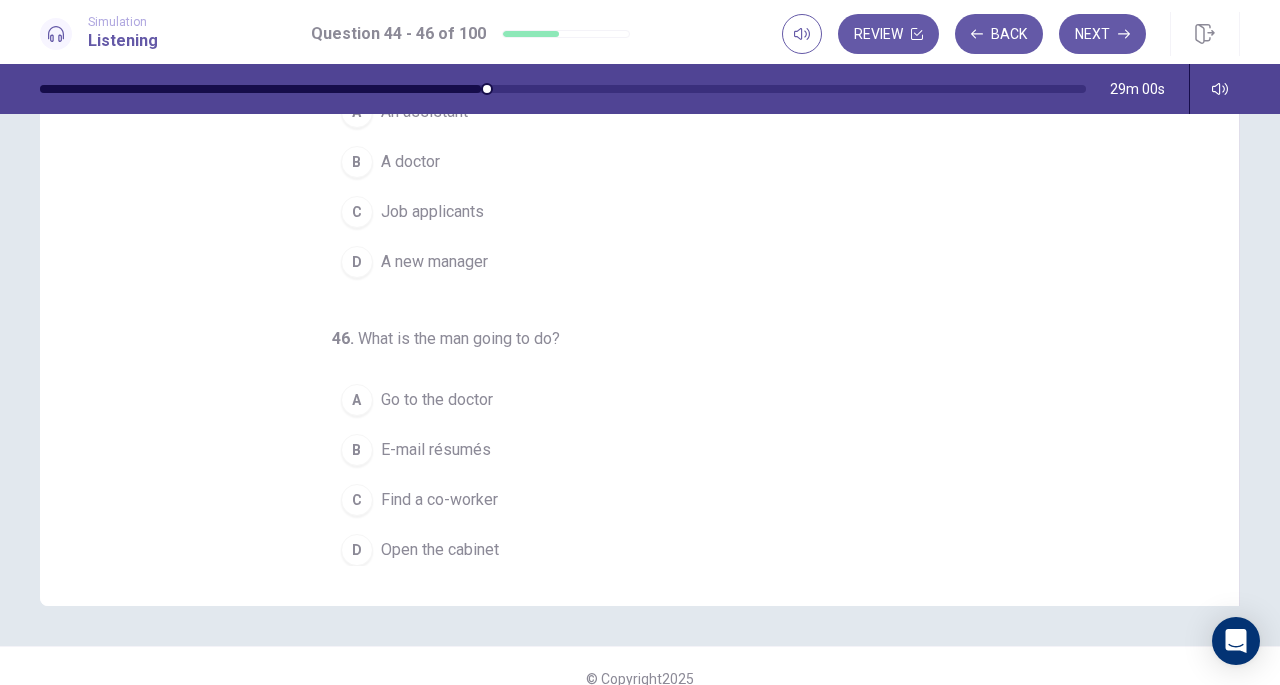click on "B" at bounding box center [357, 450] 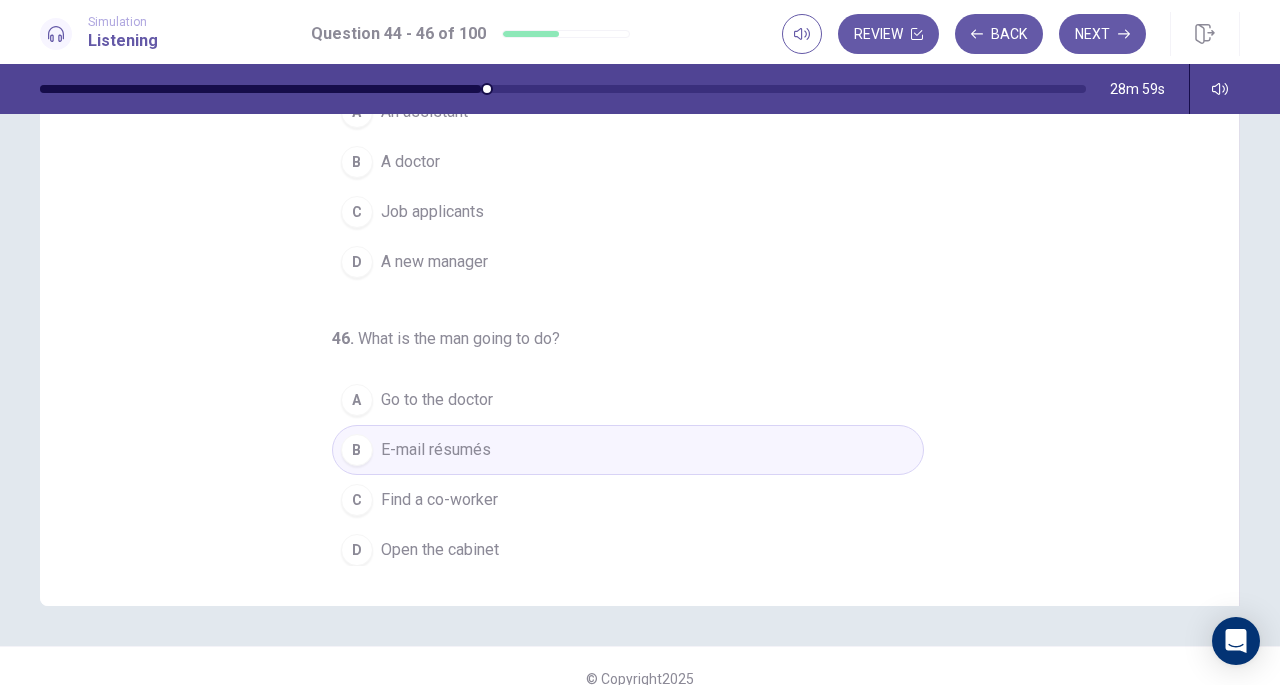 scroll, scrollTop: 0, scrollLeft: 0, axis: both 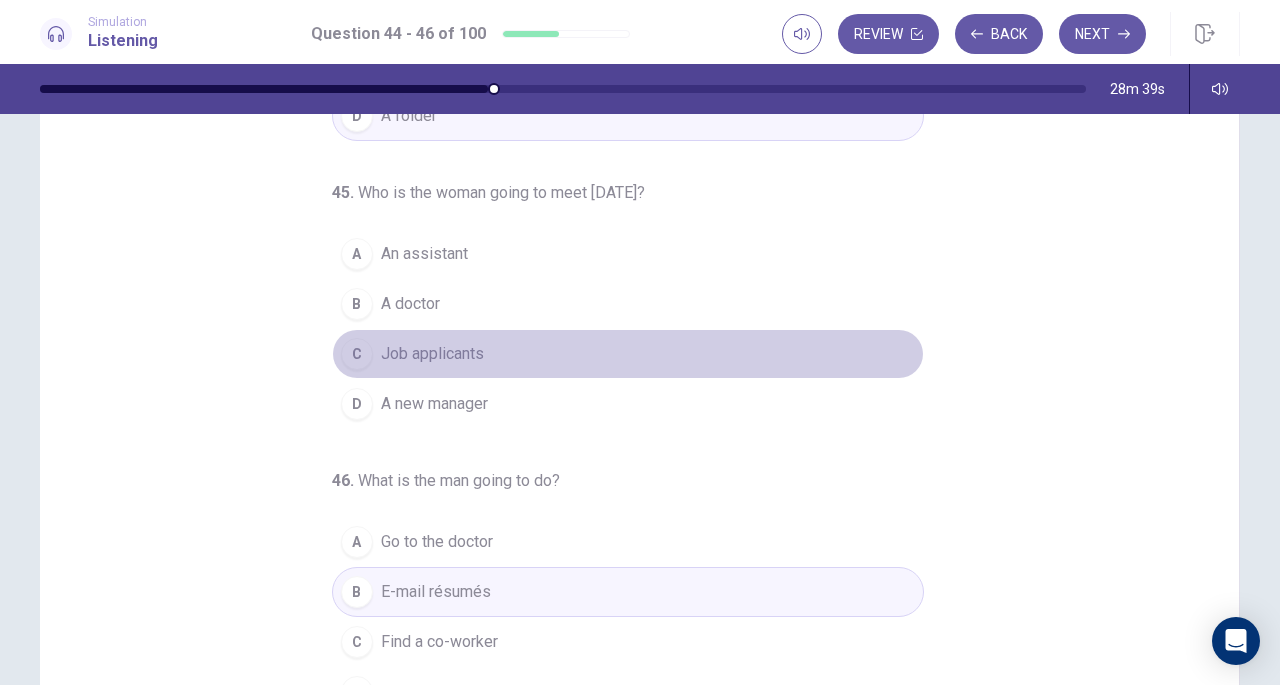 click on "Job applicants" at bounding box center (432, 354) 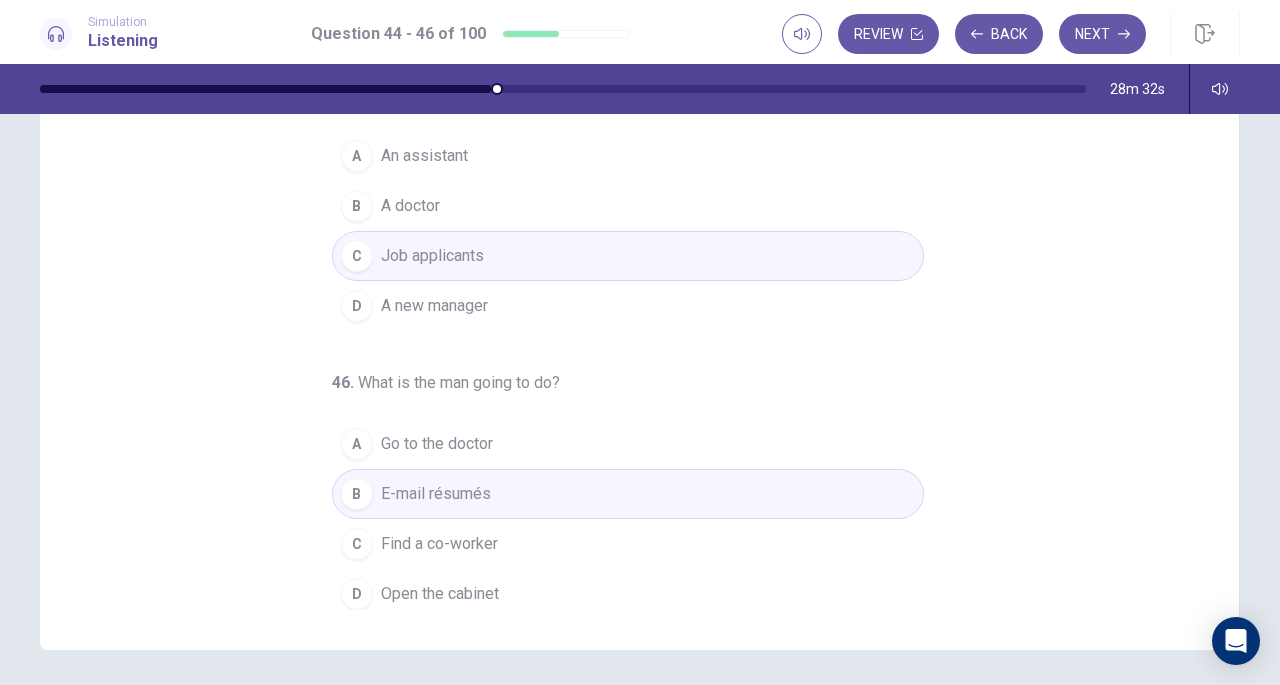 scroll, scrollTop: 200, scrollLeft: 0, axis: vertical 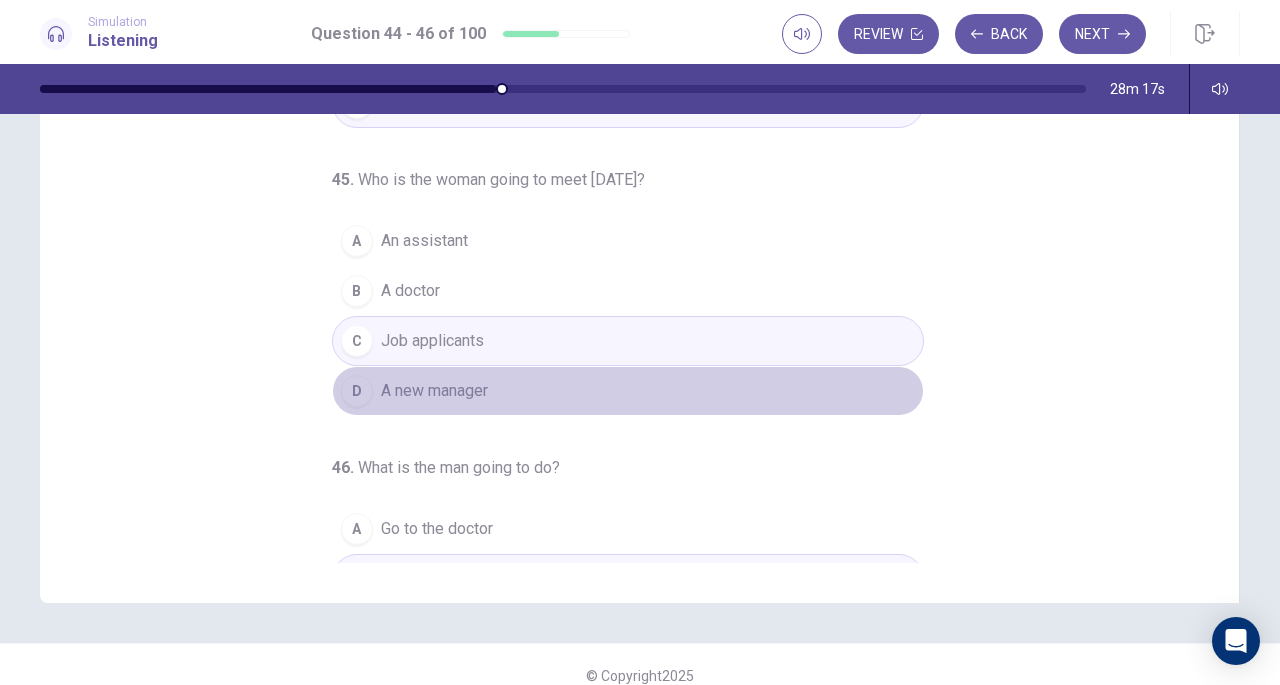 click on "D A new manager" at bounding box center (628, 391) 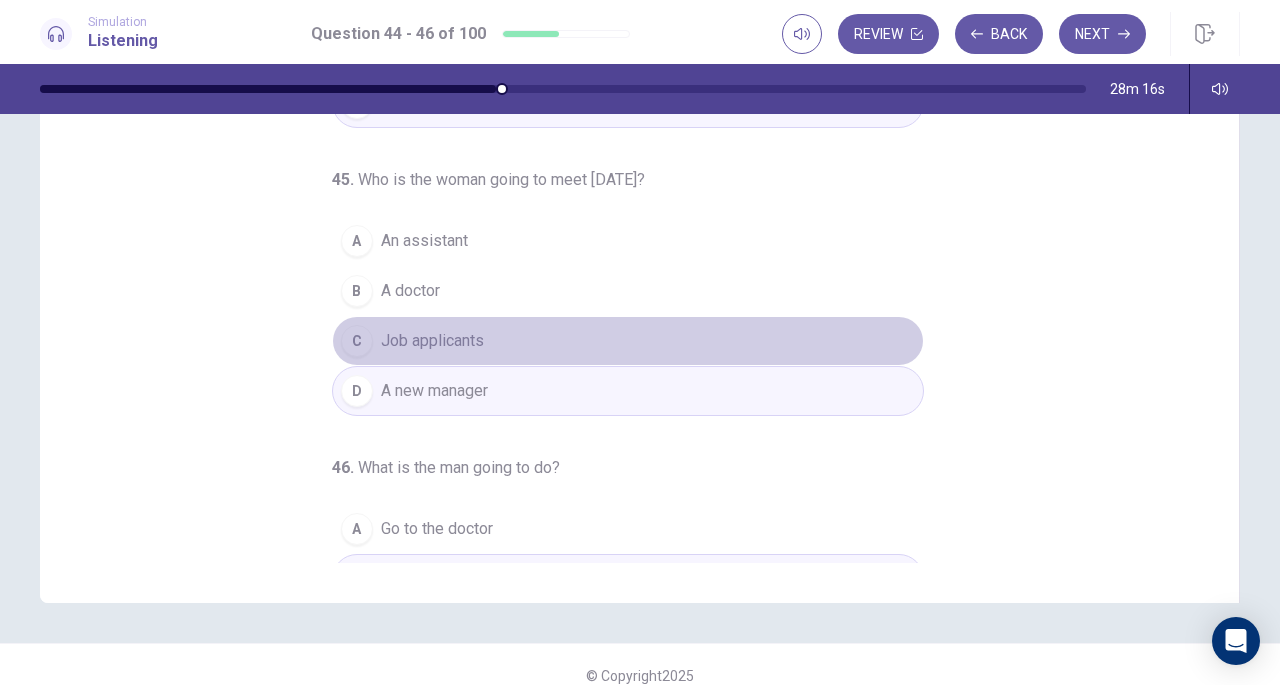 click on "C Job applicants" at bounding box center [628, 341] 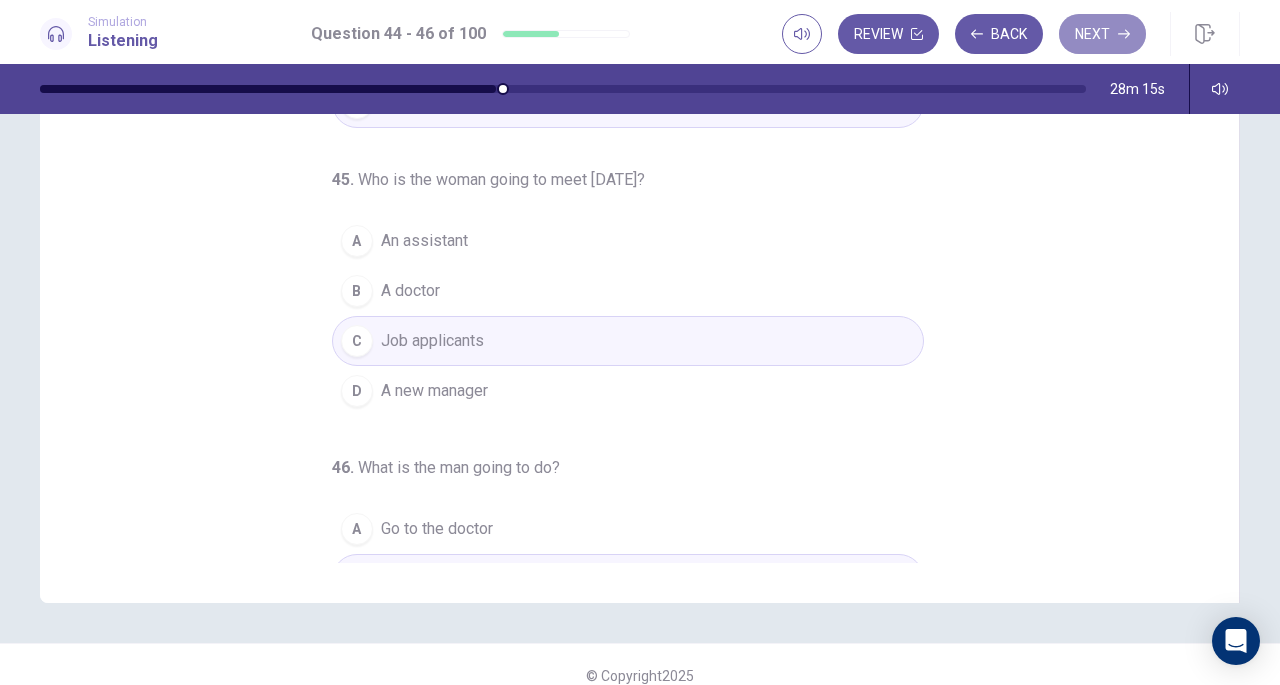 click on "Next" at bounding box center [1102, 34] 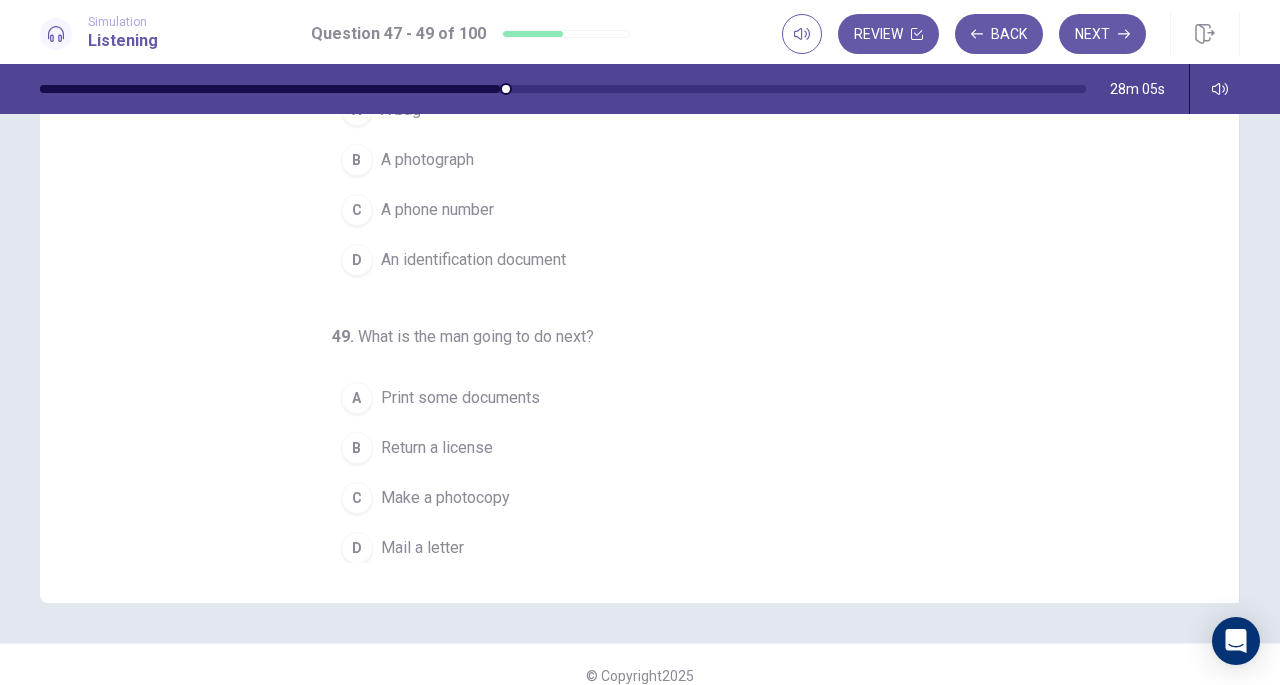 scroll, scrollTop: 200, scrollLeft: 0, axis: vertical 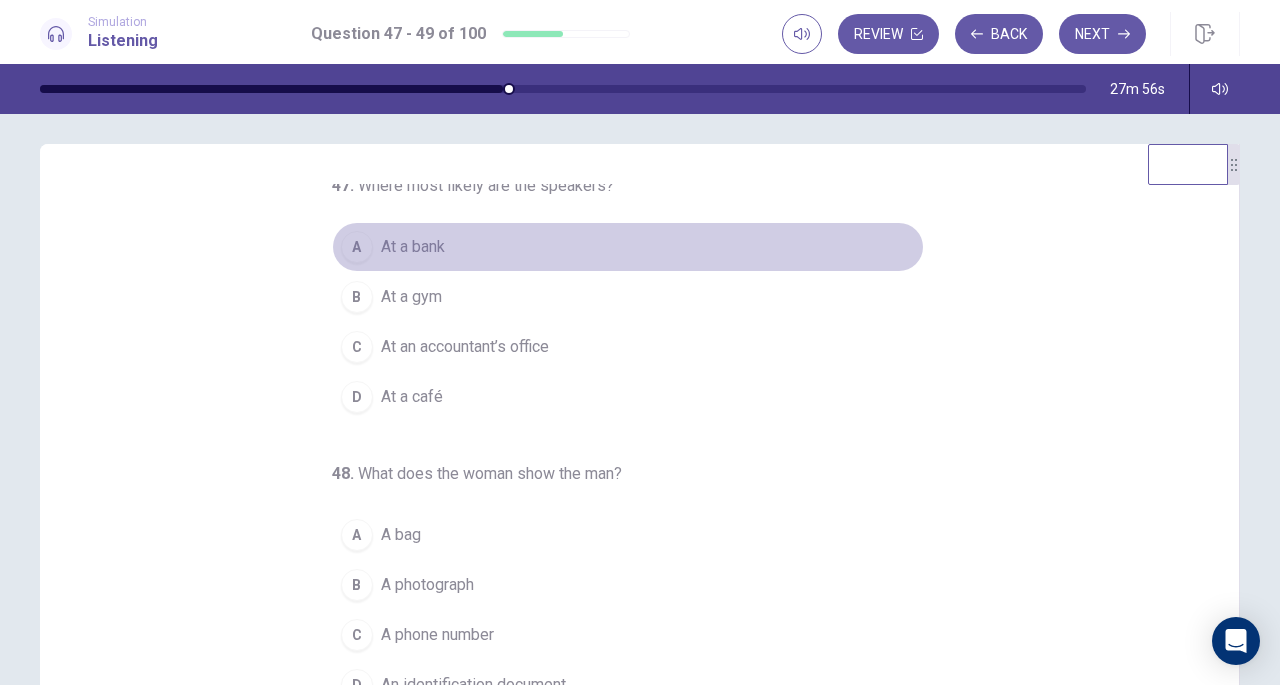 click on "At a bank" at bounding box center [413, 247] 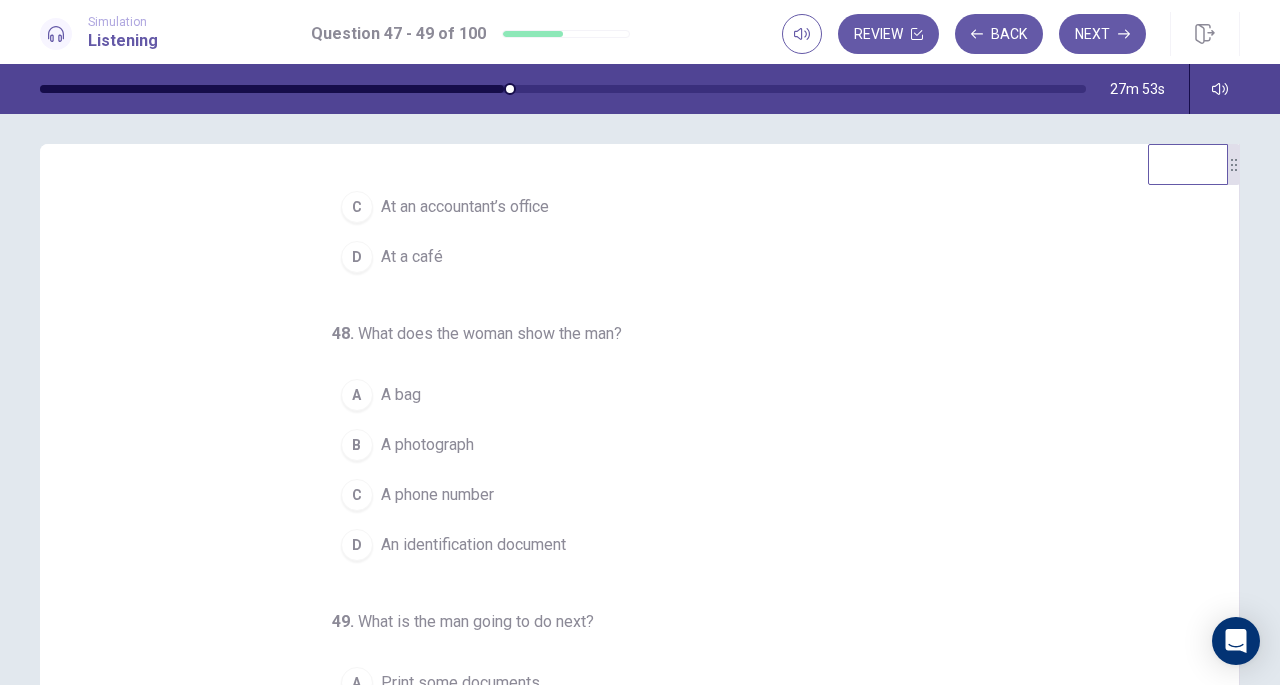 scroll, scrollTop: 200, scrollLeft: 0, axis: vertical 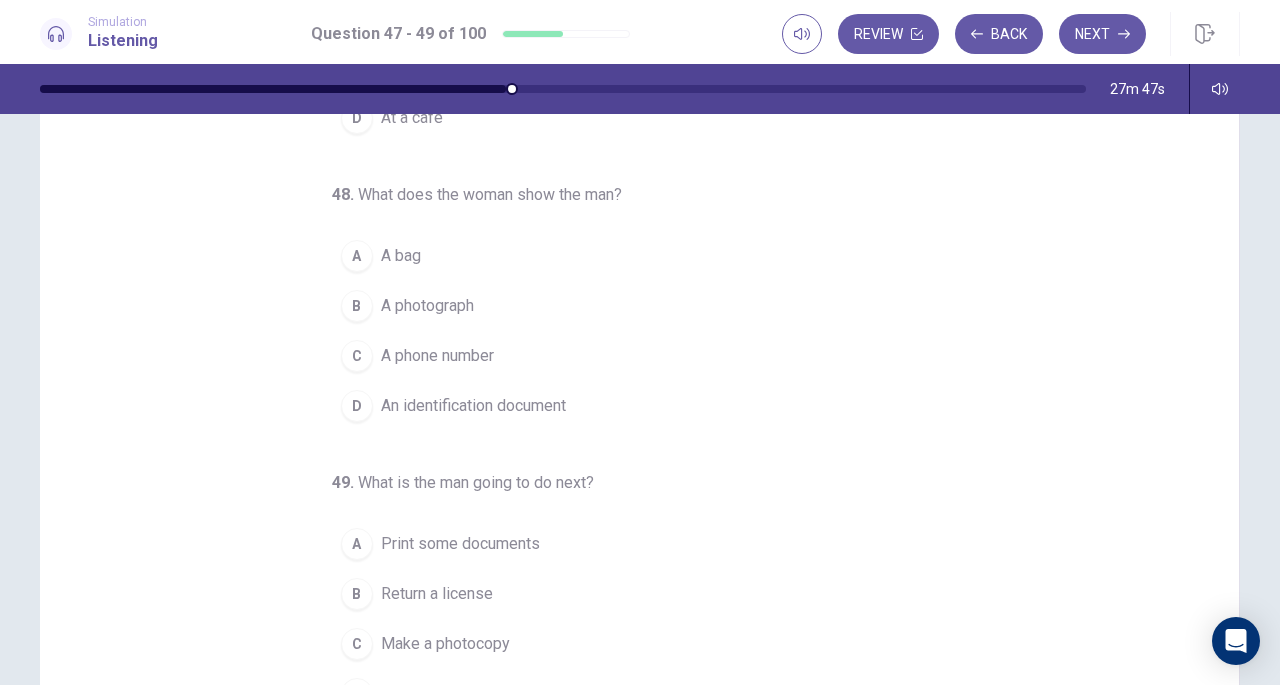 click on "An identification document" at bounding box center (473, 406) 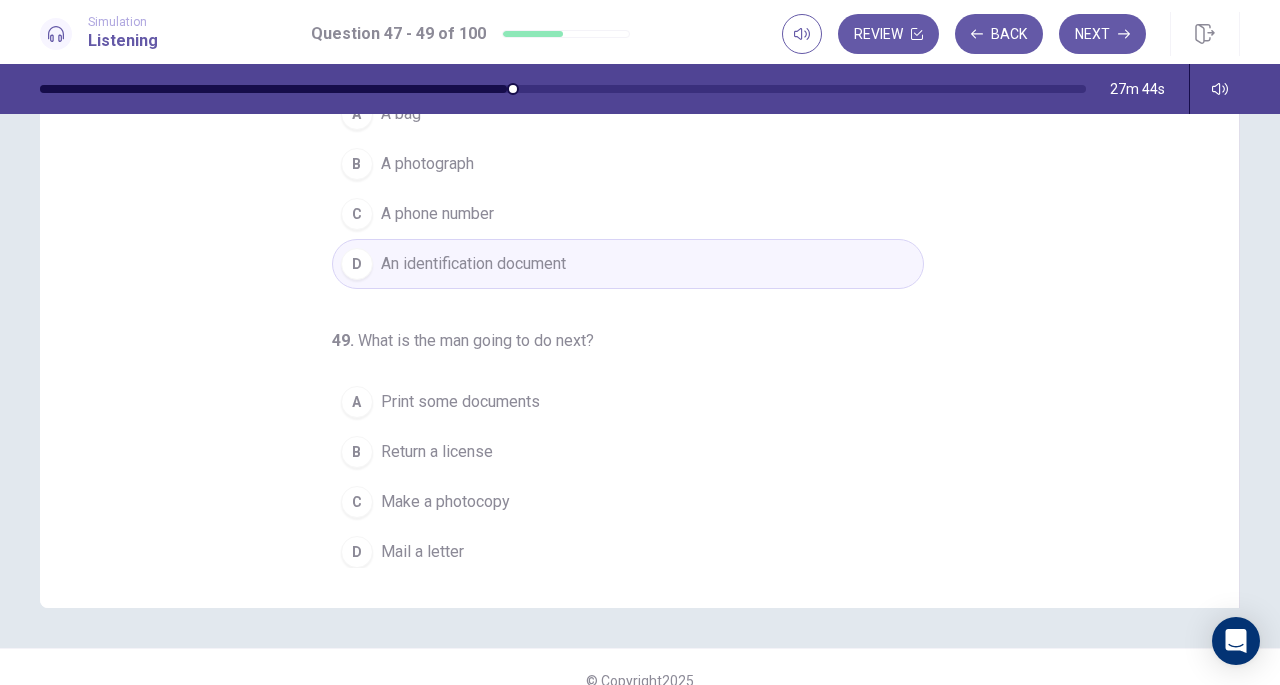 scroll, scrollTop: 242, scrollLeft: 0, axis: vertical 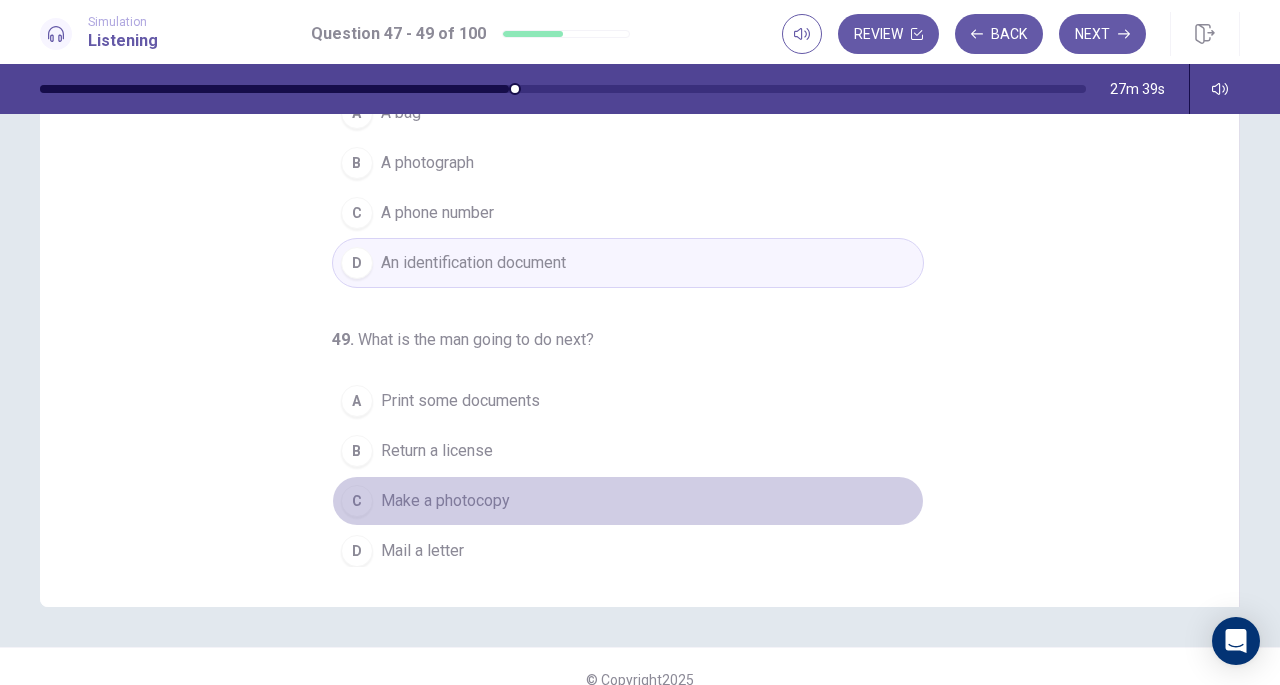 click on "Make a photocopy" at bounding box center (445, 501) 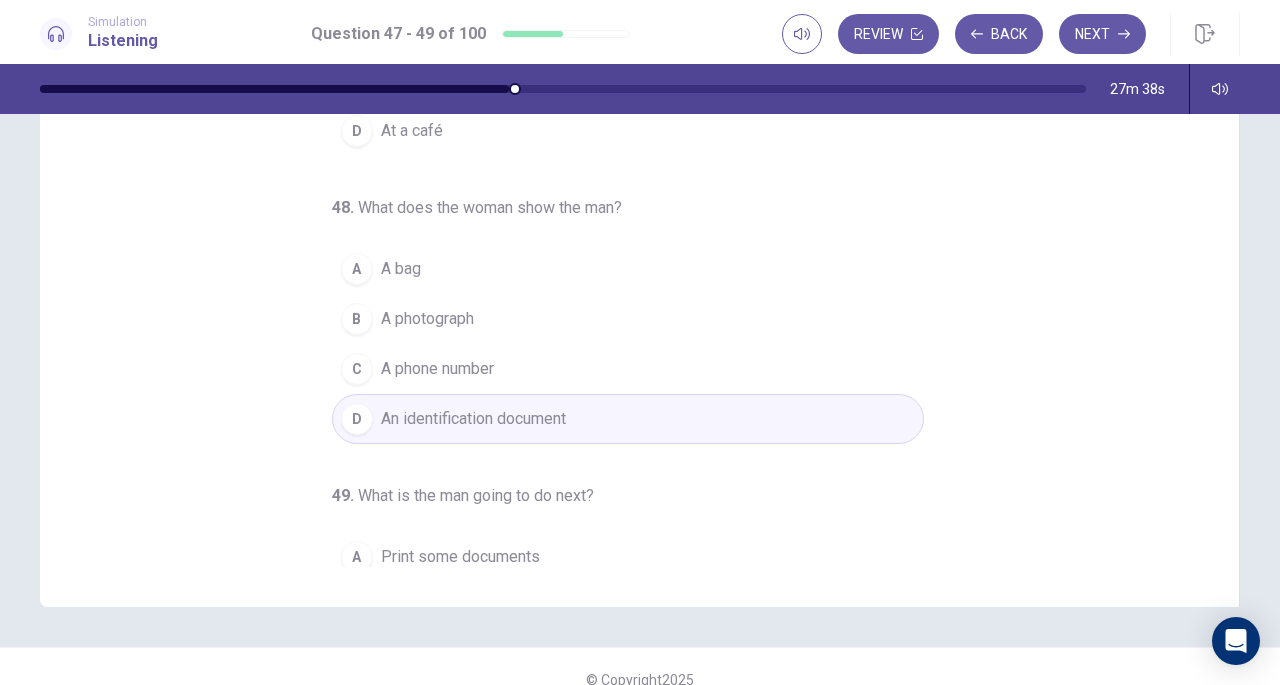 scroll, scrollTop: 0, scrollLeft: 0, axis: both 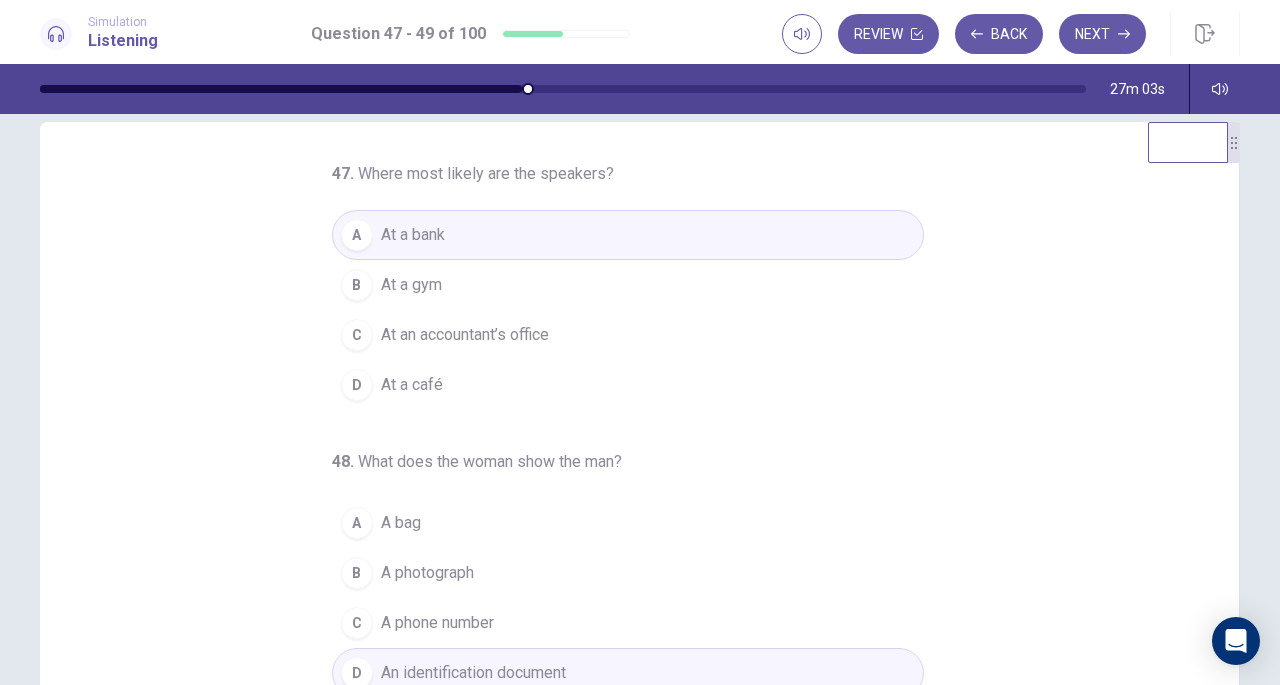 click on "Next" at bounding box center [1102, 34] 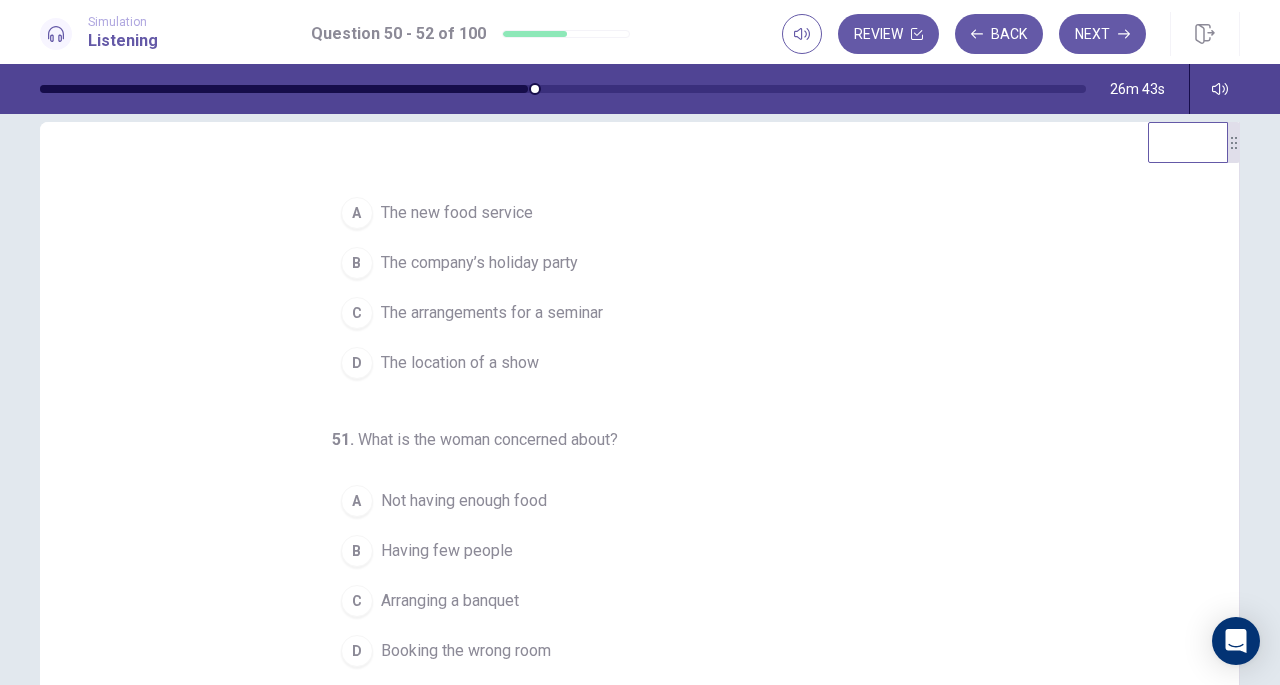 scroll, scrollTop: 5, scrollLeft: 0, axis: vertical 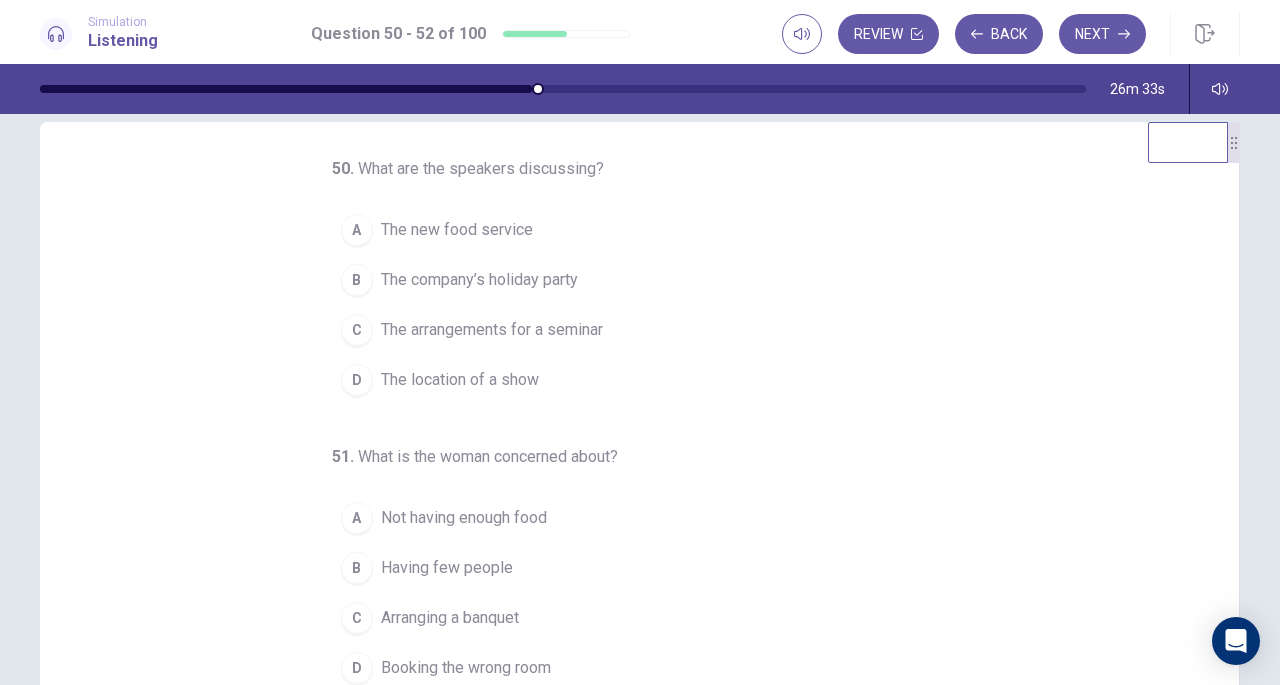 click on "The arrangements for a seminar" at bounding box center (492, 330) 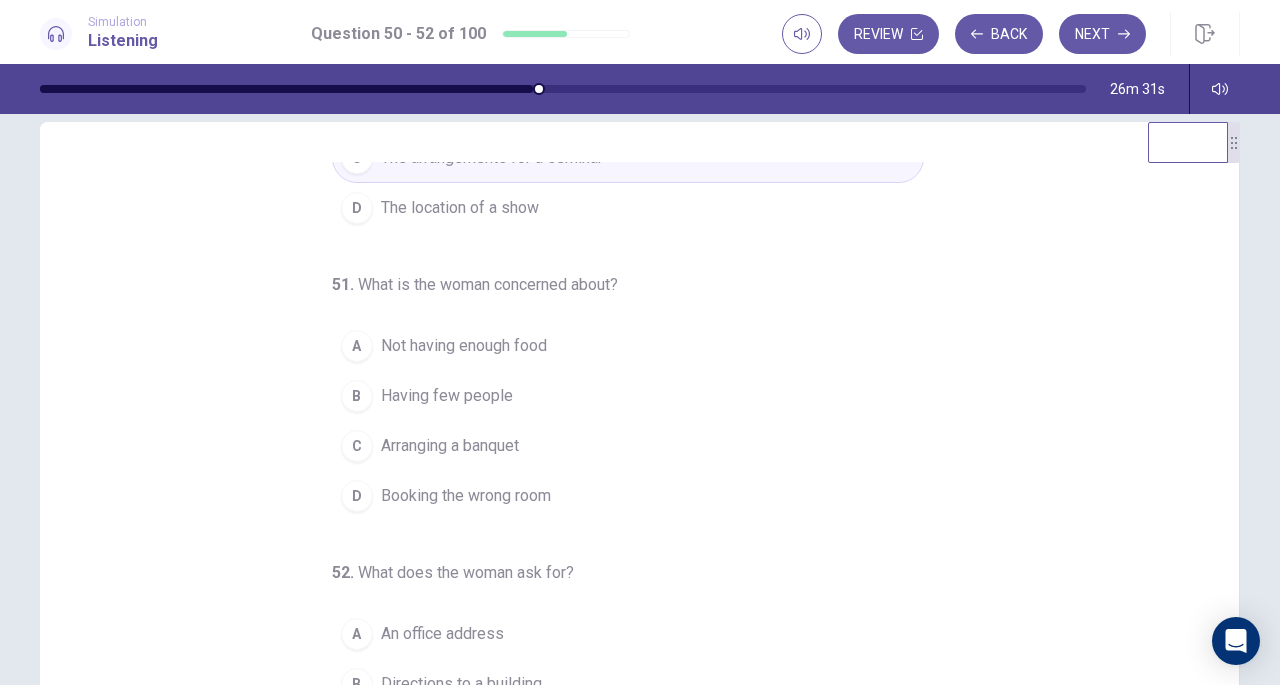 scroll, scrollTop: 200, scrollLeft: 0, axis: vertical 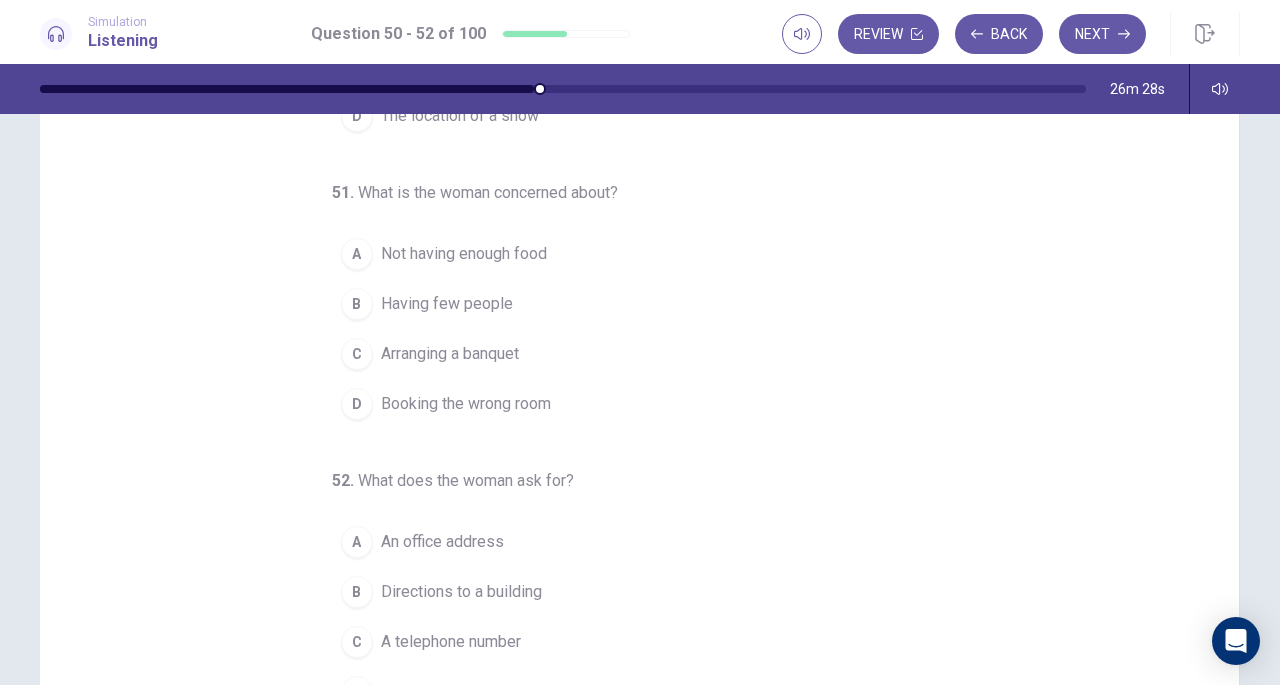 click on "Not having enough food" at bounding box center [464, 254] 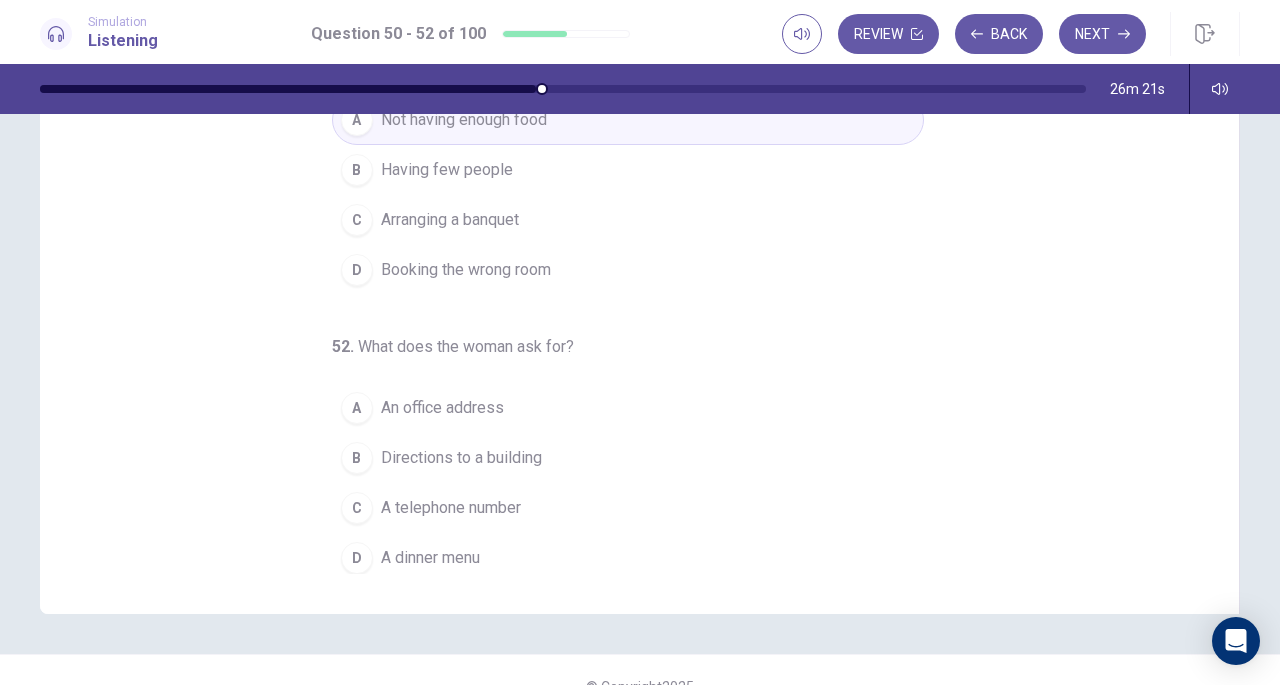 scroll, scrollTop: 257, scrollLeft: 0, axis: vertical 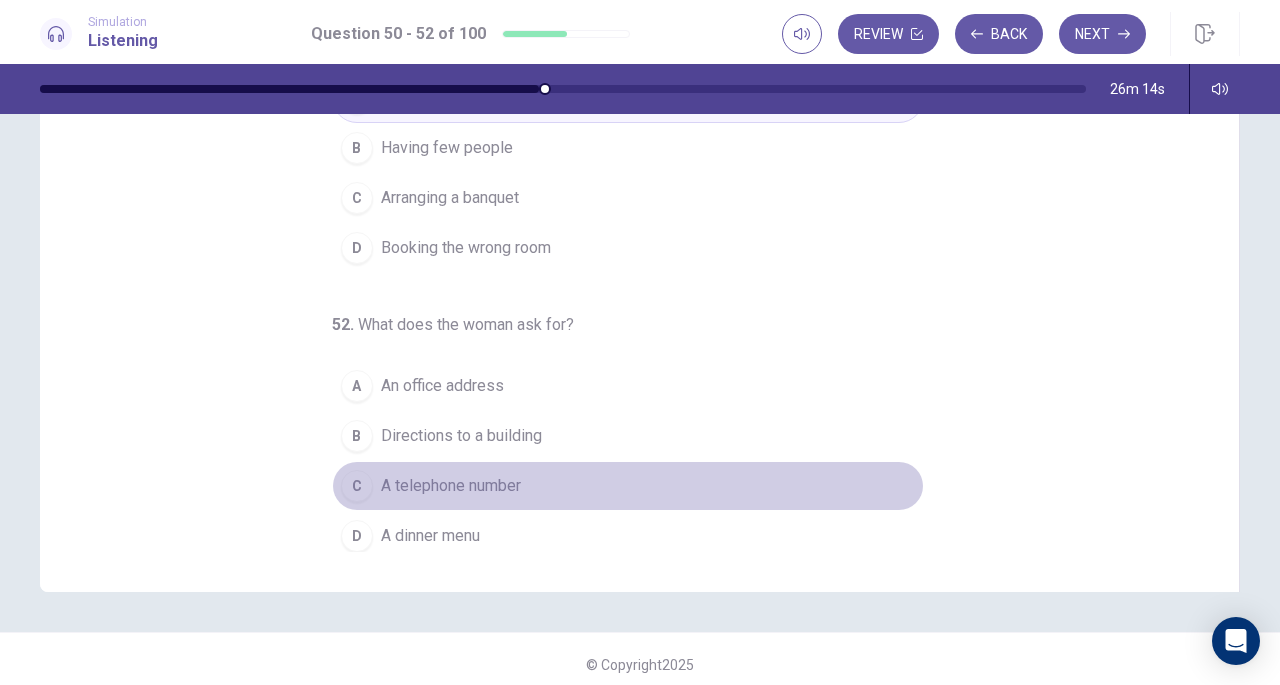 click on "A telephone number" at bounding box center (451, 486) 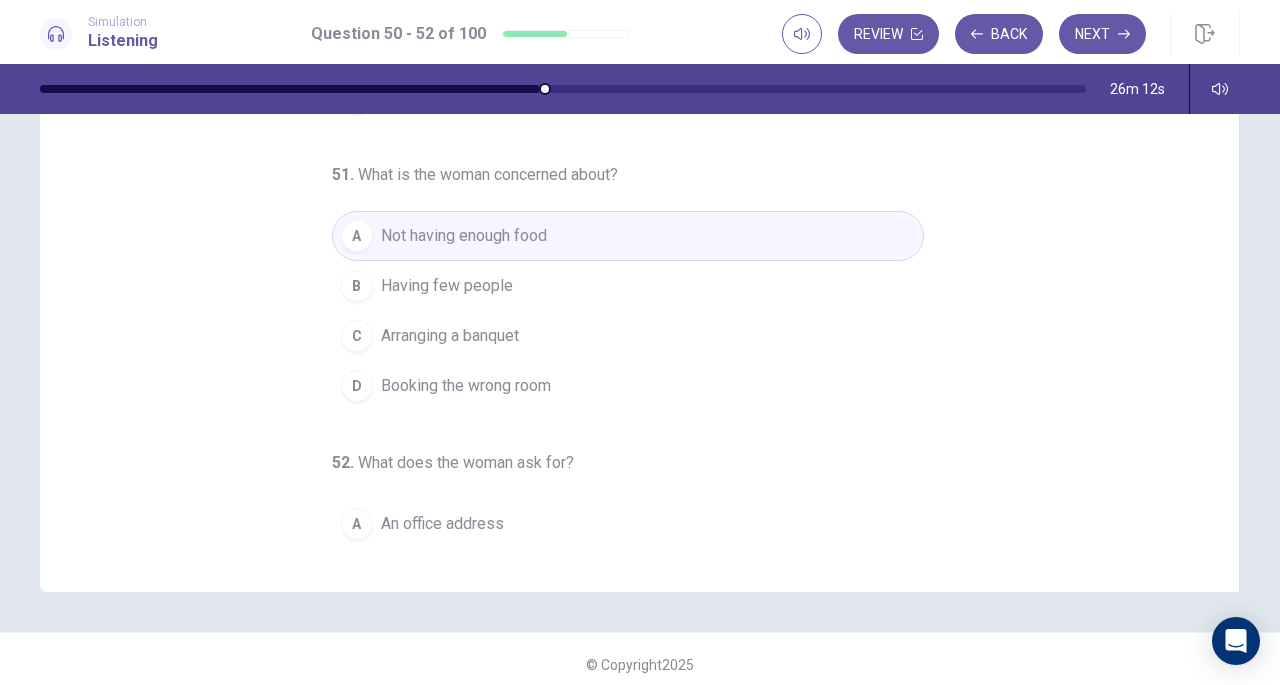 scroll, scrollTop: 0, scrollLeft: 0, axis: both 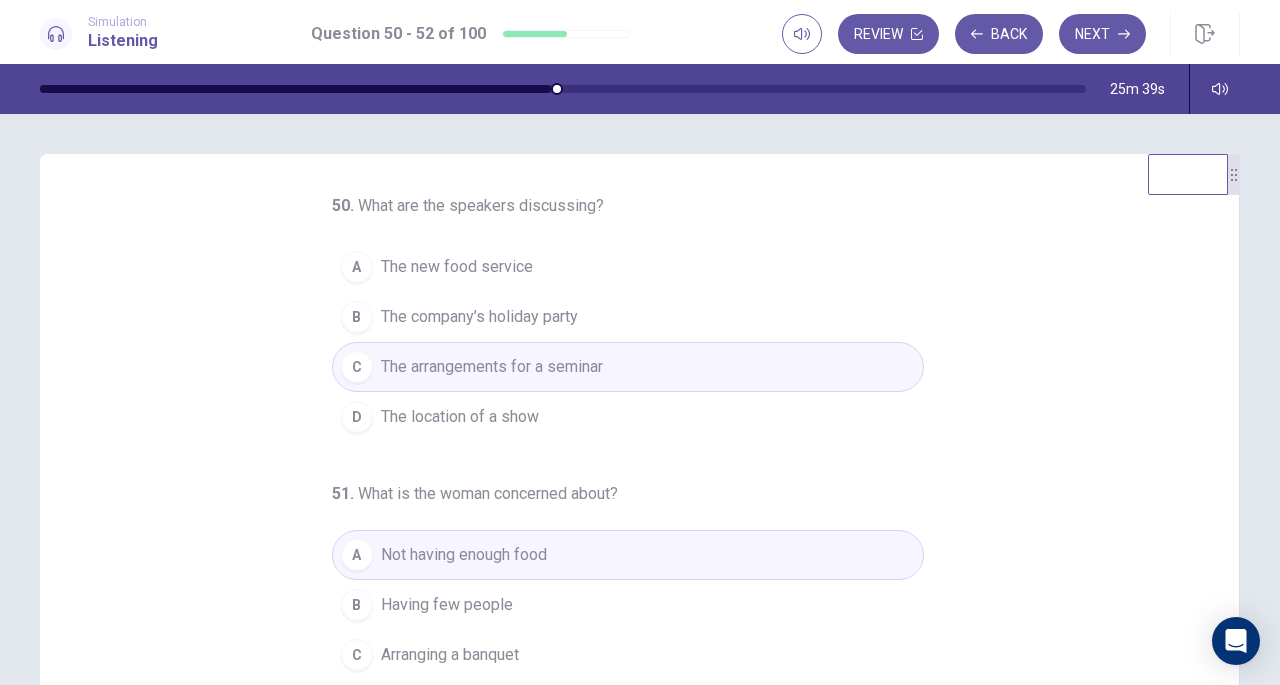 click on "Next" at bounding box center (1102, 34) 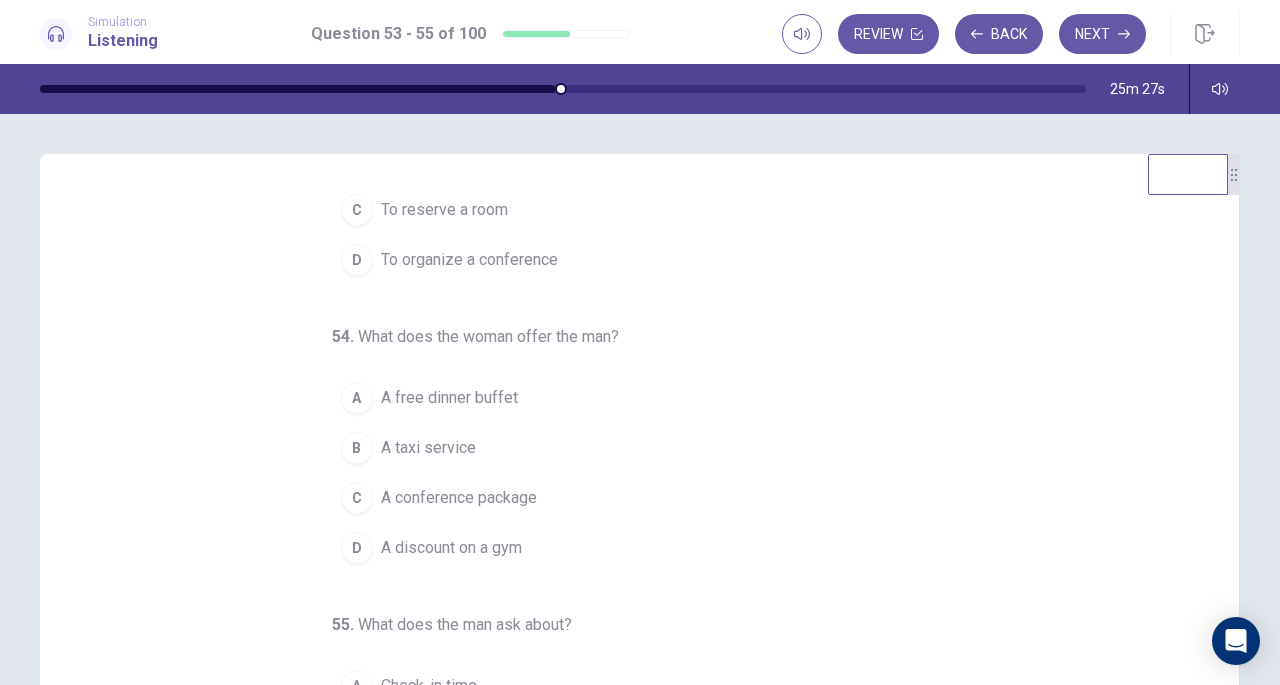 scroll, scrollTop: 200, scrollLeft: 0, axis: vertical 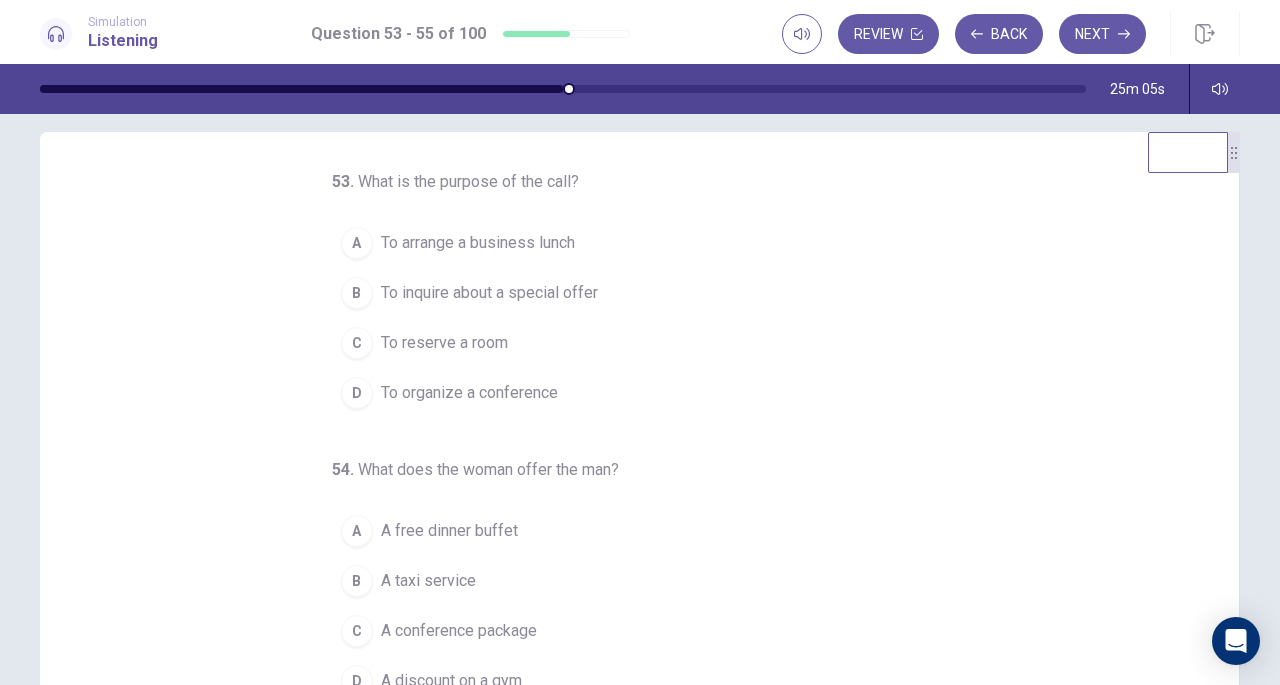 click on "To reserve a room" at bounding box center (444, 343) 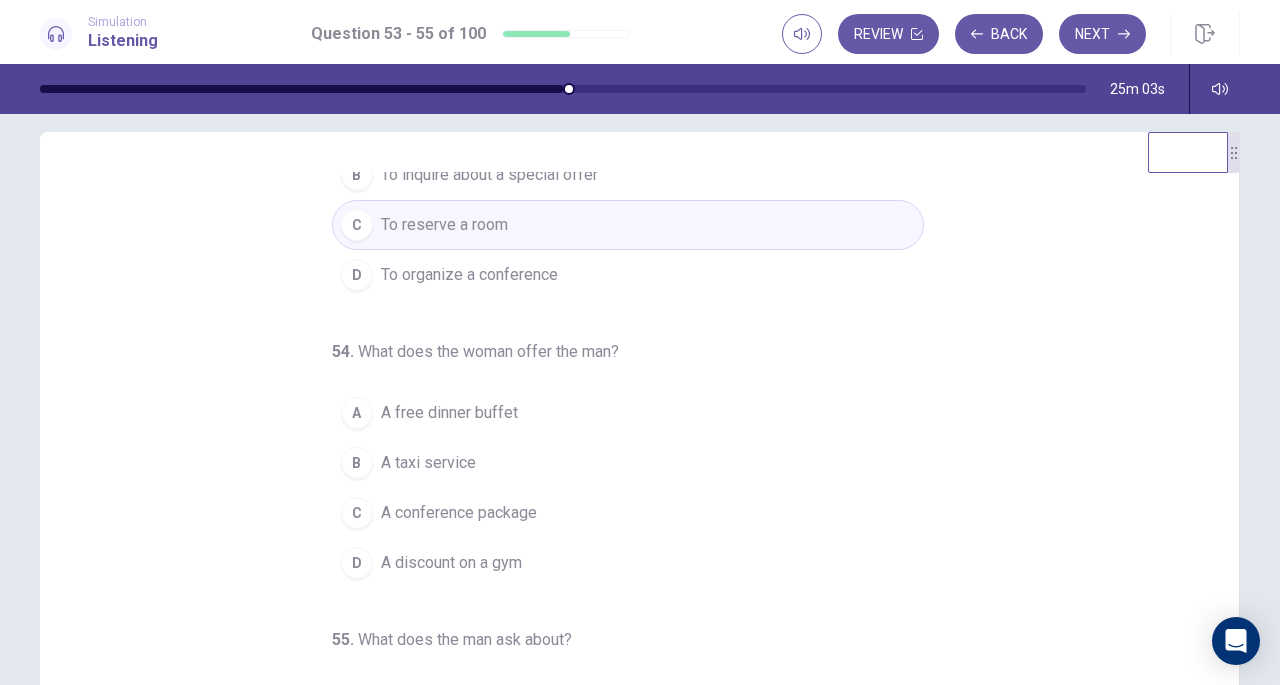 scroll, scrollTop: 200, scrollLeft: 0, axis: vertical 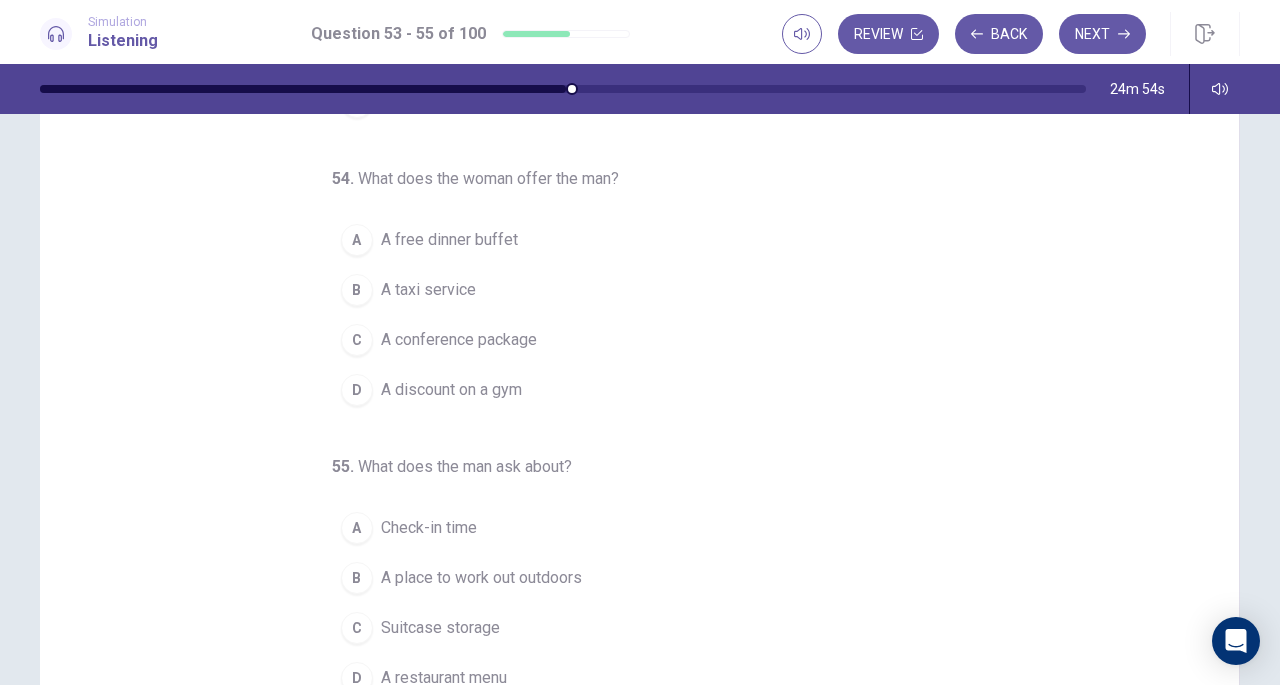 click on "A conference package" at bounding box center (459, 340) 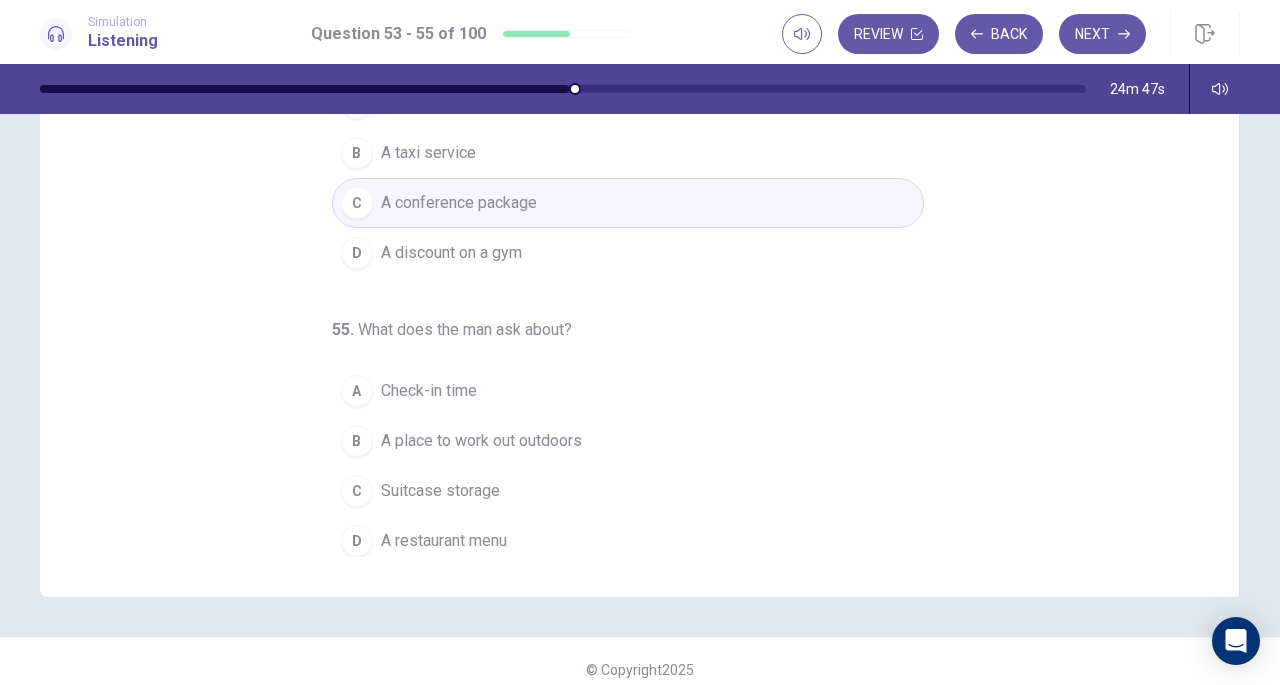 scroll, scrollTop: 268, scrollLeft: 0, axis: vertical 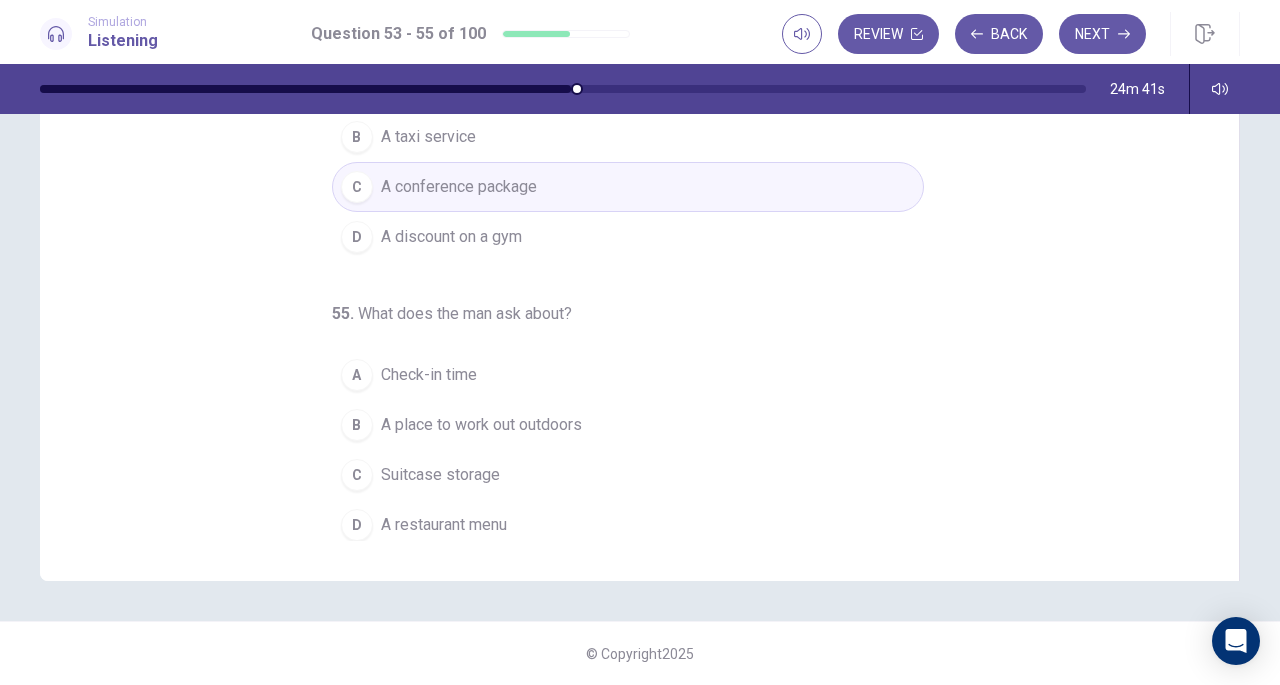 click on "A place to work out outdoors" at bounding box center (481, 425) 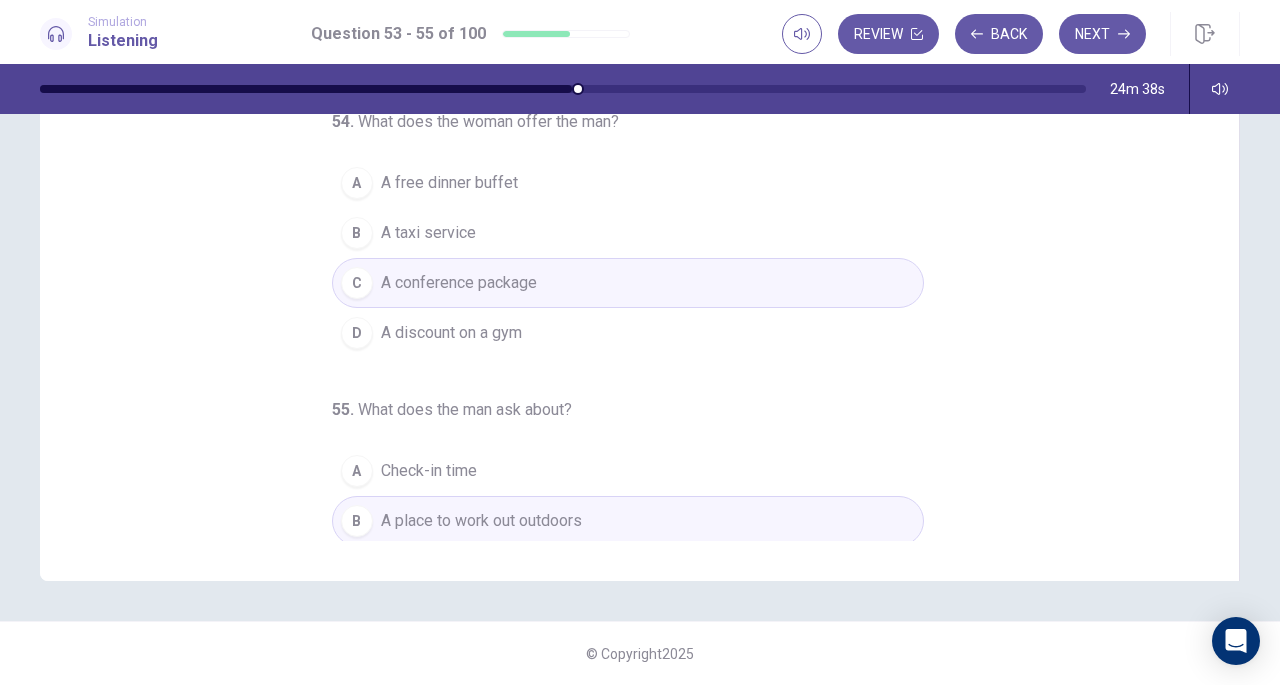 scroll, scrollTop: 0, scrollLeft: 0, axis: both 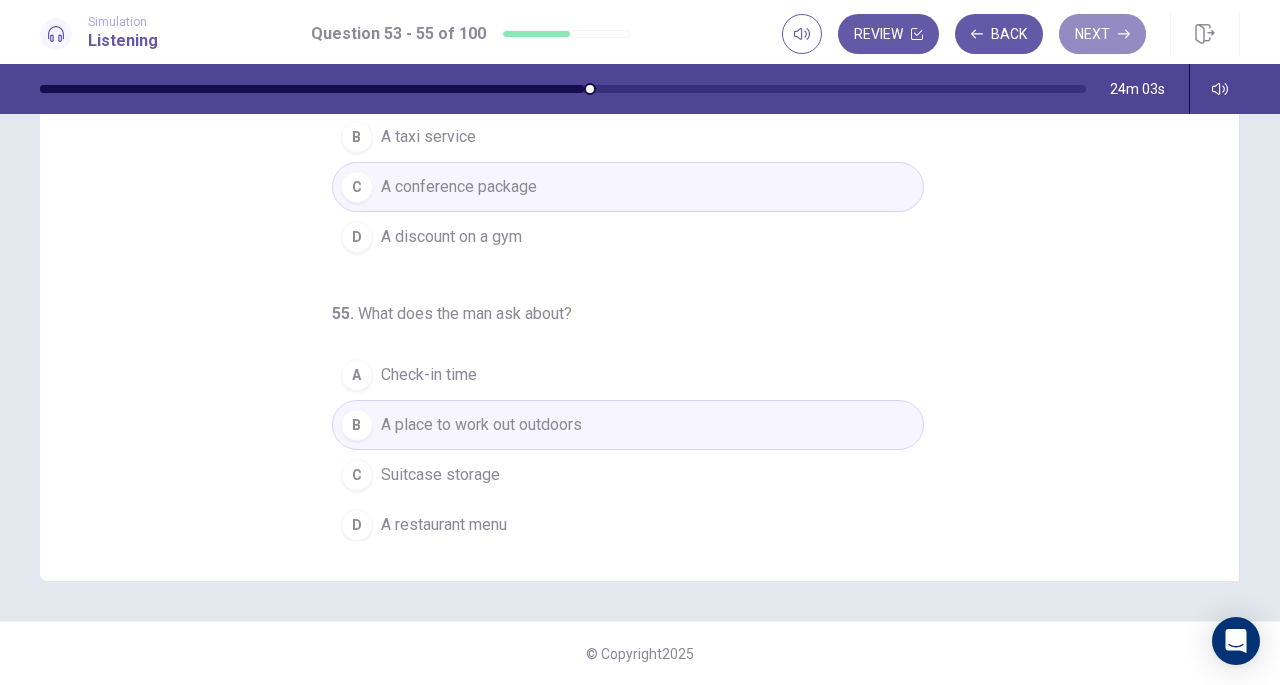 click 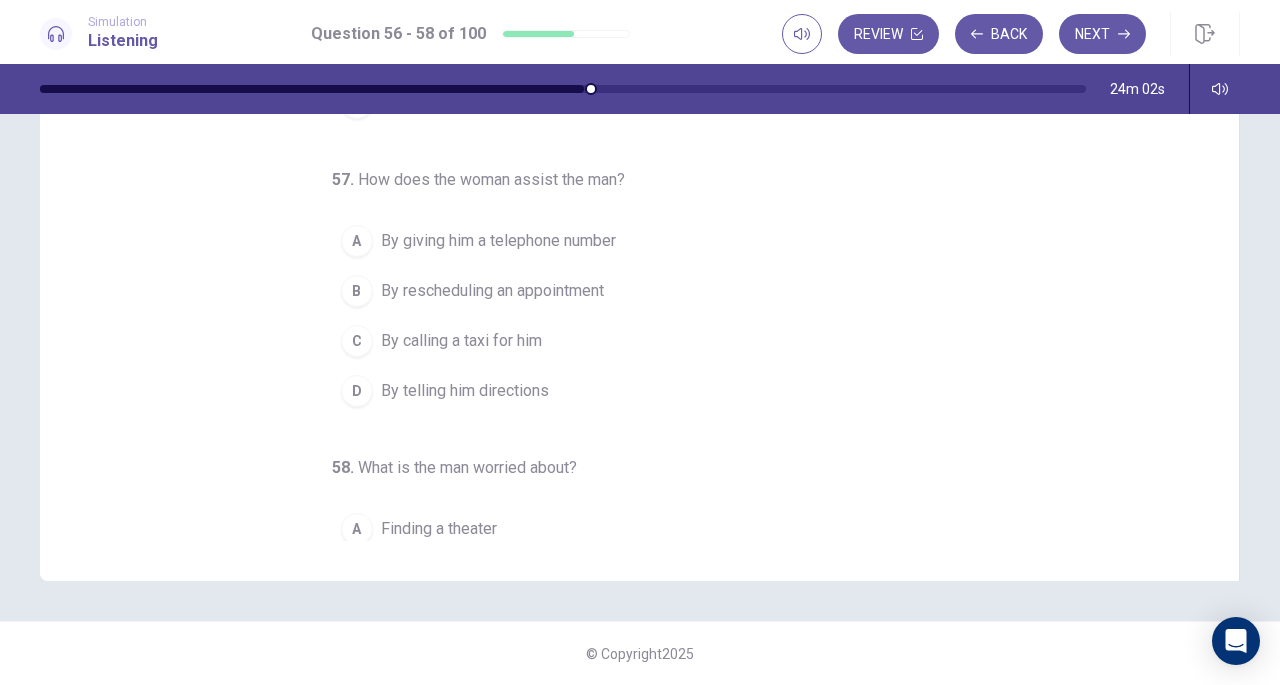 scroll, scrollTop: 0, scrollLeft: 0, axis: both 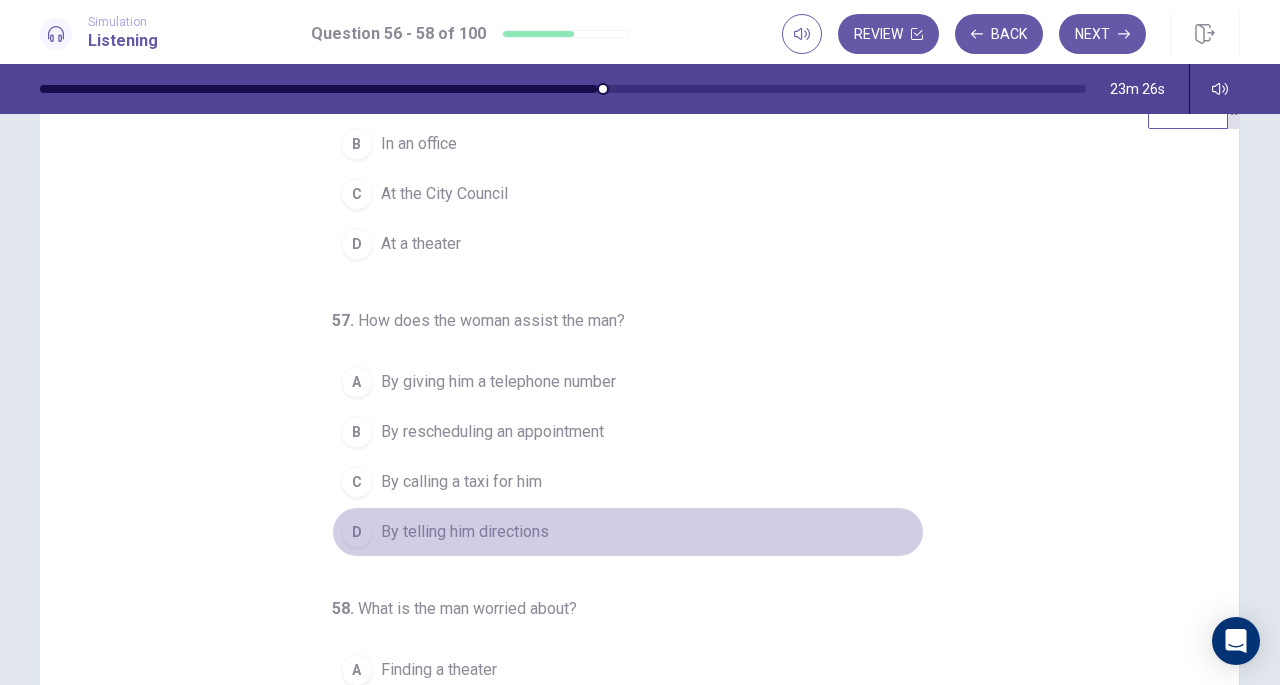 click on "By telling him directions" at bounding box center [465, 532] 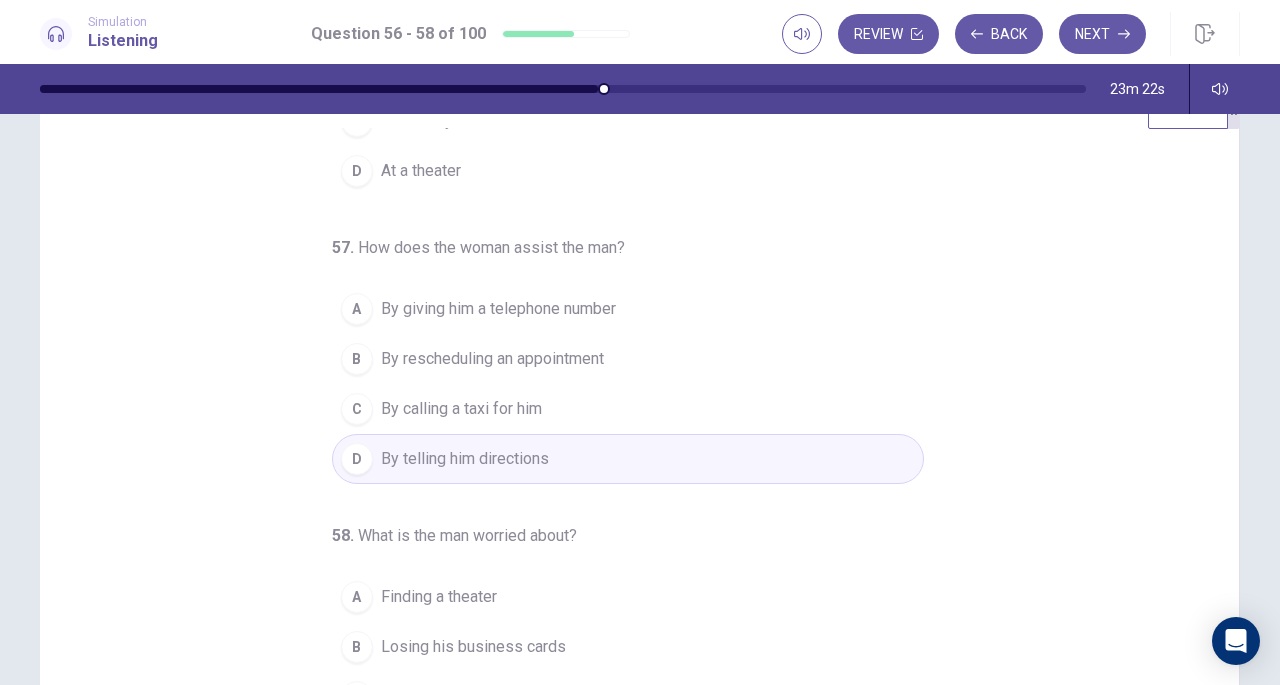 scroll, scrollTop: 224, scrollLeft: 0, axis: vertical 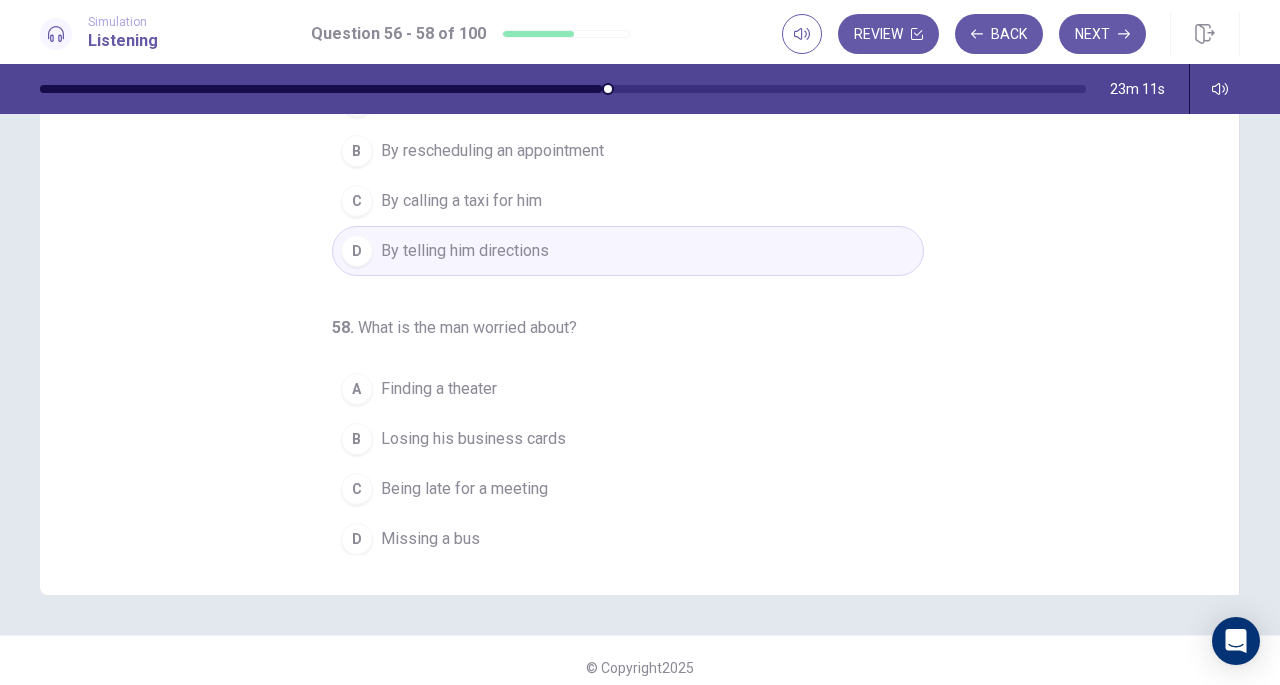 click on "Being late for a meeting" at bounding box center [464, 489] 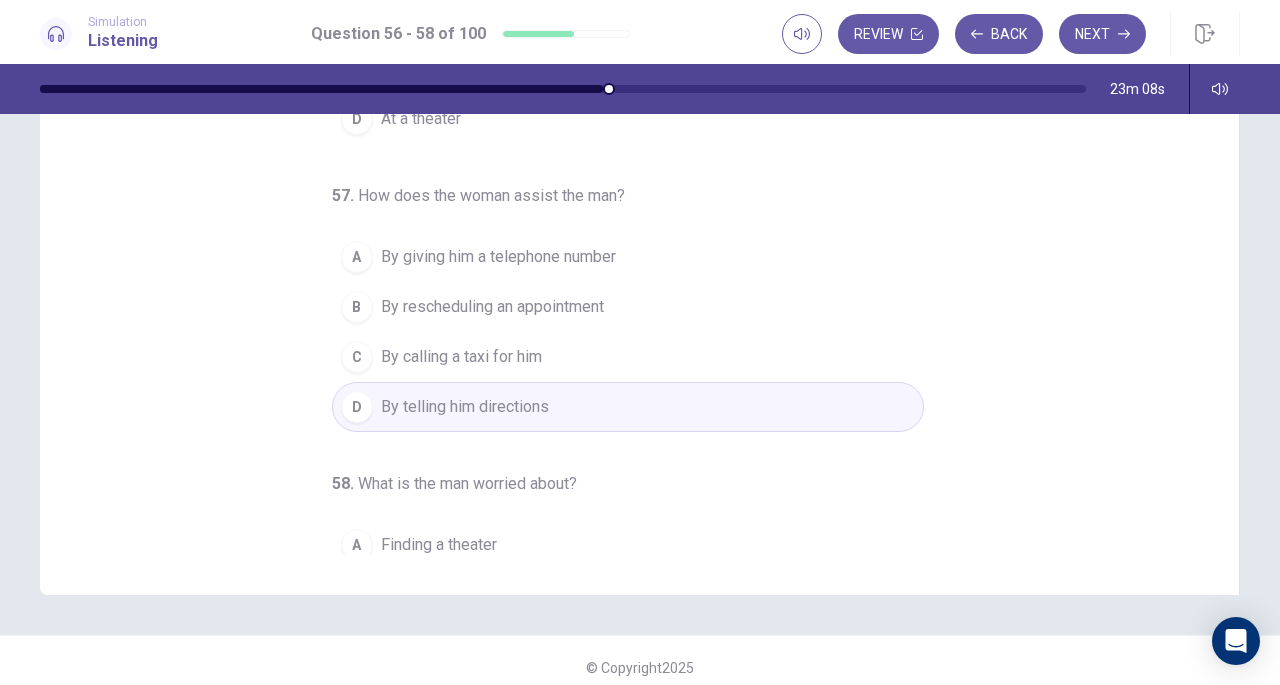 scroll, scrollTop: 0, scrollLeft: 0, axis: both 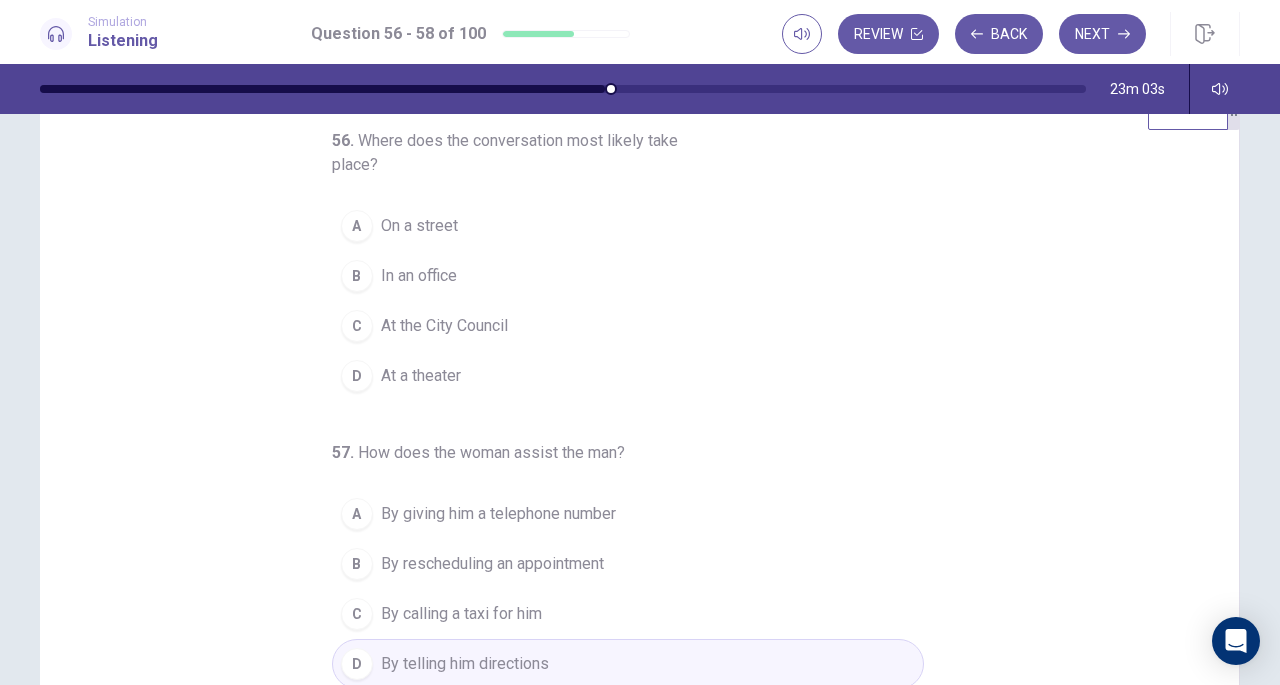 click on "On a street" at bounding box center (419, 226) 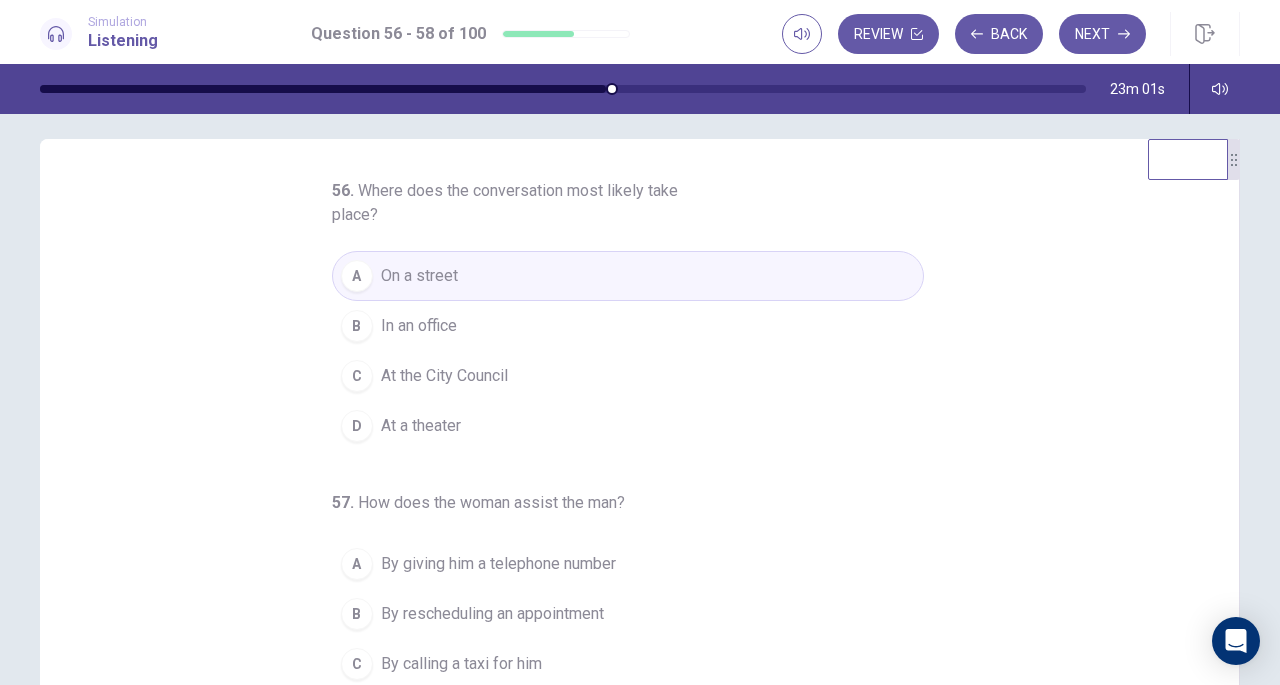 scroll, scrollTop: 13, scrollLeft: 0, axis: vertical 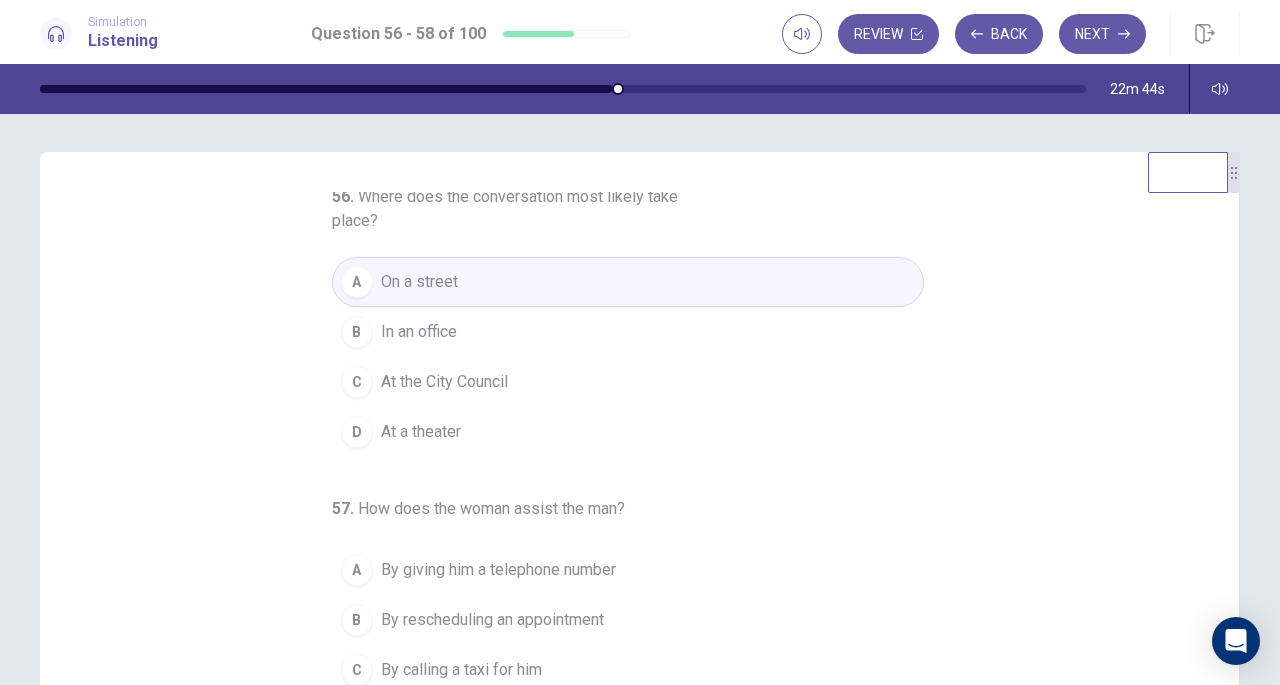 click on "In an office" at bounding box center [419, 332] 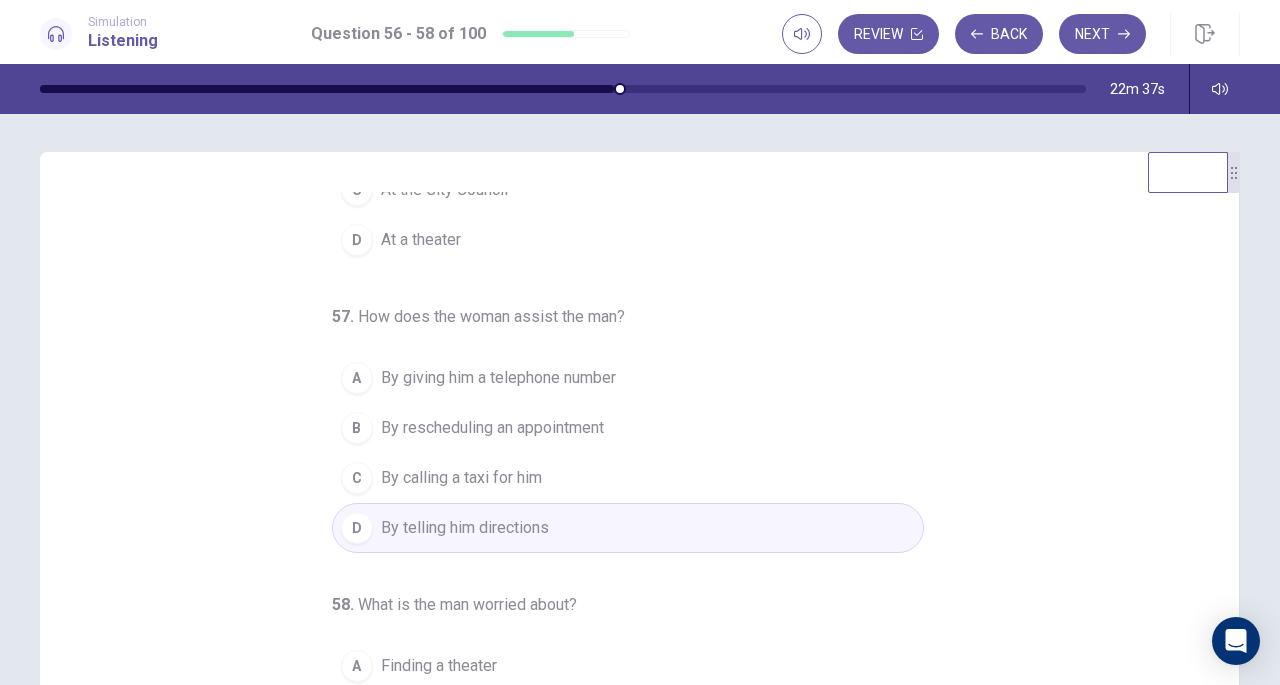 scroll, scrollTop: 224, scrollLeft: 0, axis: vertical 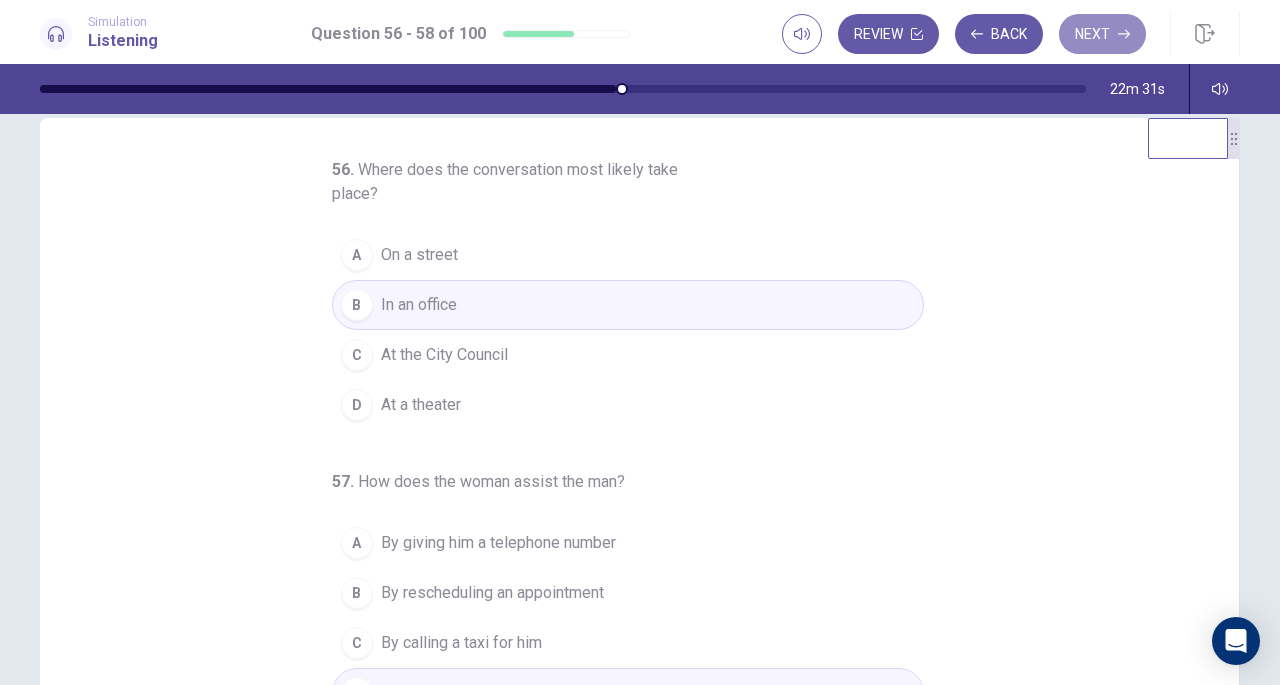 click on "Next" at bounding box center [1102, 34] 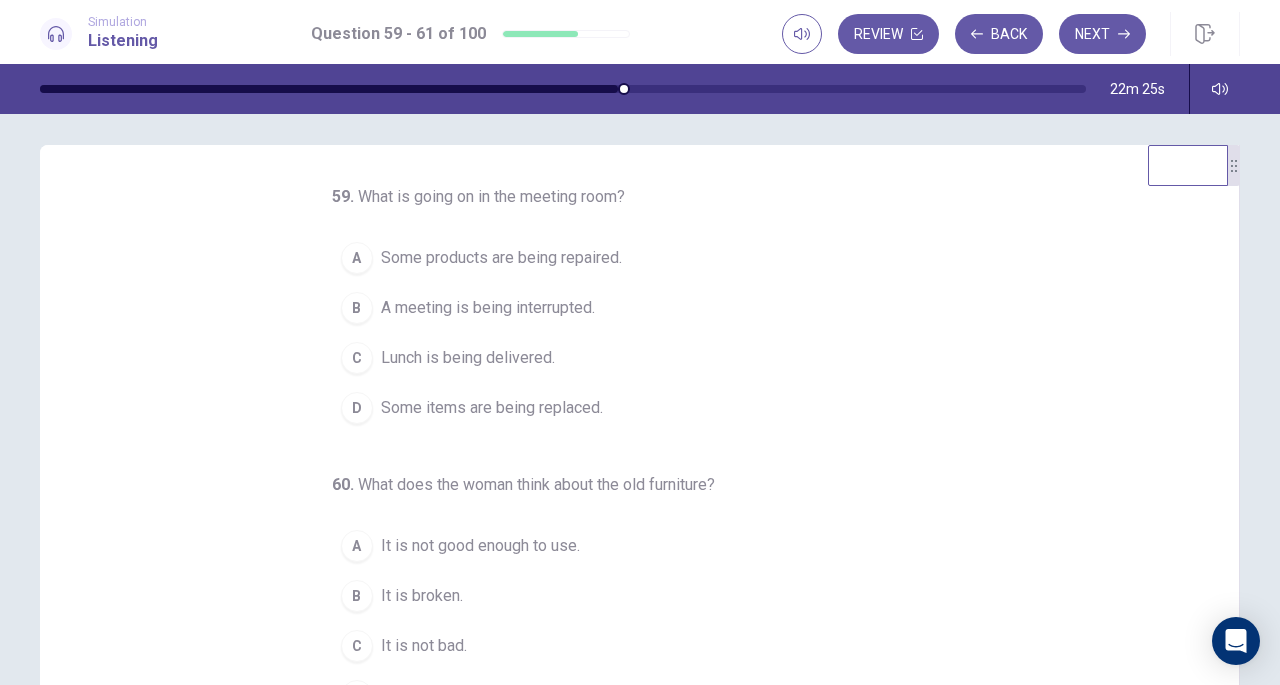 scroll, scrollTop: 0, scrollLeft: 0, axis: both 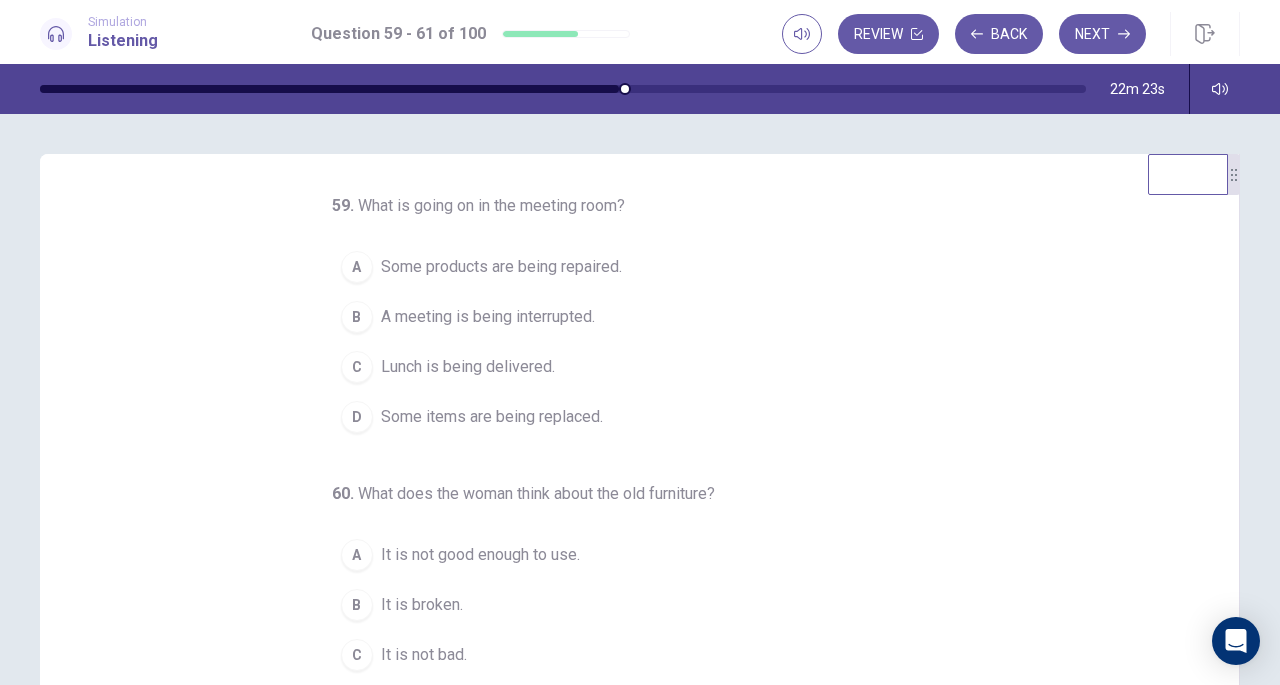click on "Back" at bounding box center (999, 34) 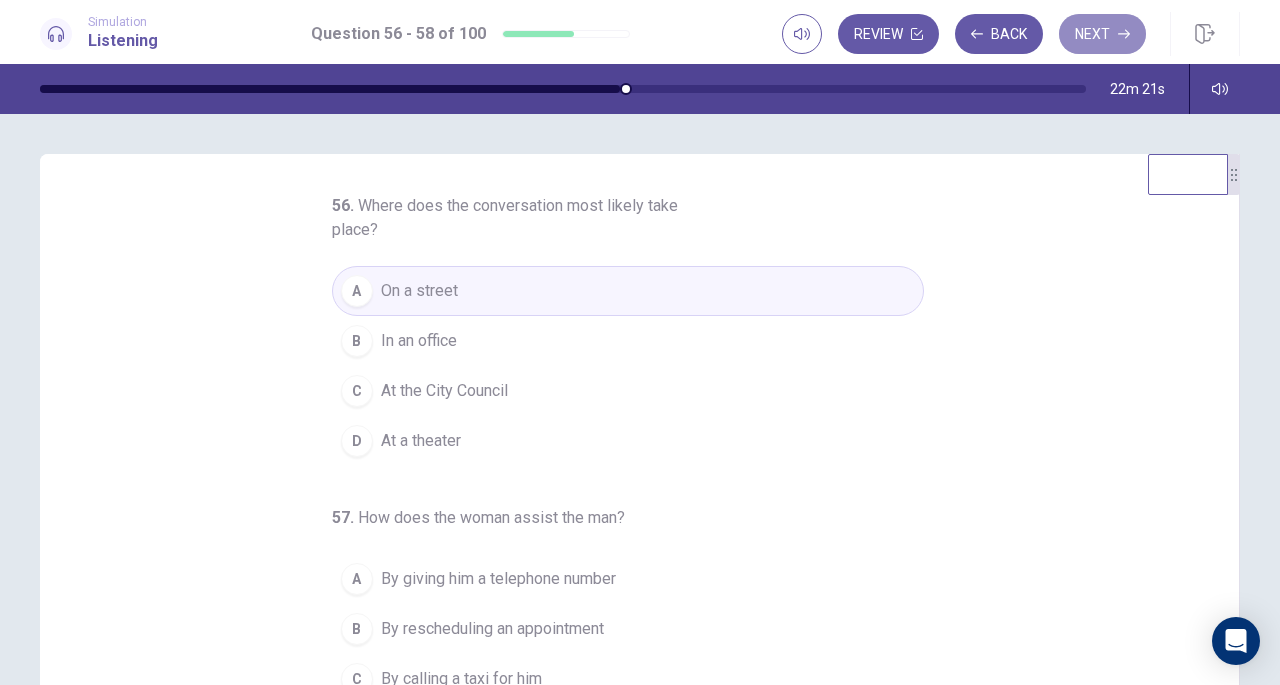 click on "Next" at bounding box center (1102, 34) 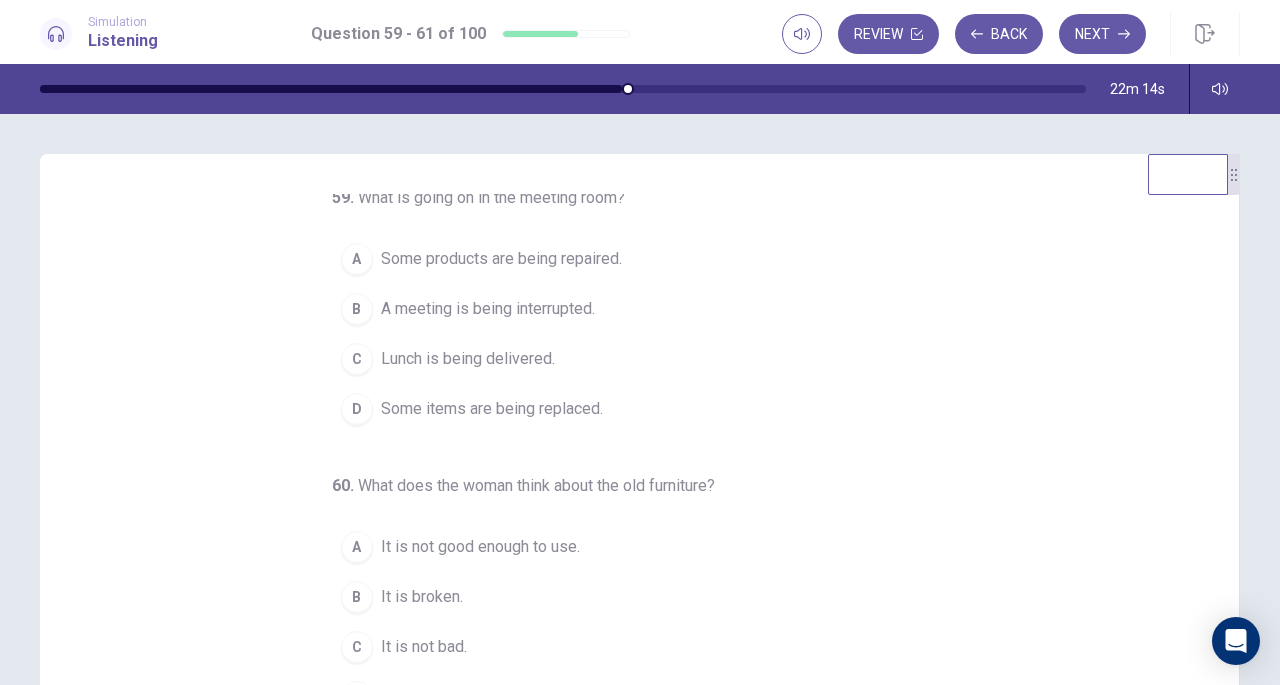 scroll, scrollTop: 5, scrollLeft: 0, axis: vertical 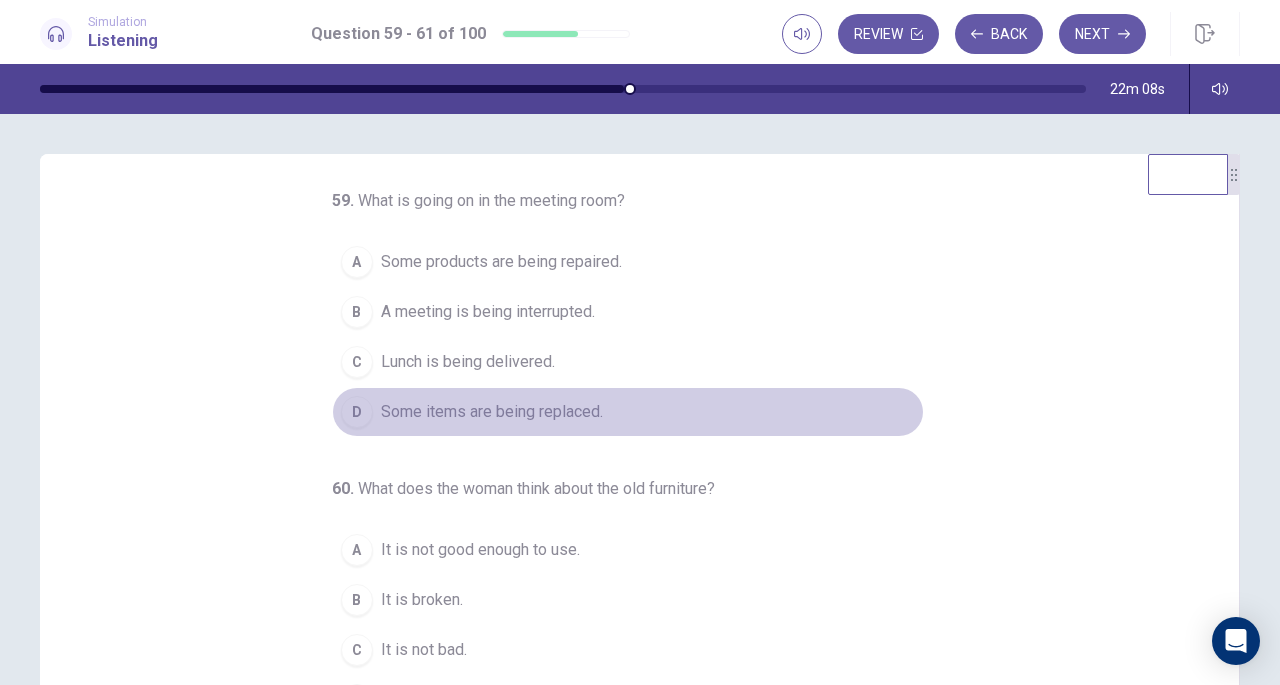 click on "Some items are being replaced." at bounding box center [492, 412] 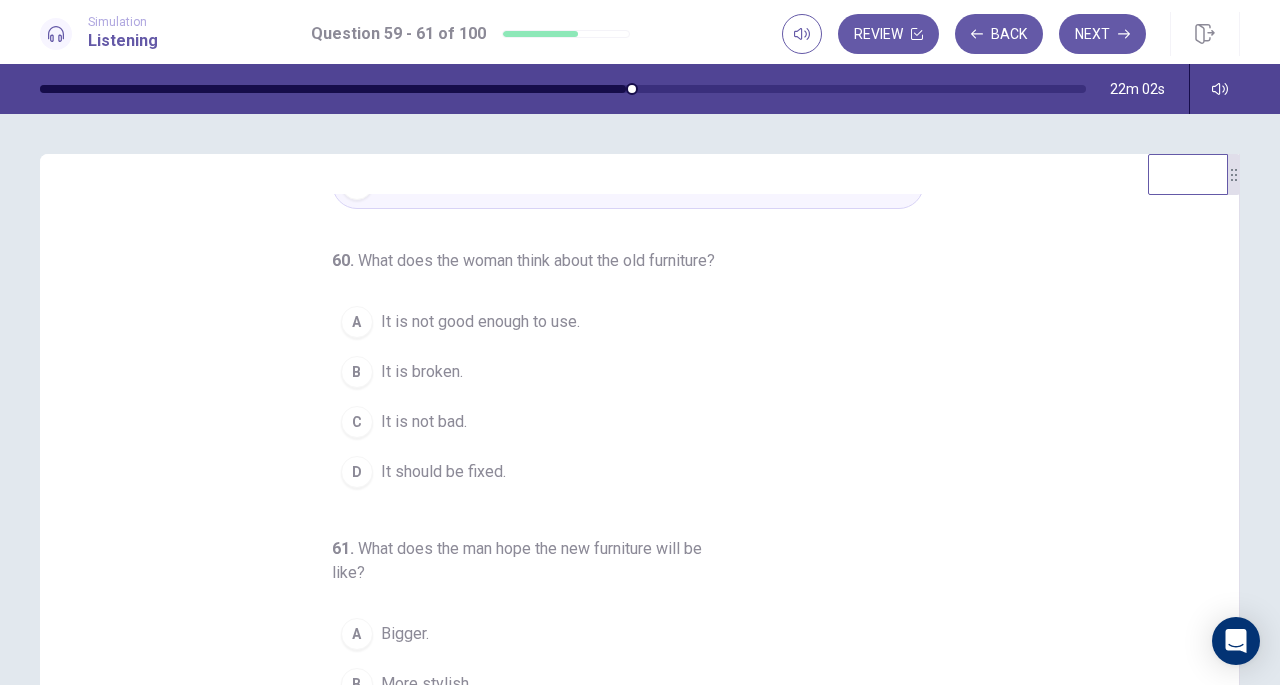 scroll, scrollTop: 248, scrollLeft: 0, axis: vertical 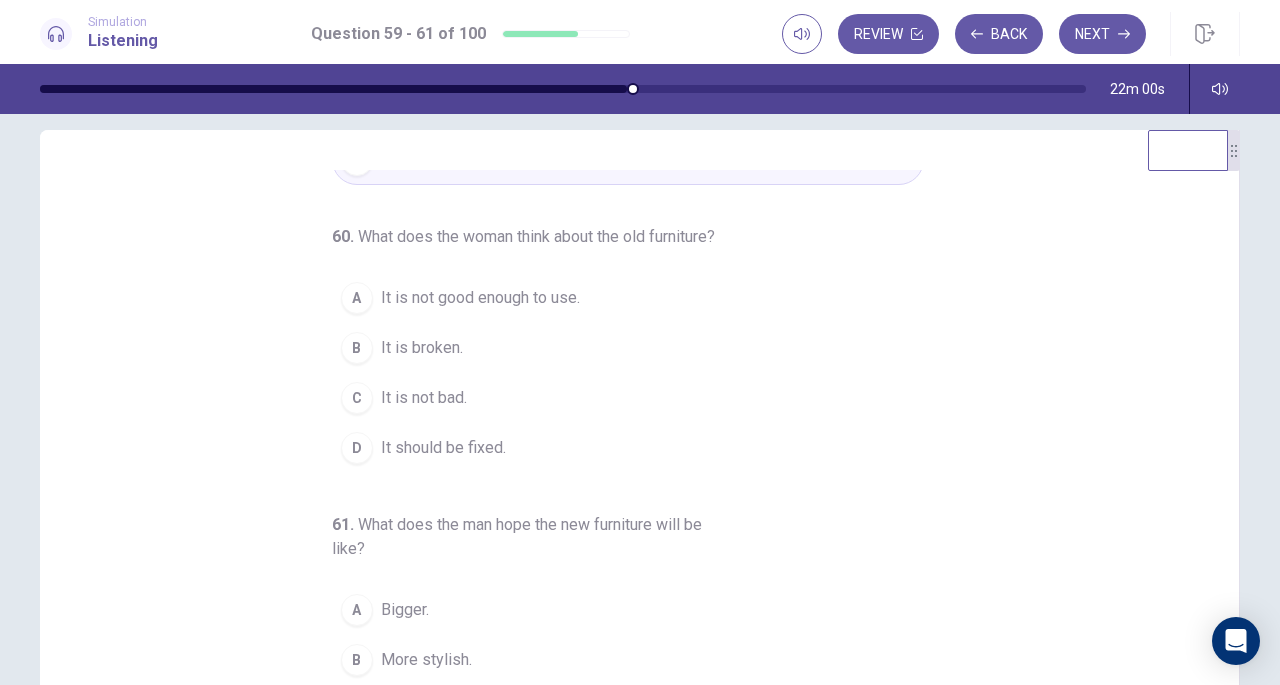 click on "It is not bad." at bounding box center (424, 398) 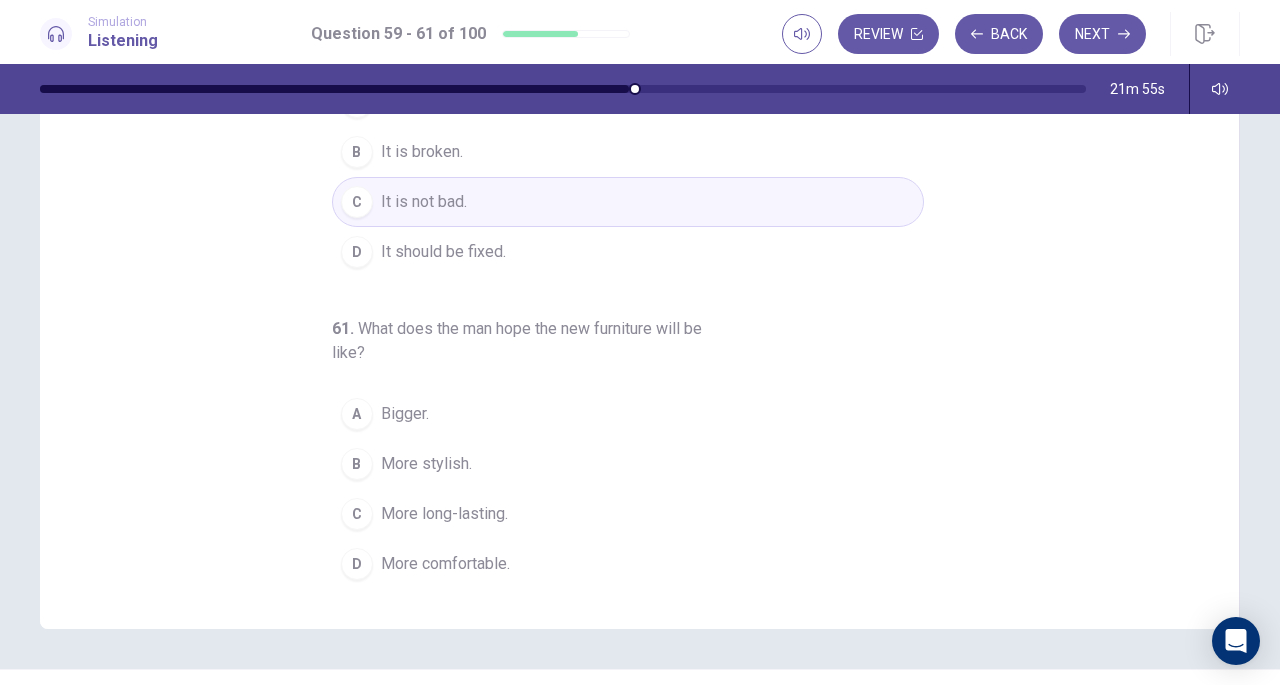 scroll, scrollTop: 221, scrollLeft: 0, axis: vertical 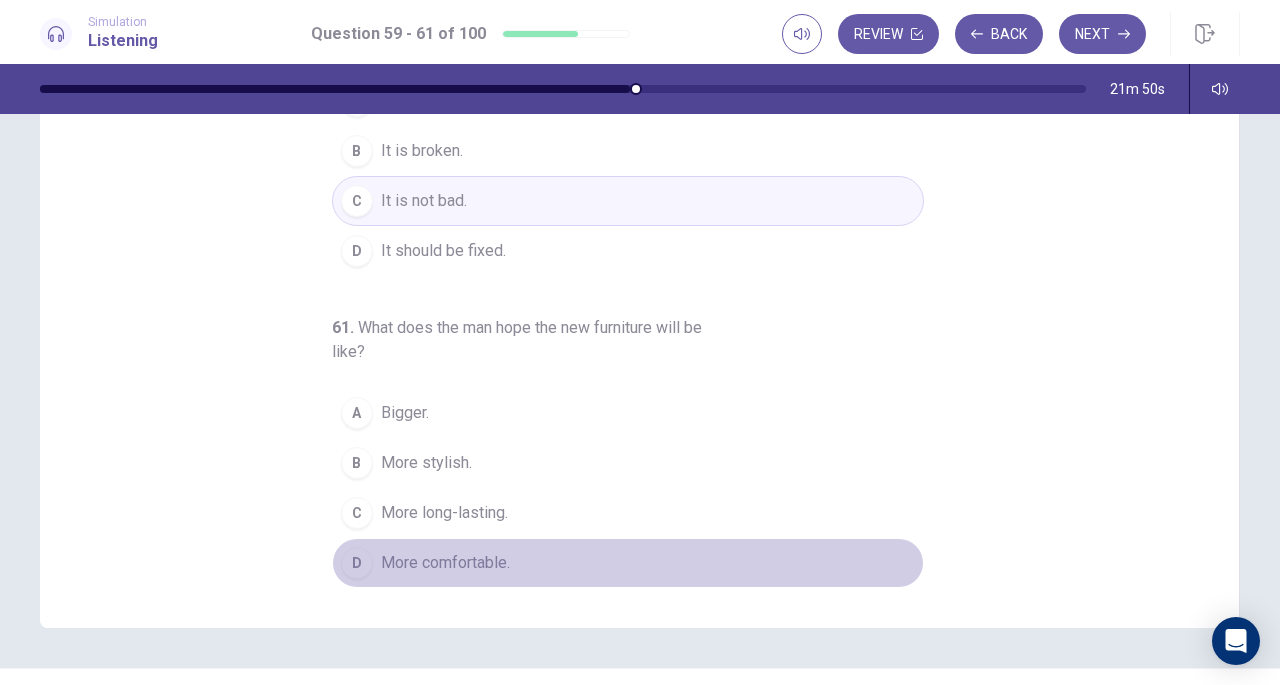 click on "More comfortable." at bounding box center (445, 563) 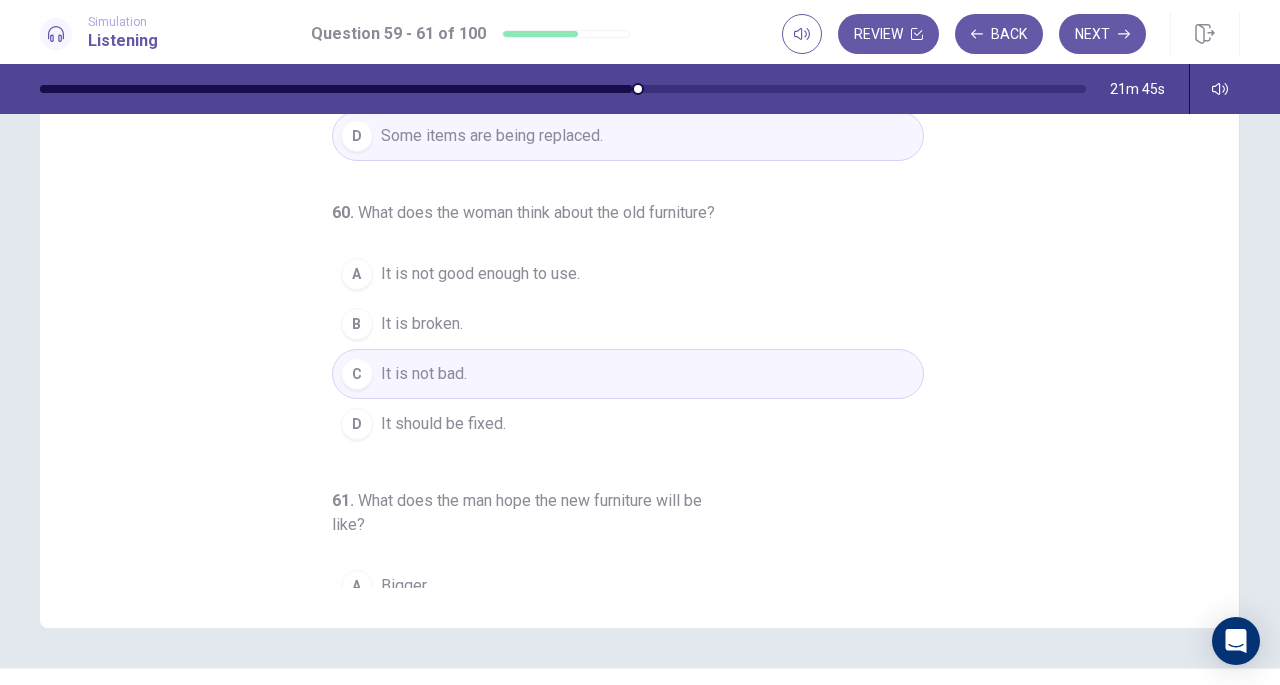 scroll, scrollTop: 0, scrollLeft: 0, axis: both 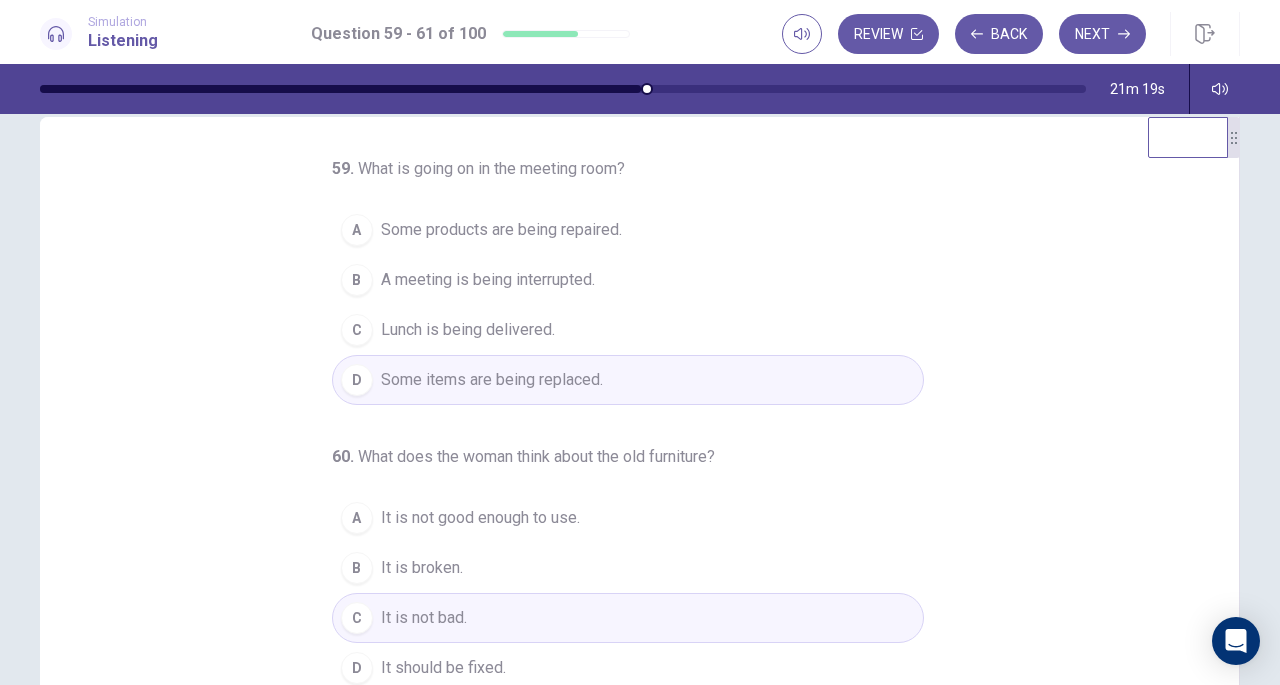 click on "Next" at bounding box center [1102, 34] 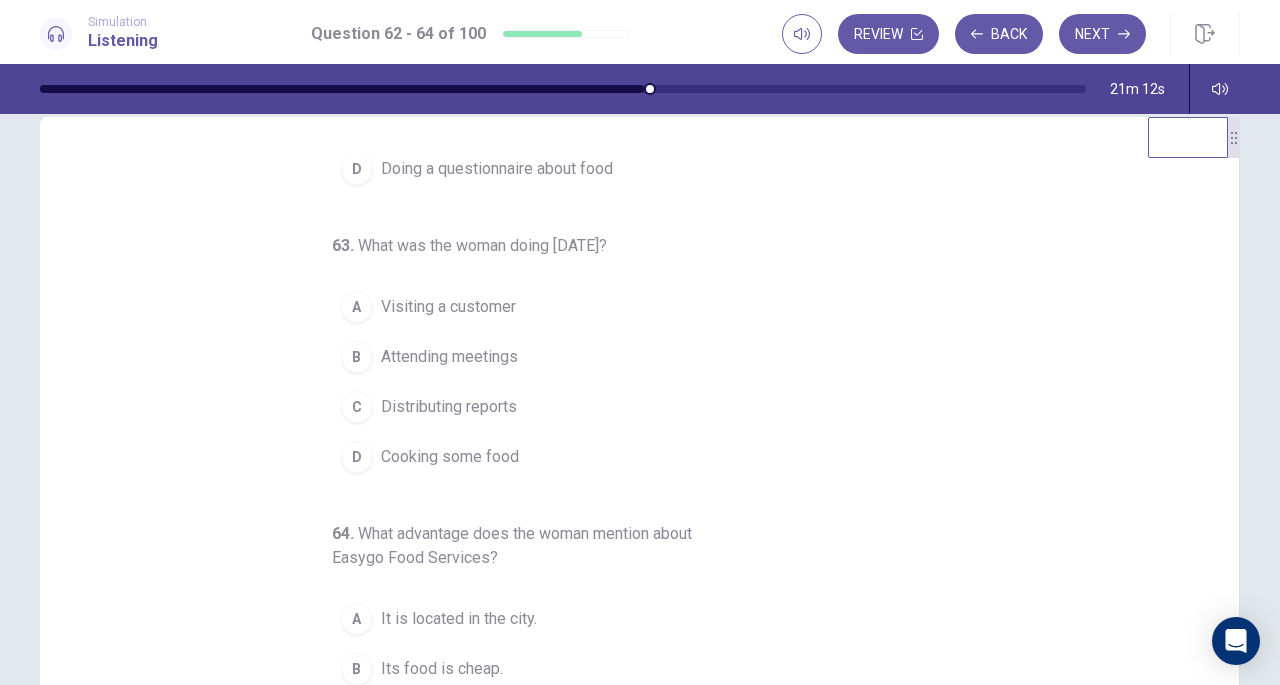 scroll, scrollTop: 224, scrollLeft: 0, axis: vertical 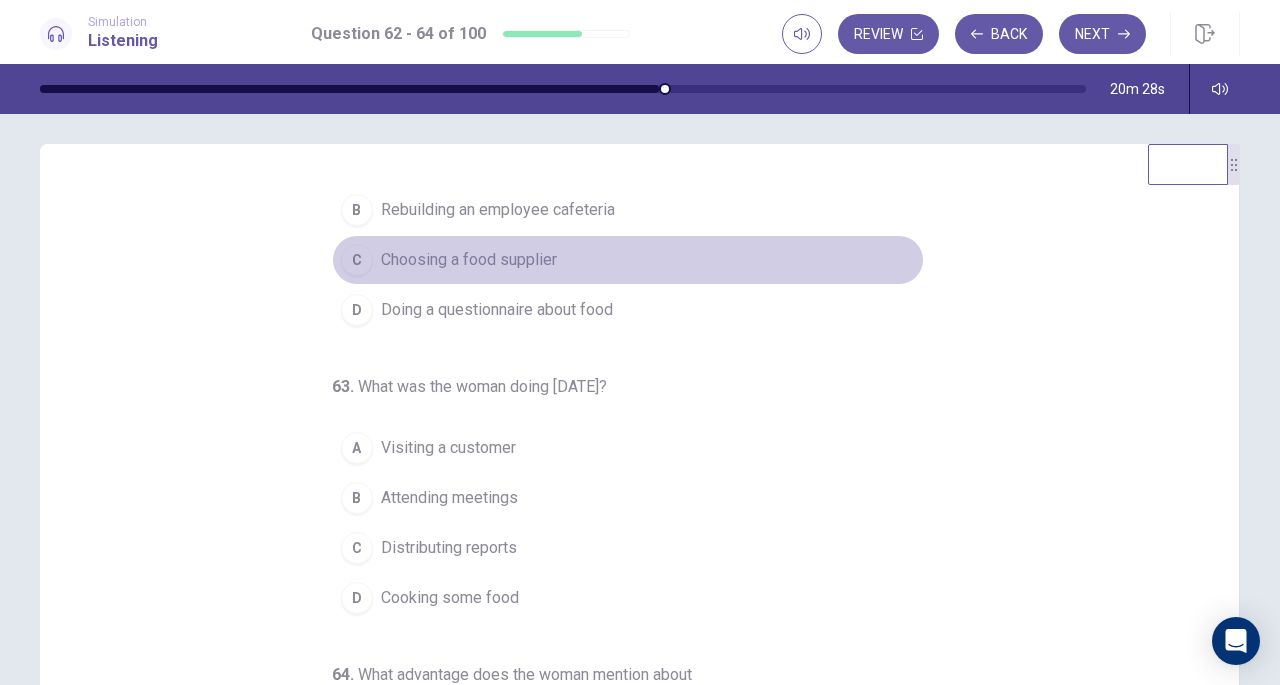click on "Choosing a food supplier" at bounding box center [469, 260] 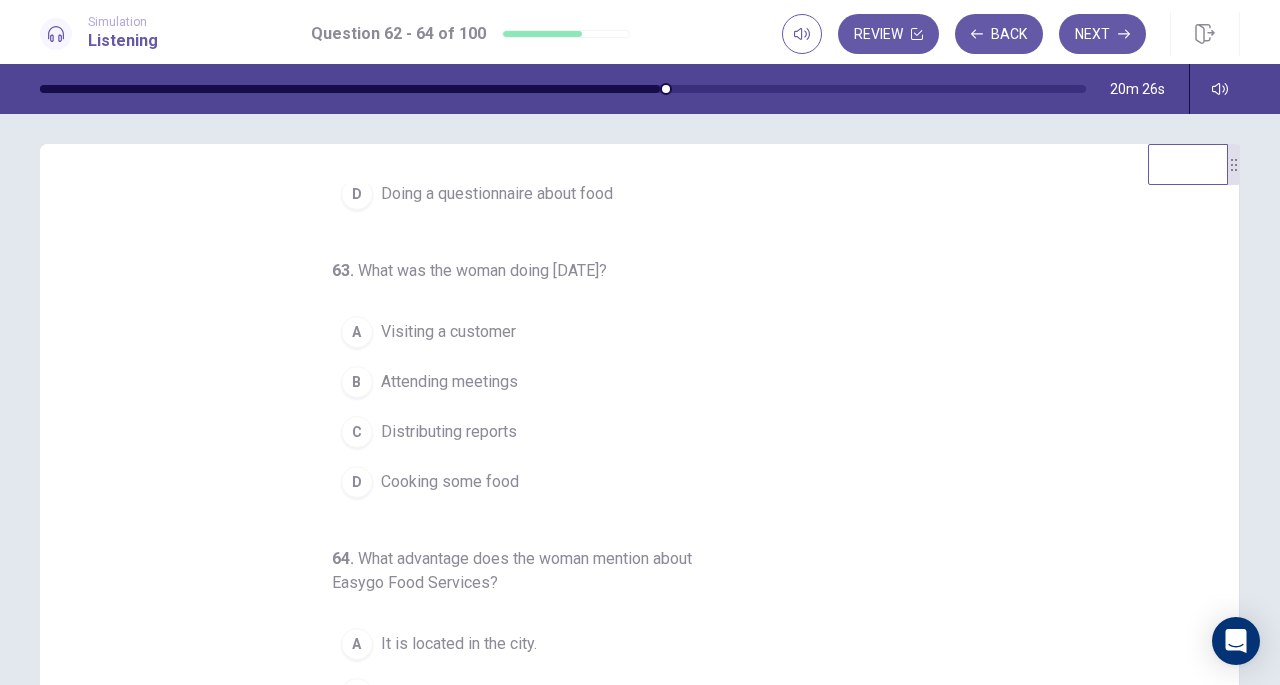 scroll, scrollTop: 224, scrollLeft: 0, axis: vertical 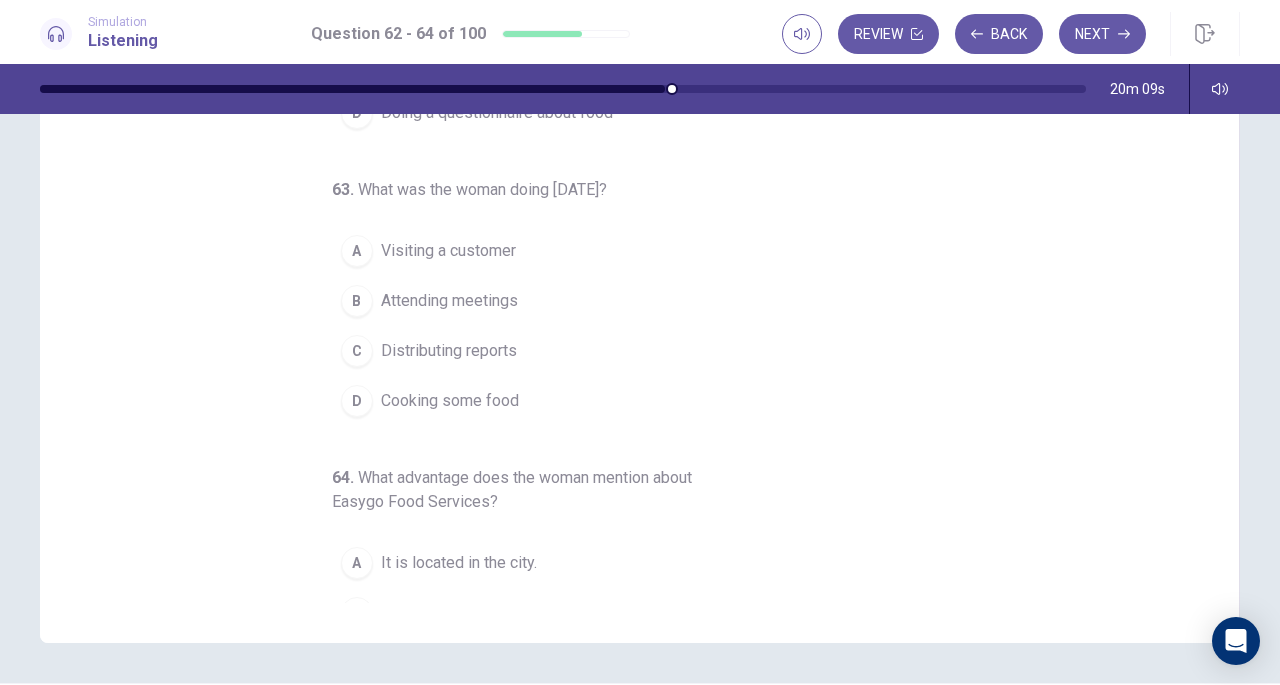click on "Attending meetings" at bounding box center (449, 301) 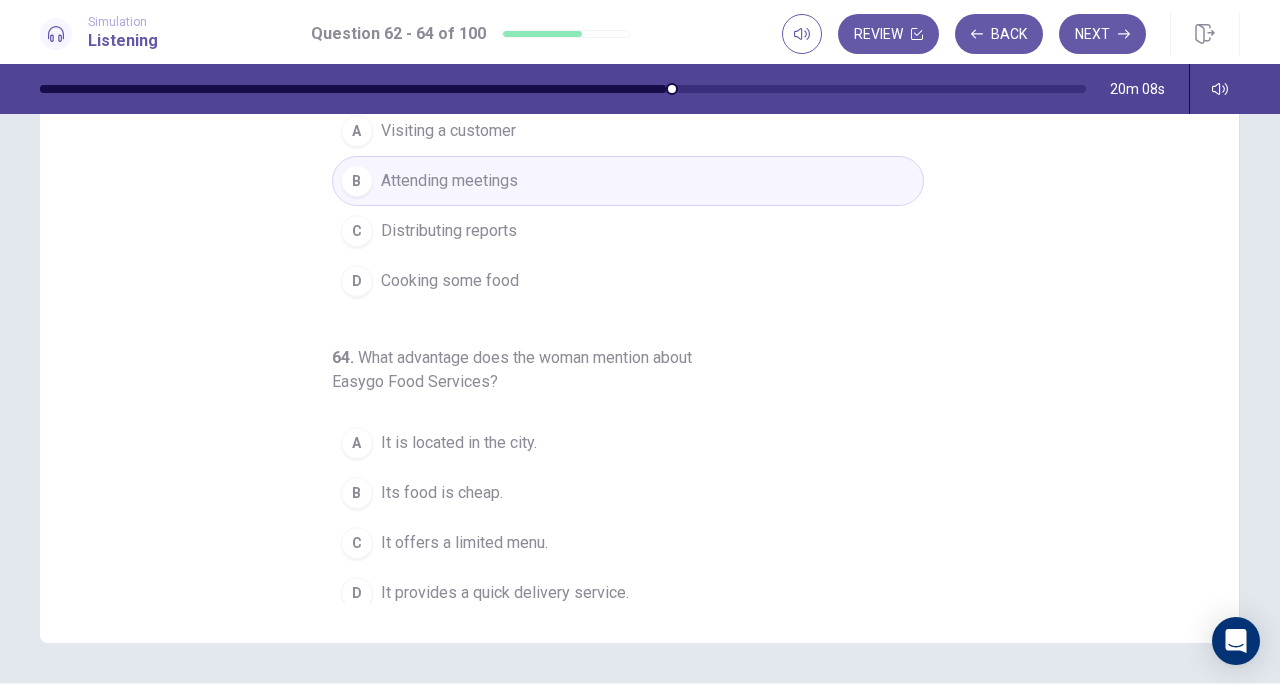 scroll, scrollTop: 224, scrollLeft: 0, axis: vertical 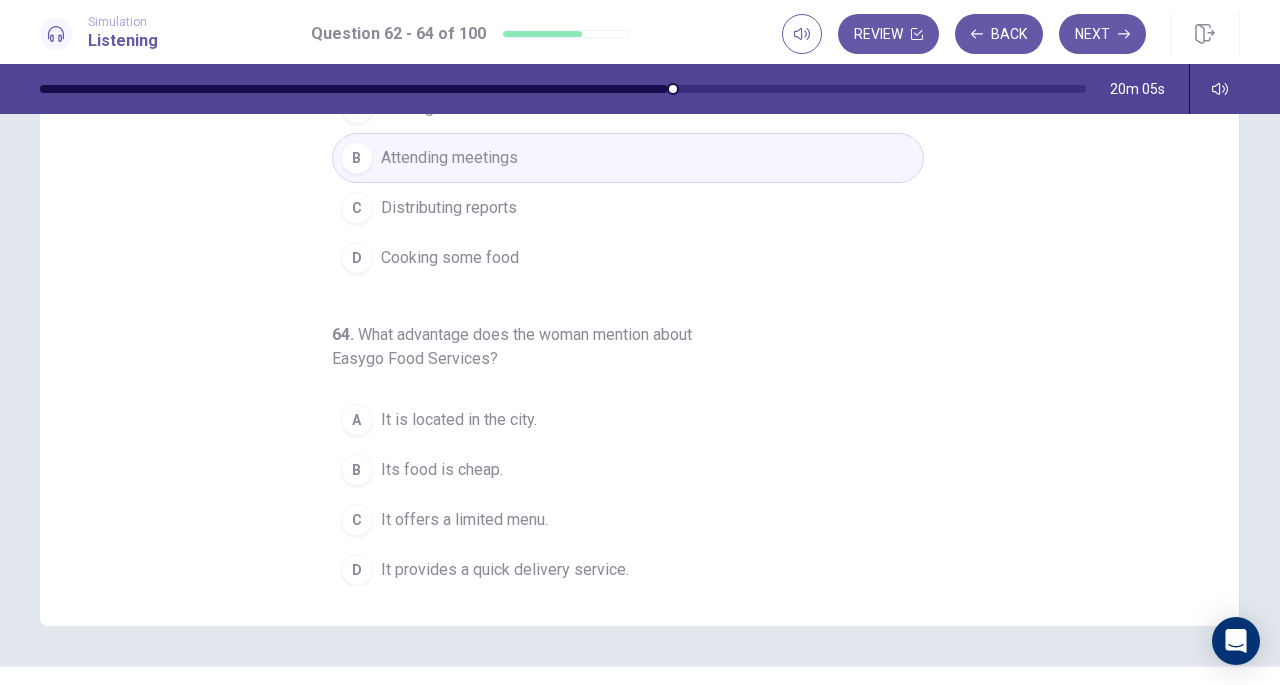 click on "Its food is cheap." at bounding box center (442, 470) 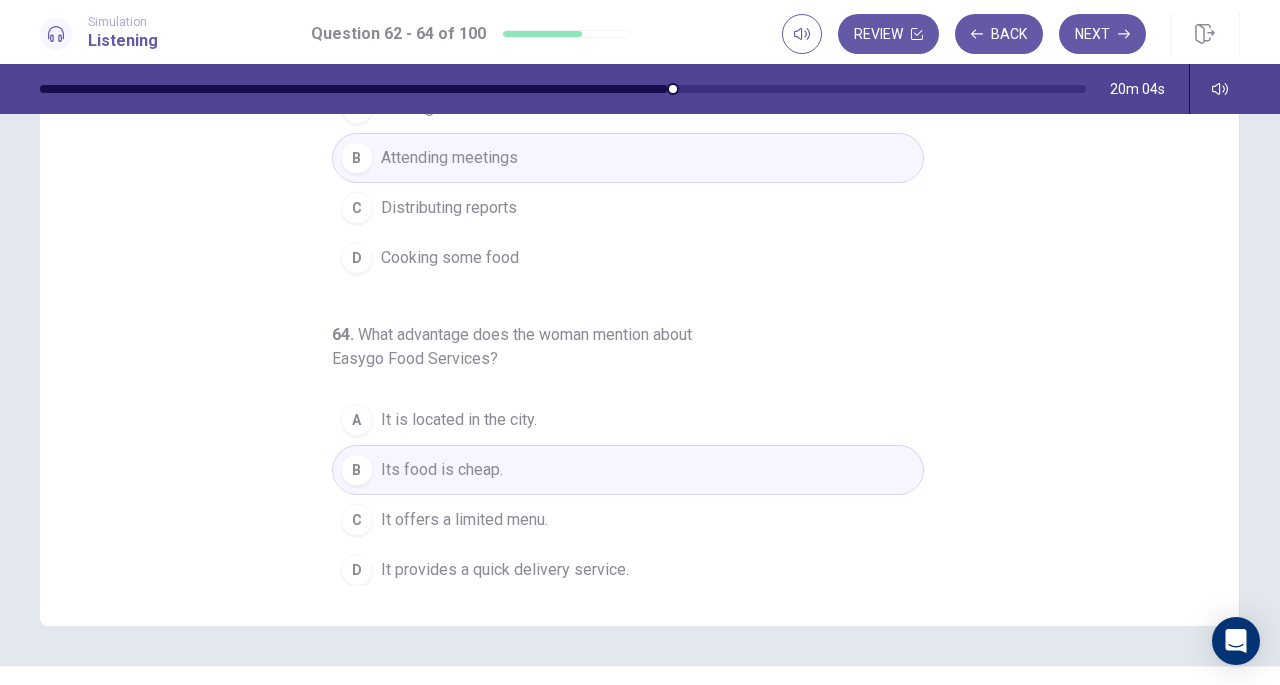 scroll, scrollTop: 246, scrollLeft: 0, axis: vertical 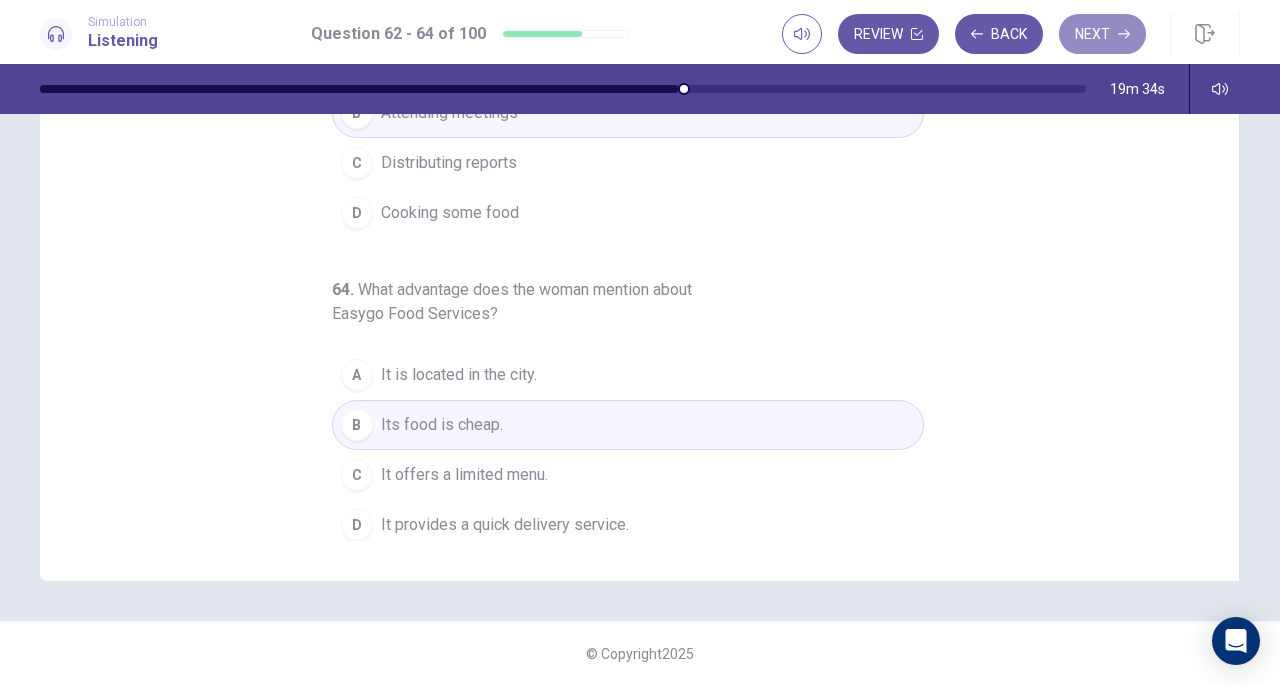 click on "Next" at bounding box center [1102, 34] 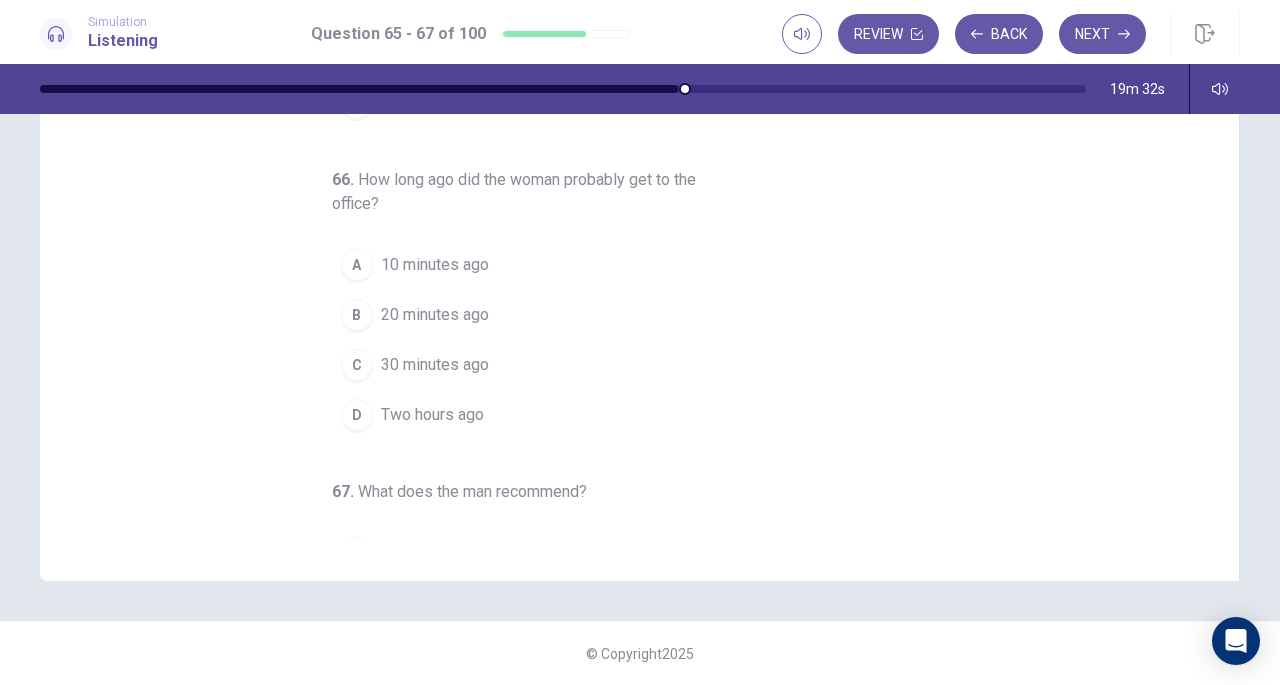 scroll, scrollTop: 0, scrollLeft: 0, axis: both 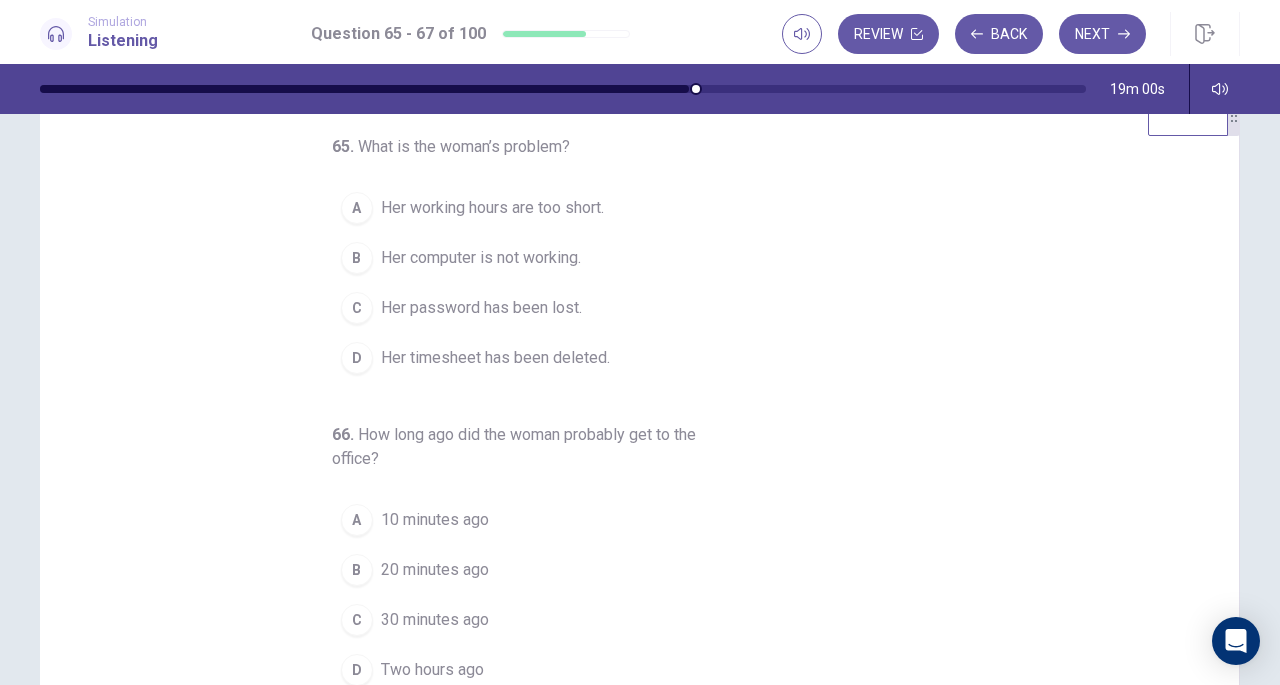 click on "Her computer is not working." at bounding box center (481, 258) 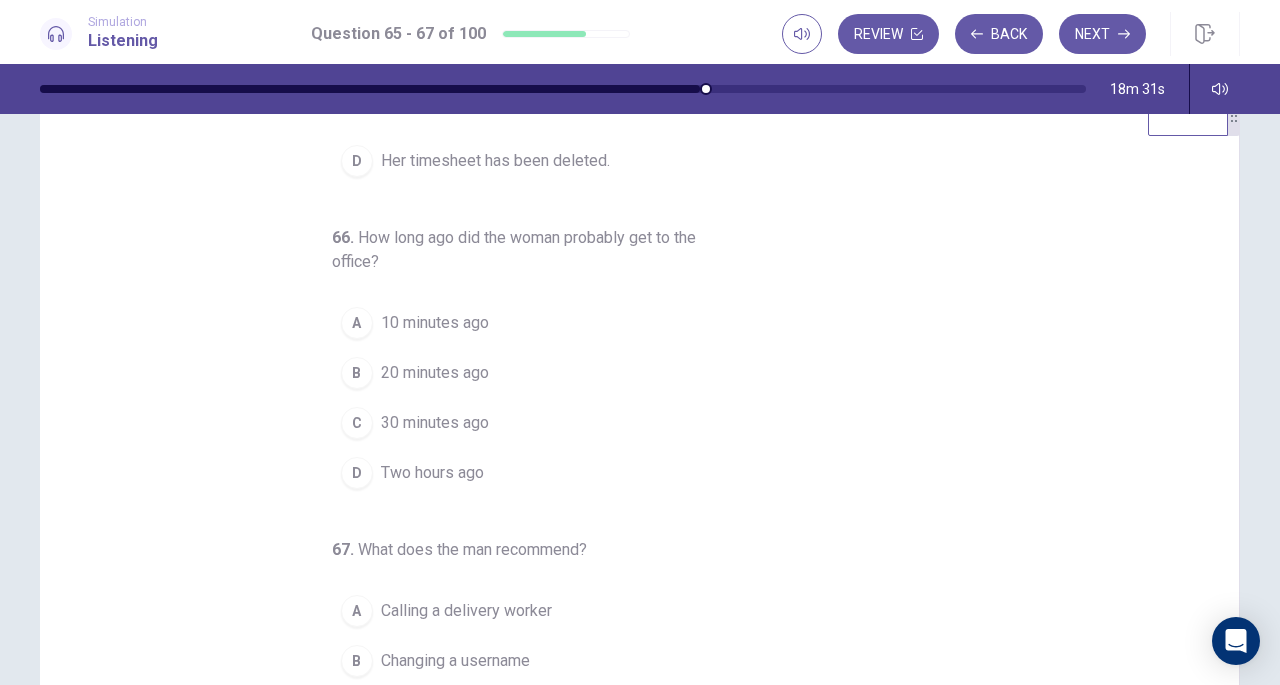 scroll, scrollTop: 224, scrollLeft: 0, axis: vertical 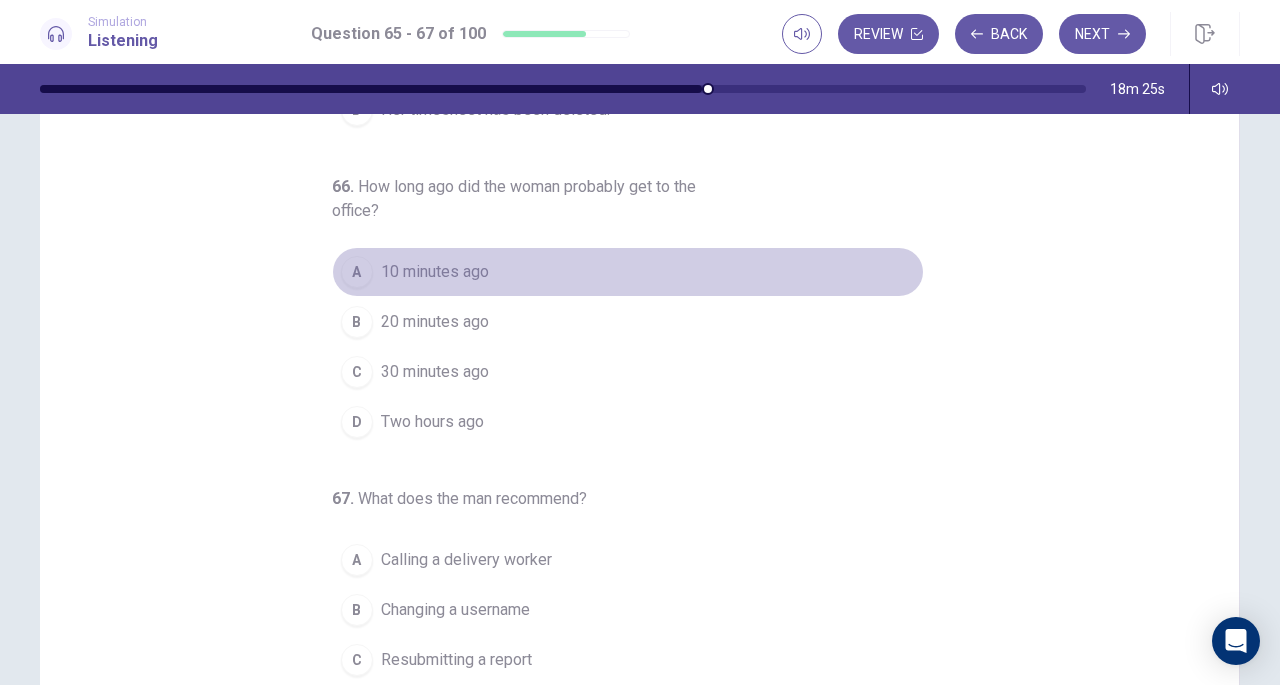 click on "10 minutes ago" at bounding box center (435, 272) 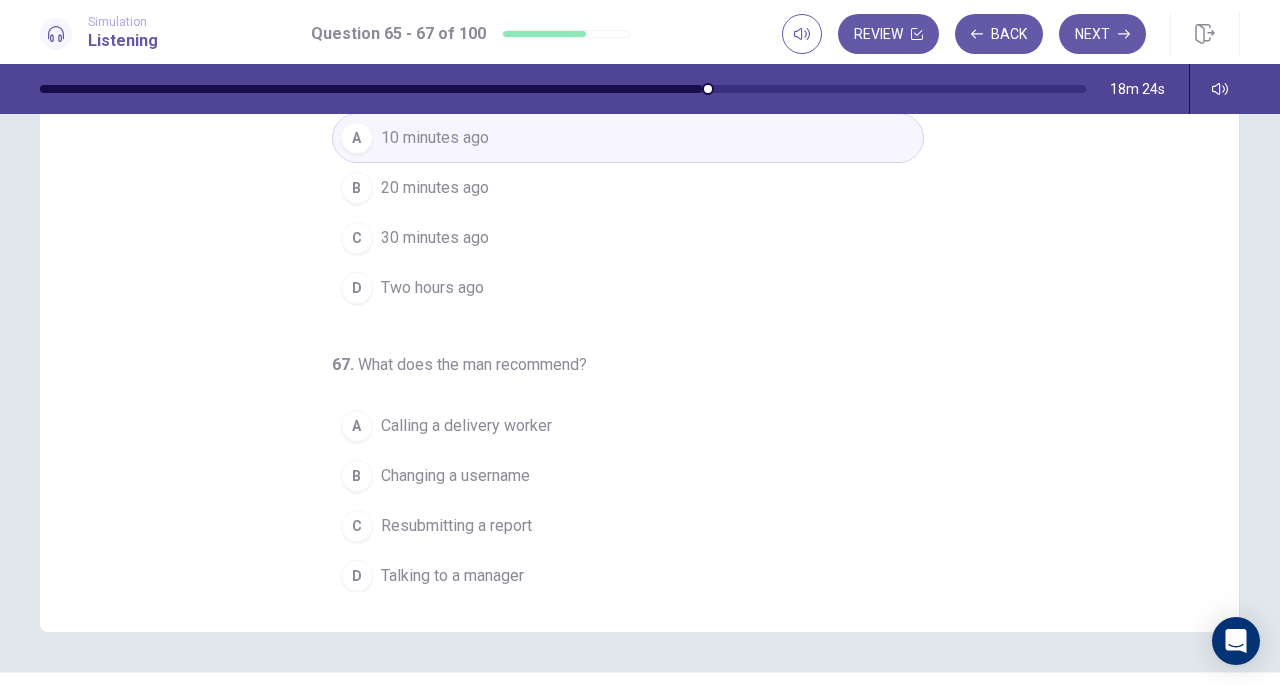 scroll, scrollTop: 233, scrollLeft: 0, axis: vertical 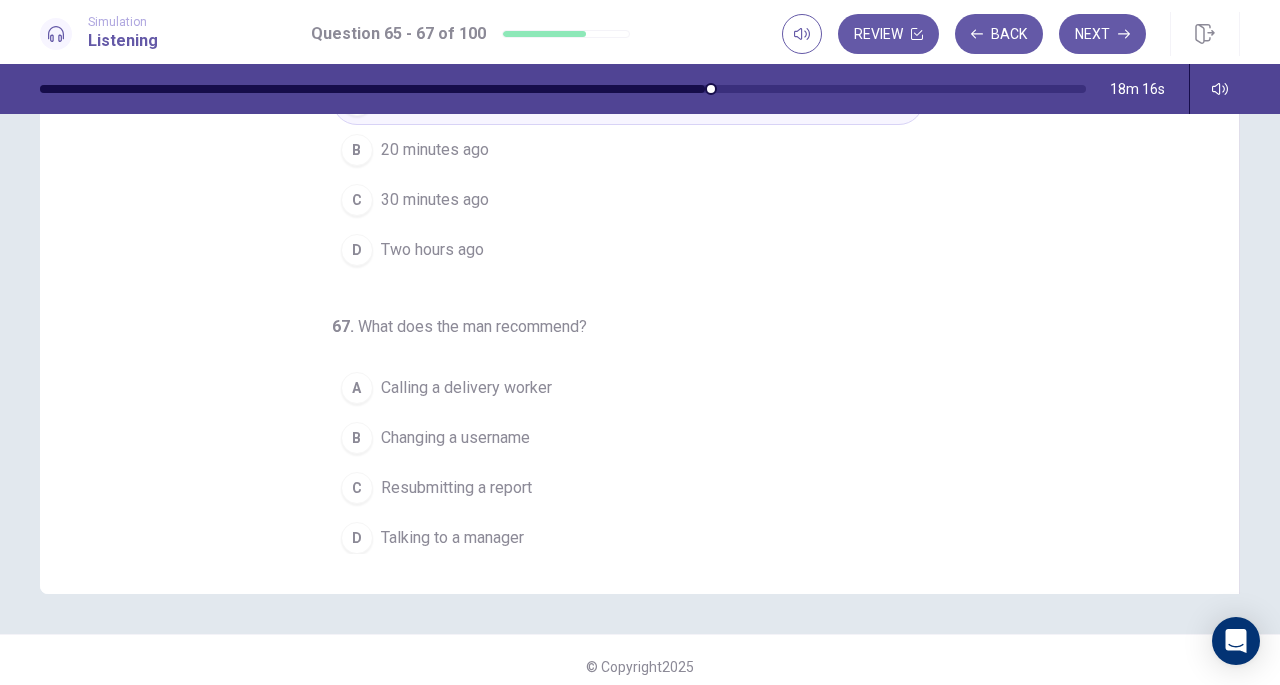 click on "Talking to a manager" at bounding box center (452, 538) 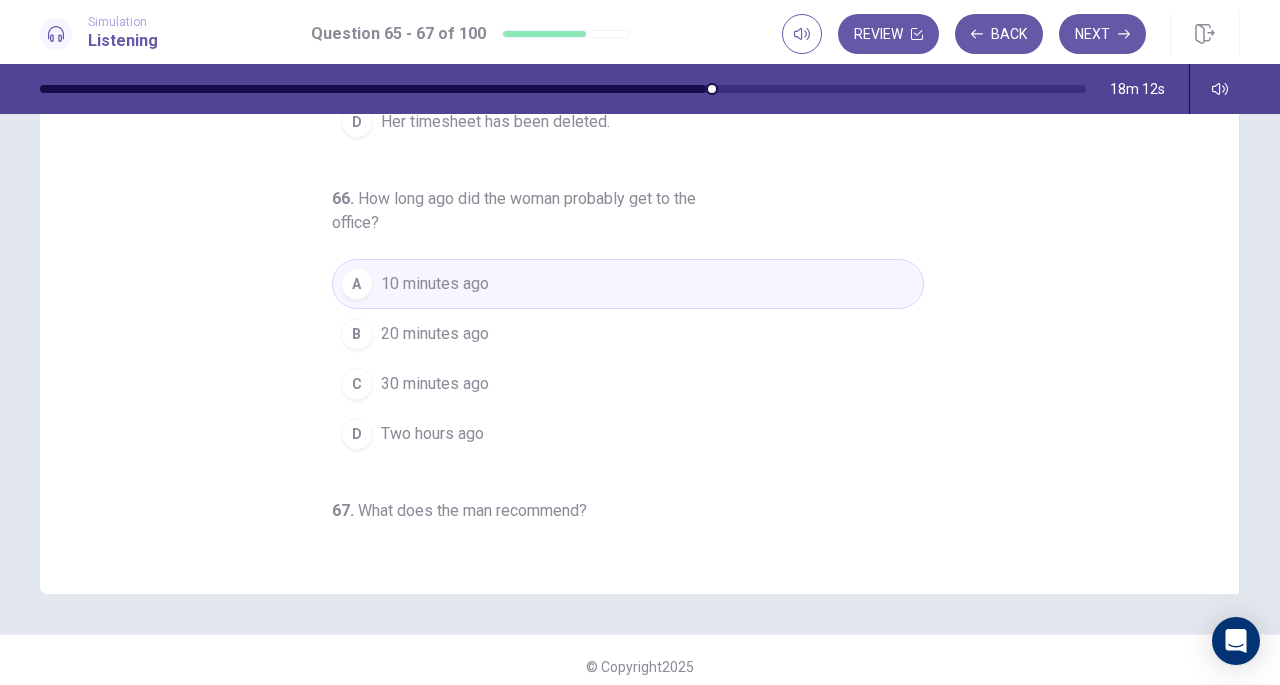 scroll, scrollTop: 0, scrollLeft: 0, axis: both 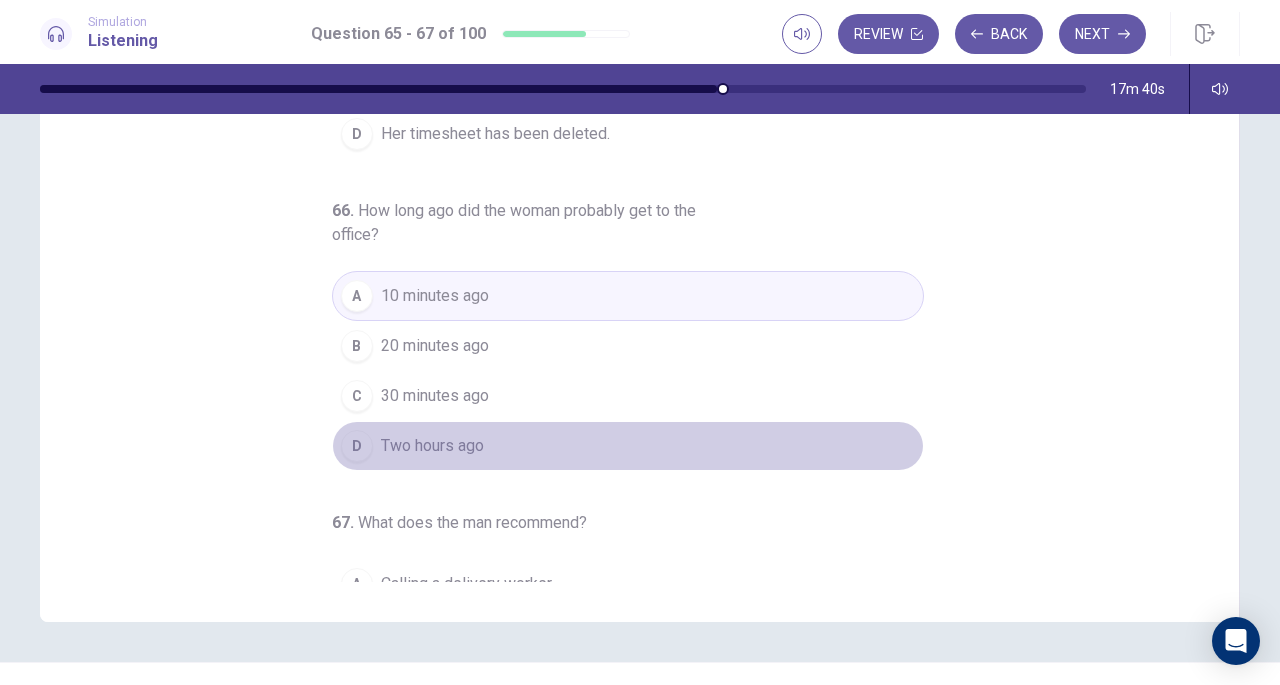 click on "Two hours ago" at bounding box center [432, 446] 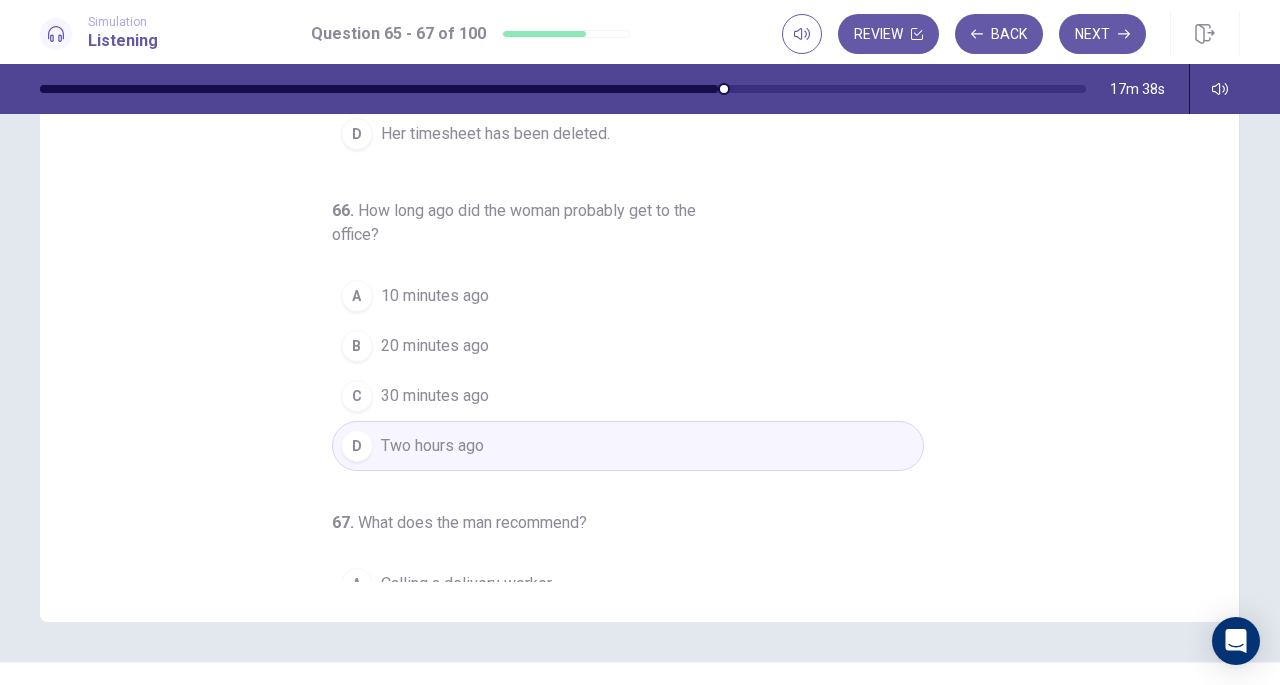 scroll, scrollTop: 0, scrollLeft: 0, axis: both 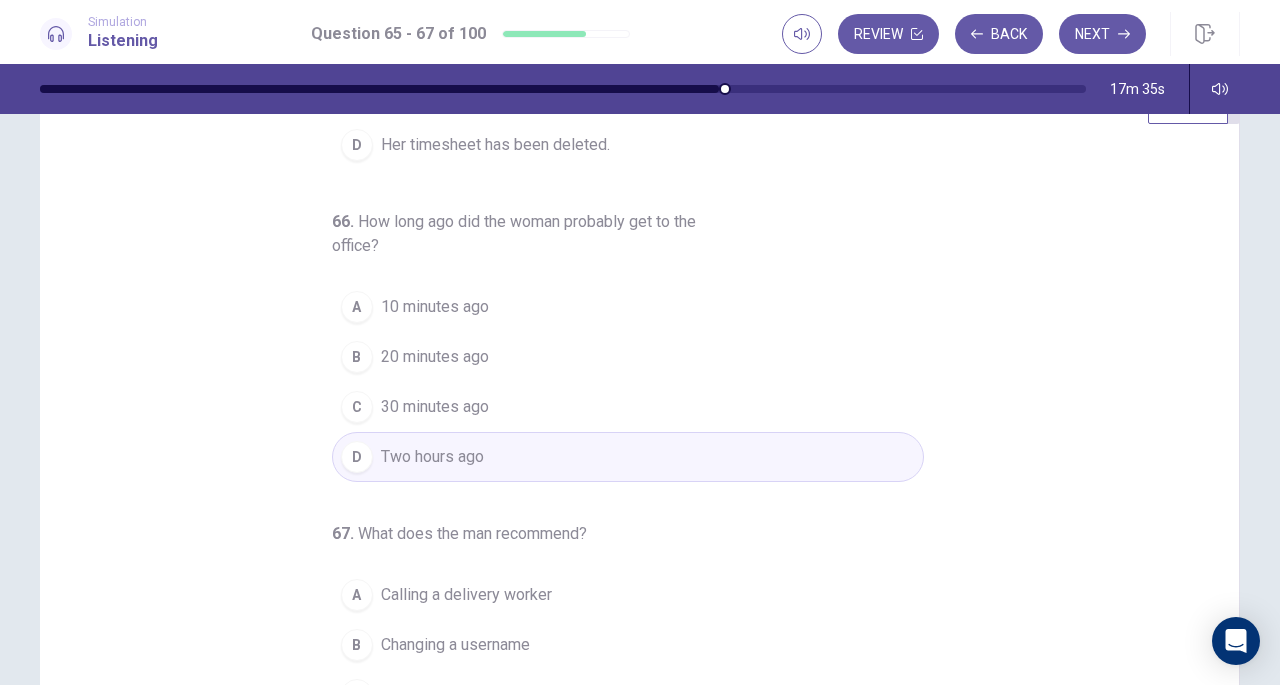 click on "30 minutes ago" at bounding box center (435, 407) 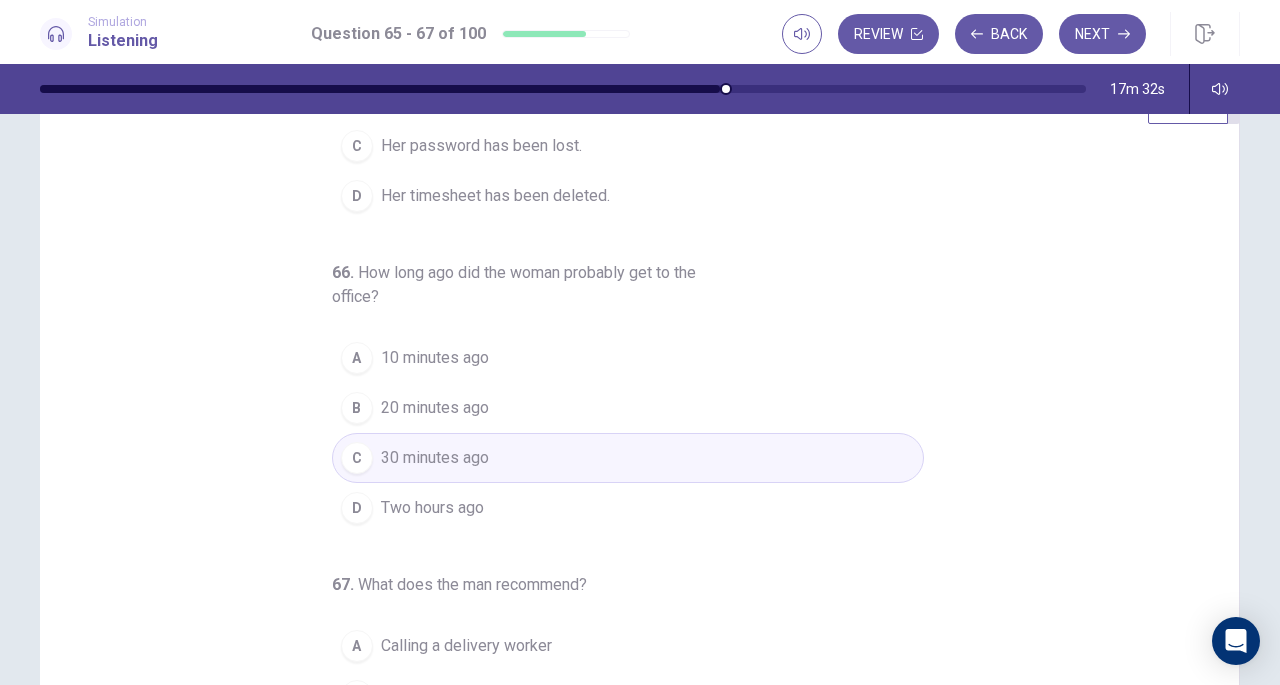 scroll, scrollTop: 156, scrollLeft: 0, axis: vertical 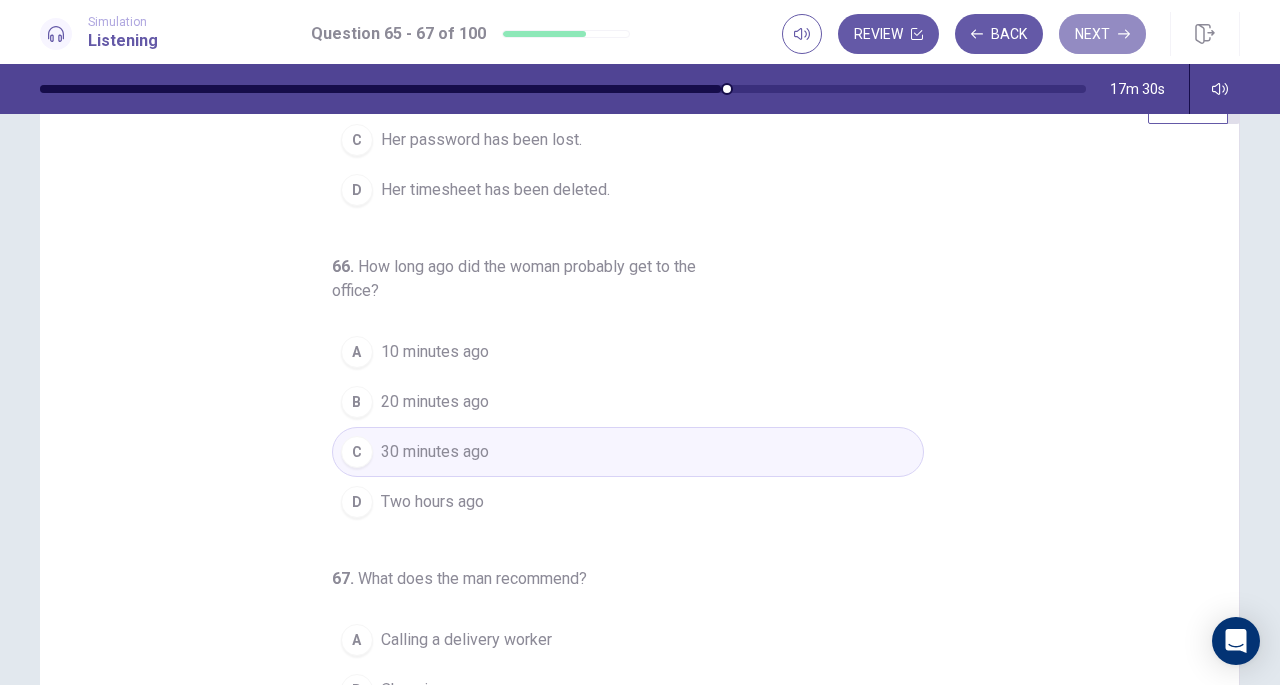 click on "Next" at bounding box center (1102, 34) 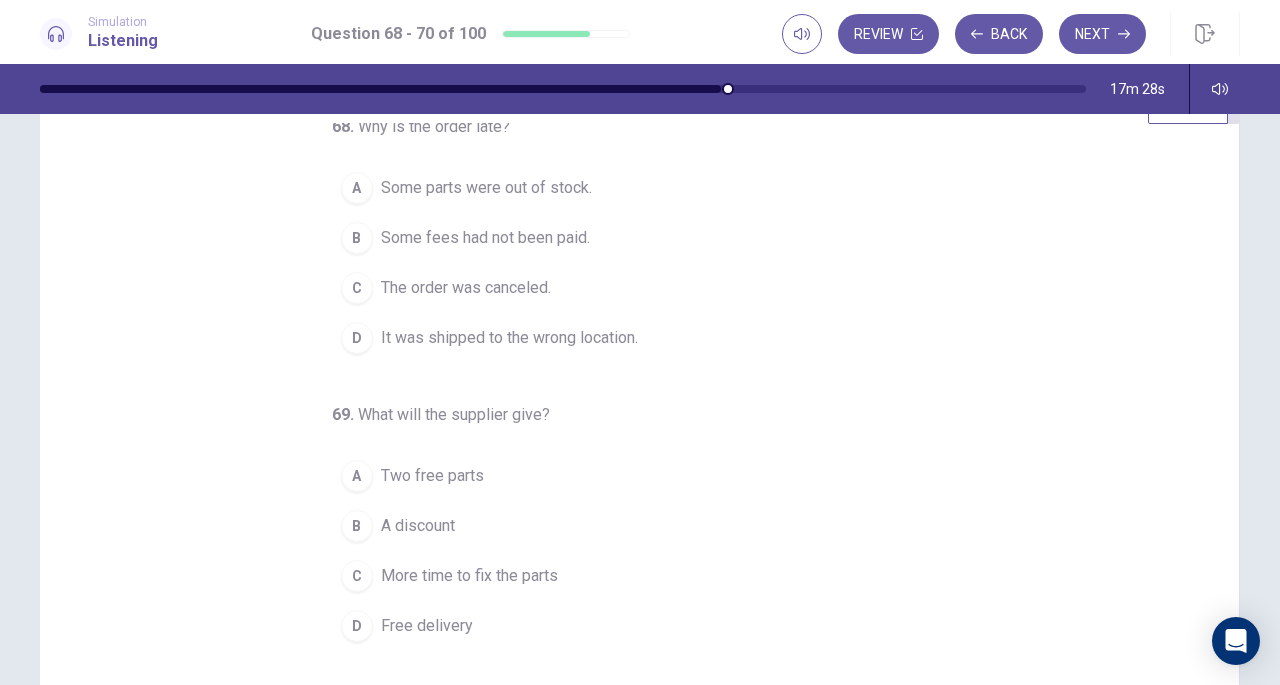 scroll, scrollTop: 0, scrollLeft: 0, axis: both 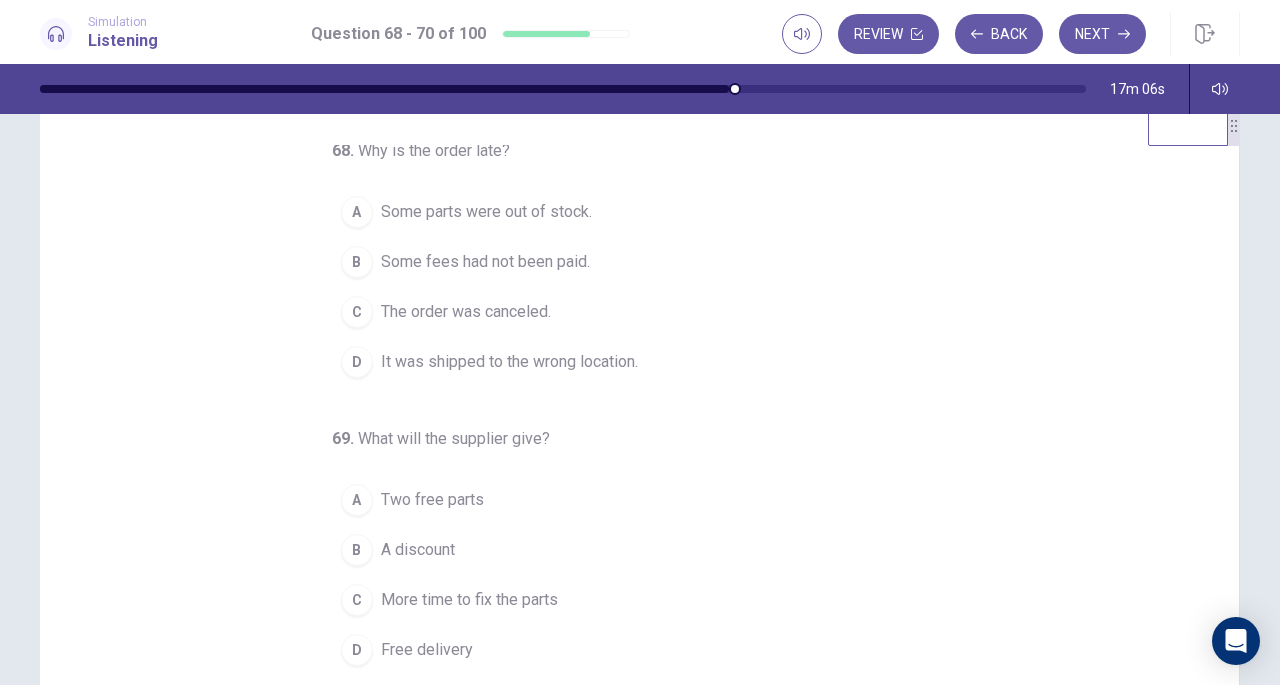 click on "It was shipped to the wrong location." at bounding box center [509, 362] 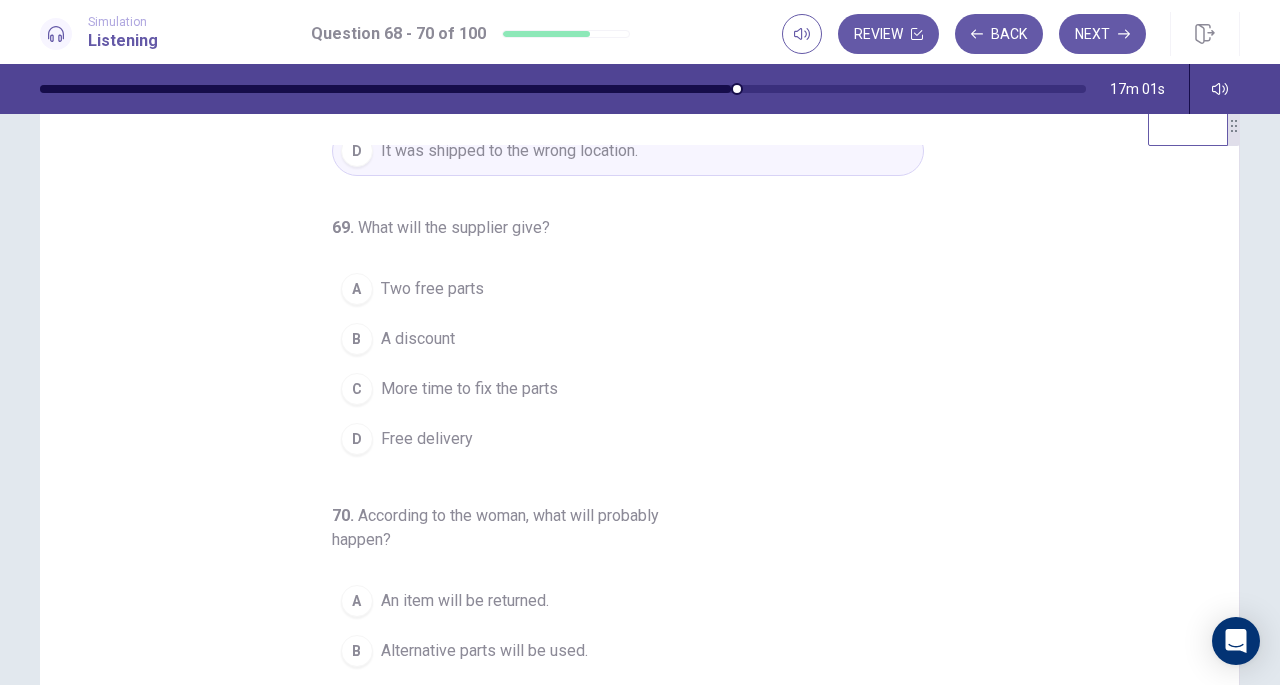 scroll, scrollTop: 224, scrollLeft: 0, axis: vertical 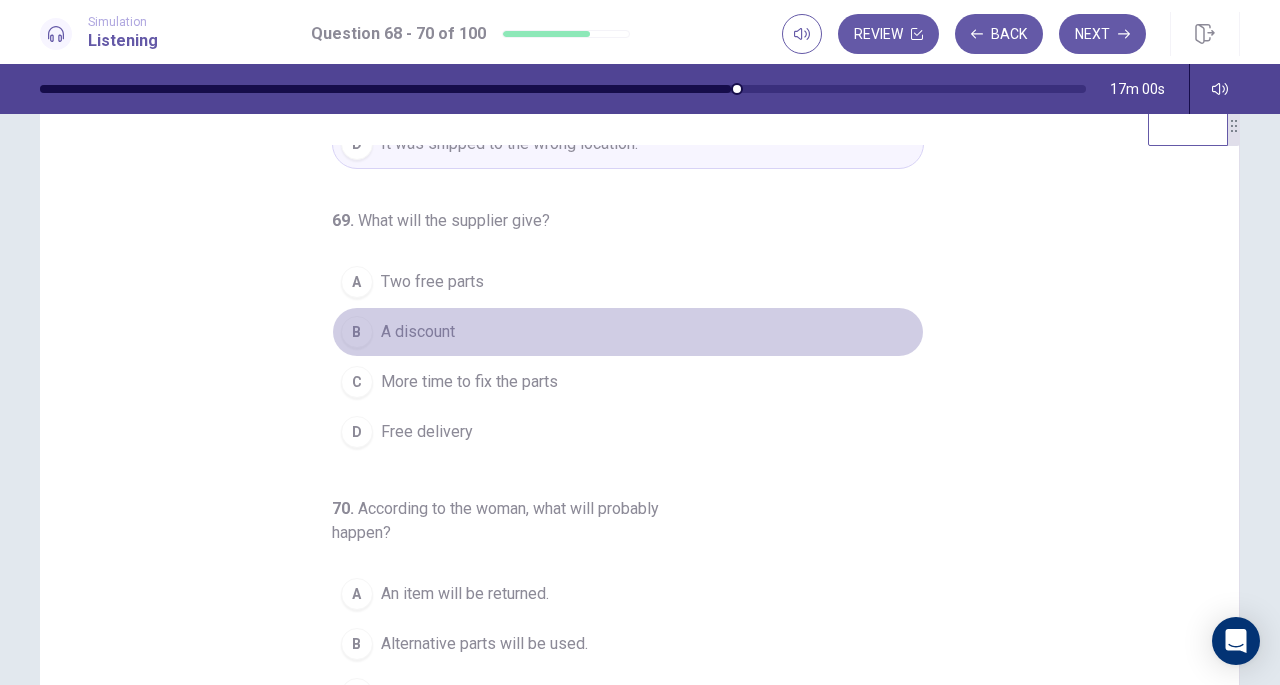 click on "A discount" at bounding box center [418, 332] 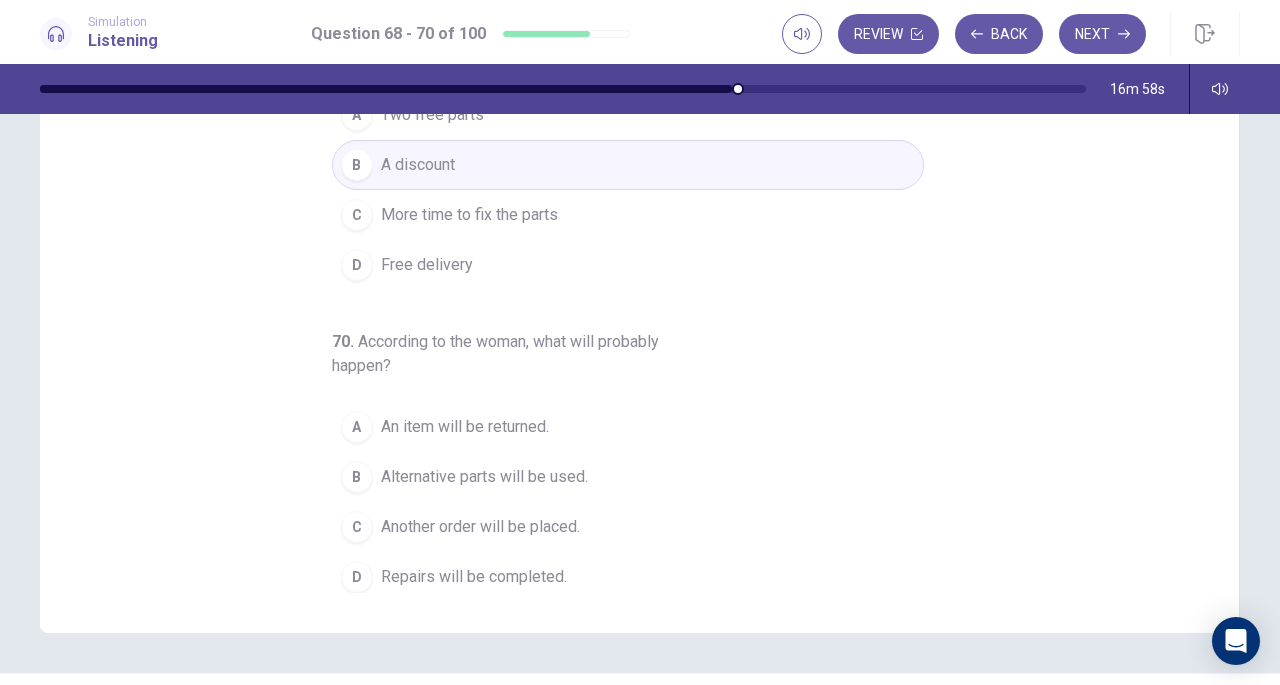 scroll, scrollTop: 217, scrollLeft: 0, axis: vertical 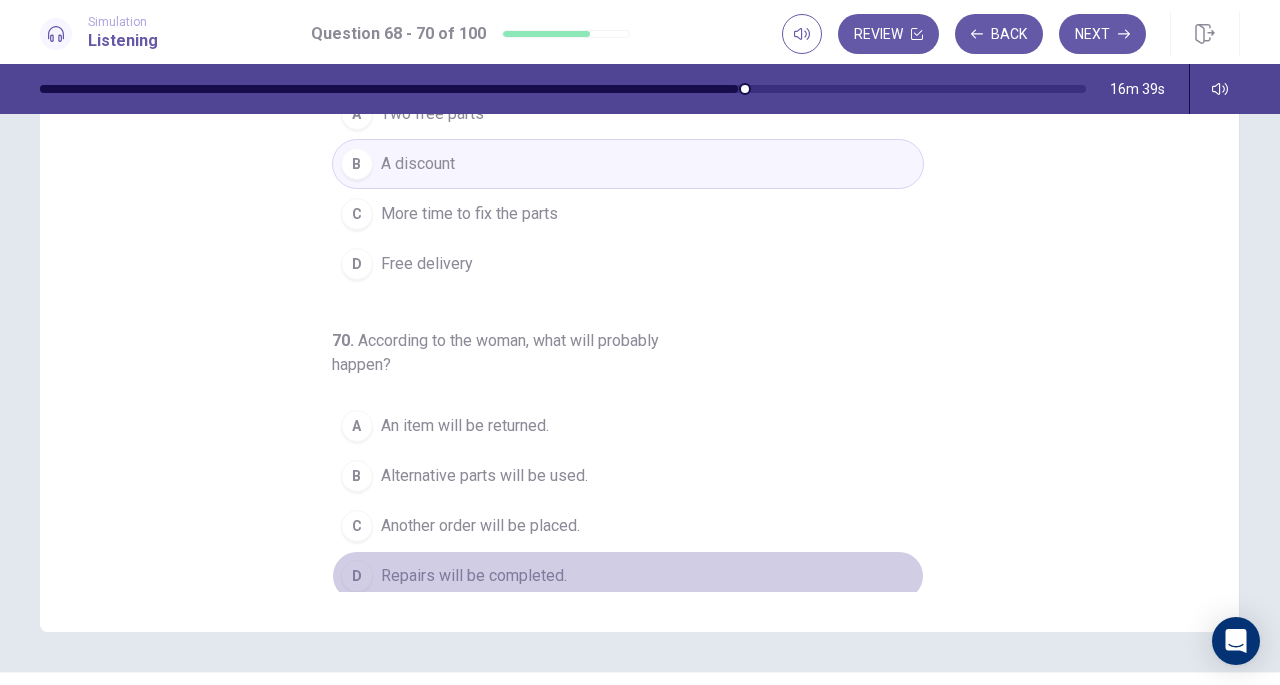 click on "Repairs will be completed." at bounding box center [474, 576] 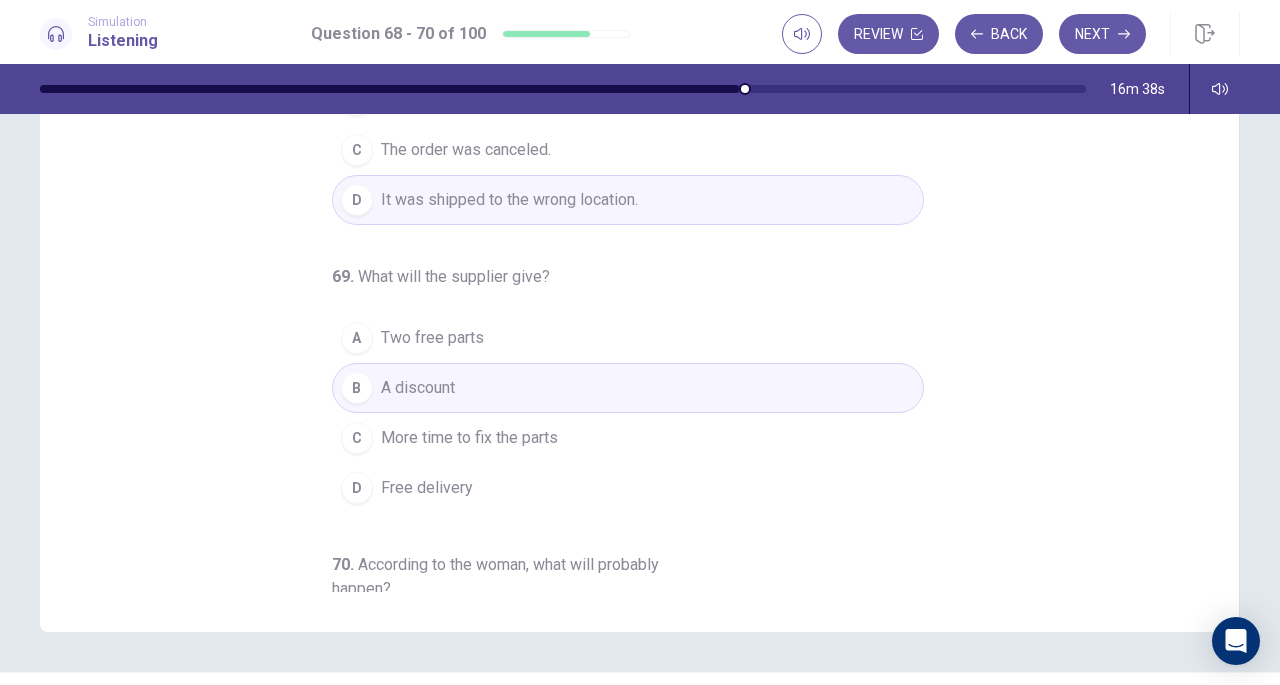 scroll, scrollTop: 0, scrollLeft: 0, axis: both 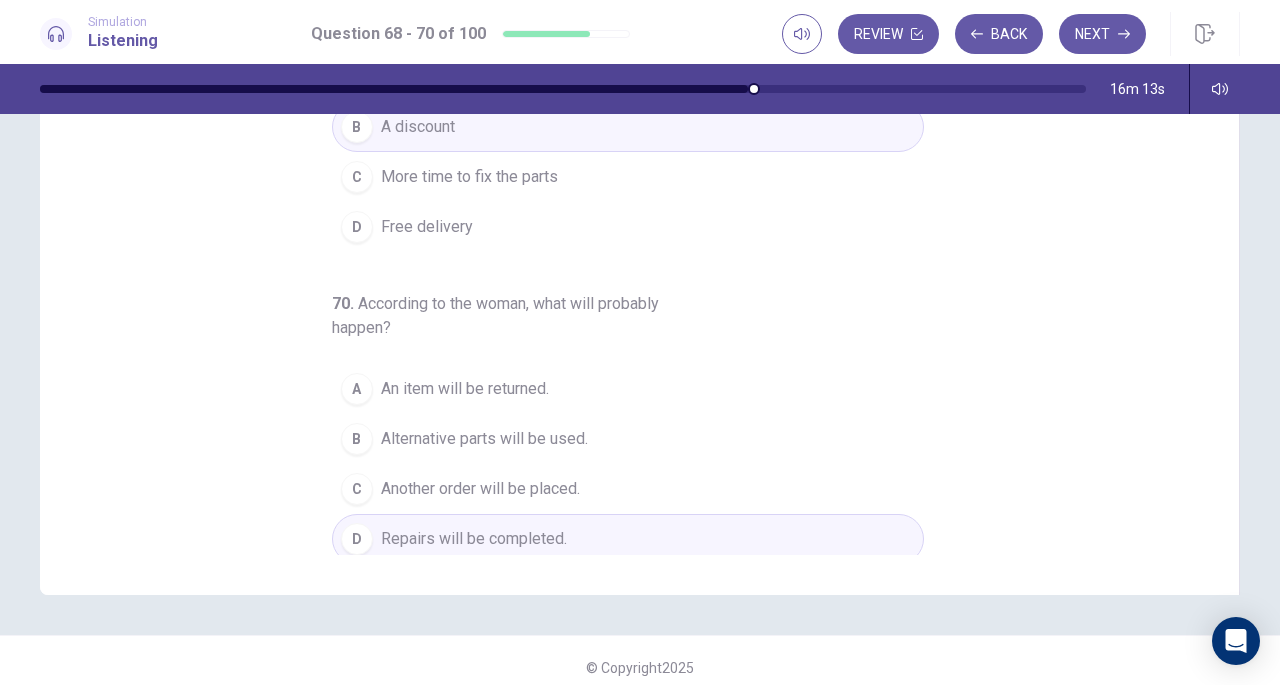 click on "Next" at bounding box center (1102, 34) 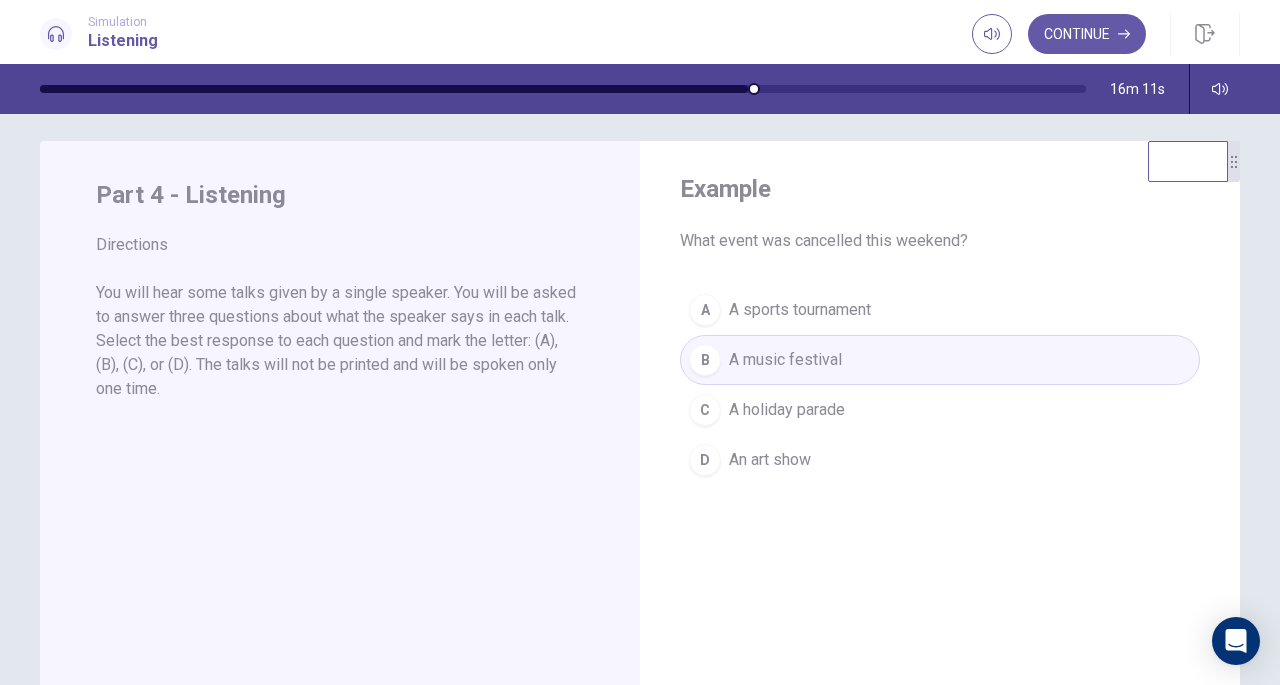 scroll, scrollTop: 0, scrollLeft: 0, axis: both 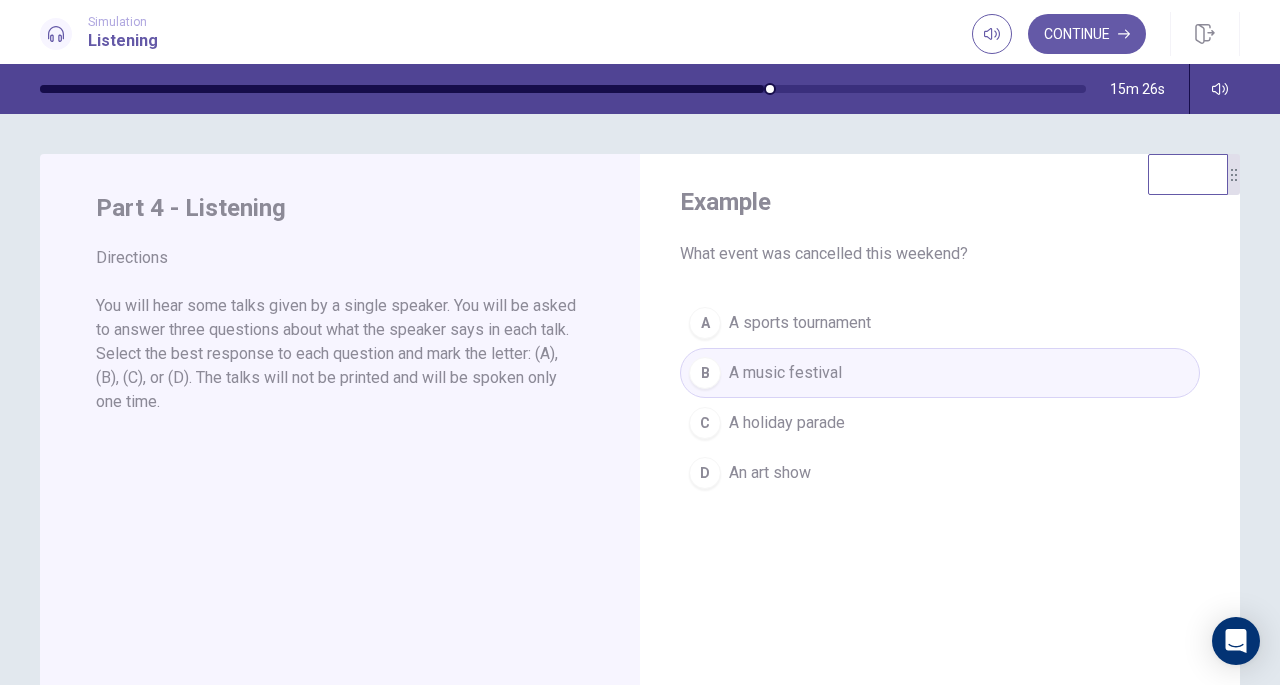 click on "Continue" at bounding box center (1087, 34) 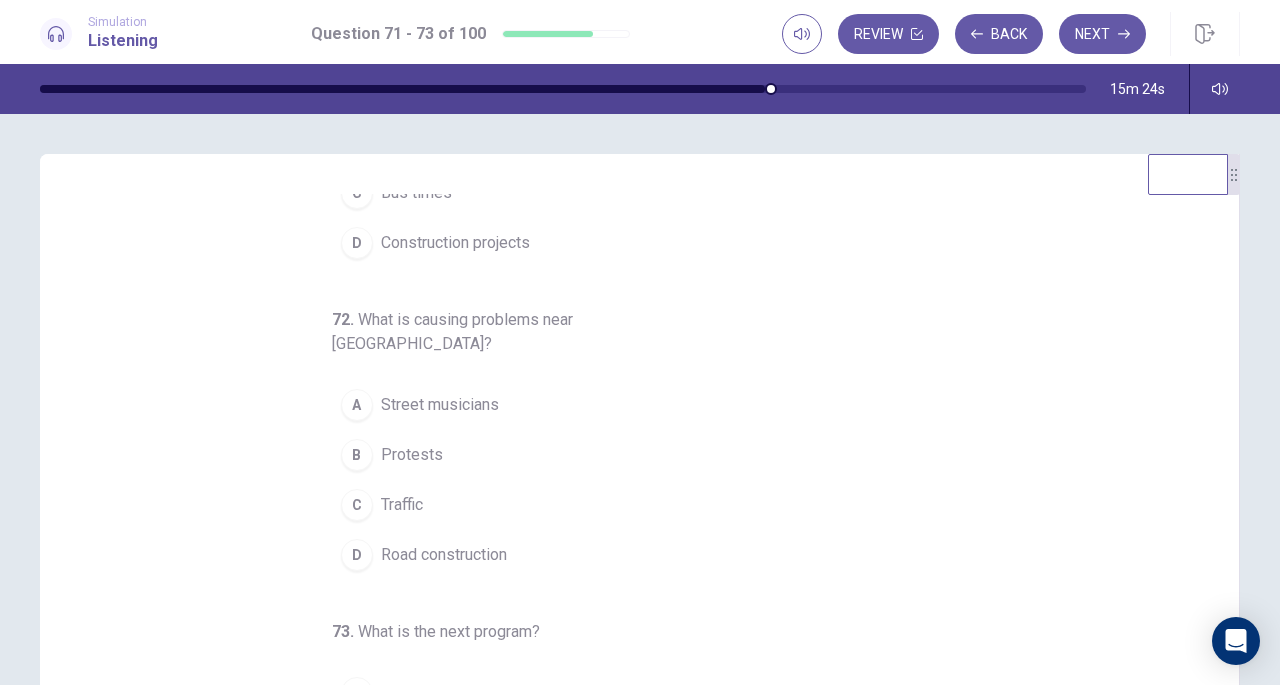 scroll, scrollTop: 200, scrollLeft: 0, axis: vertical 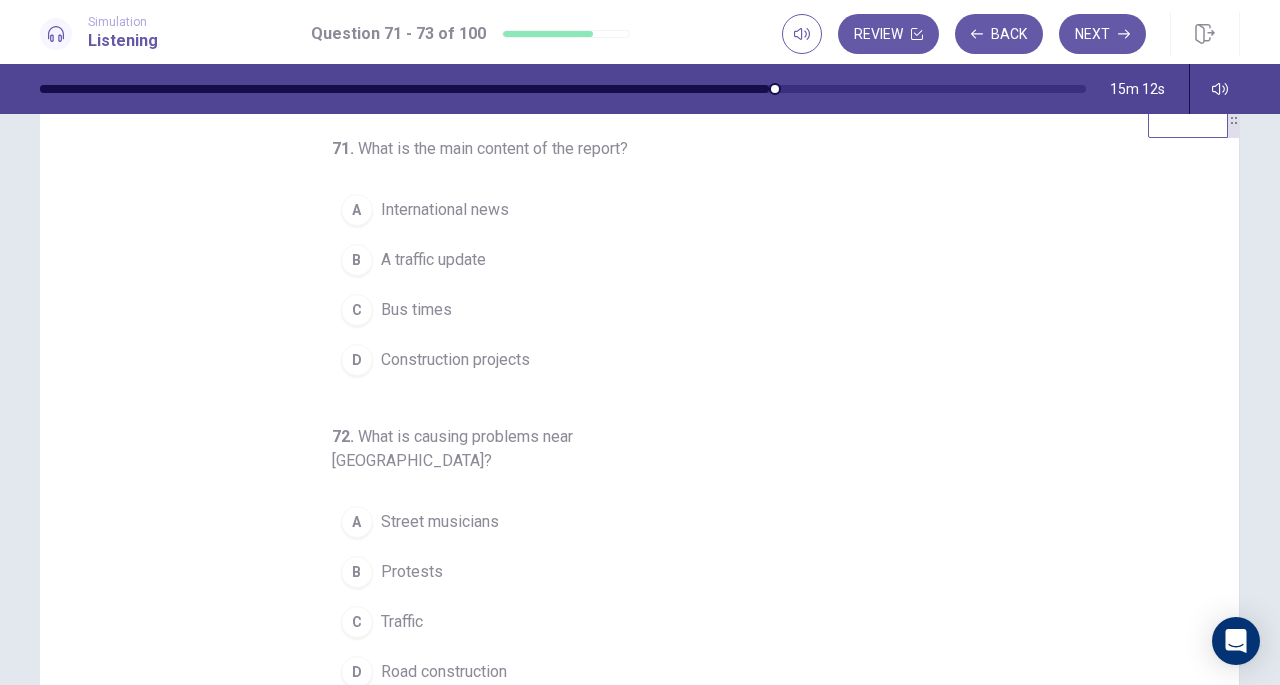 click on "B" at bounding box center [357, 260] 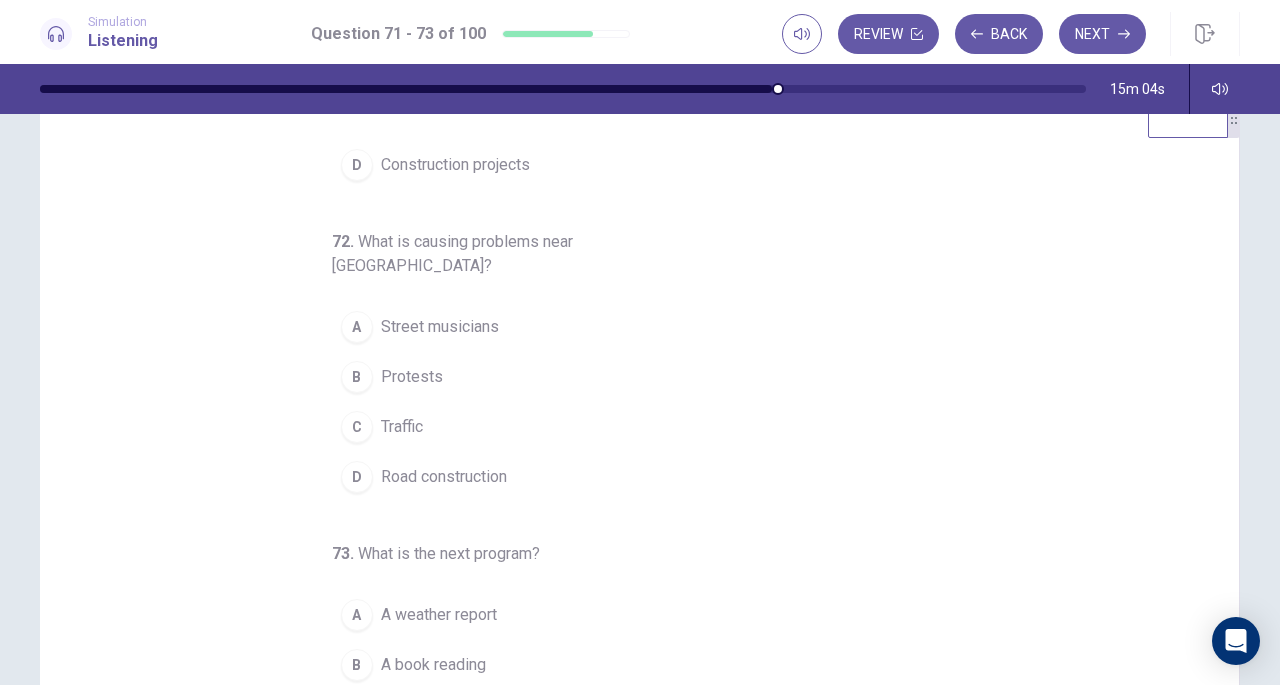 scroll, scrollTop: 200, scrollLeft: 0, axis: vertical 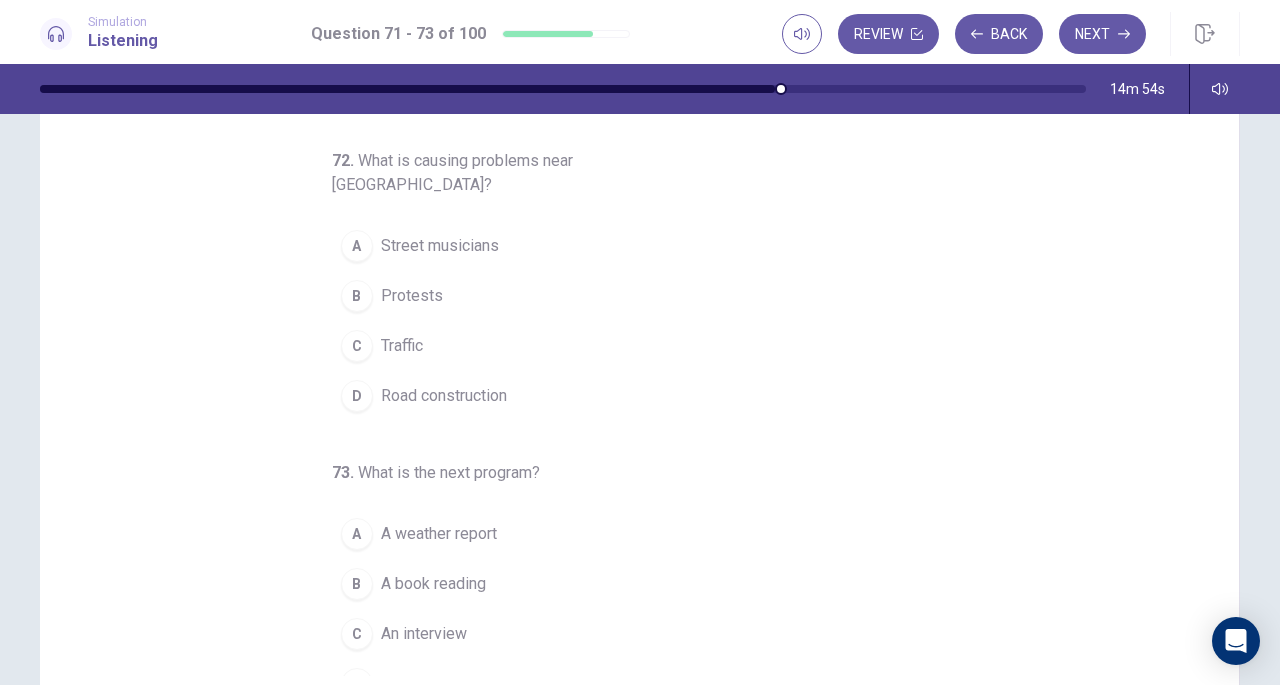 click on "D" at bounding box center [357, 396] 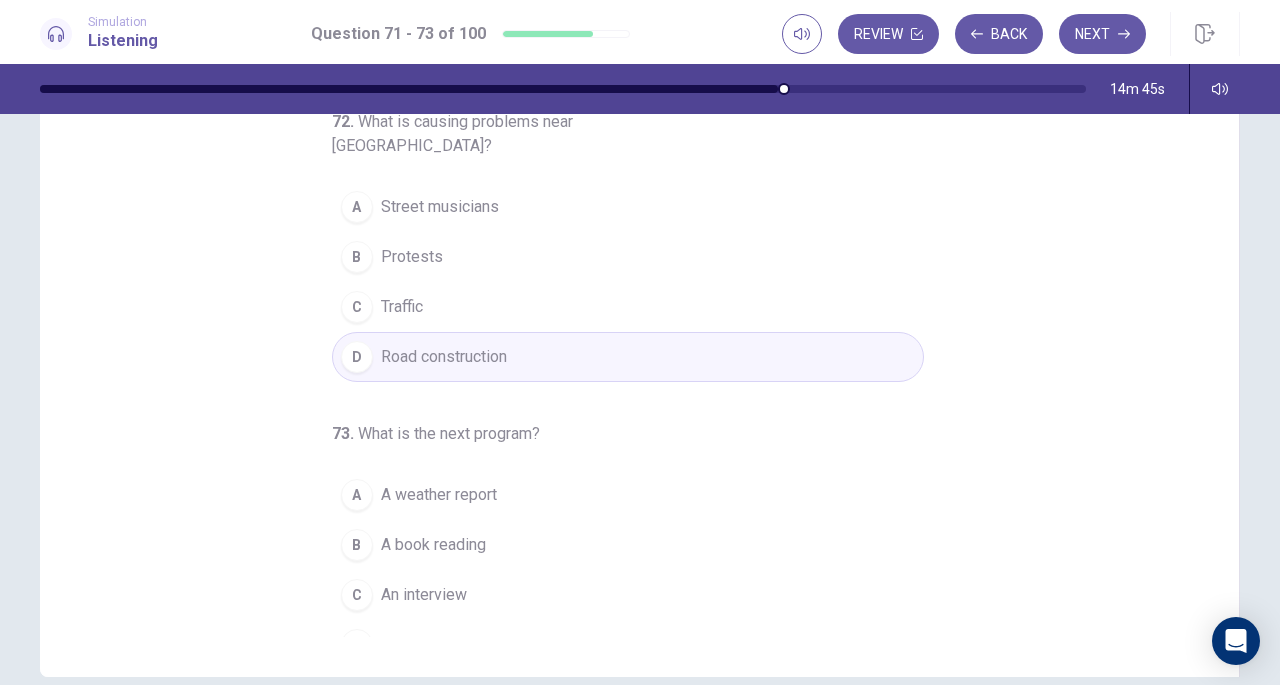 scroll, scrollTop: 173, scrollLeft: 0, axis: vertical 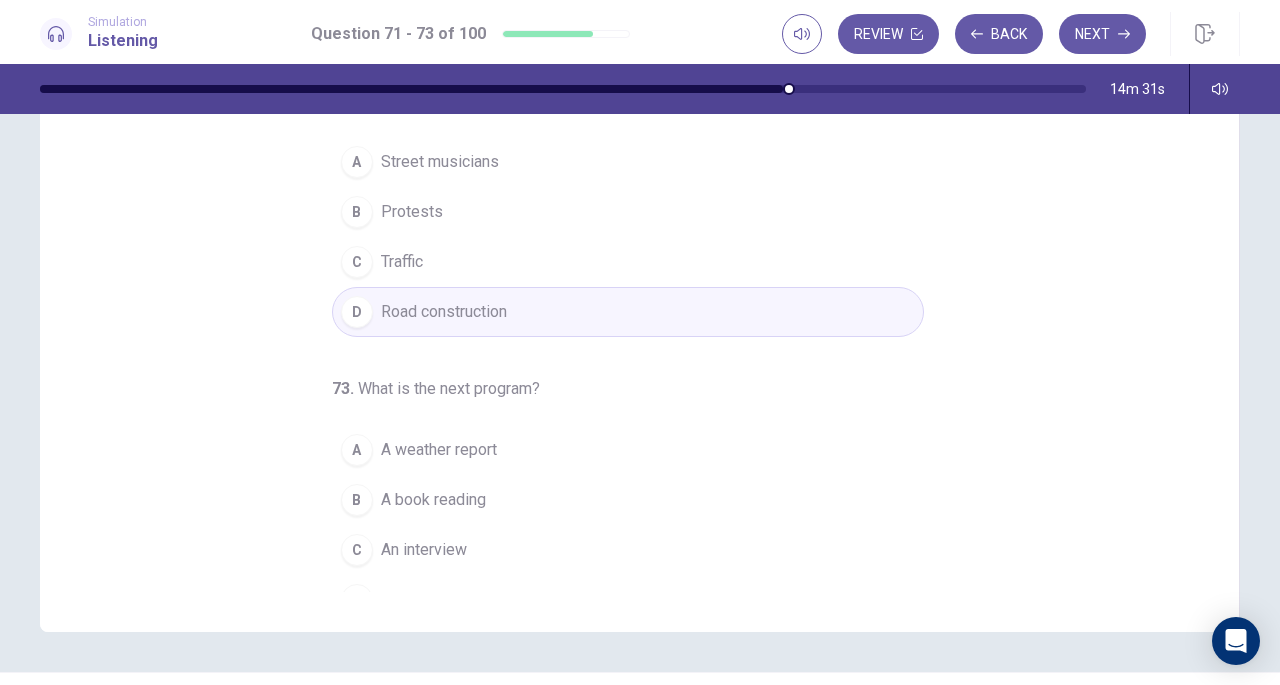 click on "D" at bounding box center [357, 600] 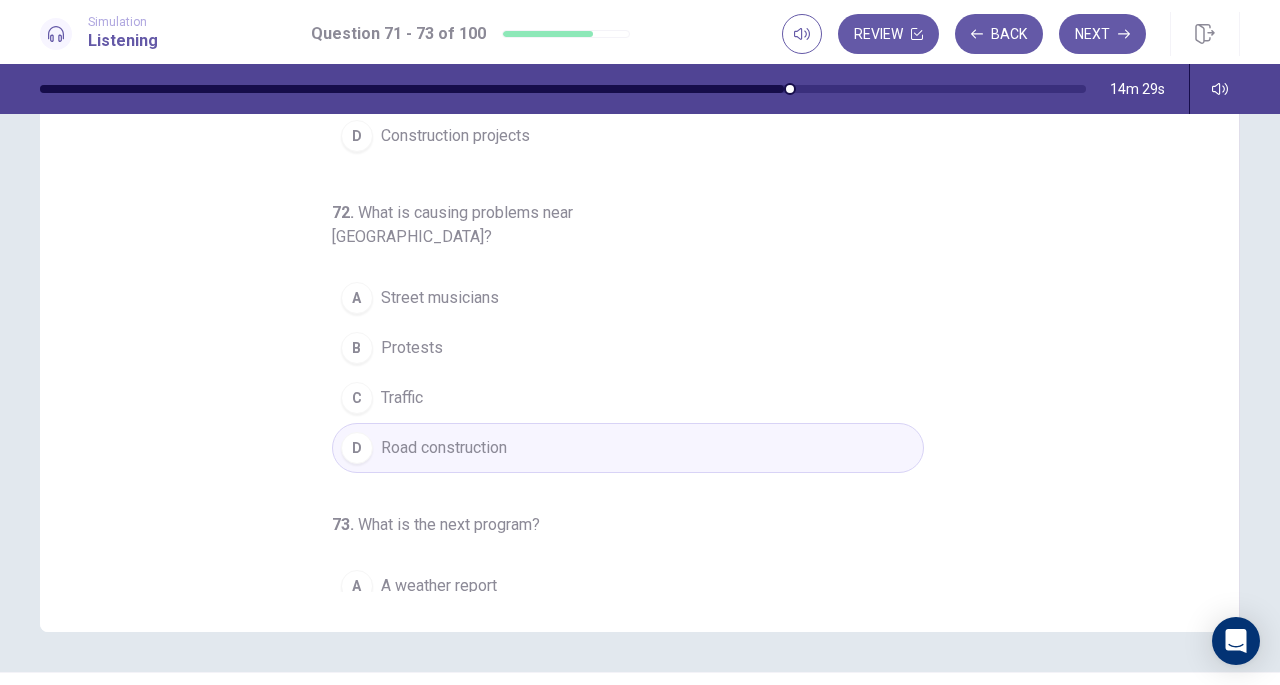 scroll, scrollTop: 0, scrollLeft: 0, axis: both 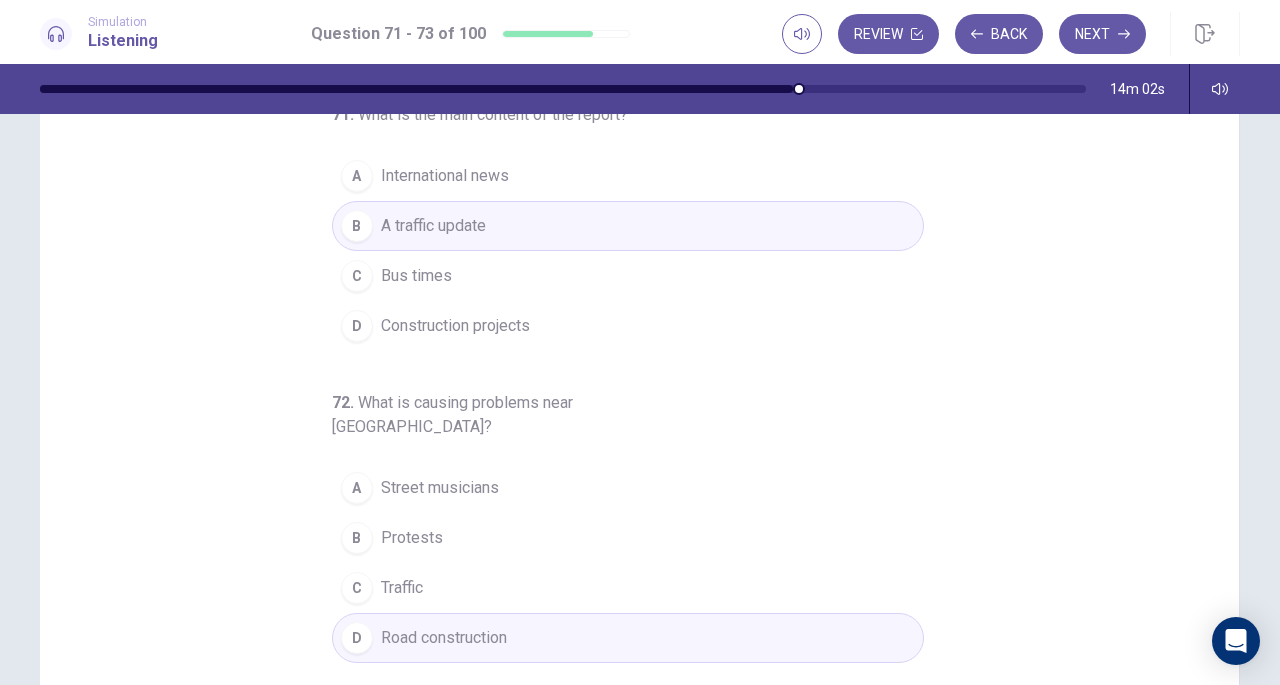 click on "Next" at bounding box center (1102, 34) 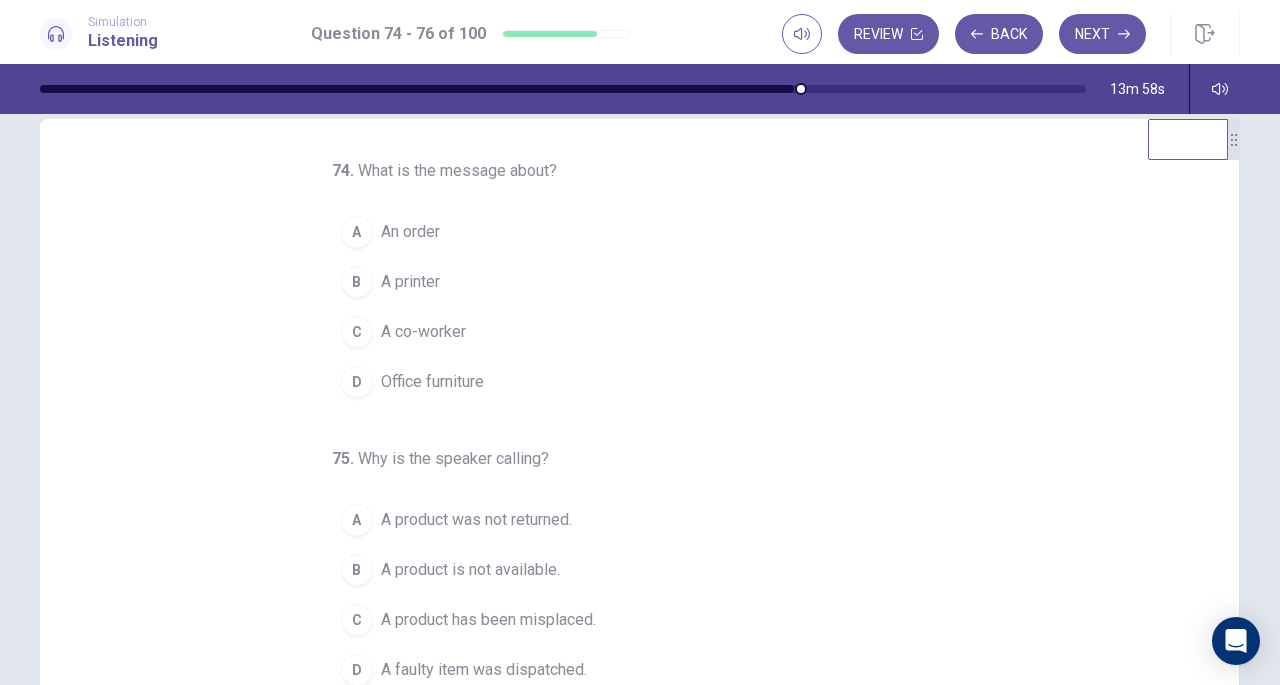 scroll, scrollTop: 23, scrollLeft: 0, axis: vertical 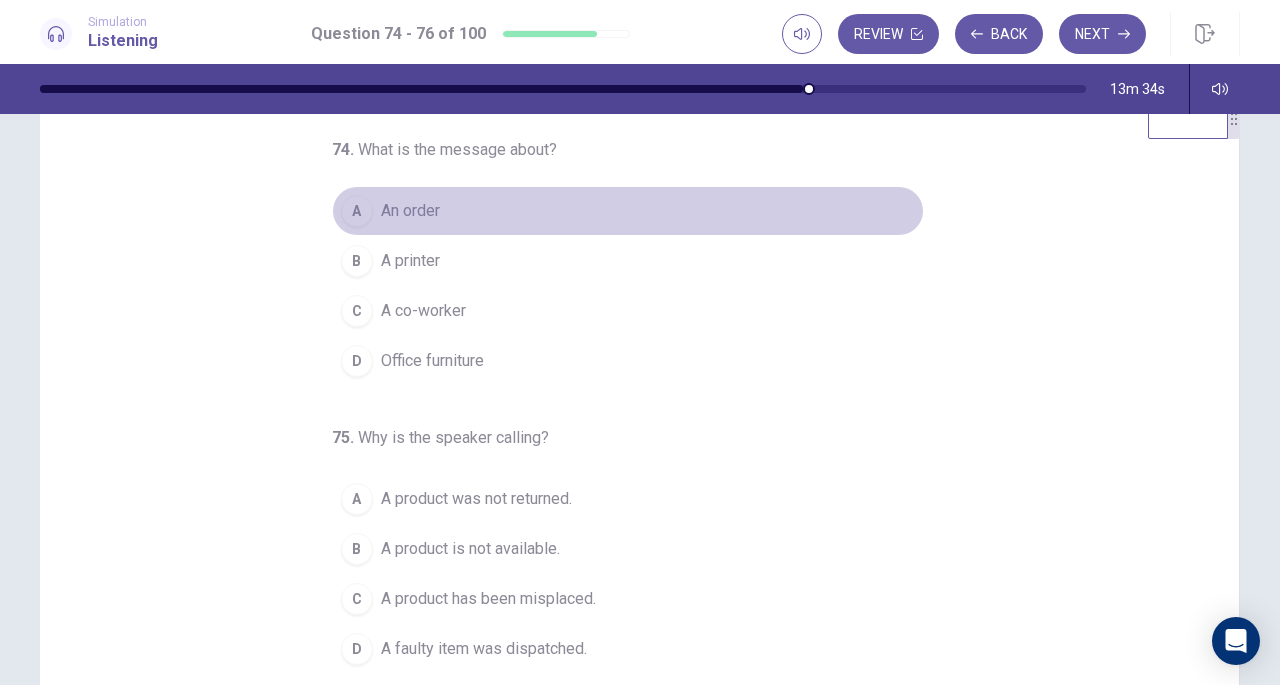 click on "A" at bounding box center [357, 211] 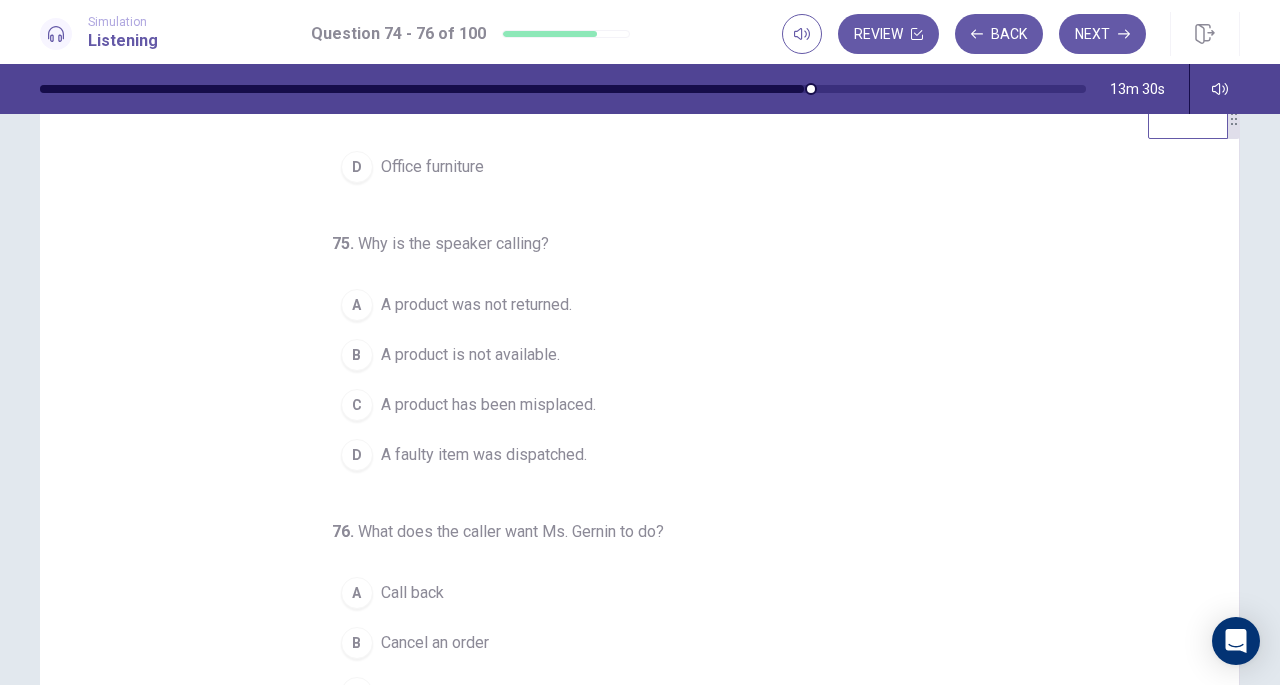 scroll, scrollTop: 200, scrollLeft: 0, axis: vertical 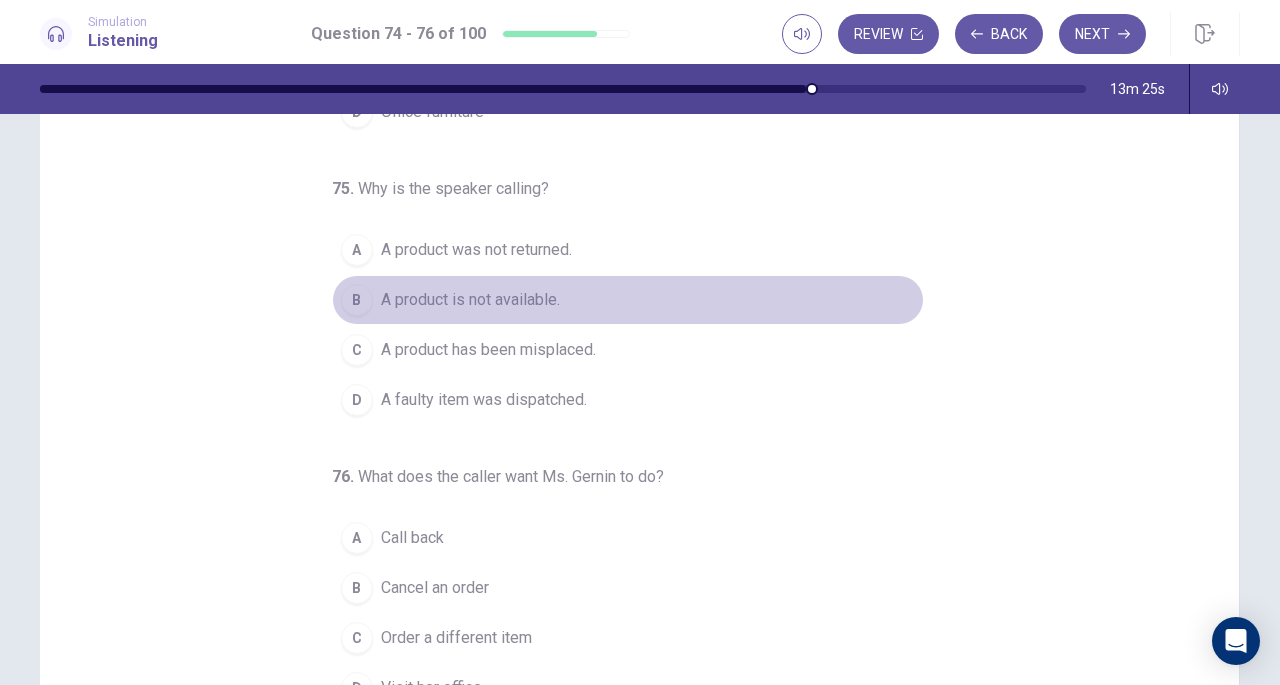 click on "B" at bounding box center [357, 300] 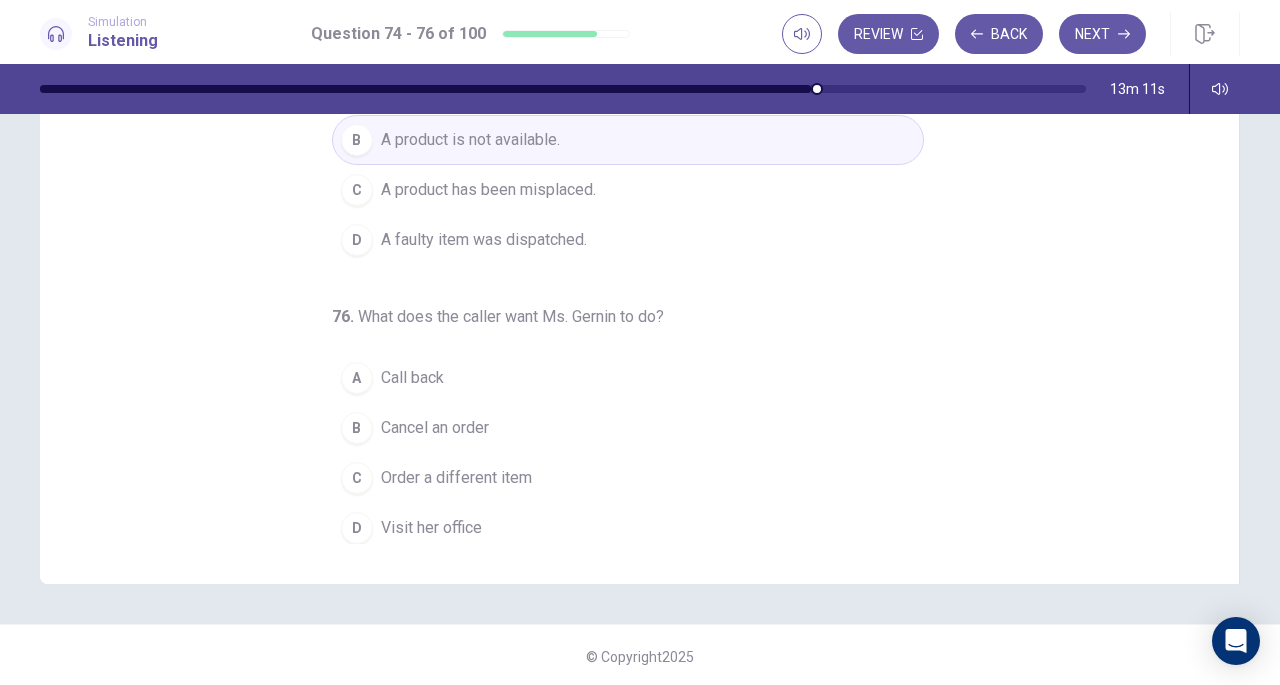 scroll, scrollTop: 268, scrollLeft: 0, axis: vertical 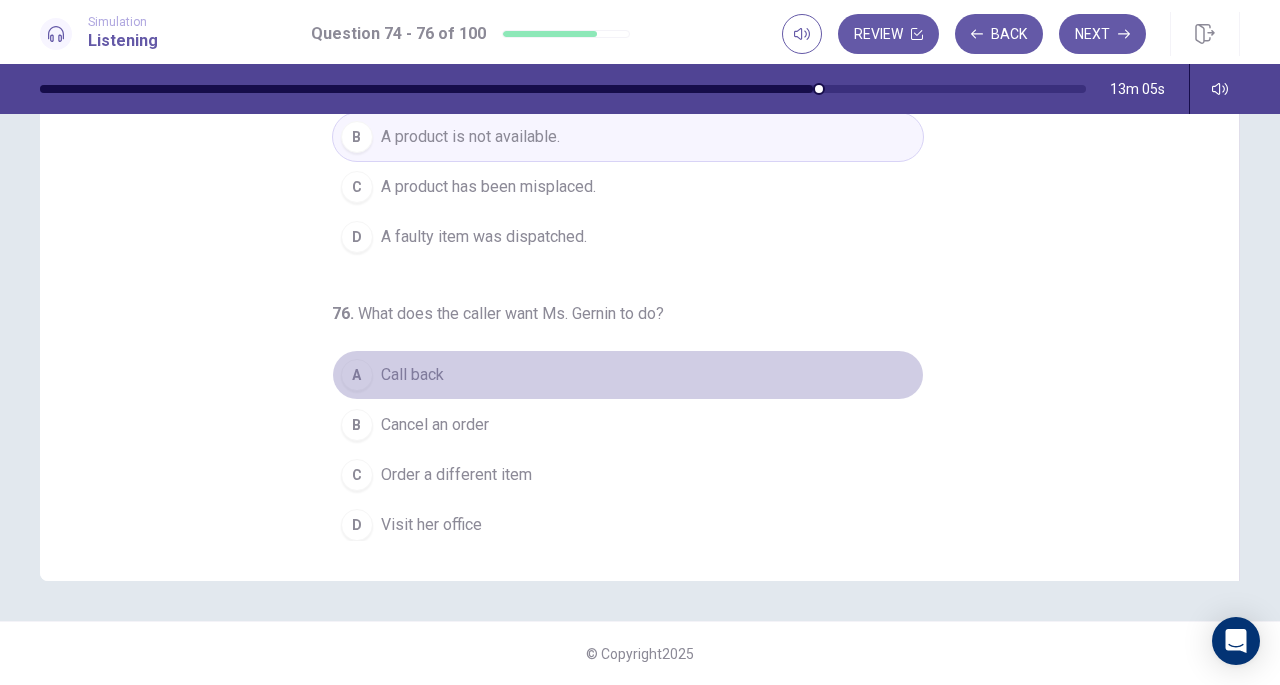 click on "A" at bounding box center [357, 375] 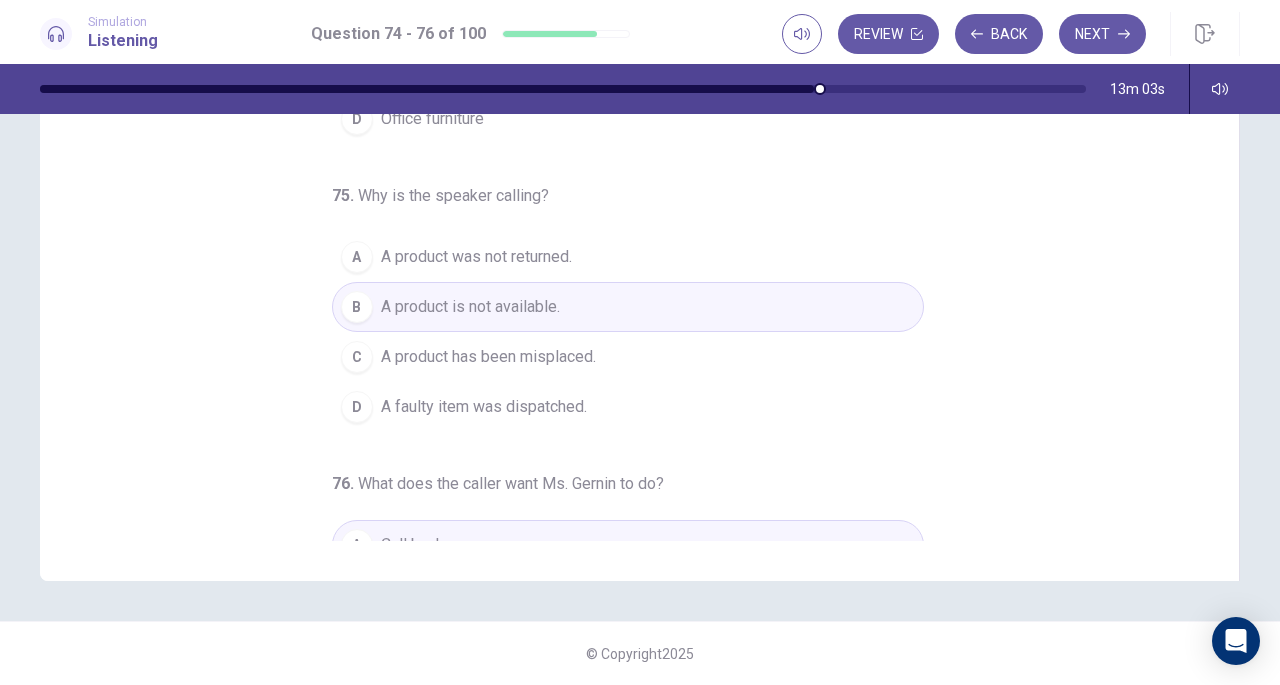scroll, scrollTop: 0, scrollLeft: 0, axis: both 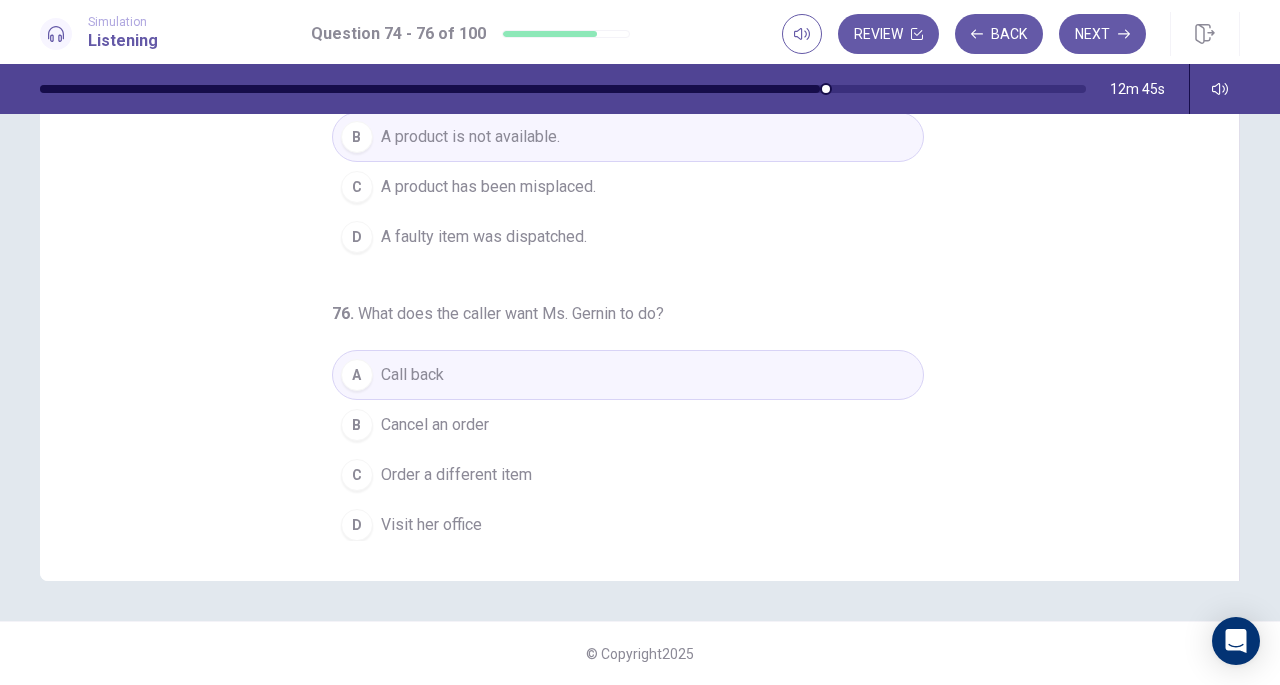 click on "Next" at bounding box center [1102, 34] 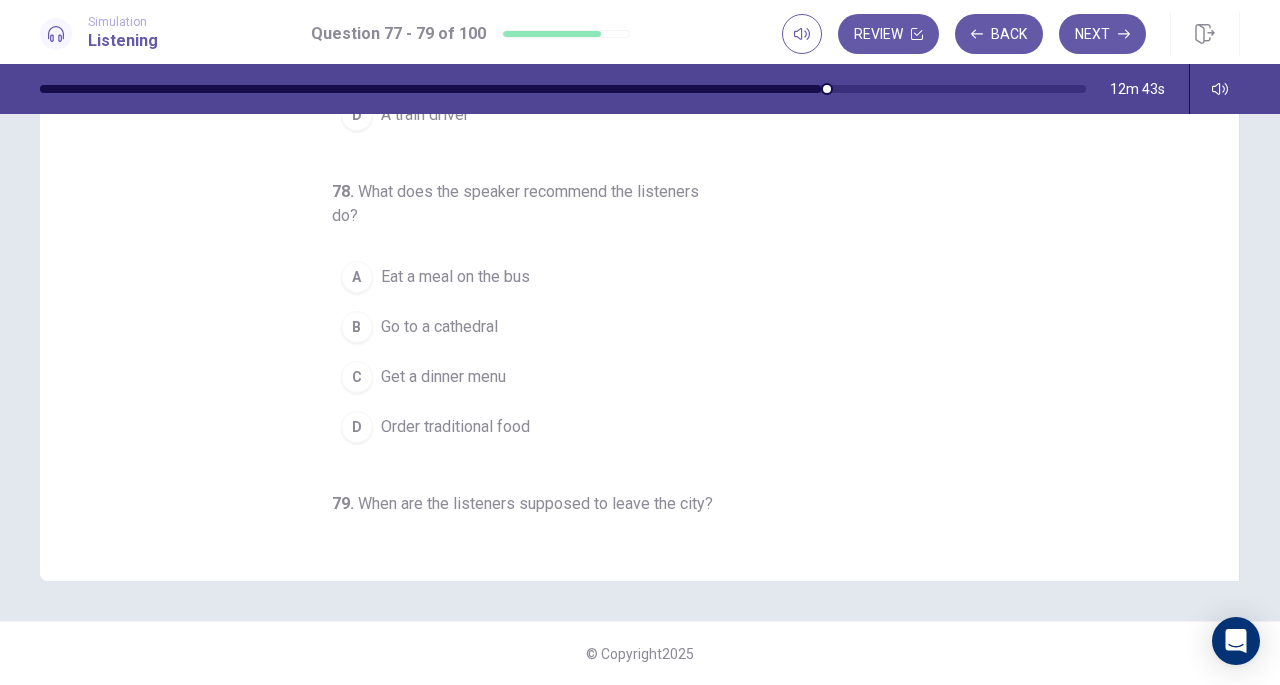 scroll, scrollTop: 0, scrollLeft: 0, axis: both 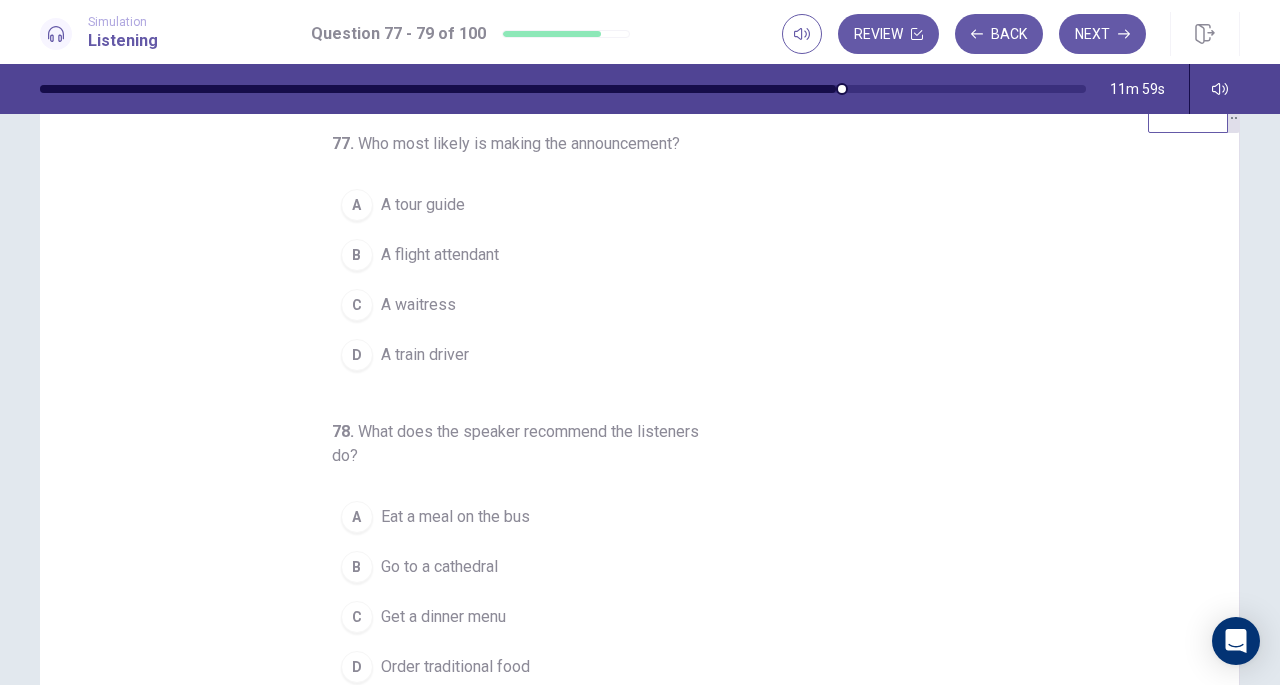 click on "A" at bounding box center (357, 205) 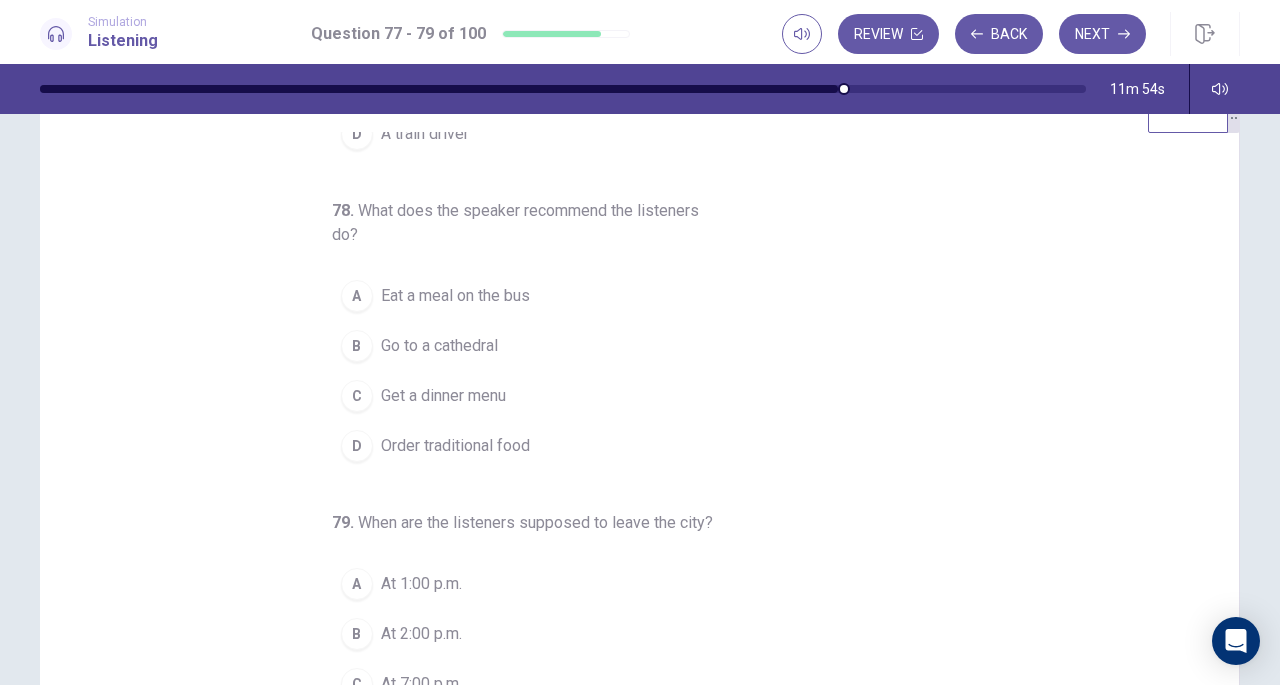 scroll, scrollTop: 224, scrollLeft: 0, axis: vertical 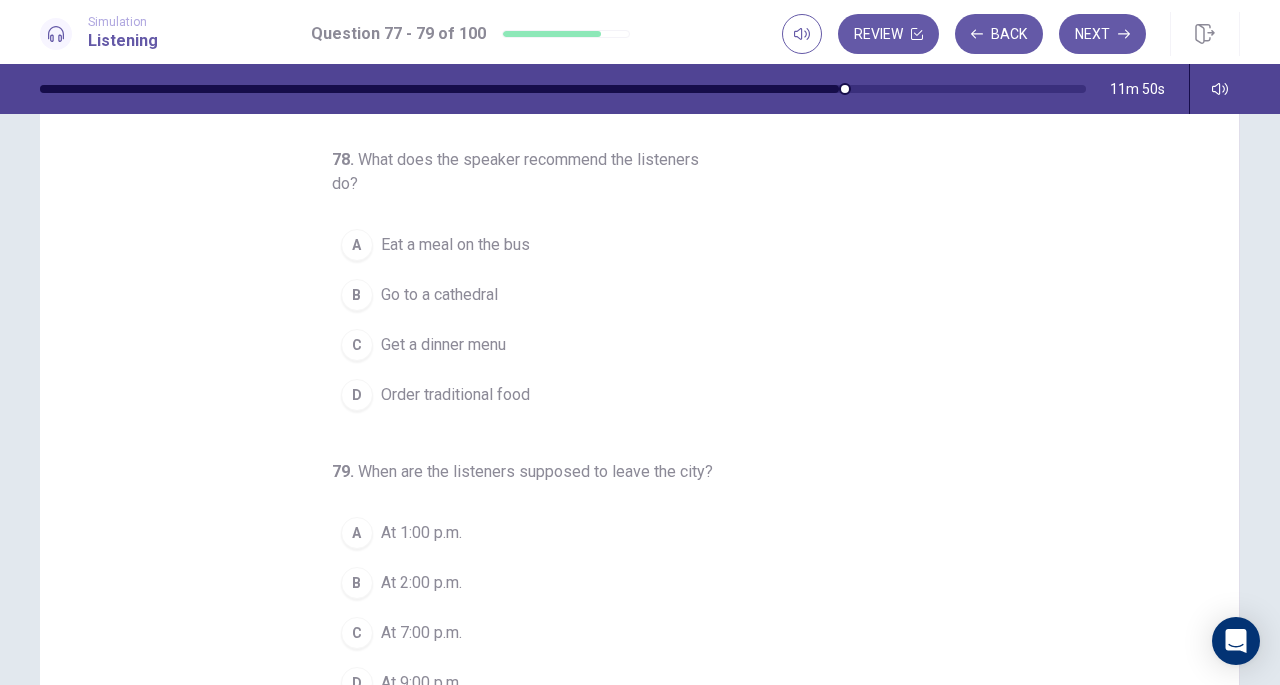 click on "D" at bounding box center (357, 395) 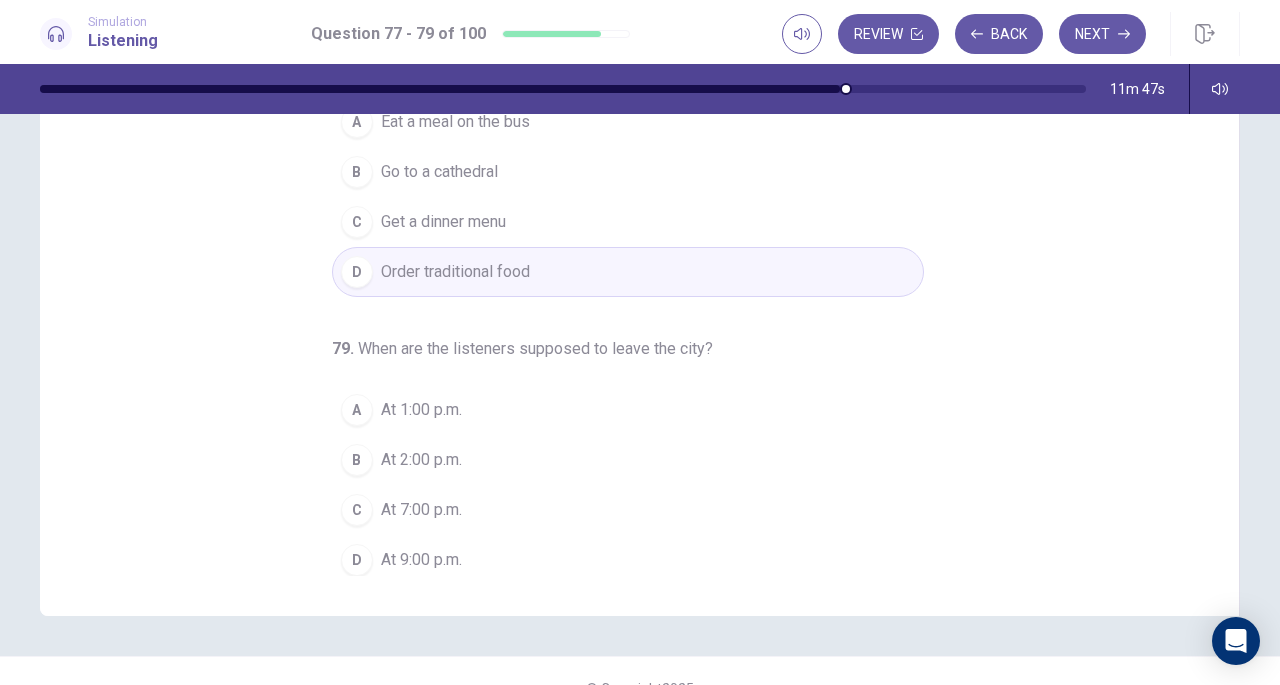 scroll, scrollTop: 234, scrollLeft: 0, axis: vertical 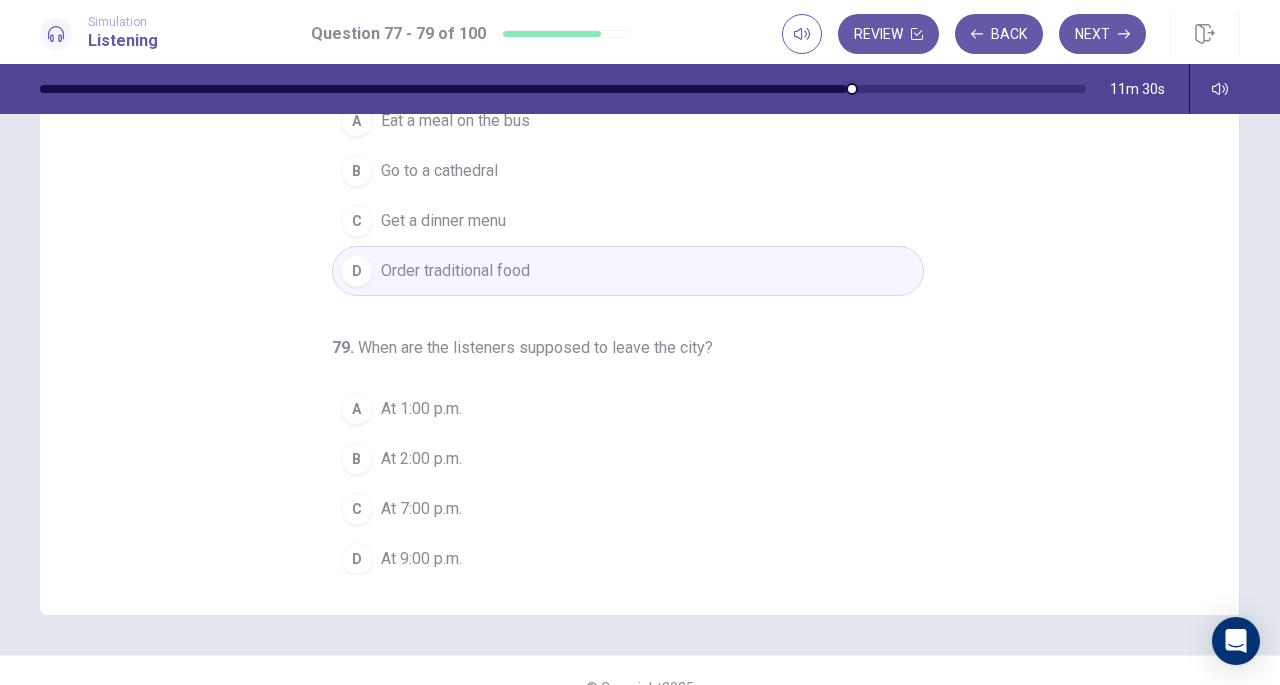 click on "C" at bounding box center [357, 509] 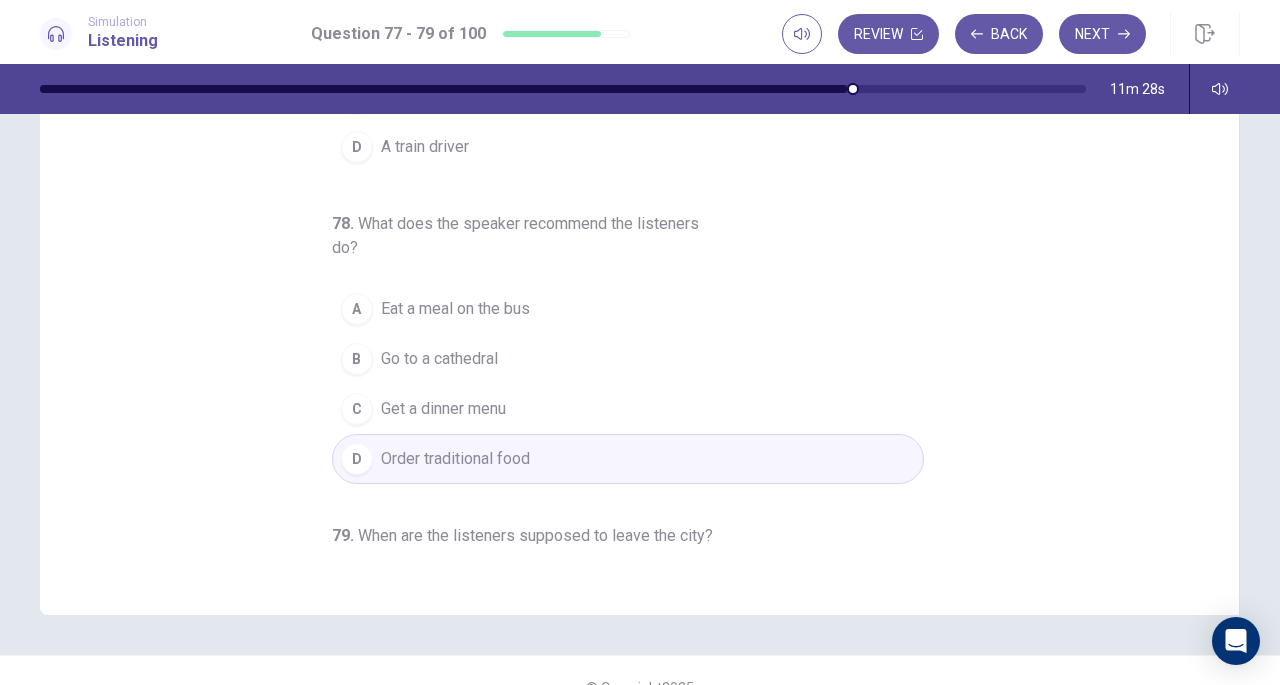 scroll, scrollTop: 0, scrollLeft: 0, axis: both 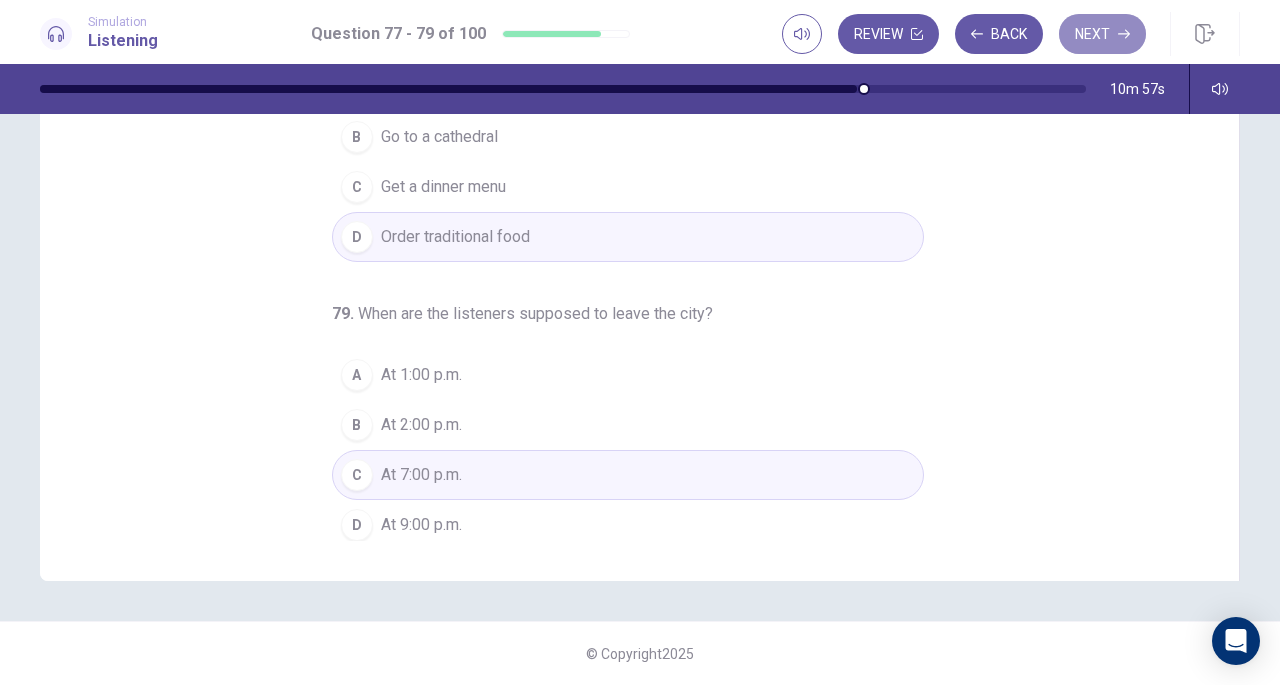 click on "Next" at bounding box center (1102, 34) 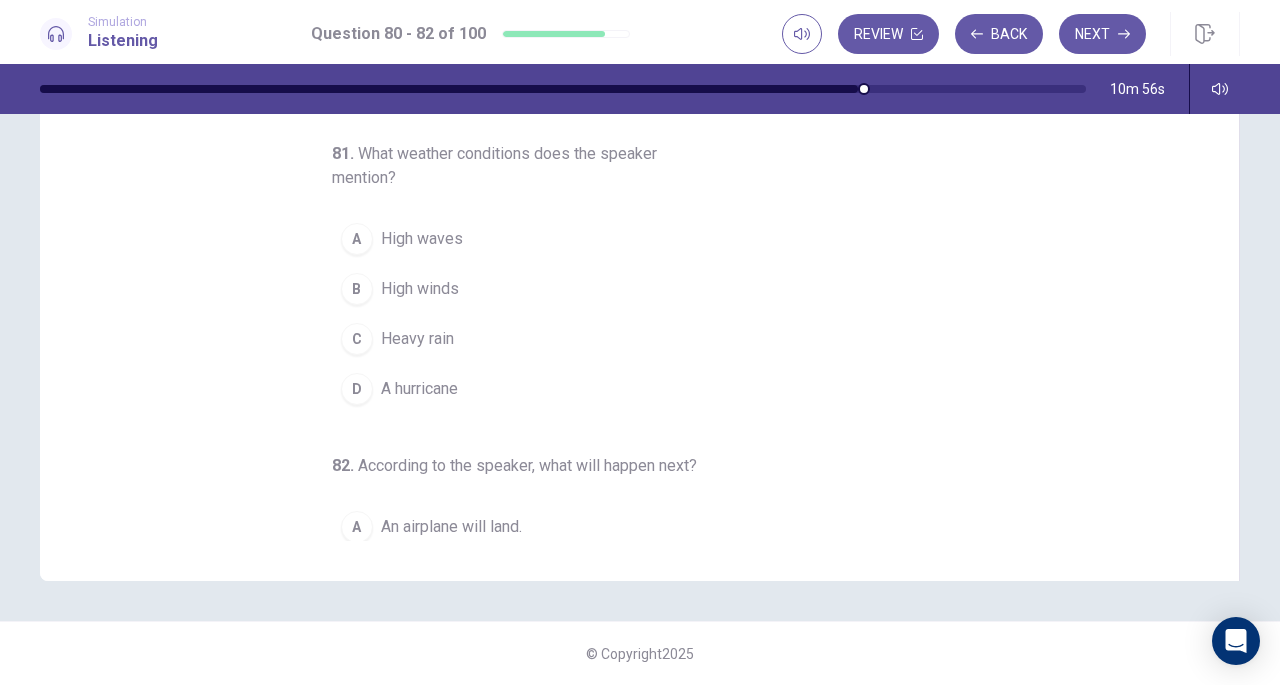 scroll, scrollTop: 0, scrollLeft: 0, axis: both 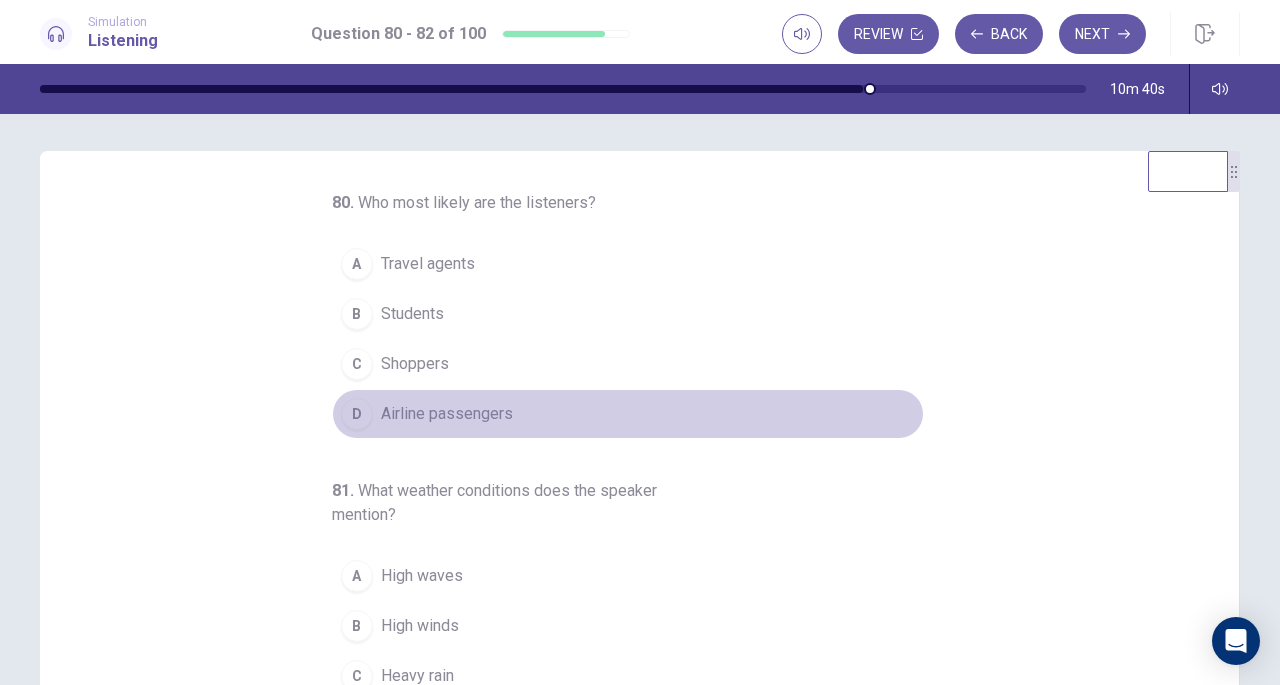 click on "D" at bounding box center [357, 414] 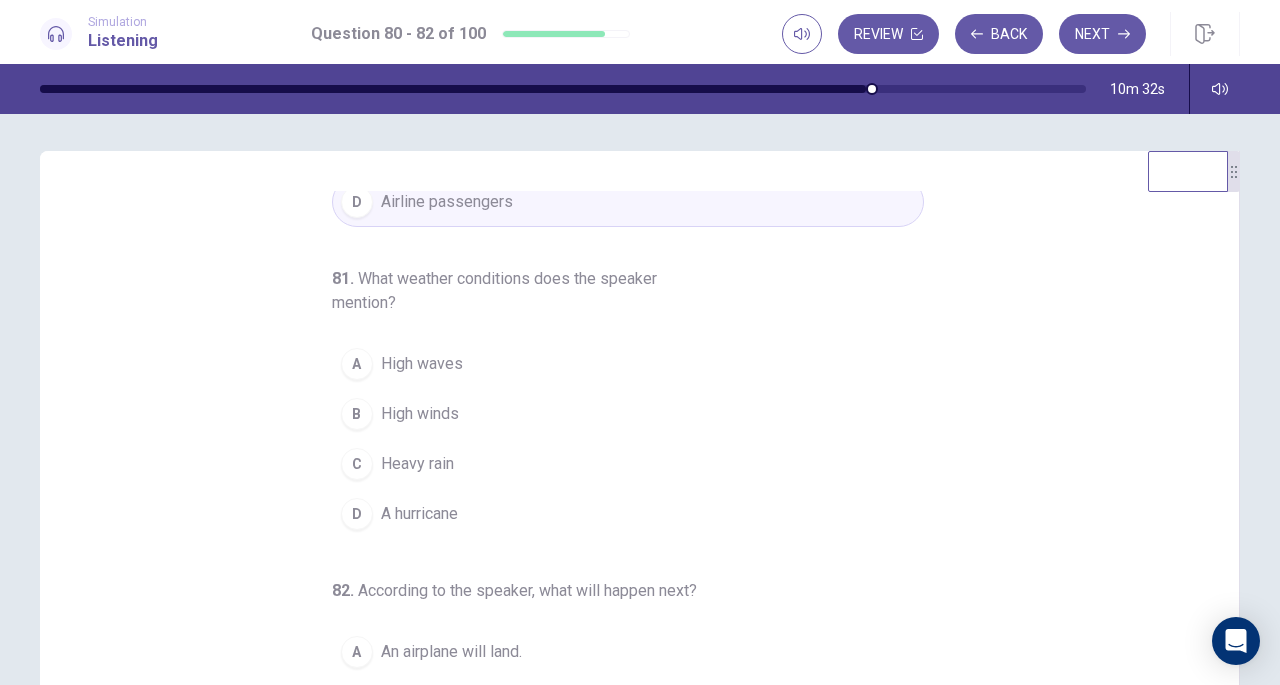 scroll, scrollTop: 224, scrollLeft: 0, axis: vertical 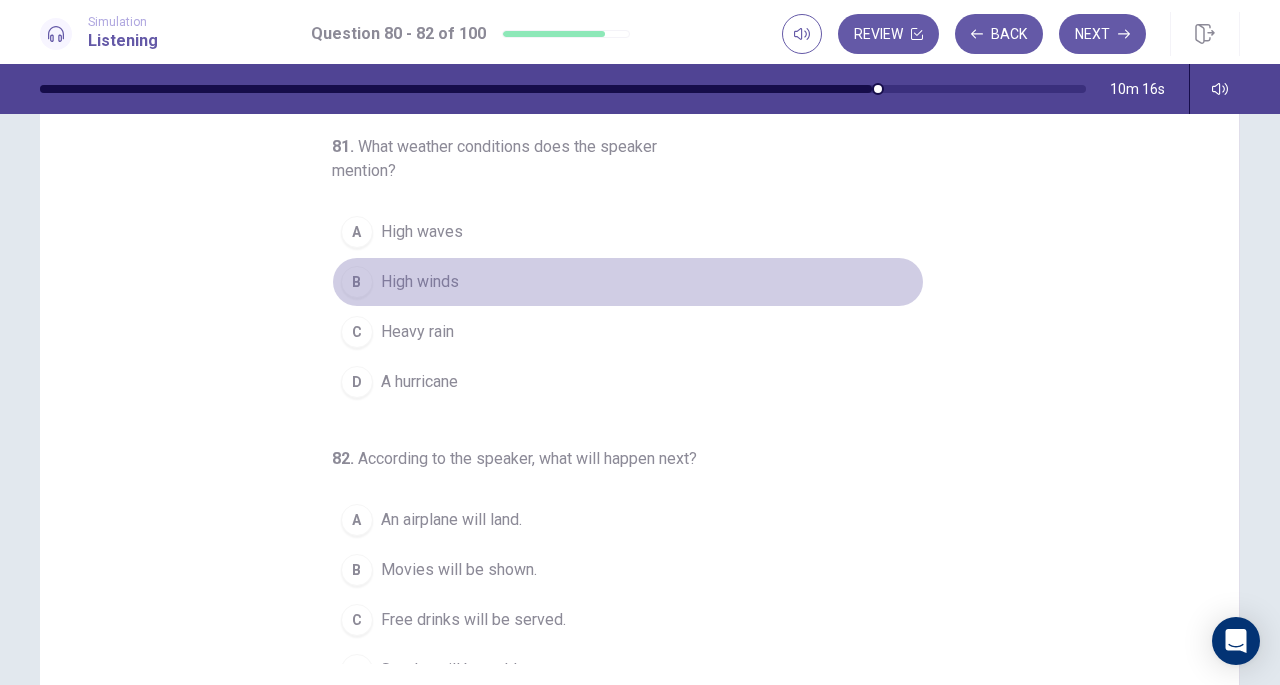 click on "B" at bounding box center [357, 282] 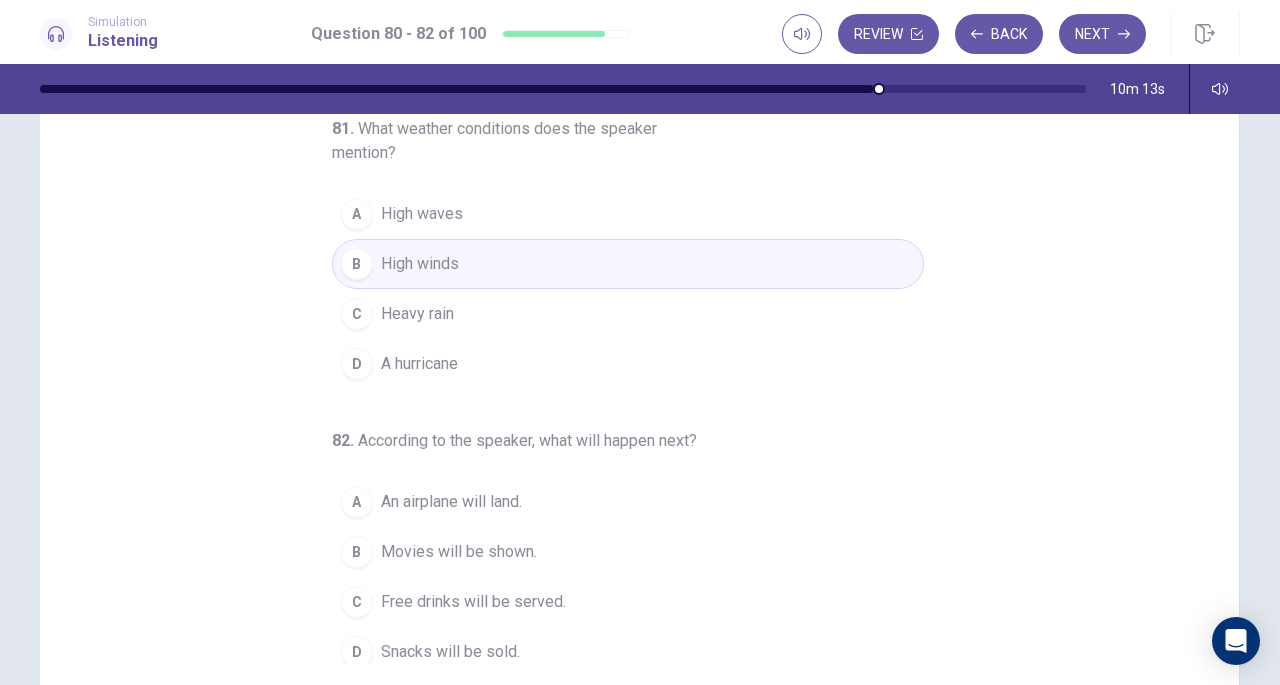 scroll, scrollTop: 224, scrollLeft: 0, axis: vertical 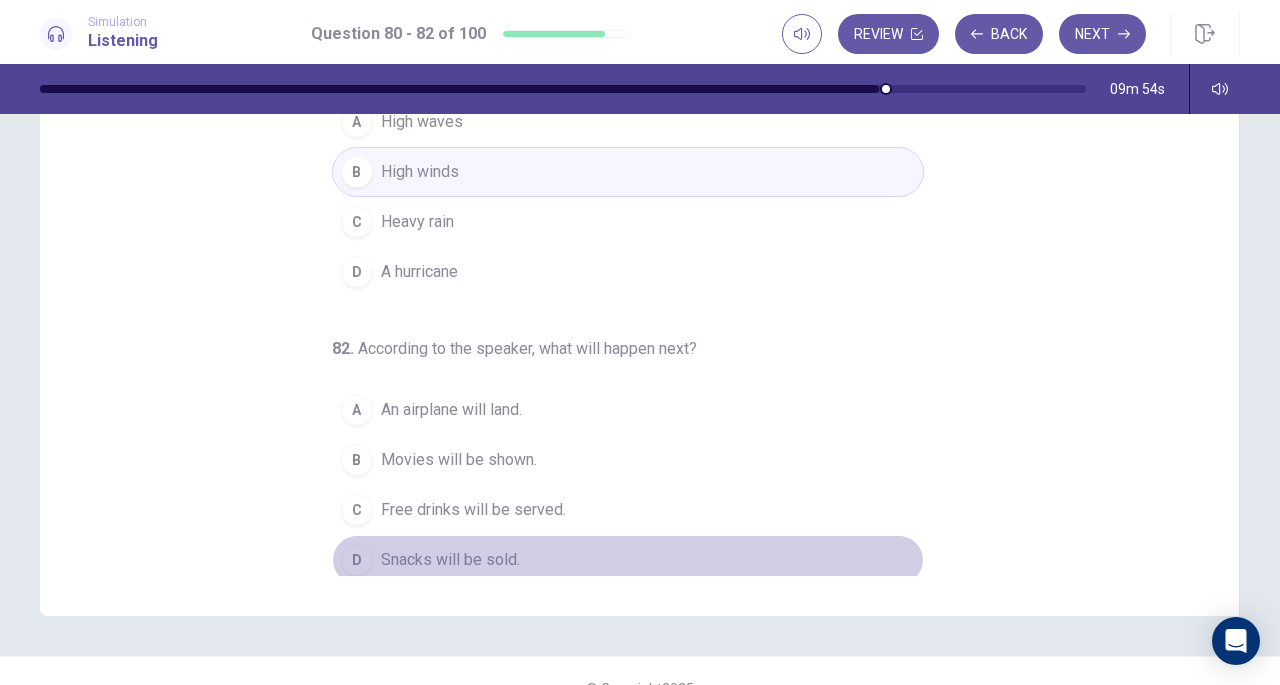 click on "D" at bounding box center [357, 560] 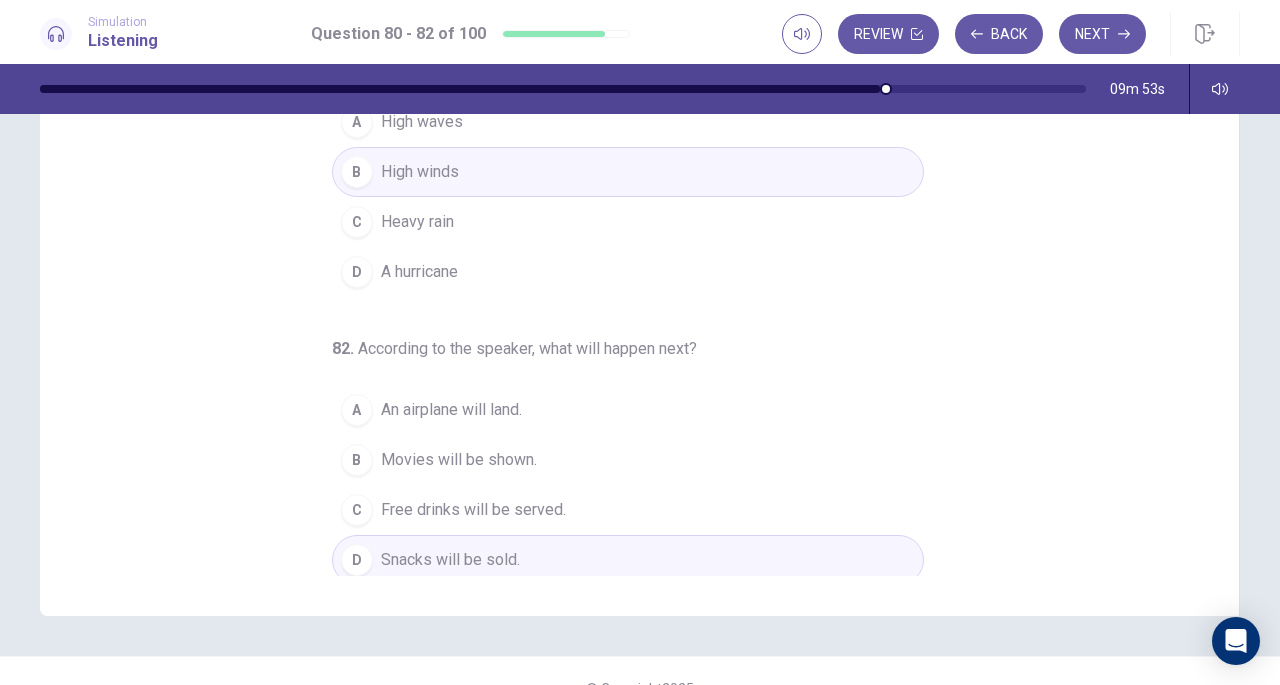 scroll, scrollTop: 268, scrollLeft: 0, axis: vertical 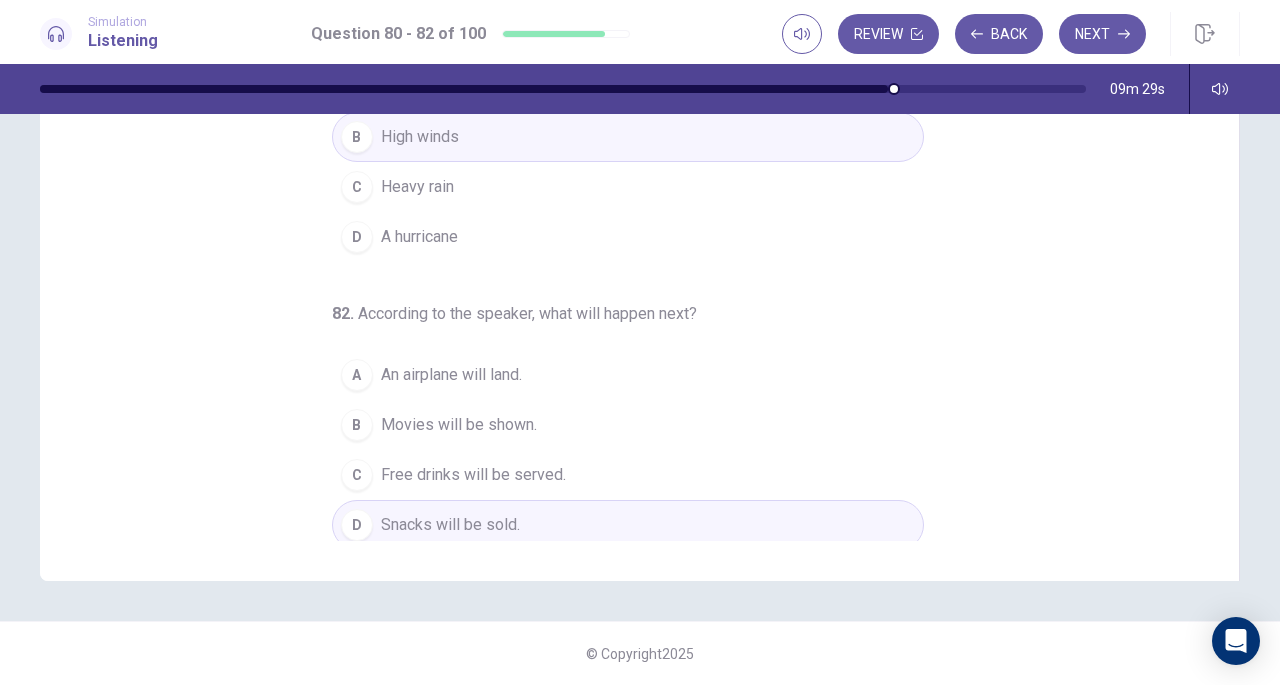 click on "Free drinks will be served." at bounding box center [473, 475] 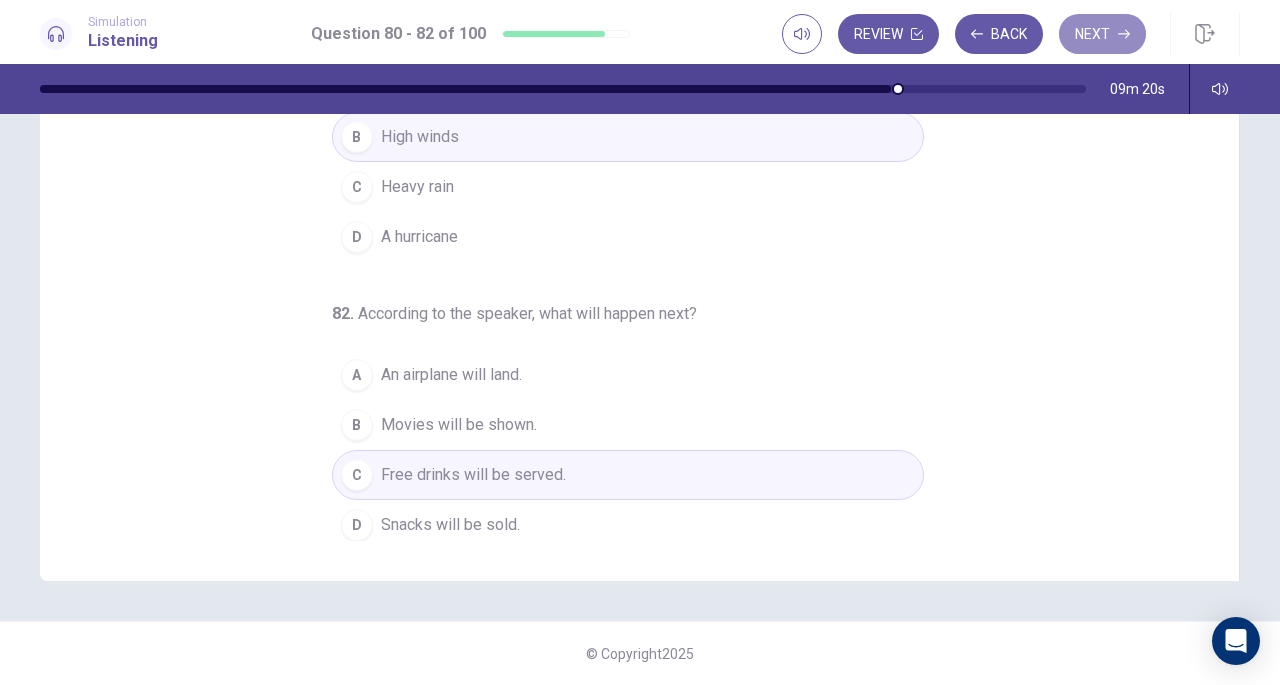 click on "Next" at bounding box center (1102, 34) 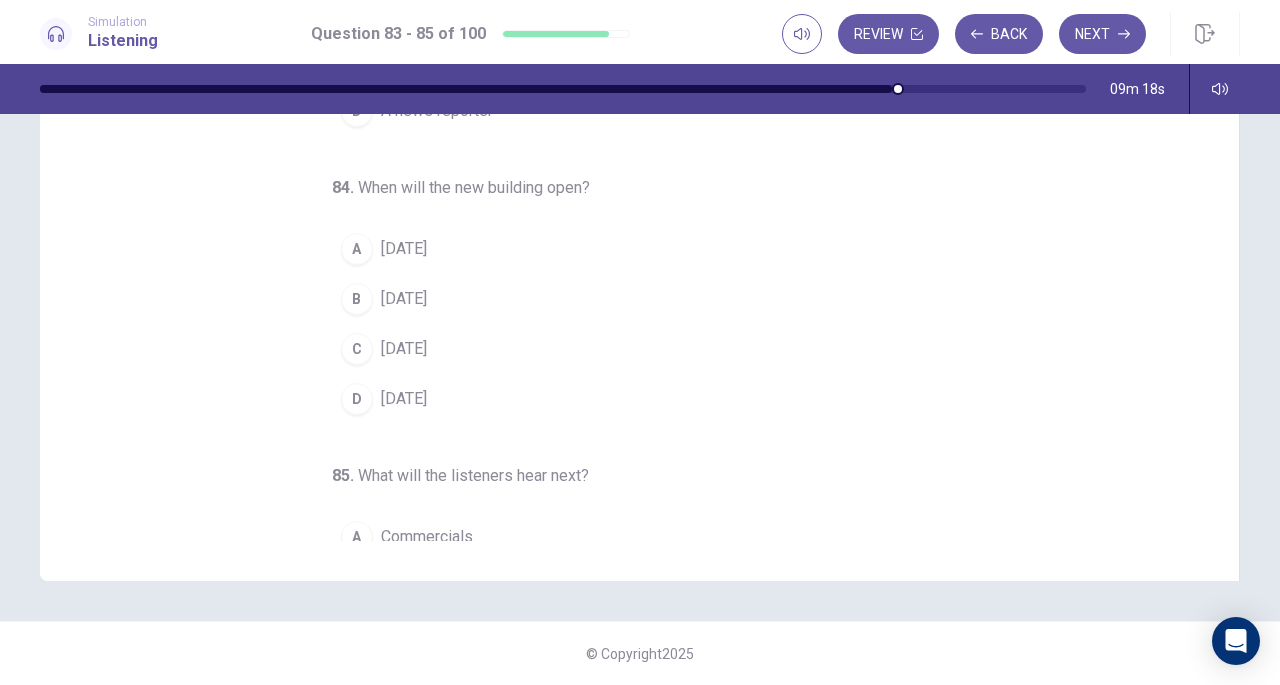 scroll, scrollTop: 0, scrollLeft: 0, axis: both 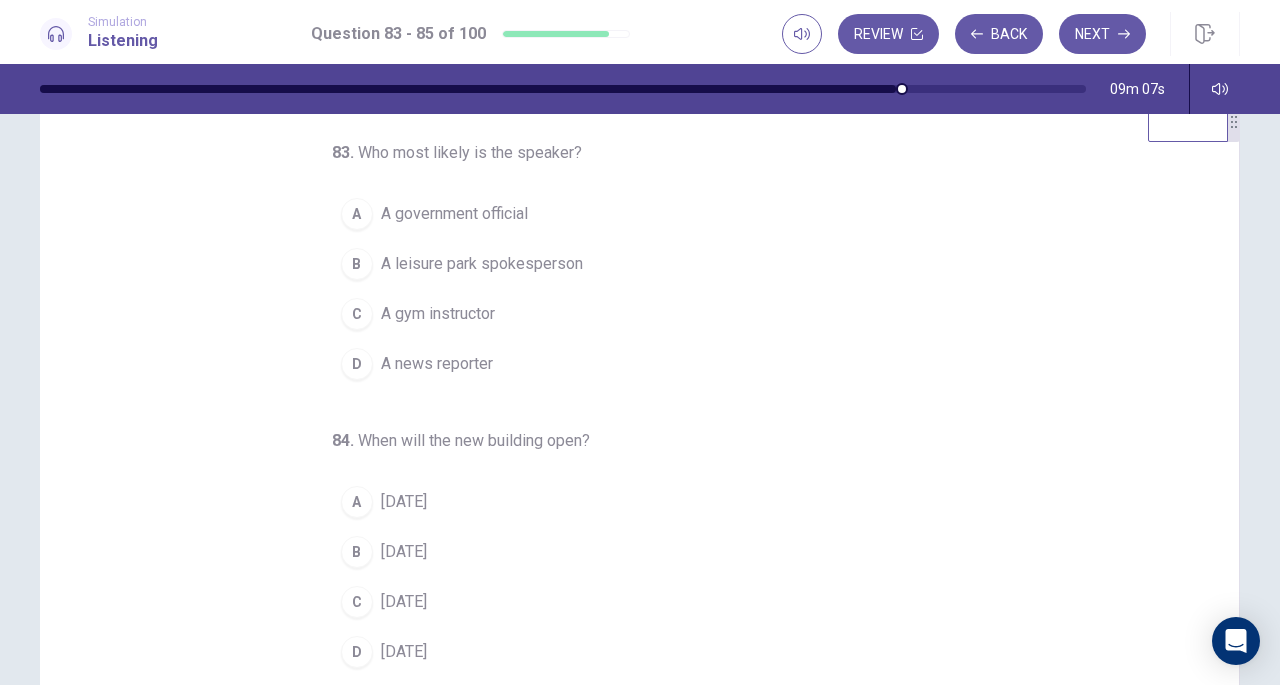 click on "A news reporter" at bounding box center (437, 364) 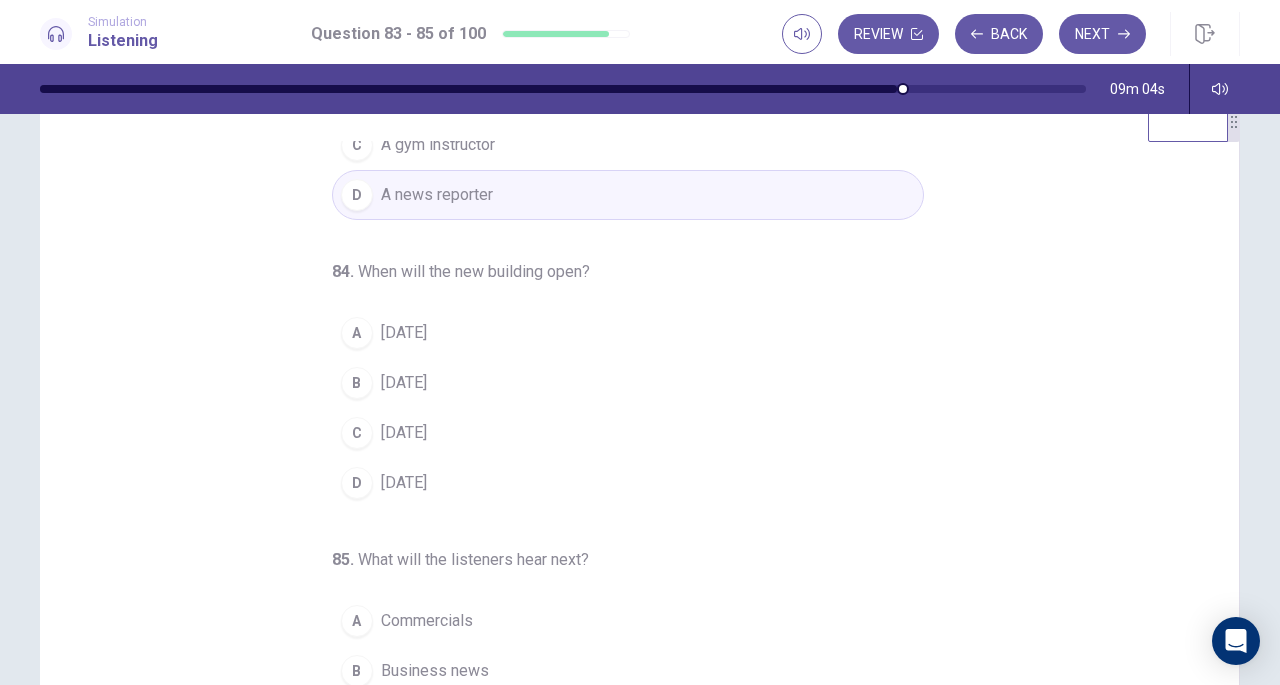 scroll, scrollTop: 200, scrollLeft: 0, axis: vertical 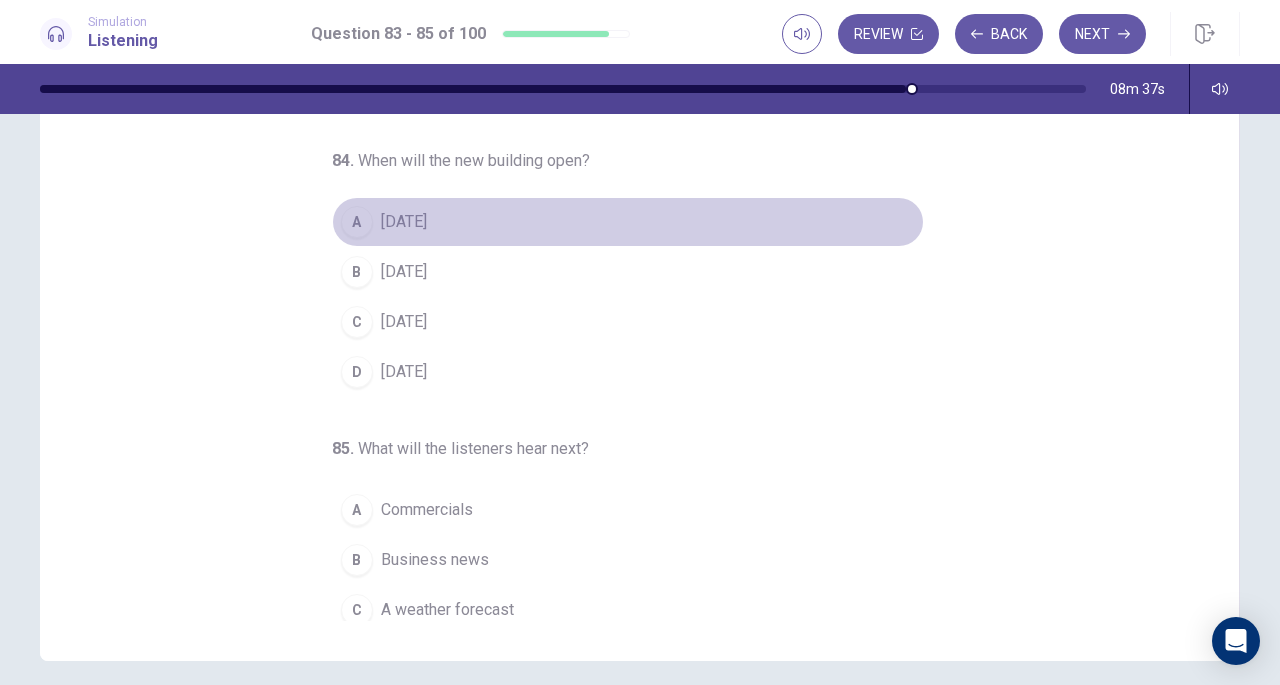 click on "A" at bounding box center (357, 222) 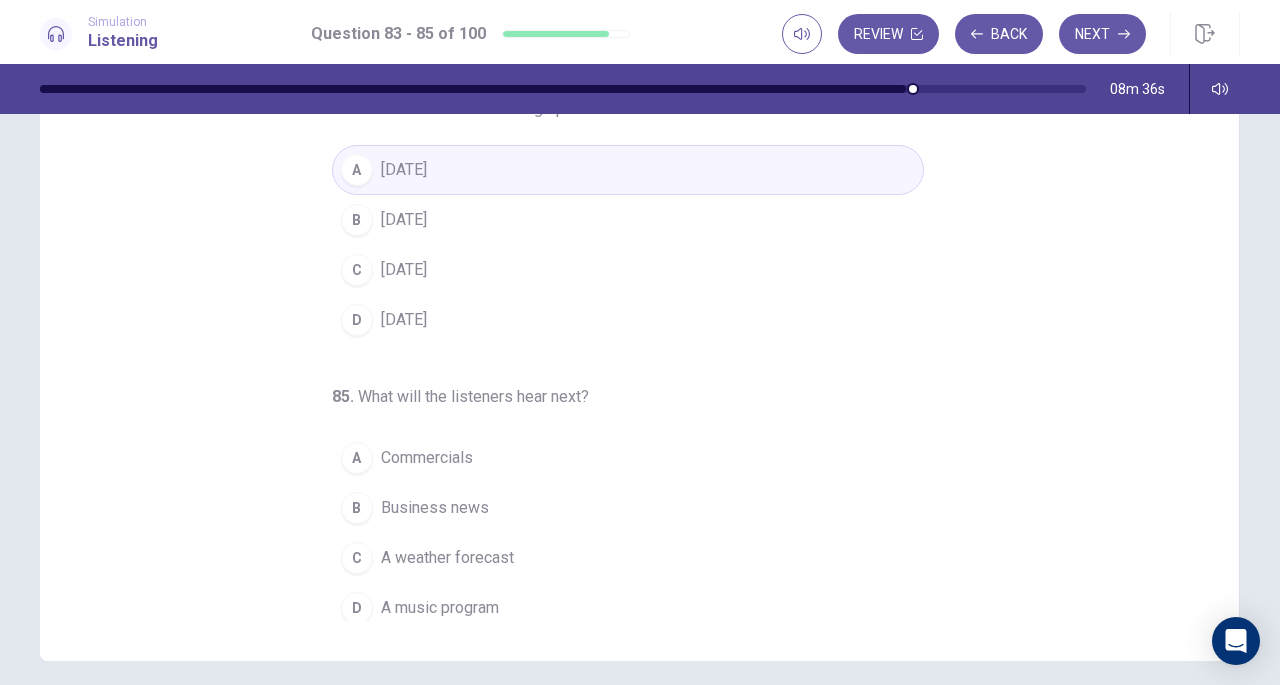 scroll, scrollTop: 200, scrollLeft: 0, axis: vertical 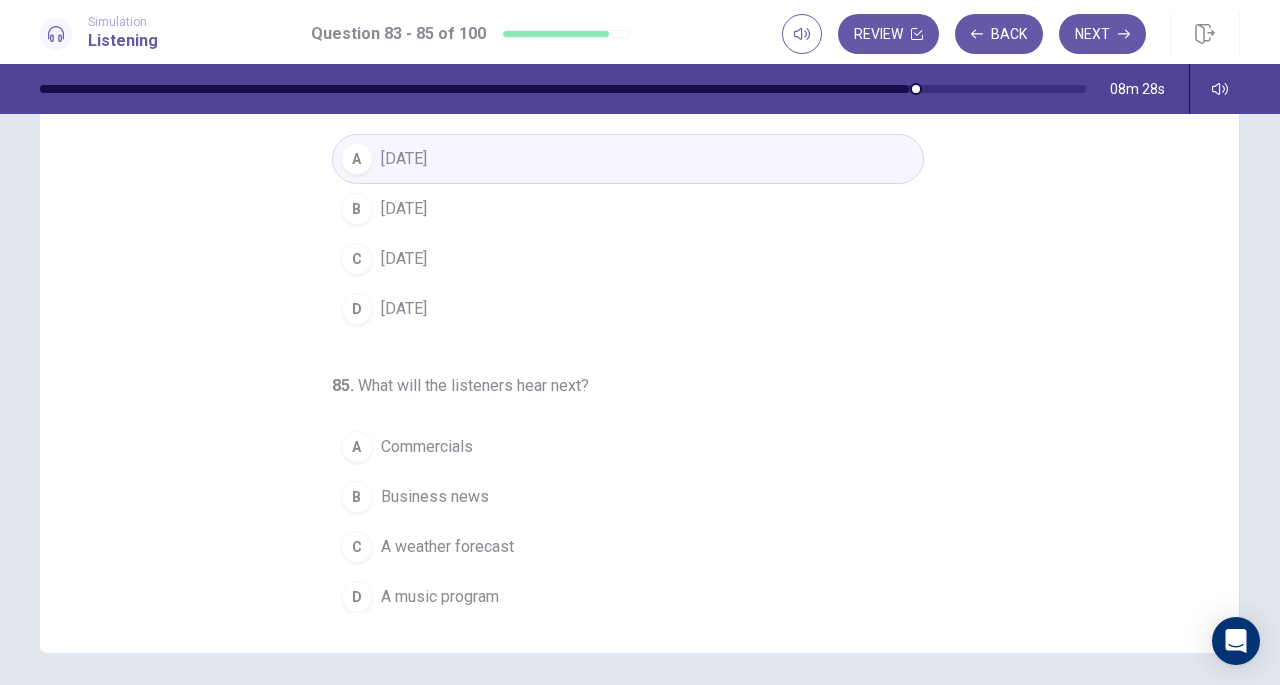 click on "C" at bounding box center [357, 547] 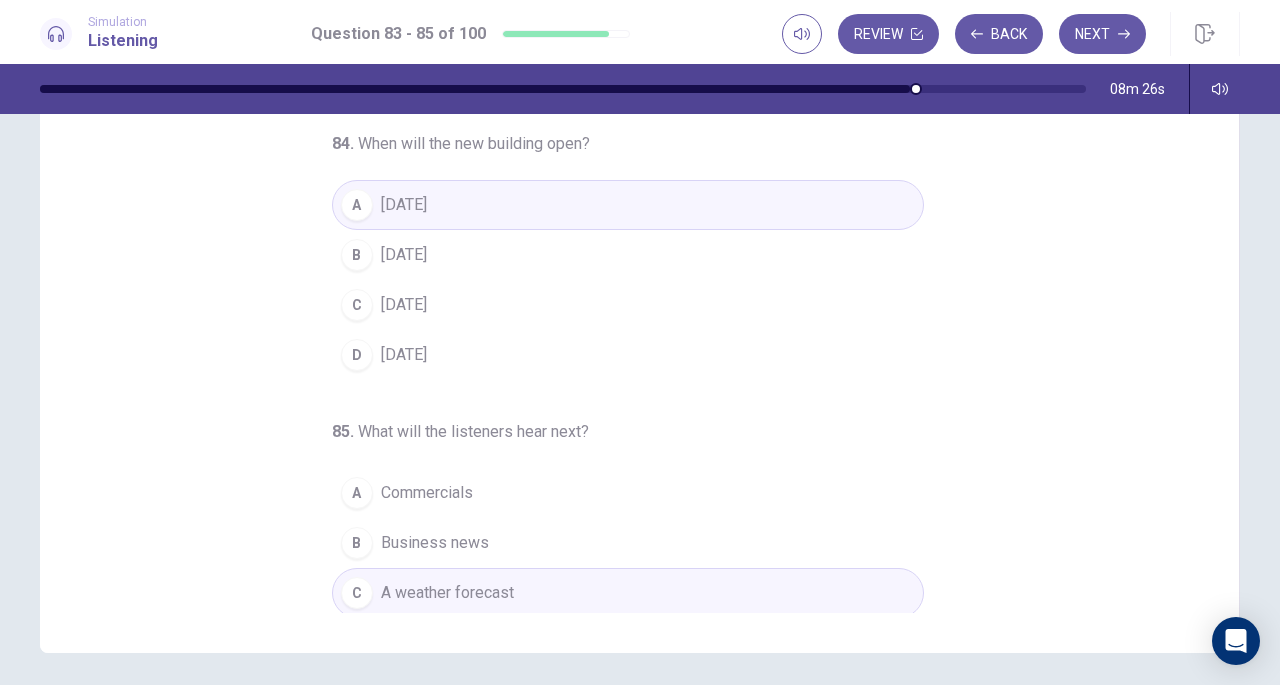 scroll, scrollTop: 0, scrollLeft: 0, axis: both 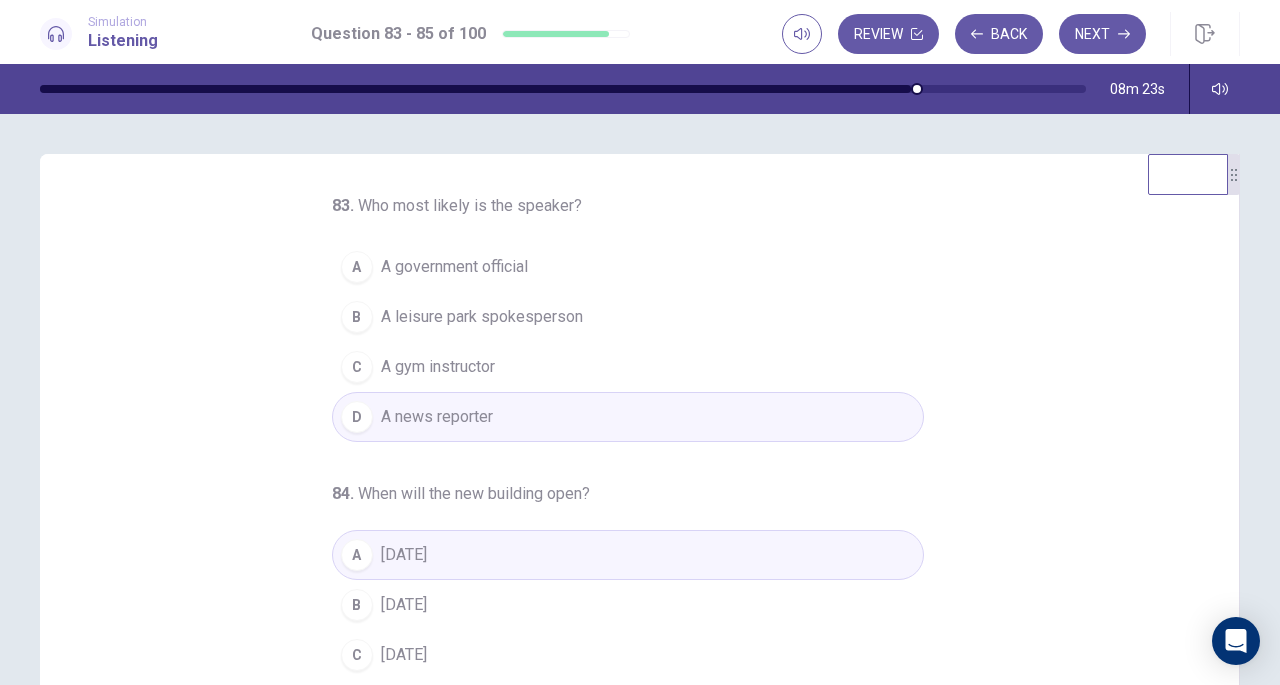 click on "Next" at bounding box center [1102, 34] 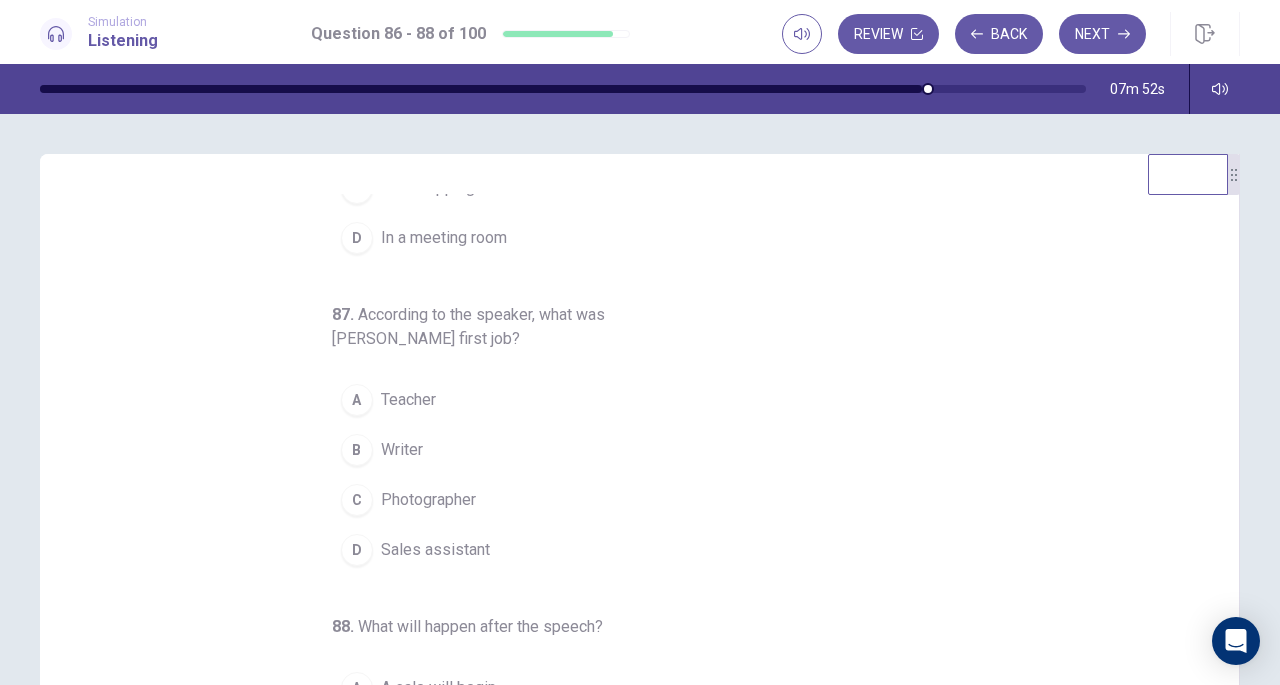 scroll, scrollTop: 224, scrollLeft: 0, axis: vertical 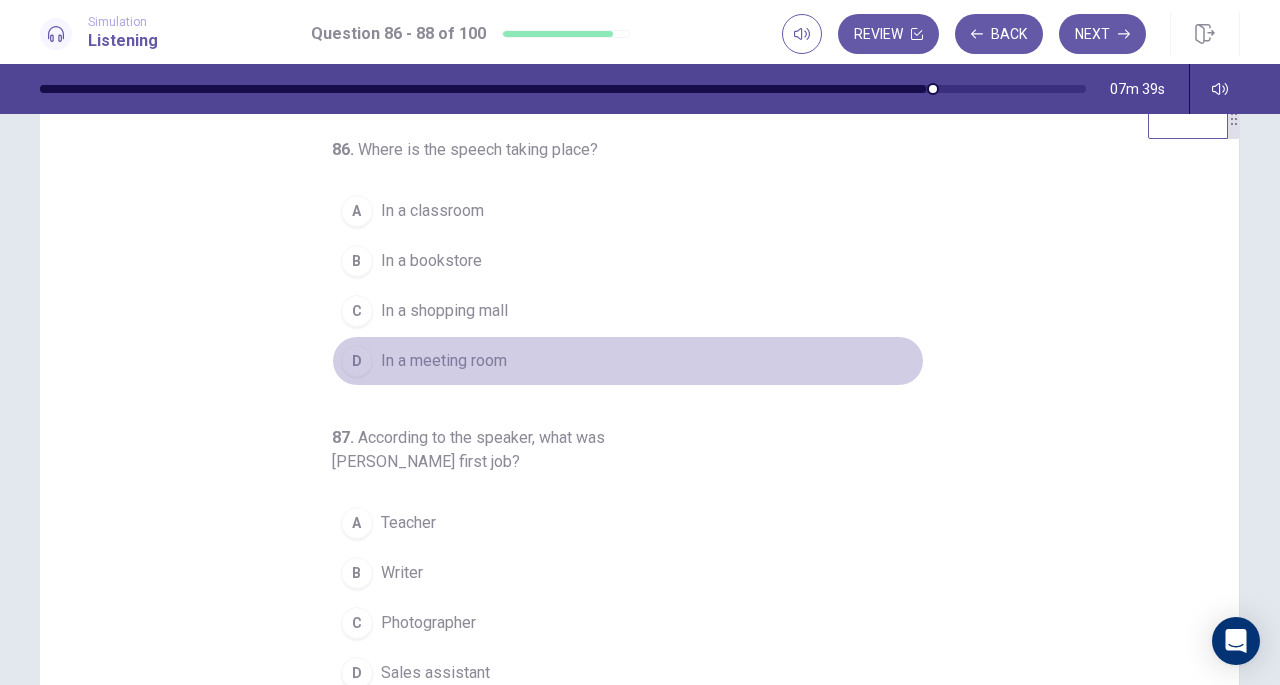 click on "In a meeting room" at bounding box center [444, 361] 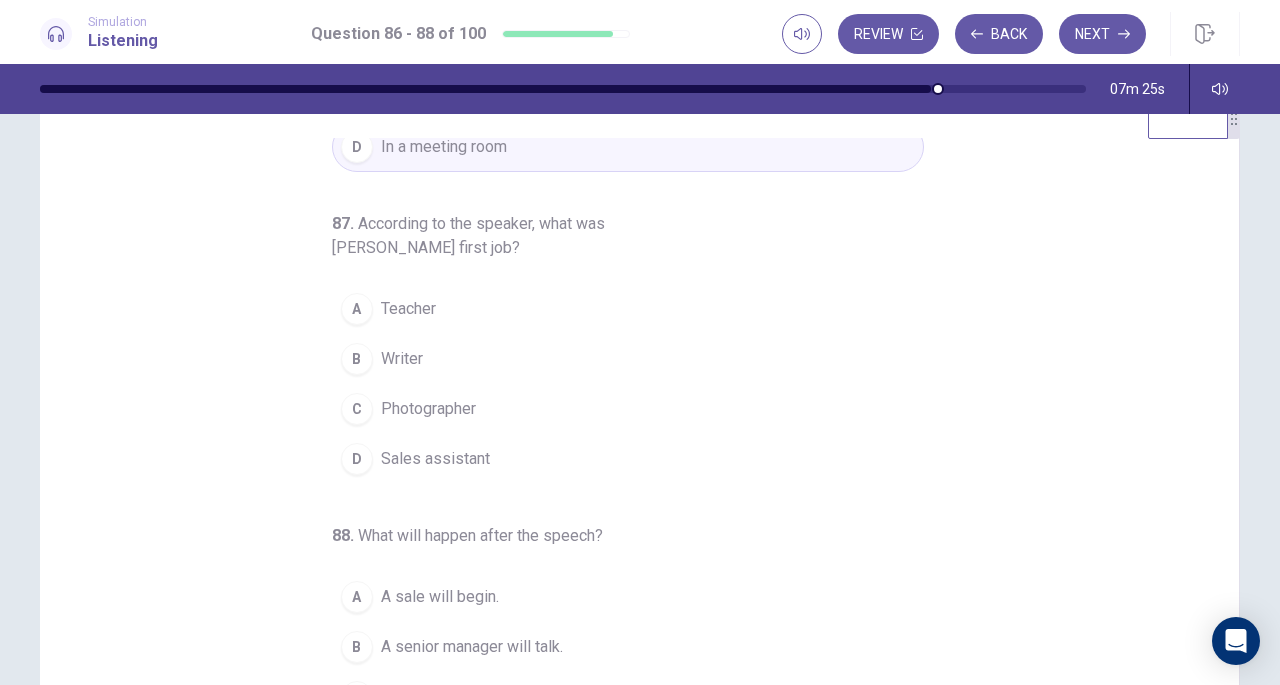 scroll, scrollTop: 215, scrollLeft: 0, axis: vertical 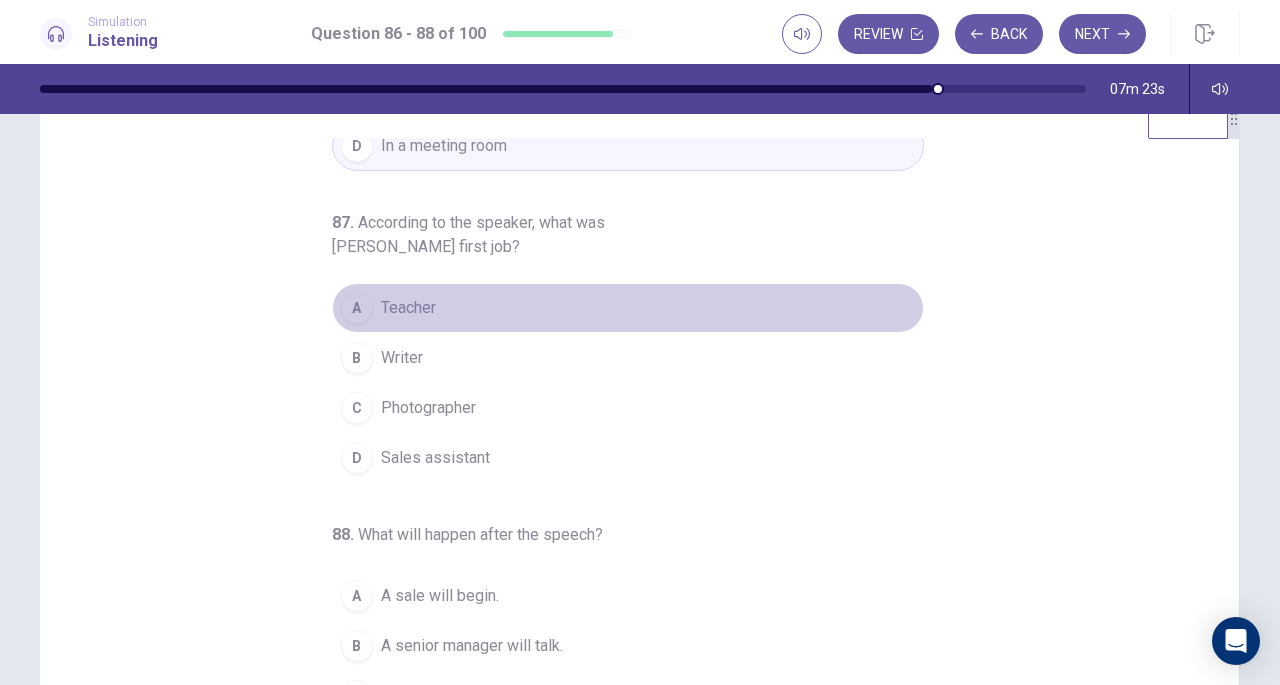 click on "Teacher" at bounding box center (408, 308) 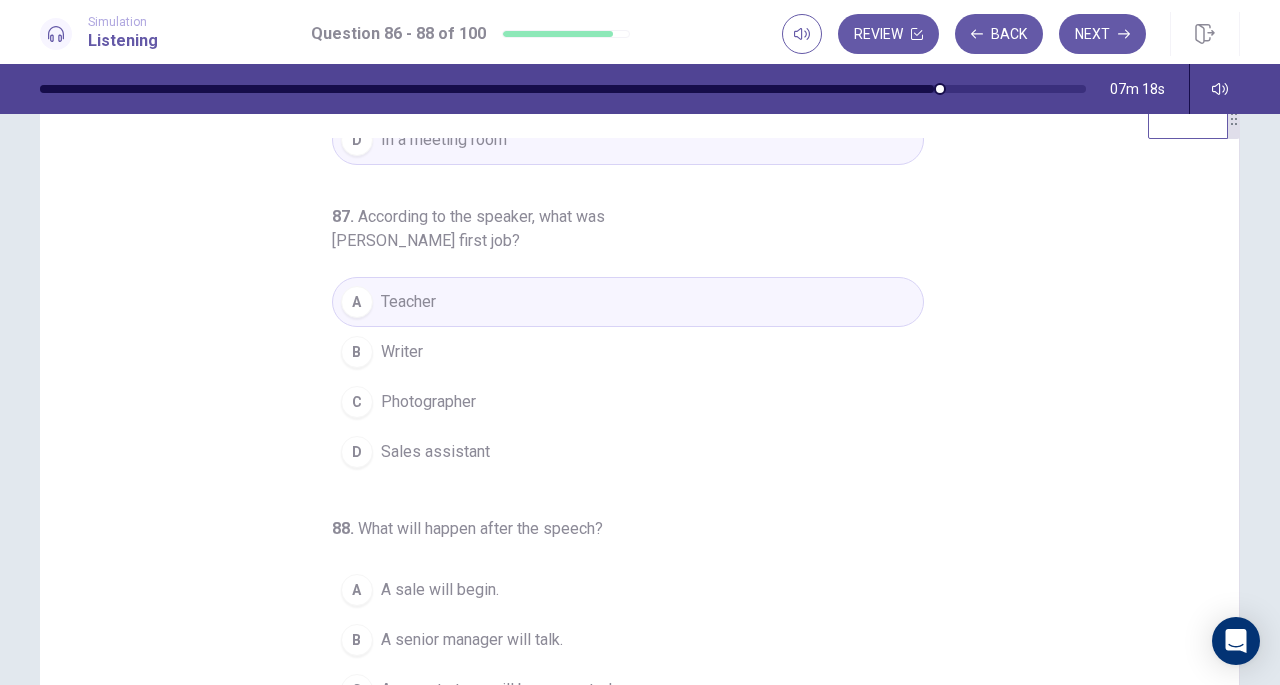 scroll, scrollTop: 224, scrollLeft: 0, axis: vertical 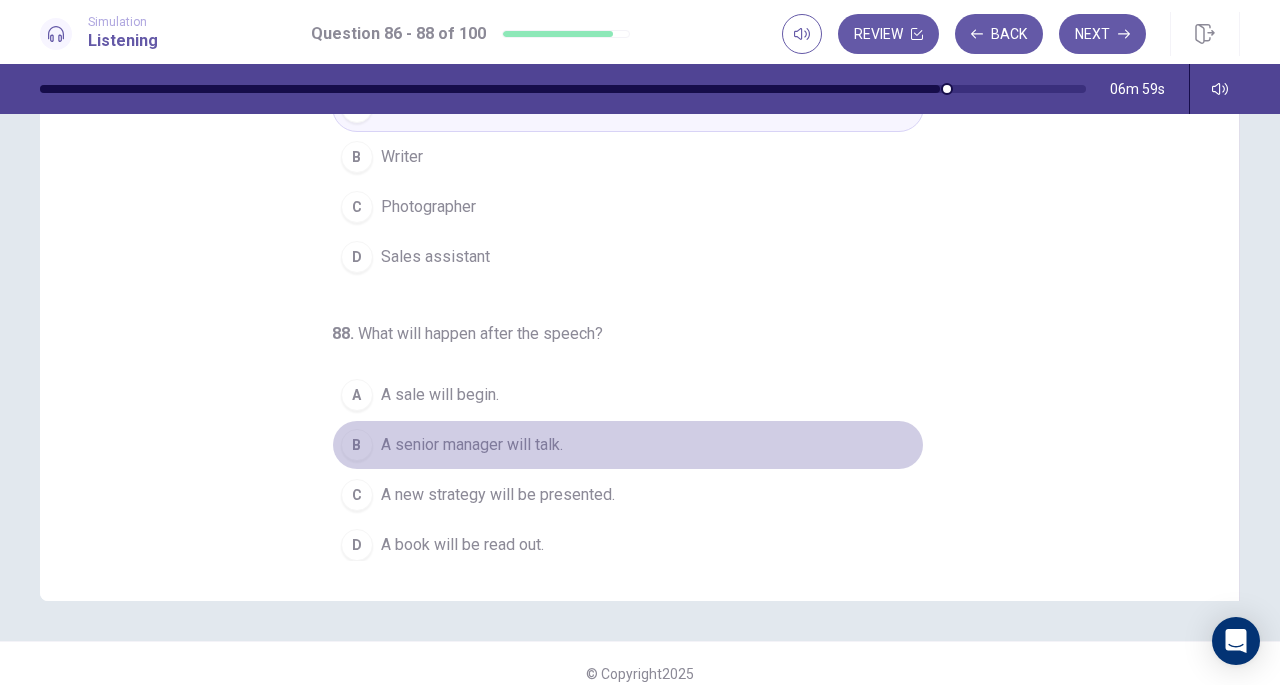 click on "A senior manager will talk." at bounding box center (472, 445) 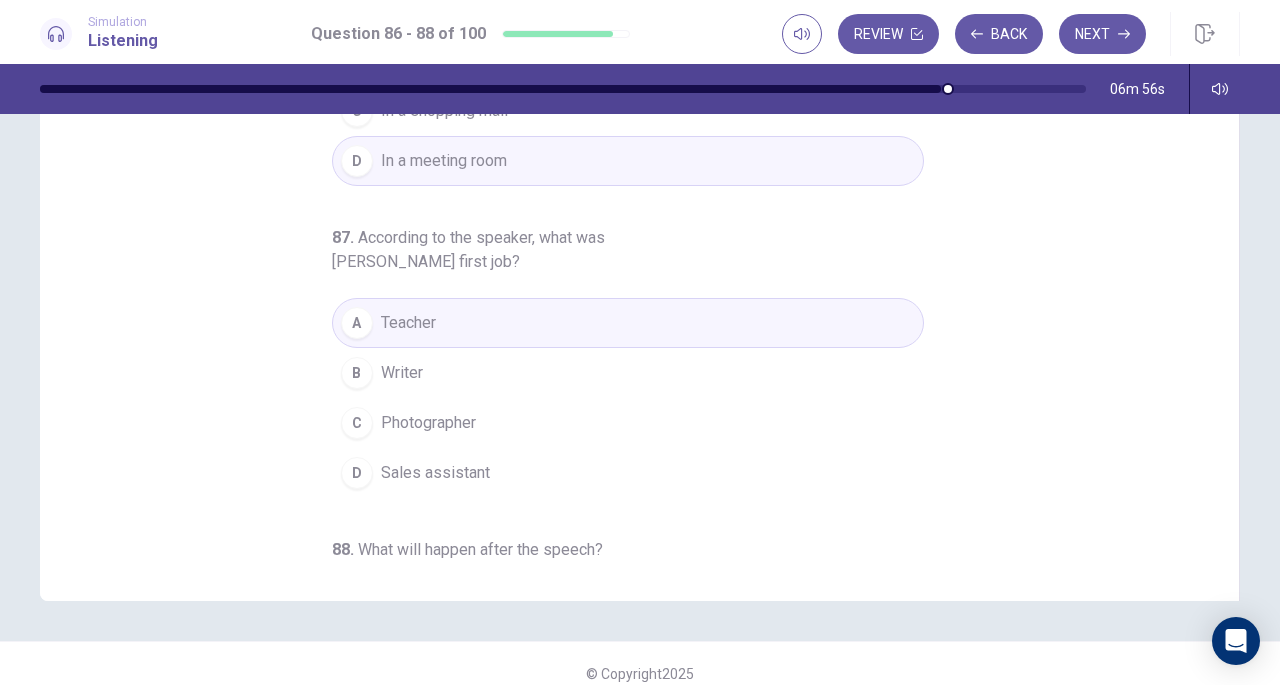 scroll, scrollTop: 0, scrollLeft: 0, axis: both 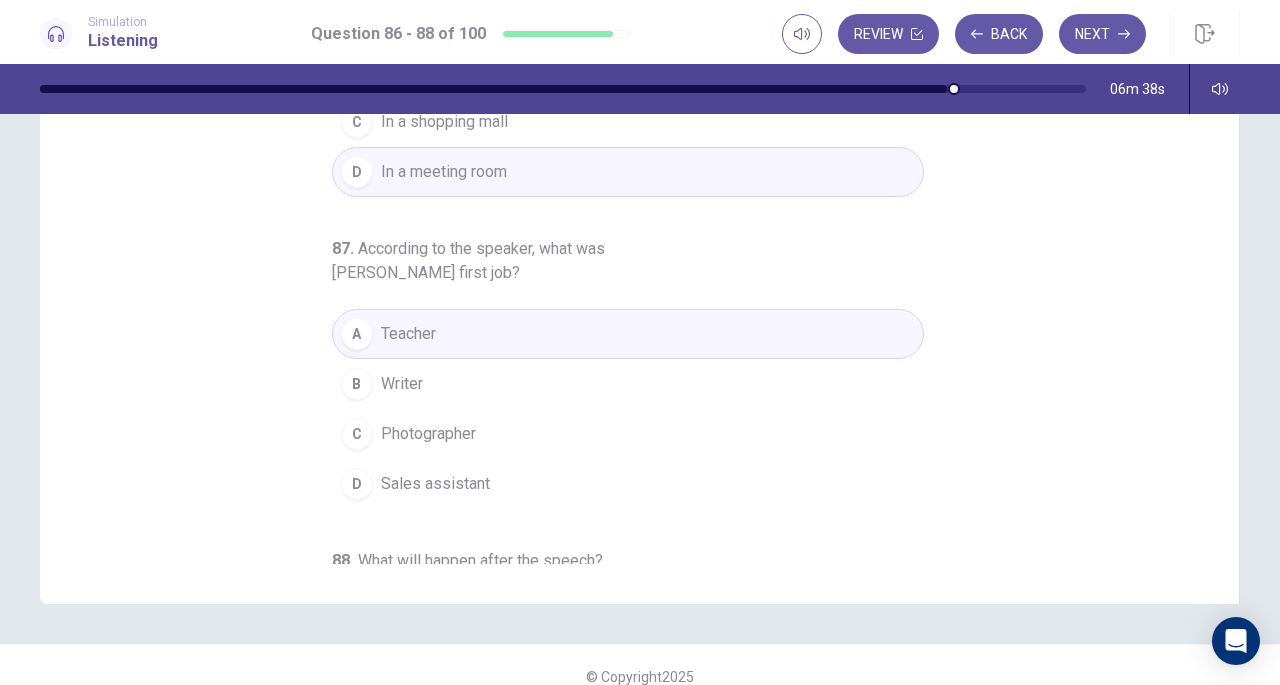 click on "Next" at bounding box center [1102, 34] 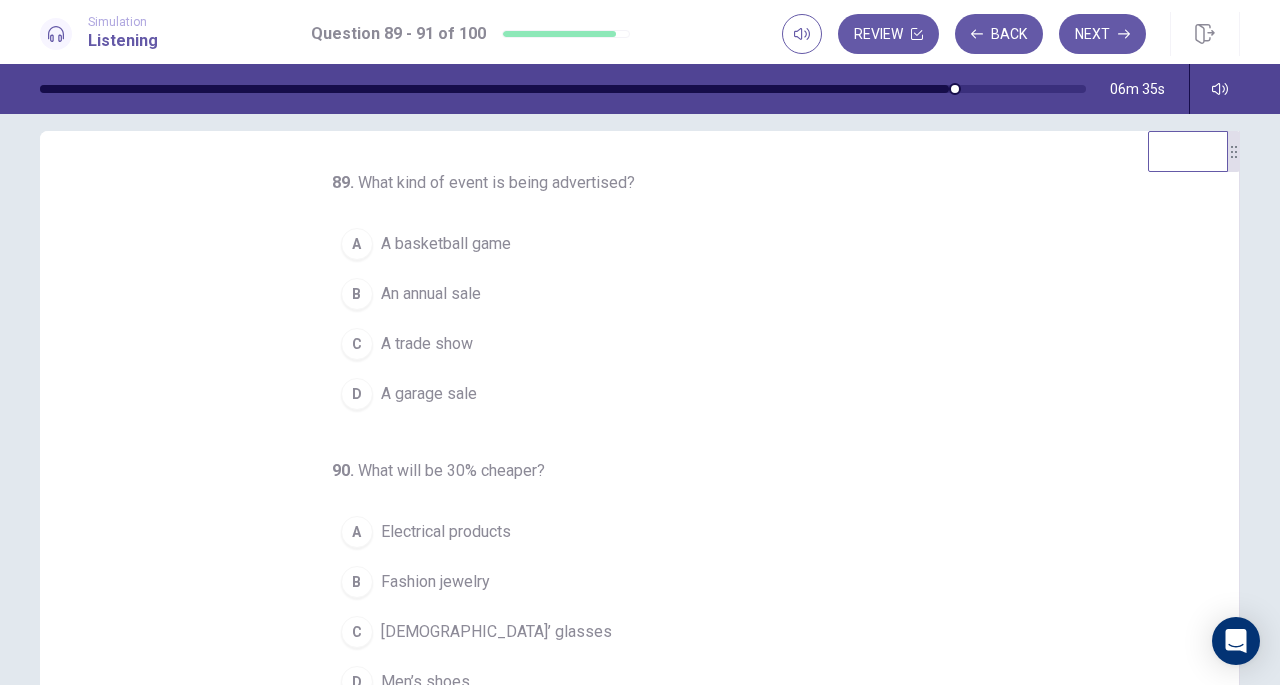 scroll, scrollTop: 21, scrollLeft: 0, axis: vertical 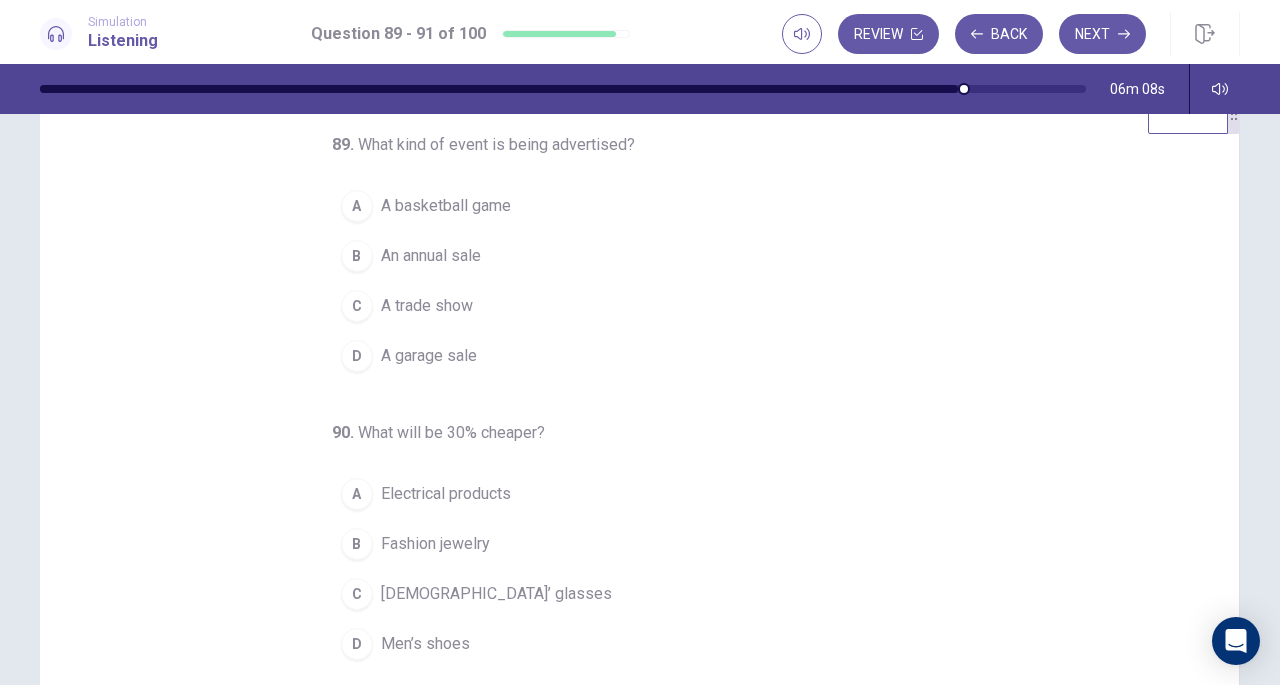 click on "B" at bounding box center [357, 256] 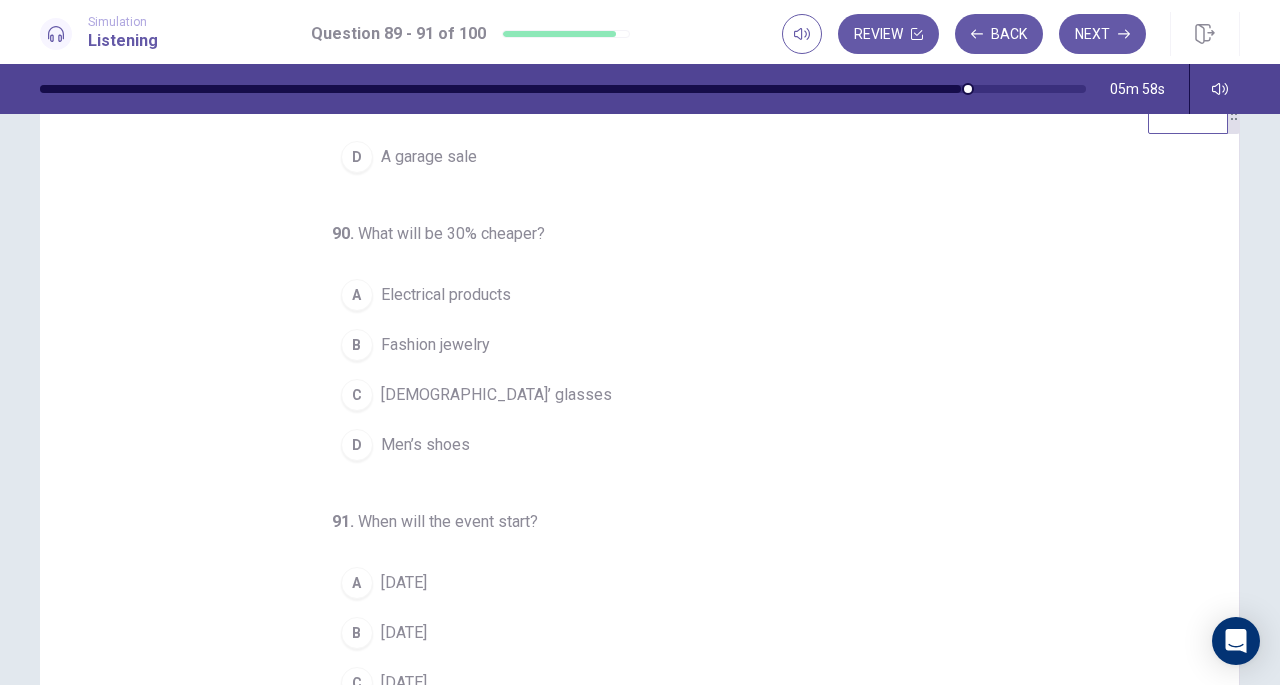 scroll, scrollTop: 200, scrollLeft: 0, axis: vertical 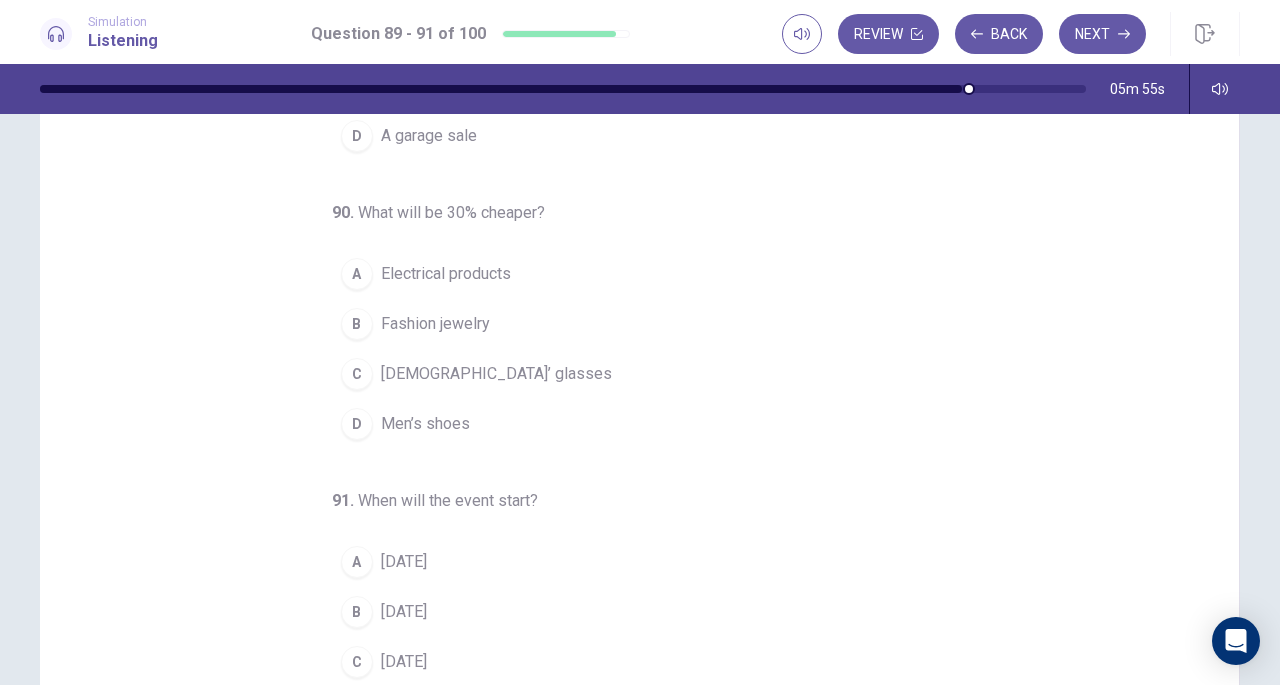 click on "A" at bounding box center (357, 274) 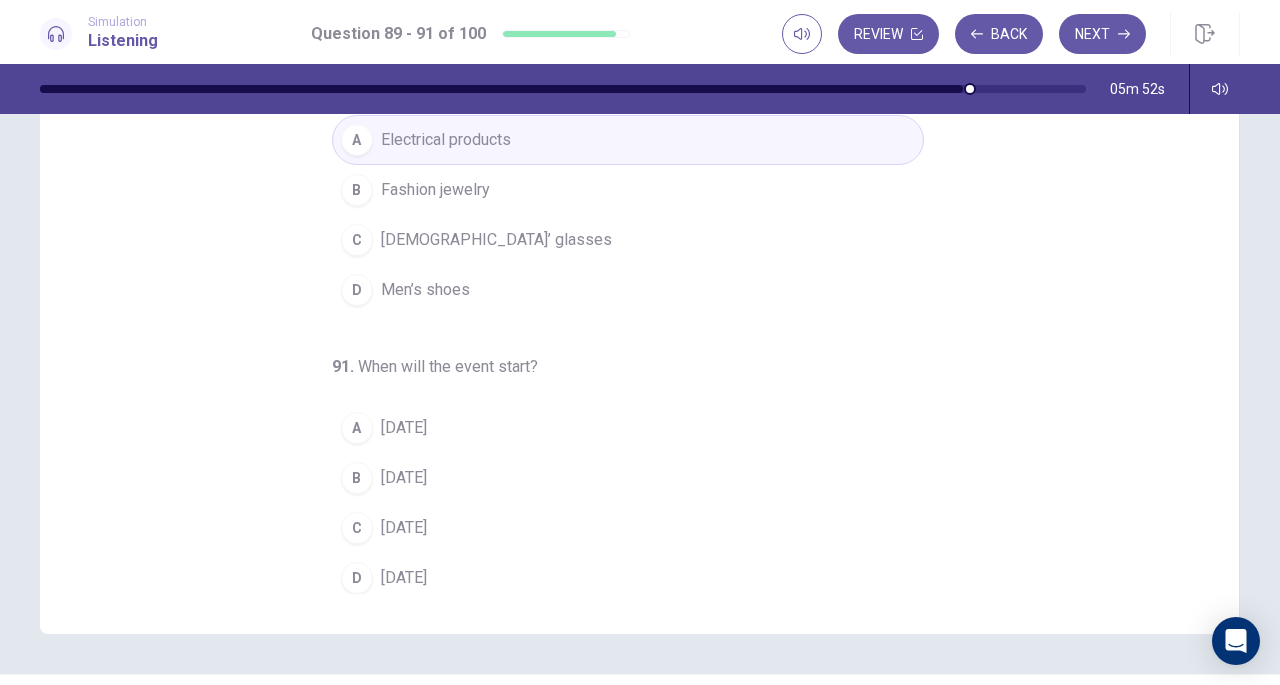 scroll, scrollTop: 216, scrollLeft: 0, axis: vertical 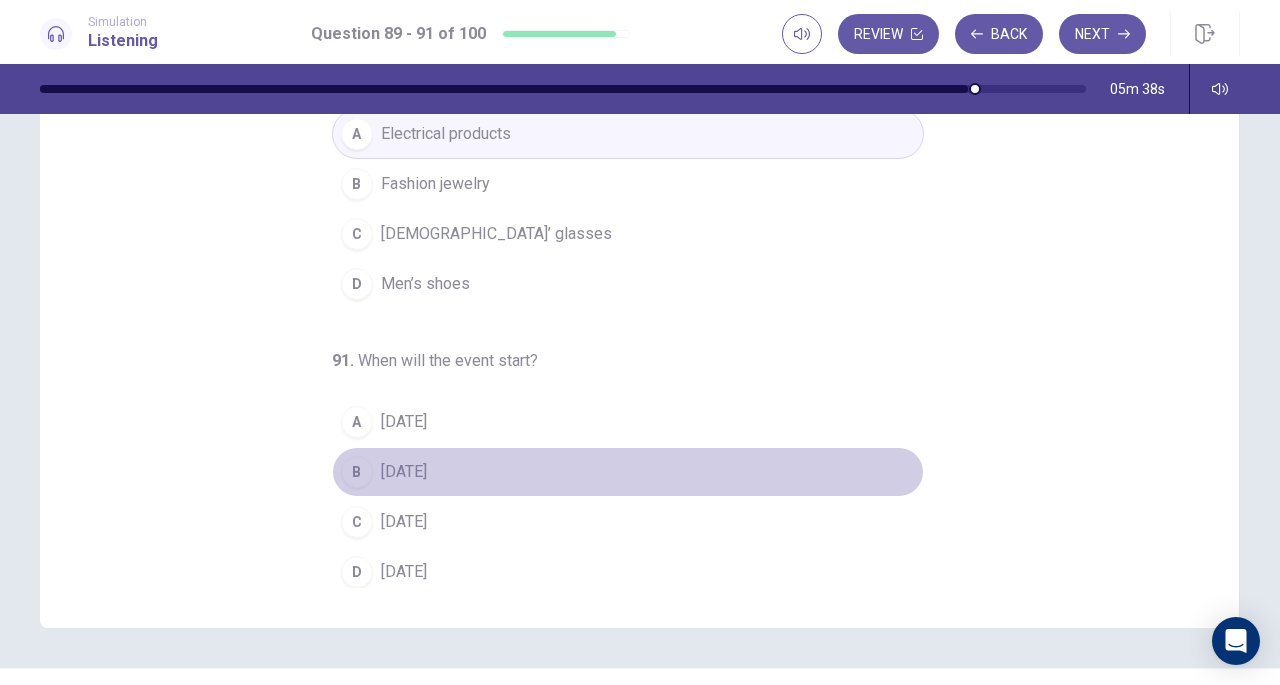 click on "B" at bounding box center [357, 472] 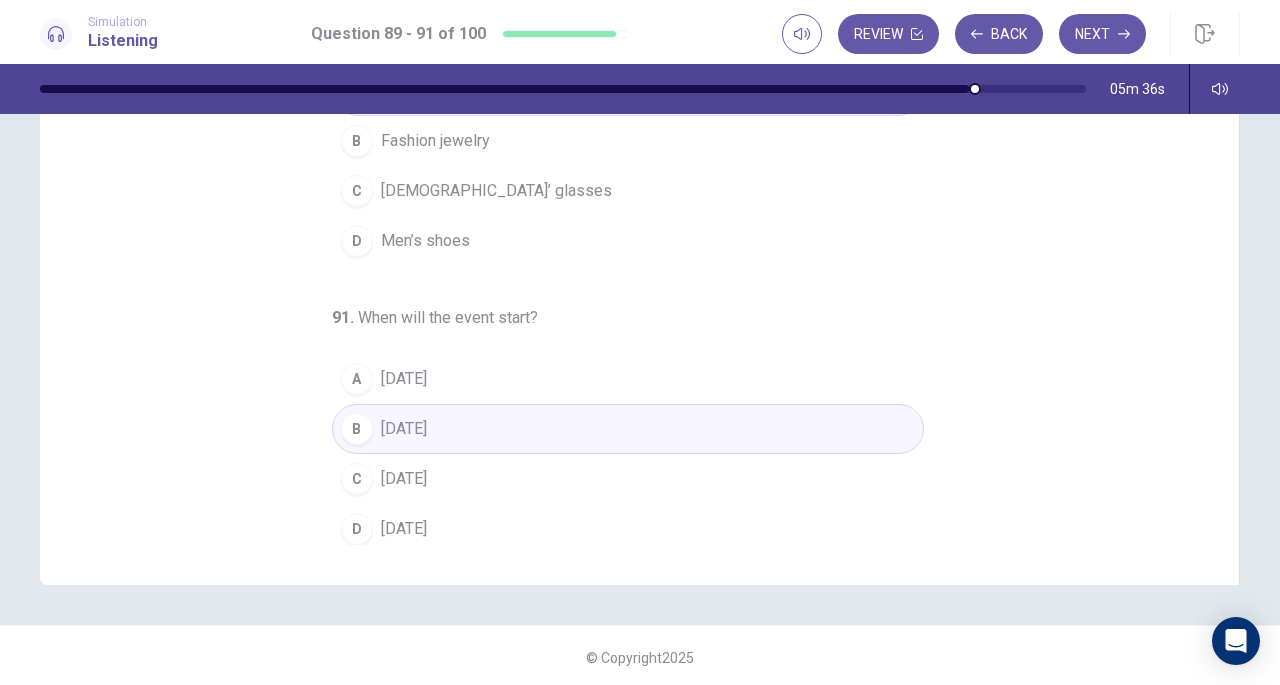 scroll, scrollTop: 265, scrollLeft: 0, axis: vertical 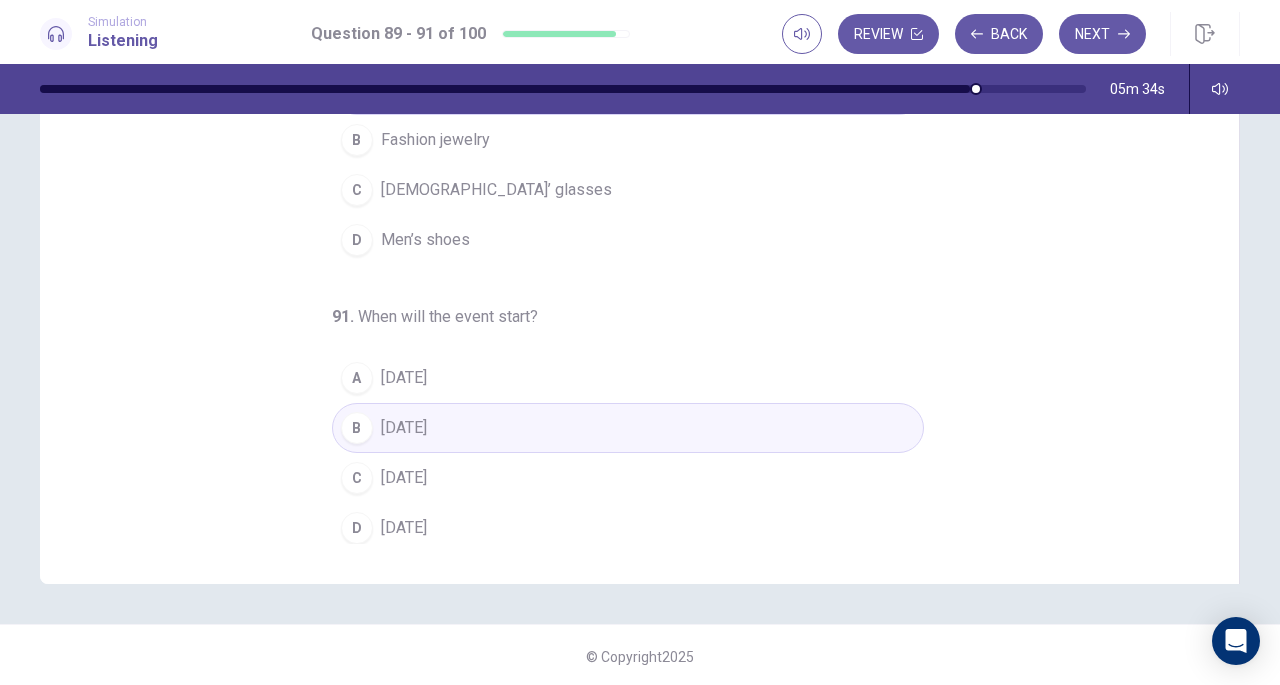 click on "C" at bounding box center [357, 478] 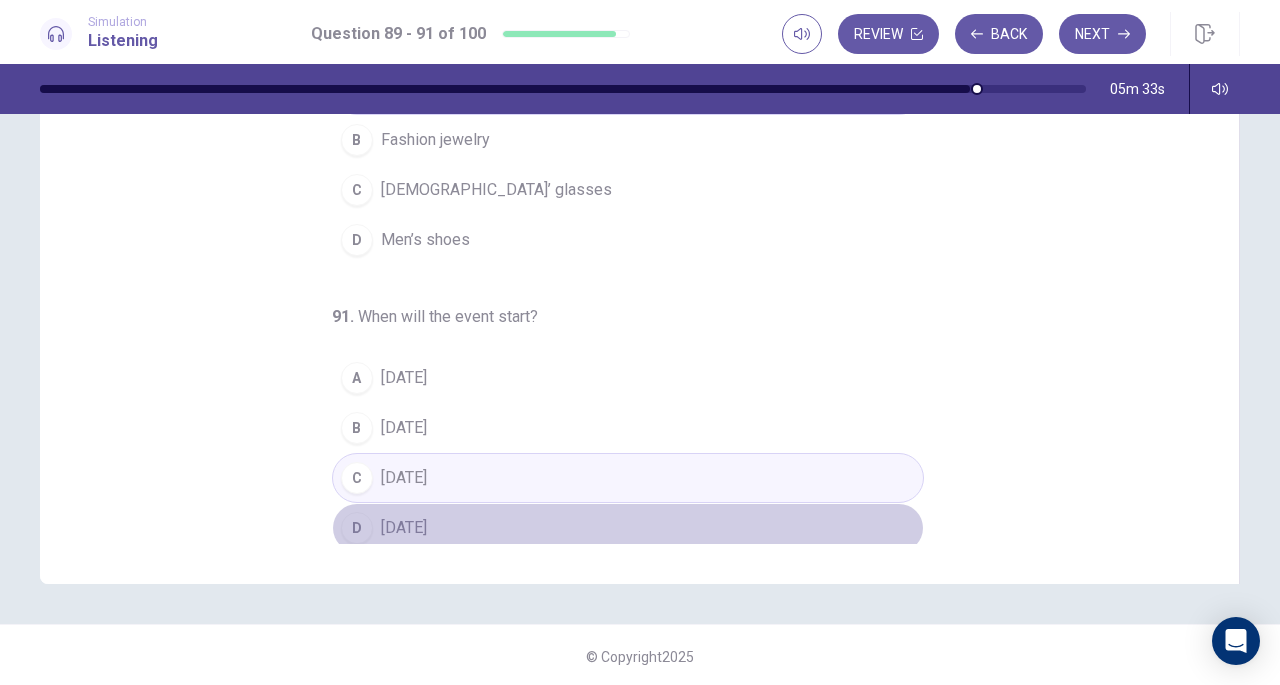 click on "On Sunday" at bounding box center [404, 528] 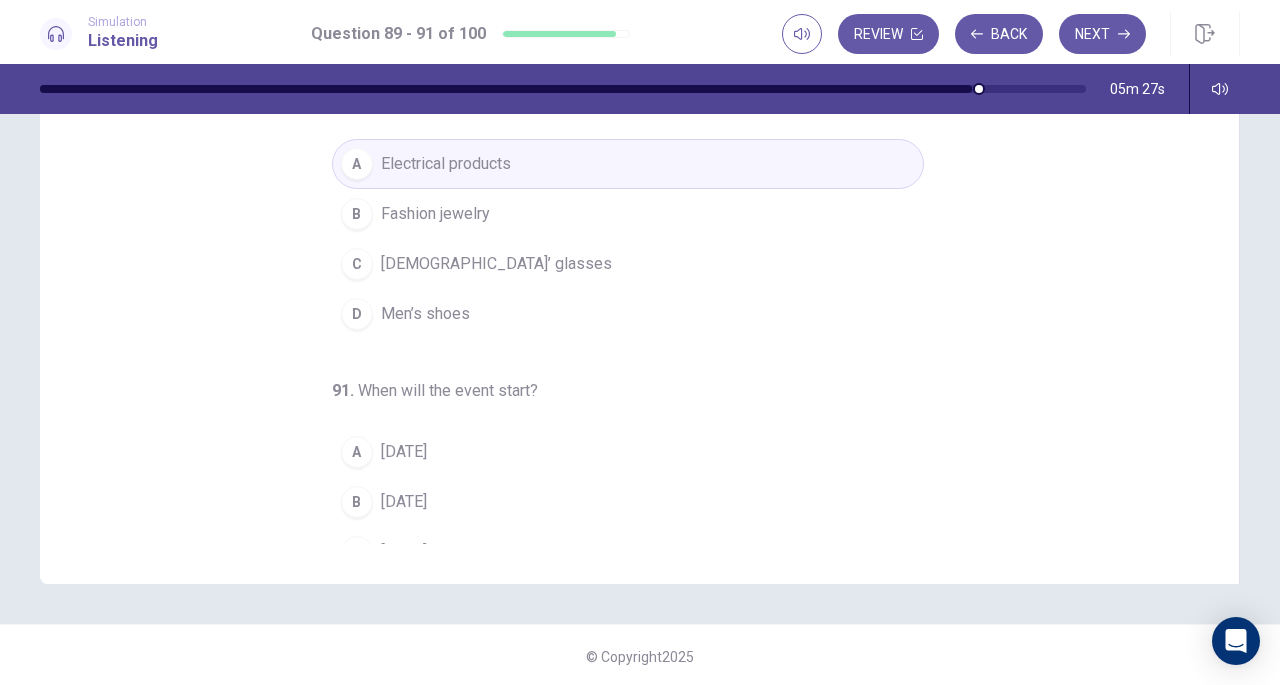 scroll, scrollTop: 0, scrollLeft: 0, axis: both 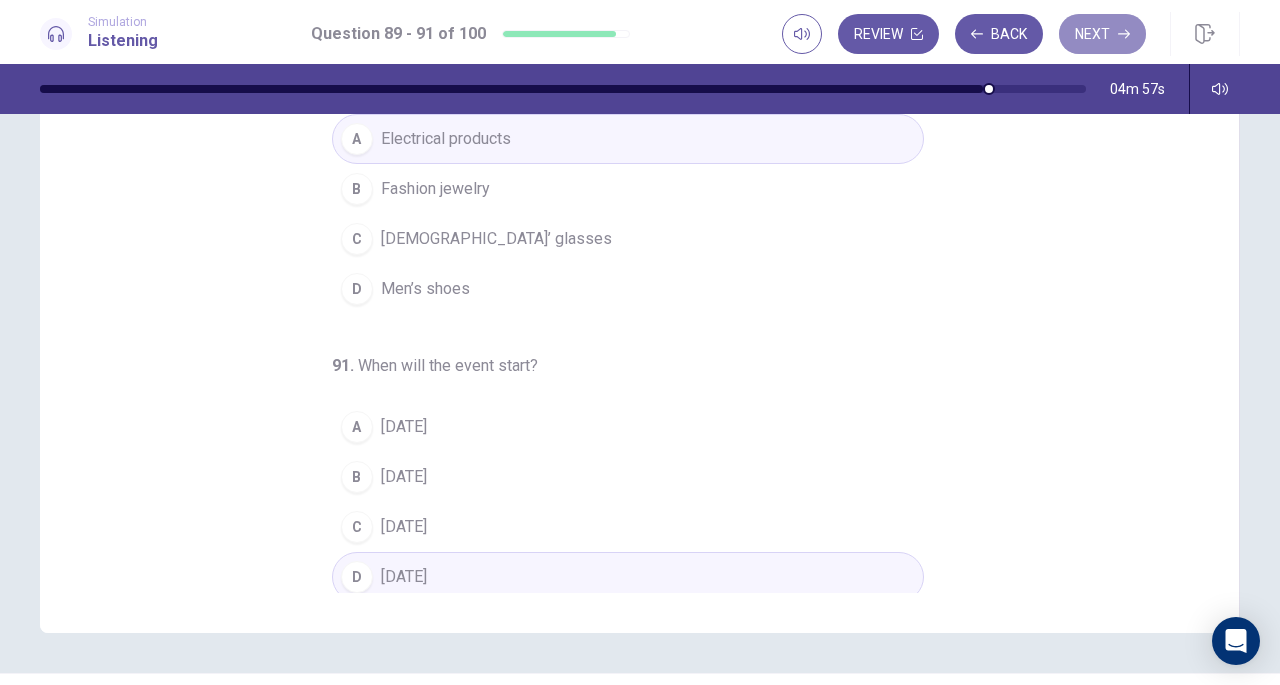 click on "Next" at bounding box center (1102, 34) 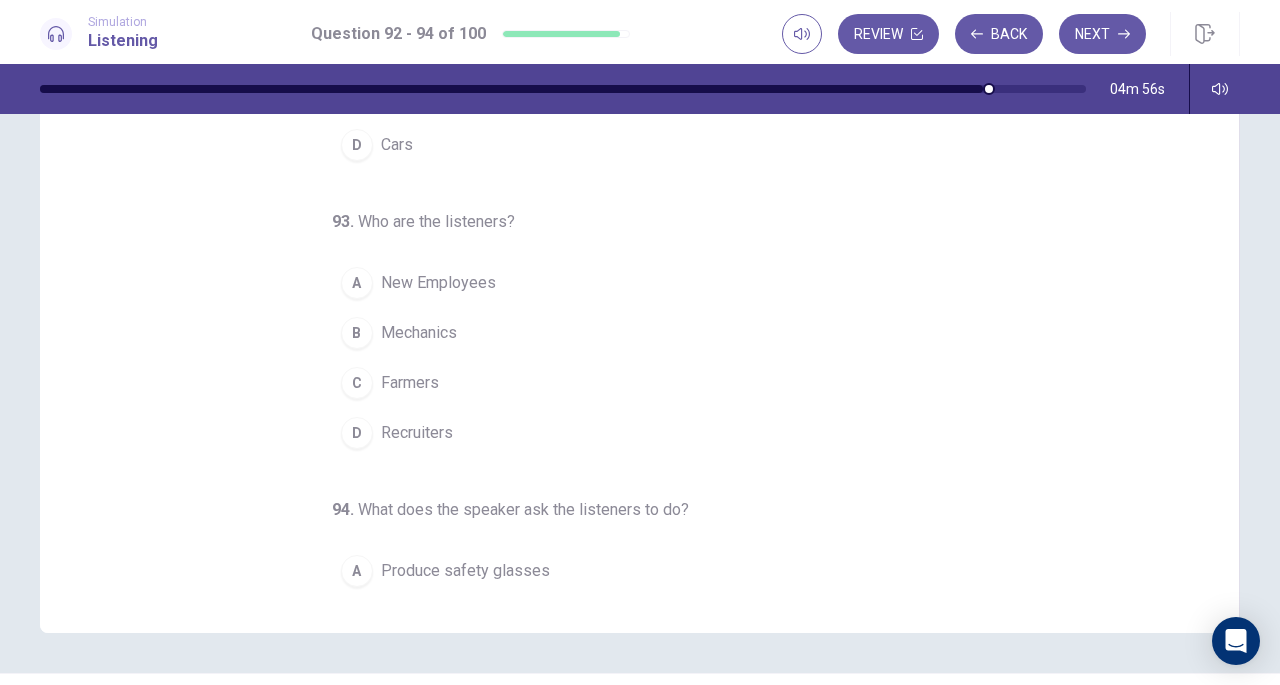 scroll, scrollTop: 0, scrollLeft: 0, axis: both 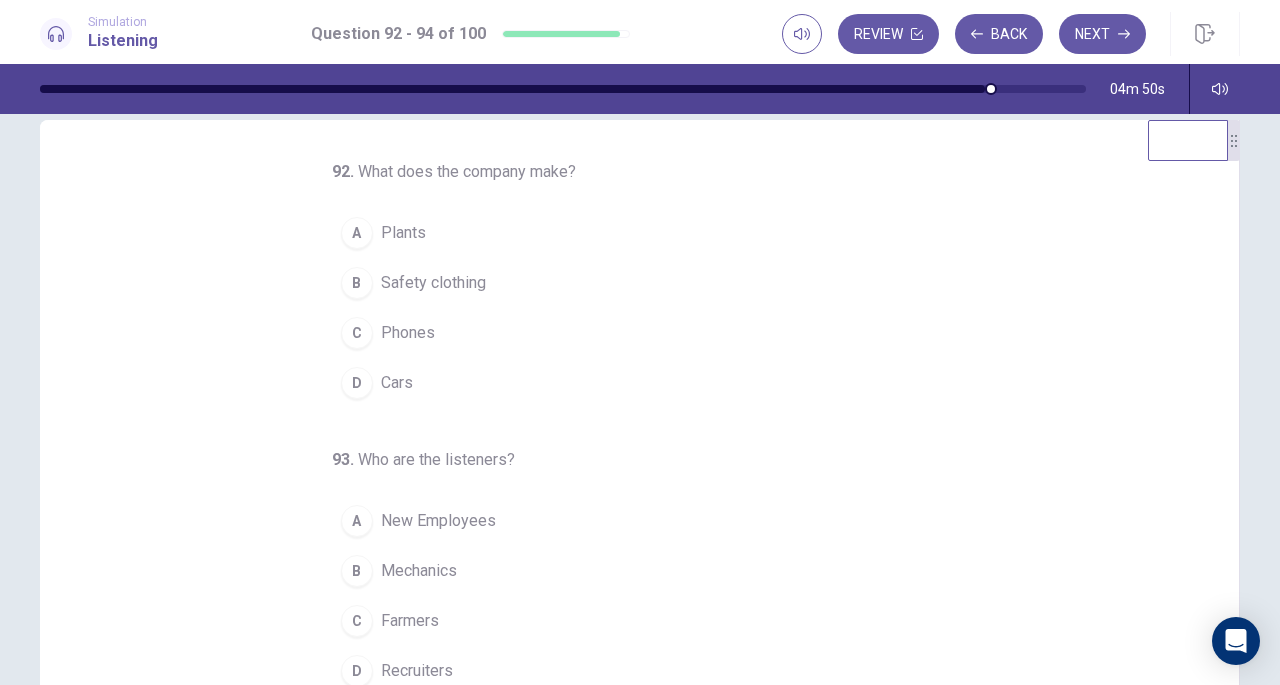 click on "Cars" at bounding box center [397, 383] 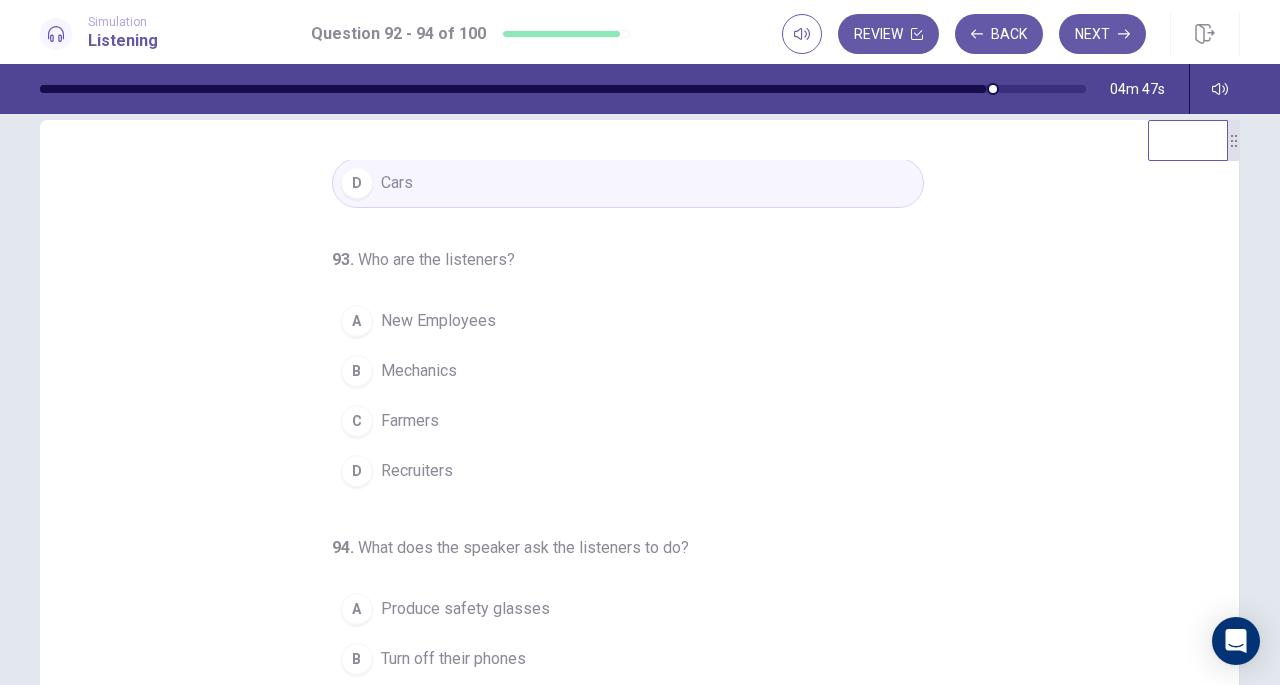 scroll, scrollTop: 200, scrollLeft: 0, axis: vertical 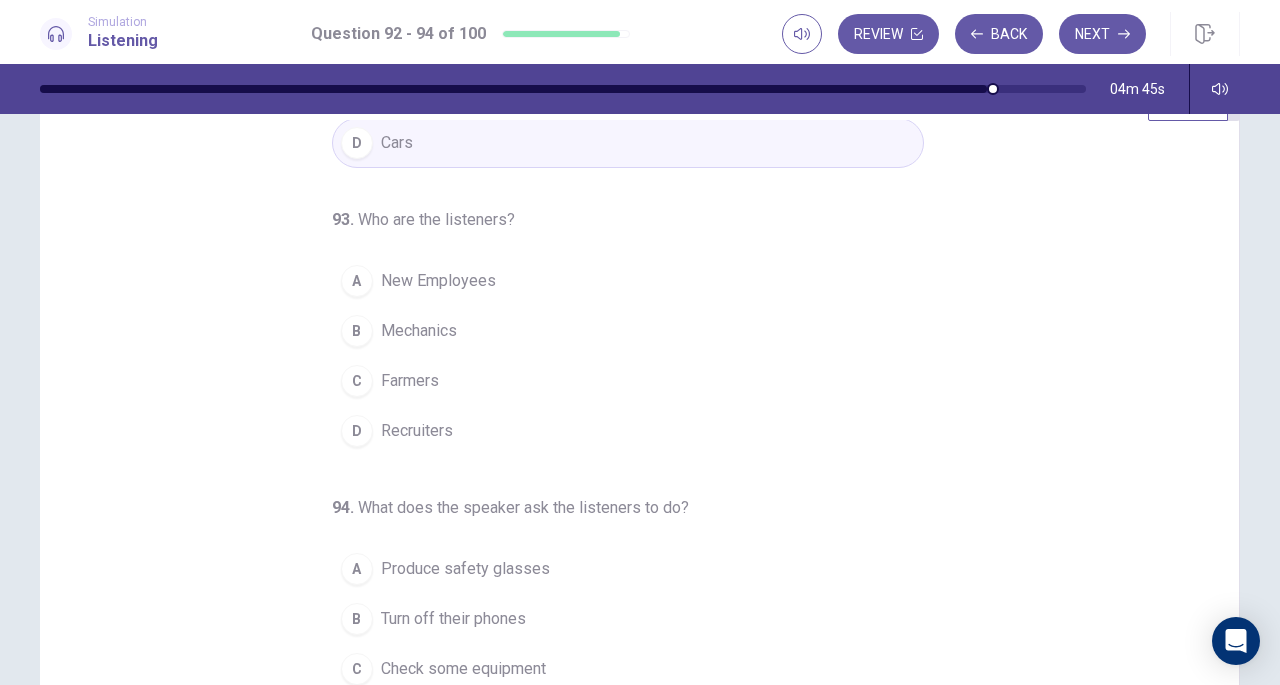 click on "New Employees" at bounding box center (438, 281) 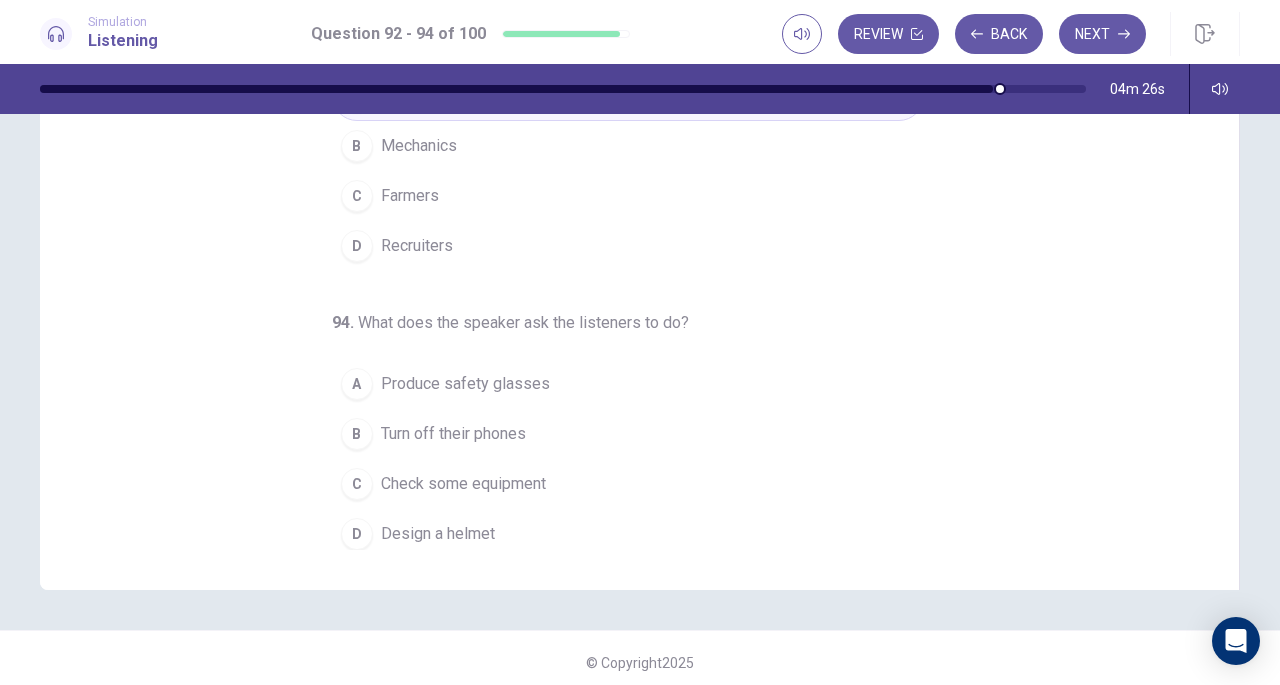 scroll, scrollTop: 263, scrollLeft: 0, axis: vertical 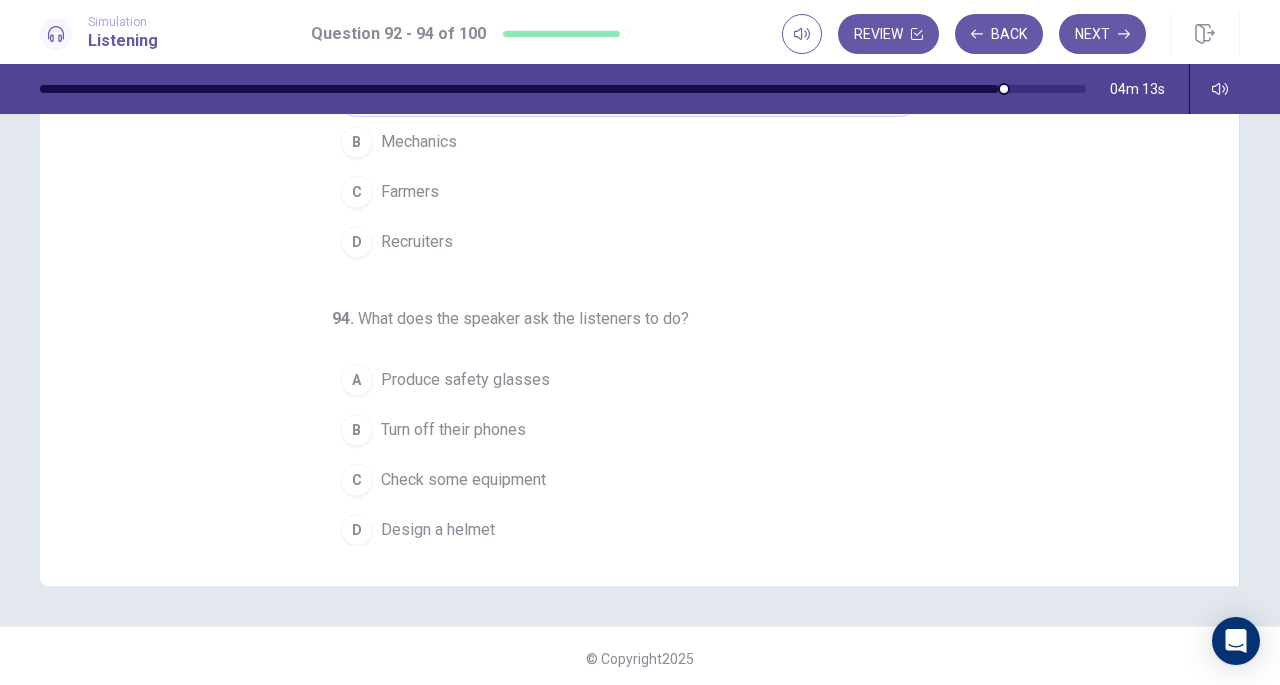 click on "Turn off their phones" at bounding box center (453, 430) 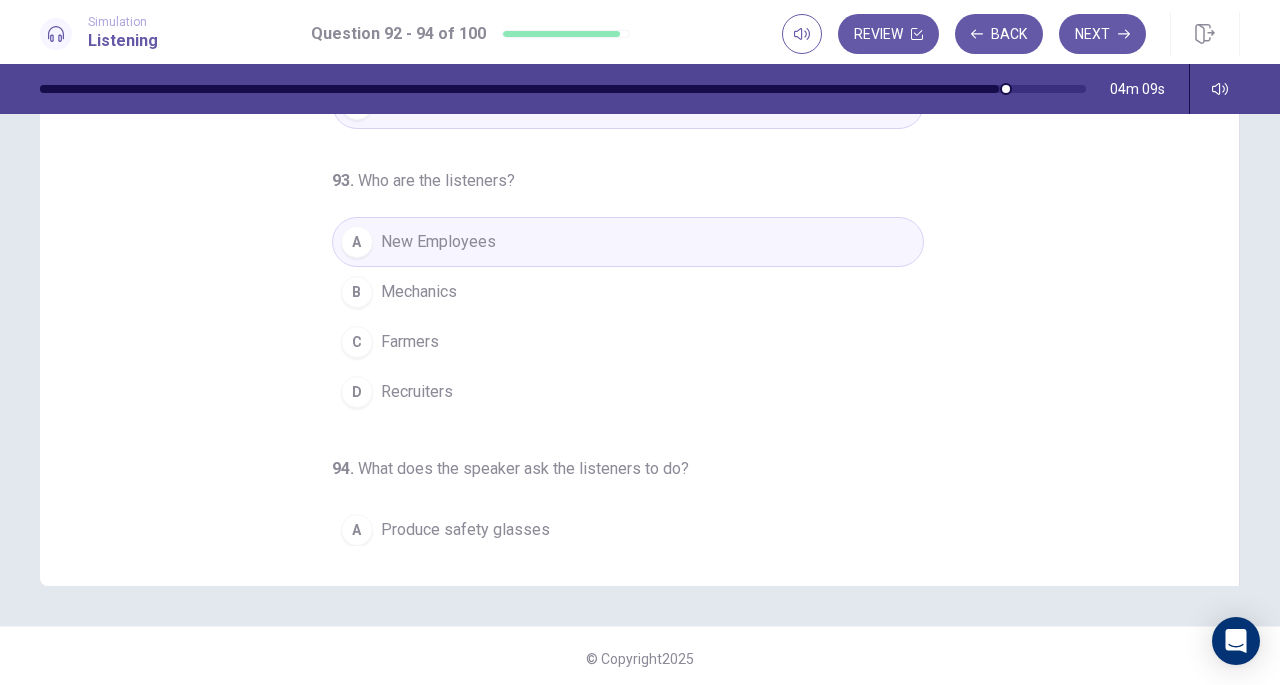 scroll, scrollTop: 0, scrollLeft: 0, axis: both 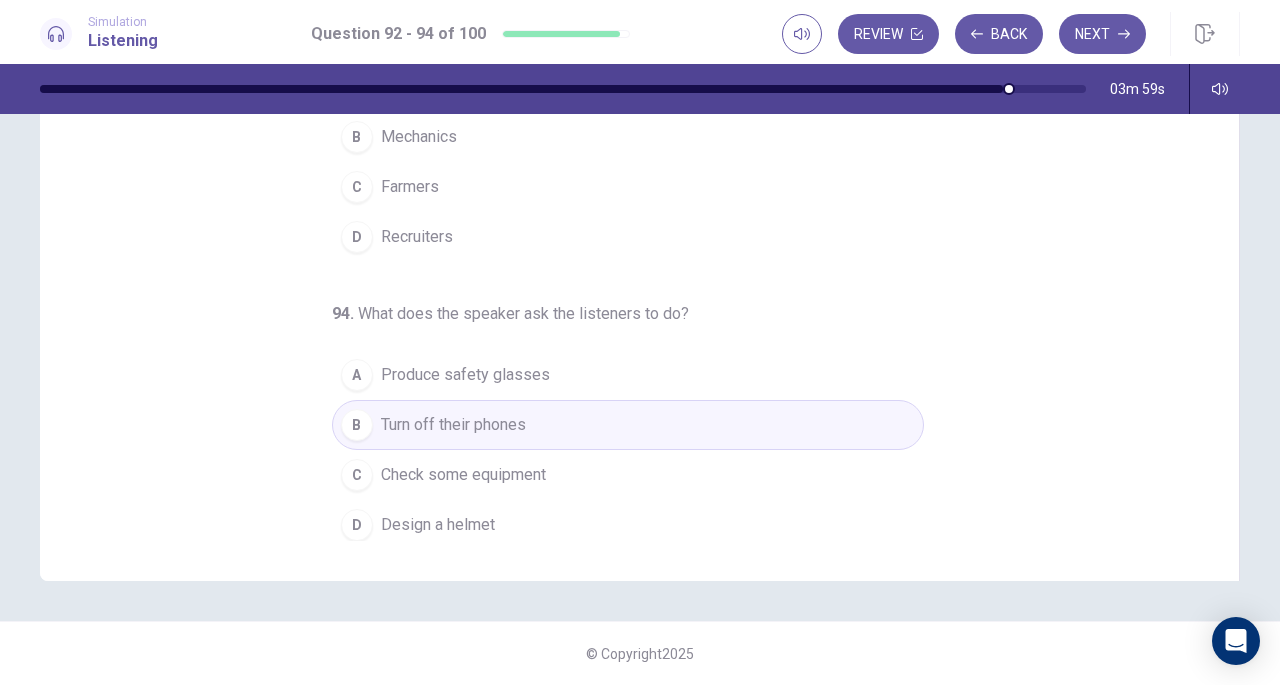 click on "Next" at bounding box center (1102, 34) 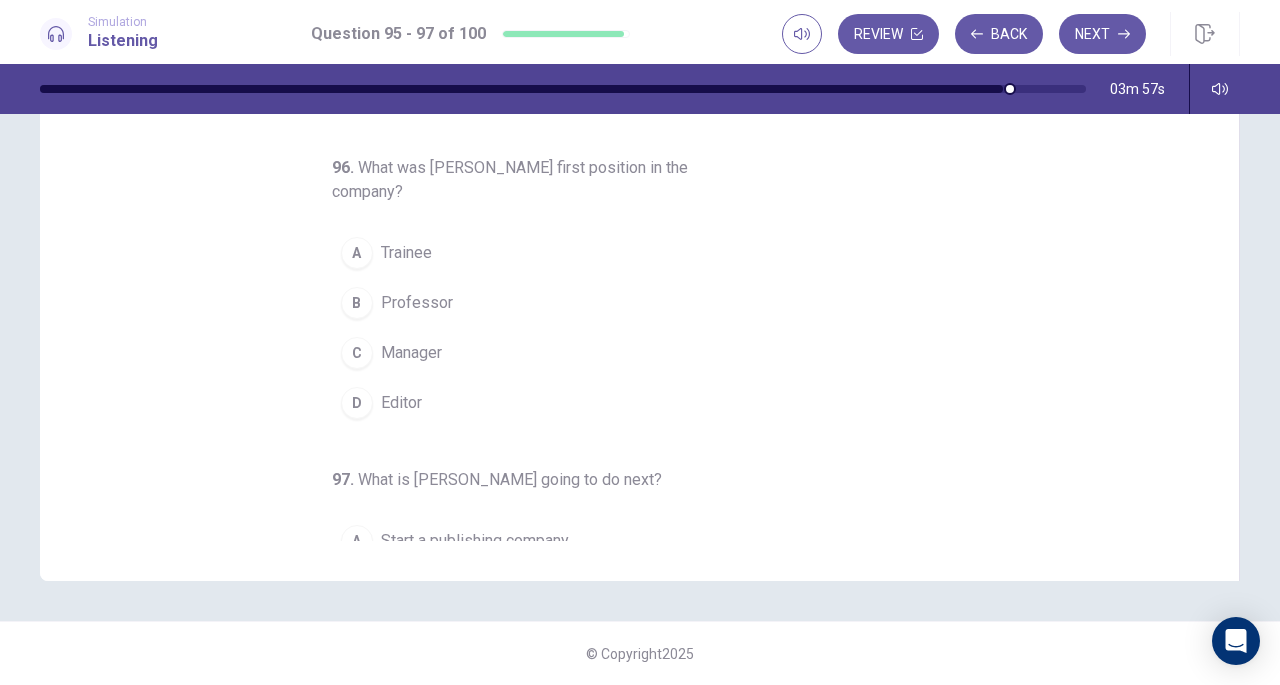 scroll, scrollTop: 0, scrollLeft: 0, axis: both 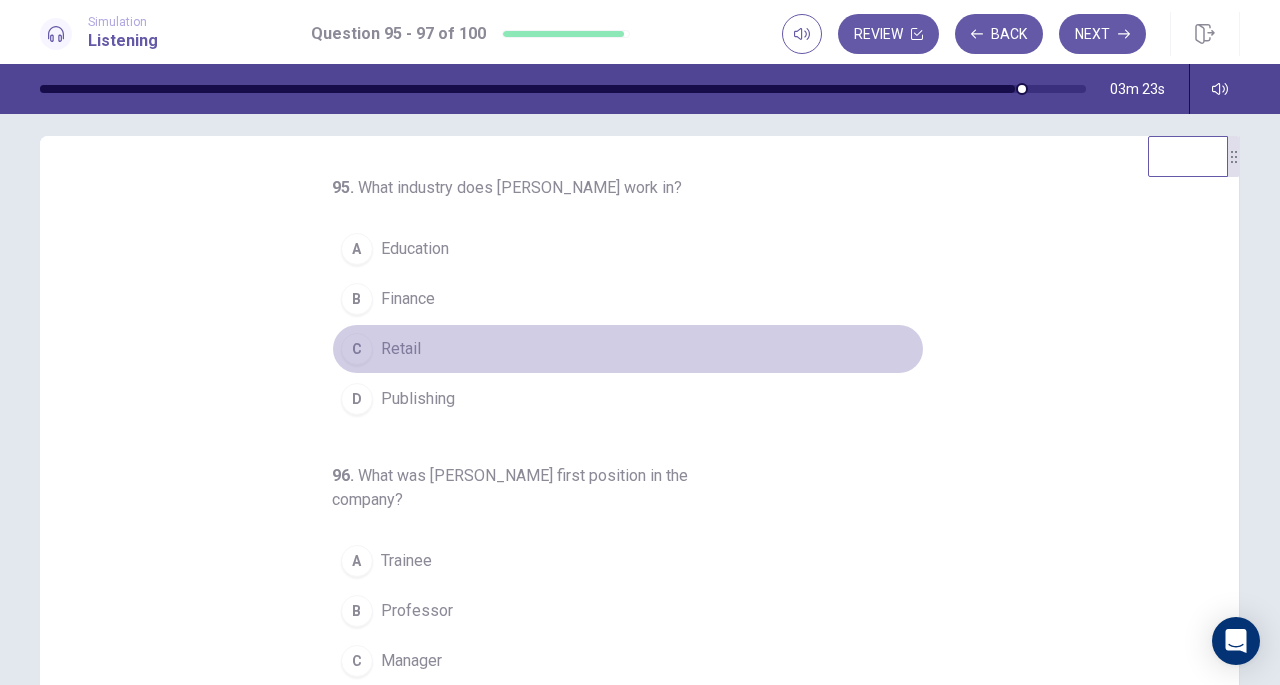 click on "C Retail" at bounding box center [628, 349] 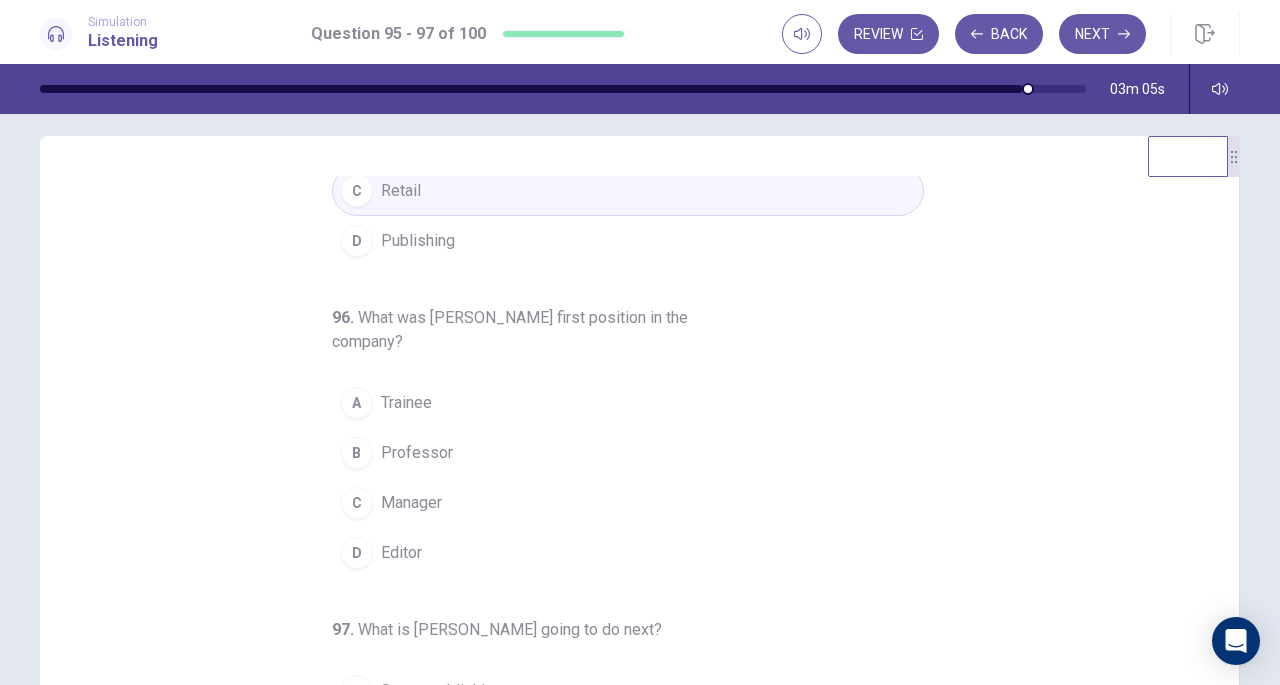 scroll, scrollTop: 180, scrollLeft: 0, axis: vertical 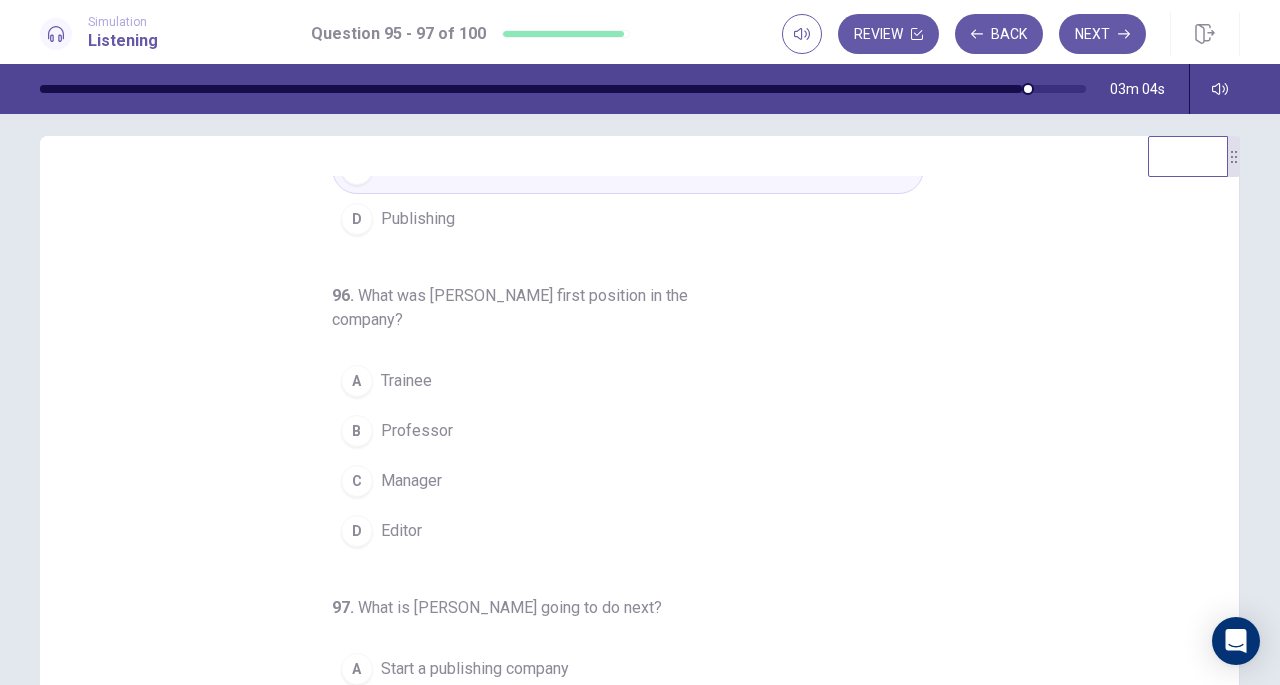 click on "Trainee" at bounding box center (406, 381) 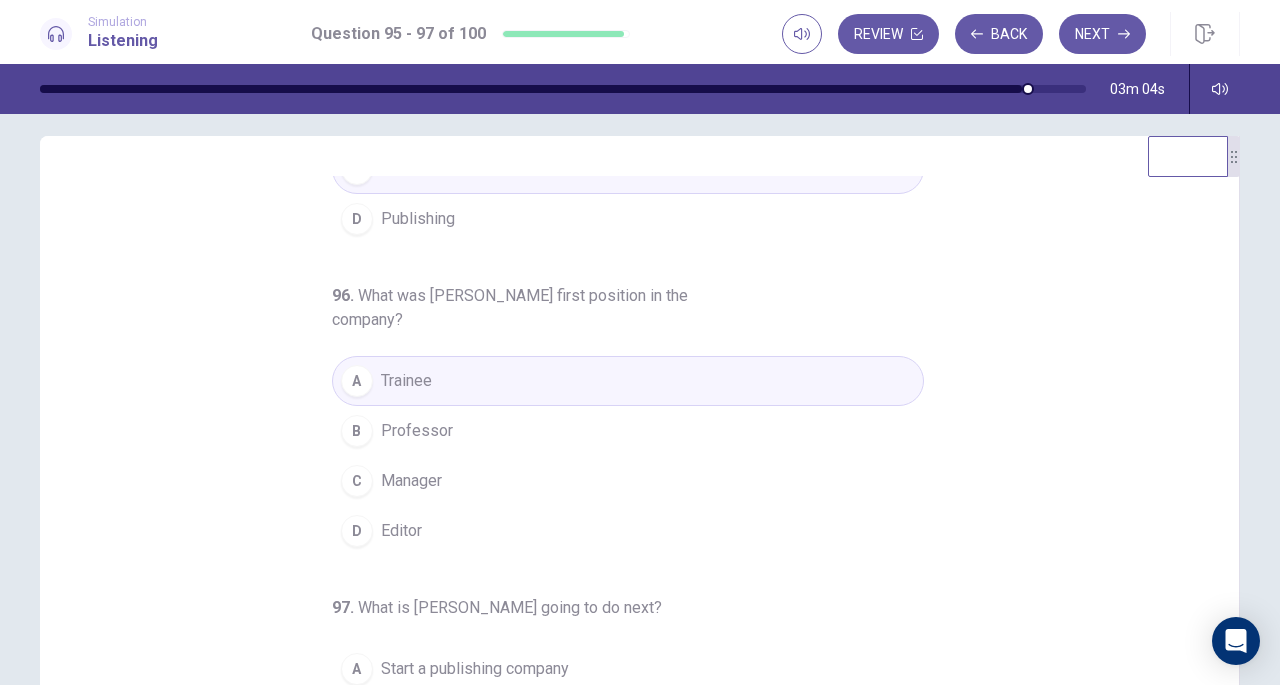 scroll, scrollTop: 224, scrollLeft: 0, axis: vertical 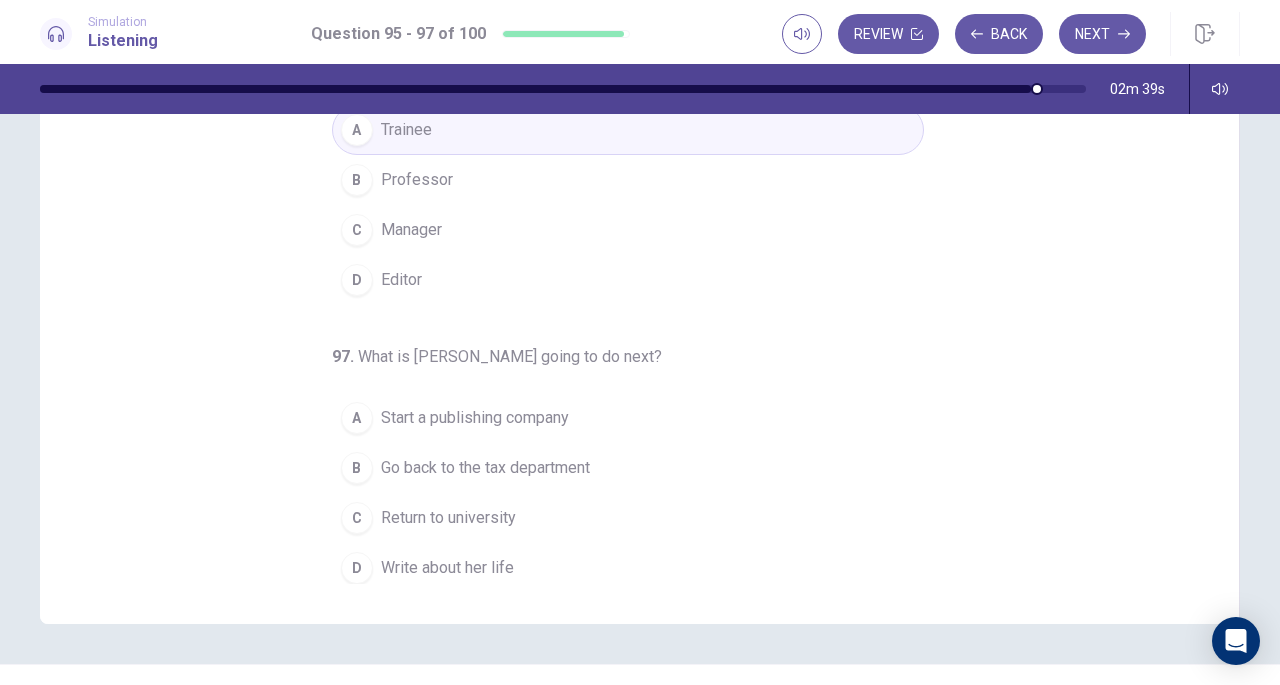 click on "Write about her life" at bounding box center (447, 568) 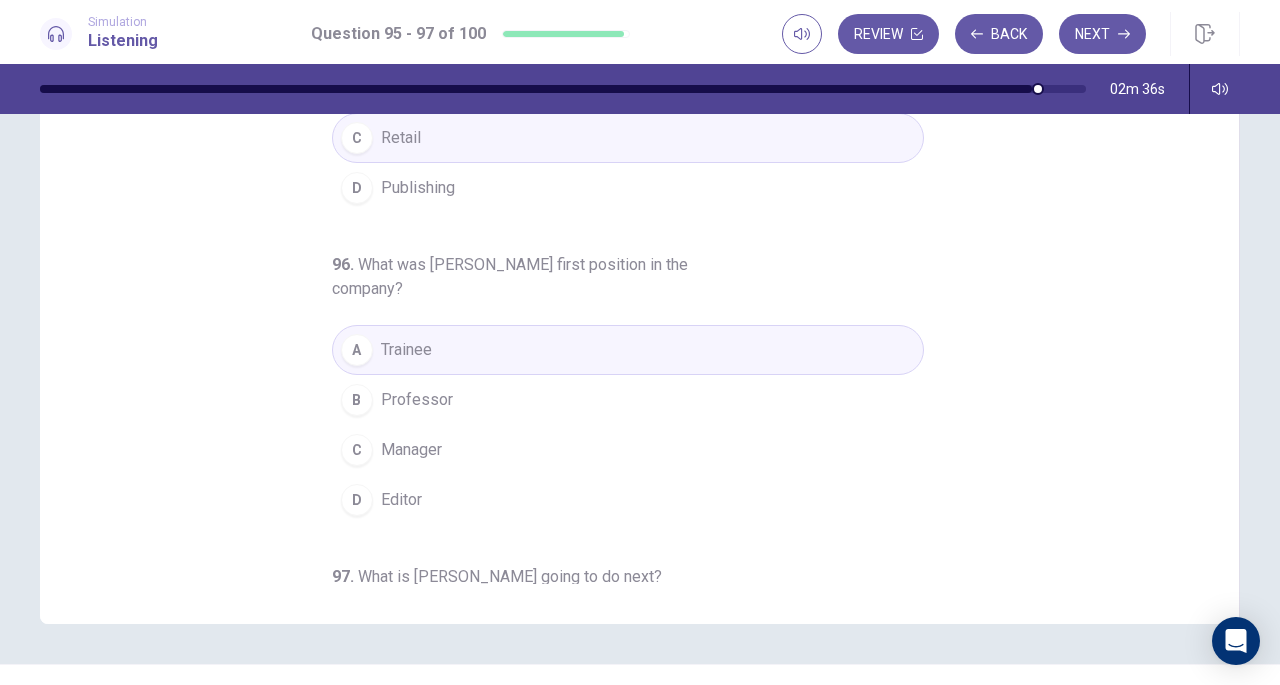 scroll, scrollTop: 0, scrollLeft: 0, axis: both 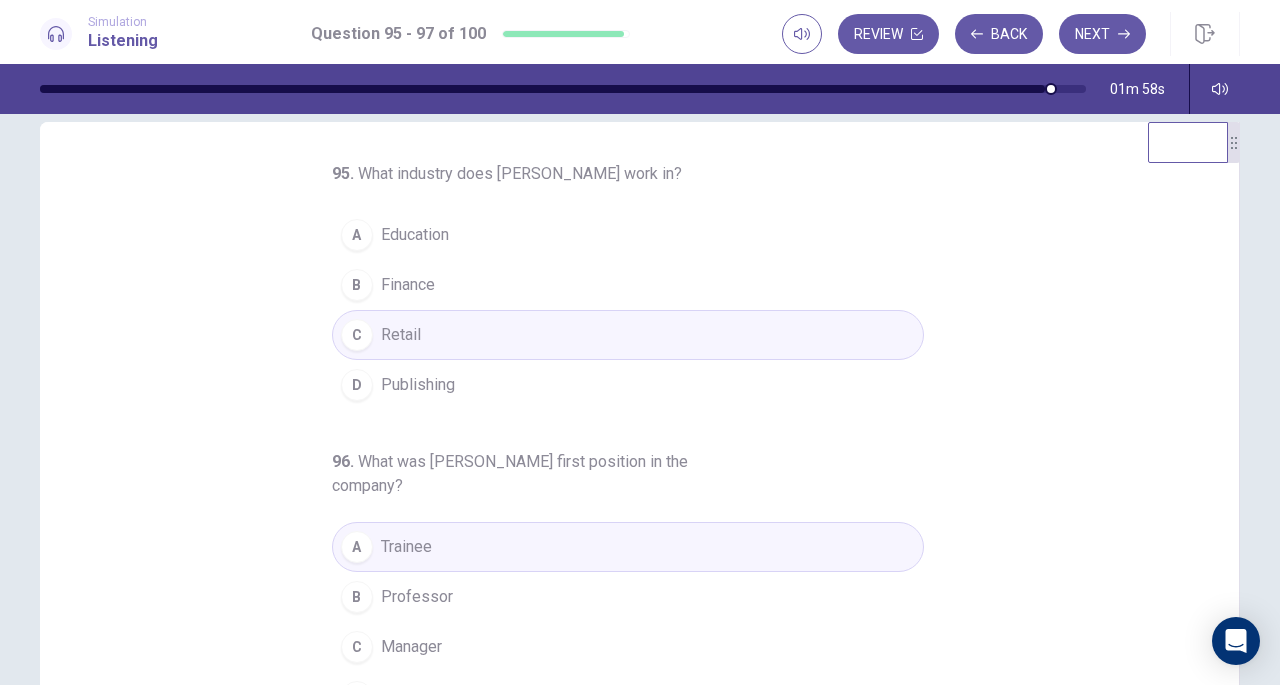 click on "Next" at bounding box center [1102, 34] 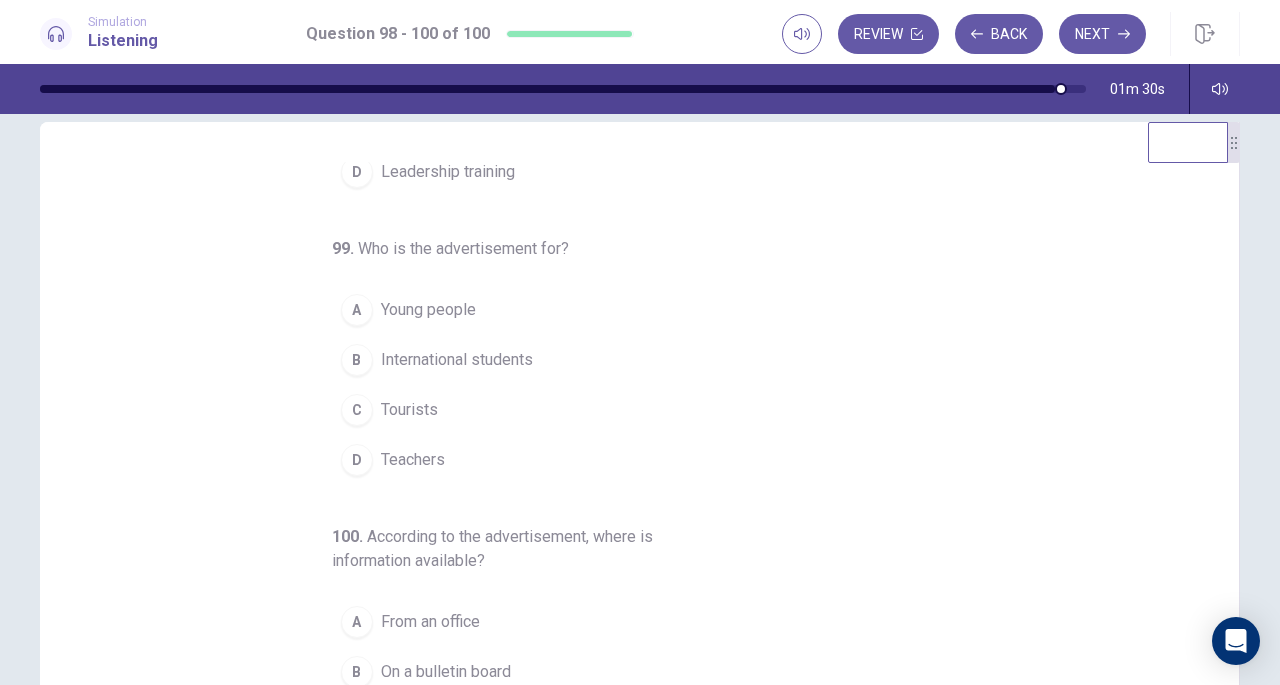 scroll, scrollTop: 224, scrollLeft: 0, axis: vertical 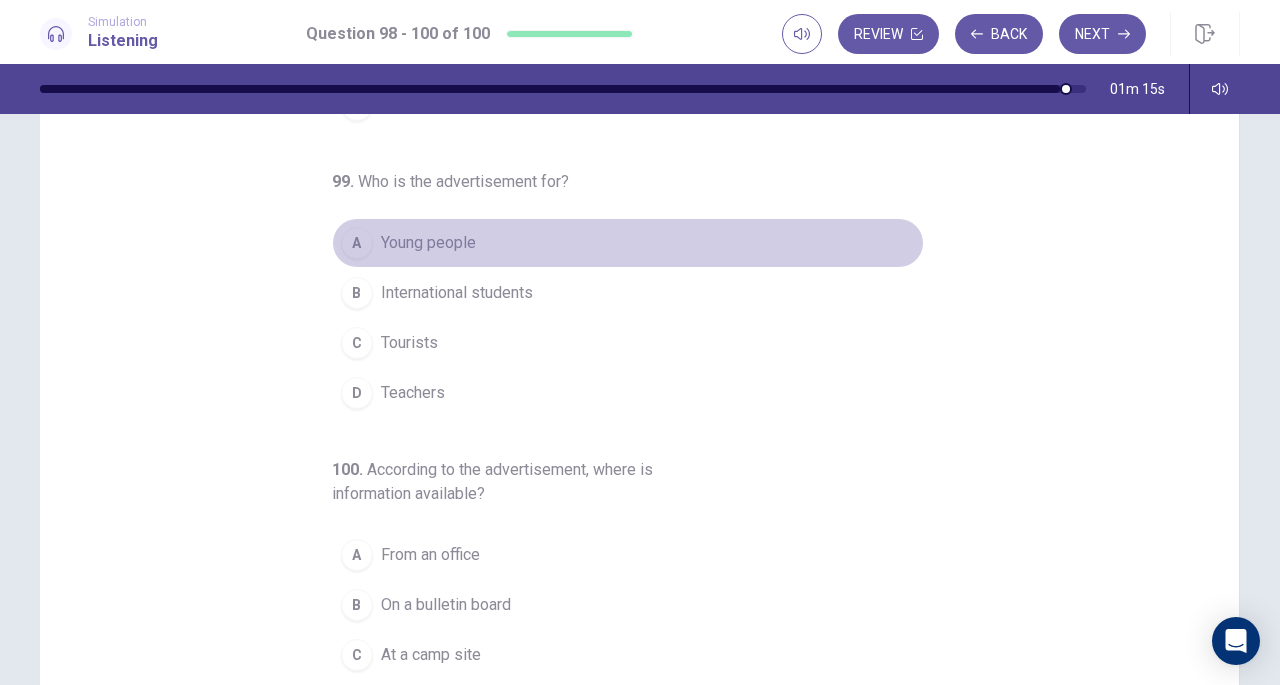 click on "Young people" at bounding box center [428, 243] 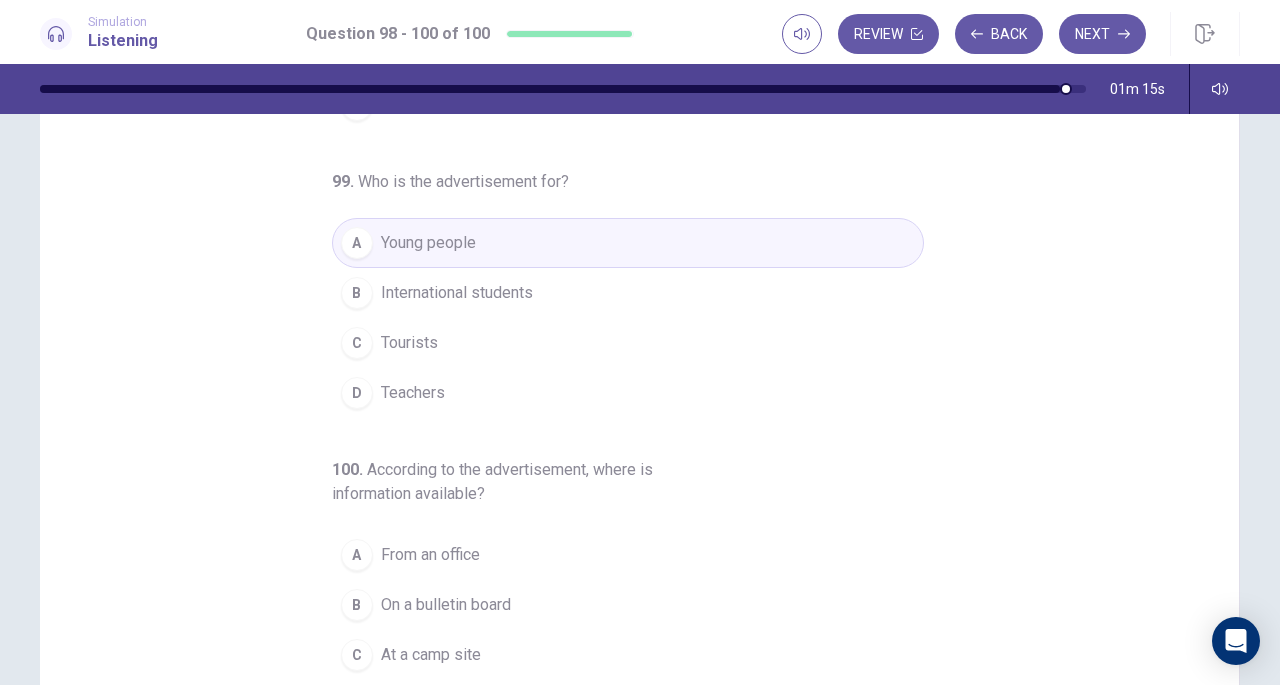 scroll, scrollTop: 224, scrollLeft: 0, axis: vertical 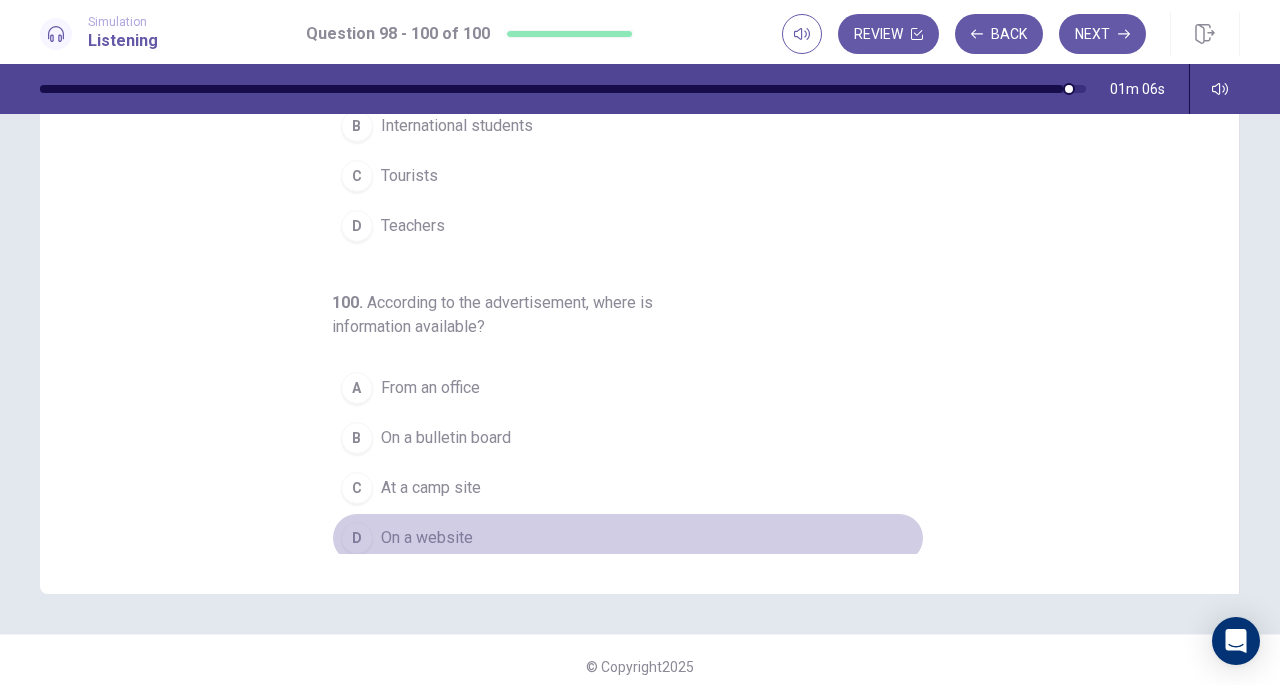 click on "On a website" at bounding box center [427, 538] 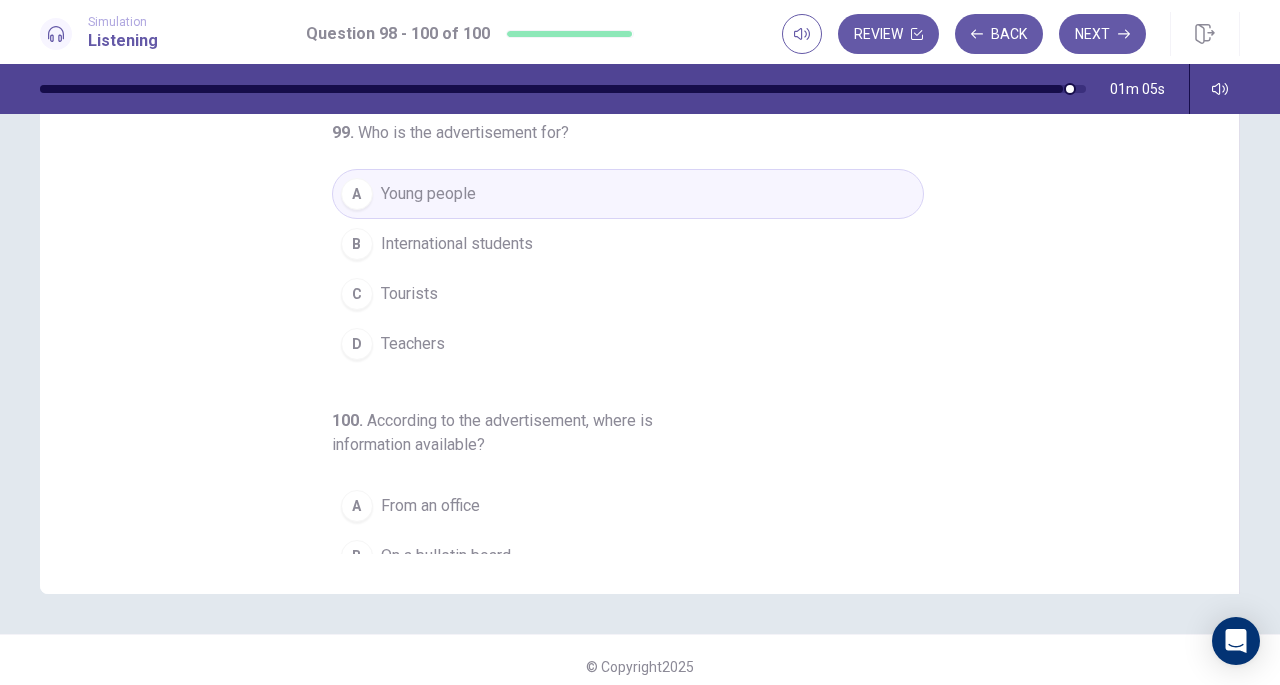 scroll, scrollTop: 0, scrollLeft: 0, axis: both 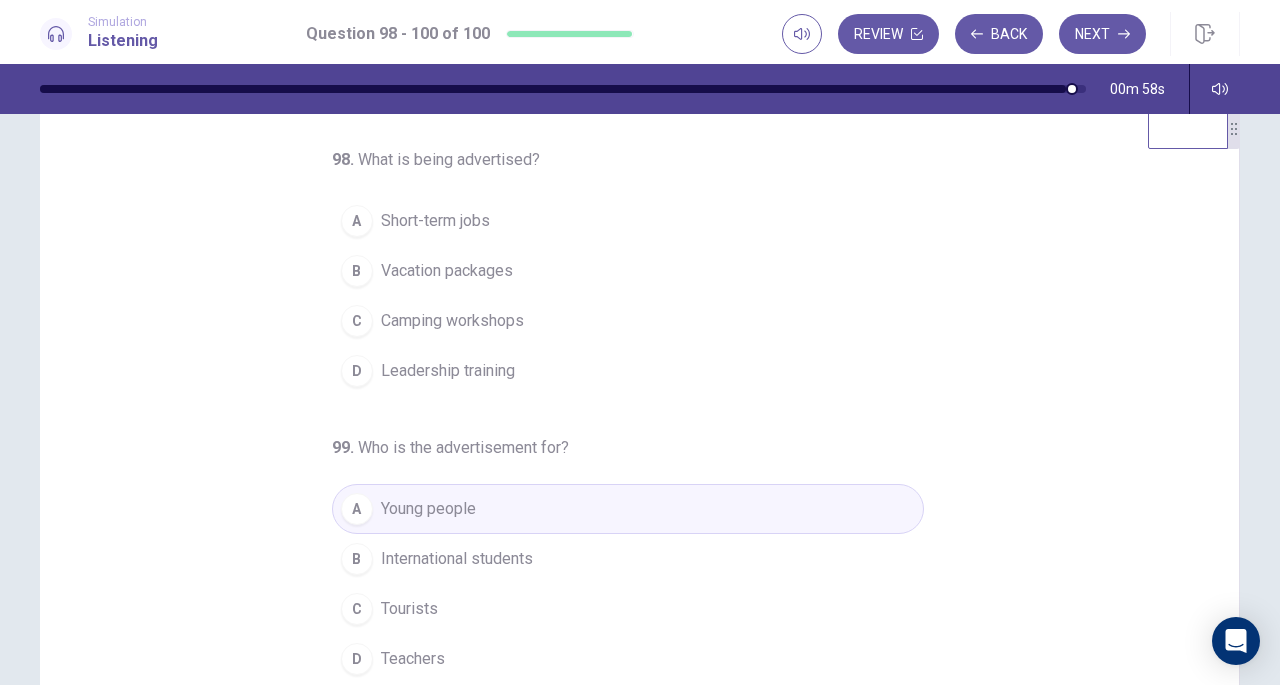 click on "Short-term jobs" at bounding box center (435, 221) 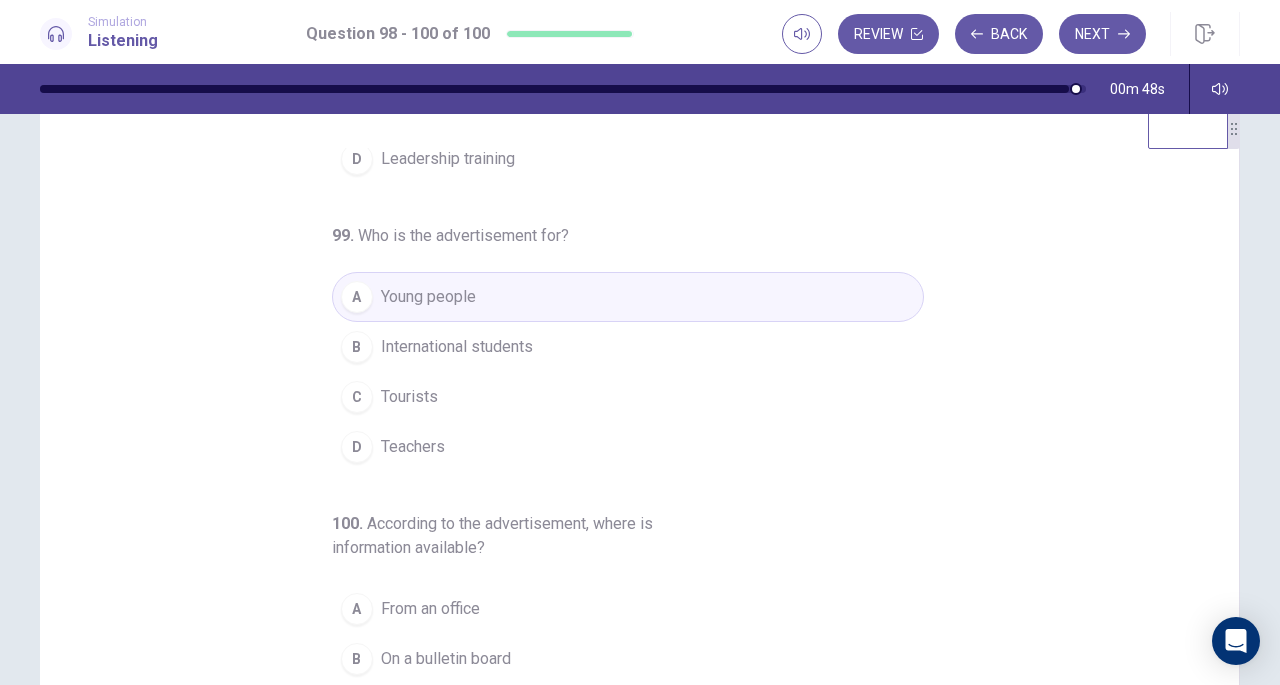scroll, scrollTop: 224, scrollLeft: 0, axis: vertical 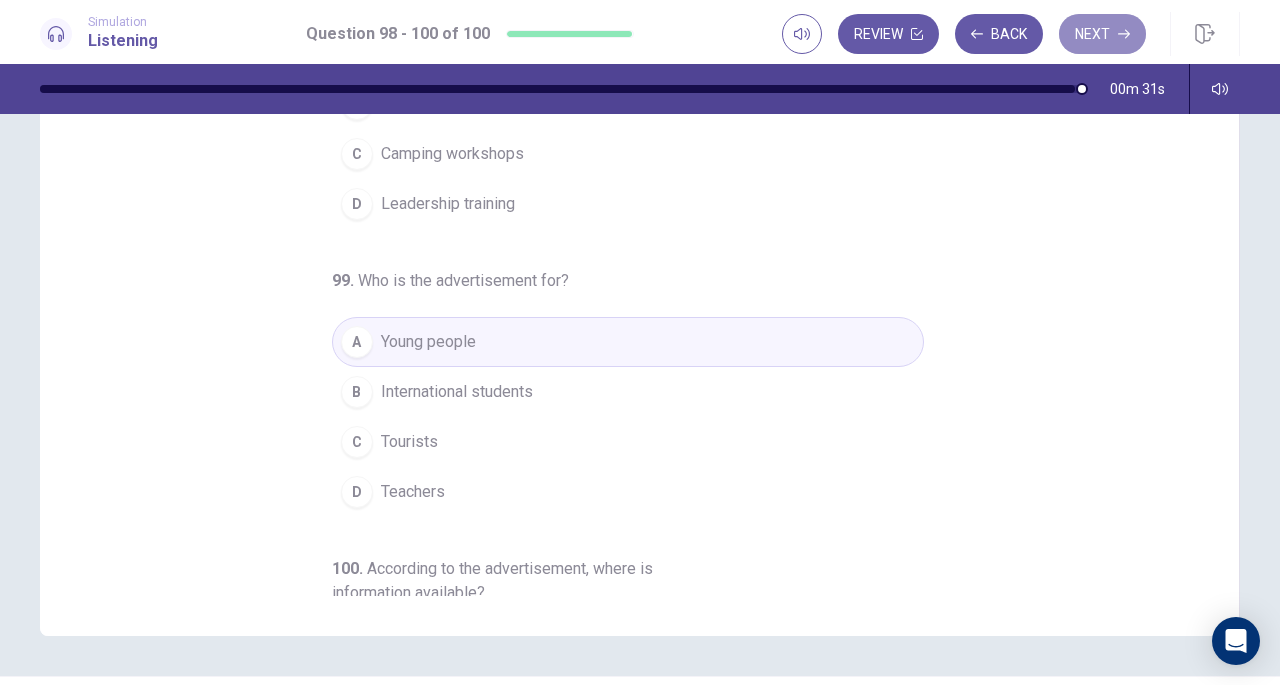 click on "Next" at bounding box center [1102, 34] 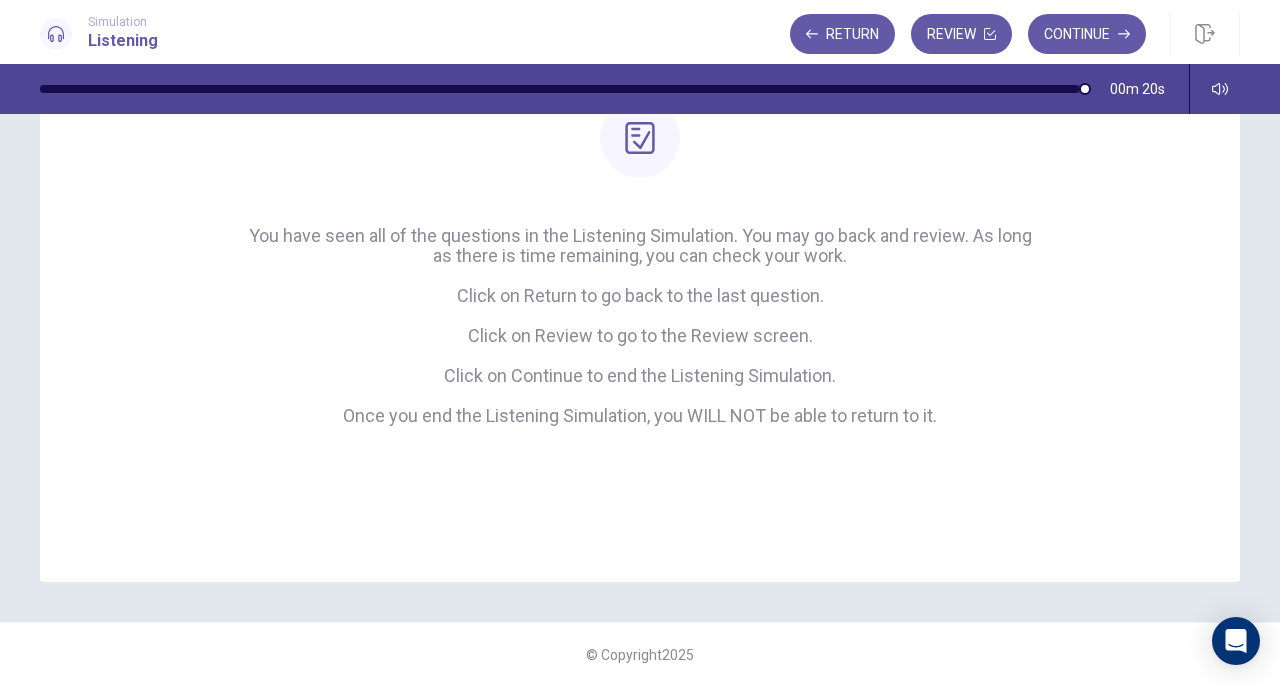 click on "Continue" at bounding box center (1087, 34) 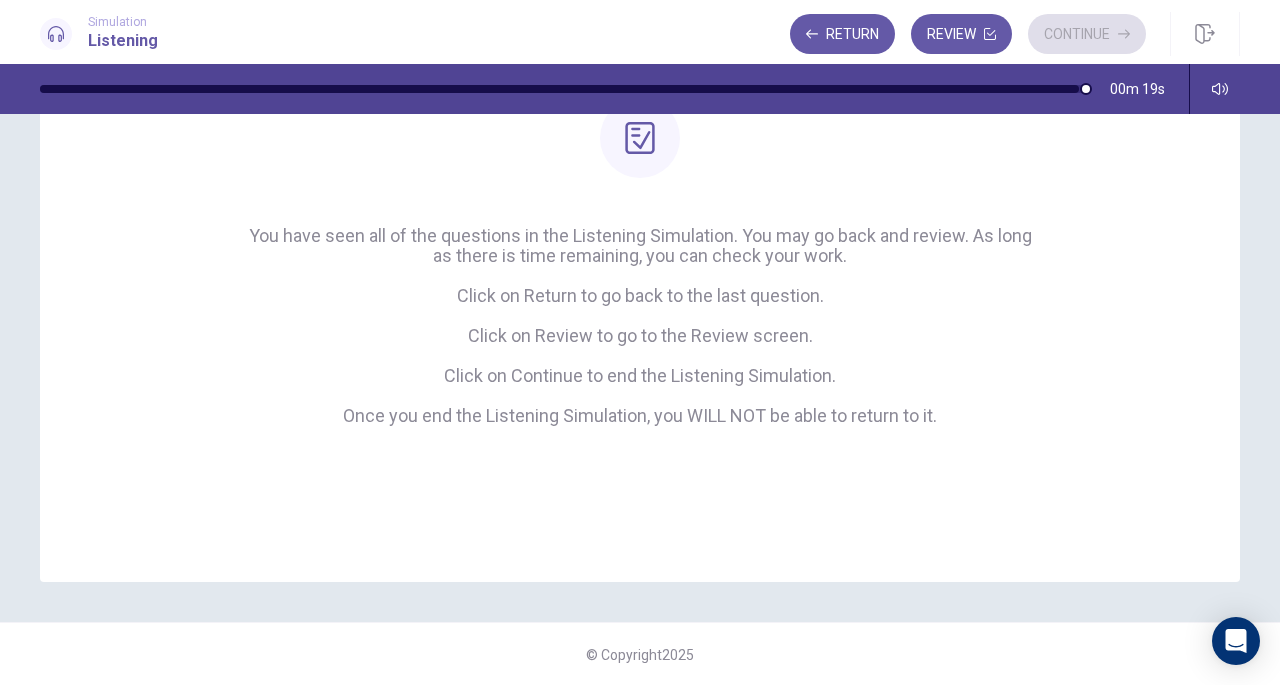 scroll, scrollTop: 92, scrollLeft: 0, axis: vertical 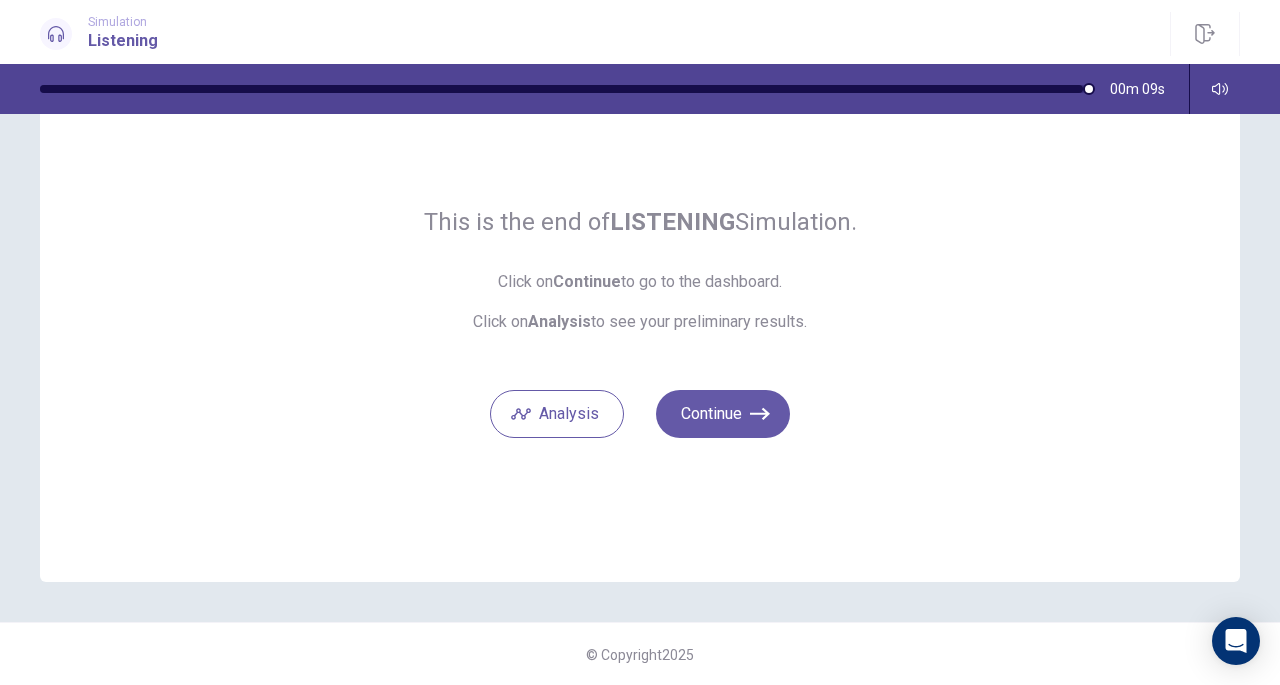 click on "Continue" at bounding box center [723, 414] 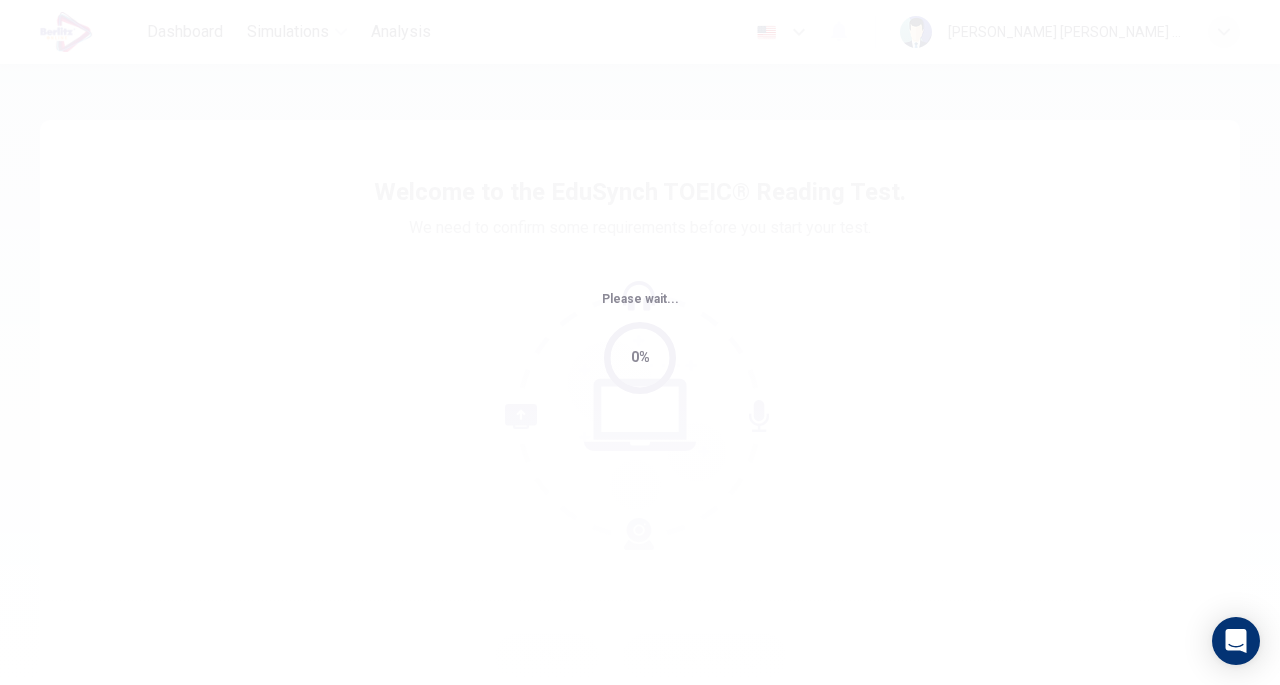 scroll, scrollTop: 0, scrollLeft: 0, axis: both 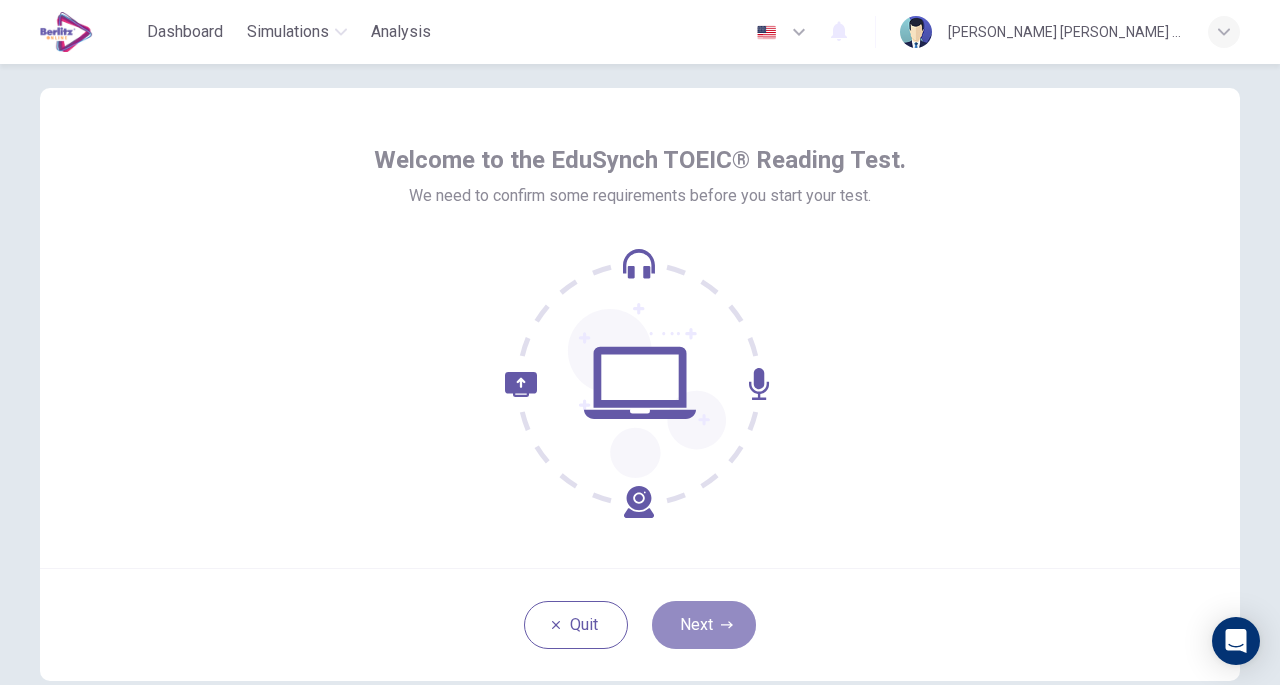 click on "Next" at bounding box center [704, 625] 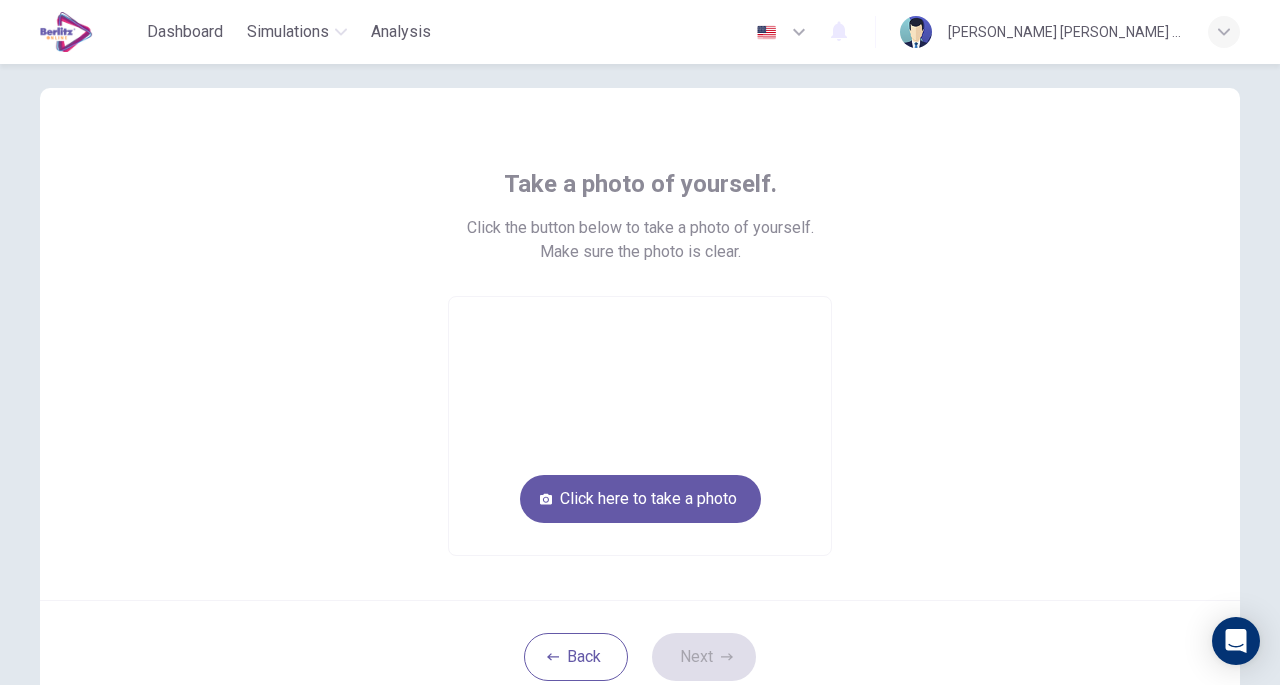 click on "Take a photo of yourself. Click the button below to take a photo of yourself. Make sure the photo is clear. Click here to take a photo" at bounding box center [640, 362] 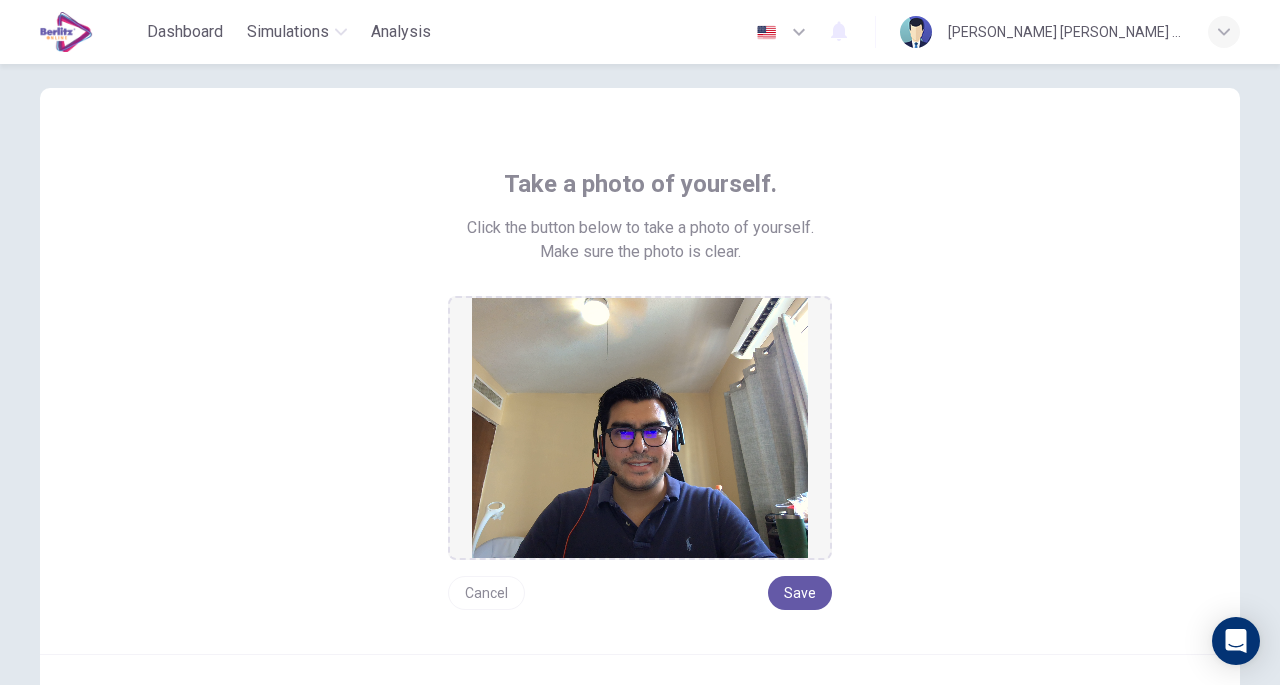 click on "Save" at bounding box center [800, 593] 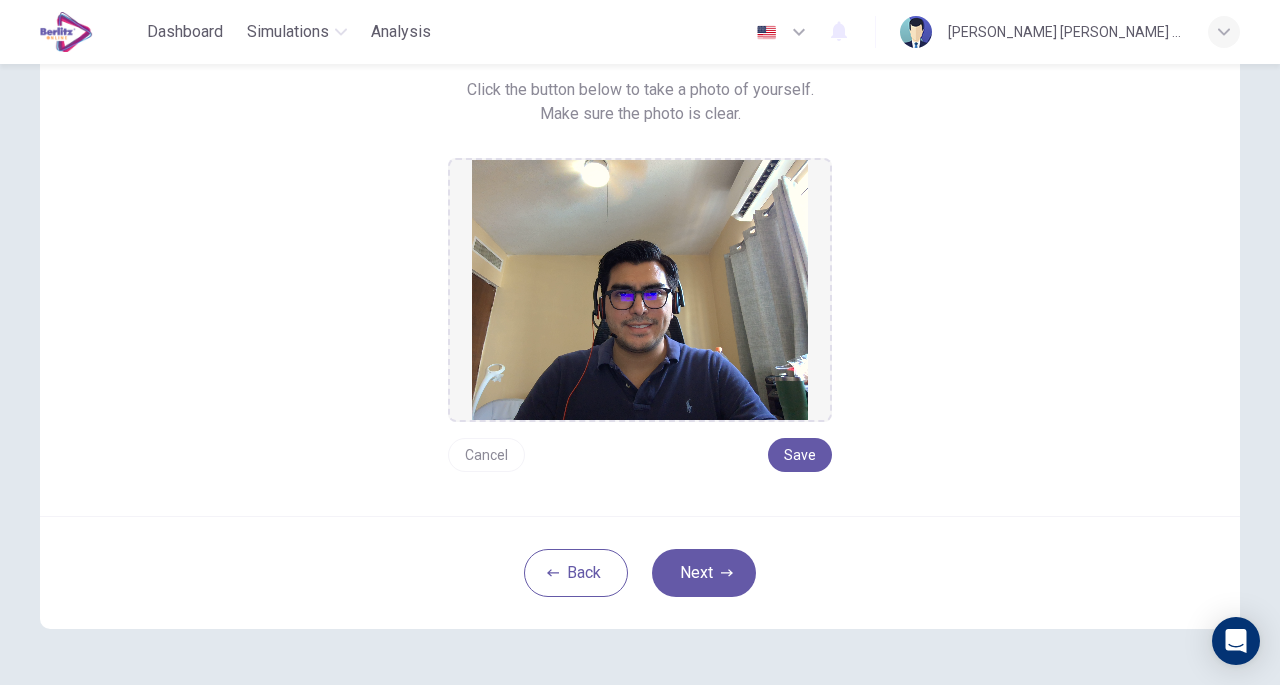 scroll, scrollTop: 171, scrollLeft: 0, axis: vertical 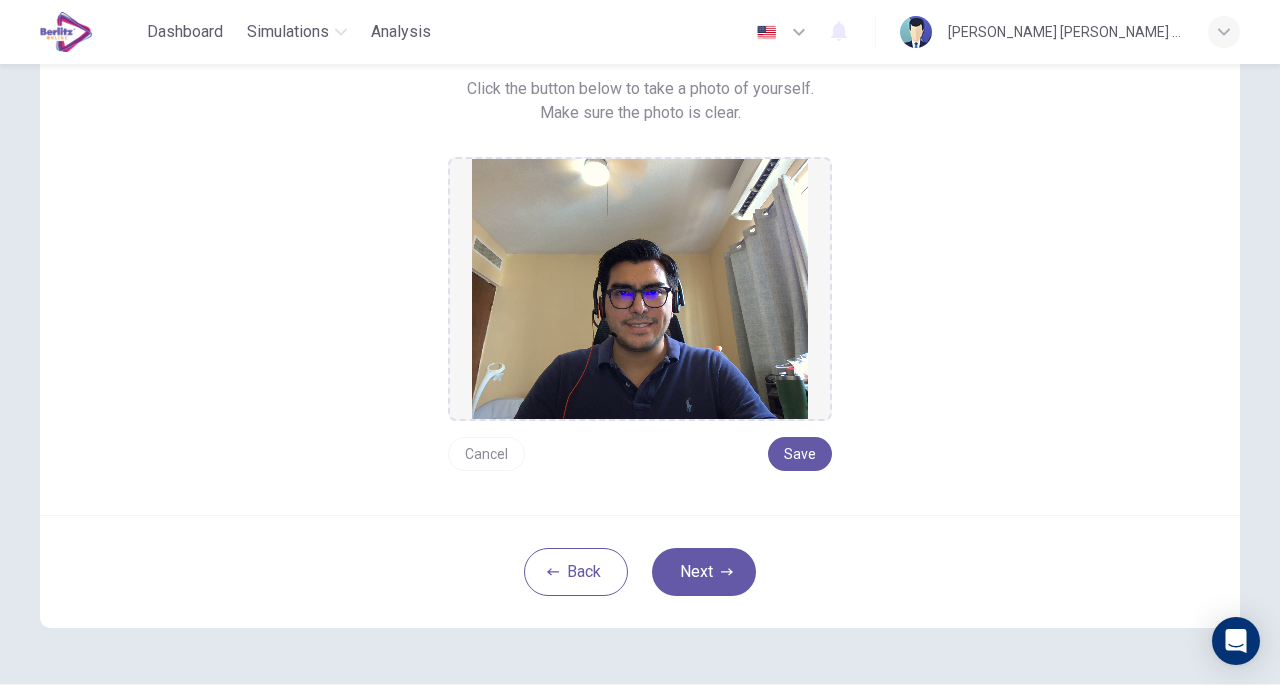 click on "Next" at bounding box center (704, 572) 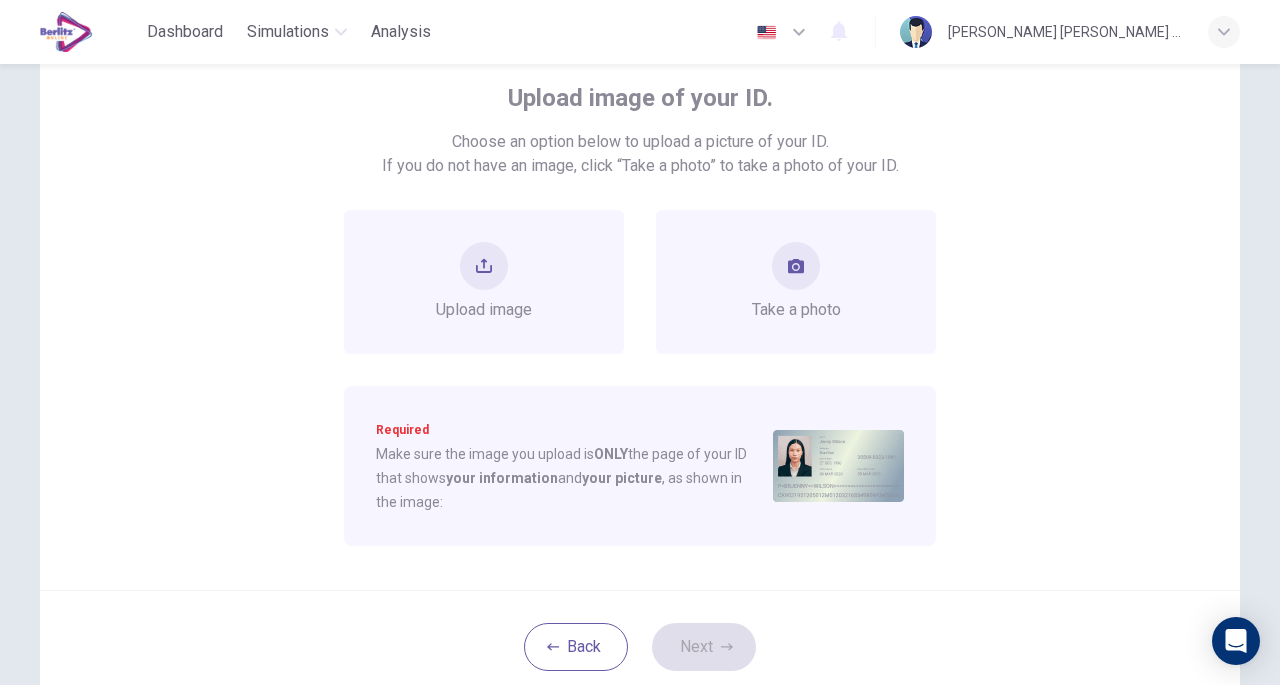 scroll, scrollTop: 117, scrollLeft: 0, axis: vertical 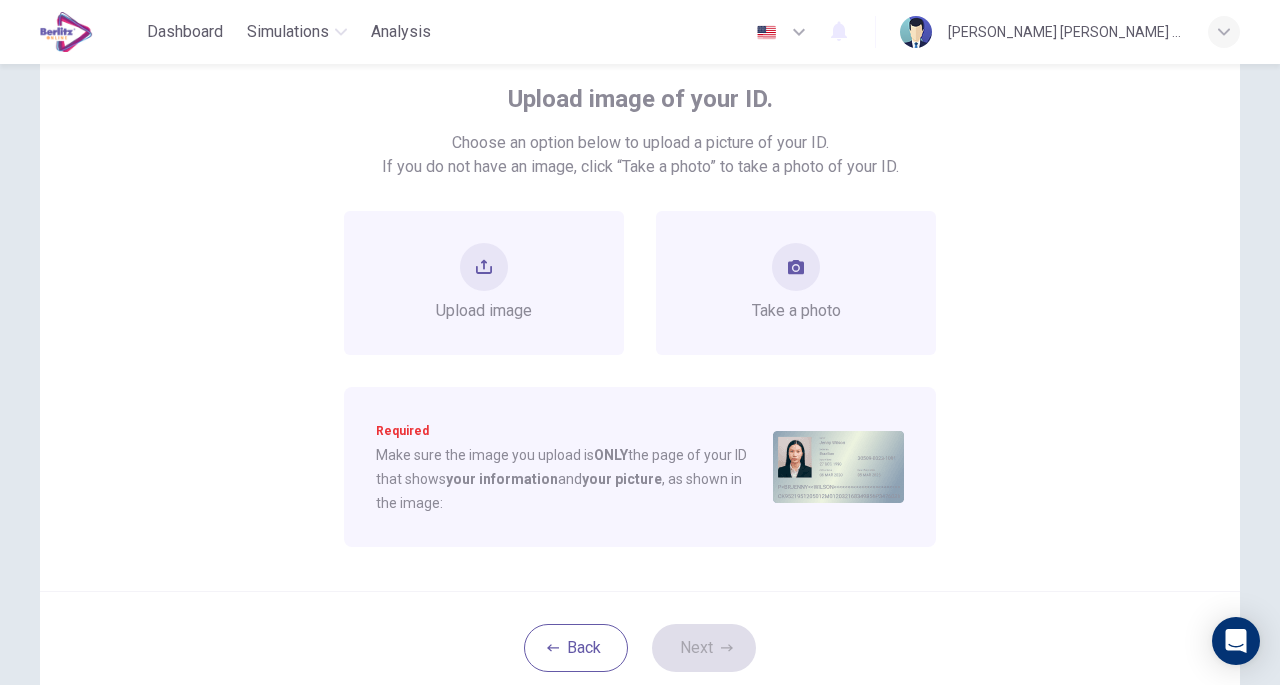 click at bounding box center [796, 267] 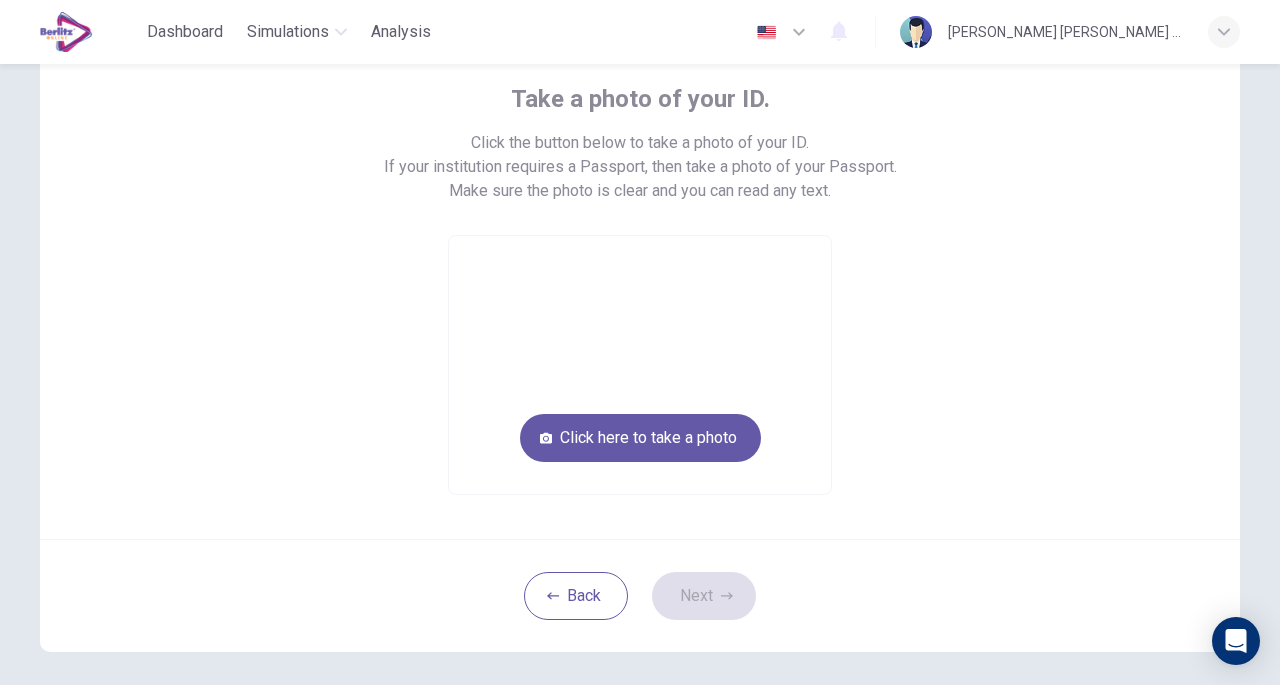click on "Click here to take a photo" at bounding box center (640, 438) 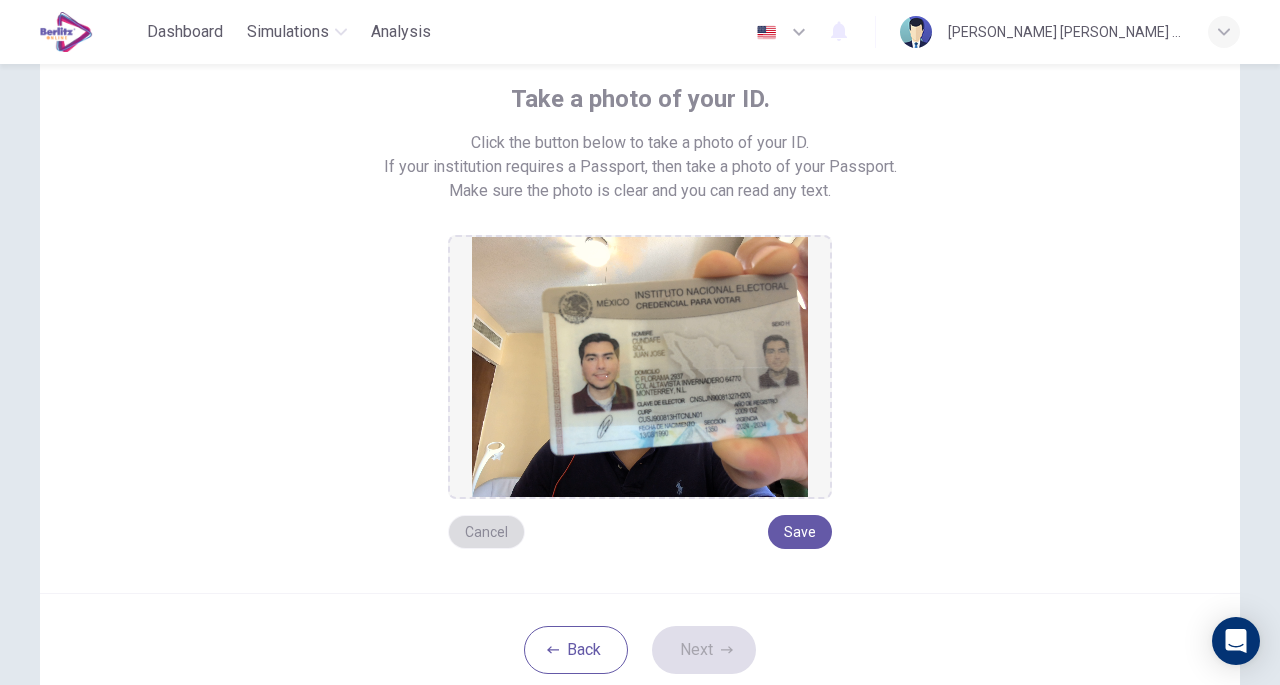 click on "Cancel" at bounding box center (486, 532) 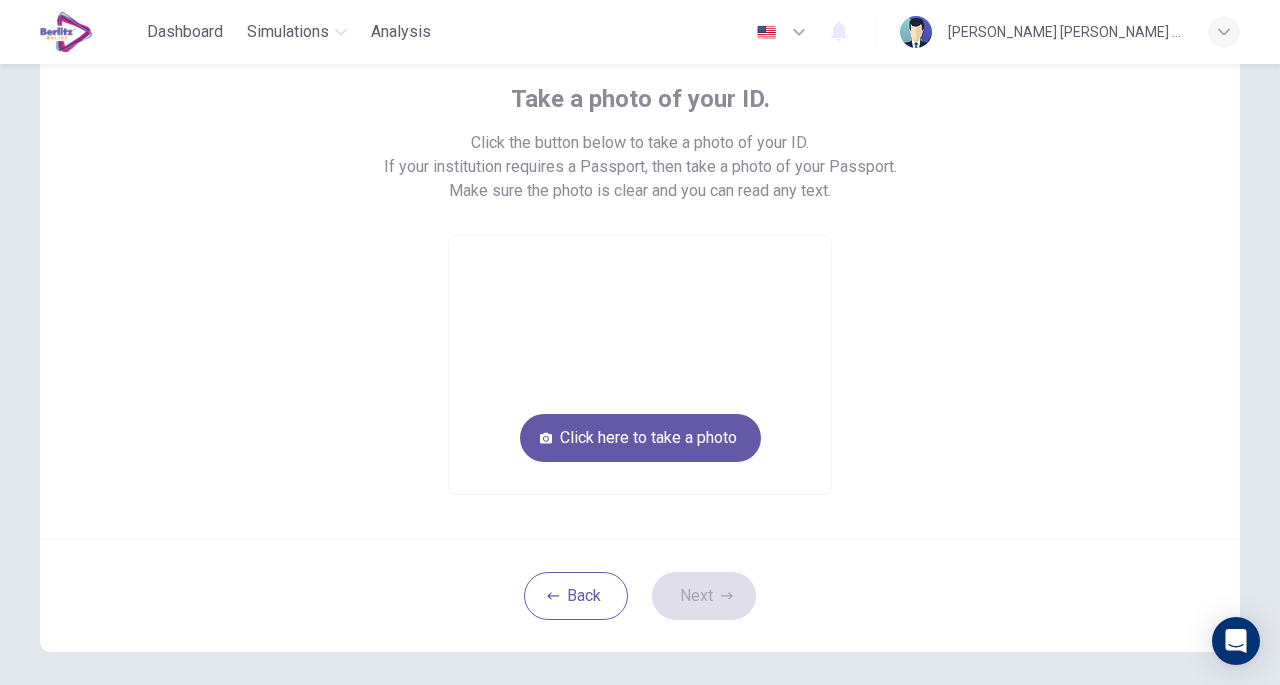 click on "Click here to take a photo" at bounding box center [640, 438] 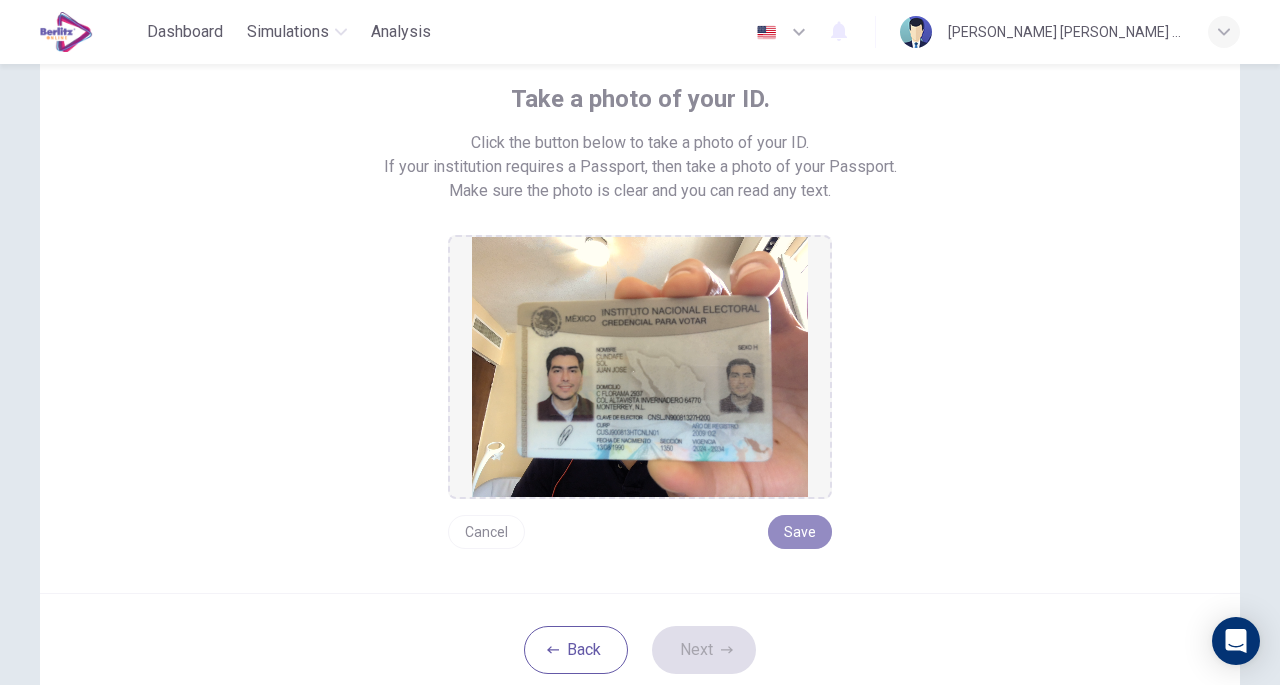 click on "Save" at bounding box center [800, 532] 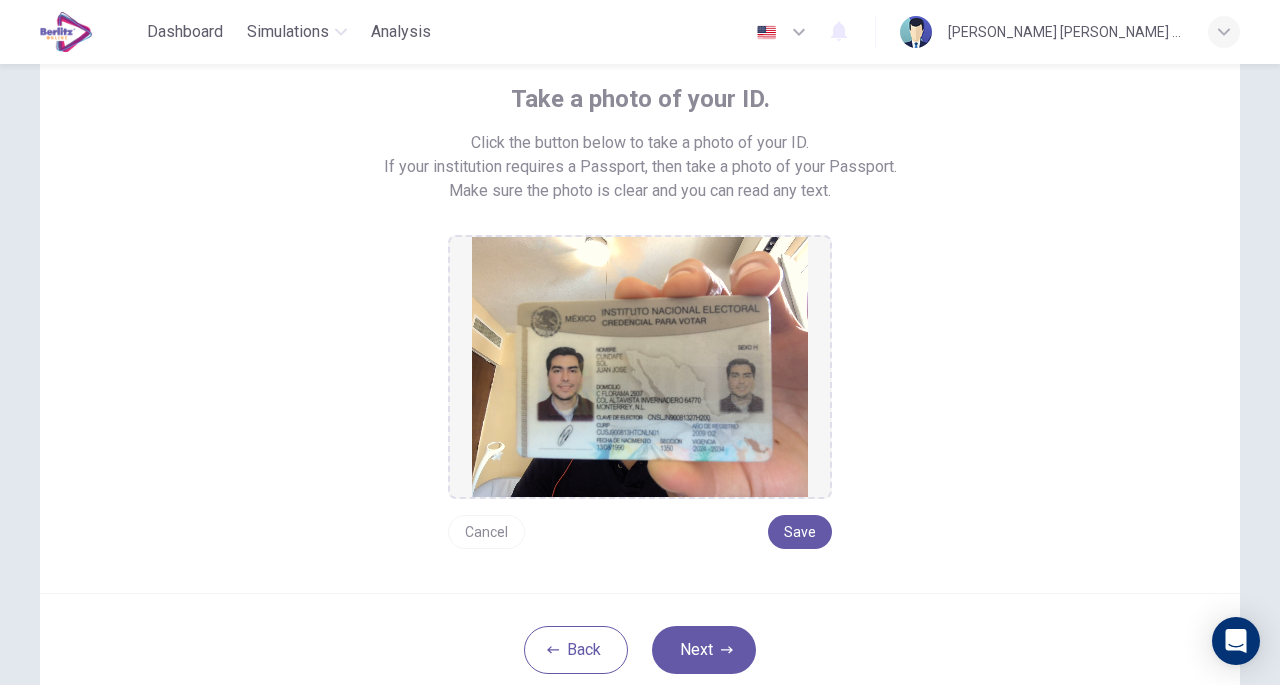 click on "Next" at bounding box center (704, 650) 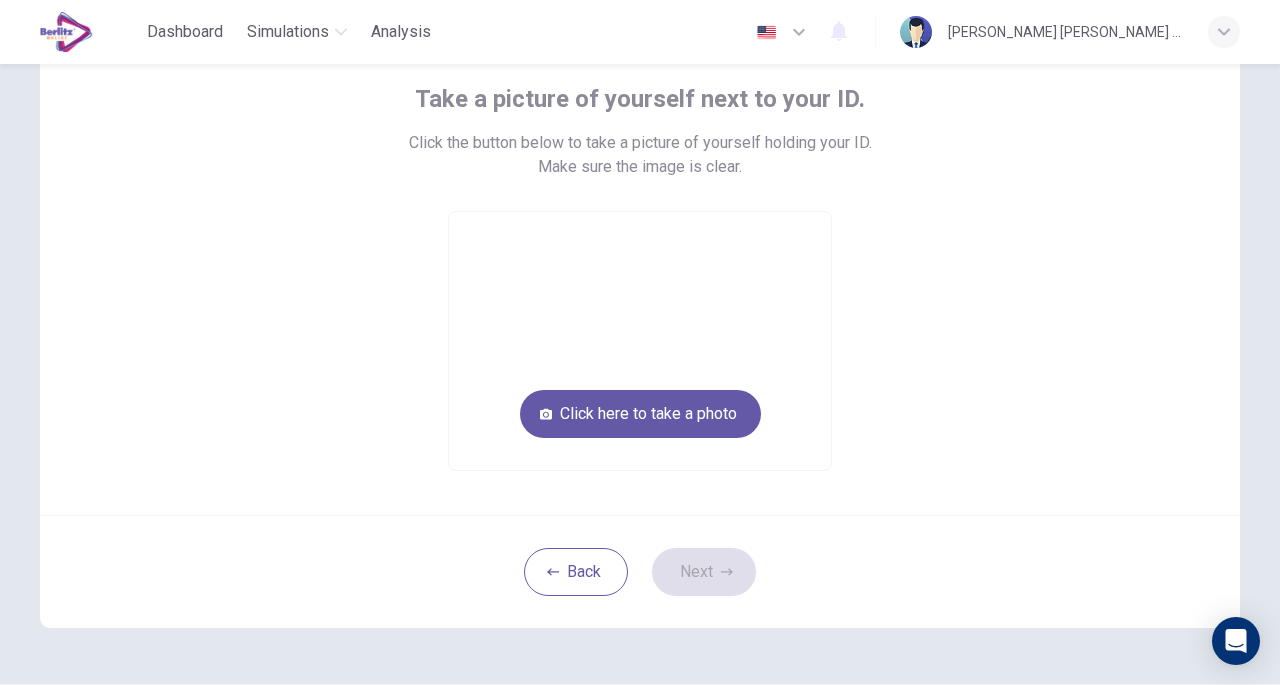 click on "Click here to take a photo" at bounding box center (640, 414) 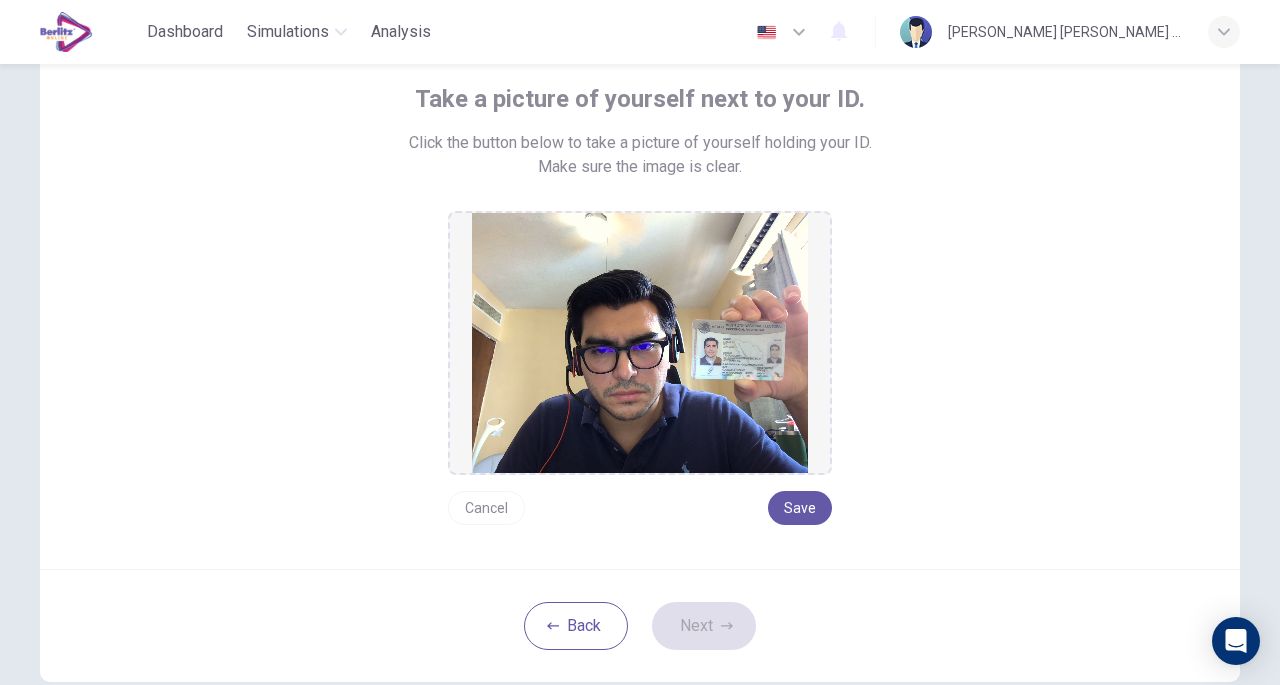 click on "Save" at bounding box center [800, 508] 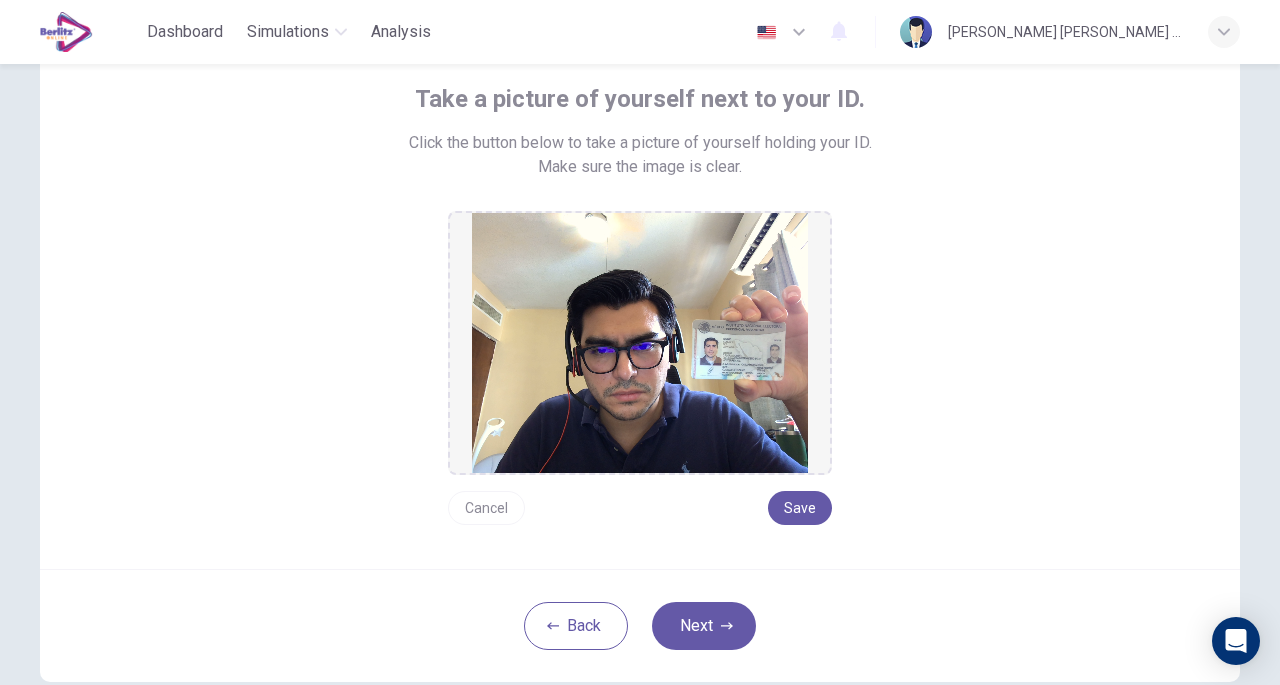 click on "Next" at bounding box center (704, 626) 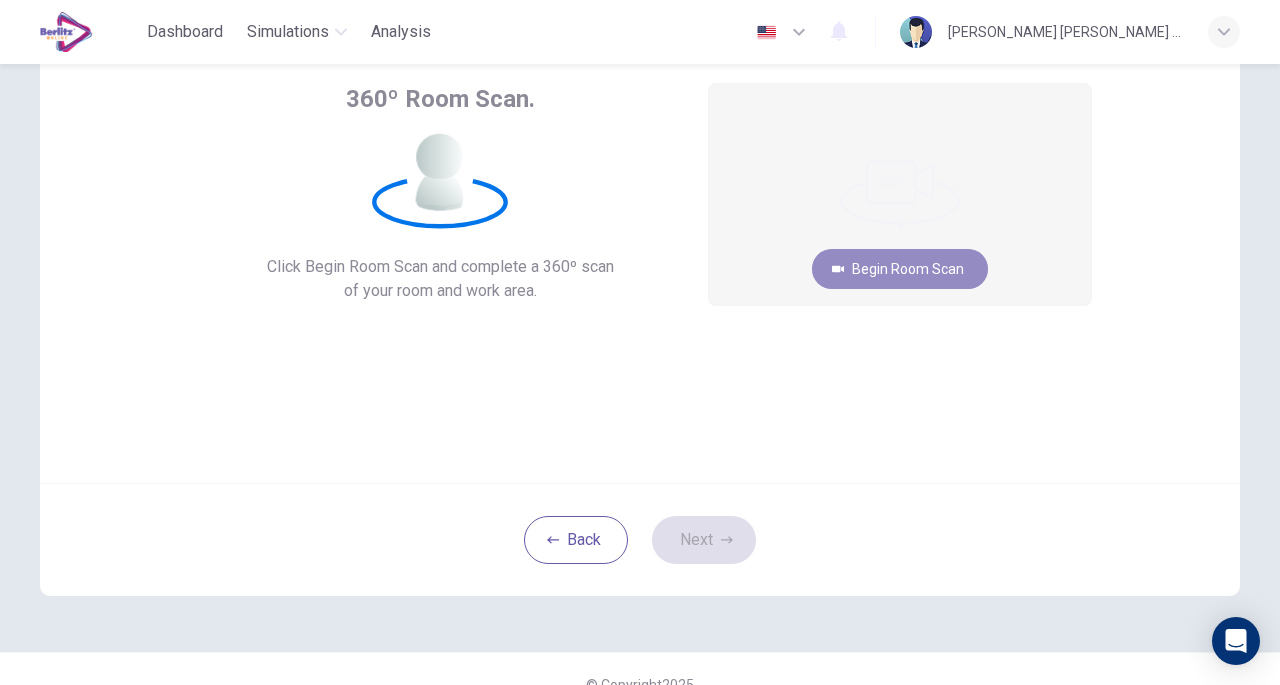 click on "Begin Room Scan" at bounding box center (900, 269) 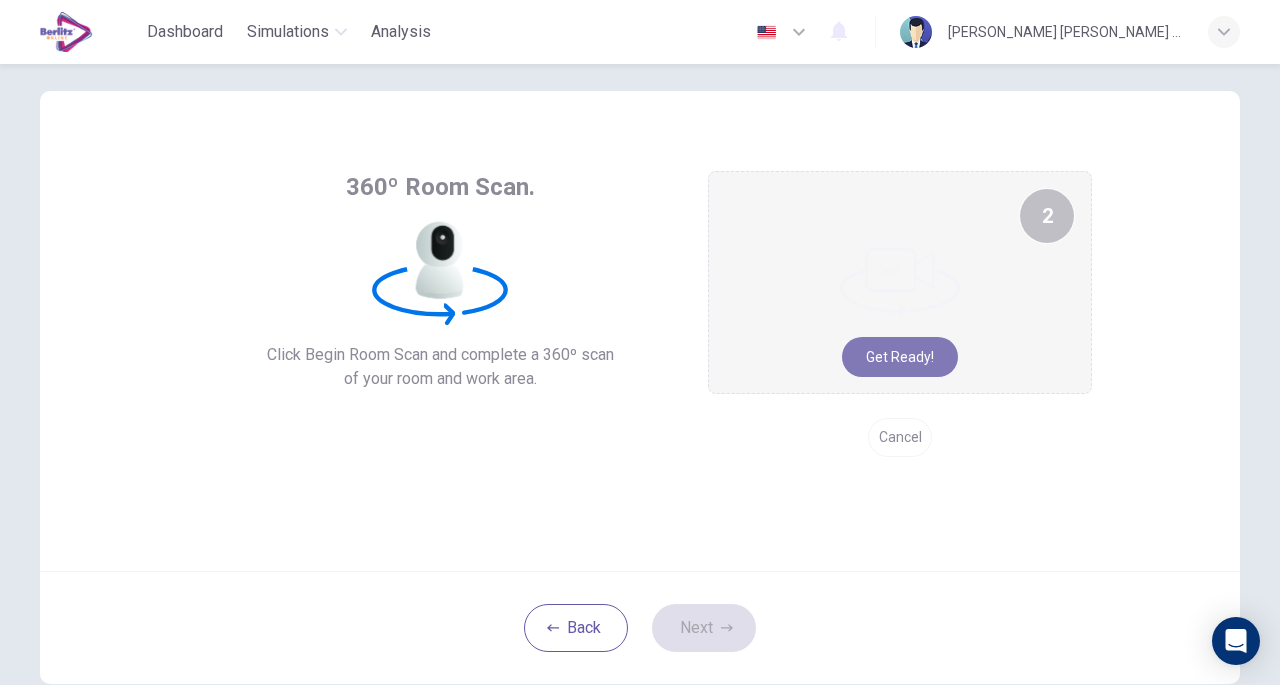 scroll, scrollTop: 30, scrollLeft: 0, axis: vertical 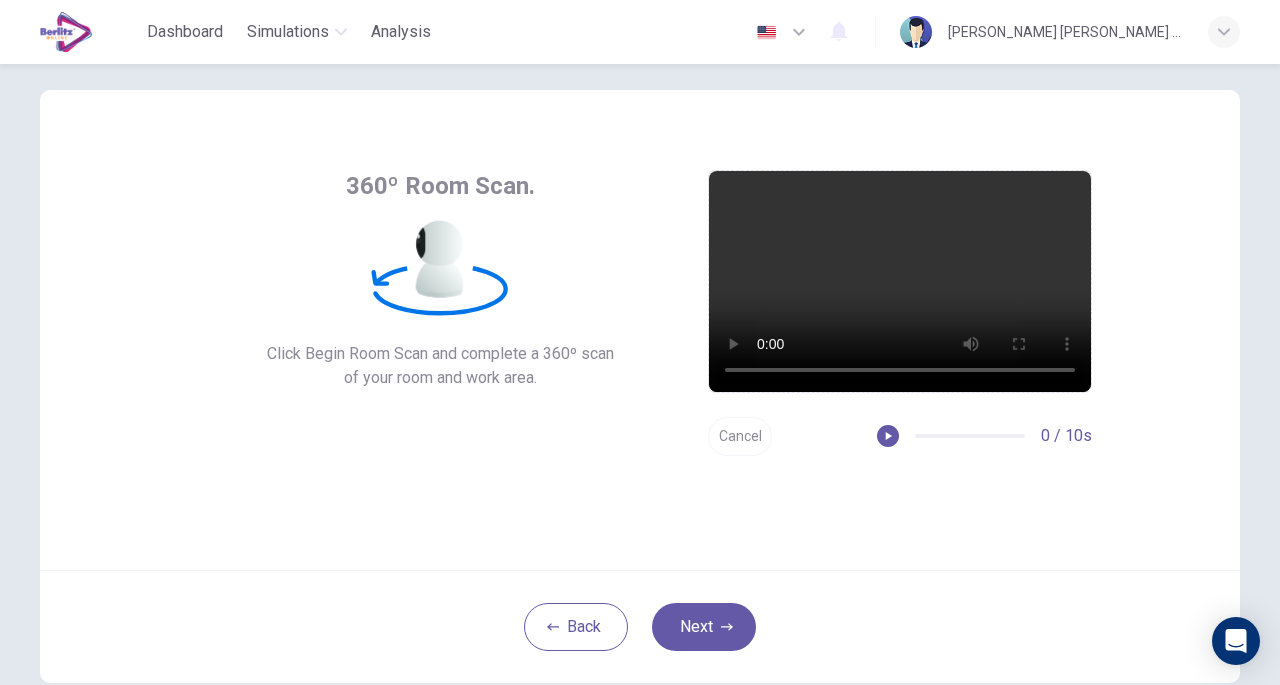 click on "Next" at bounding box center (704, 627) 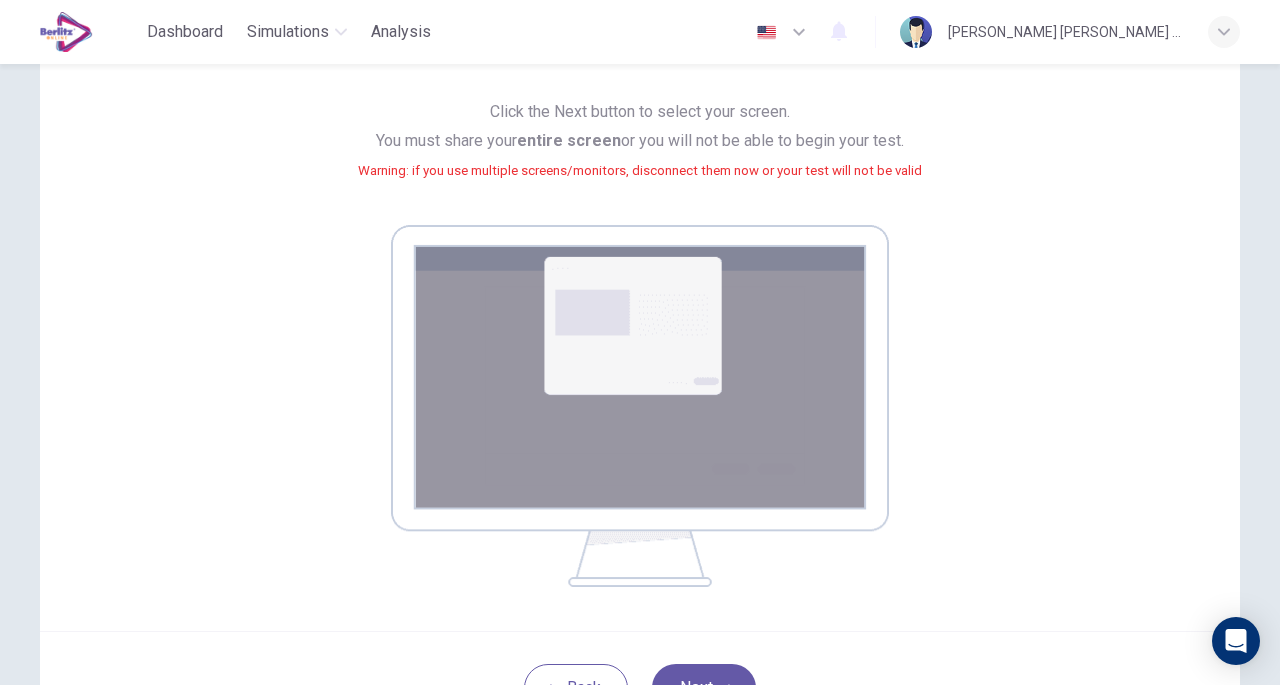 scroll, scrollTop: 286, scrollLeft: 0, axis: vertical 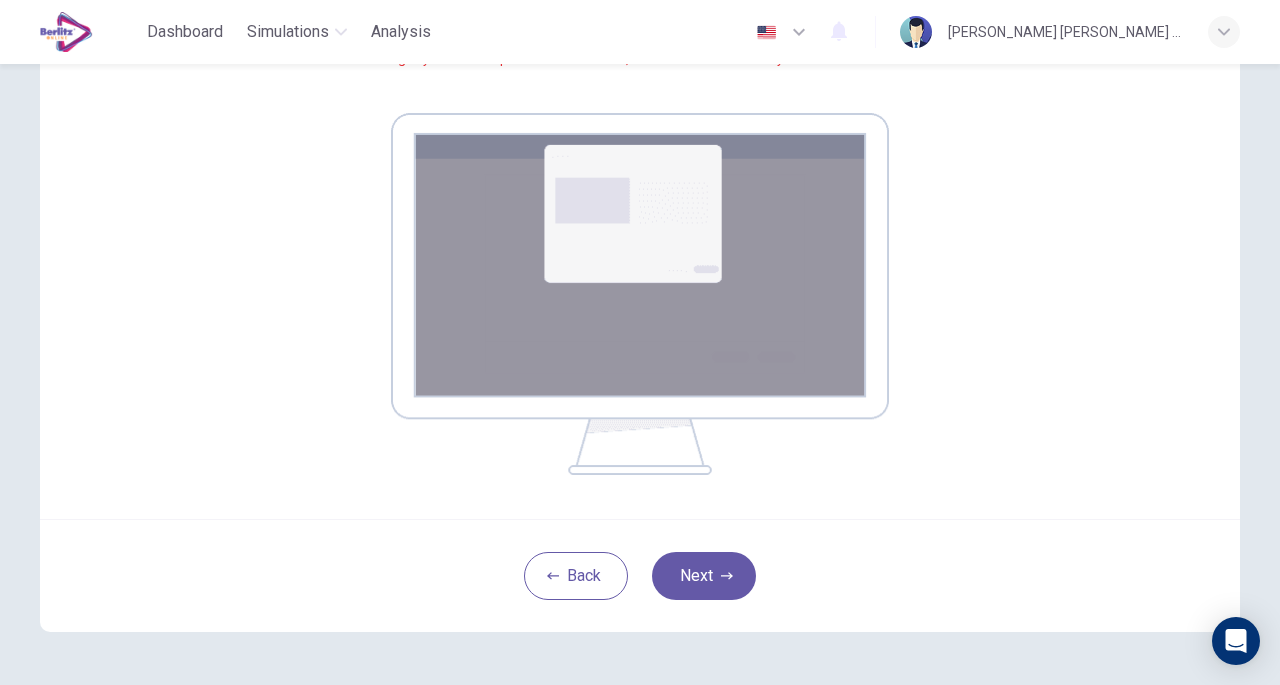 click on "Next" at bounding box center (704, 576) 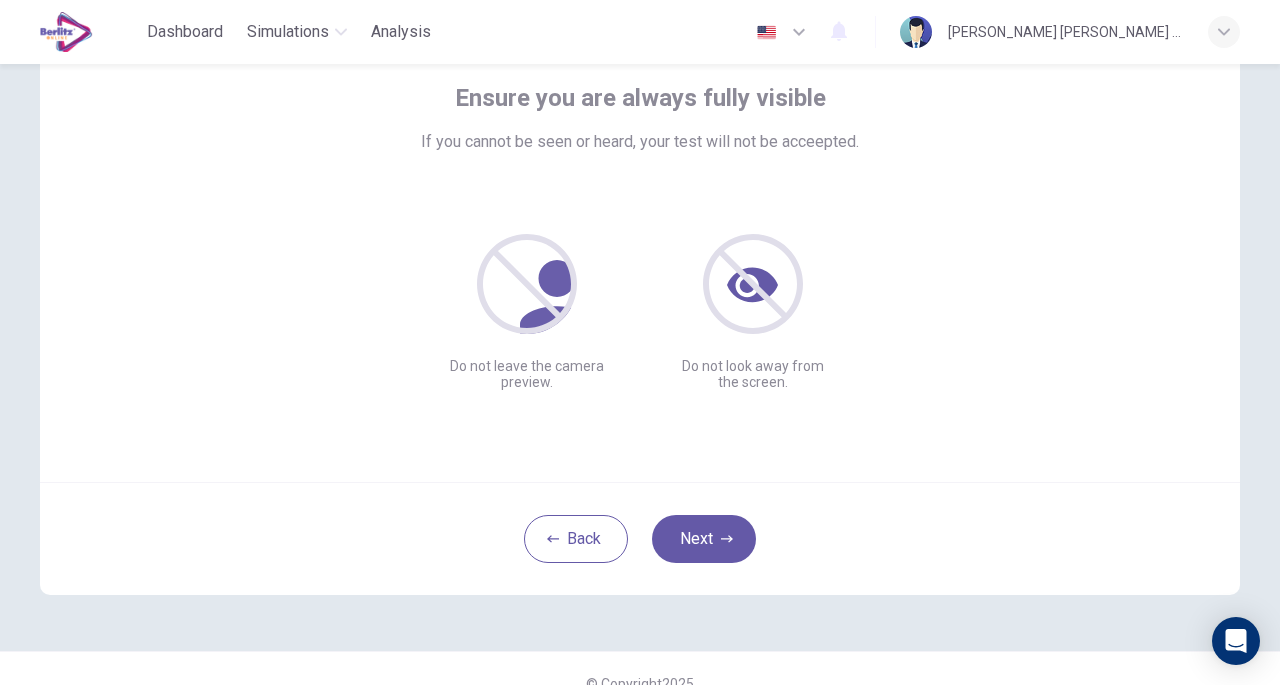 scroll, scrollTop: 104, scrollLeft: 0, axis: vertical 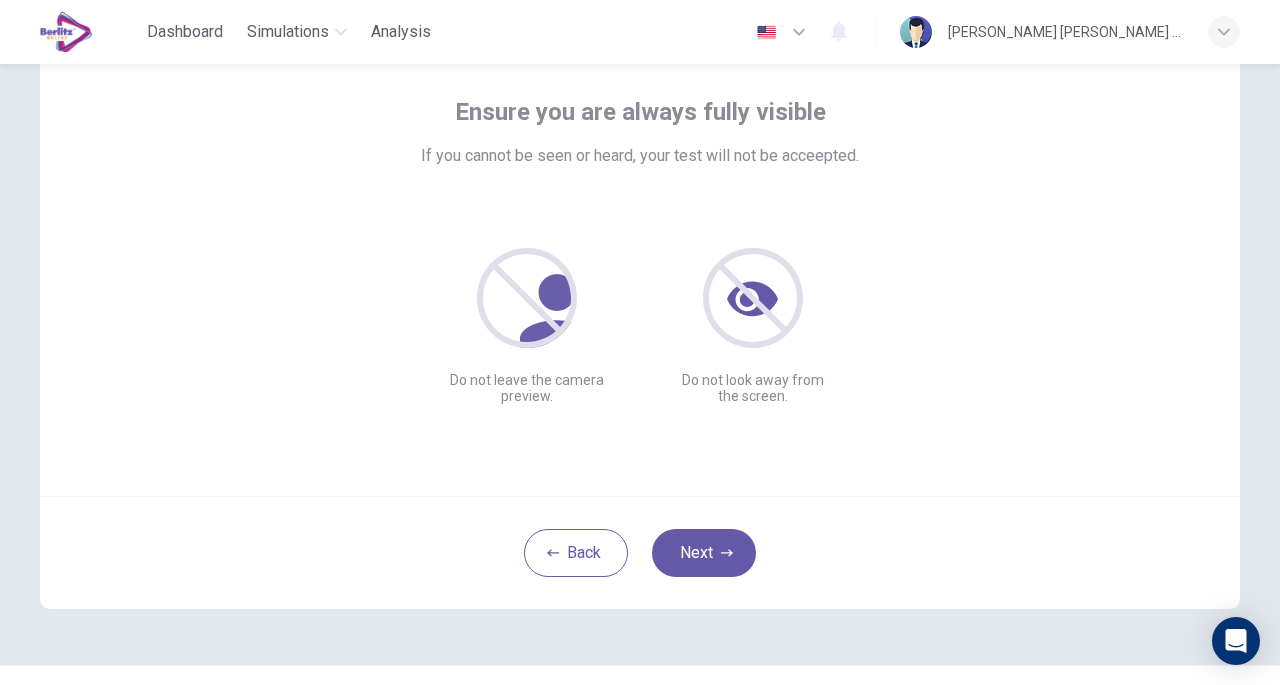 click on "Next" at bounding box center (704, 553) 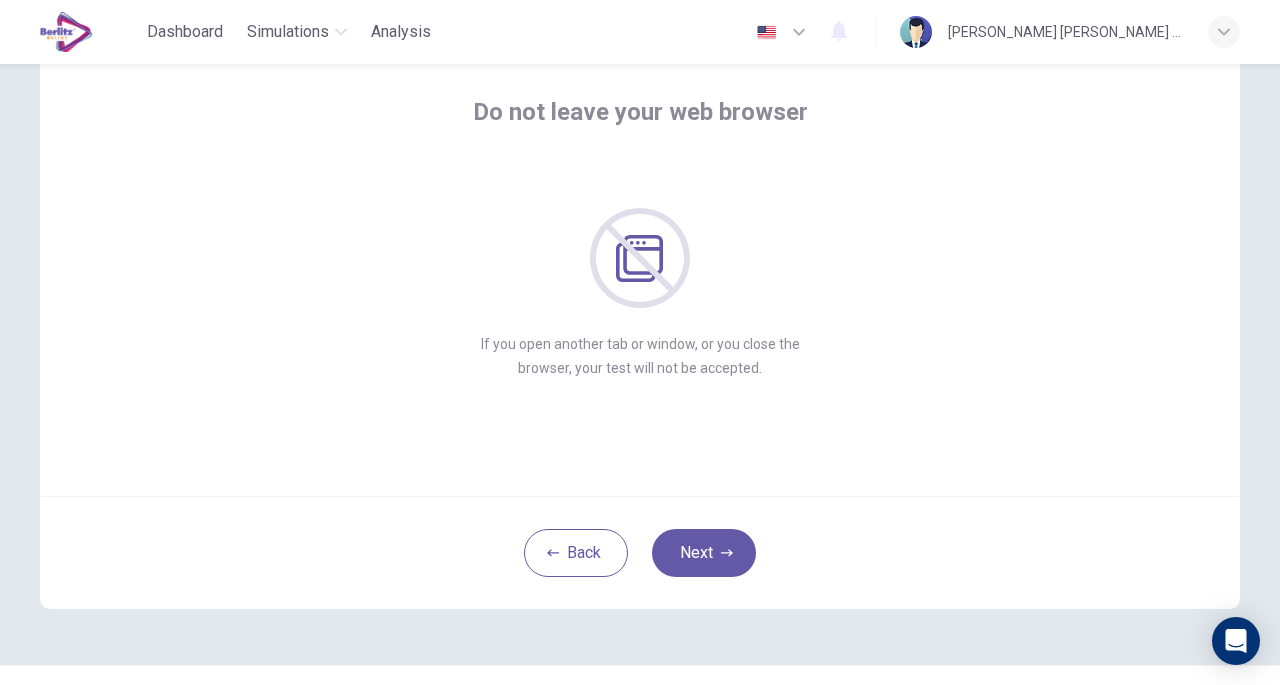click on "Do not leave your web browser If you open another tab or window, or you close the browser, your test will not be accepted. If you open another tab or window, or you close the browser, your test will not be accepted." at bounding box center (640, 256) 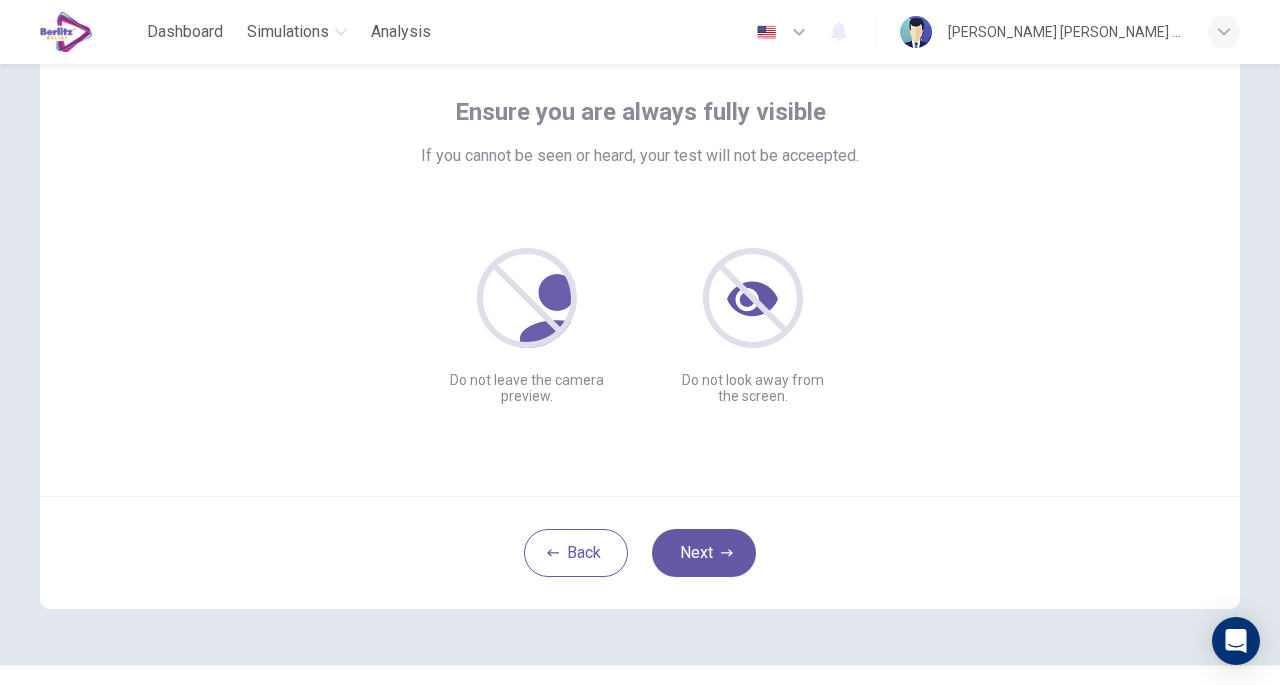 click on "Next" at bounding box center [704, 553] 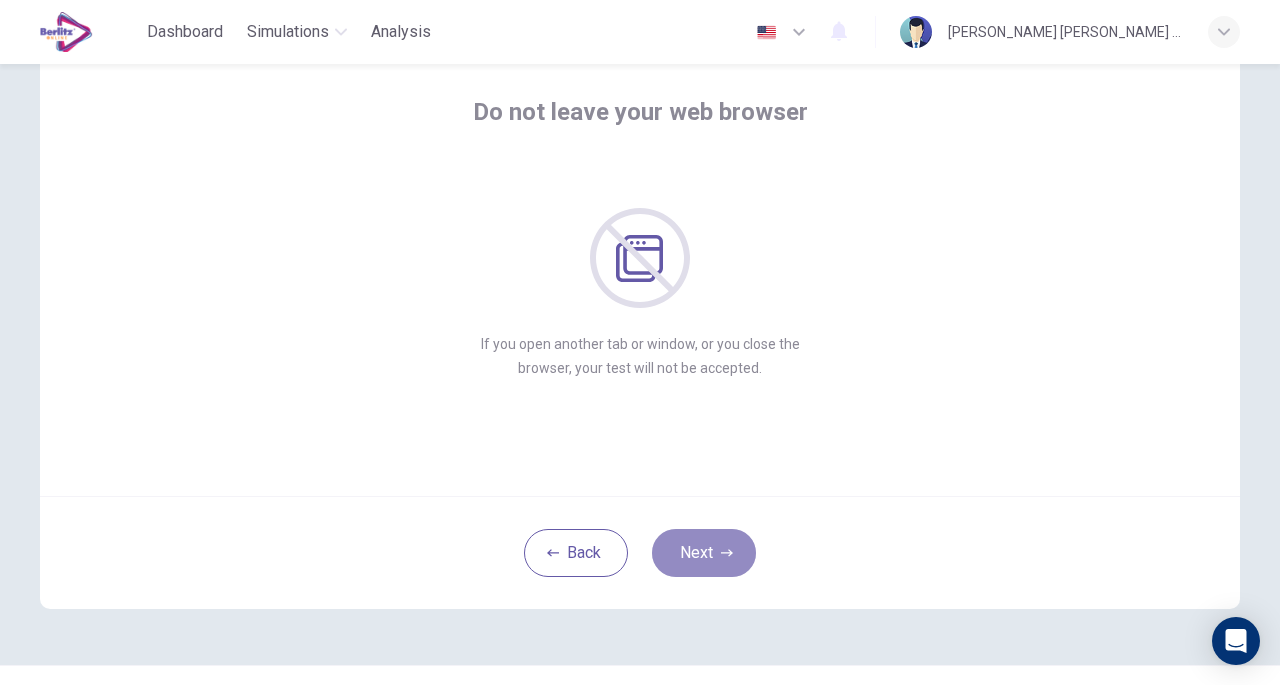 click on "Next" at bounding box center (704, 553) 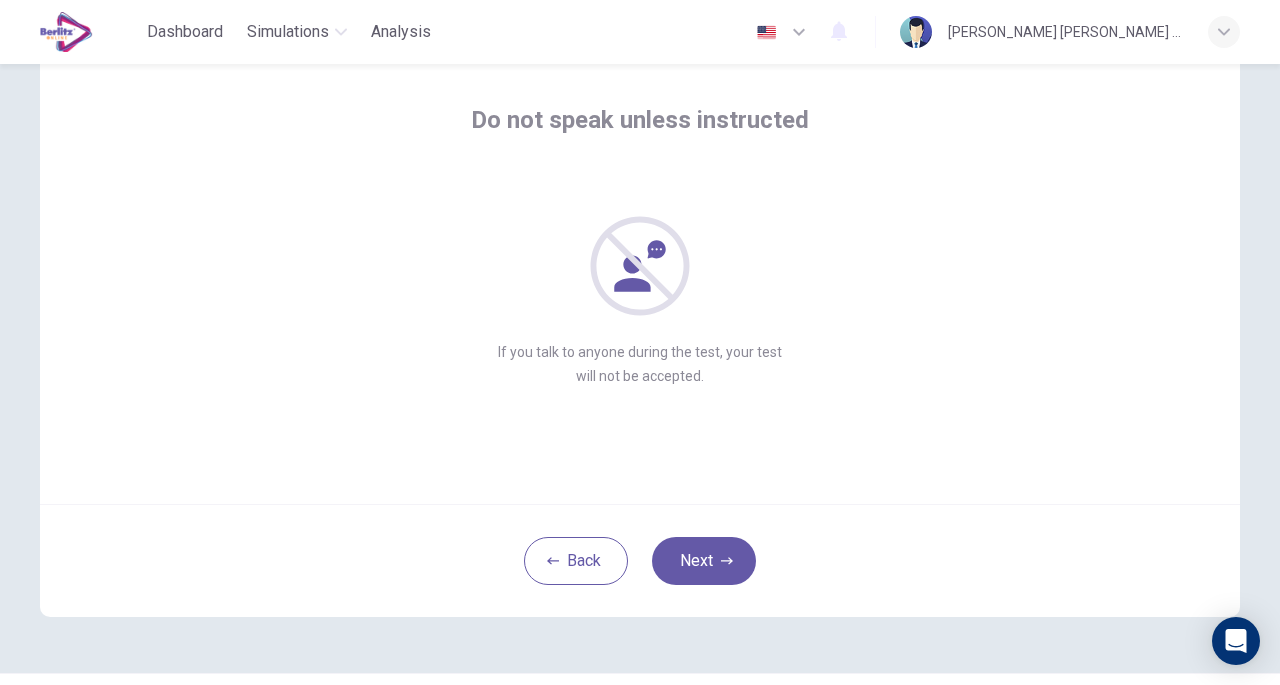scroll, scrollTop: 98, scrollLeft: 0, axis: vertical 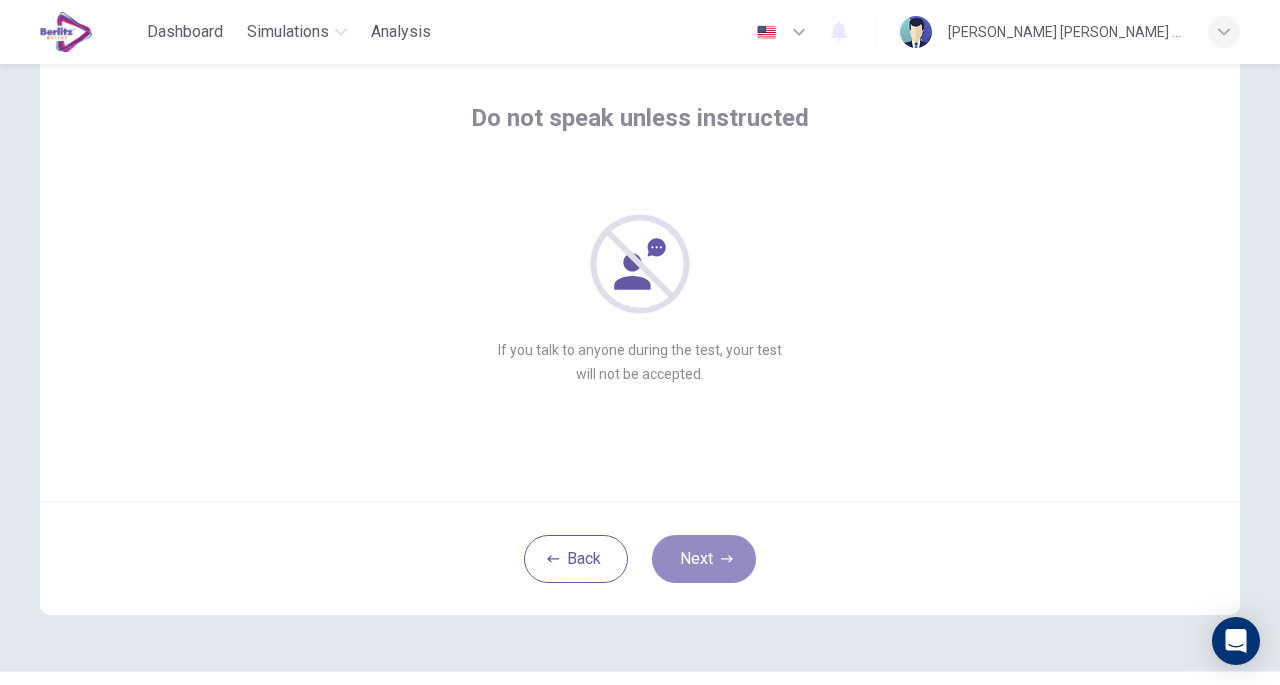click on "Next" at bounding box center [704, 559] 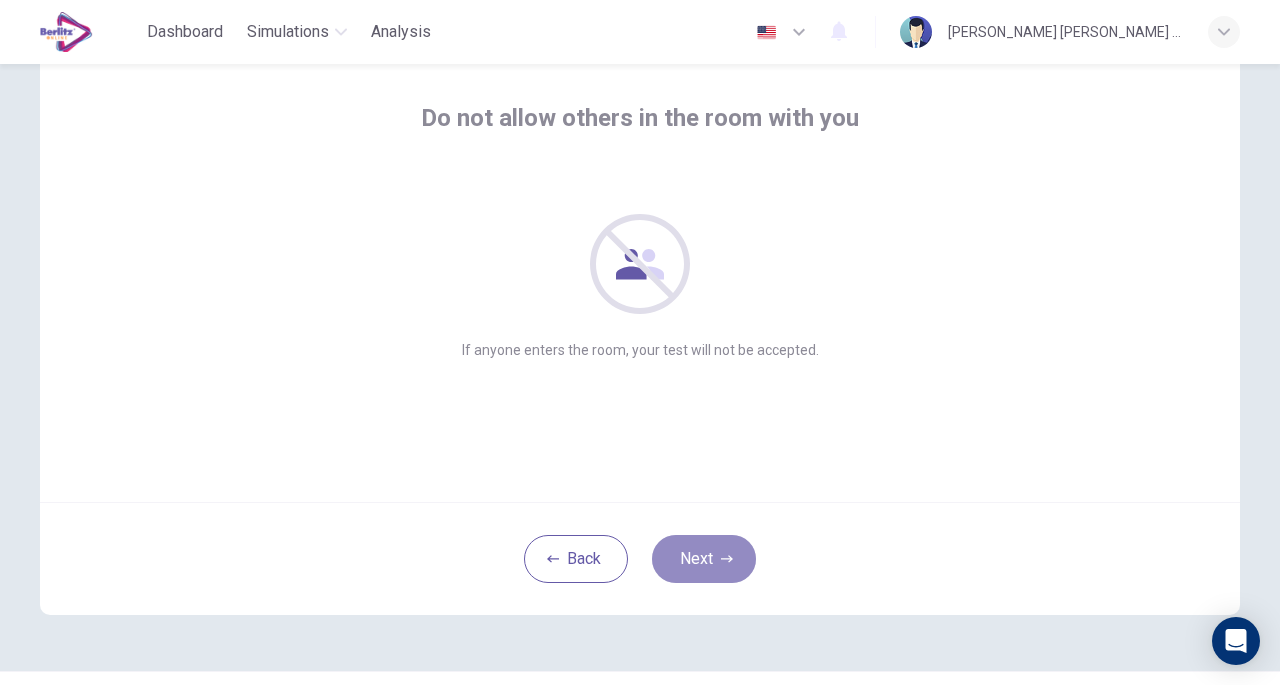 click on "Next" at bounding box center [704, 559] 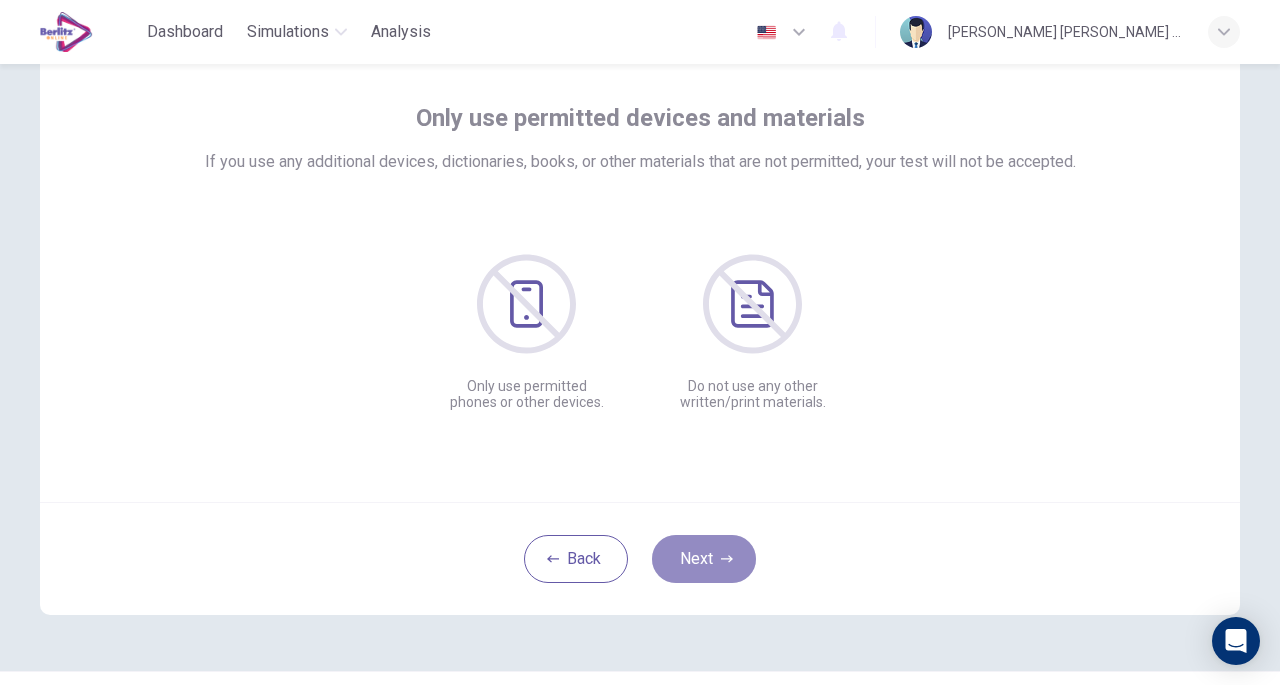click on "Next" at bounding box center [704, 559] 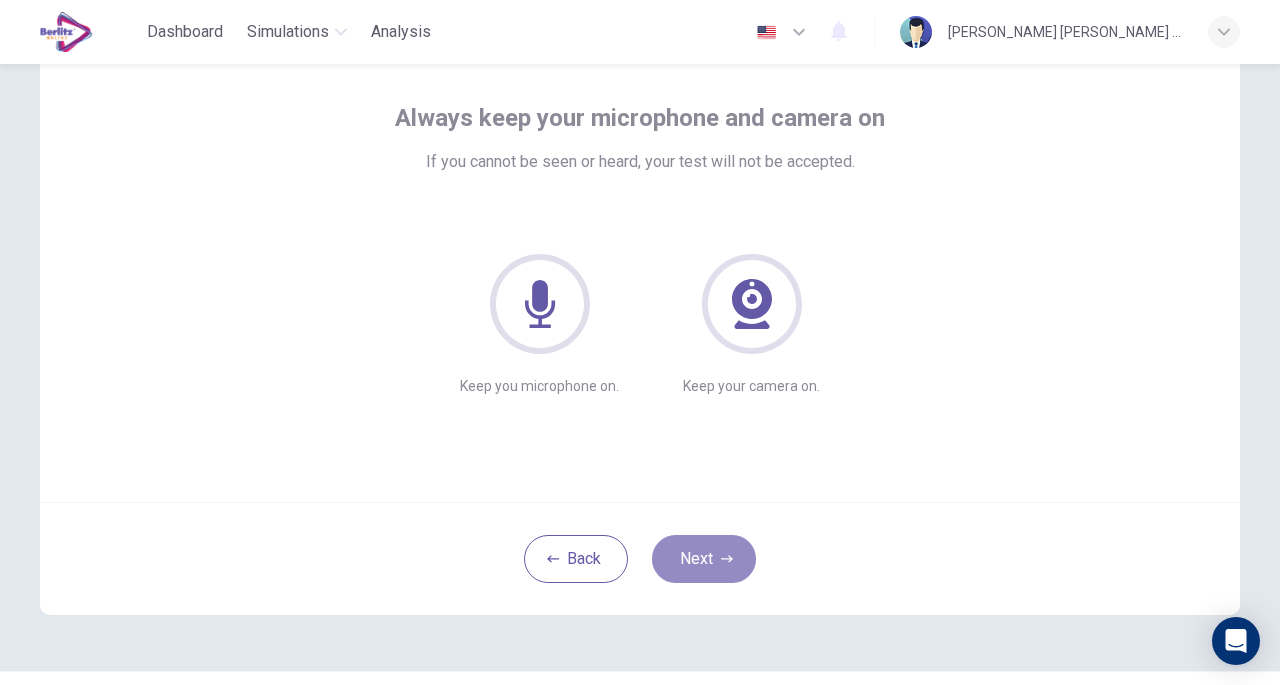 click on "Next" at bounding box center [704, 559] 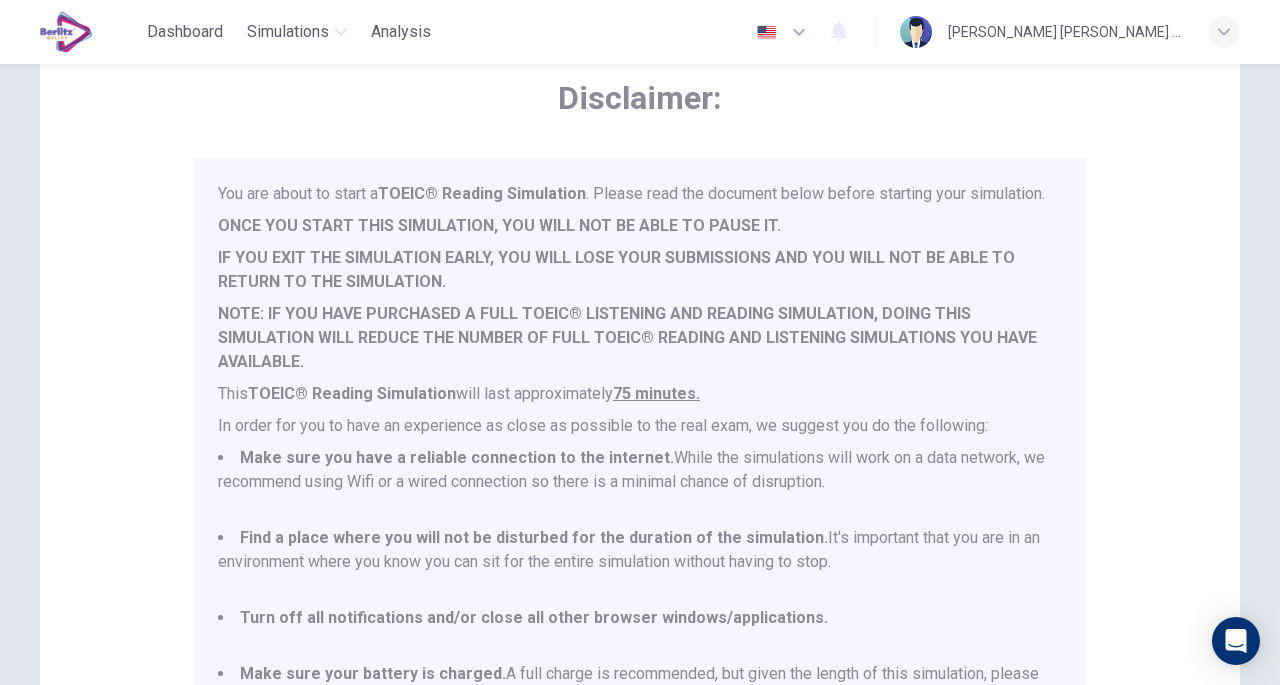 scroll, scrollTop: 52, scrollLeft: 0, axis: vertical 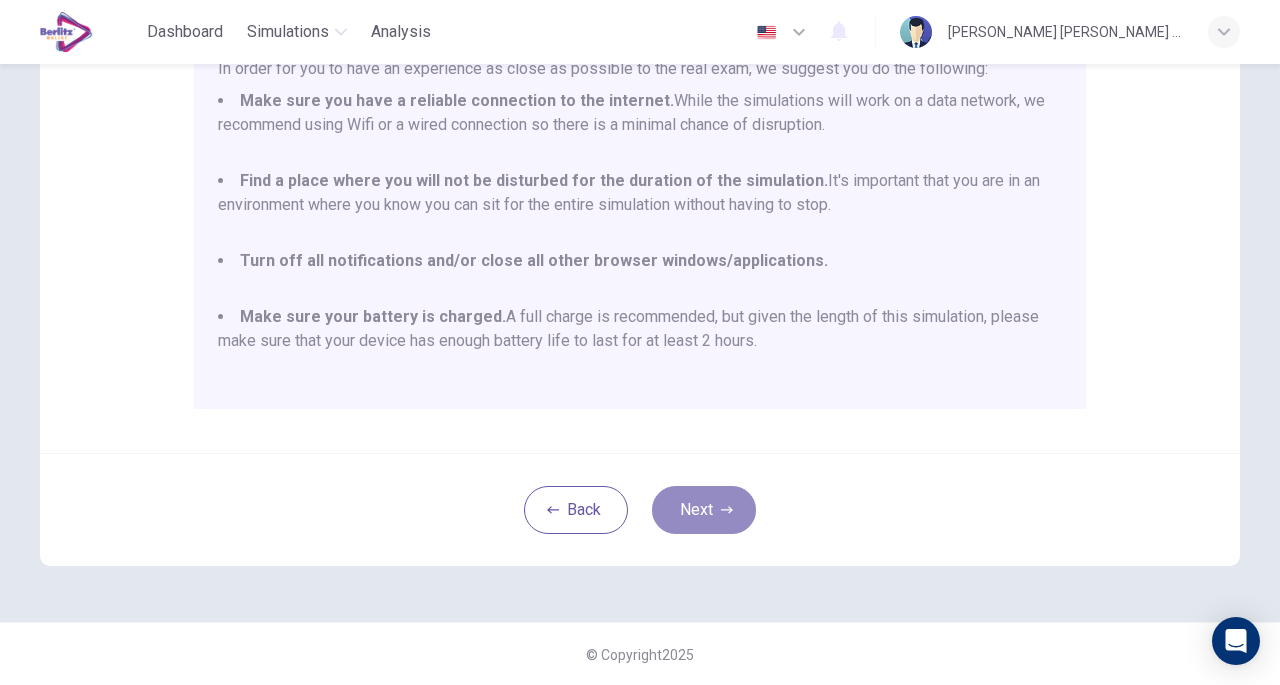 click on "Next" at bounding box center (704, 510) 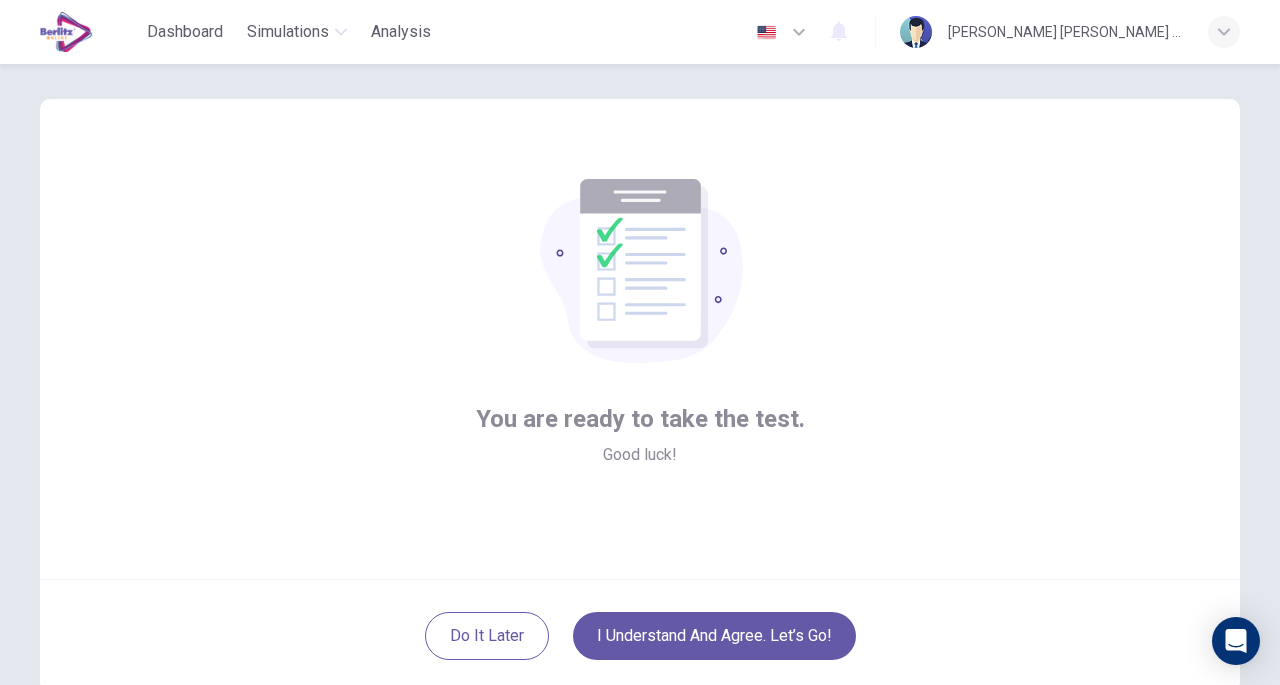 scroll, scrollTop: 97, scrollLeft: 0, axis: vertical 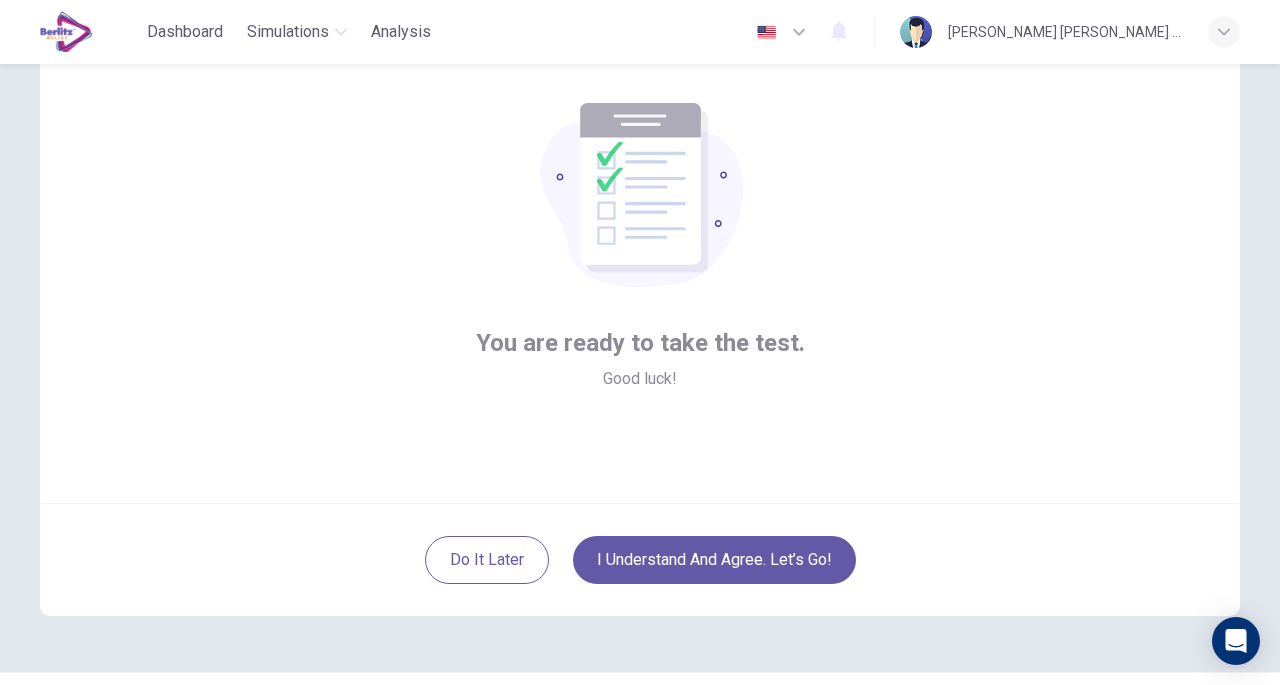 click on "I understand and agree. Let’s go!" at bounding box center [714, 560] 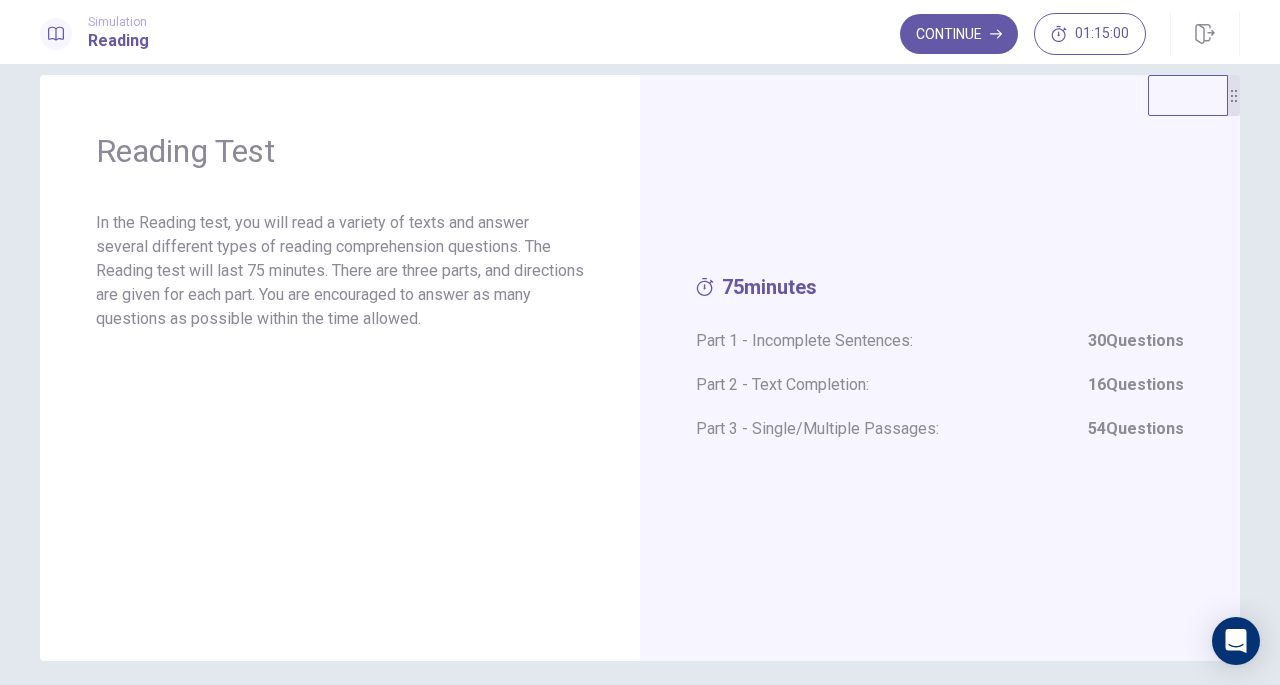 scroll, scrollTop: 14, scrollLeft: 0, axis: vertical 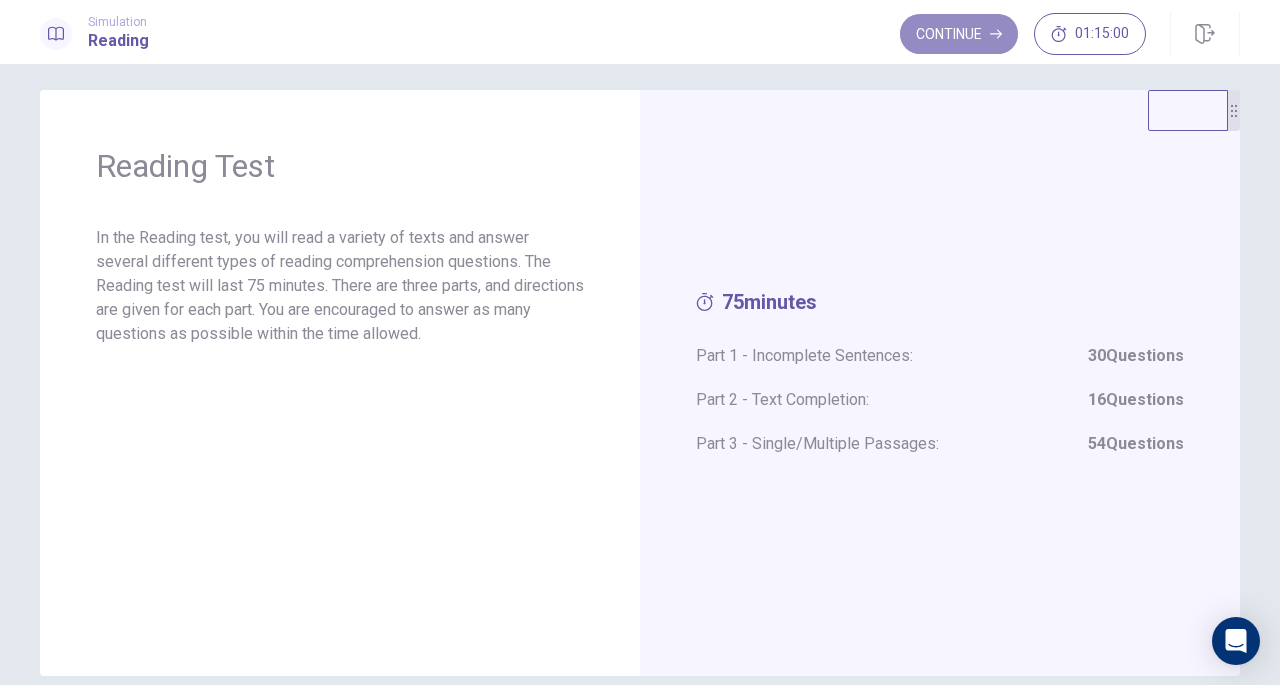 click on "Continue" at bounding box center (959, 34) 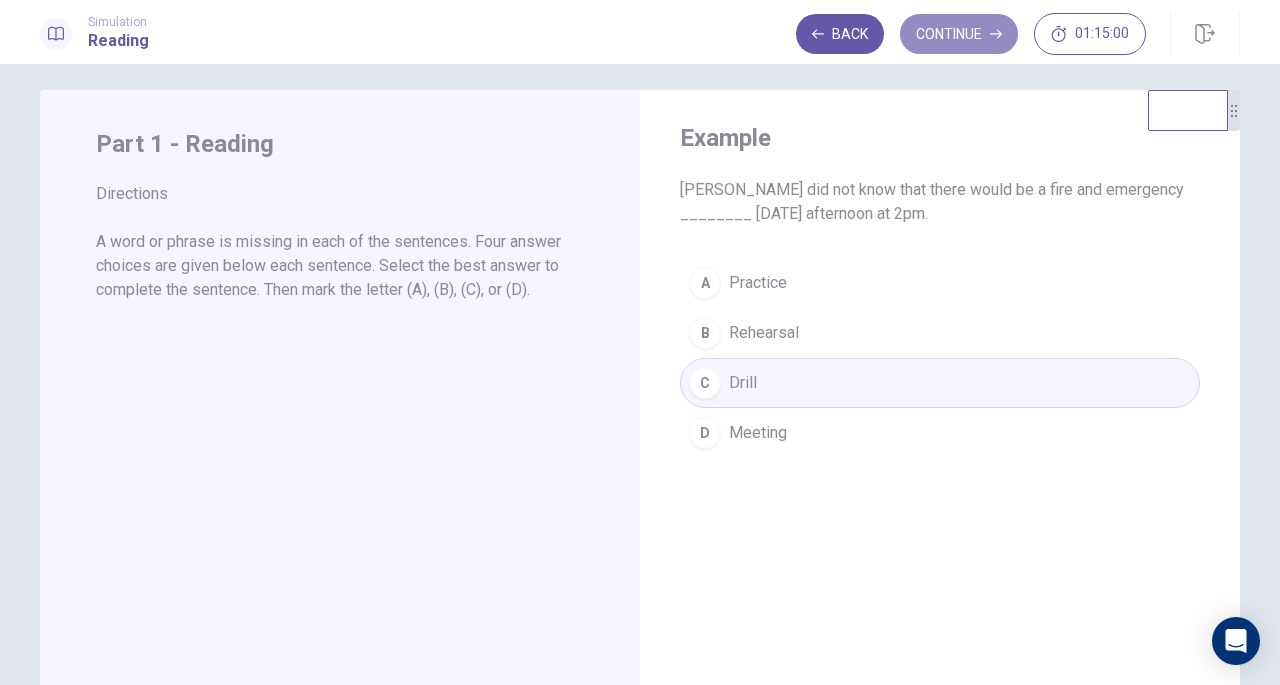 click on "Continue" at bounding box center [959, 34] 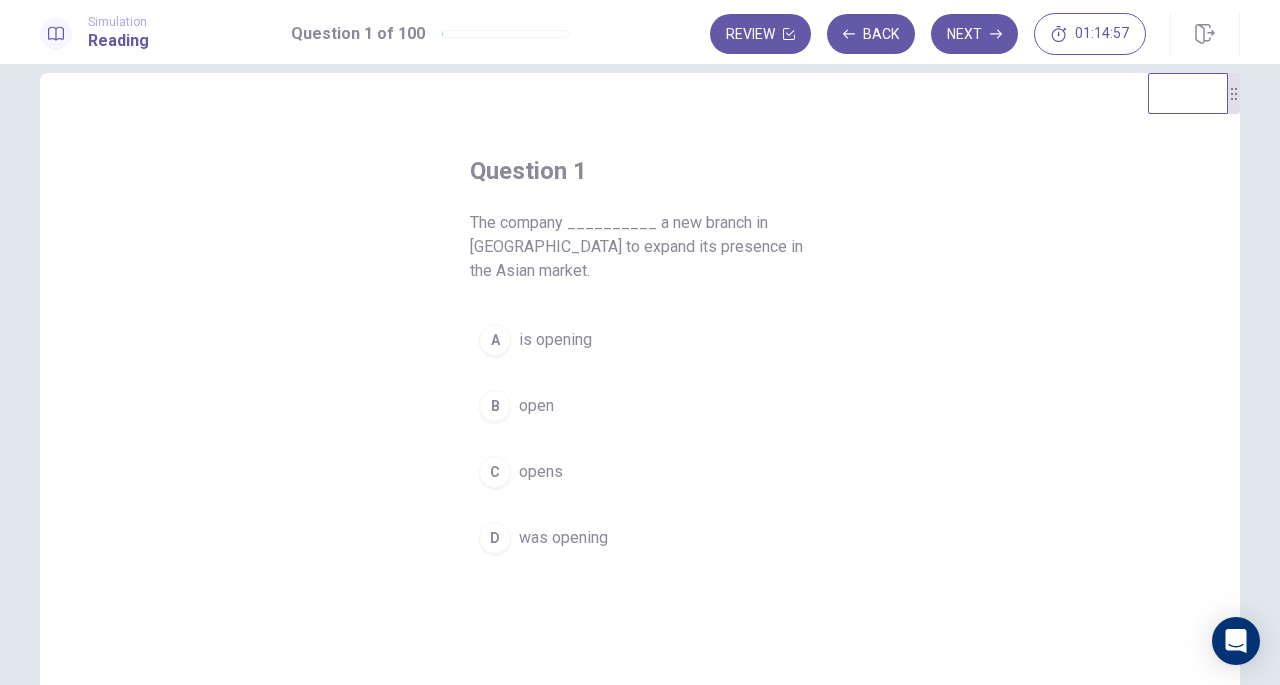 scroll, scrollTop: 32, scrollLeft: 0, axis: vertical 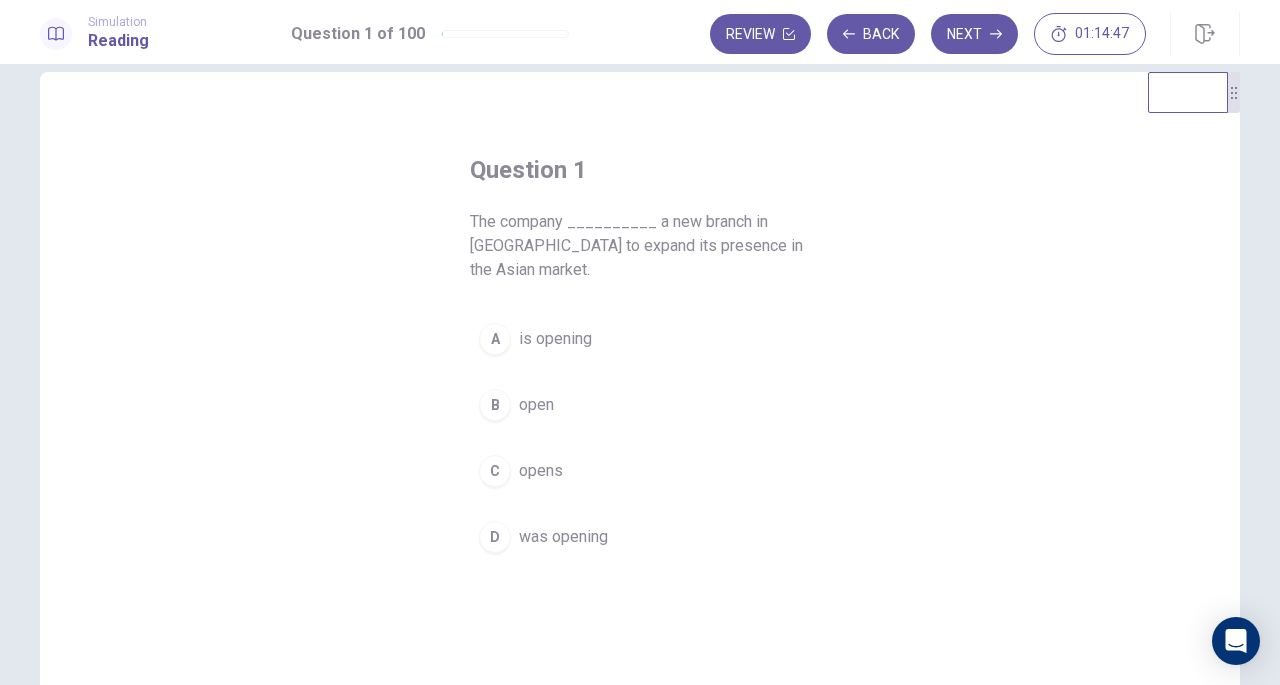 click on "is opening" at bounding box center [555, 339] 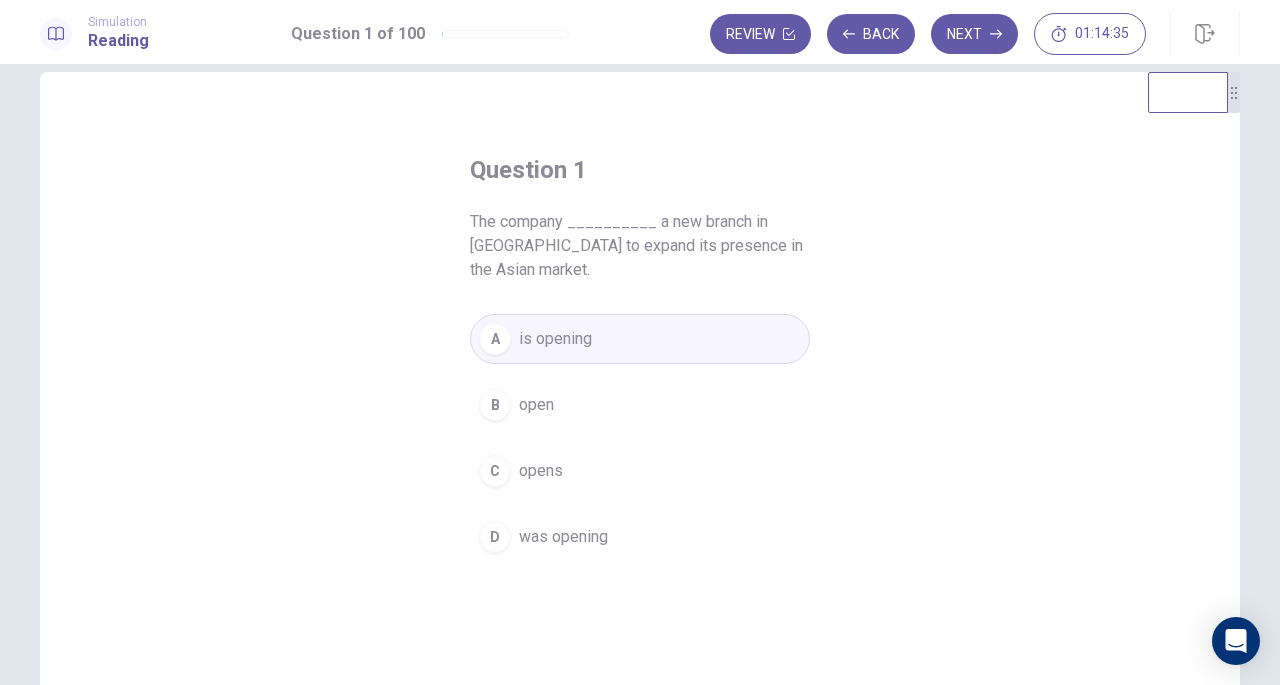 click on "Next" at bounding box center (974, 34) 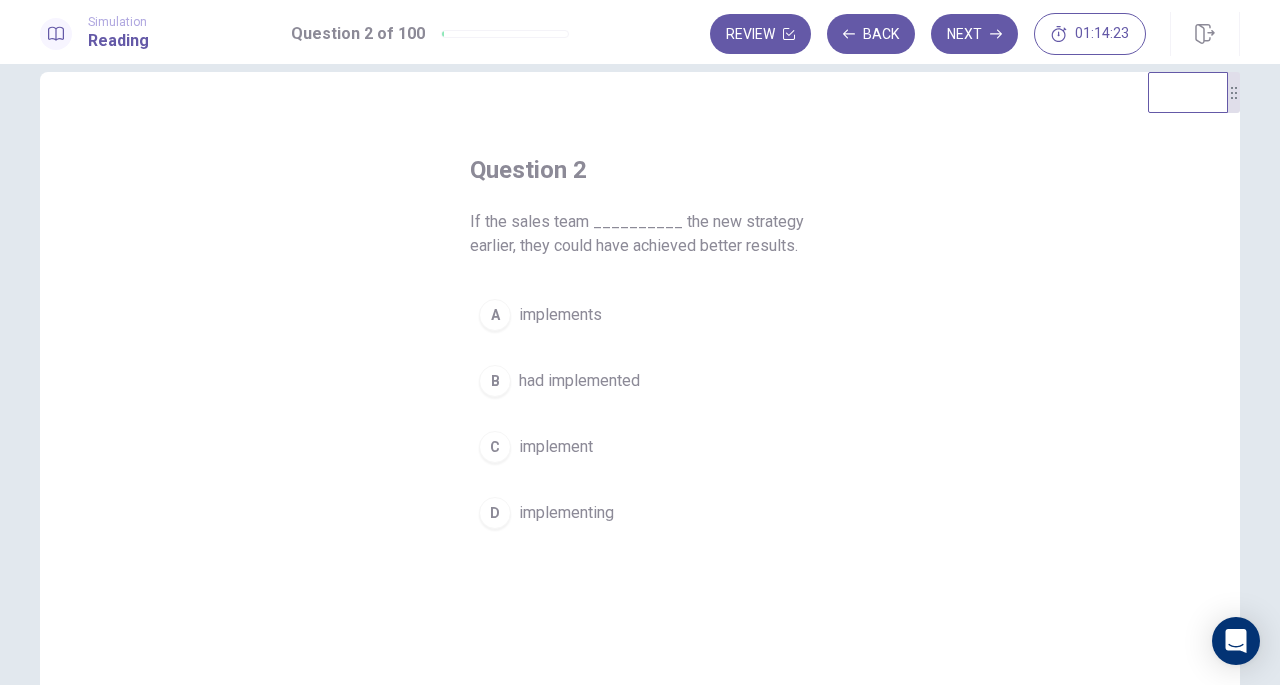 click on "had implemented" at bounding box center (579, 381) 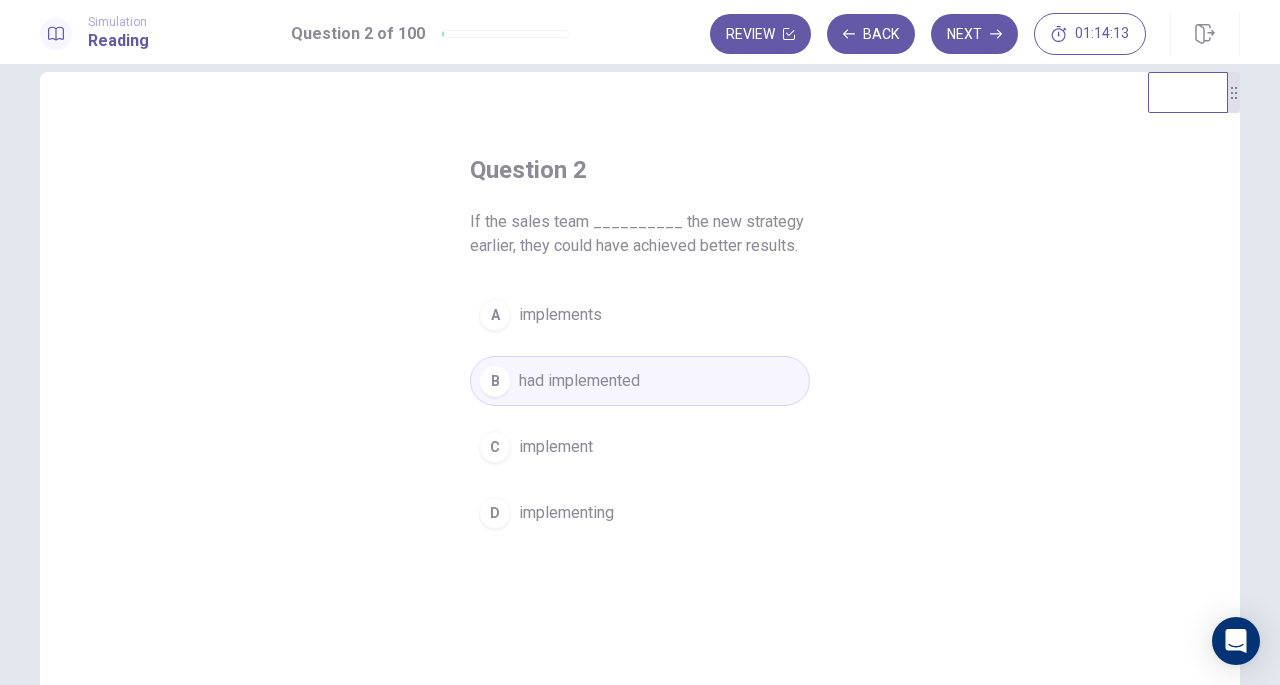 click on "Next" at bounding box center (974, 34) 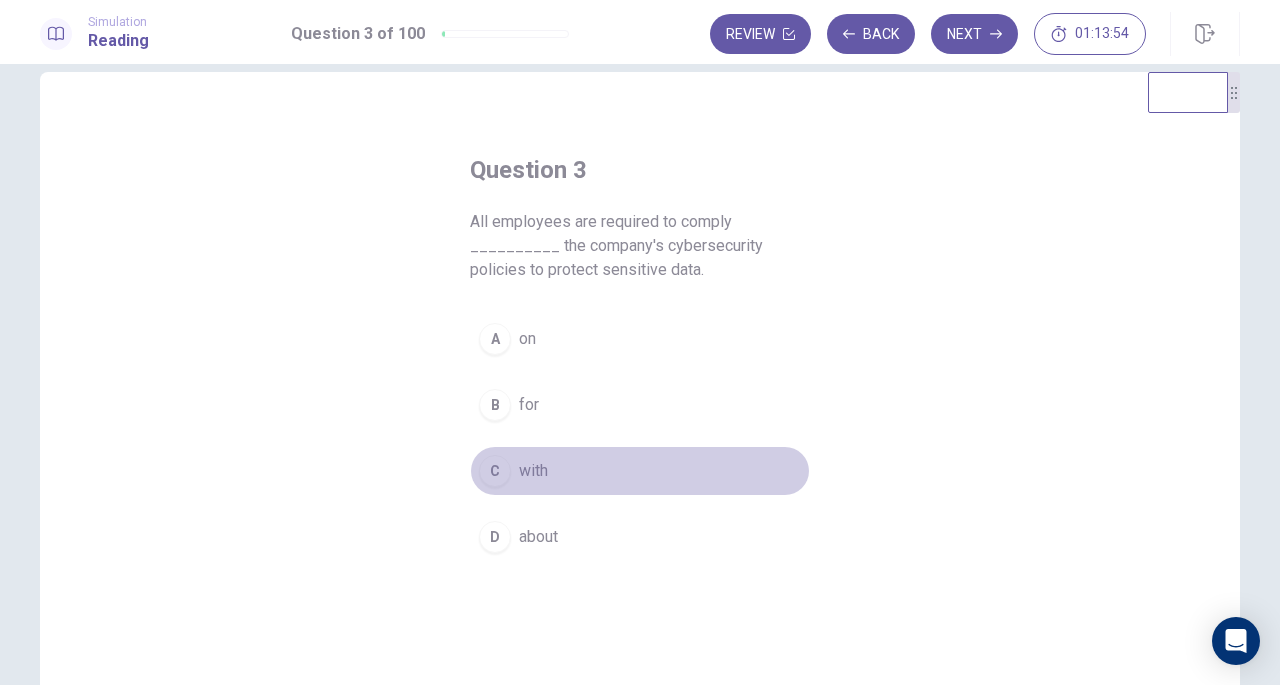 click on "with" at bounding box center (533, 471) 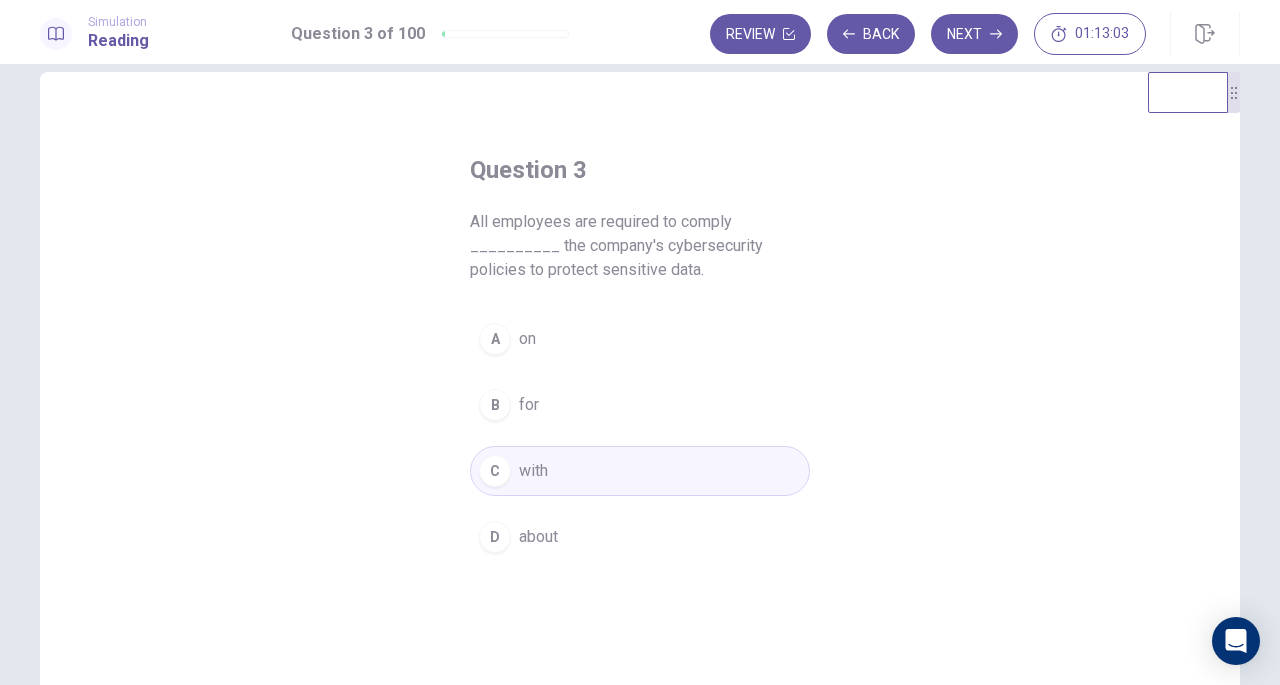 click on "Next" at bounding box center [974, 34] 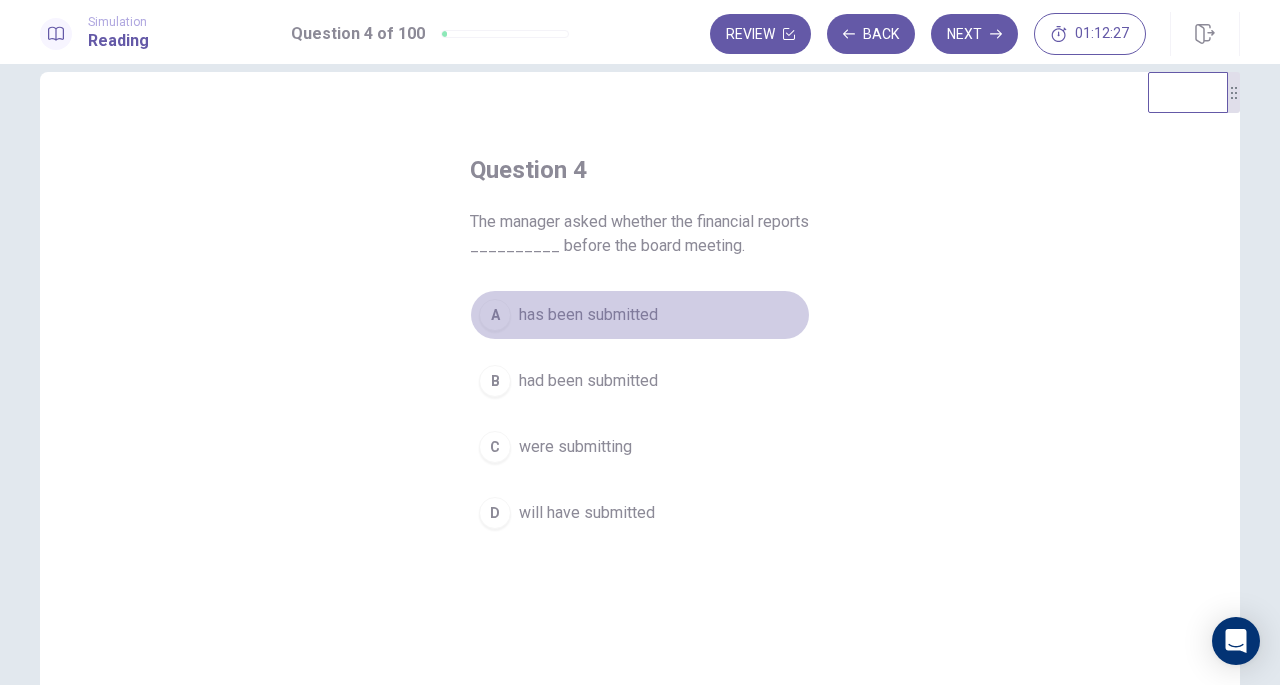 click on "has been submitted" at bounding box center (588, 315) 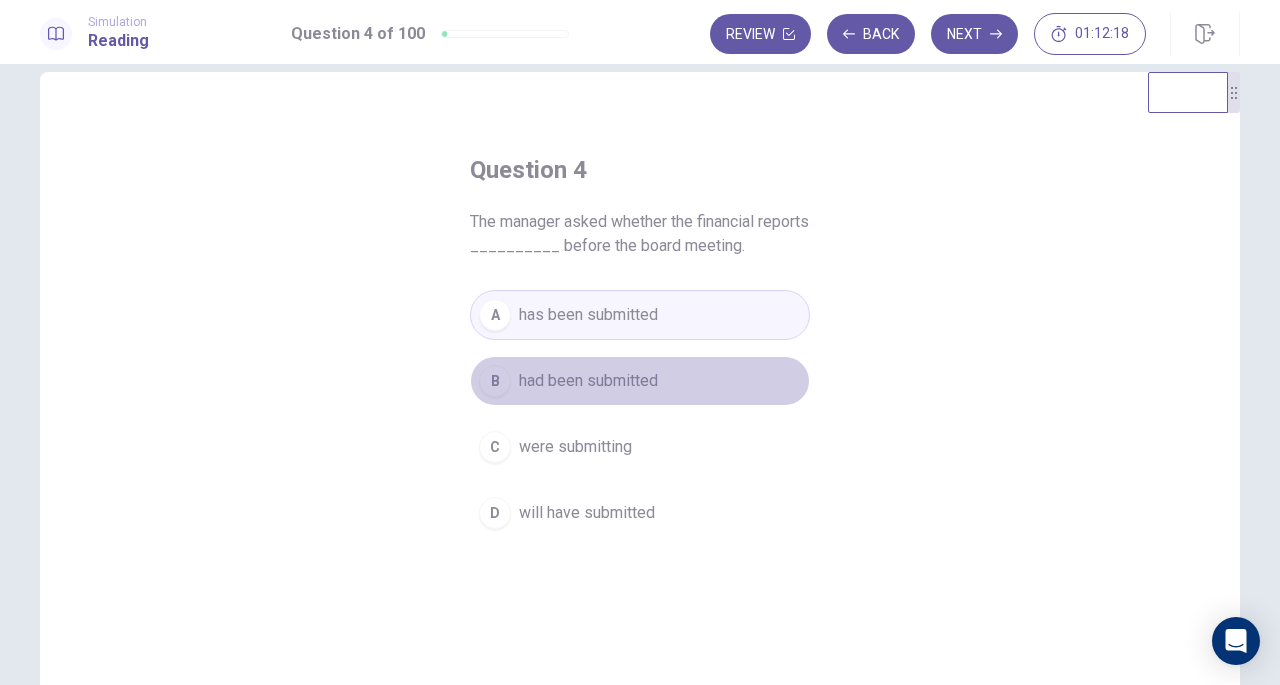 click on "had been submitted" at bounding box center (588, 381) 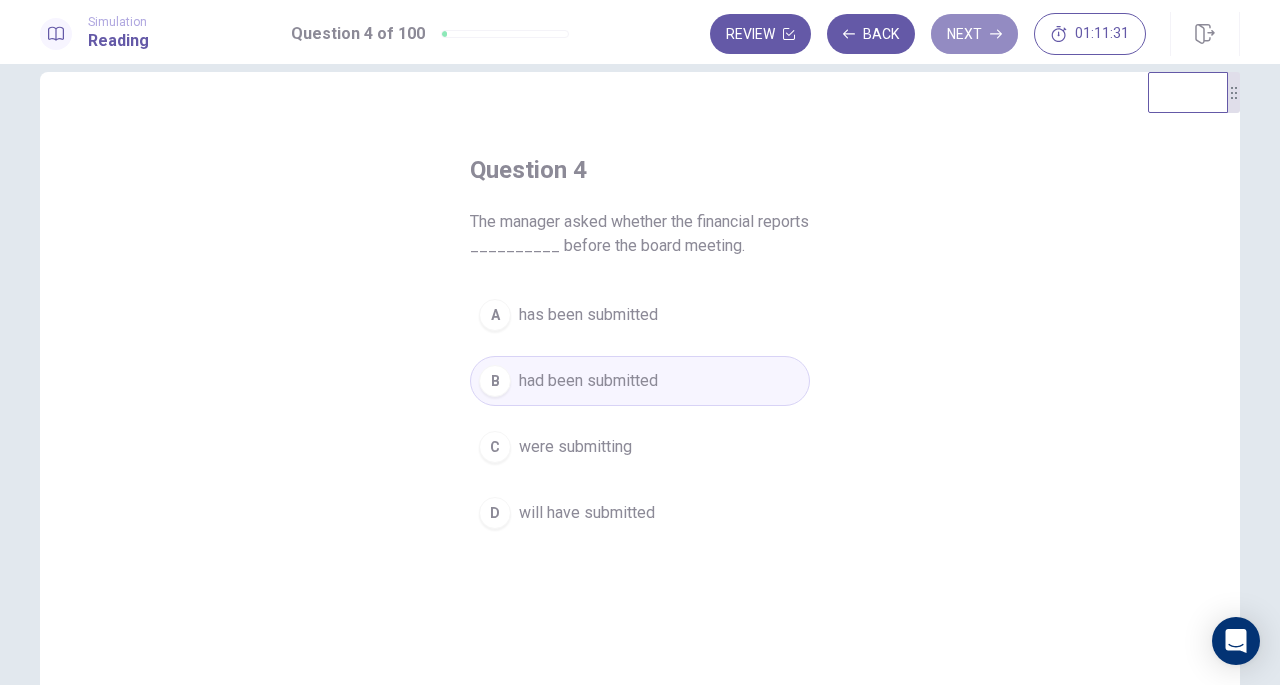 click on "Next" at bounding box center (974, 34) 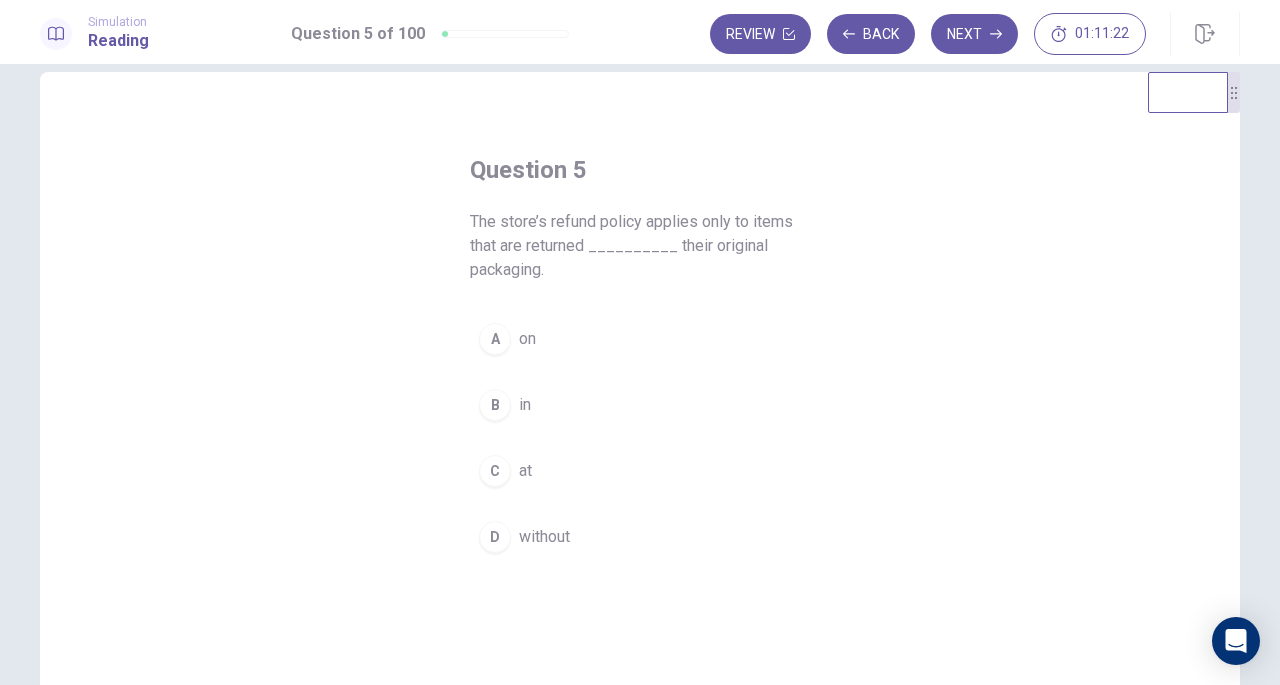 click on "at" at bounding box center (525, 471) 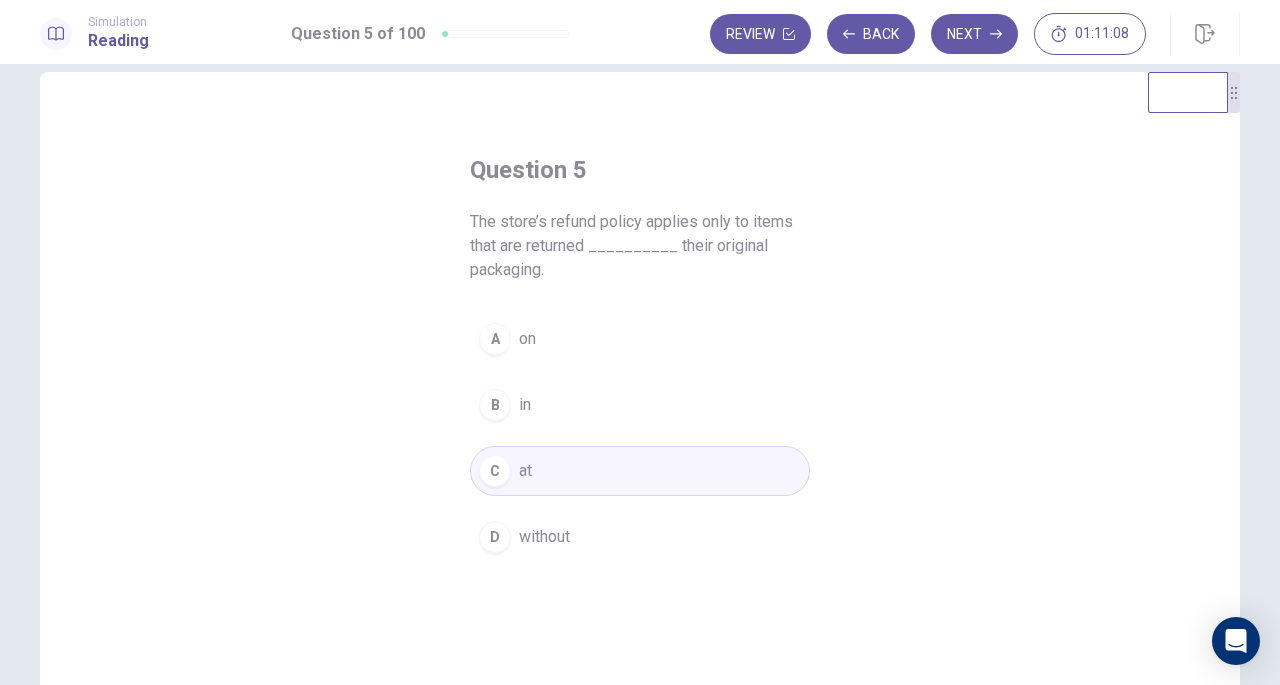 click on "A on" at bounding box center (640, 339) 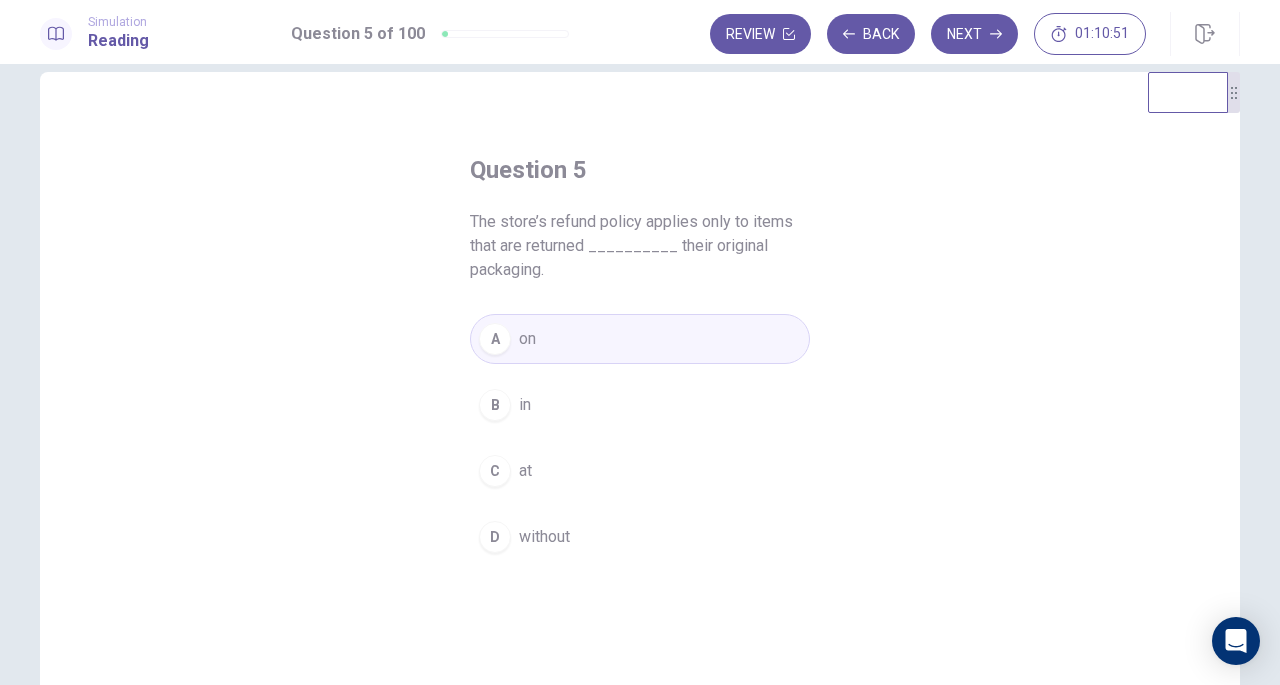 click on "C at" at bounding box center [640, 471] 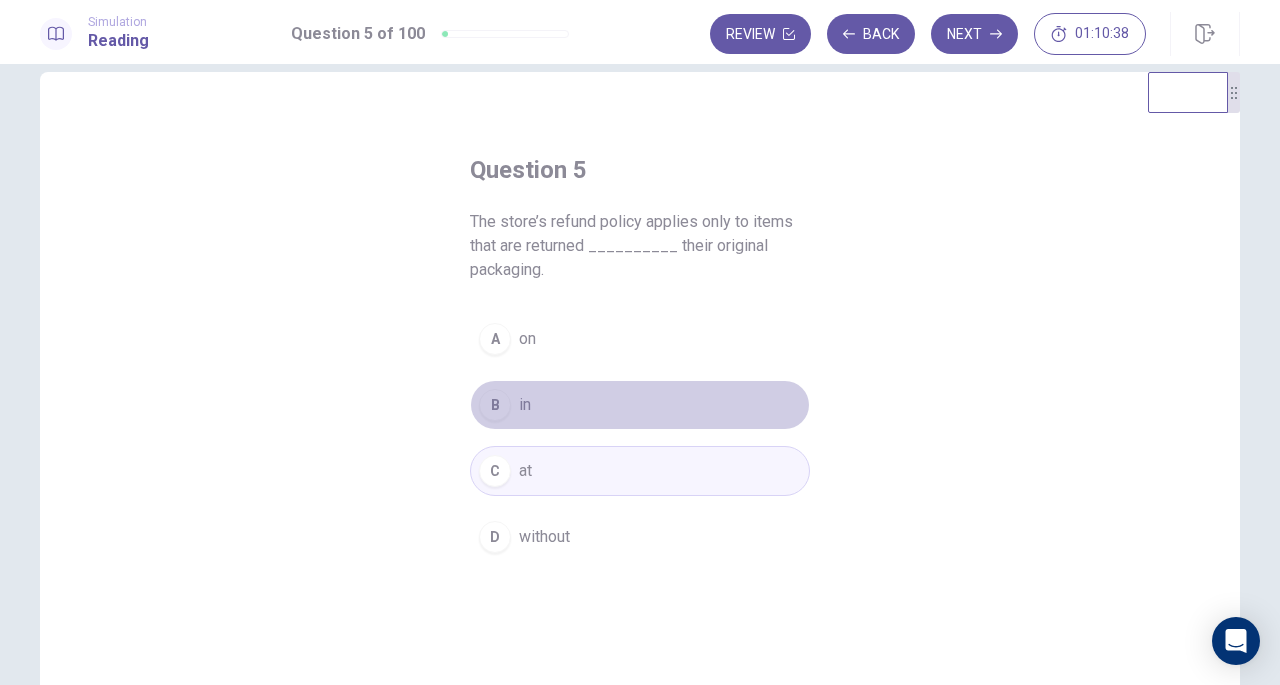 click on "B in" at bounding box center [640, 405] 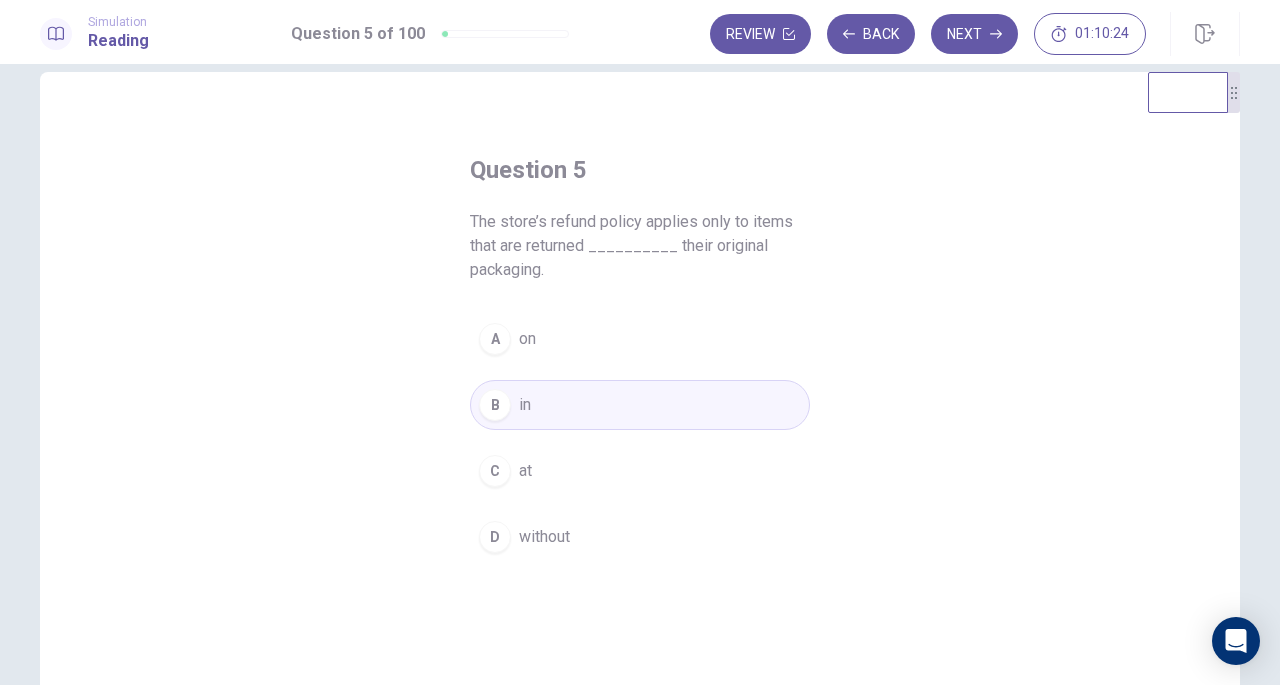 click on "Next" at bounding box center [974, 34] 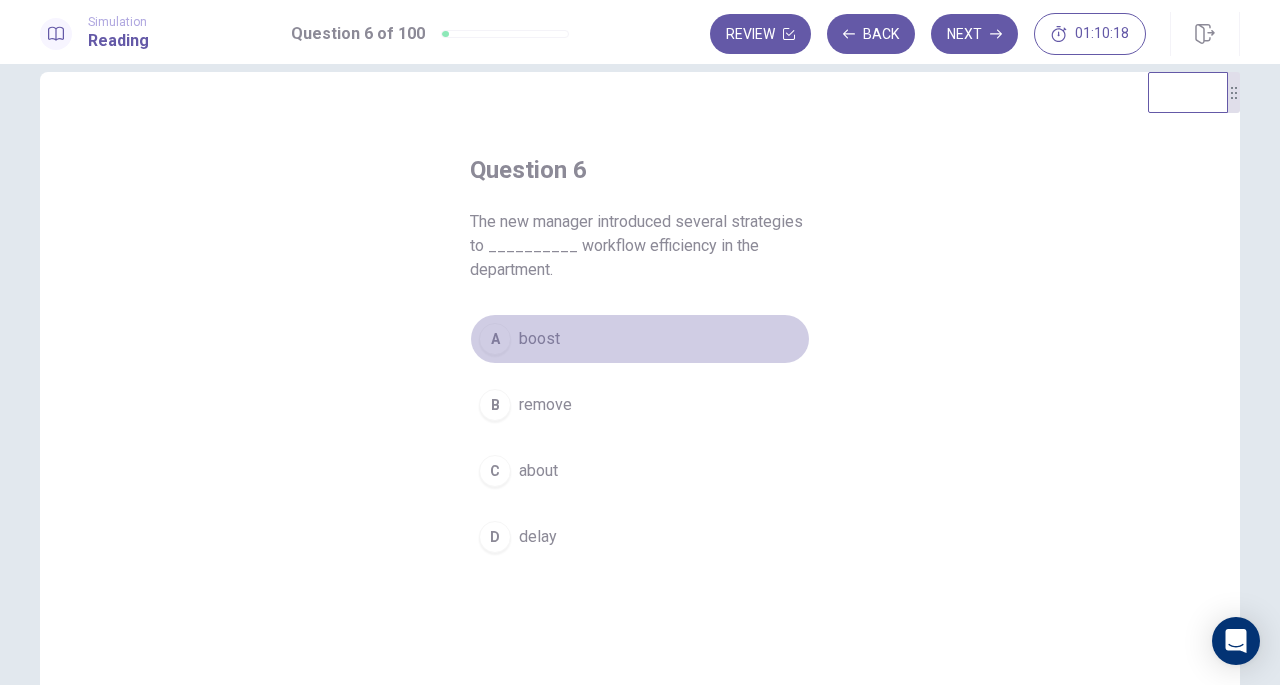 click on "boost" at bounding box center [539, 339] 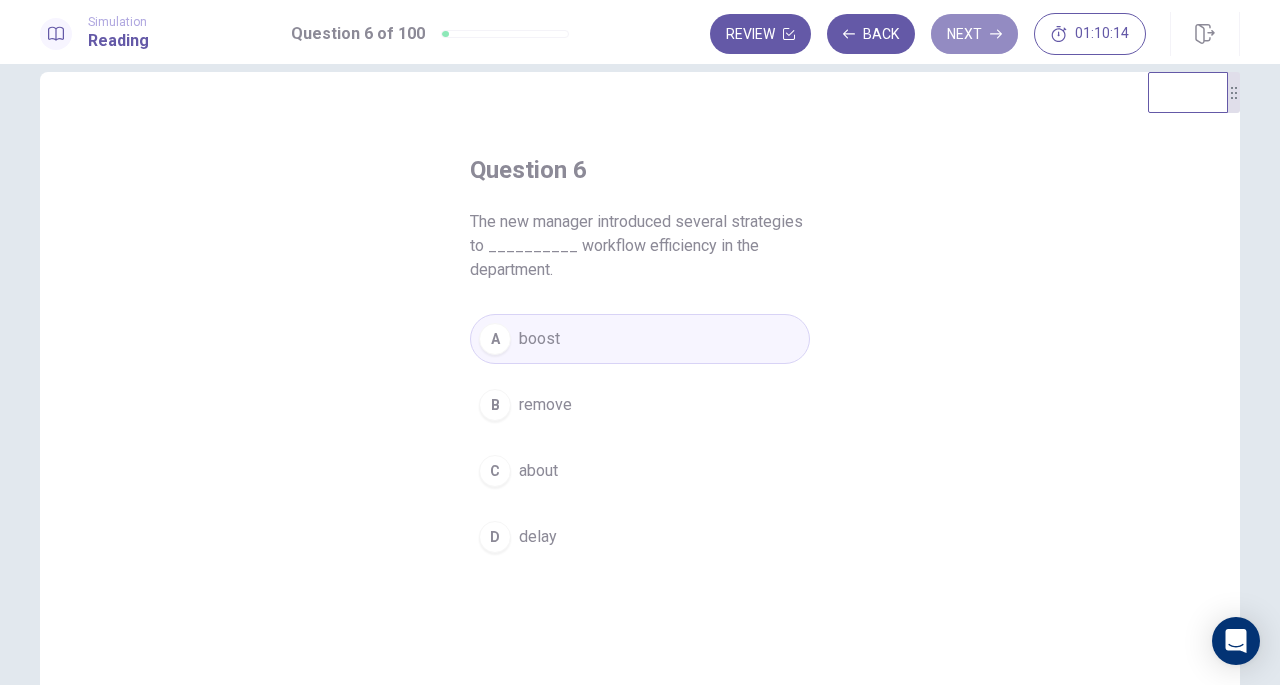 click on "Next" at bounding box center (974, 34) 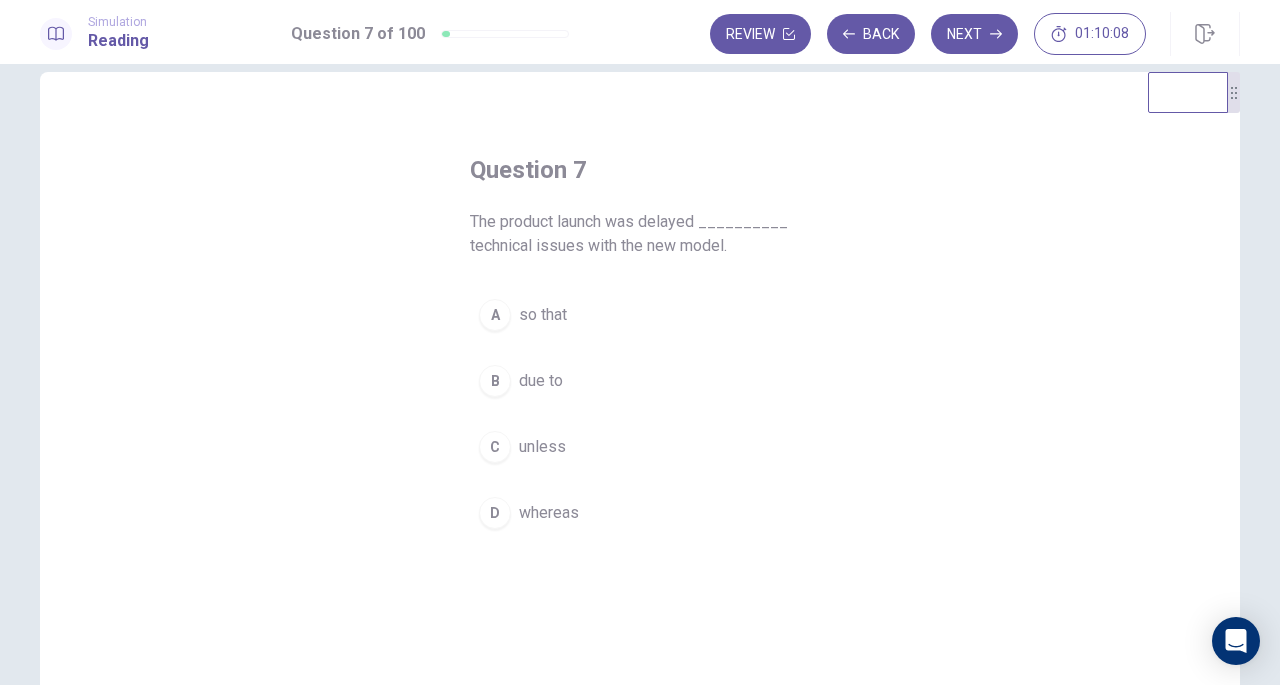 click on "due to" at bounding box center (541, 381) 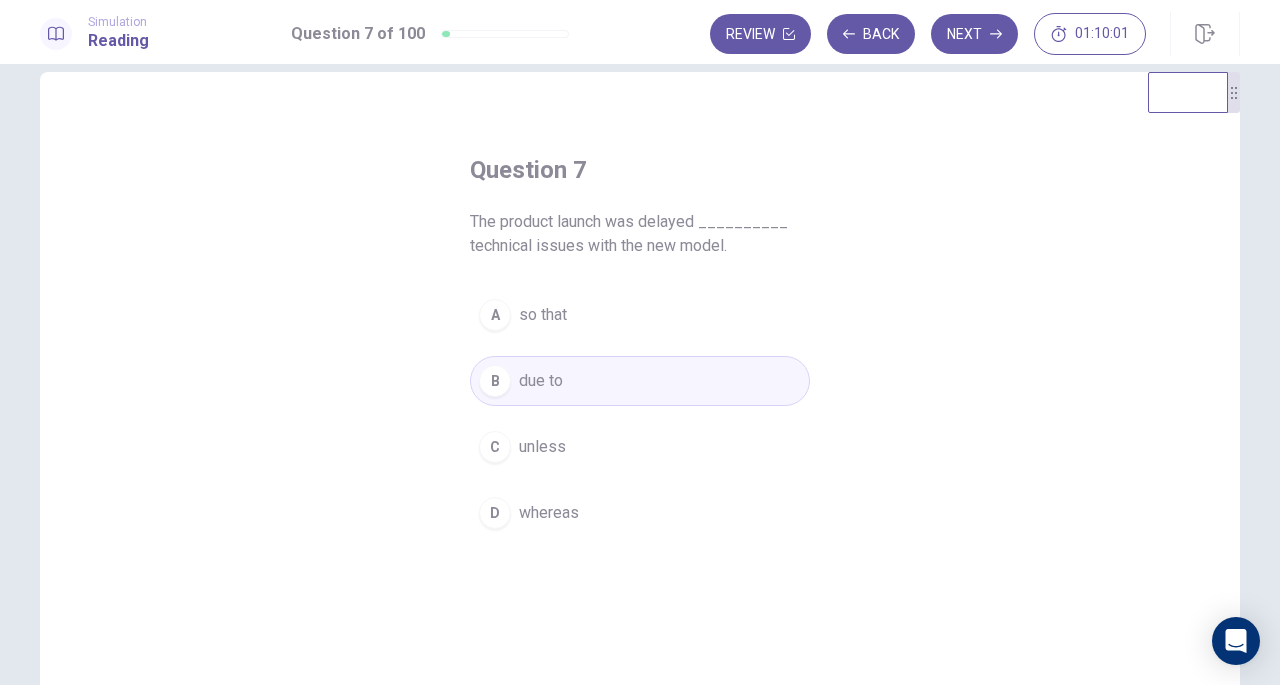 click on "Next" at bounding box center (974, 34) 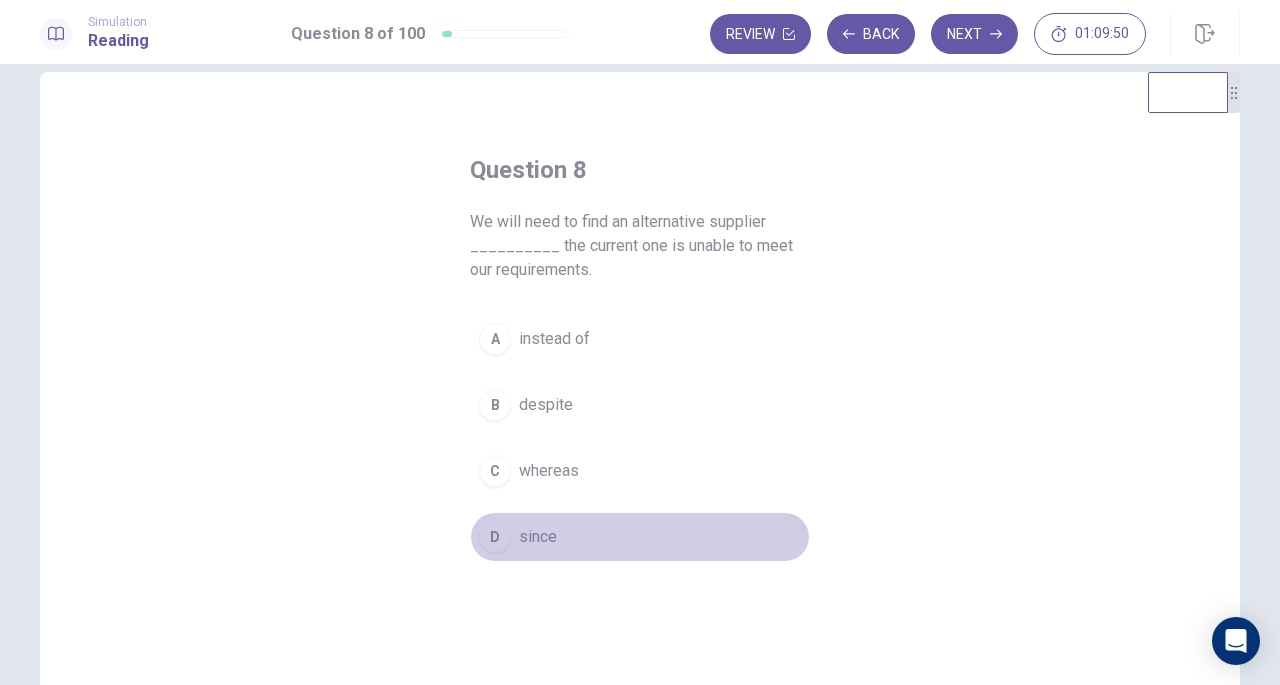 click on "since" at bounding box center [538, 537] 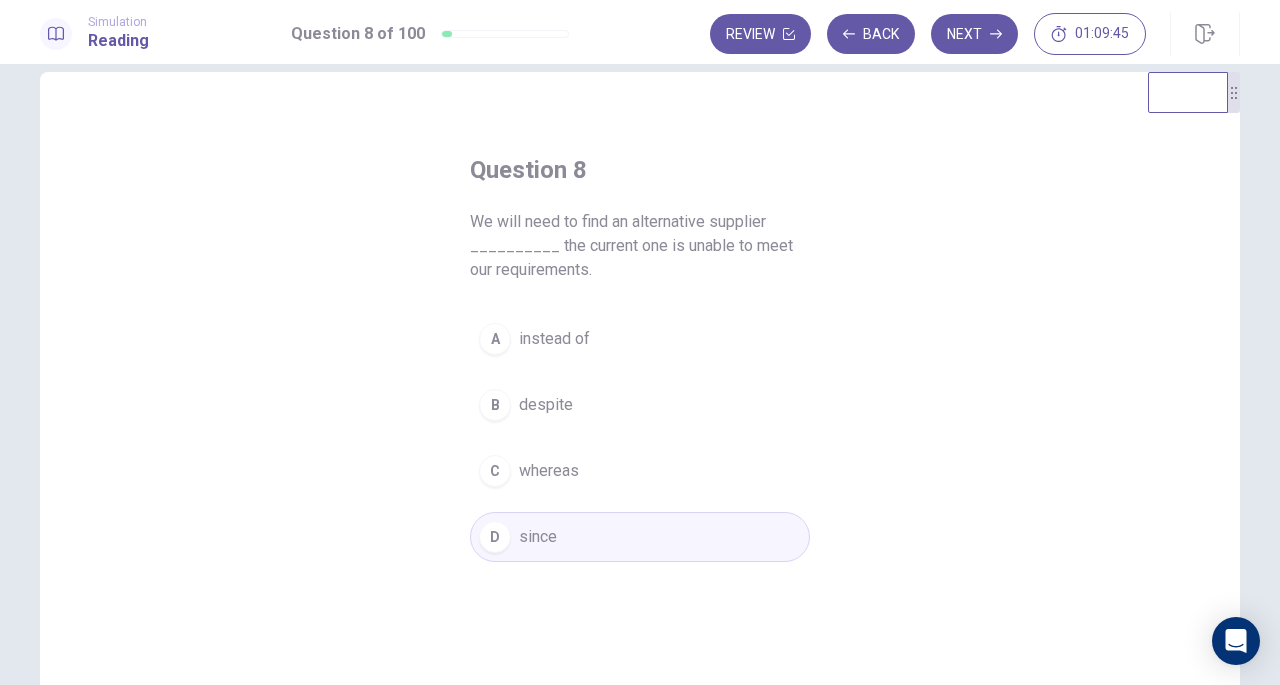 click on "Next" at bounding box center [974, 34] 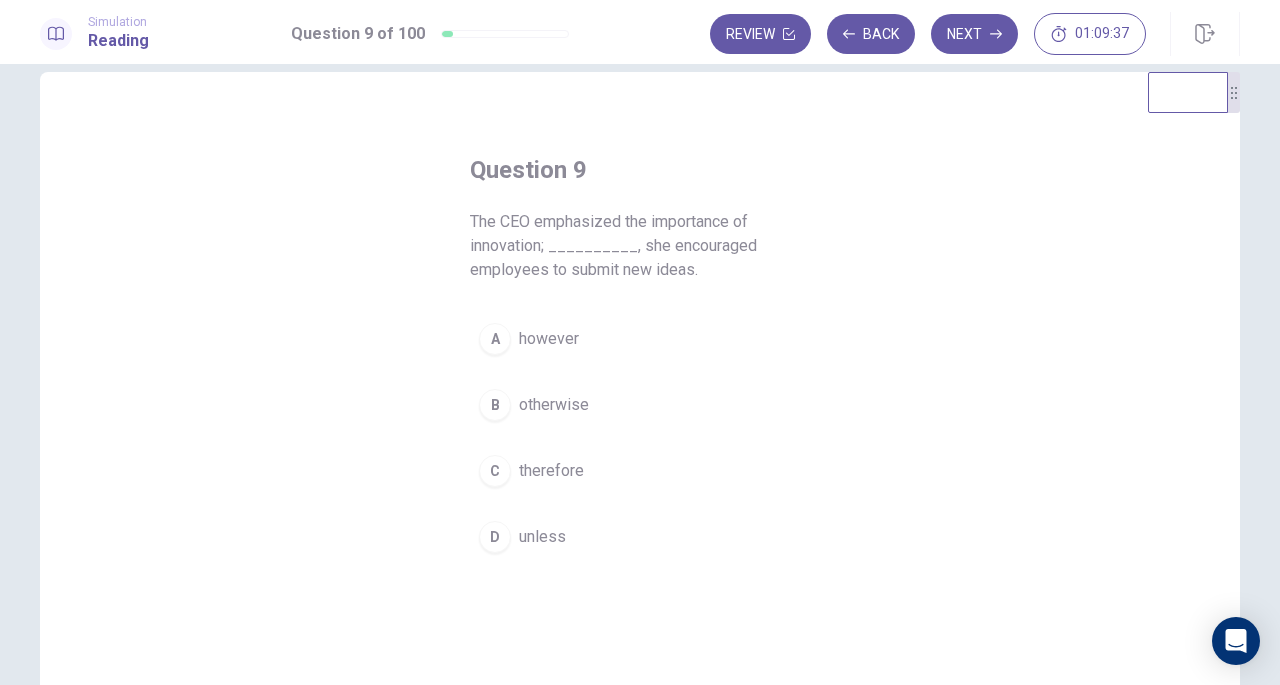click on "therefore" at bounding box center [551, 471] 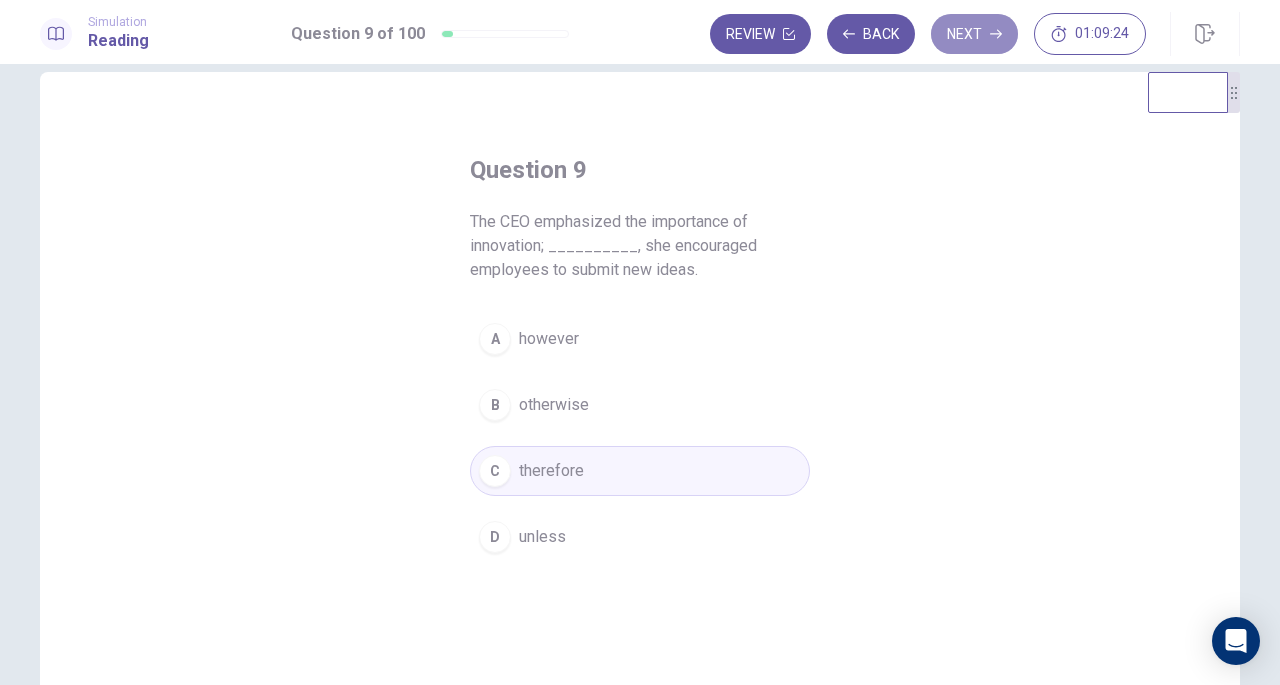 click on "Next" at bounding box center (974, 34) 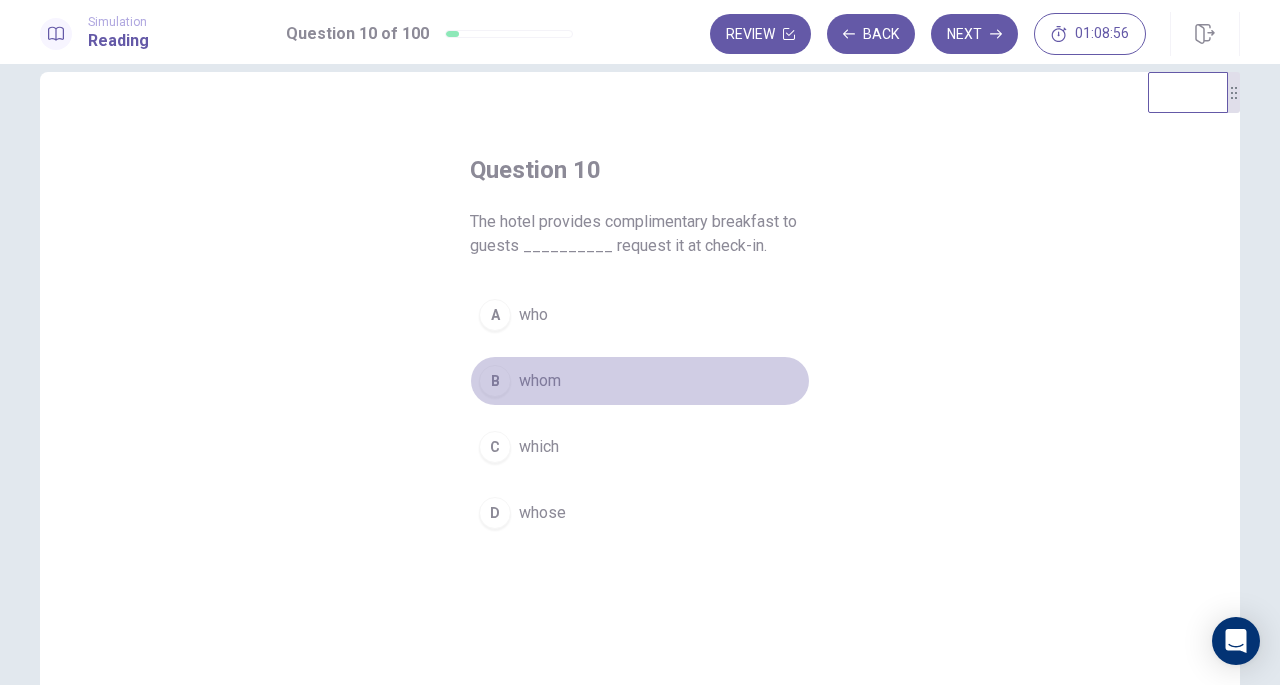 click on "B whom" at bounding box center (640, 381) 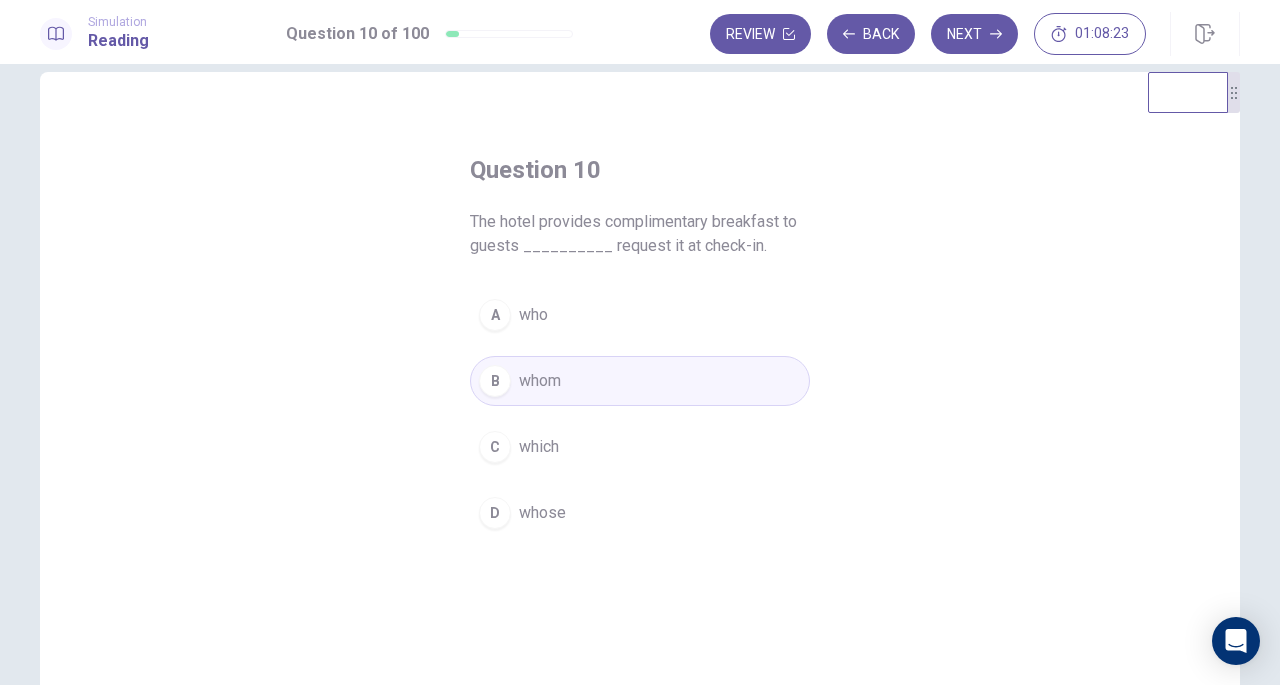 click on "Next" at bounding box center (974, 34) 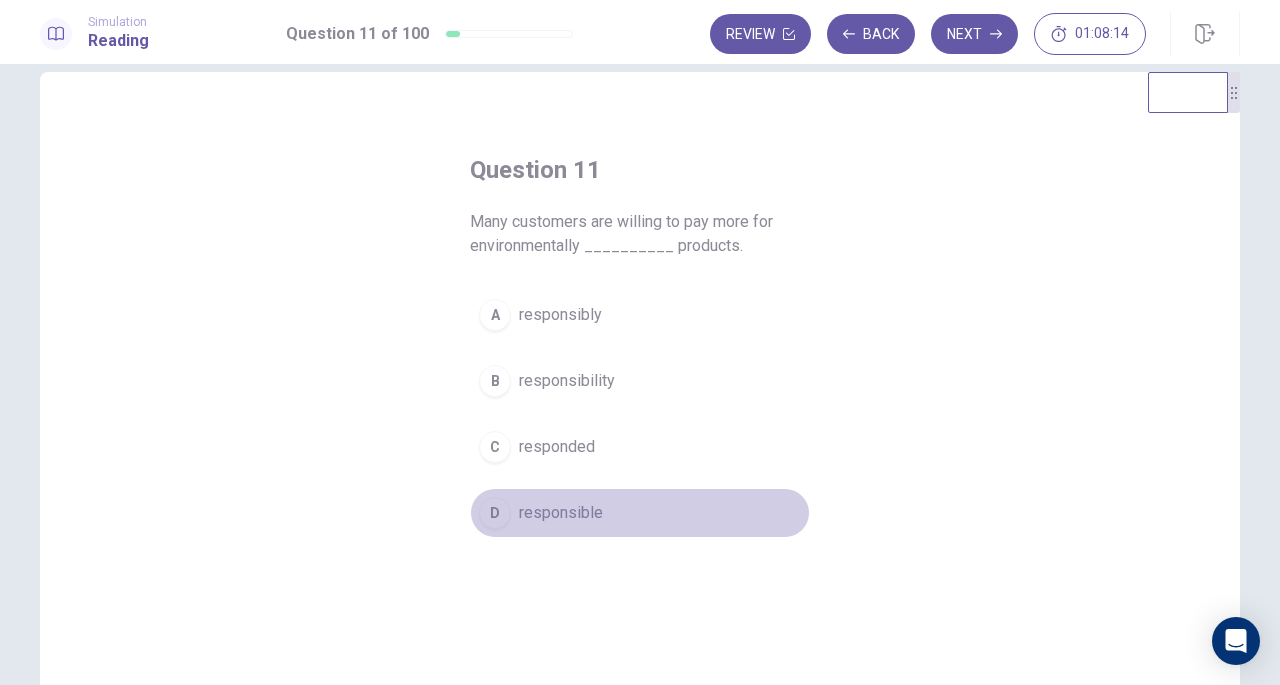 click on "D" at bounding box center [495, 513] 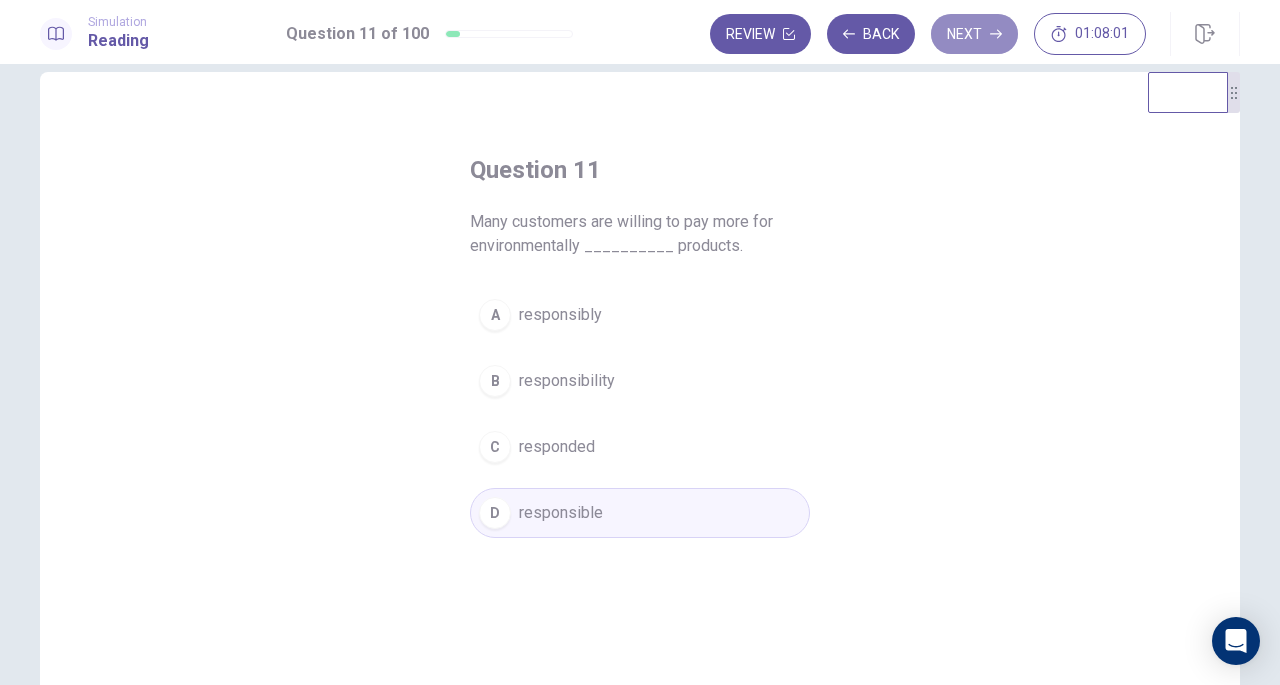 click on "Next" at bounding box center [974, 34] 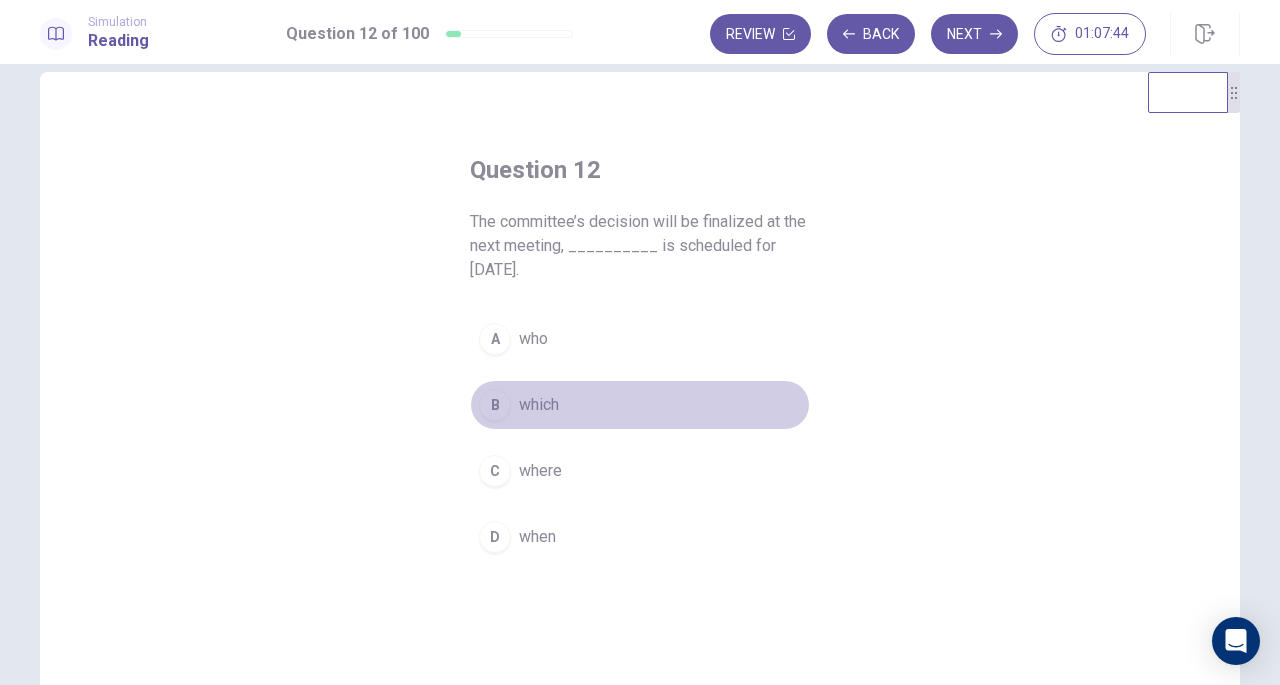 click on "B" at bounding box center [495, 405] 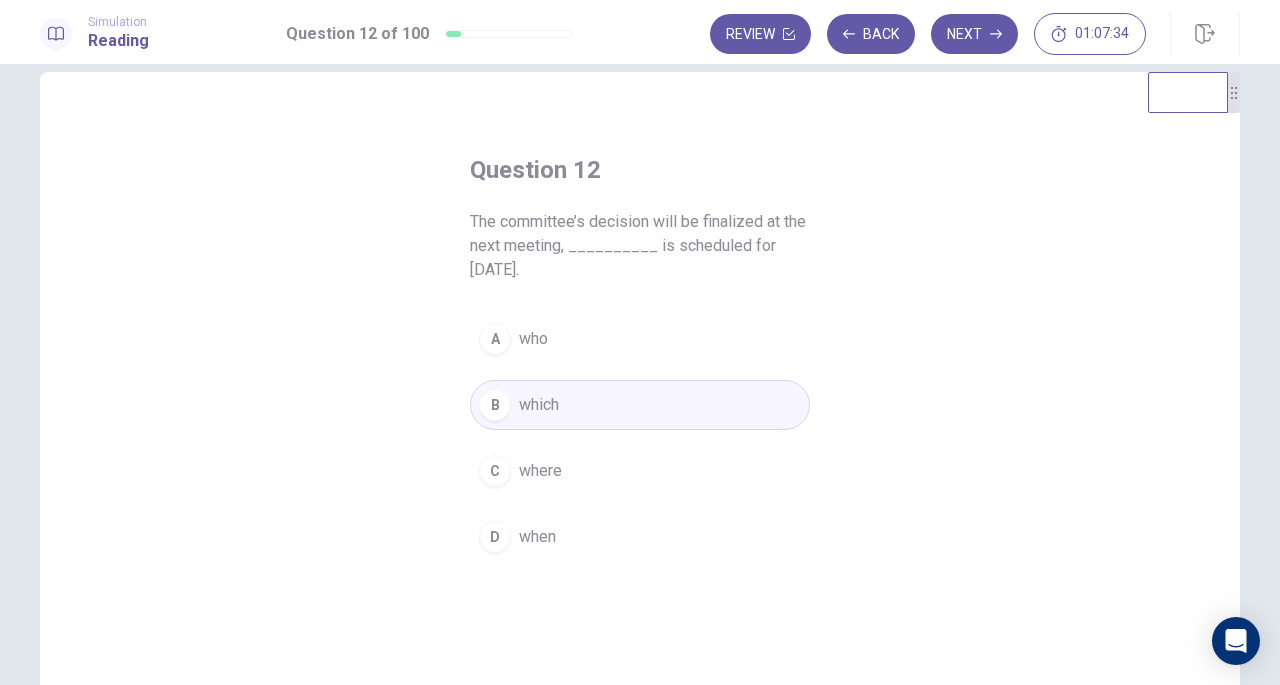 click on "Next" at bounding box center (974, 34) 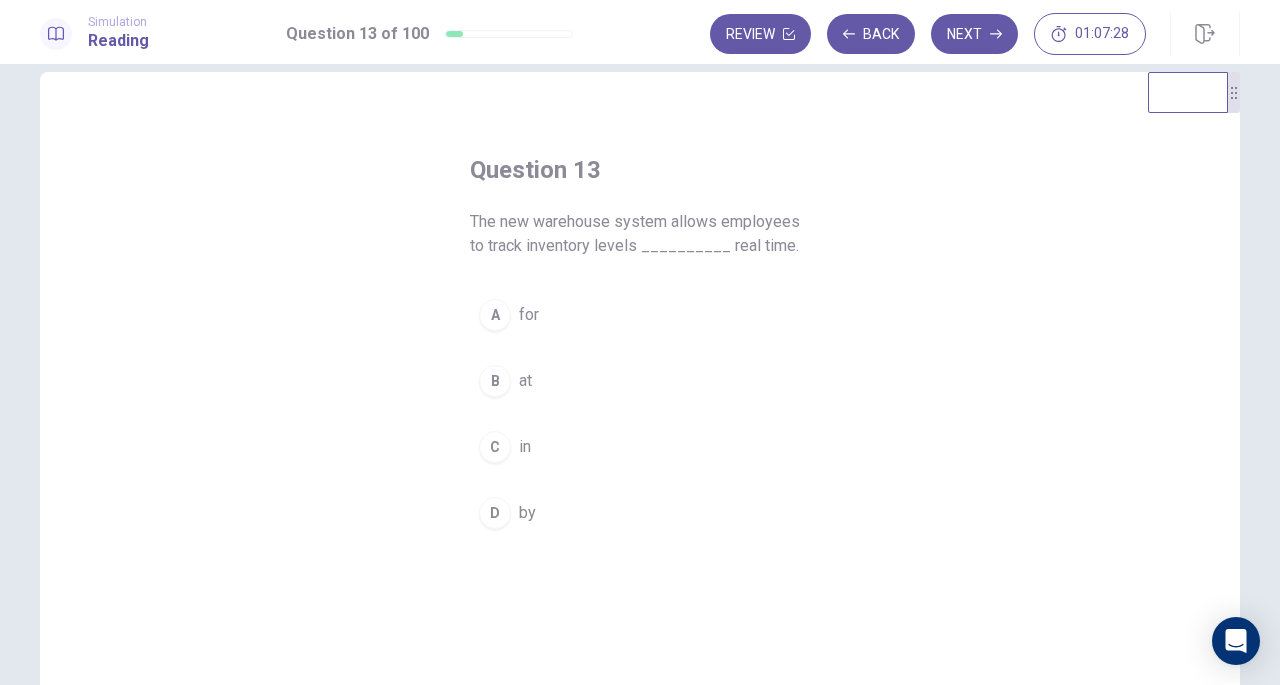 click on "B" at bounding box center (495, 381) 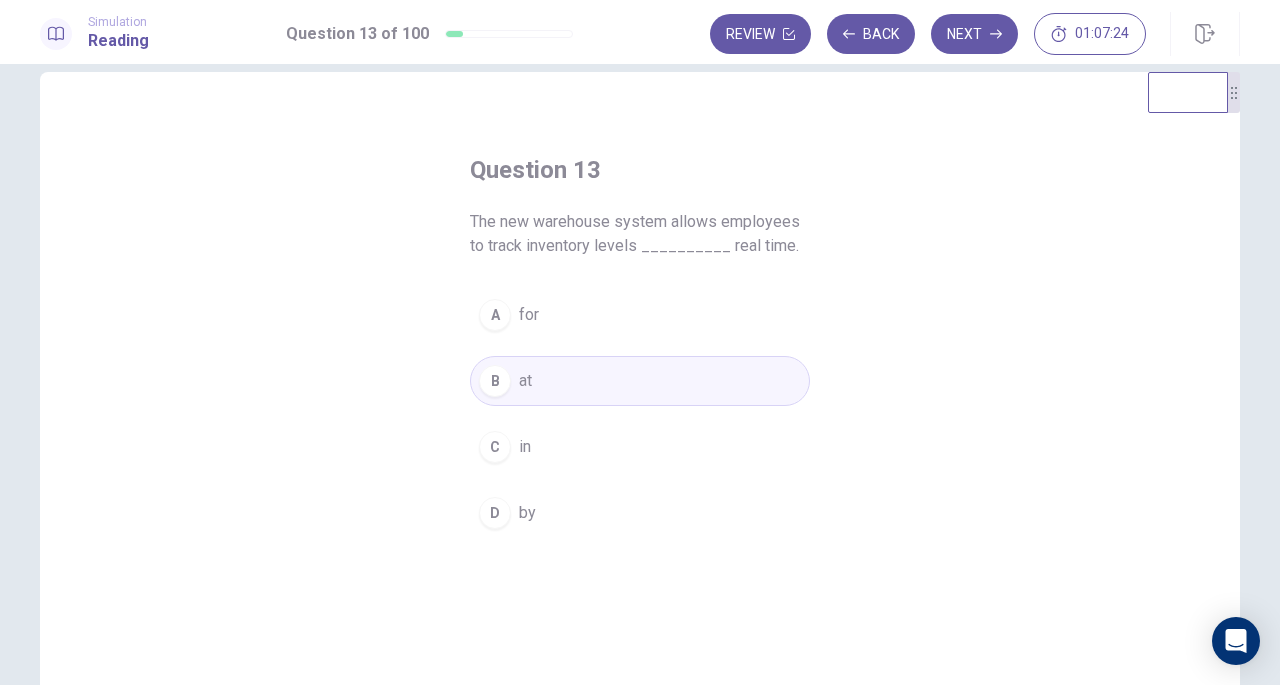 click on "C in" at bounding box center (640, 447) 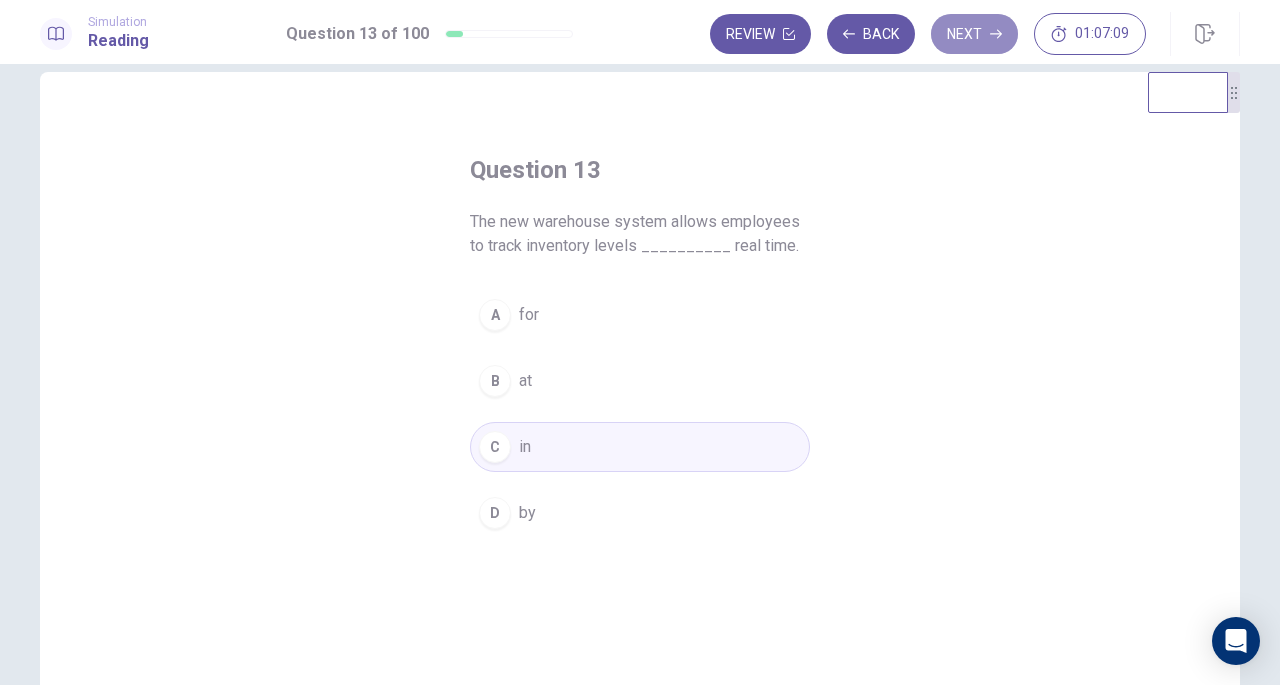 click on "Next" at bounding box center [974, 34] 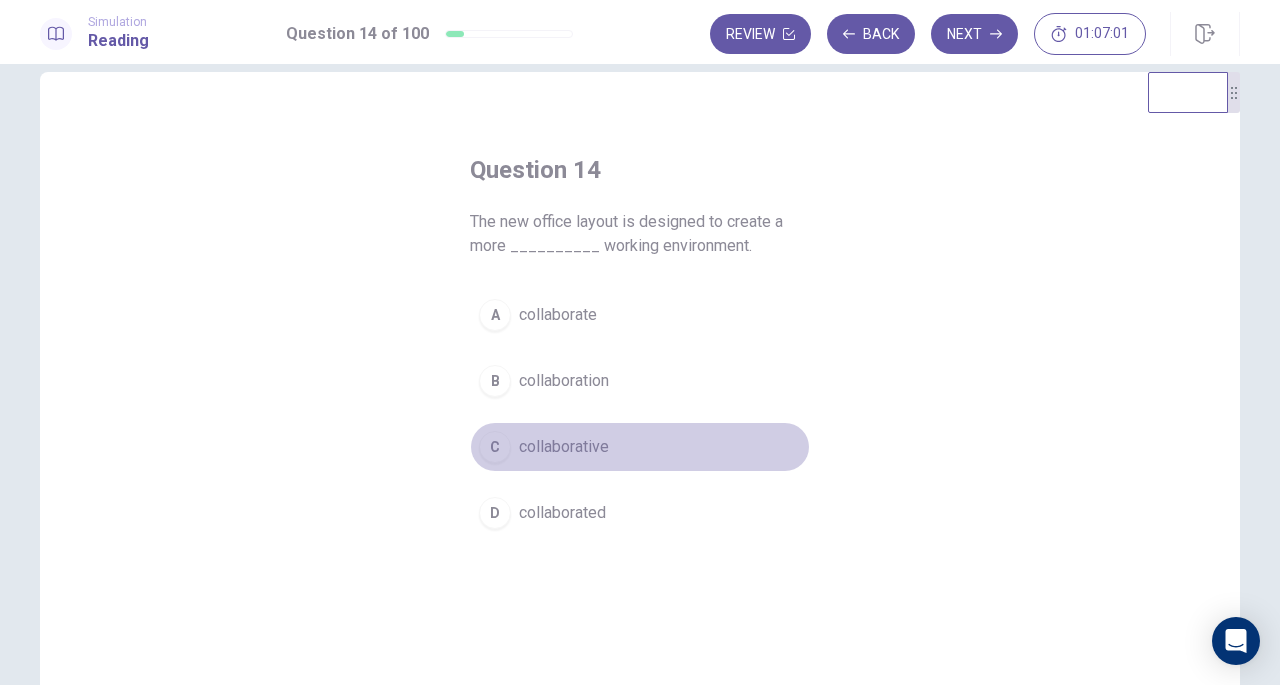 click on "collaborative" at bounding box center (564, 447) 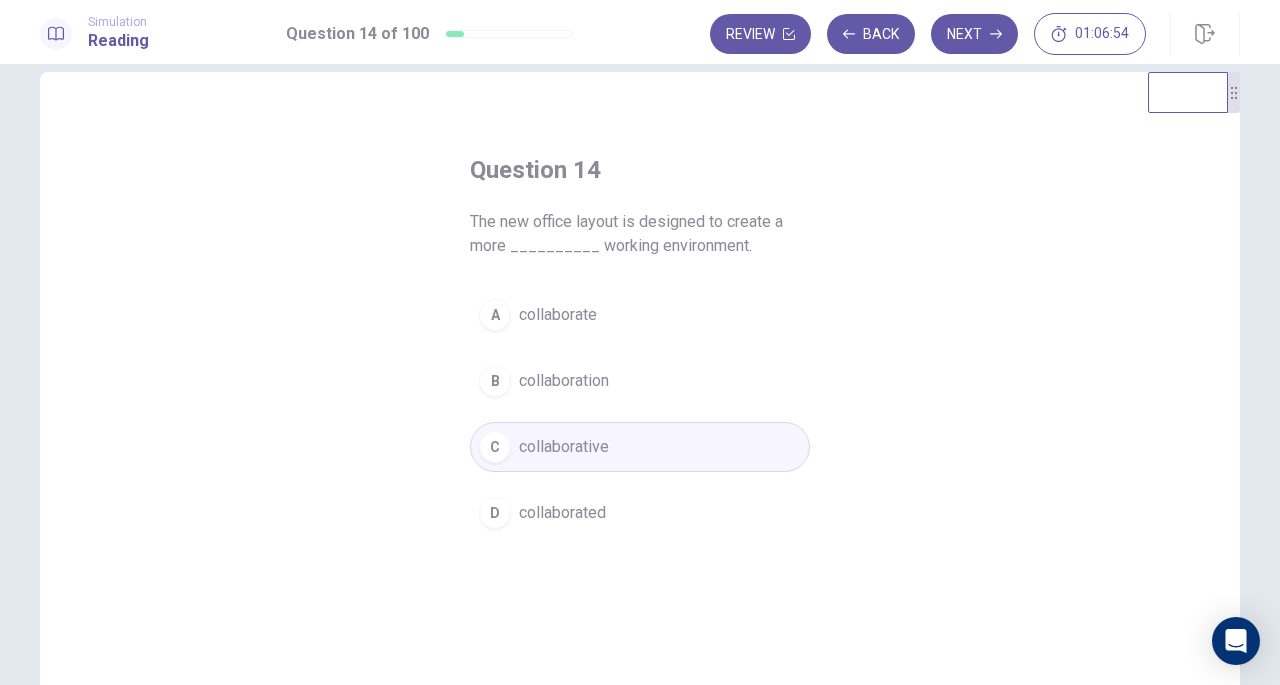 click on "Next" at bounding box center (974, 34) 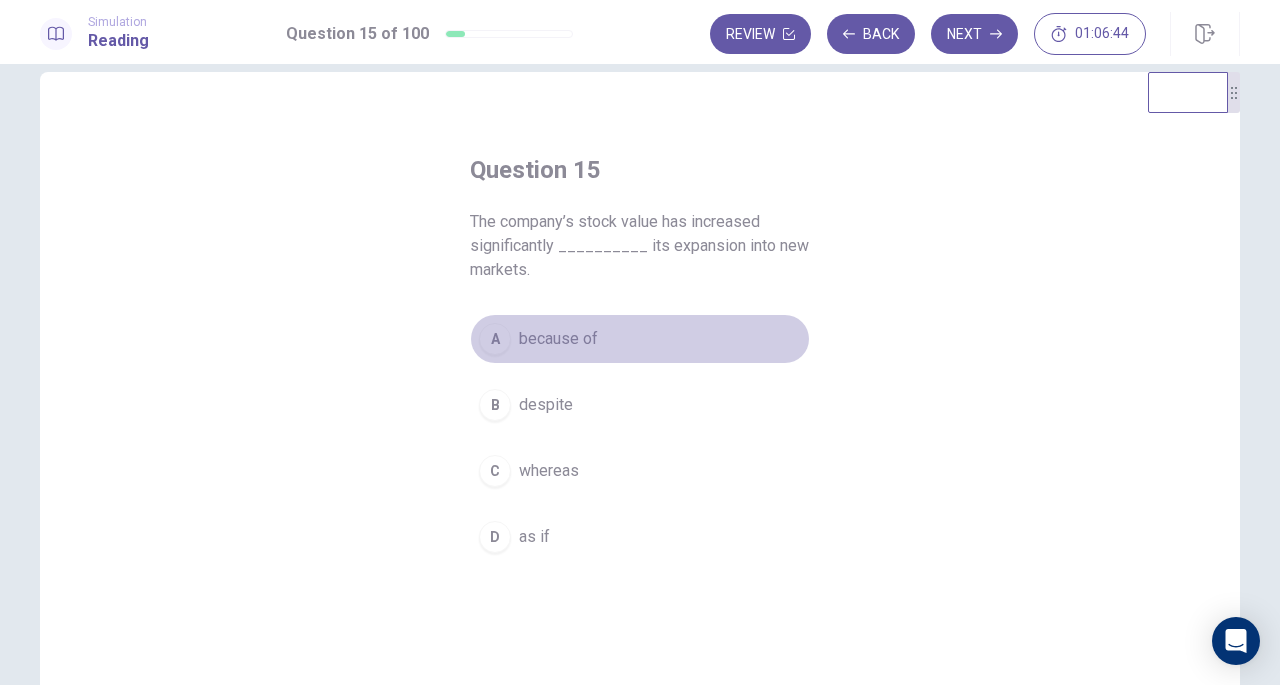 click on "because of" at bounding box center (558, 339) 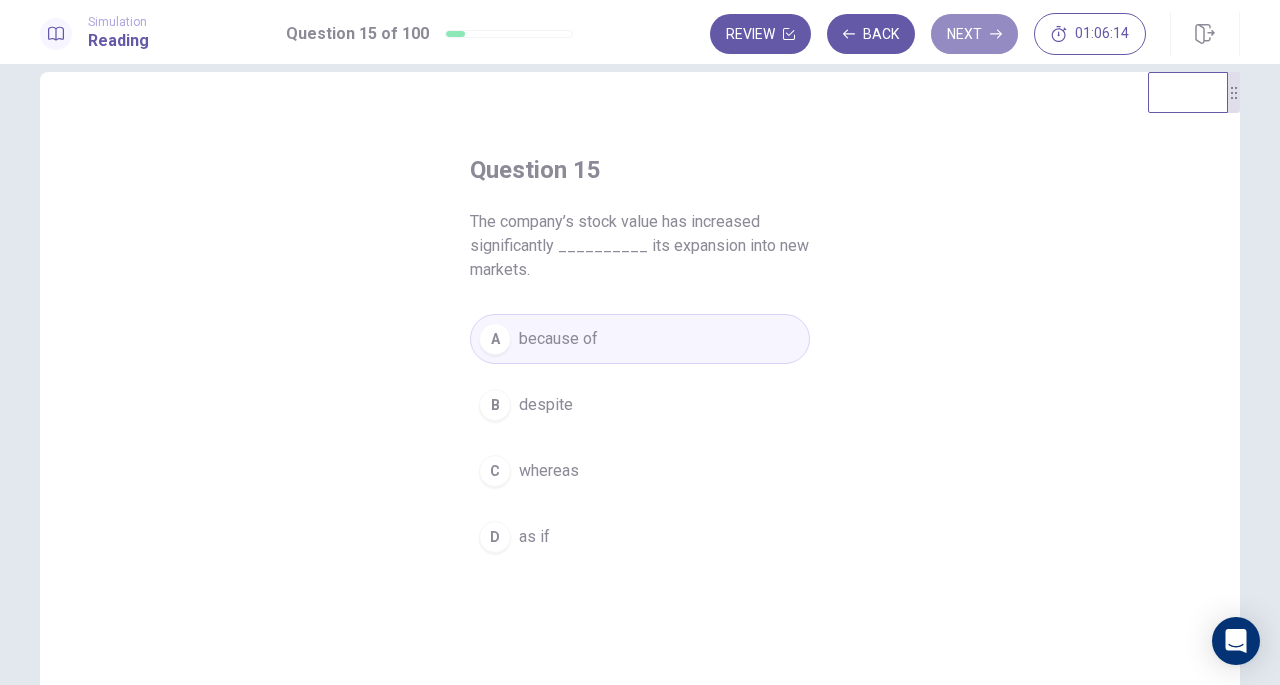 click on "Next" at bounding box center (974, 34) 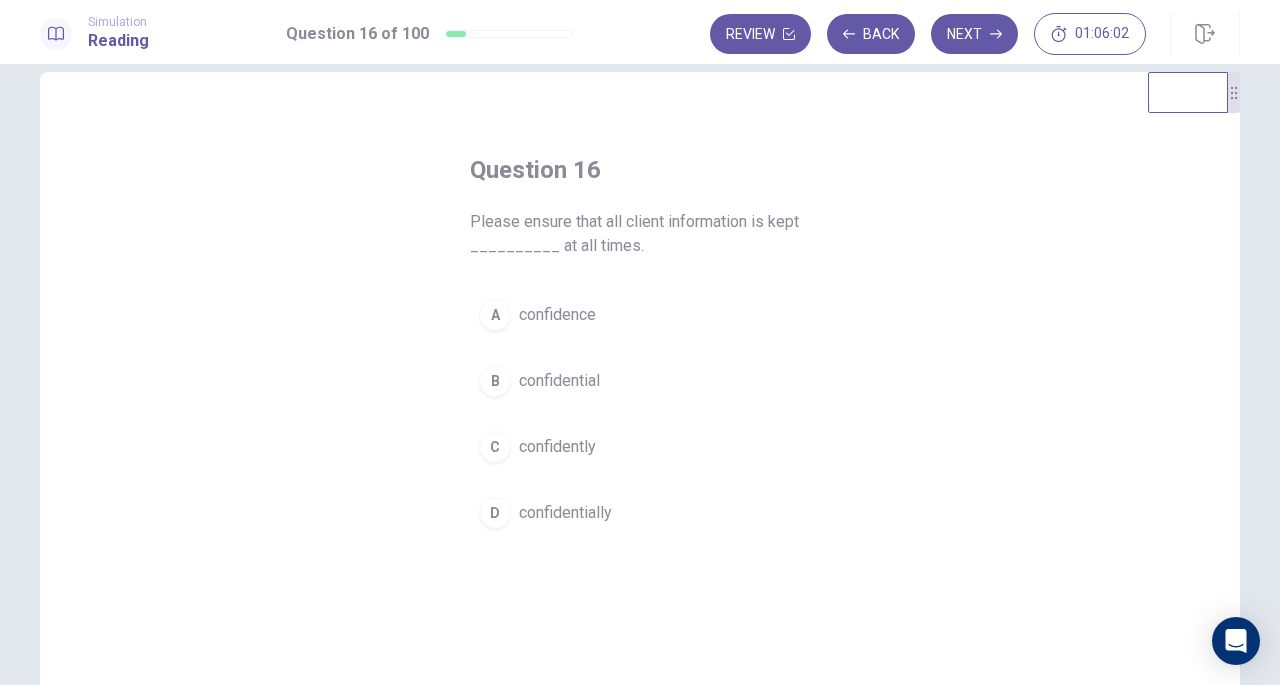 click on "confidential" at bounding box center [559, 381] 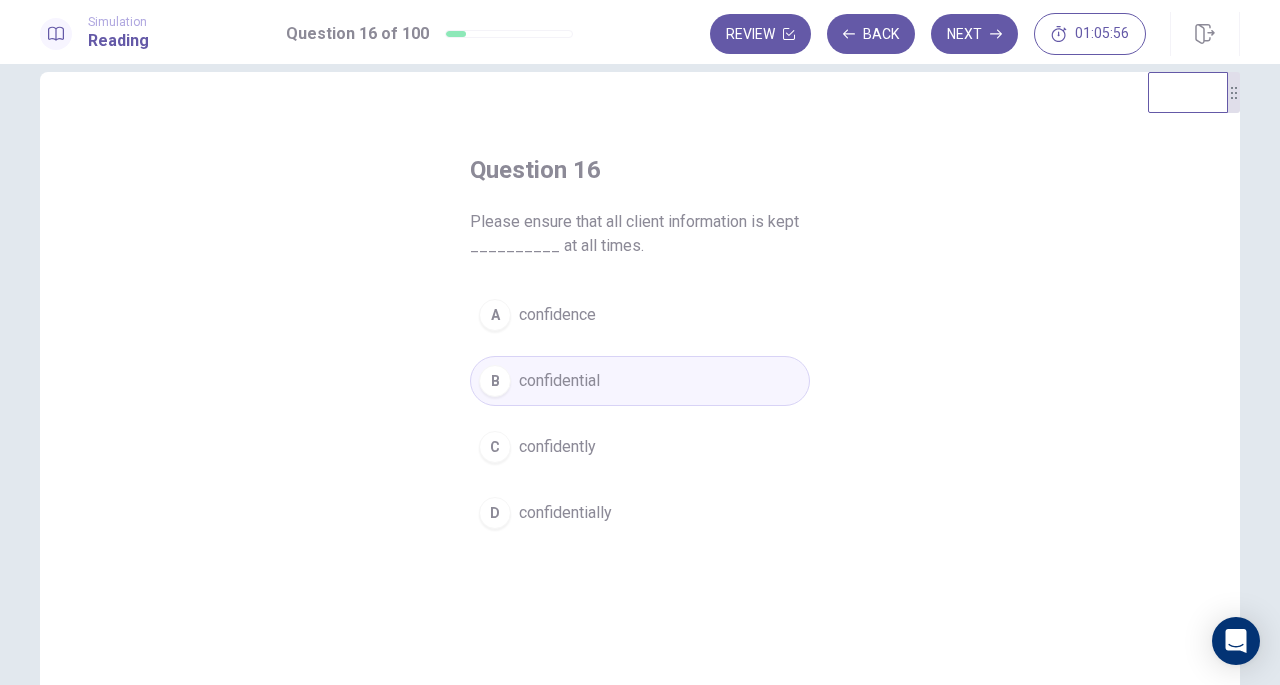 click on "confidentially" at bounding box center (565, 513) 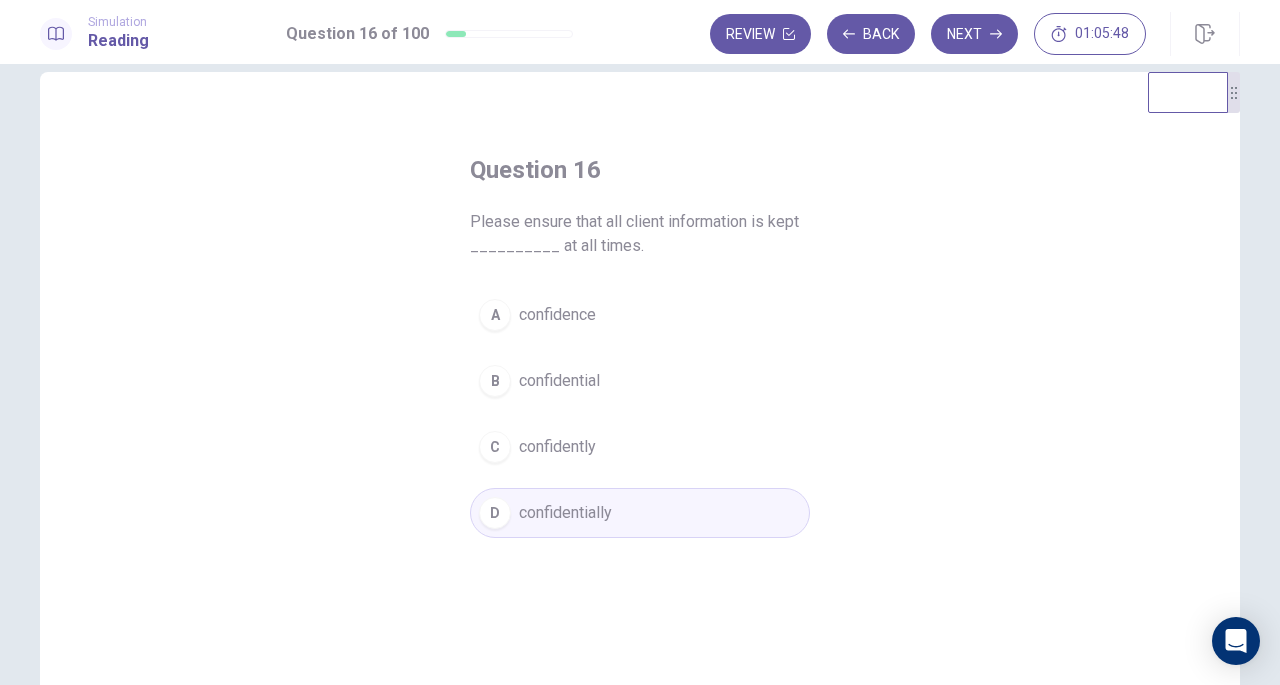 click on "A confidence	 B confidential 	 C confidently	 D confidentially" at bounding box center [640, 414] 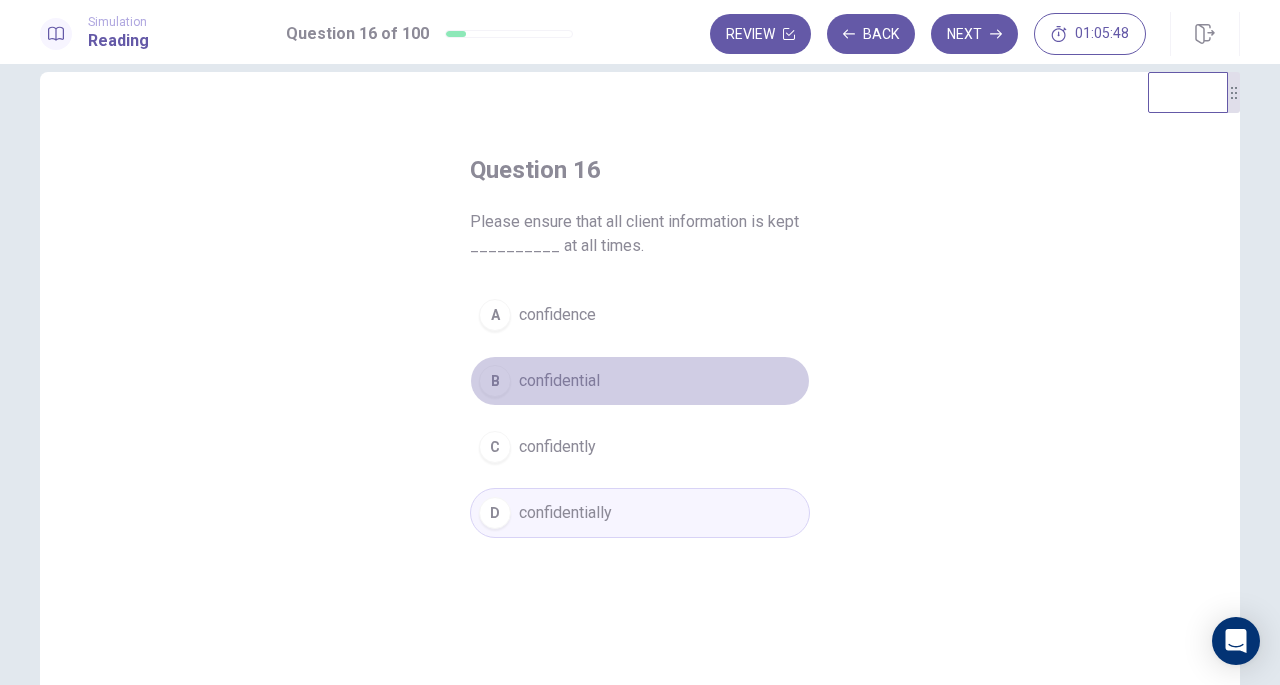 click on "confidential" at bounding box center (559, 381) 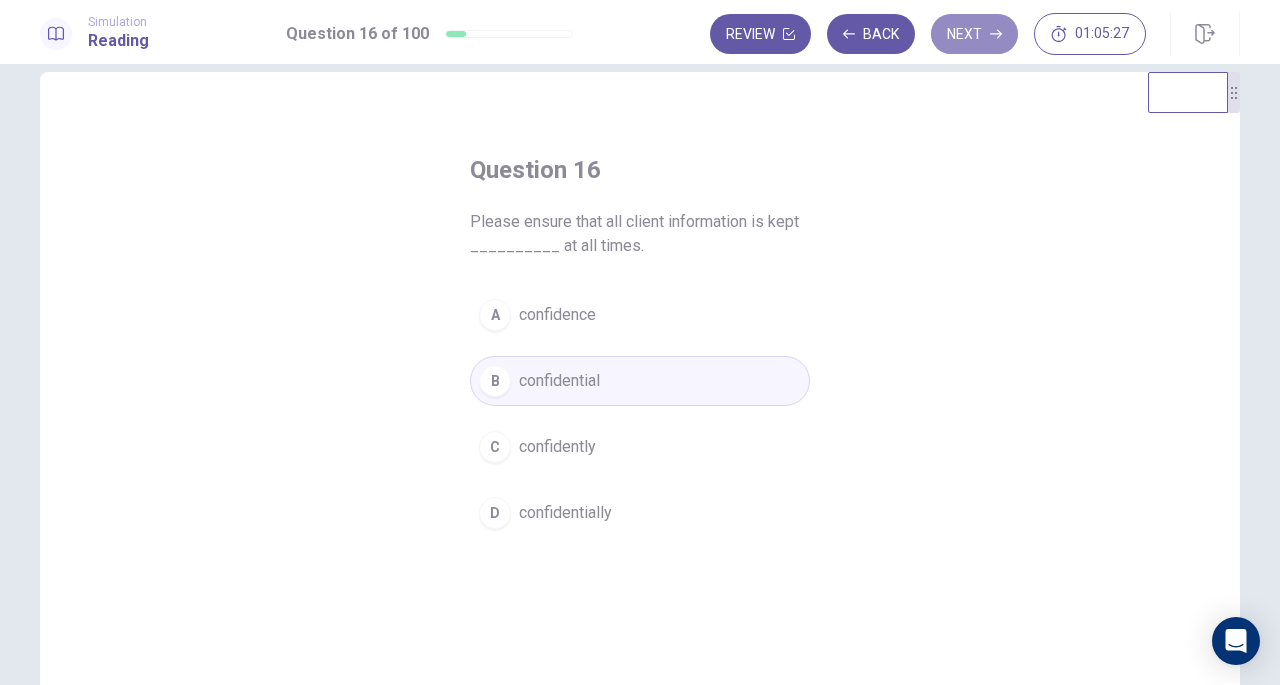 click on "Next" at bounding box center (974, 34) 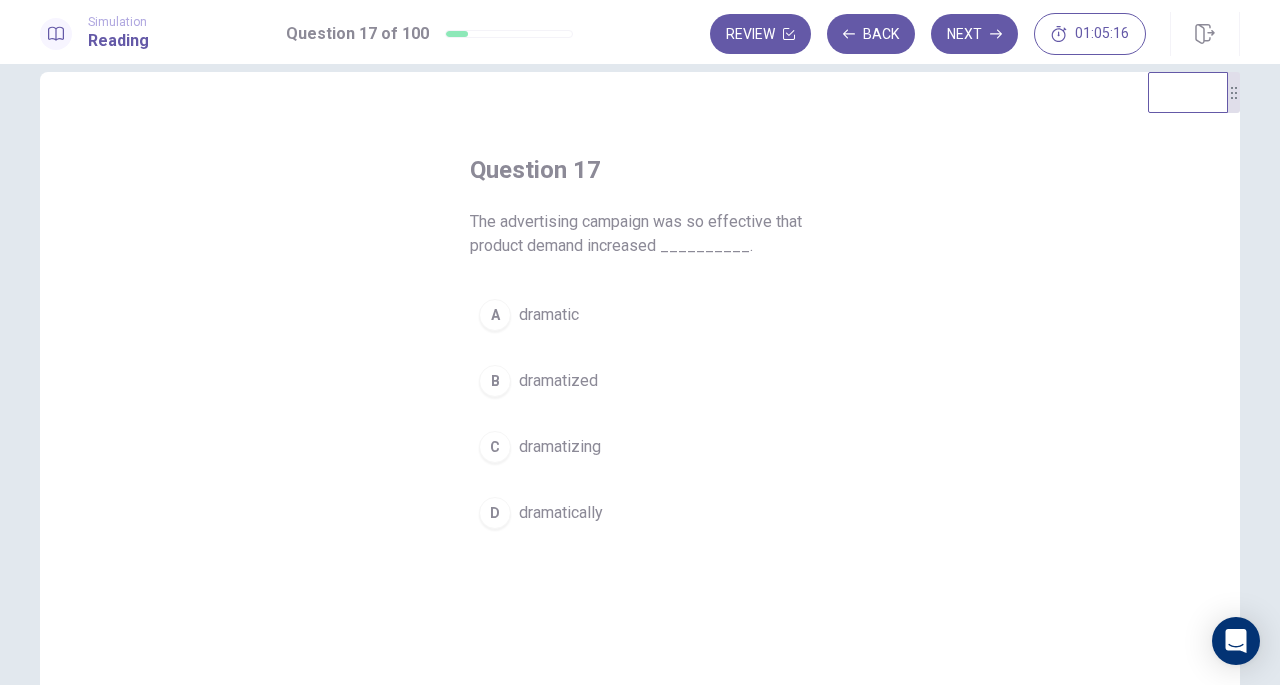 click on "dramatically" at bounding box center (561, 513) 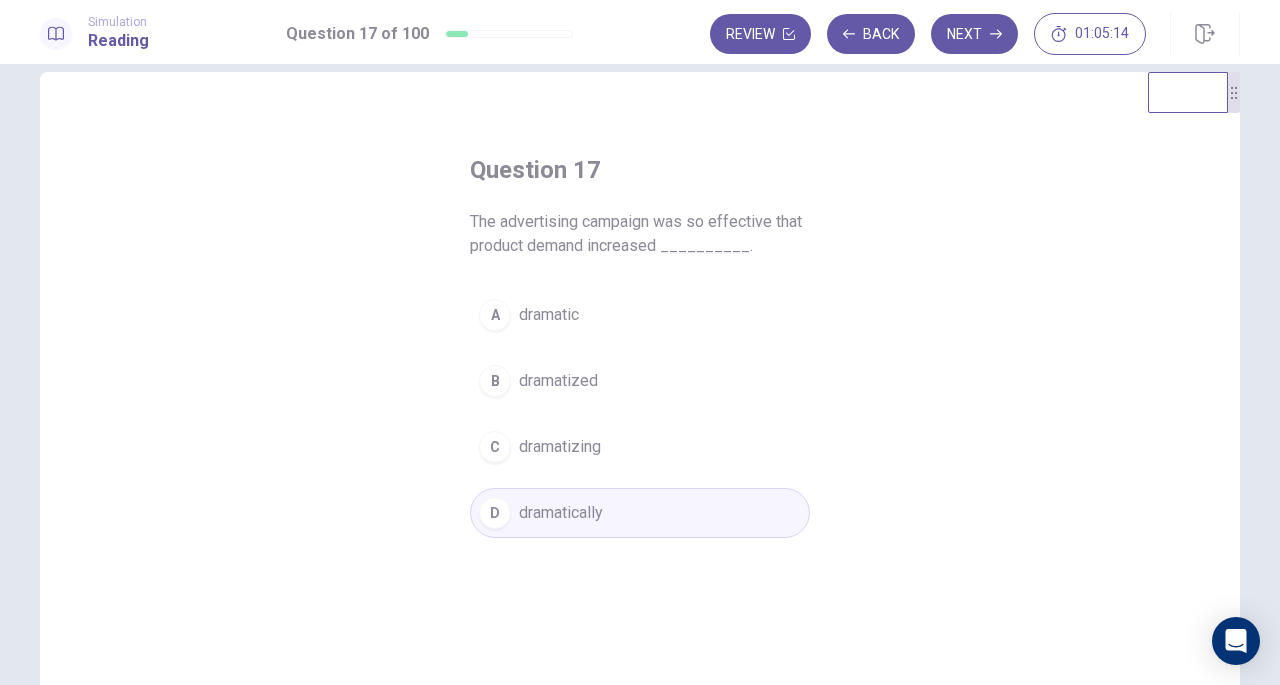click on "Next" at bounding box center [974, 34] 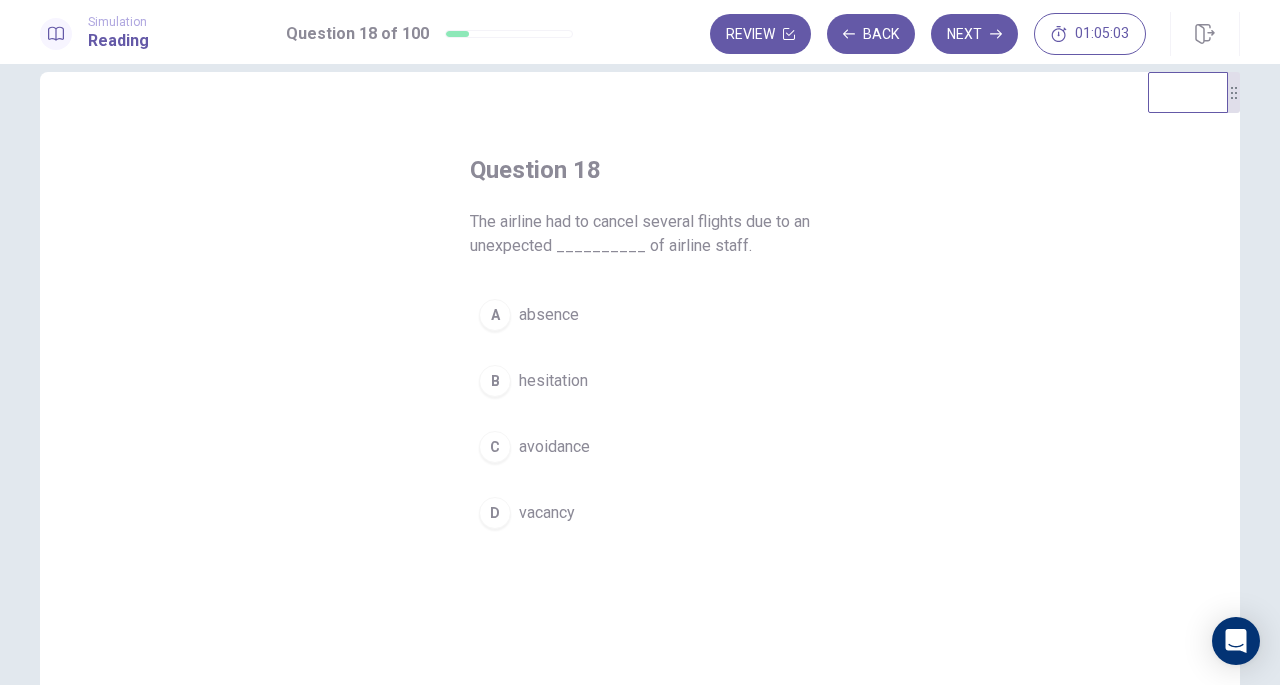 click on "absence" at bounding box center (549, 315) 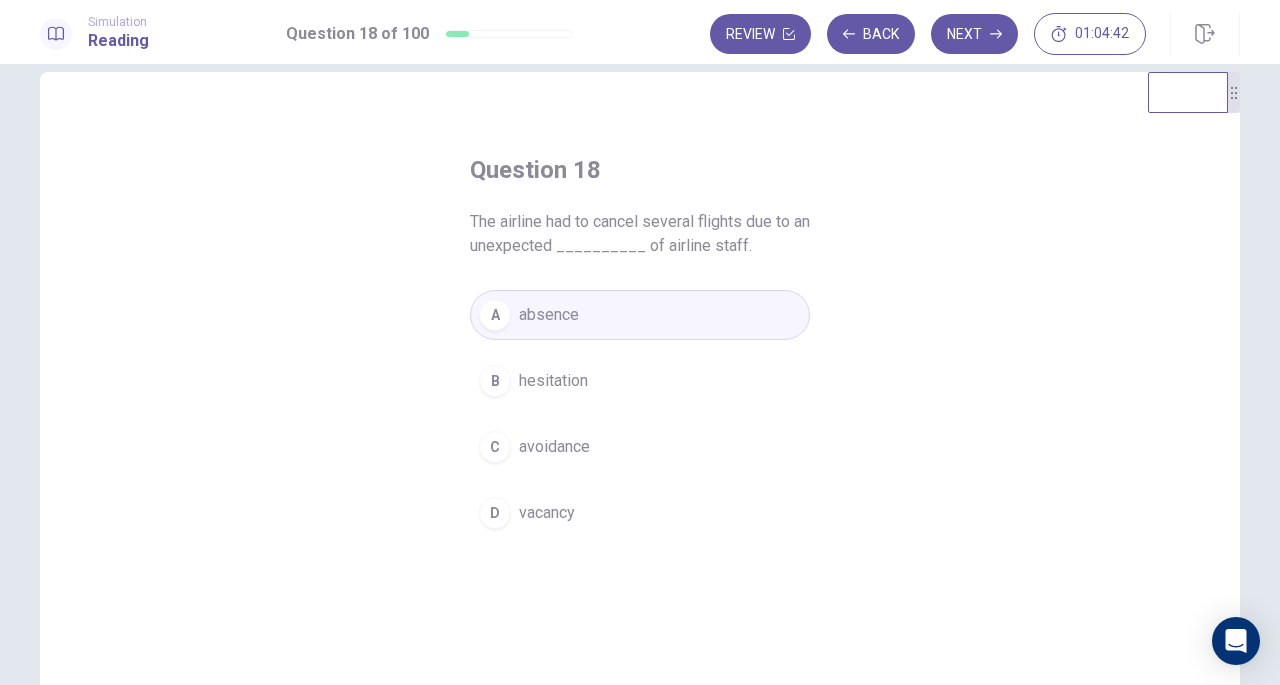 click on "Next" at bounding box center [974, 34] 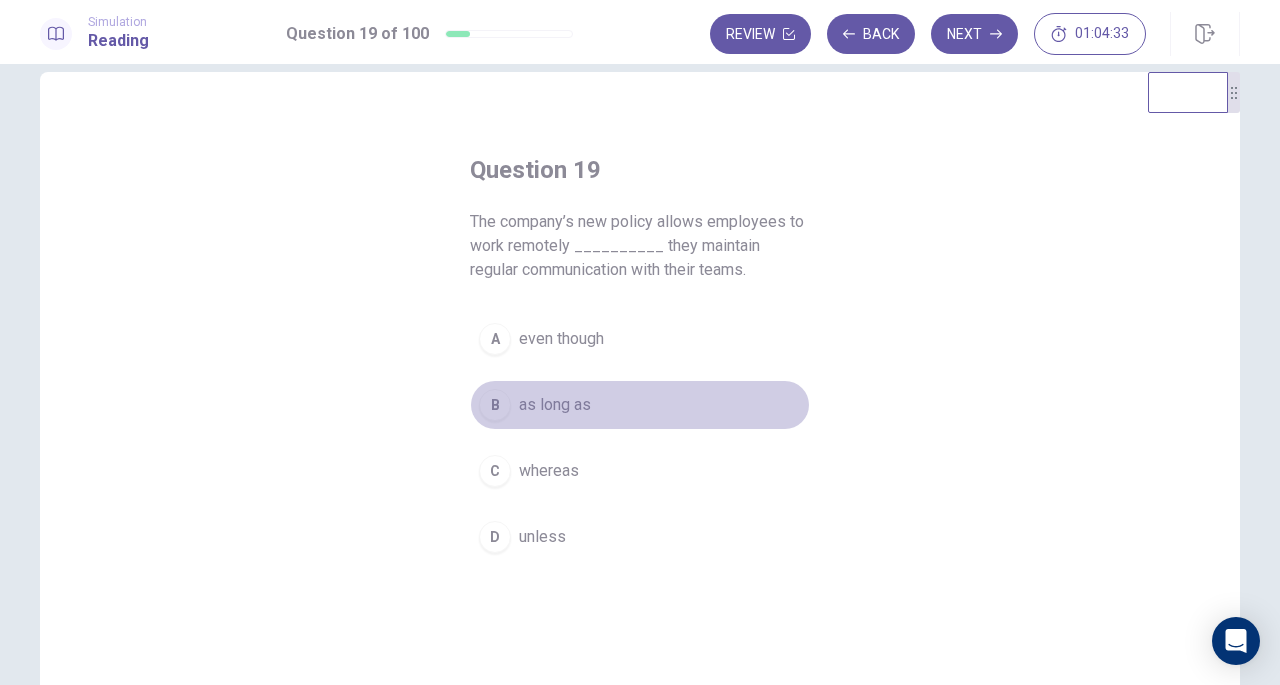 click on "as long as" at bounding box center [555, 405] 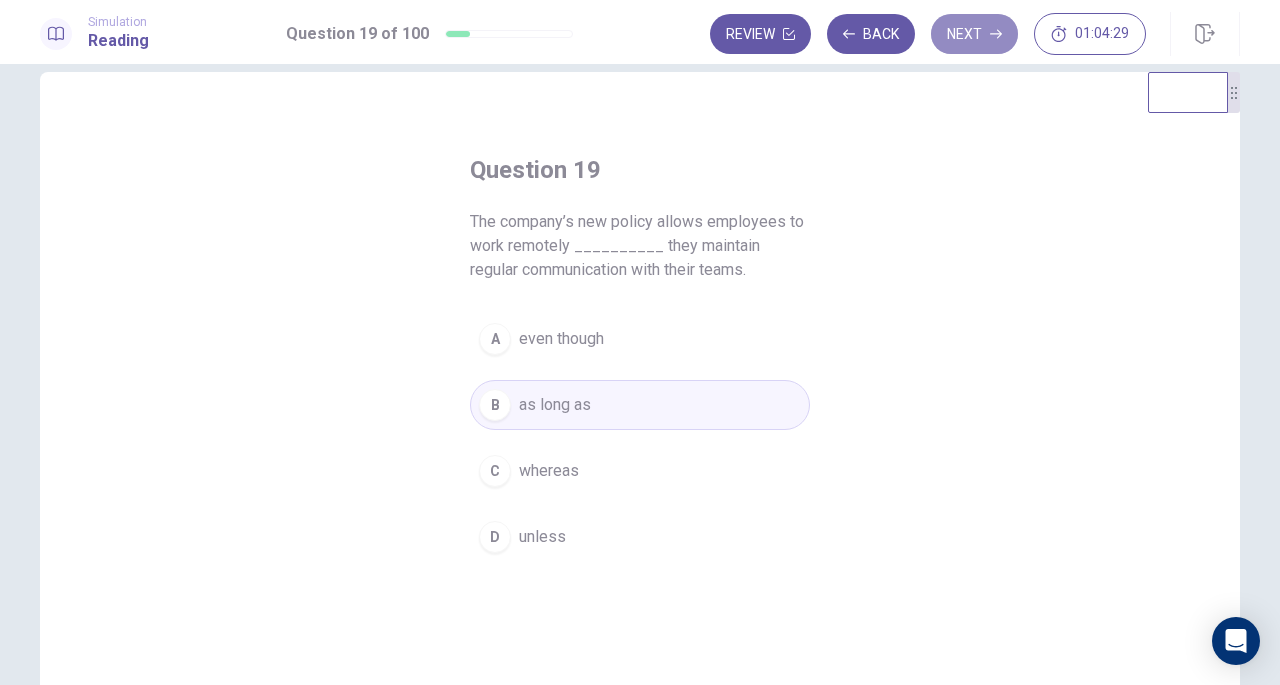 click on "Next" at bounding box center (974, 34) 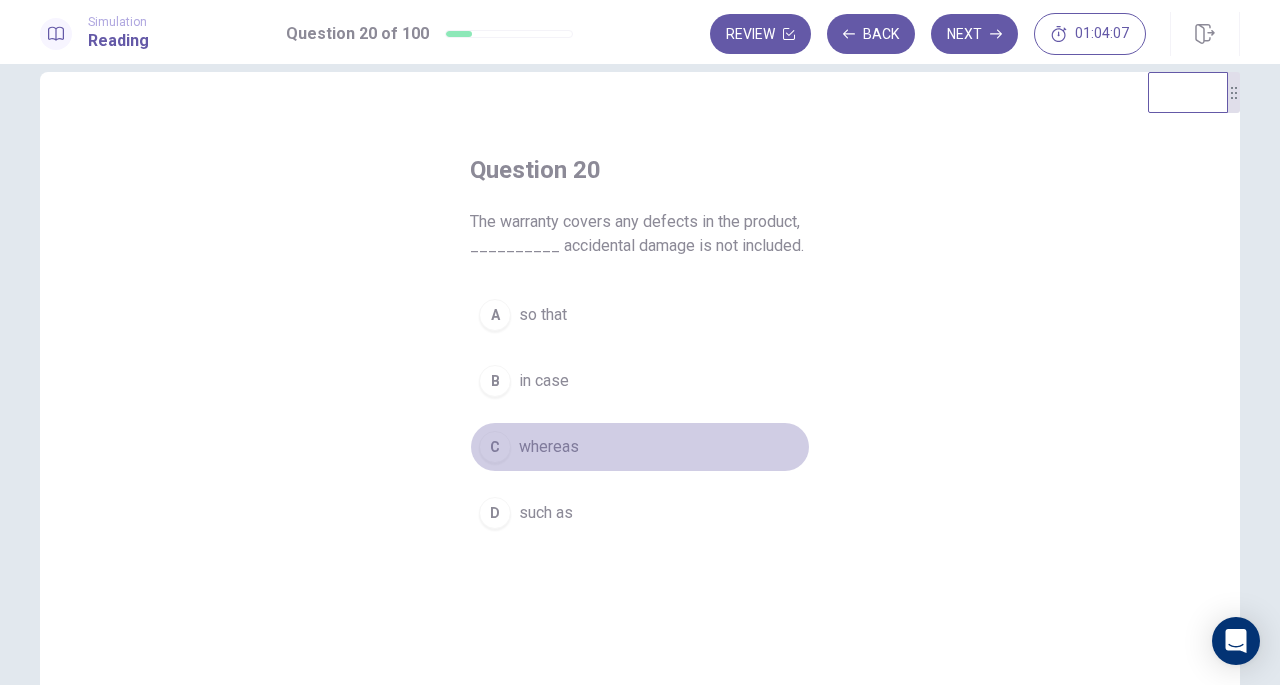 click on "whereas" at bounding box center (549, 447) 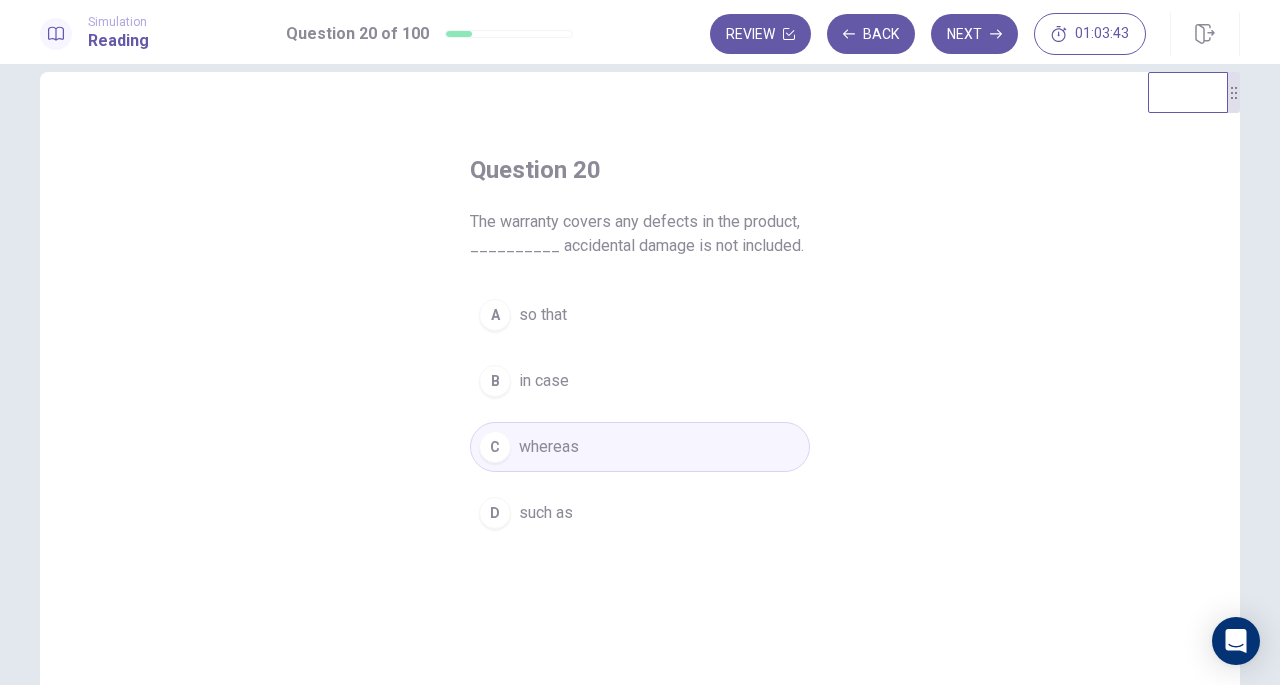 click on "Next" at bounding box center [974, 34] 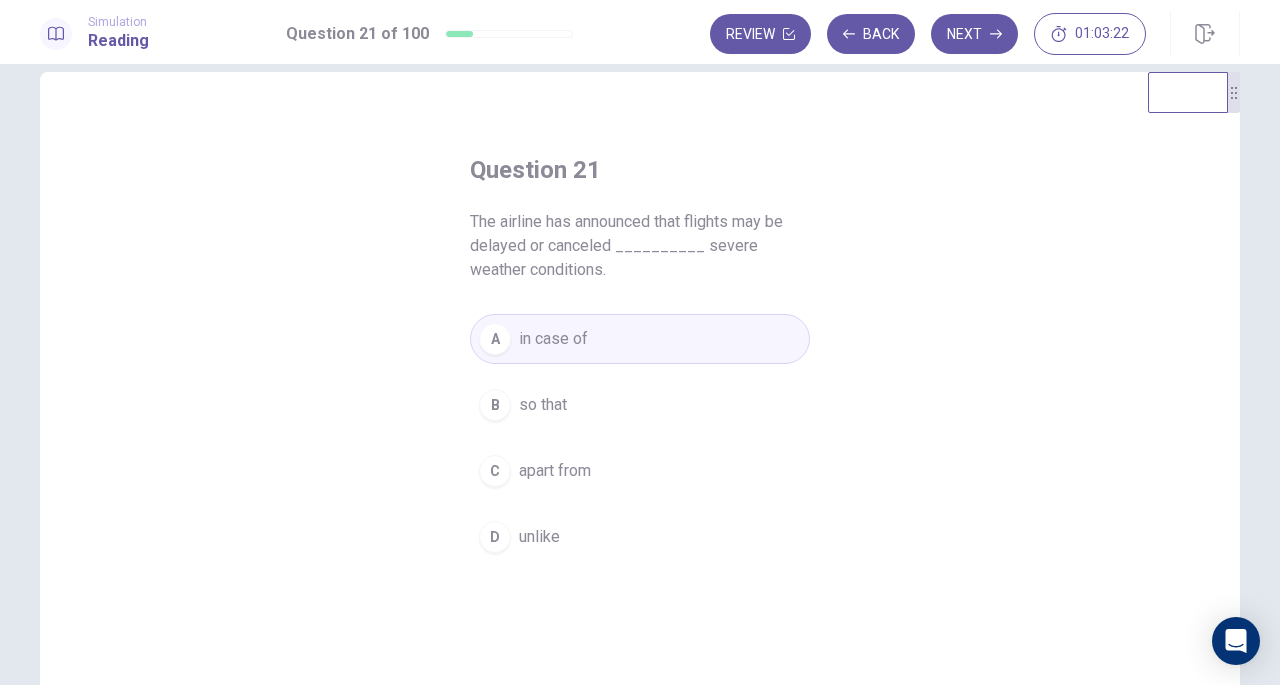 click on "Next" at bounding box center (974, 34) 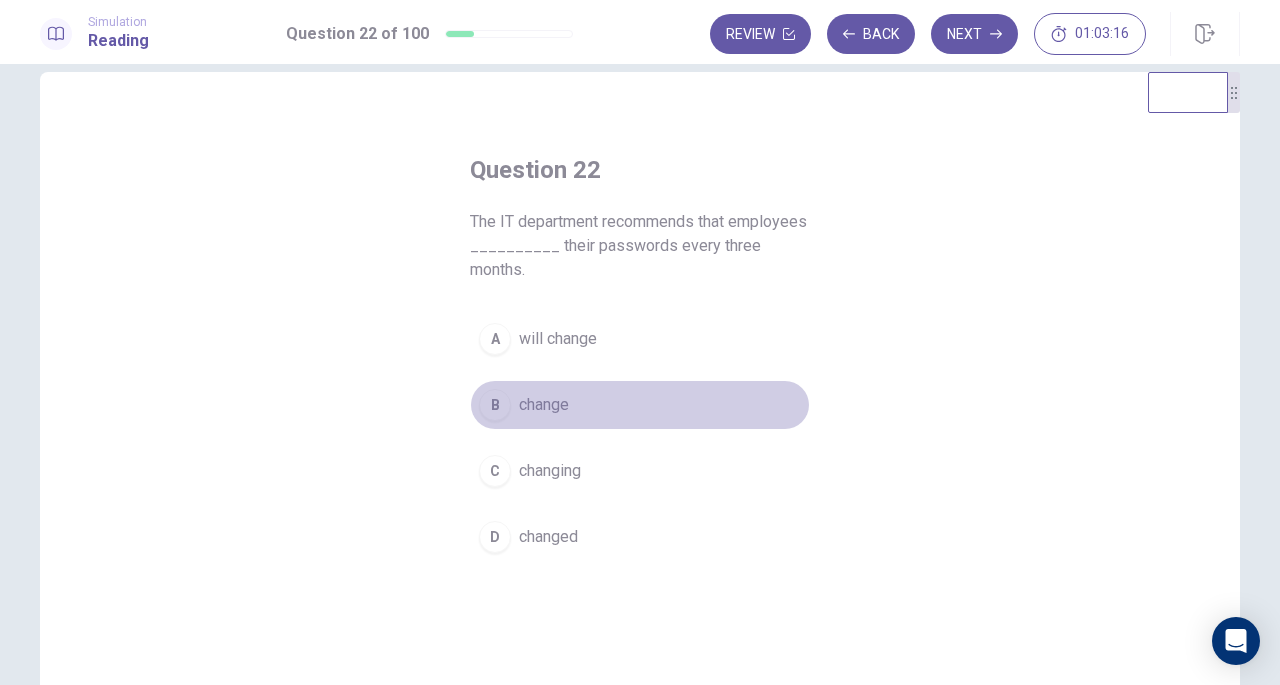 click on "change" at bounding box center [544, 405] 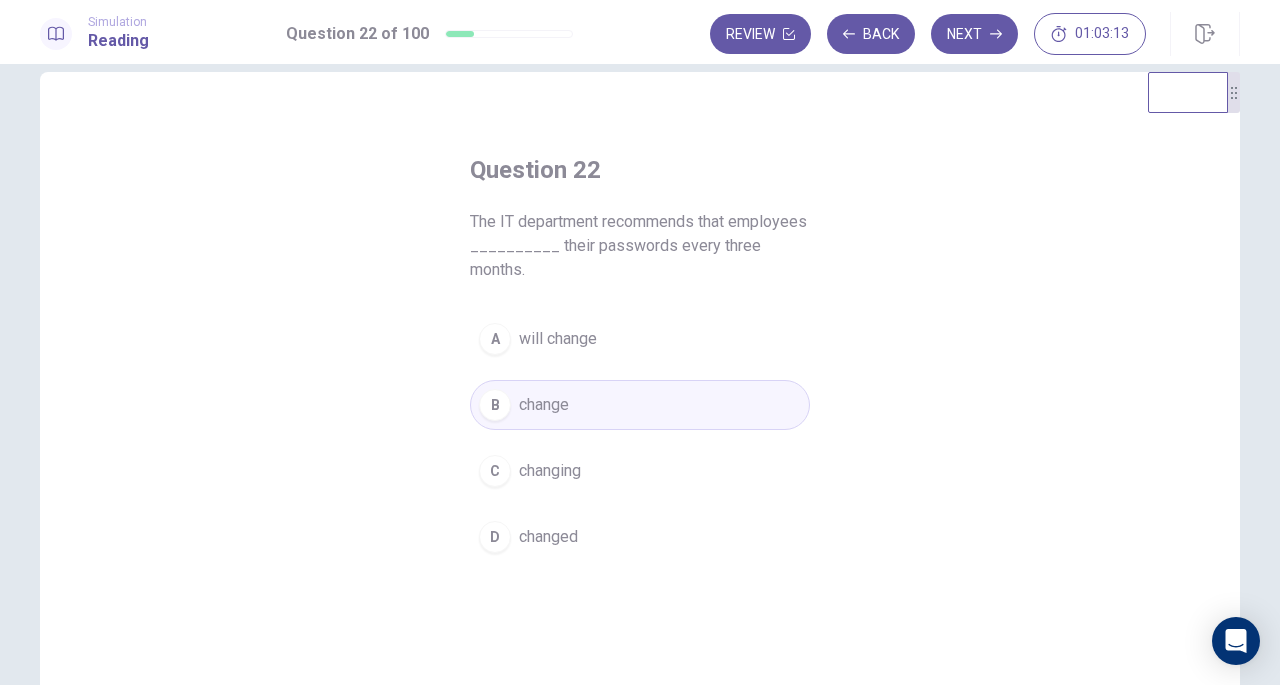 click on "Next" at bounding box center [974, 34] 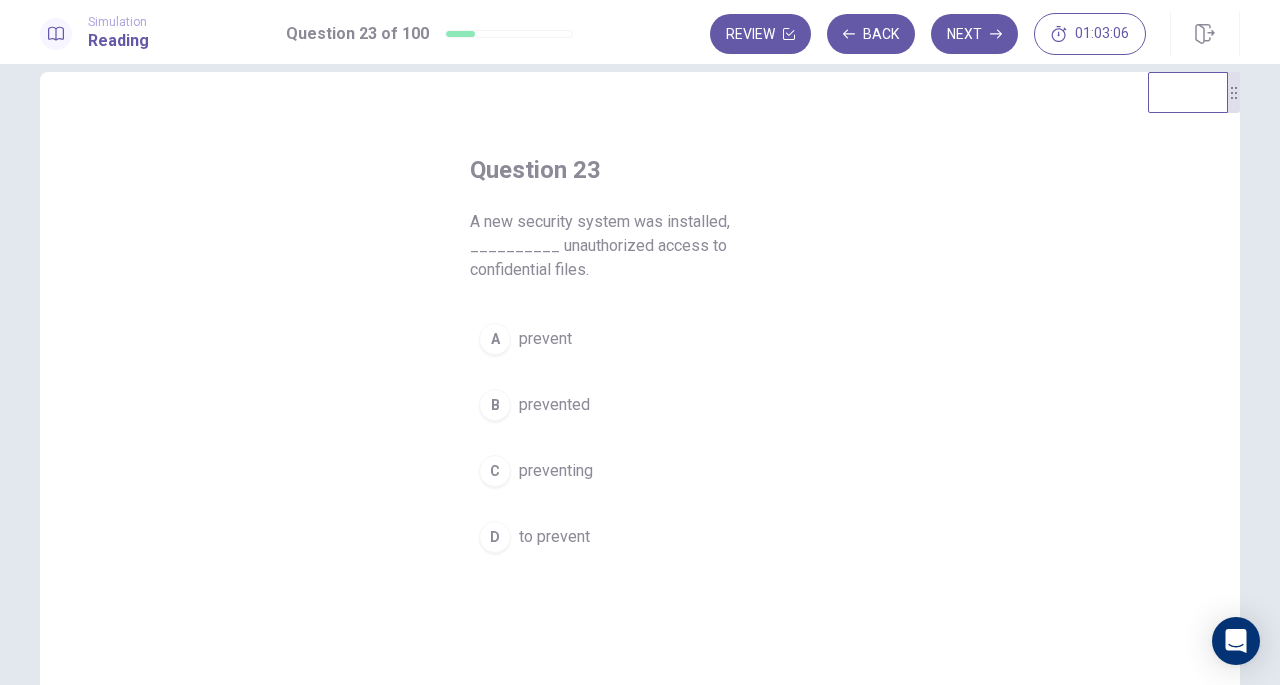click on "preventing" at bounding box center (556, 471) 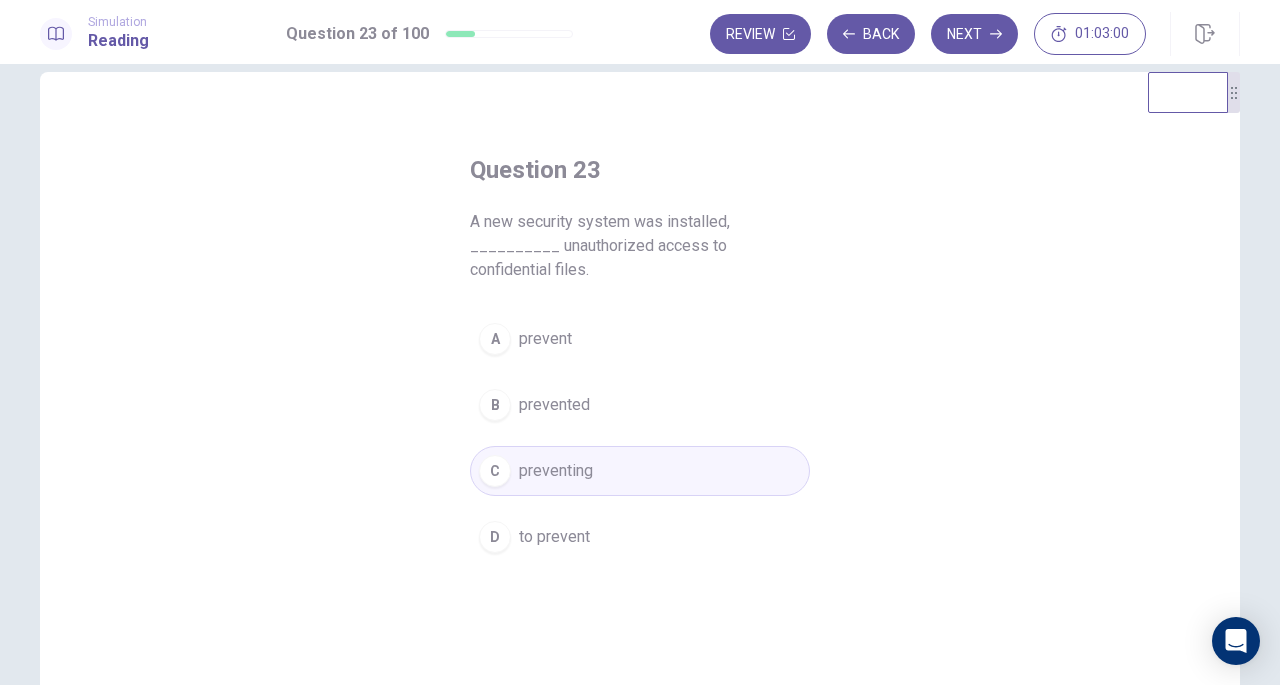 click on "to prevent" at bounding box center [554, 537] 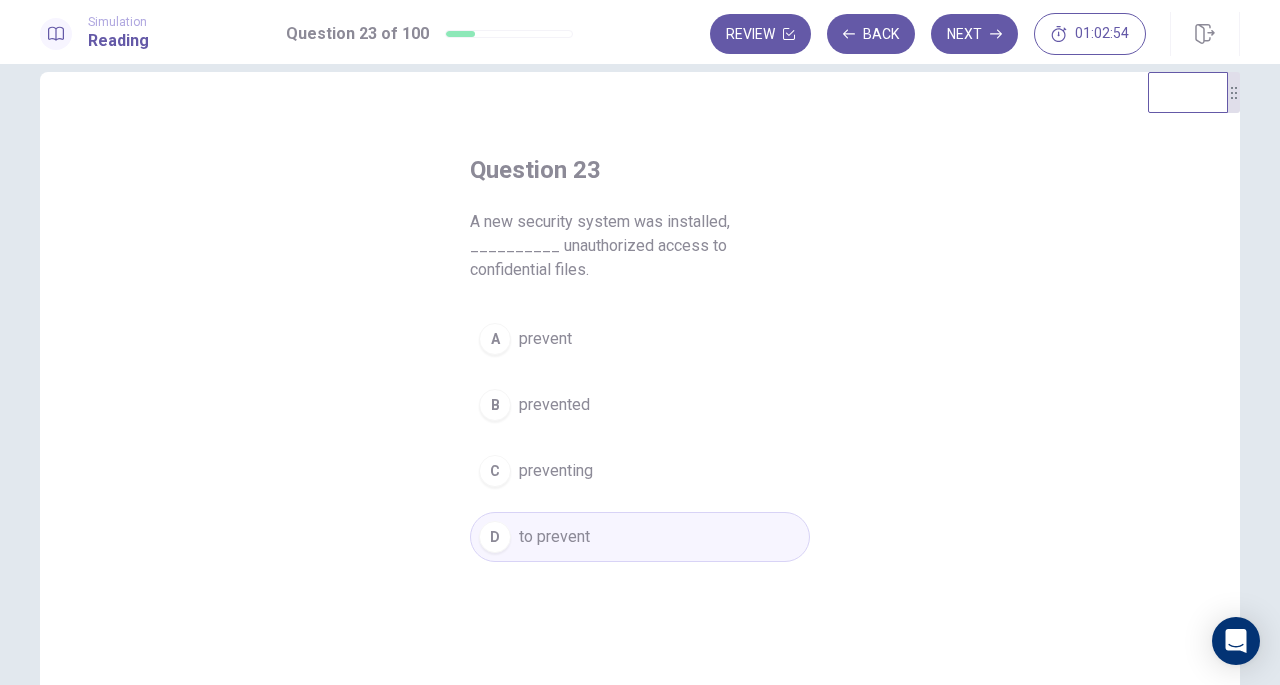 click on "preventing" at bounding box center (556, 471) 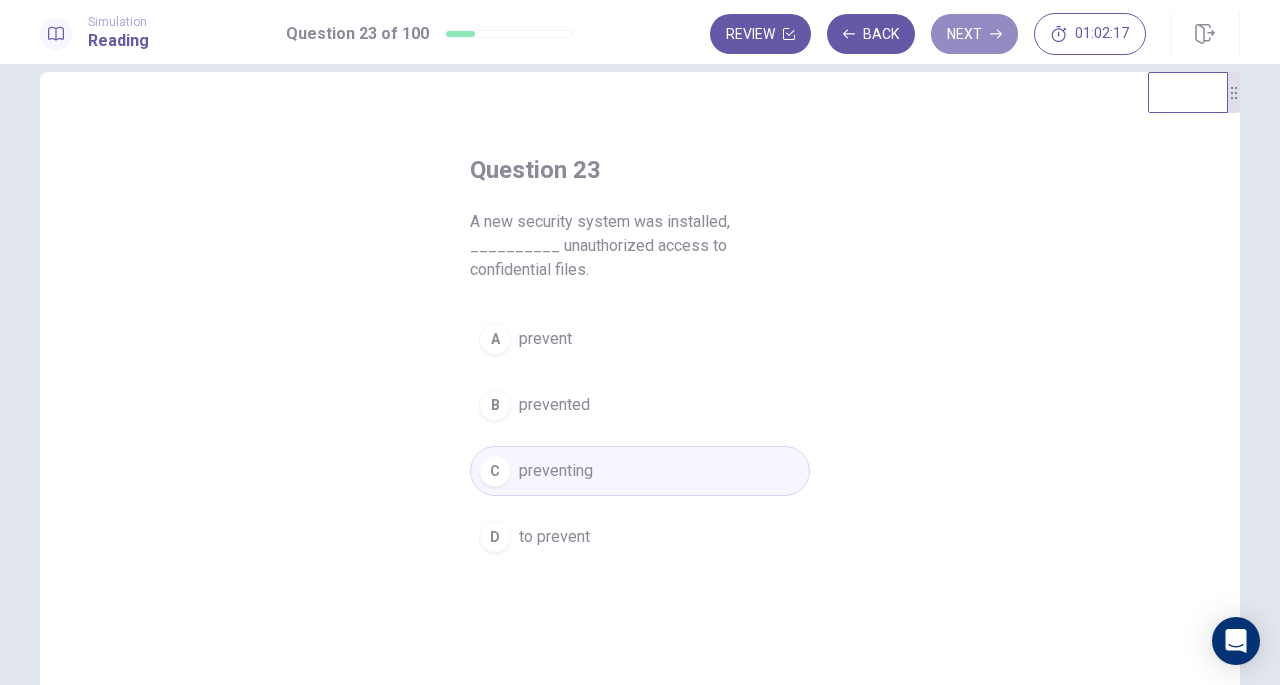 click on "Next" at bounding box center [974, 34] 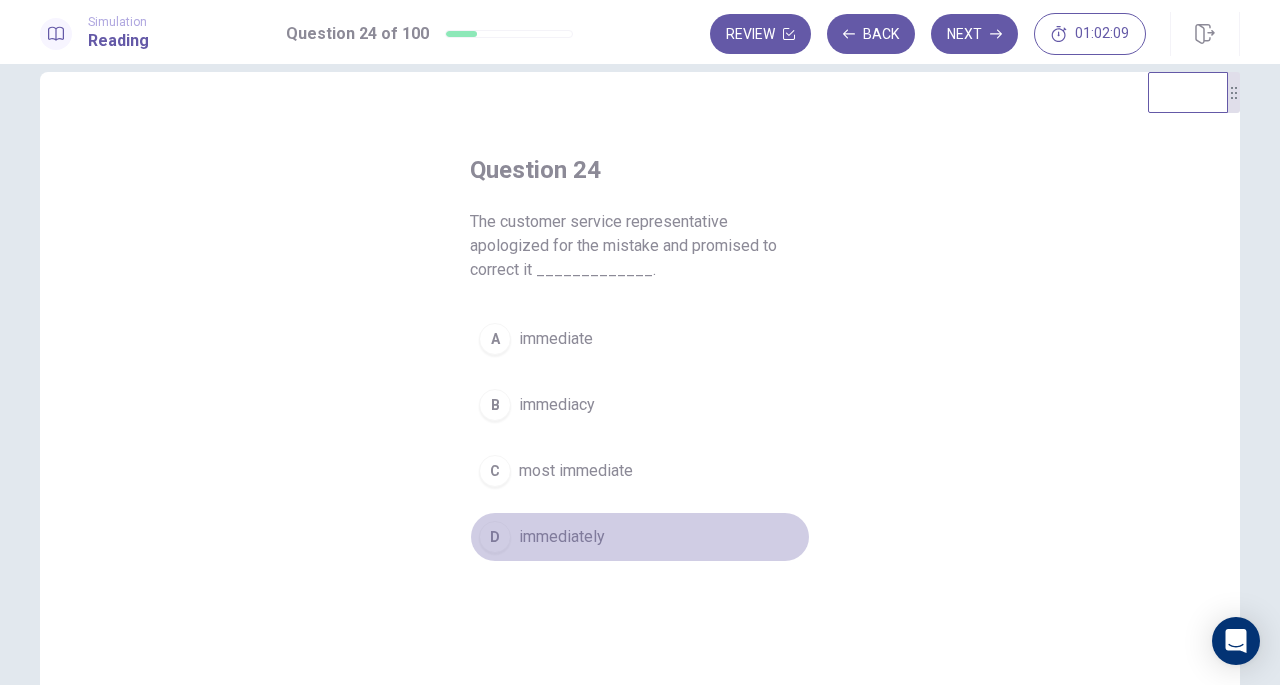 click on "D immediately" at bounding box center (640, 537) 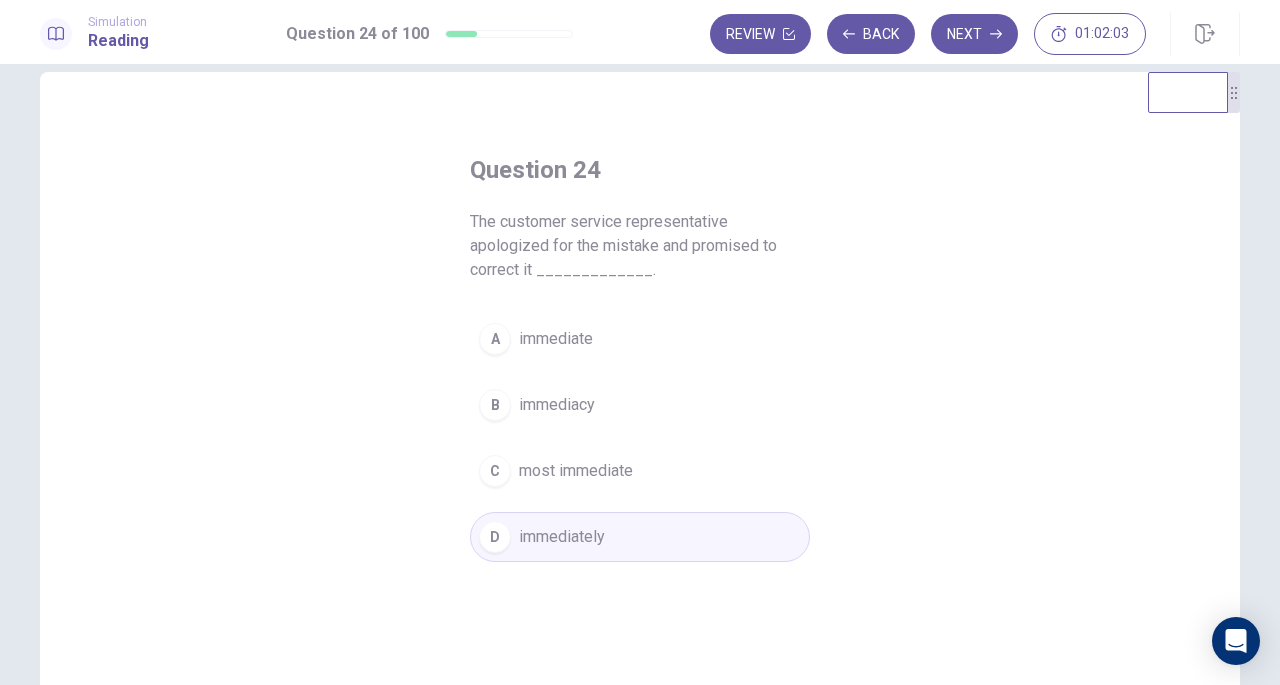 click on "Next" at bounding box center [974, 34] 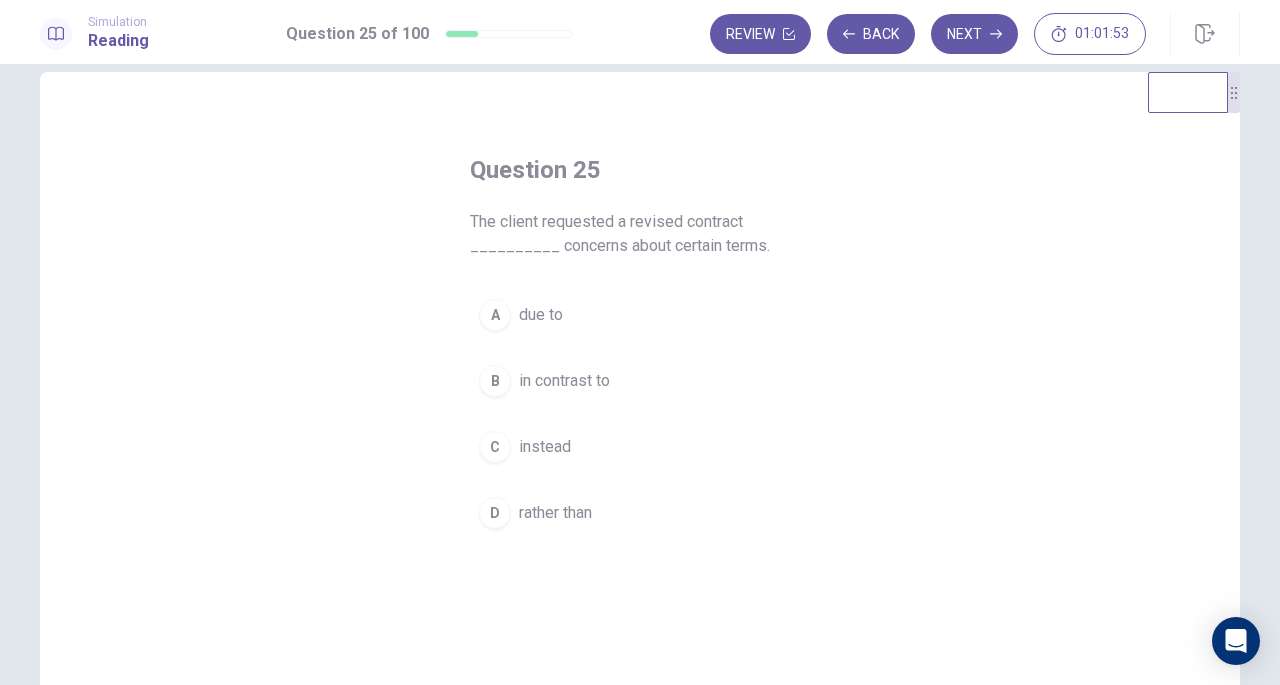 click on "due to" at bounding box center [541, 315] 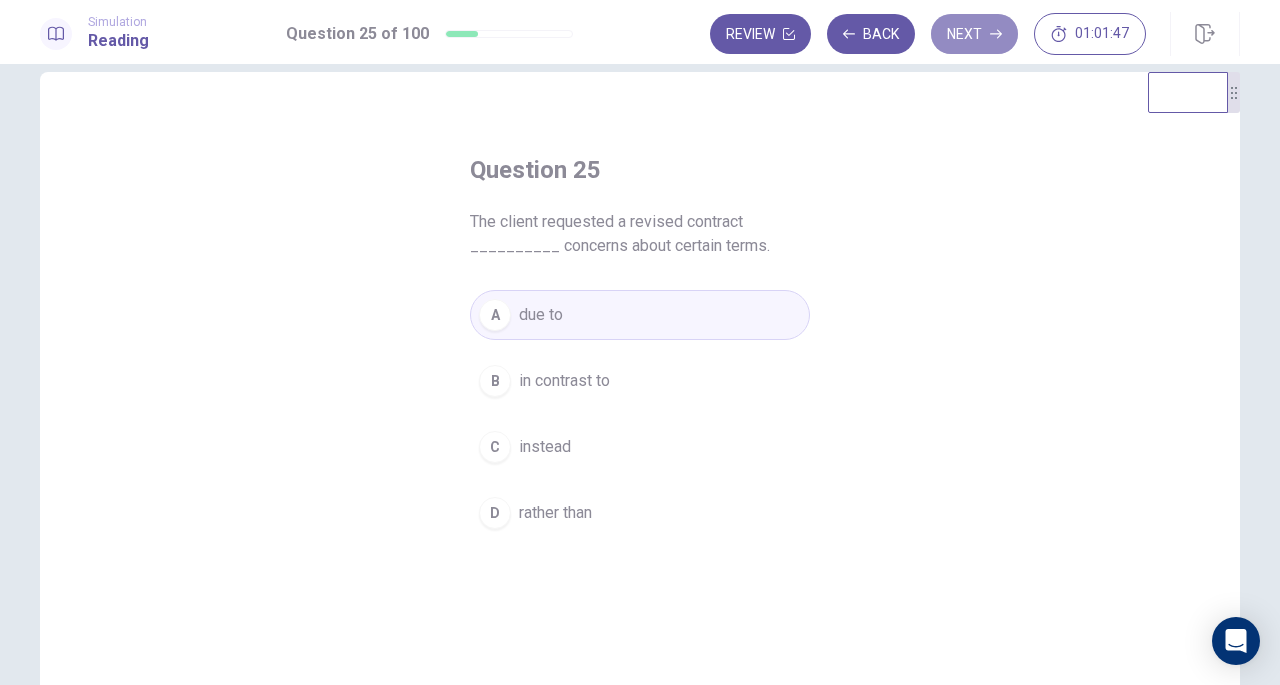 click on "Next" at bounding box center [974, 34] 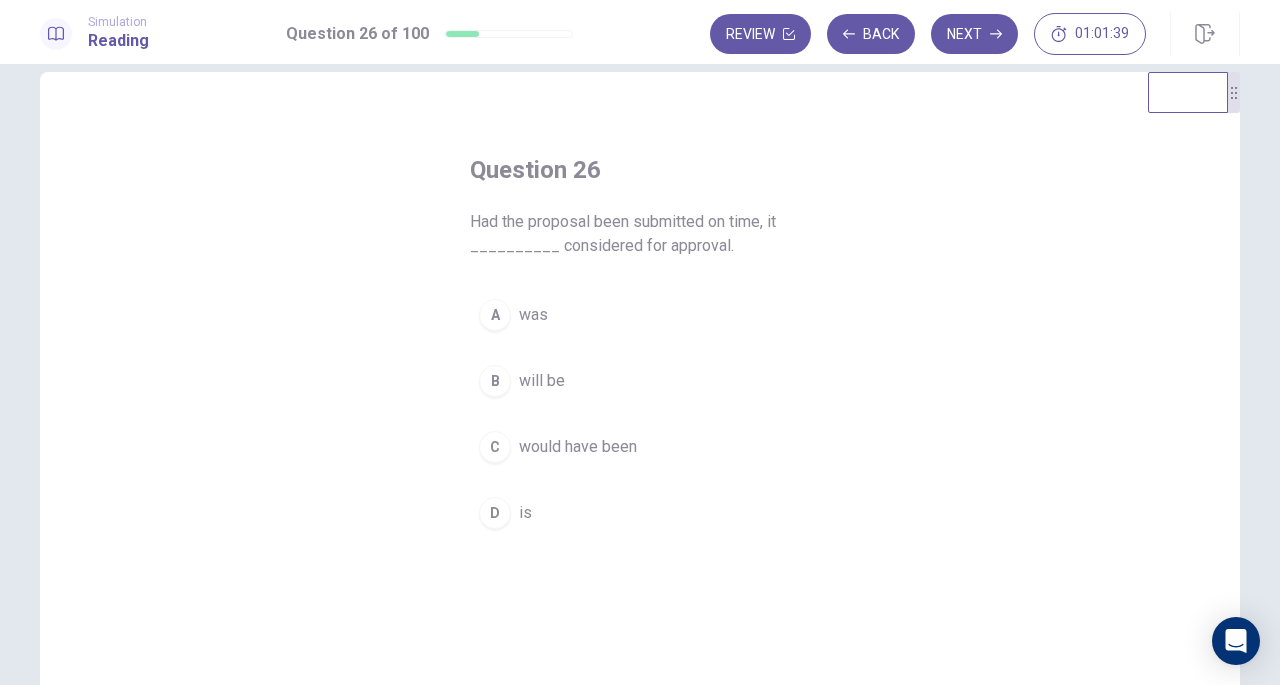 click on "would have been" at bounding box center (578, 447) 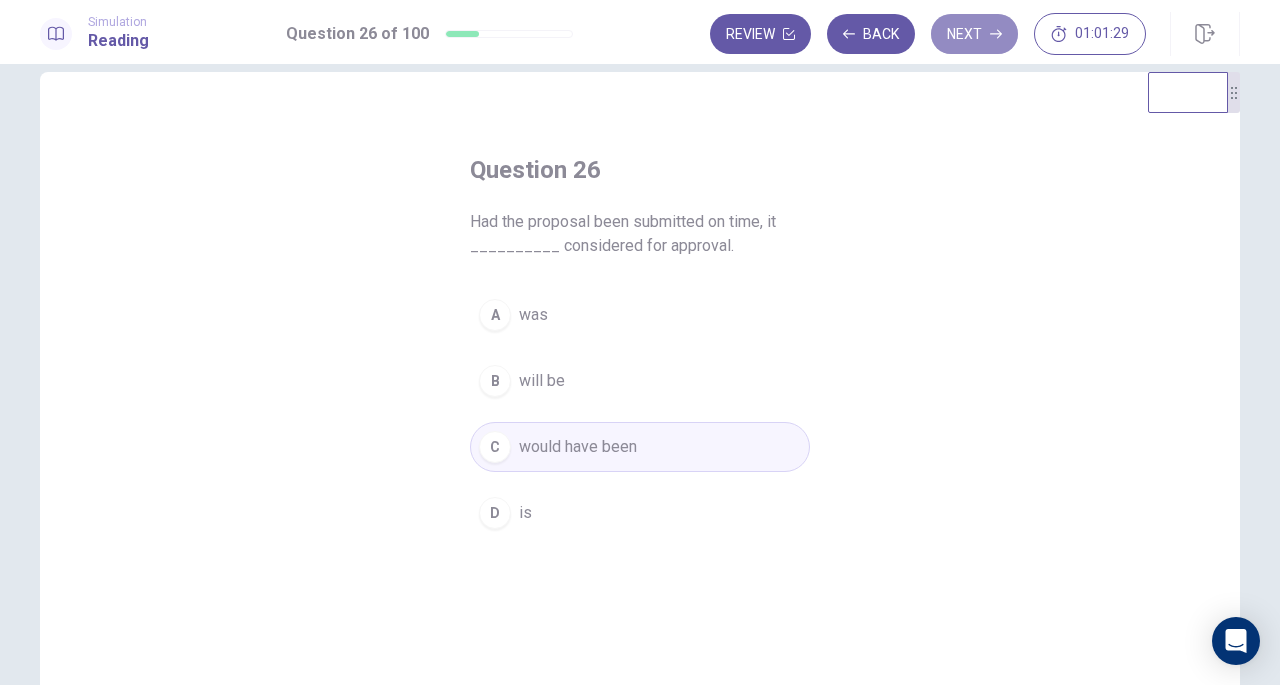click on "Next" at bounding box center [974, 34] 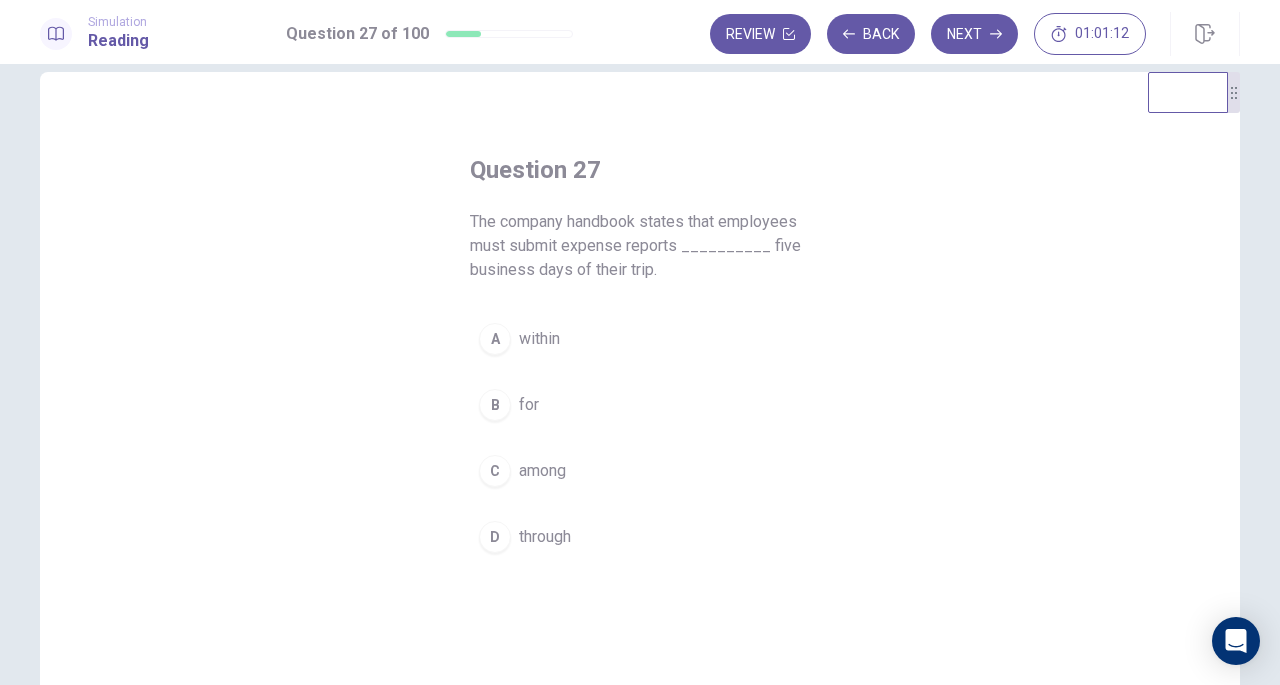 click on "within" at bounding box center [539, 339] 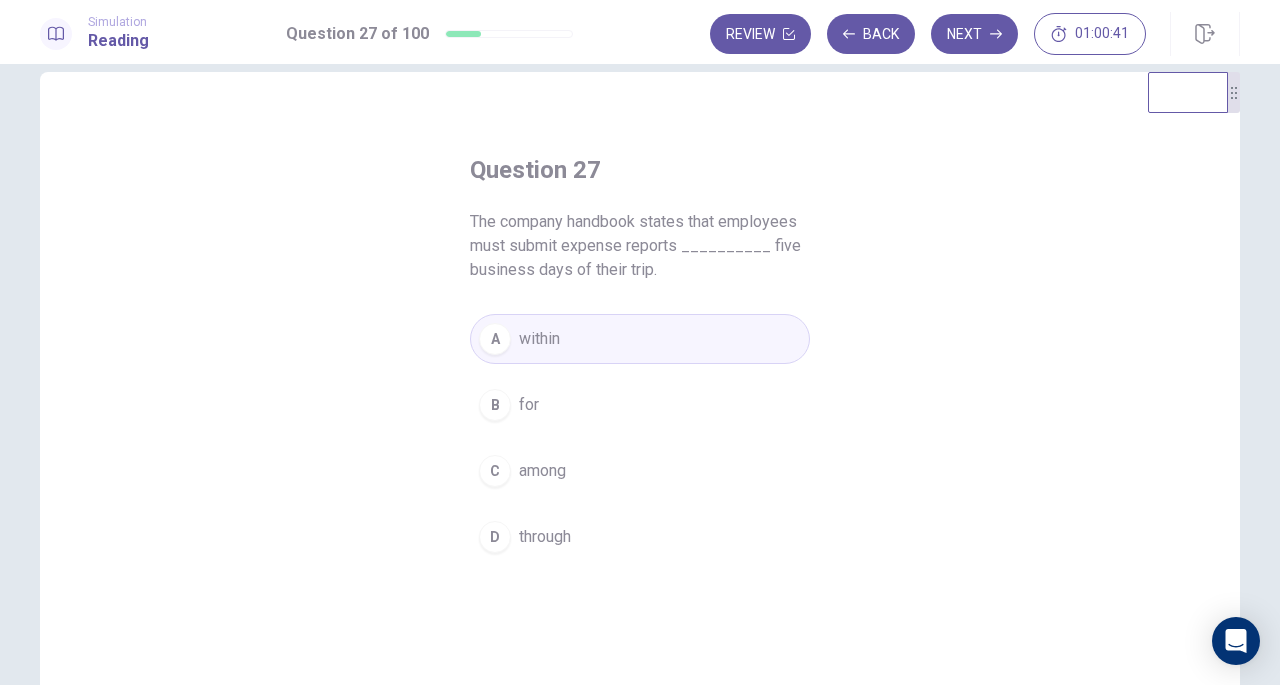 click on "Next" at bounding box center (974, 34) 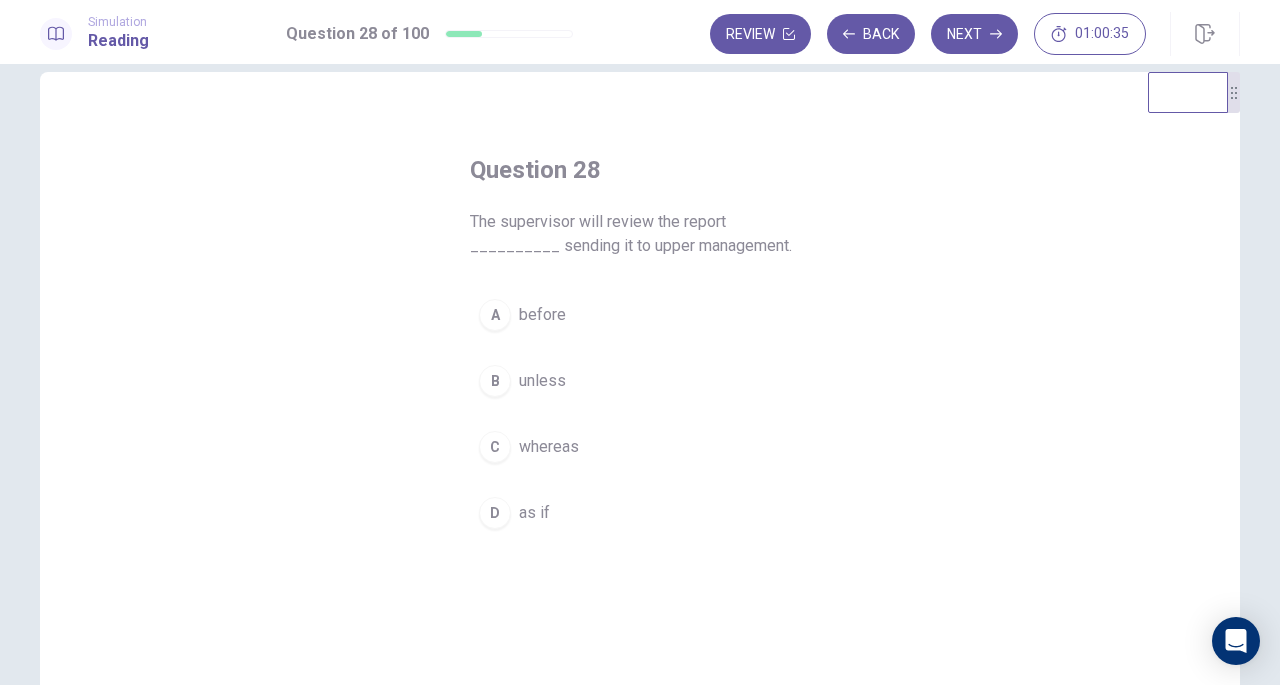 click on "before" at bounding box center [542, 315] 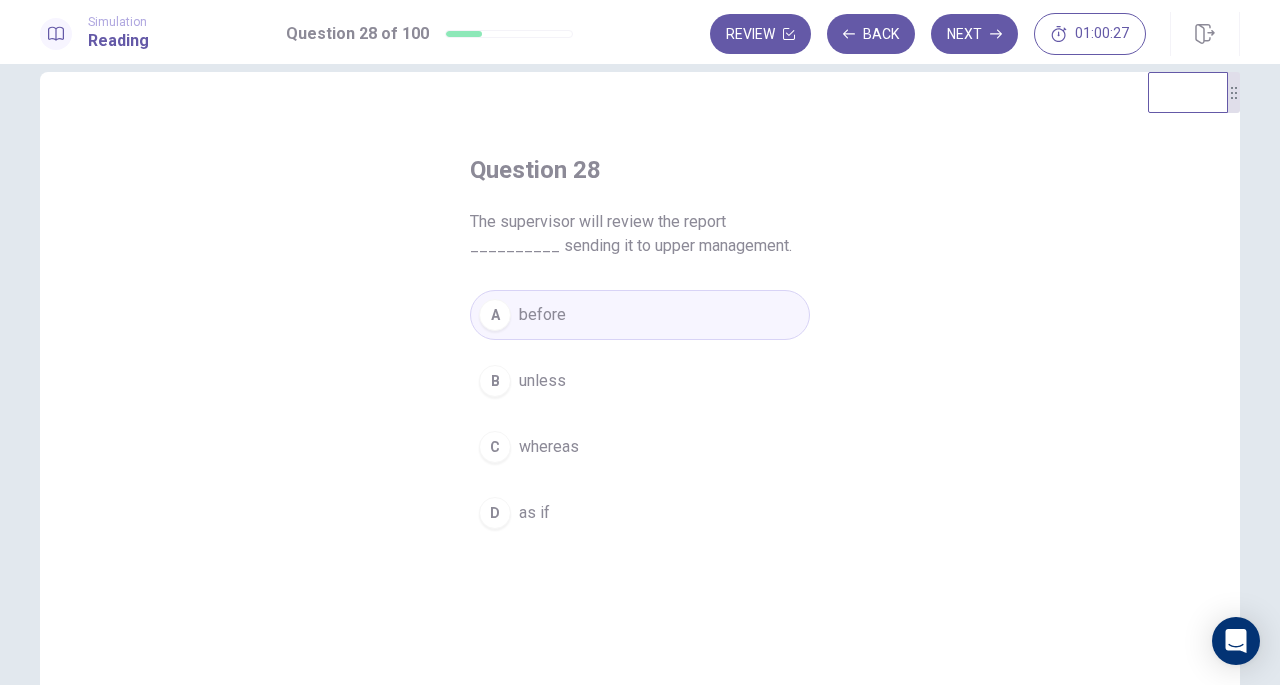 click on "Next" at bounding box center (974, 34) 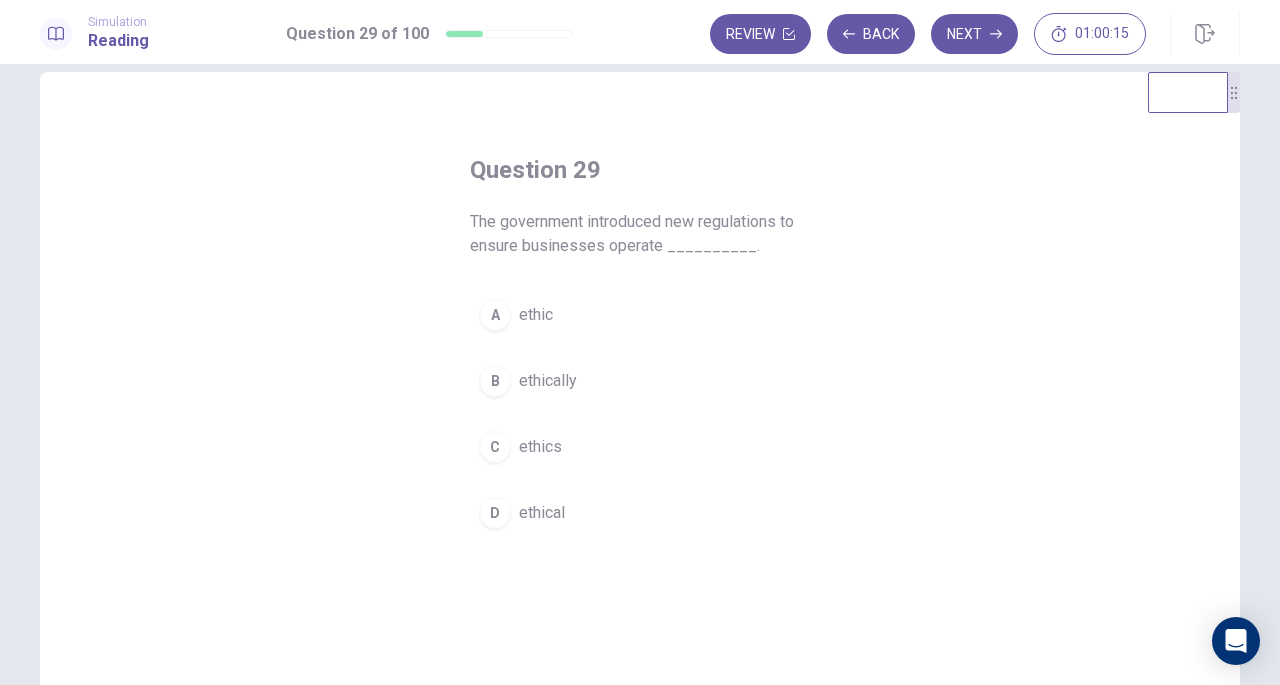 click on "ethically" at bounding box center [548, 381] 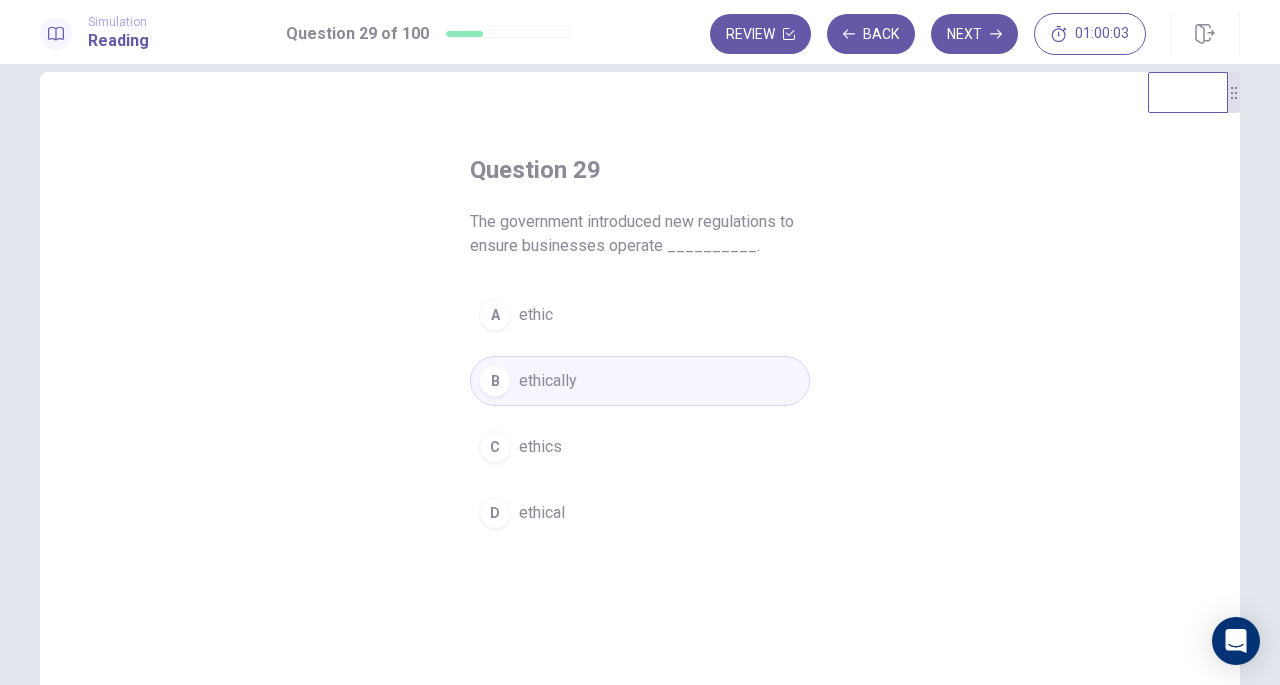 click on "Next" at bounding box center (974, 34) 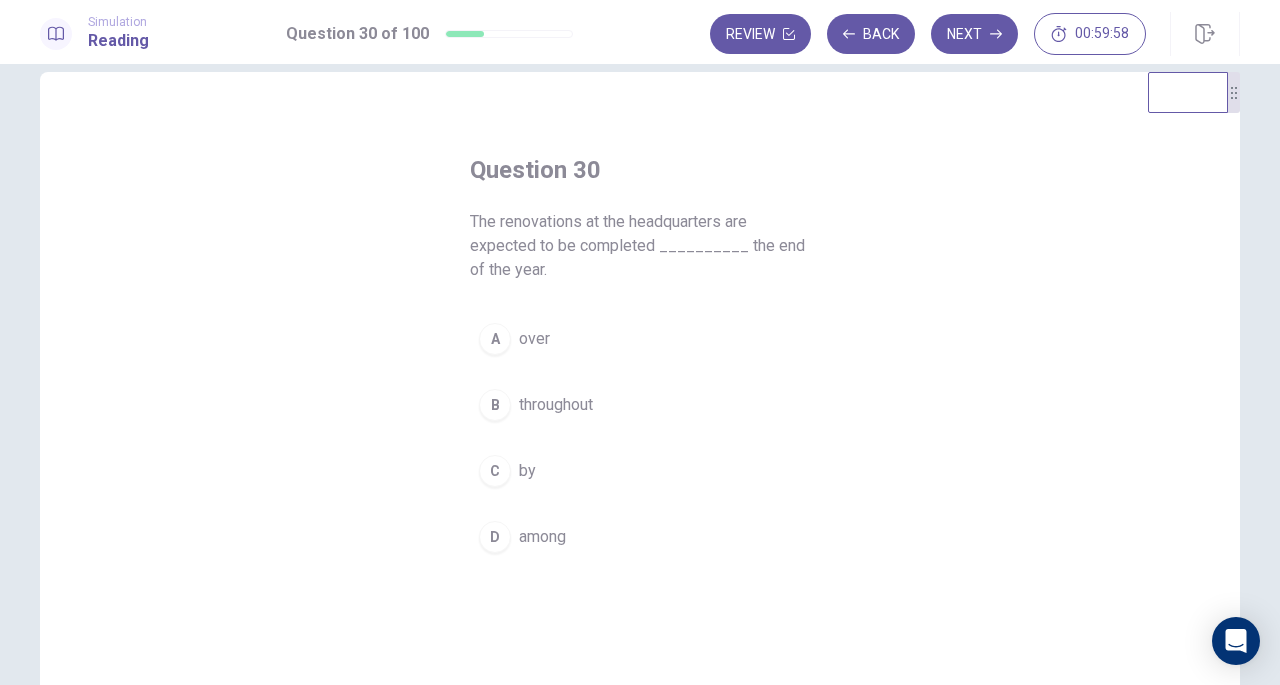 click on "over" at bounding box center (534, 339) 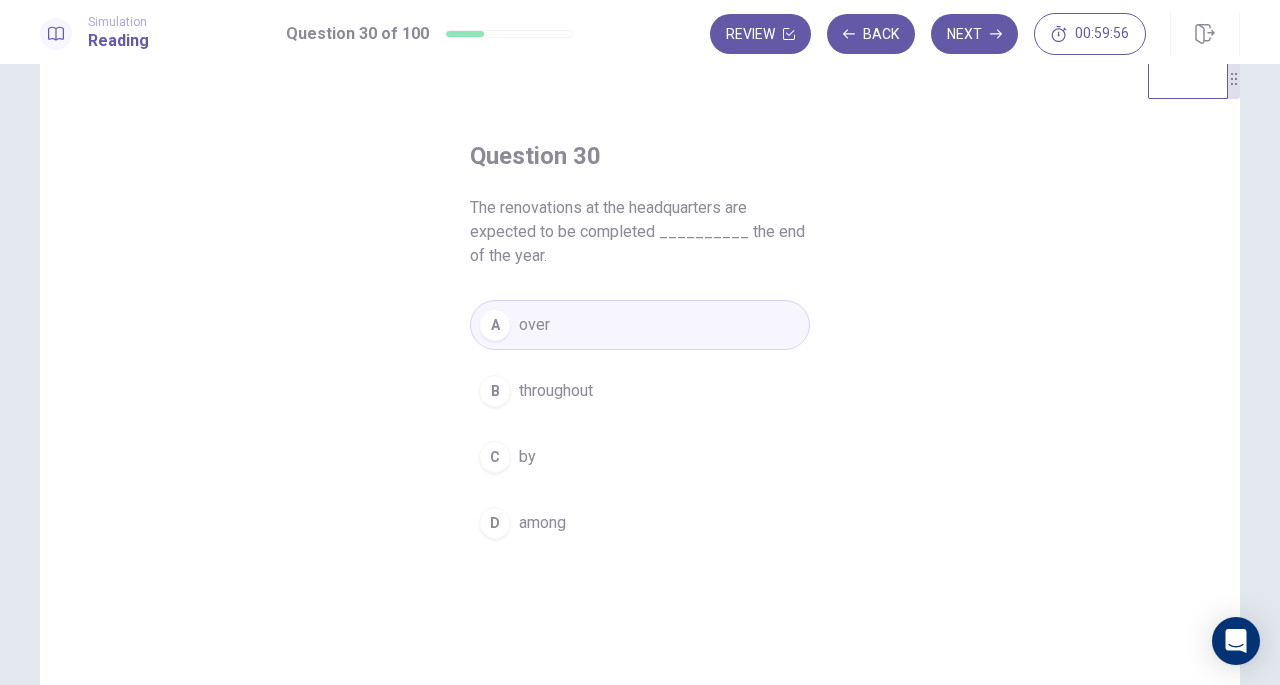 scroll, scrollTop: 46, scrollLeft: 0, axis: vertical 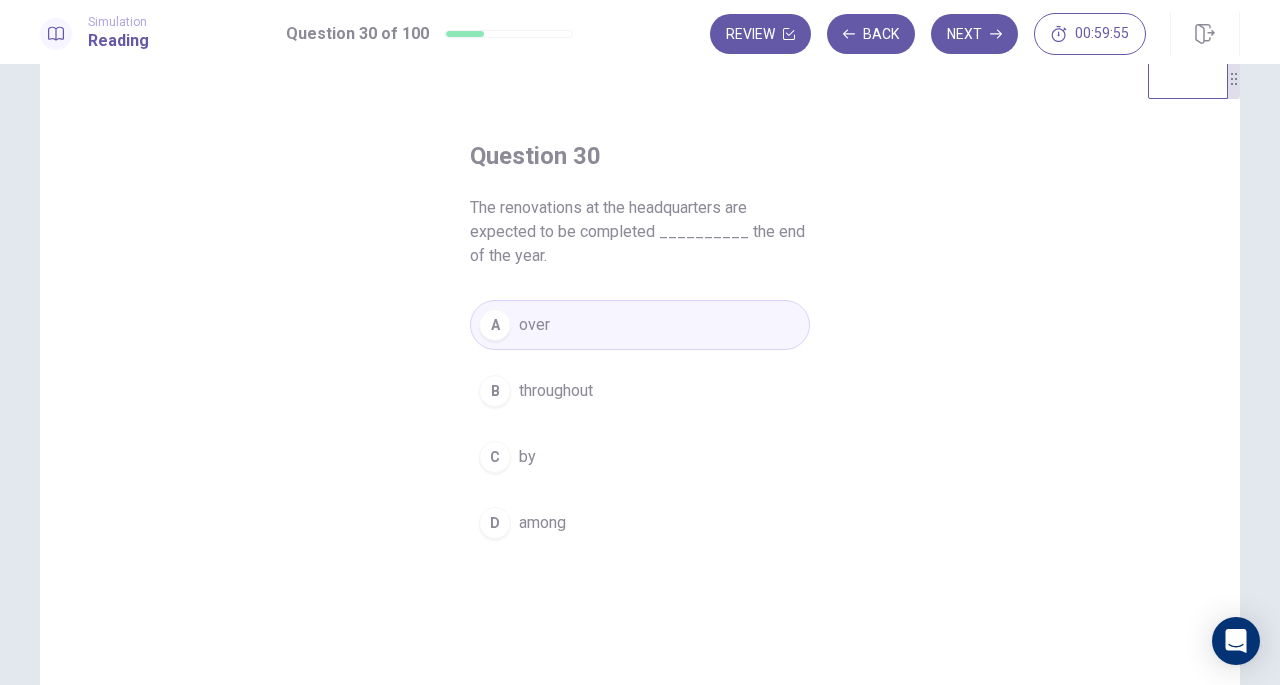 click on "C by" at bounding box center [640, 457] 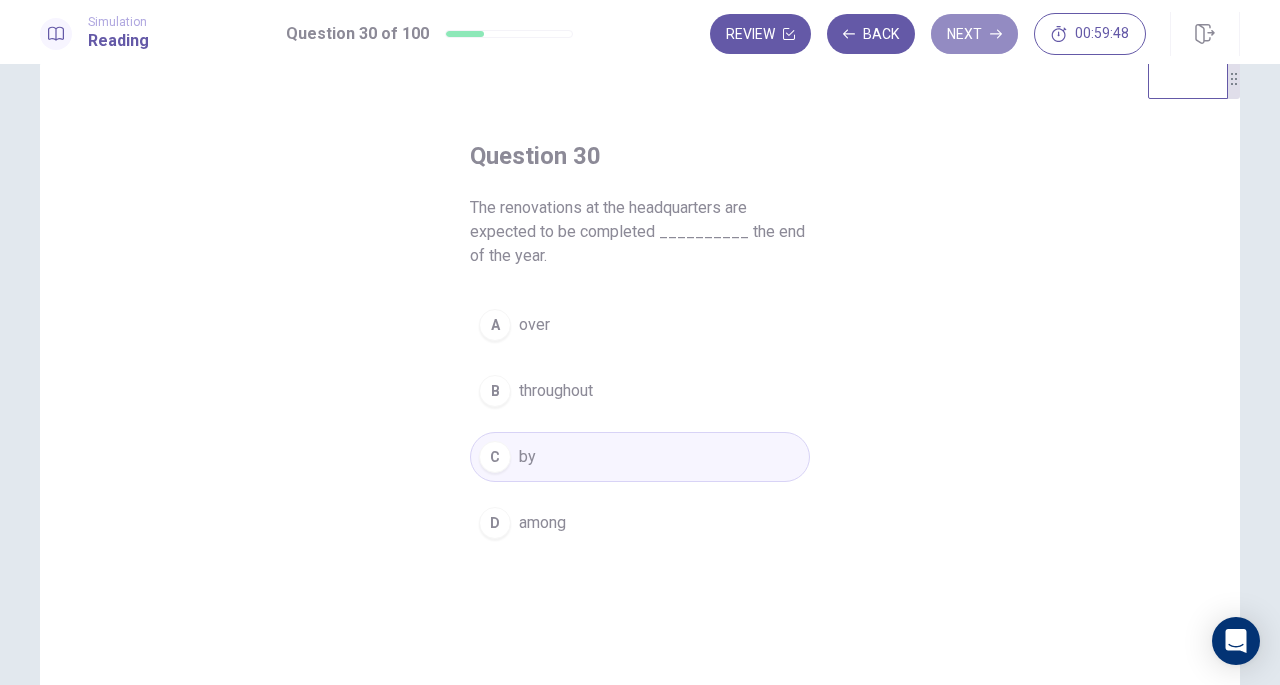 click on "Next" at bounding box center [974, 34] 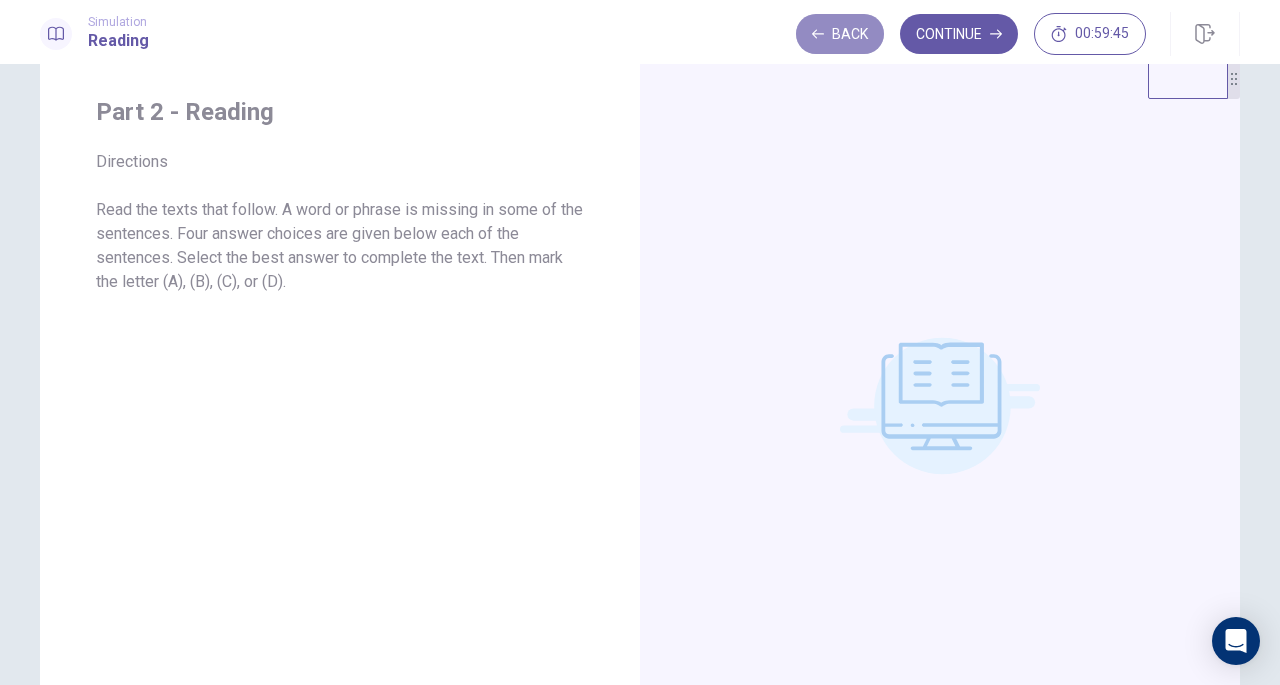 click on "Back" at bounding box center [840, 34] 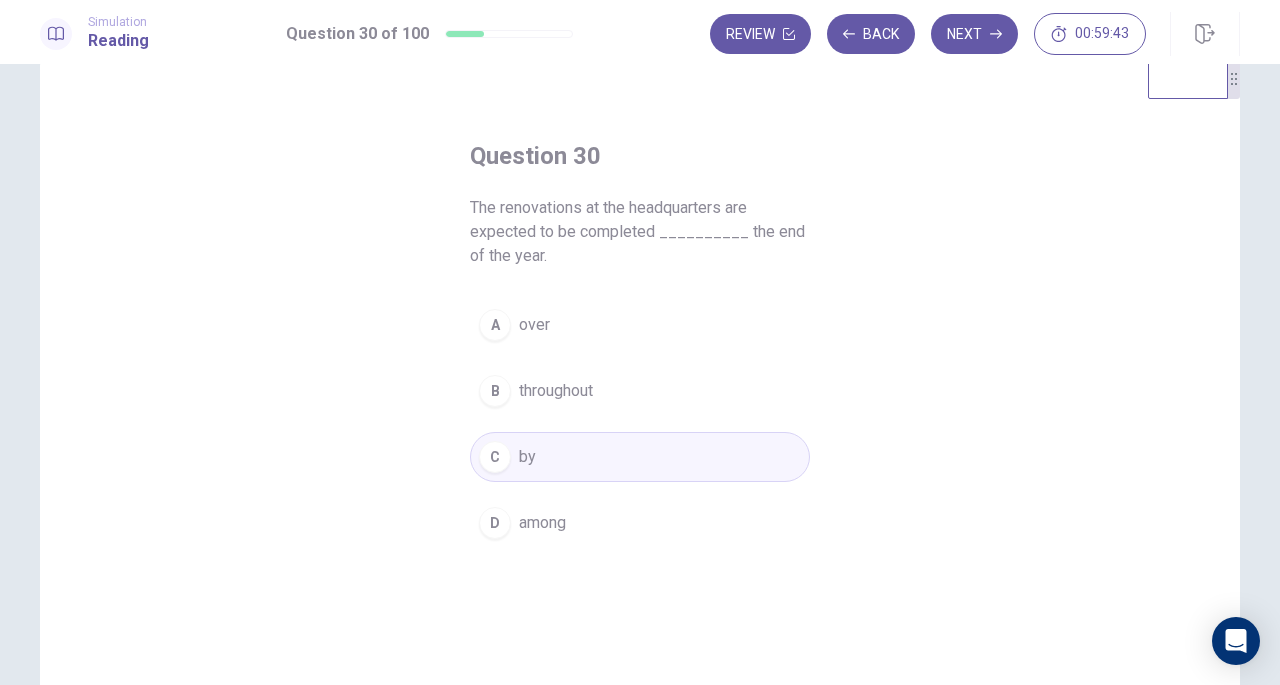 click on "Back" at bounding box center [871, 34] 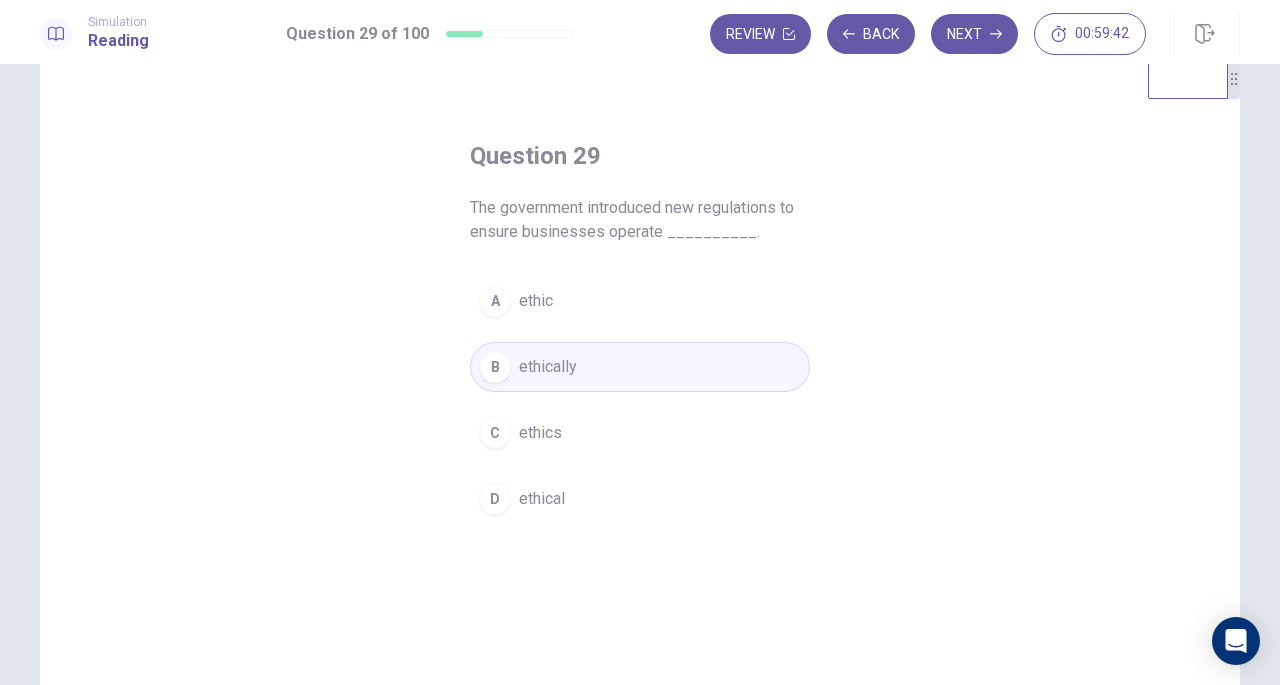 click on "Next" at bounding box center [974, 34] 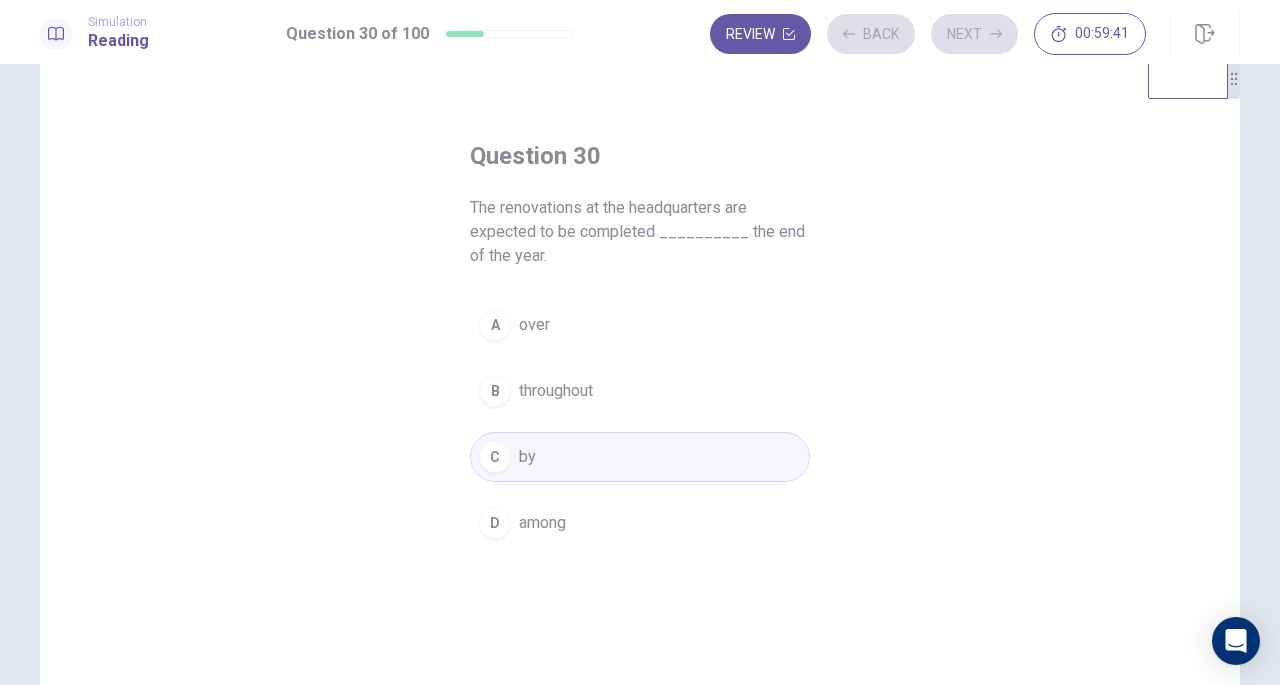 click on "Review Back Next 00:59:41" at bounding box center (928, 34) 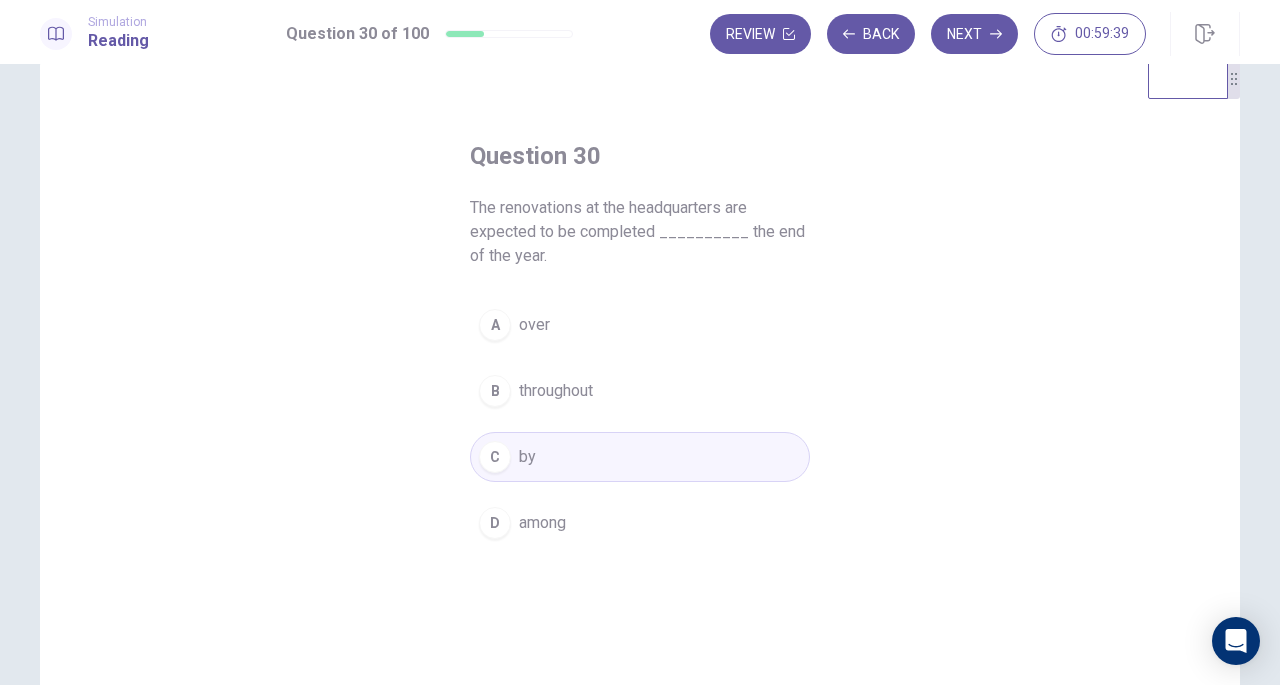 click on "Next" at bounding box center (974, 34) 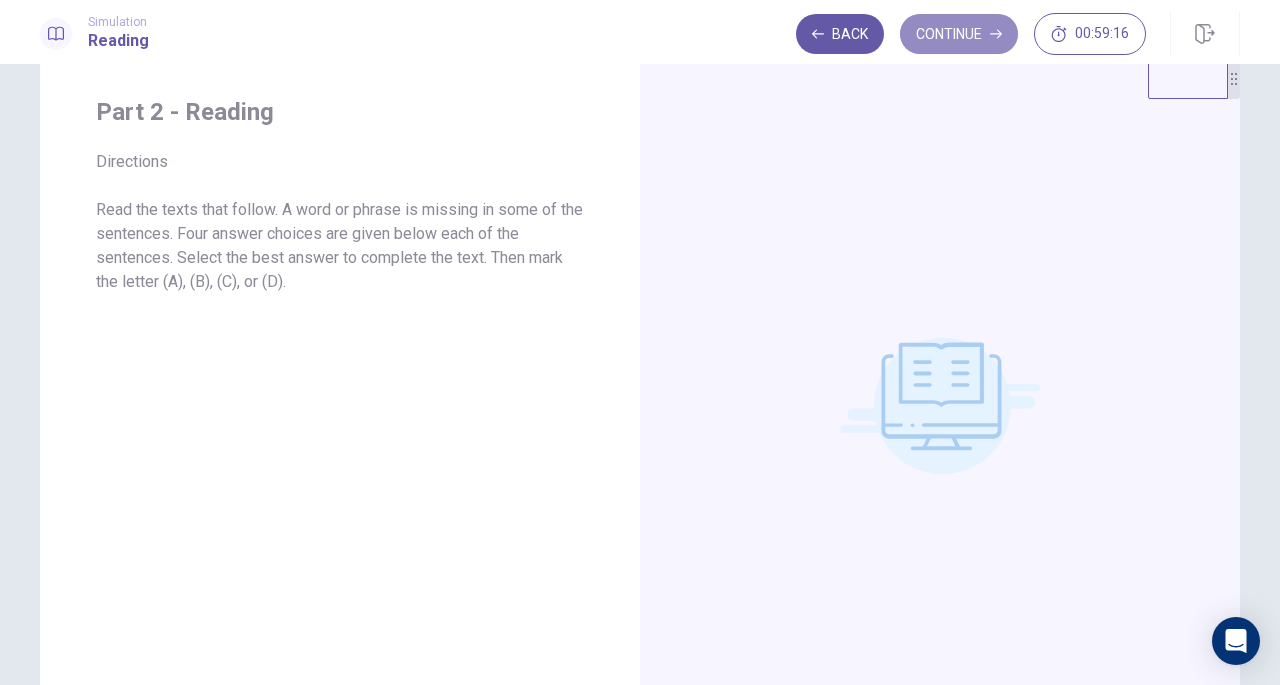 click on "Continue" at bounding box center (959, 34) 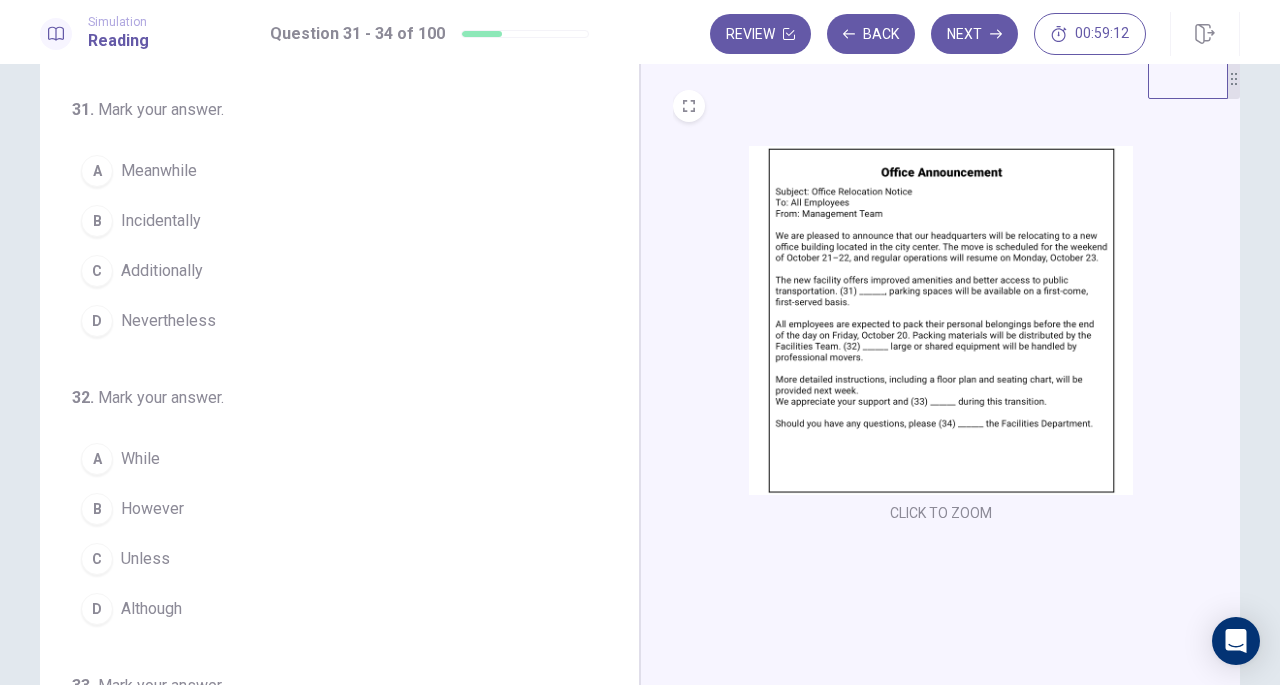 click at bounding box center (941, 320) 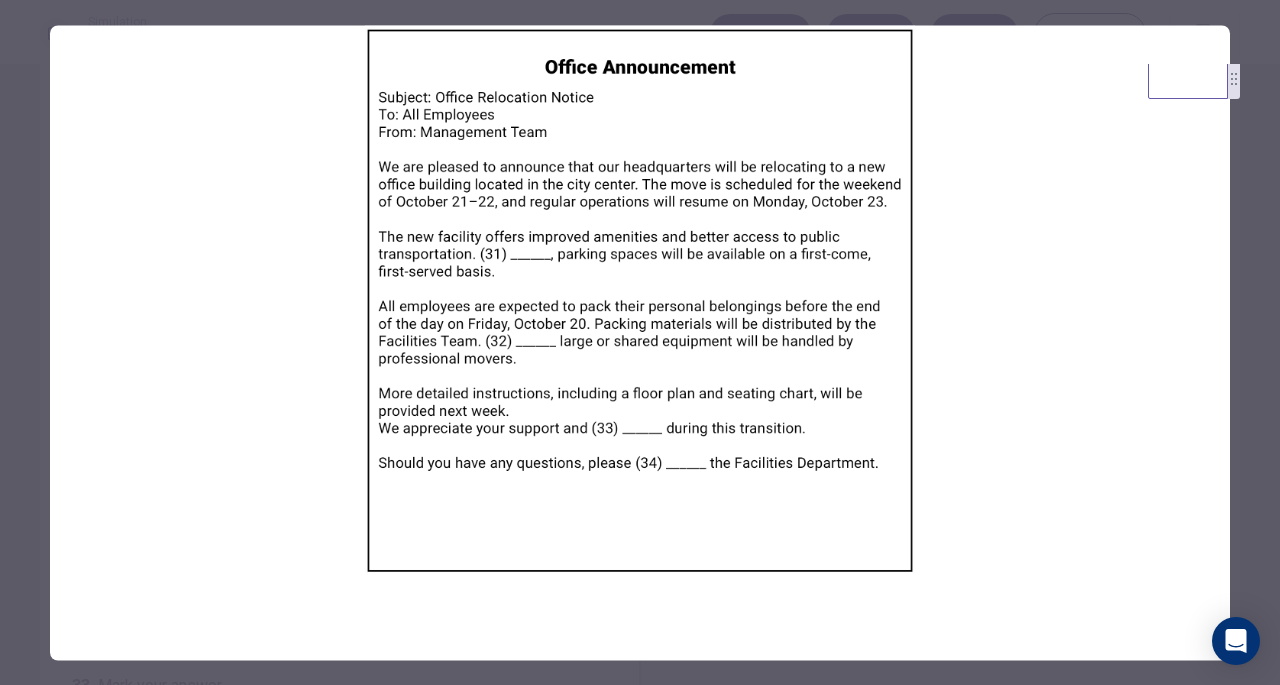 click at bounding box center [640, 300] 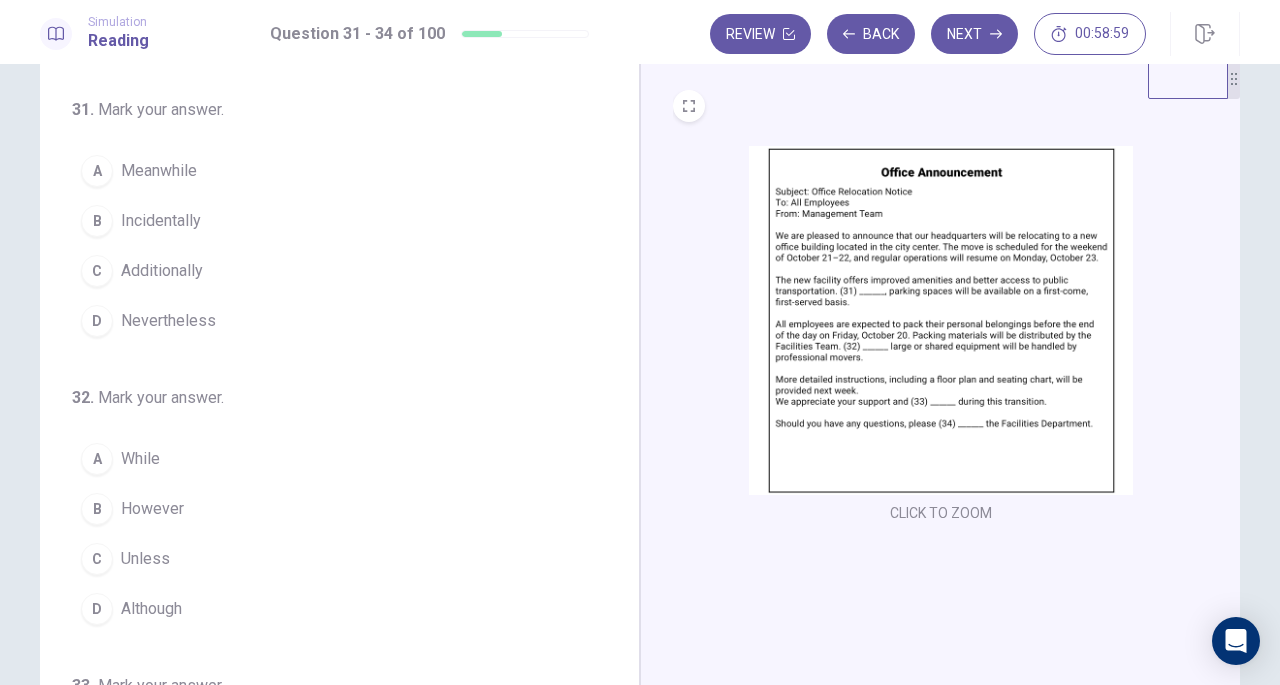 click at bounding box center [941, 320] 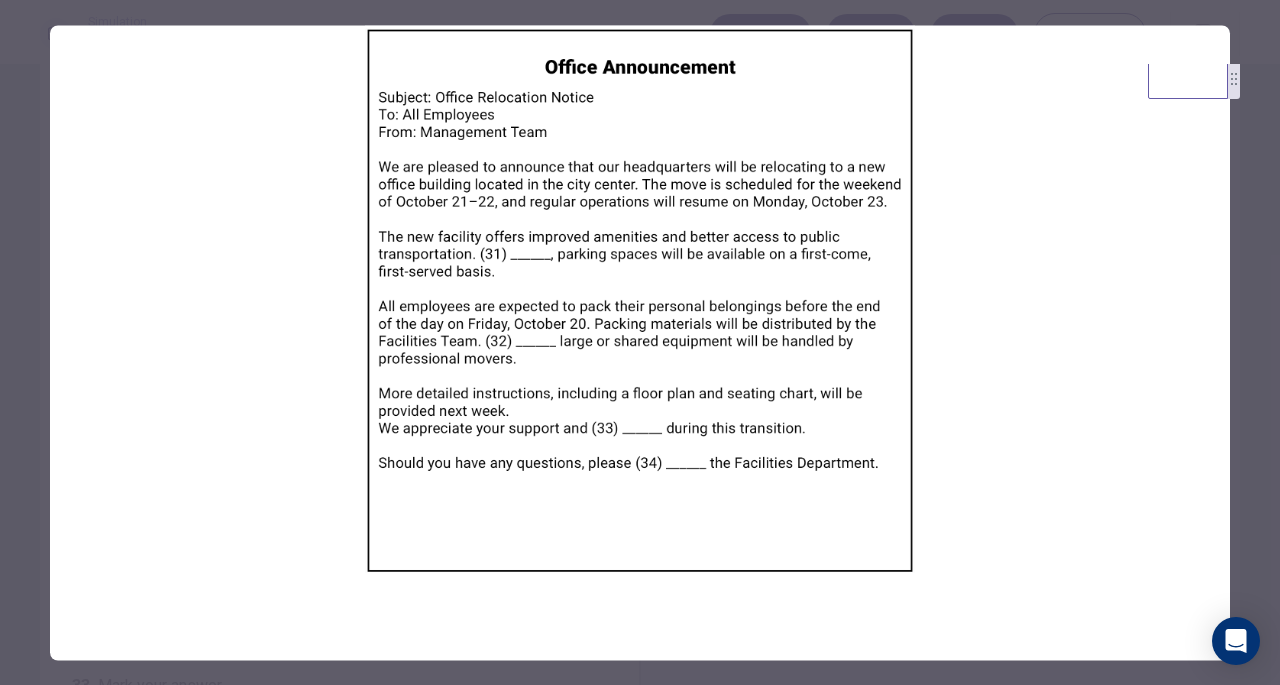 click at bounding box center (640, 342) 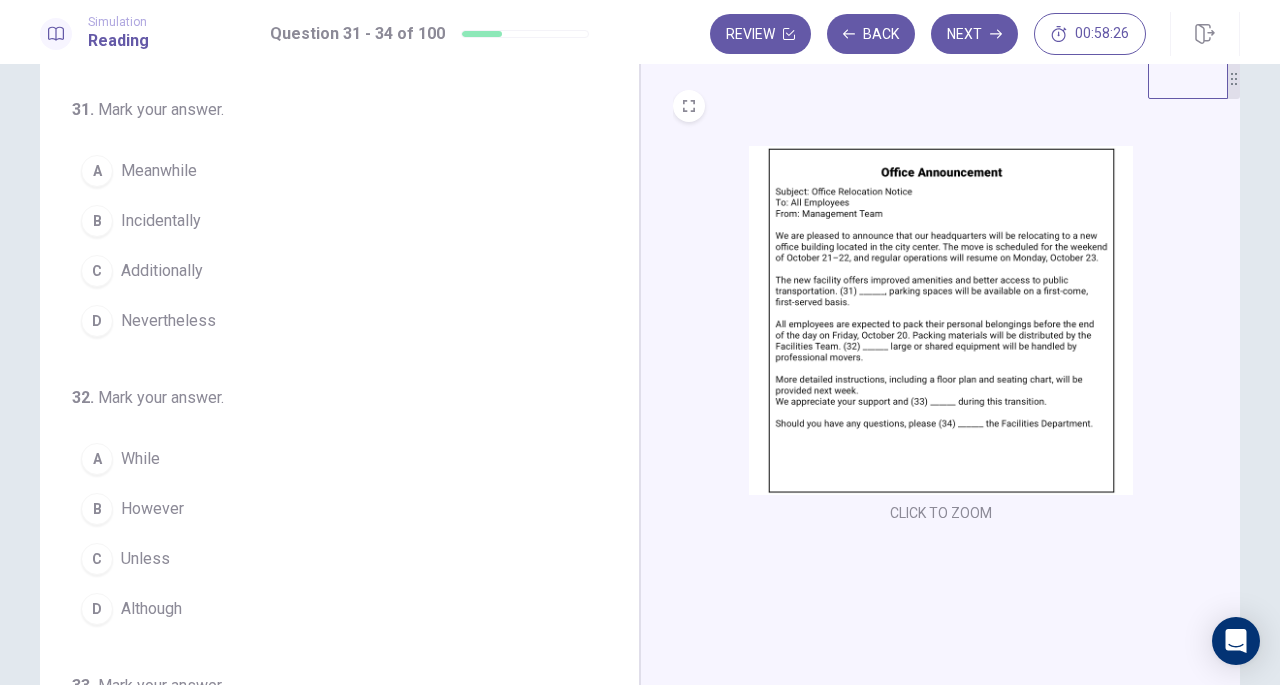 click on "Additionally" at bounding box center (162, 271) 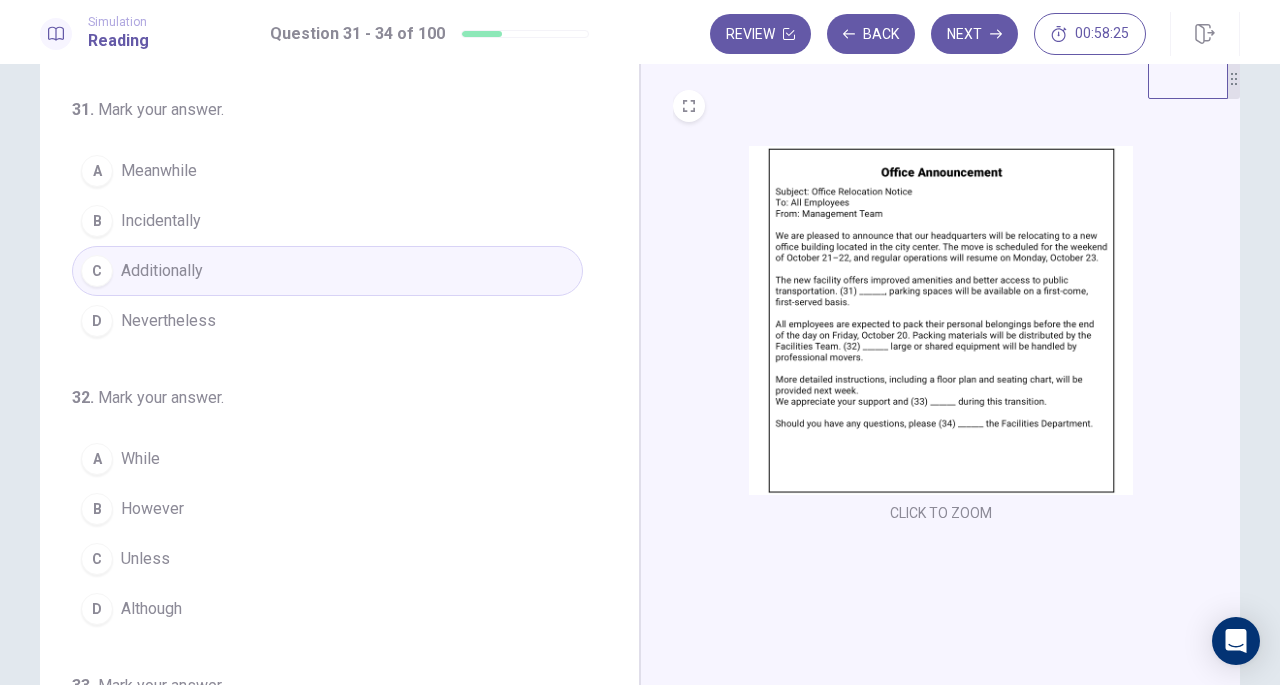 click at bounding box center (941, 320) 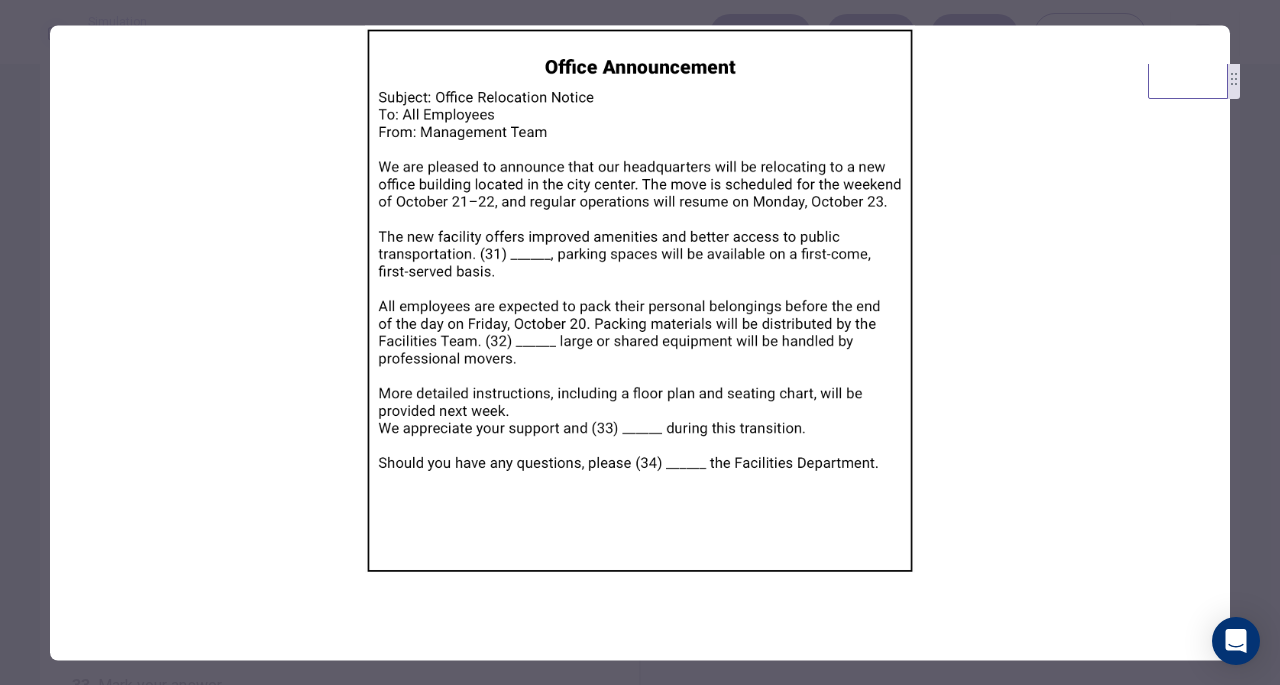 click at bounding box center (640, 342) 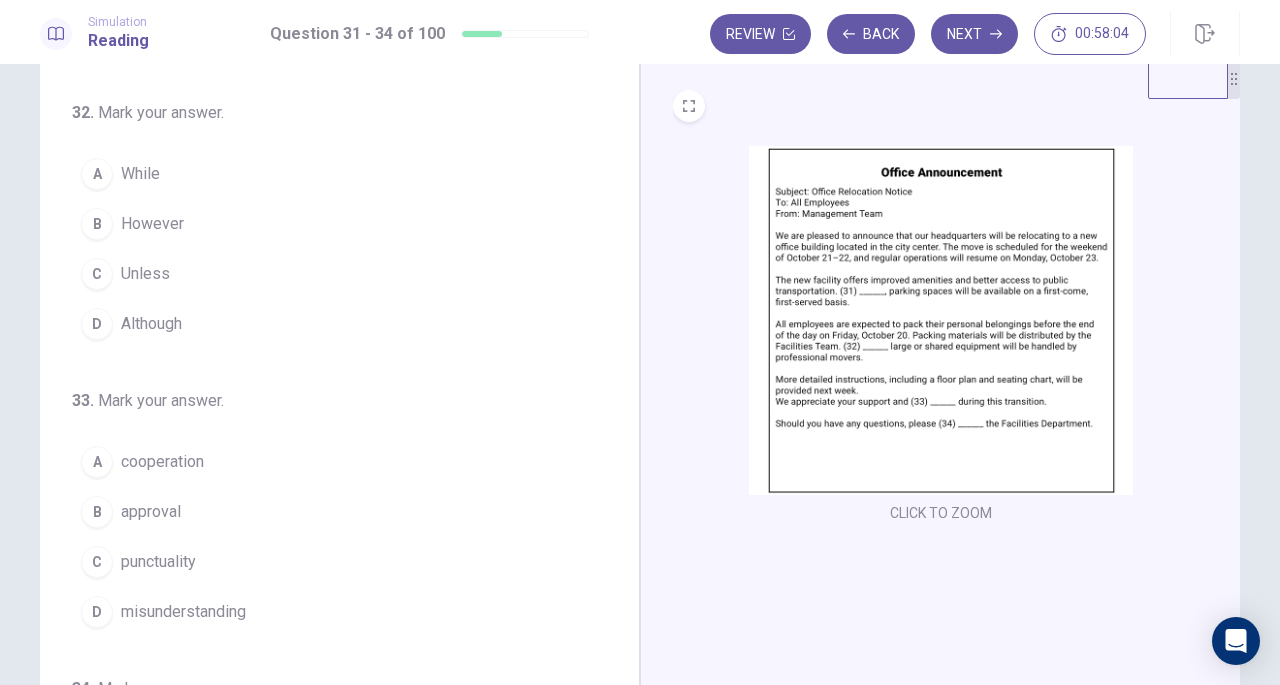 scroll, scrollTop: 258, scrollLeft: 0, axis: vertical 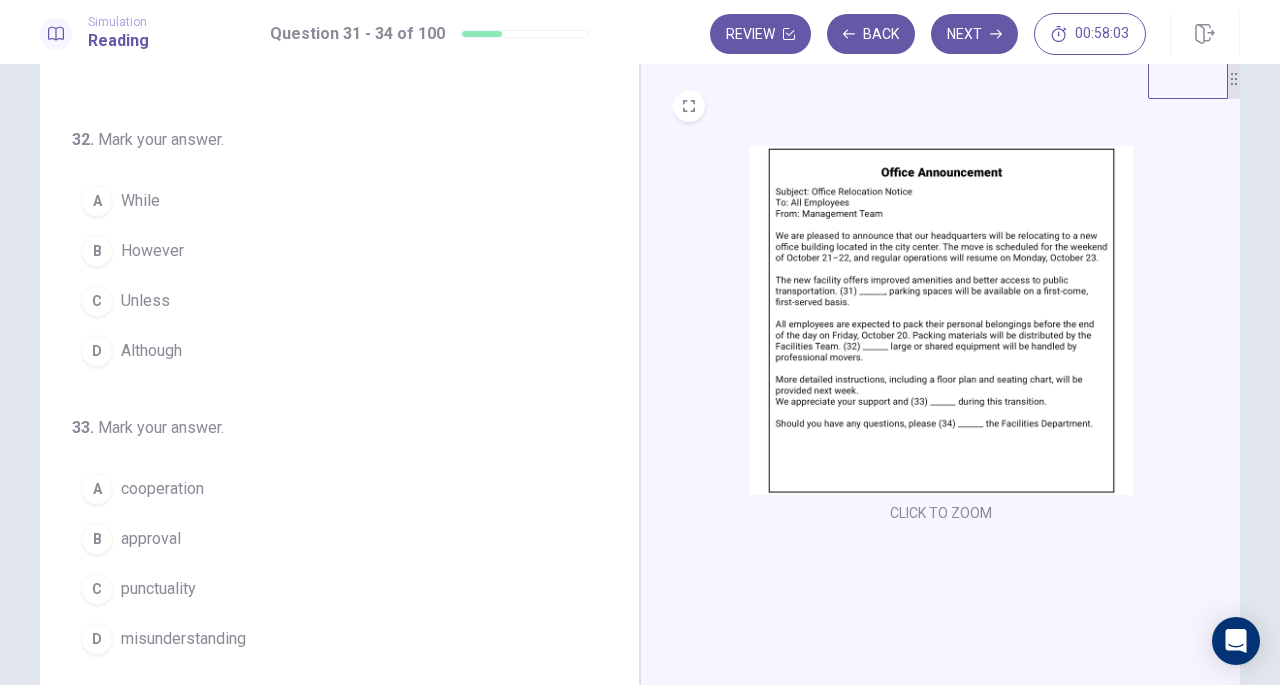 click at bounding box center [941, 320] 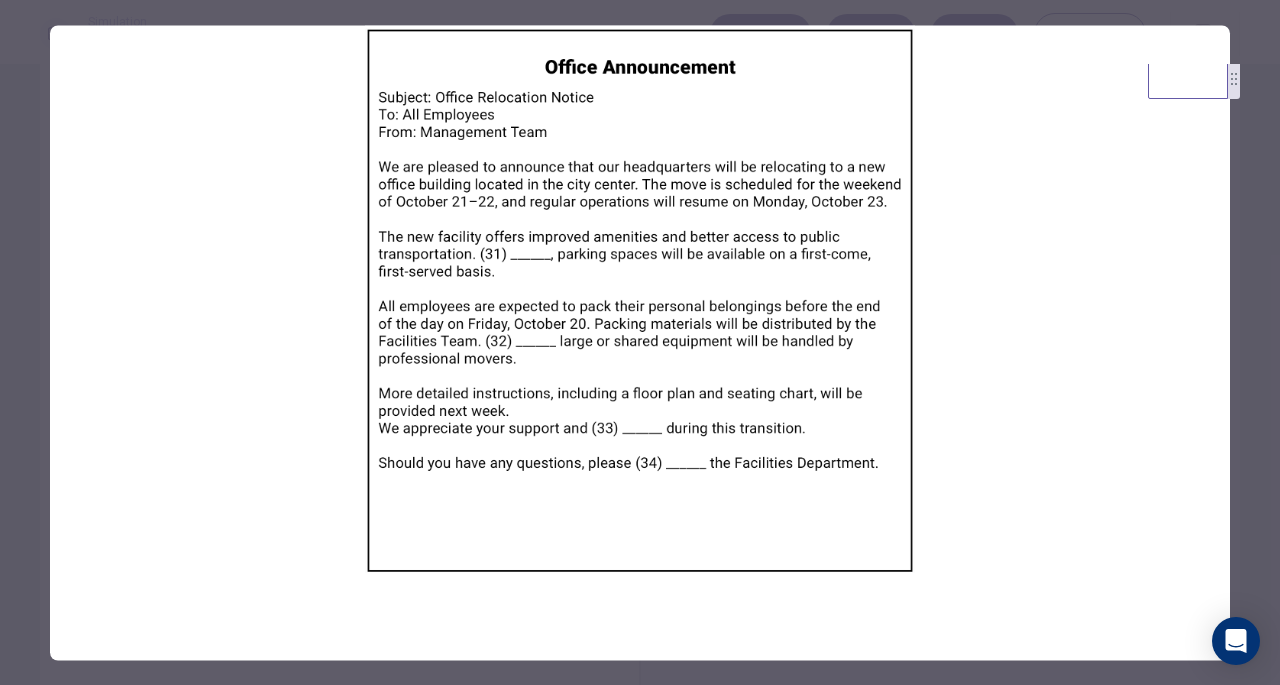 click at bounding box center [640, 342] 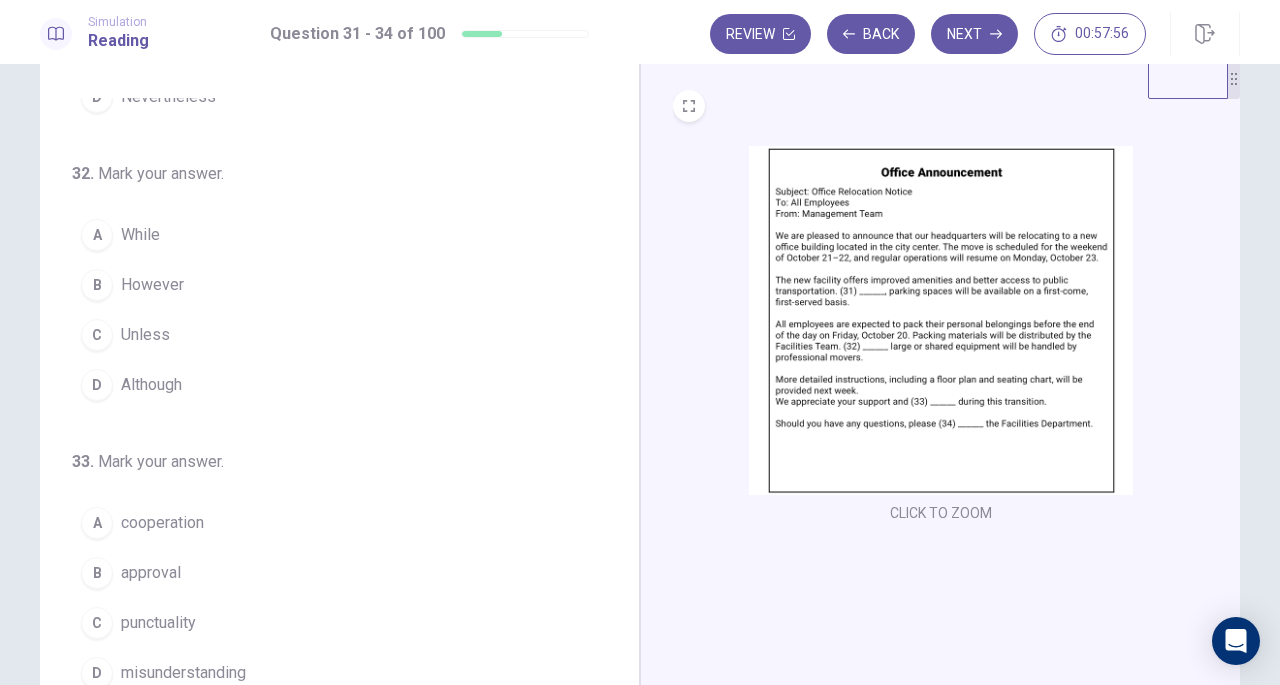 scroll, scrollTop: 220, scrollLeft: 0, axis: vertical 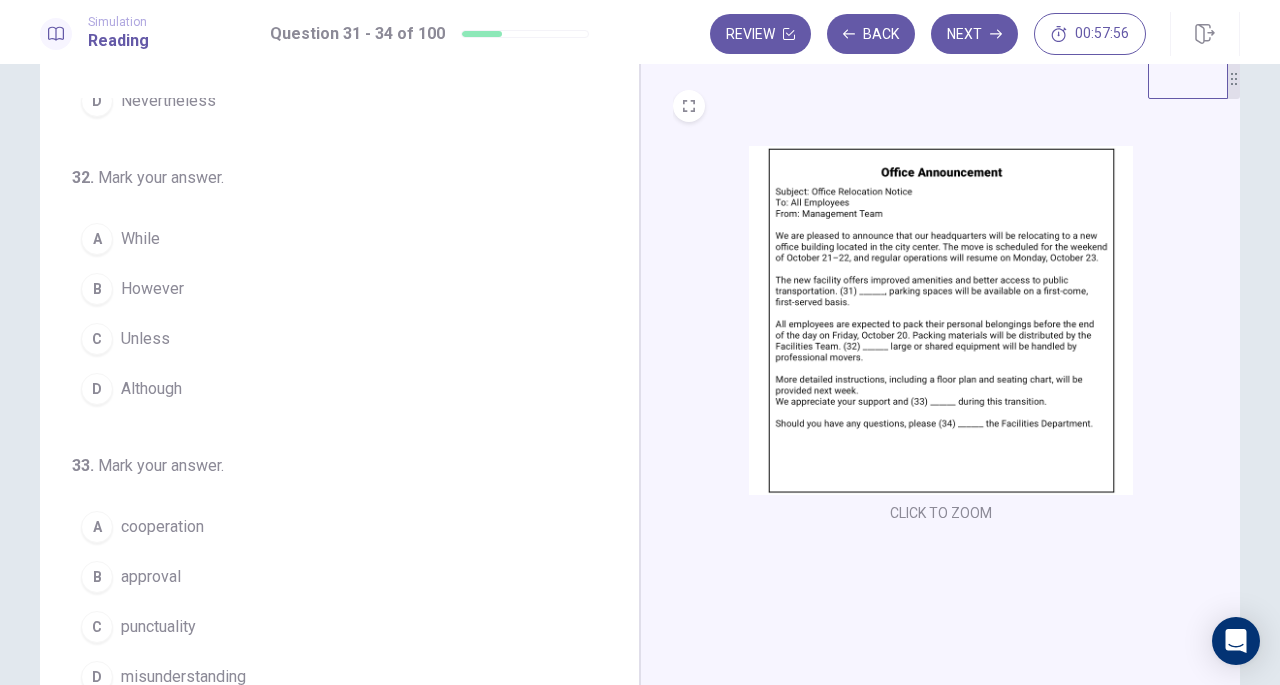 click on "Although" at bounding box center (151, 389) 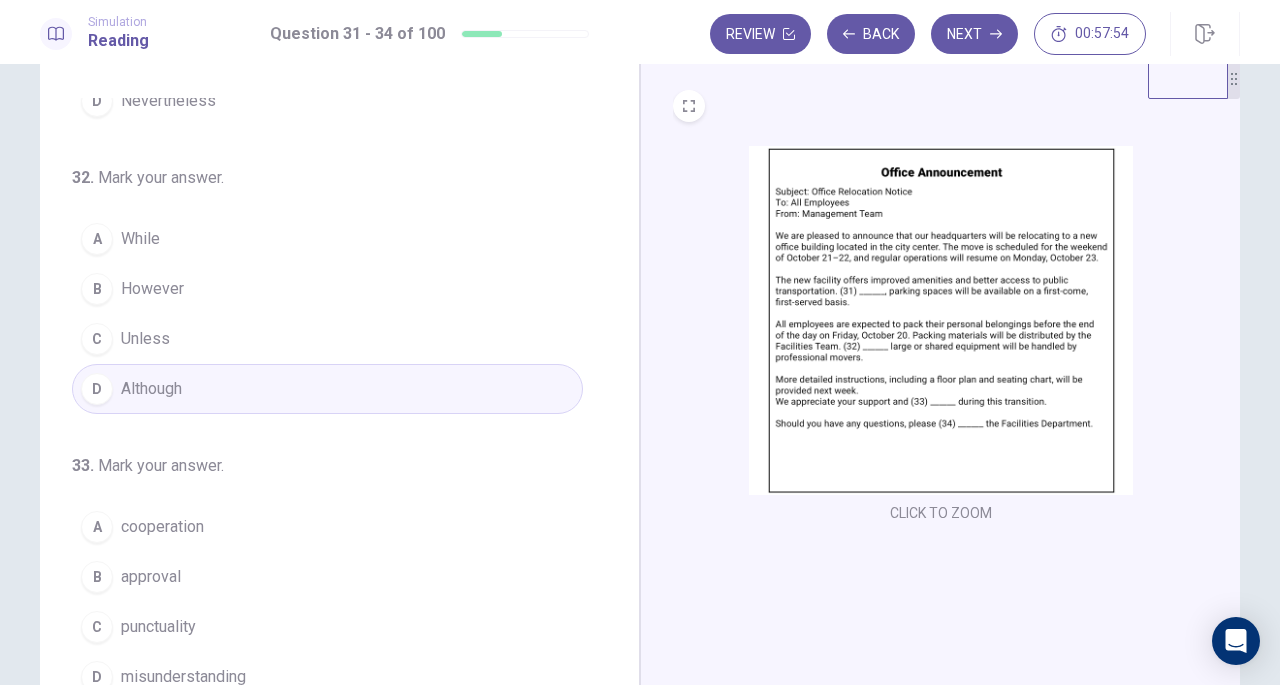 click at bounding box center [941, 320] 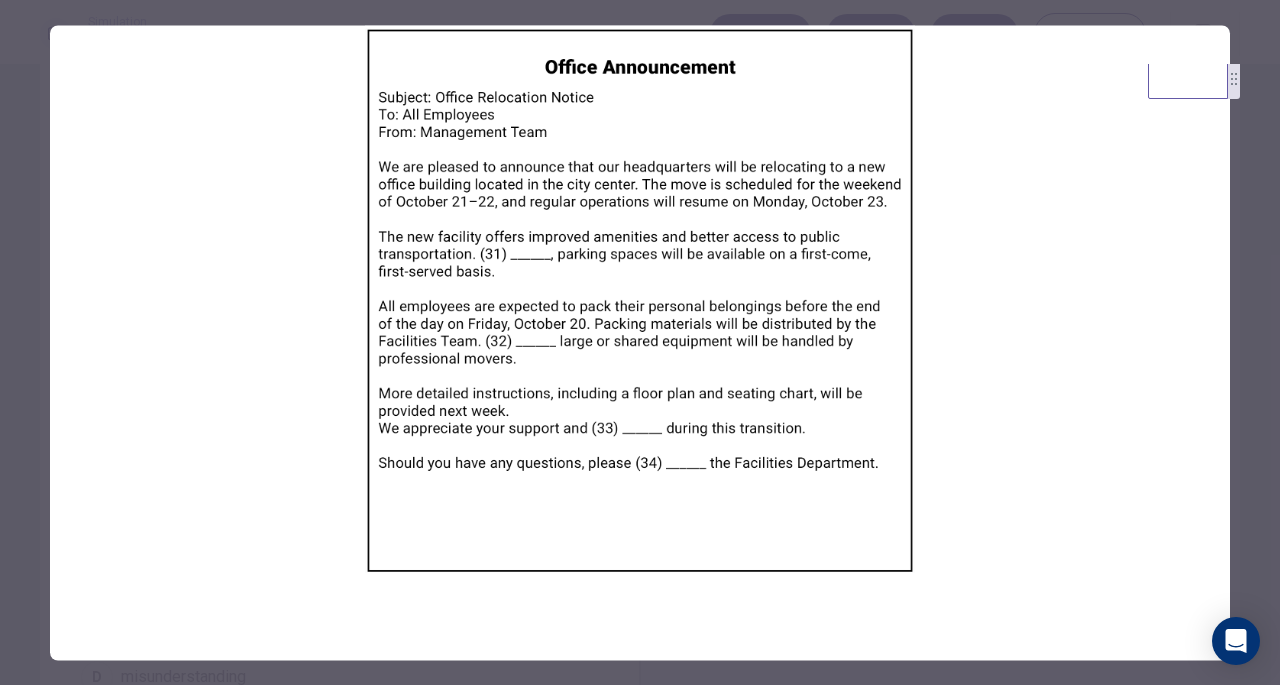 click at bounding box center [640, 342] 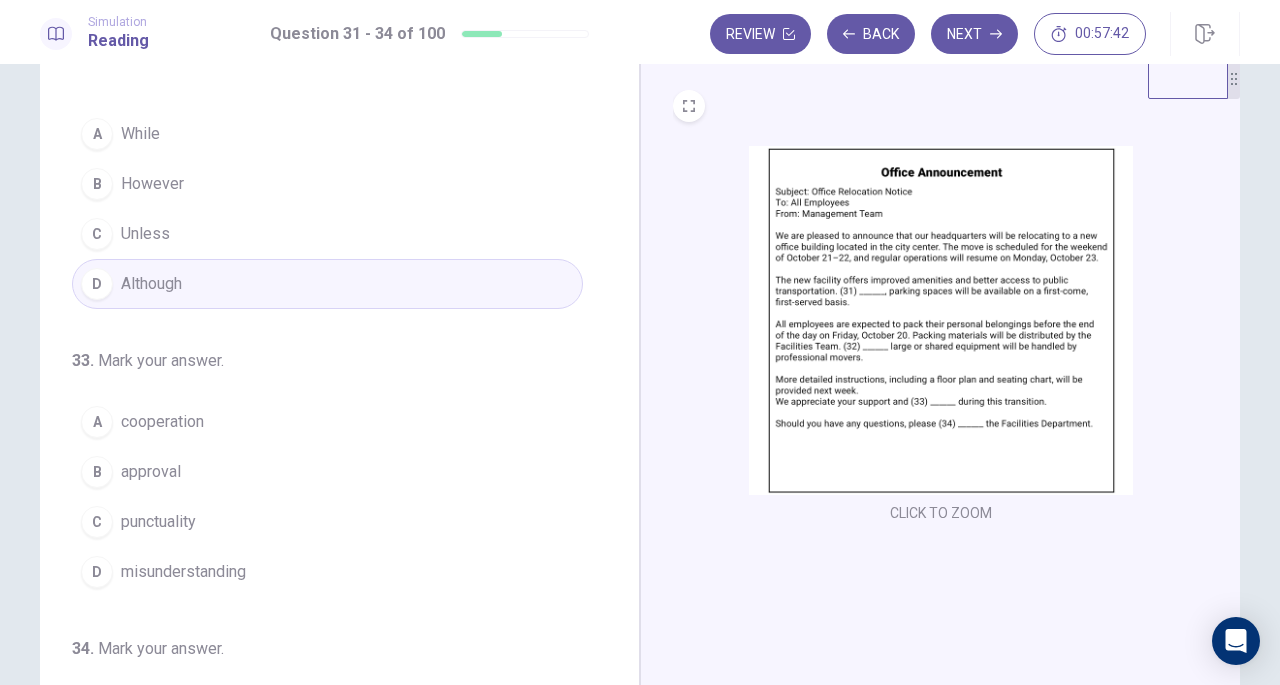 scroll, scrollTop: 326, scrollLeft: 0, axis: vertical 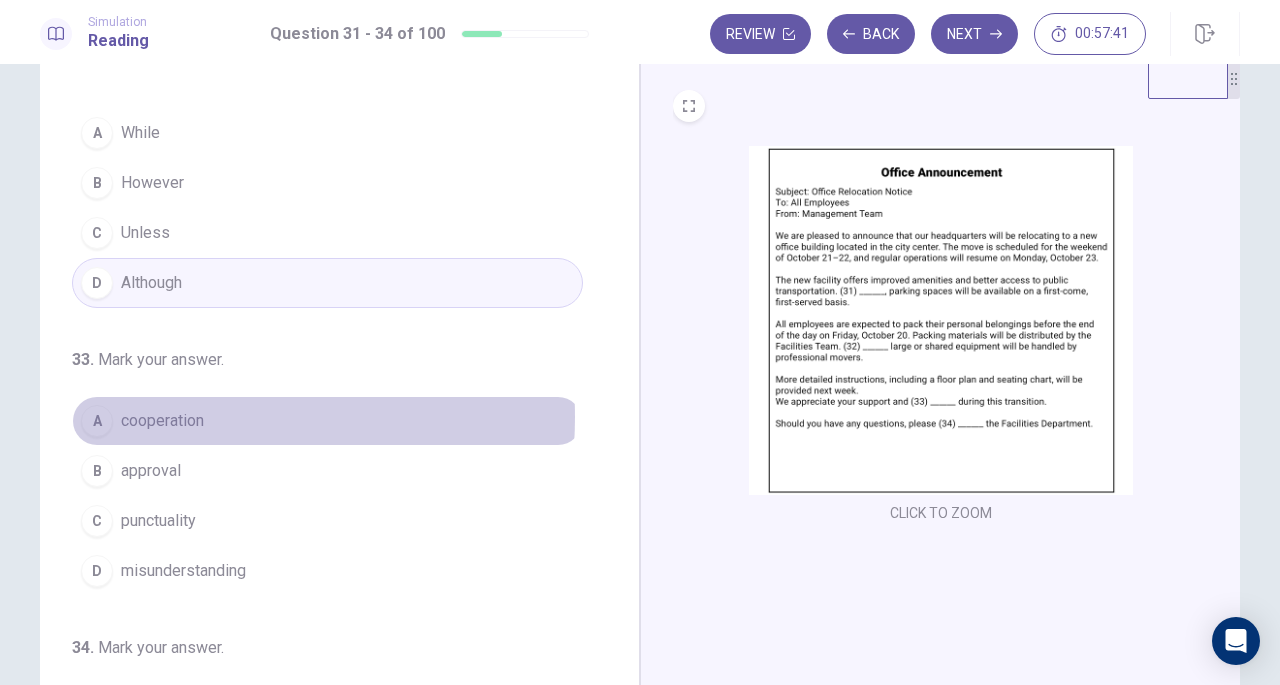 click on "cooperation" at bounding box center (162, 421) 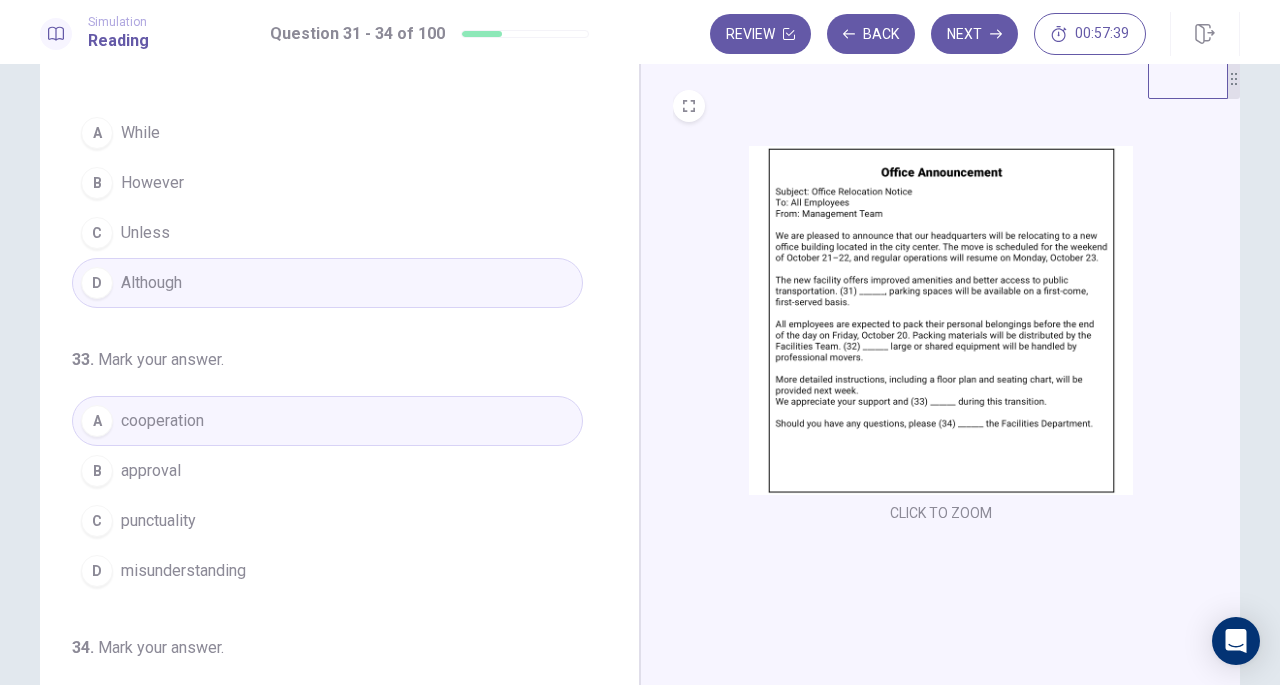 click at bounding box center [941, 320] 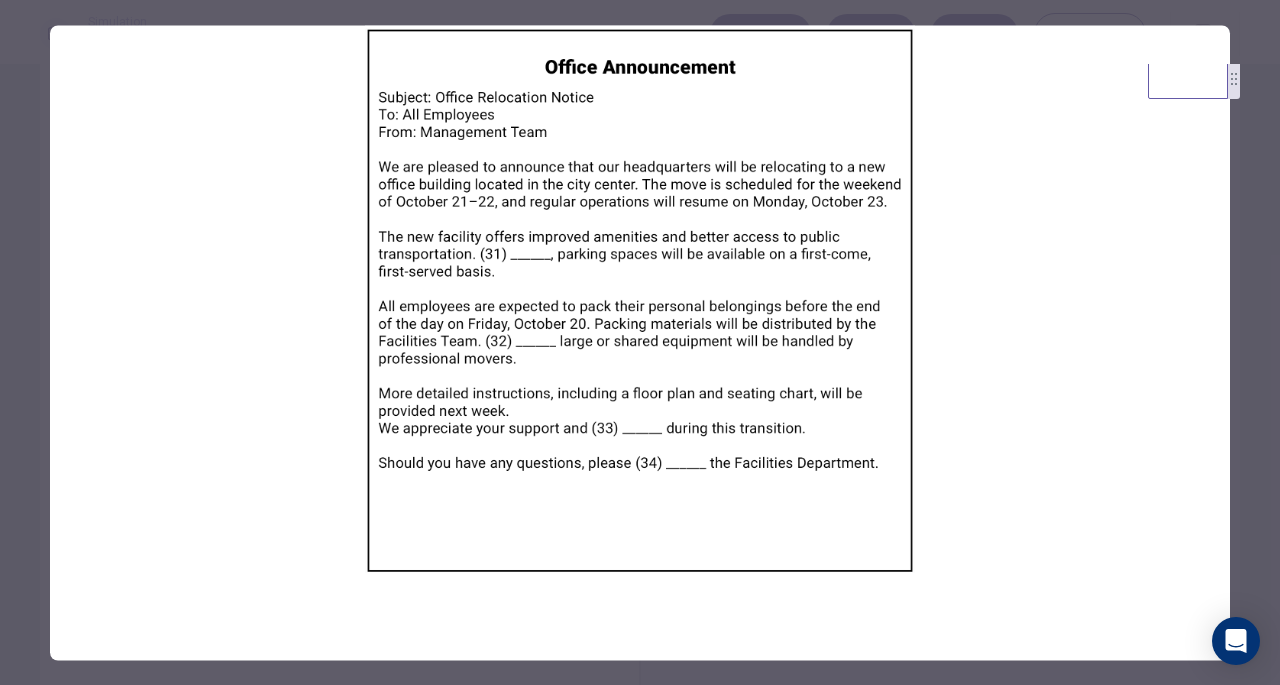 click at bounding box center [640, 342] 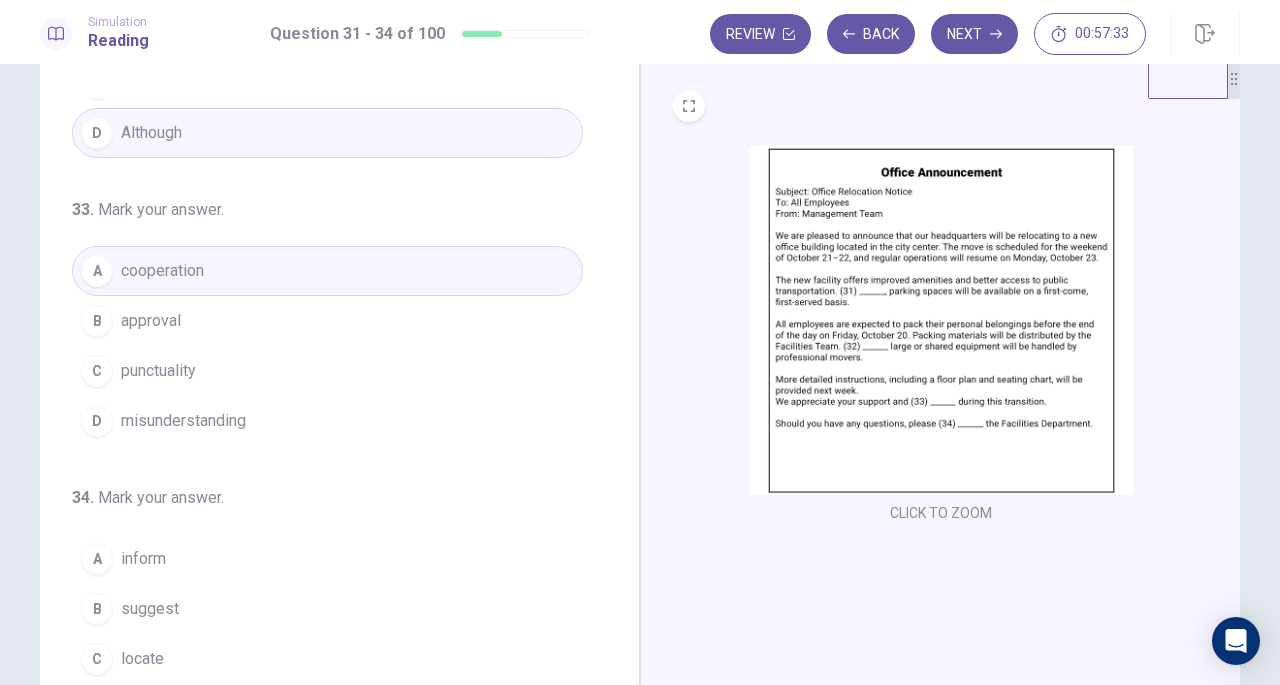 scroll, scrollTop: 486, scrollLeft: 0, axis: vertical 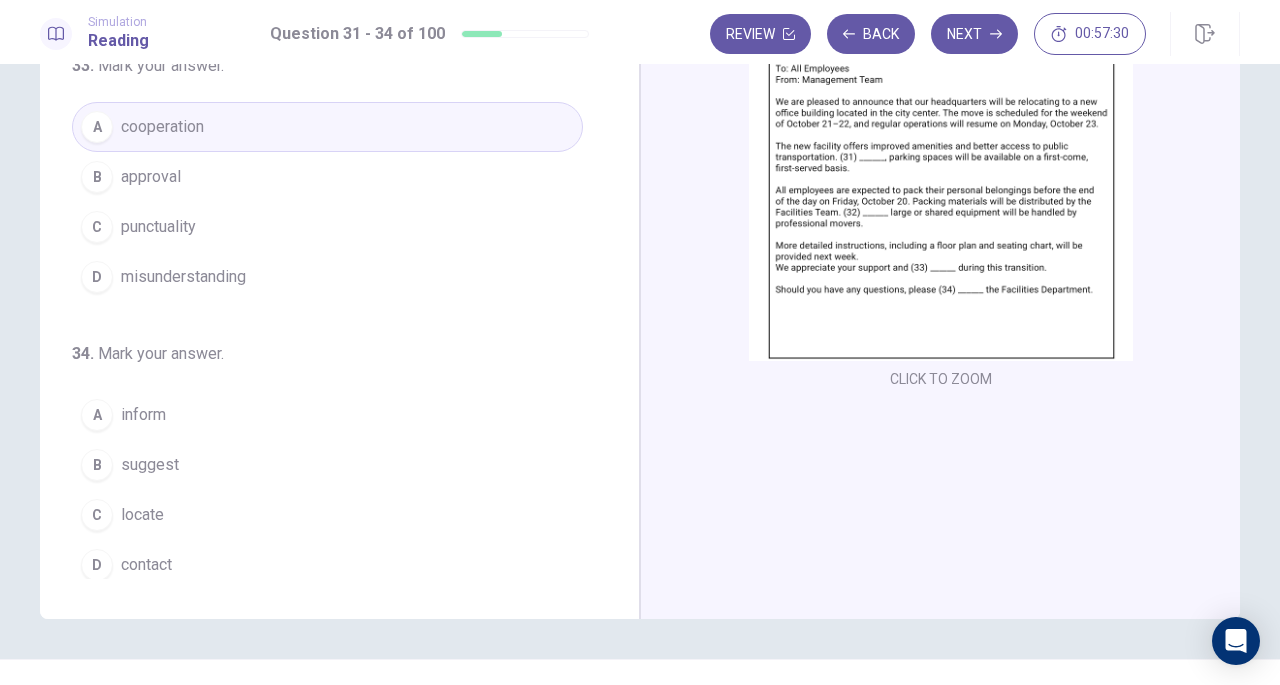 click on "contact" at bounding box center [146, 565] 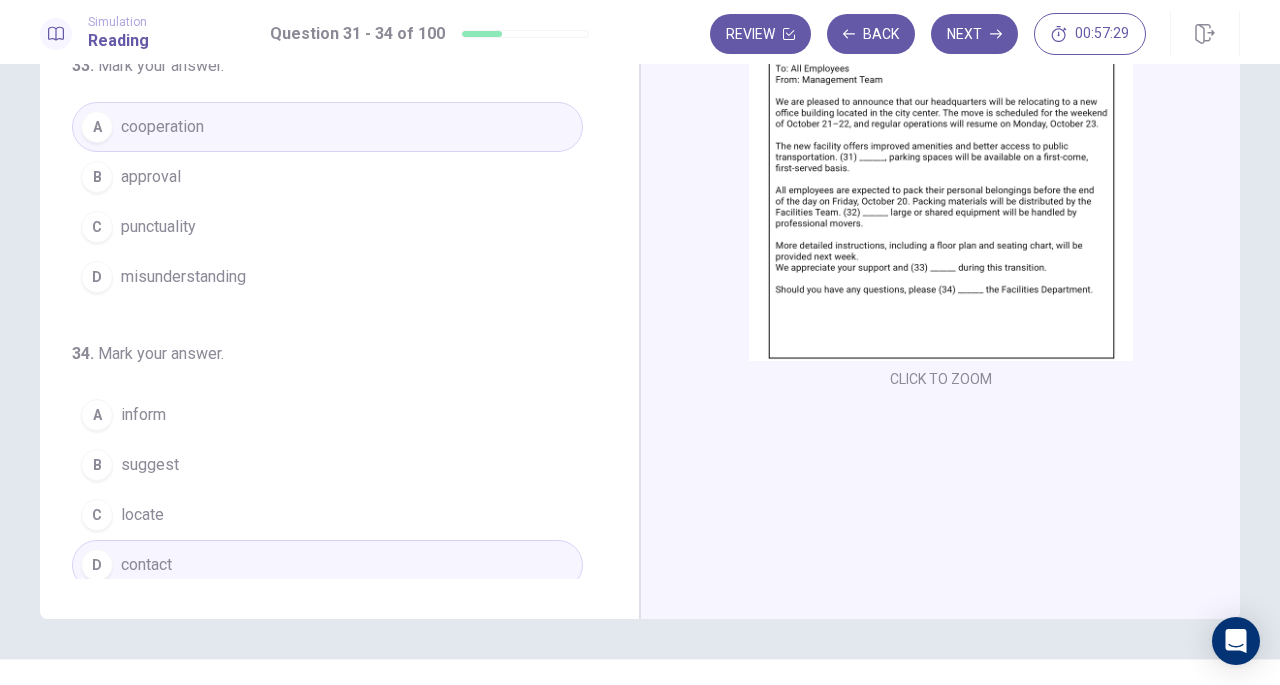 click at bounding box center [941, 186] 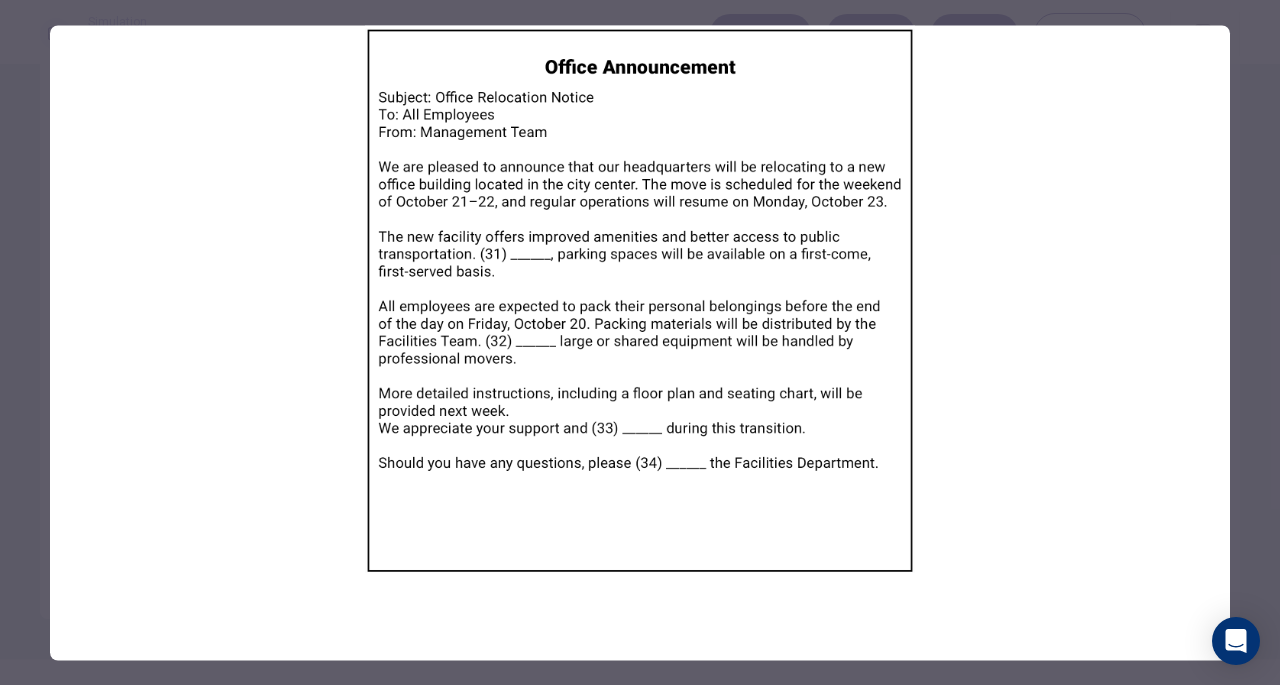 click at bounding box center (640, 342) 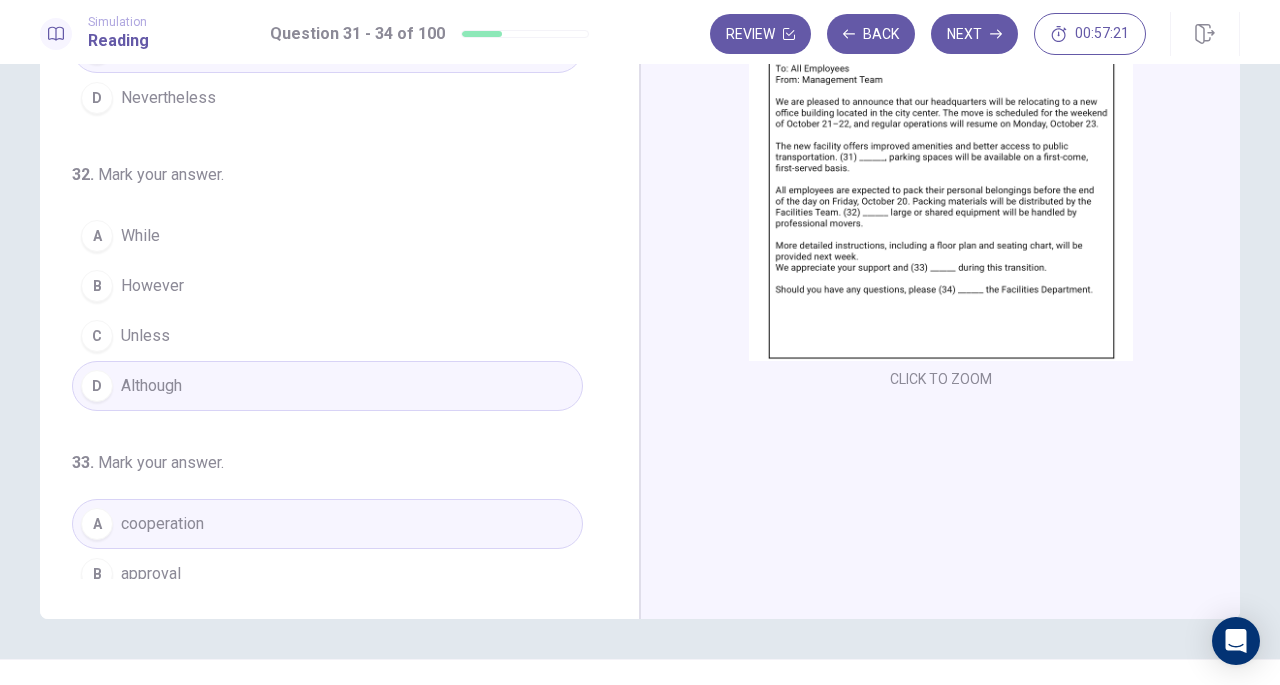 scroll, scrollTop: 0, scrollLeft: 0, axis: both 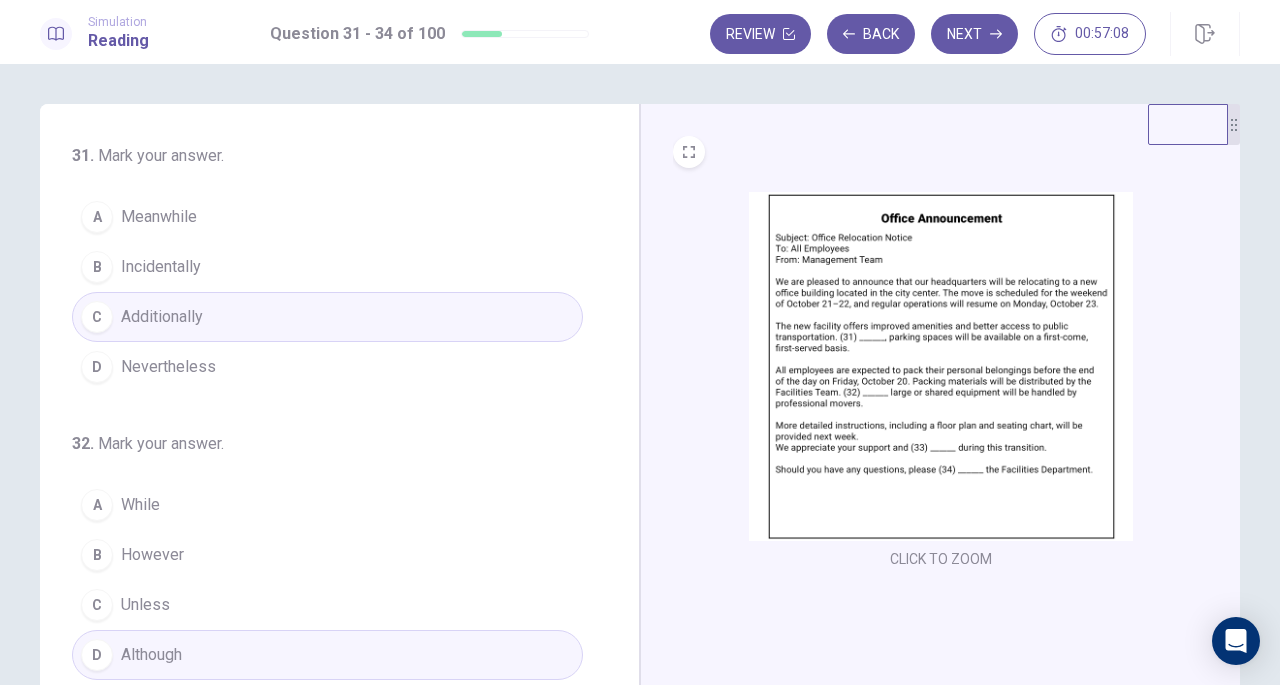 click at bounding box center (941, 366) 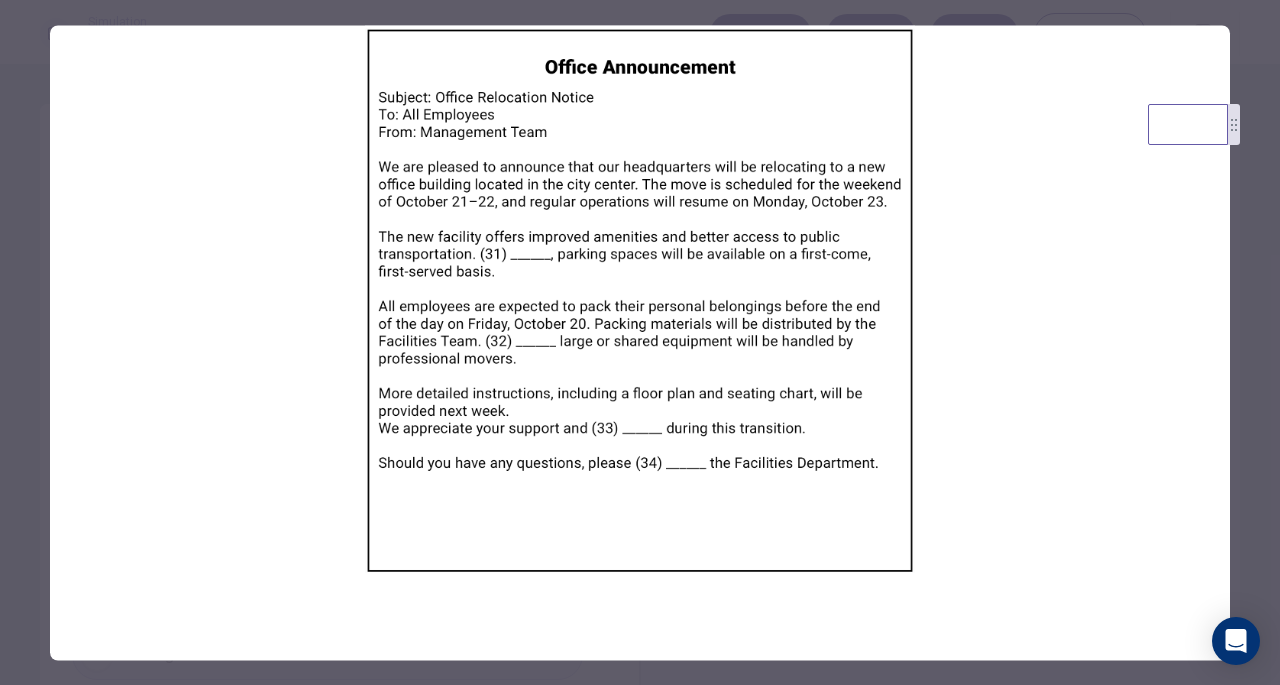 click at bounding box center (640, 342) 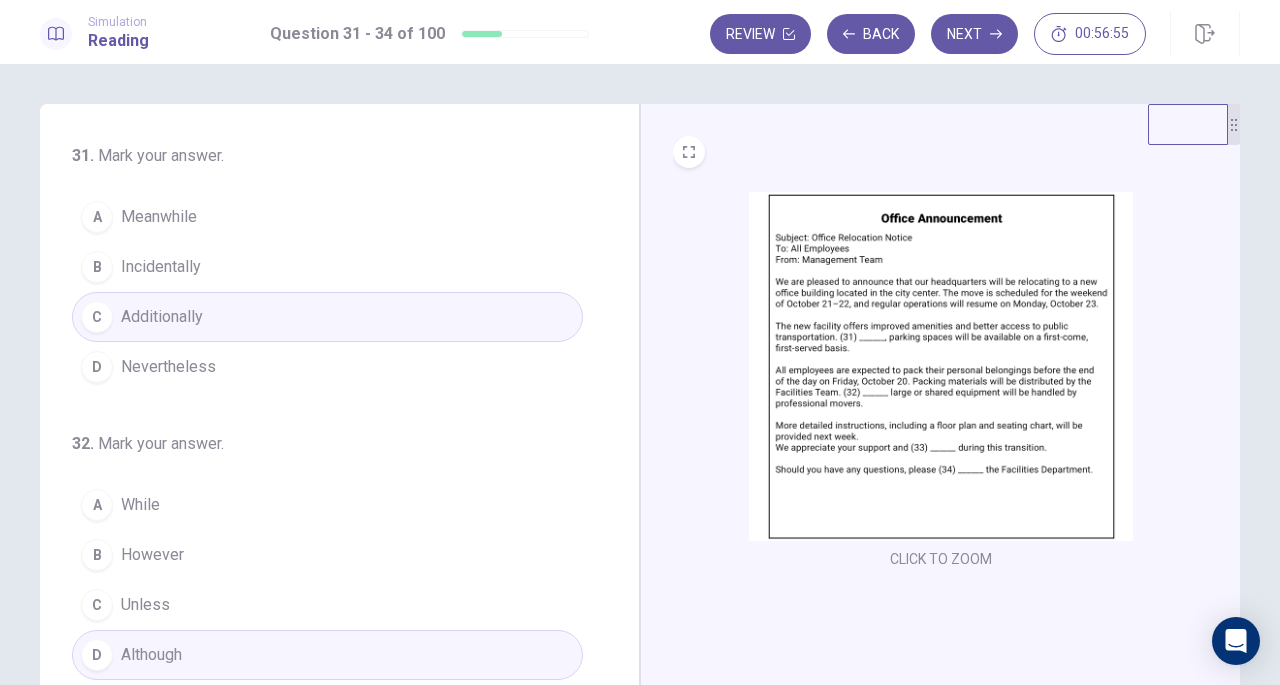 click at bounding box center [941, 366] 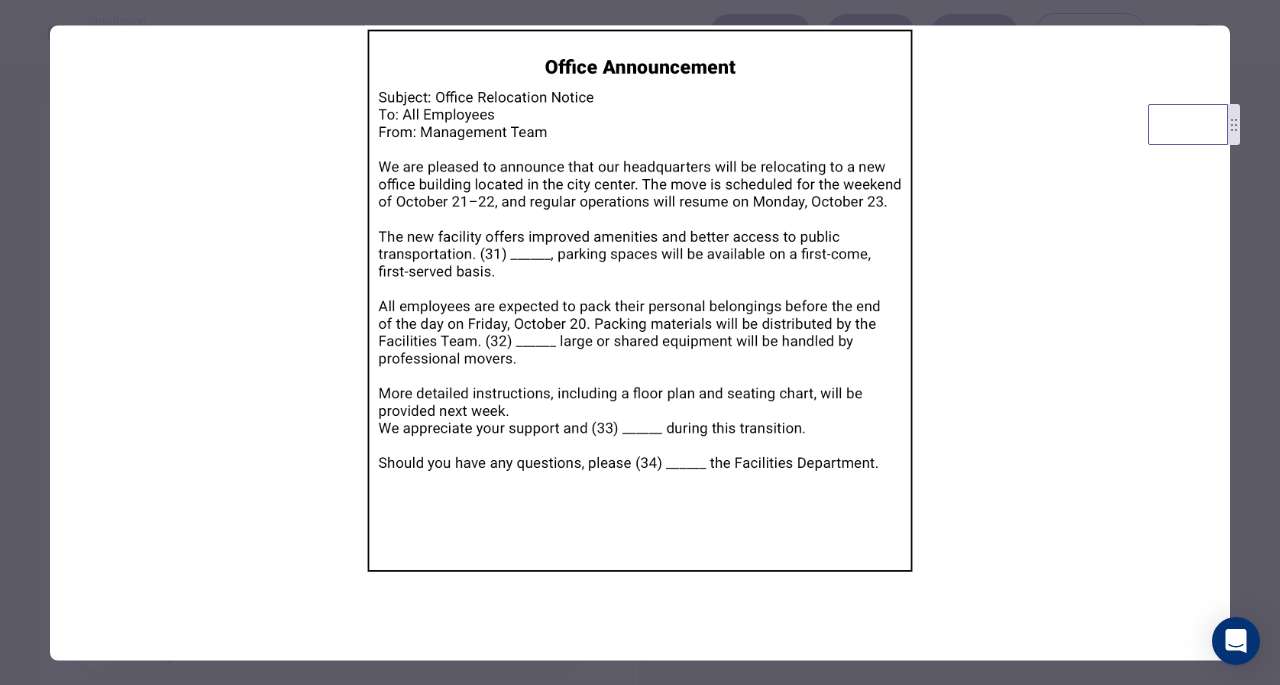 click at bounding box center [640, 342] 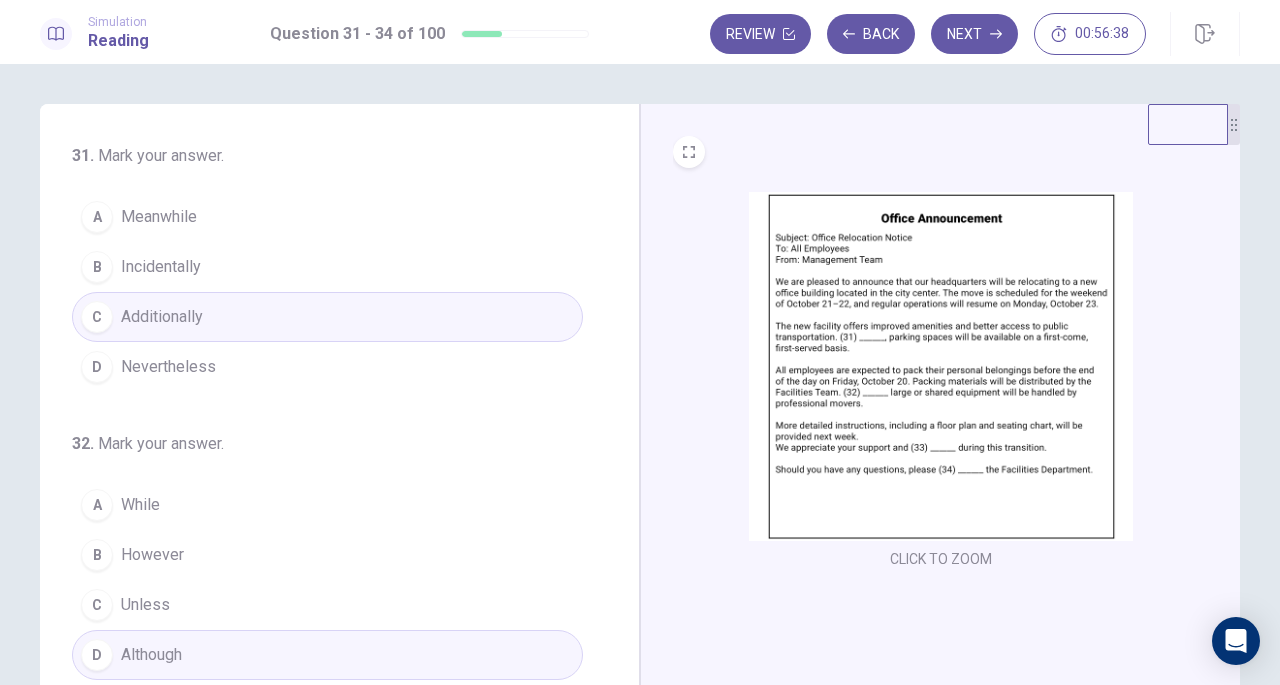 click at bounding box center [941, 366] 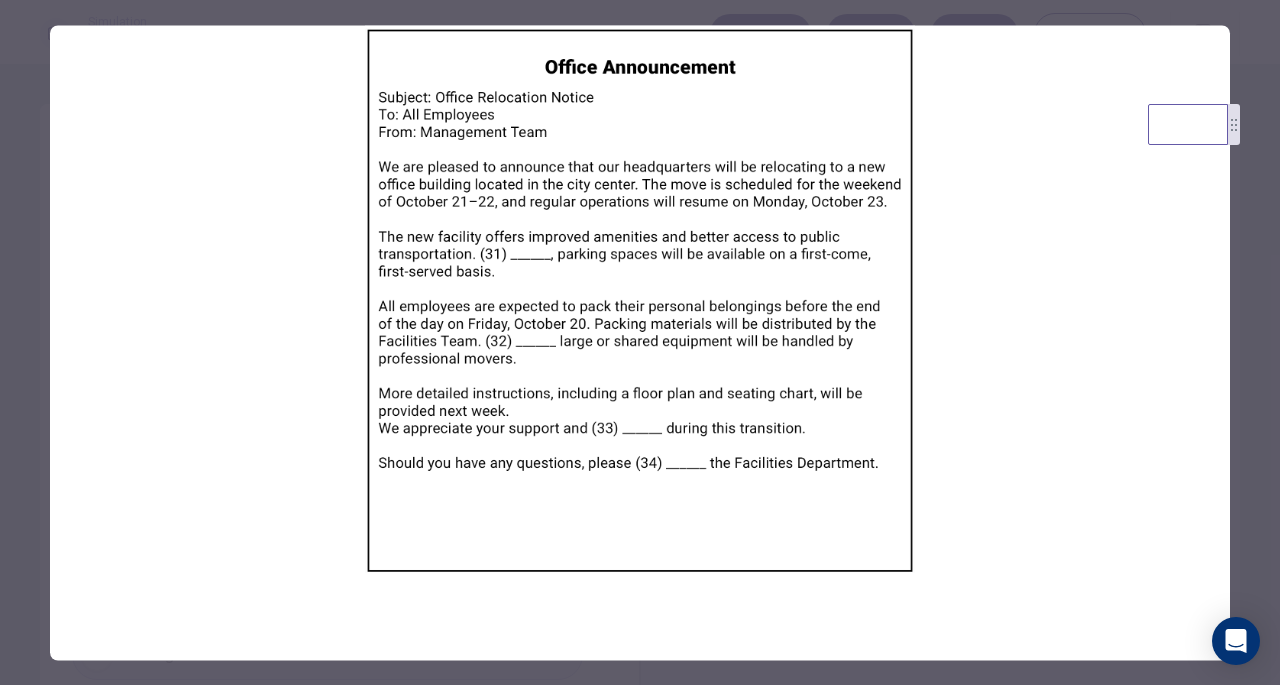 click at bounding box center (640, 342) 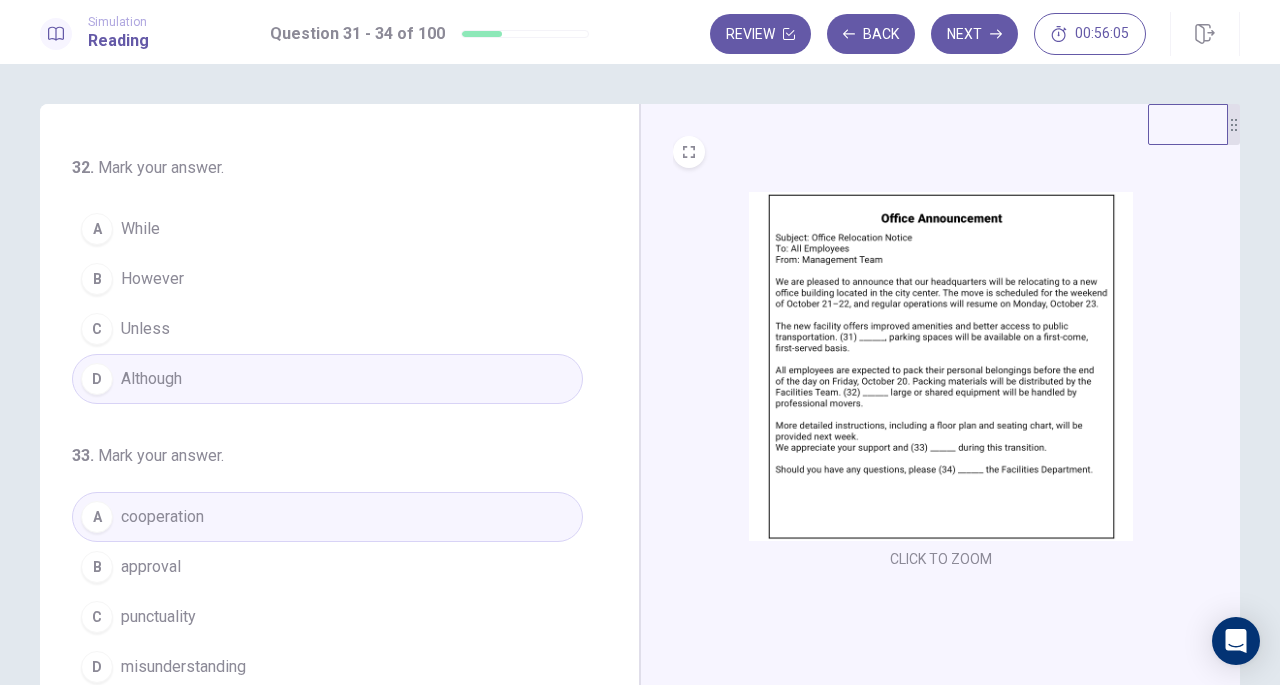 scroll, scrollTop: 277, scrollLeft: 0, axis: vertical 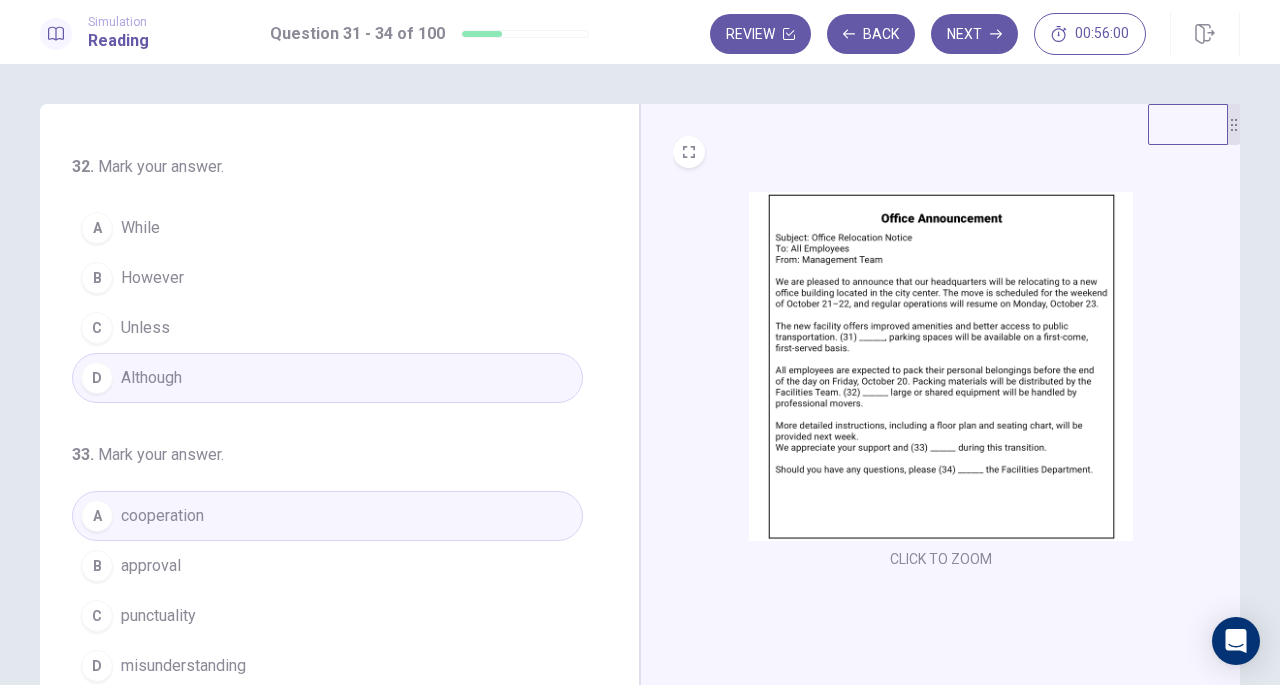 click at bounding box center (941, 366) 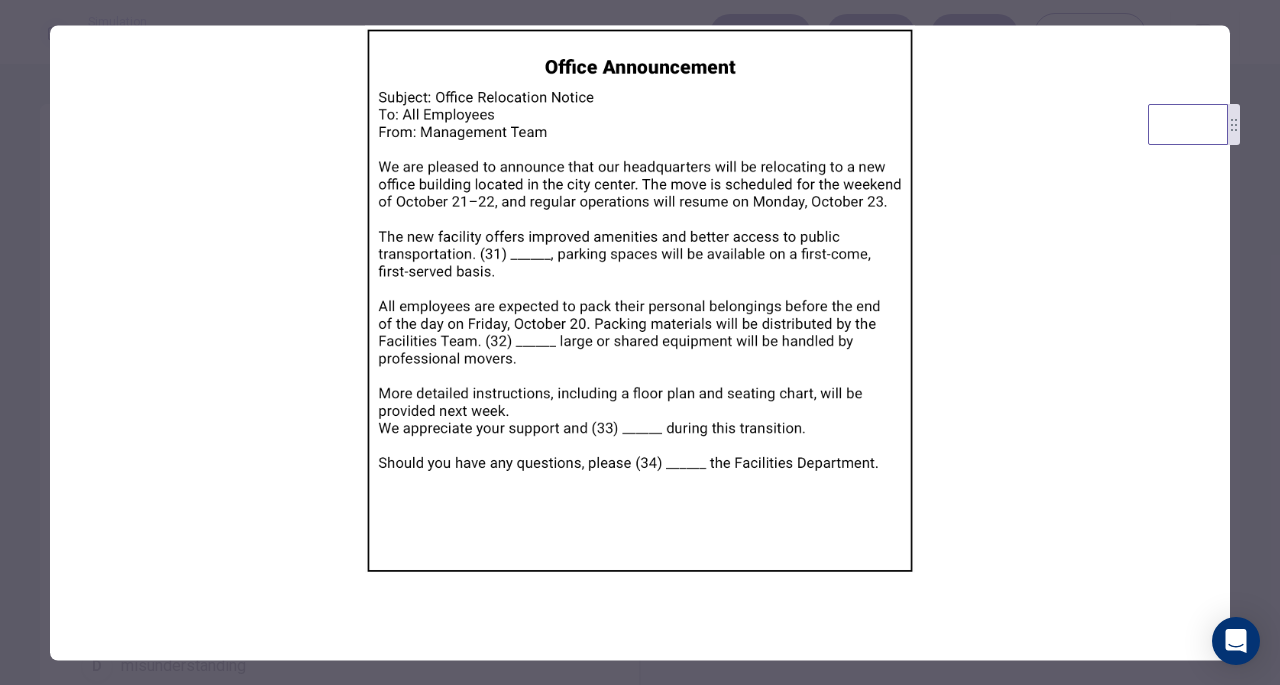 click at bounding box center (640, 342) 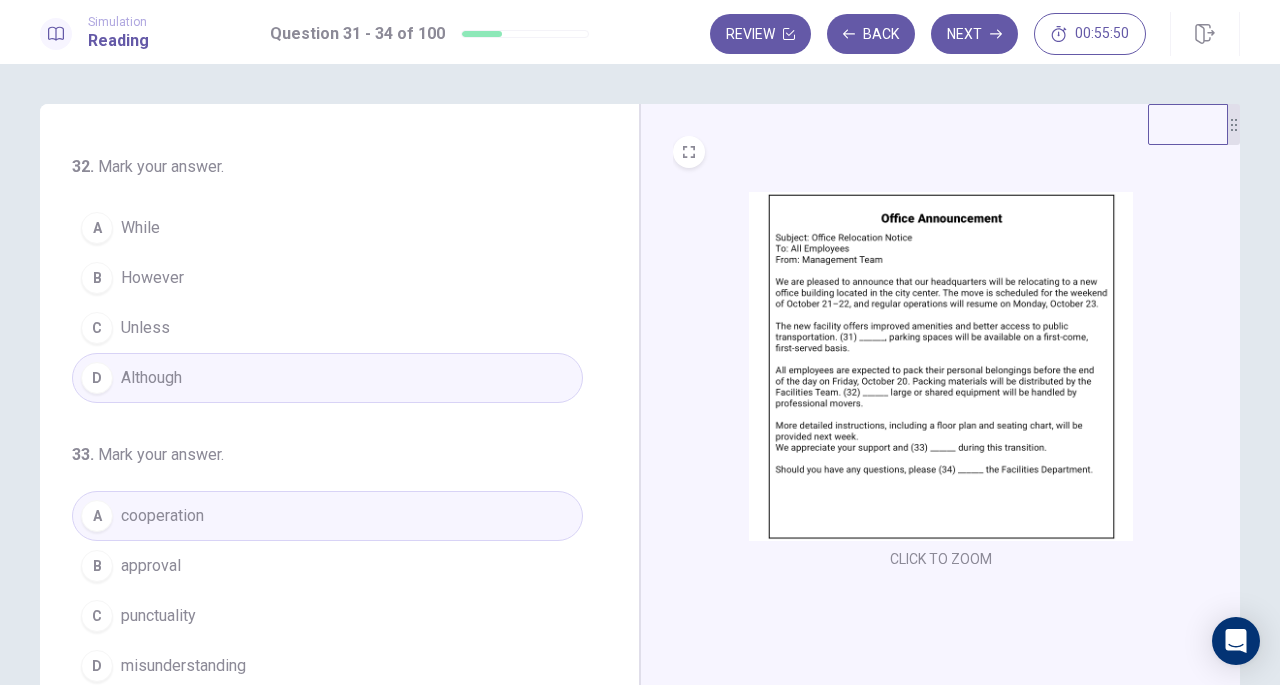 scroll, scrollTop: 262, scrollLeft: 0, axis: vertical 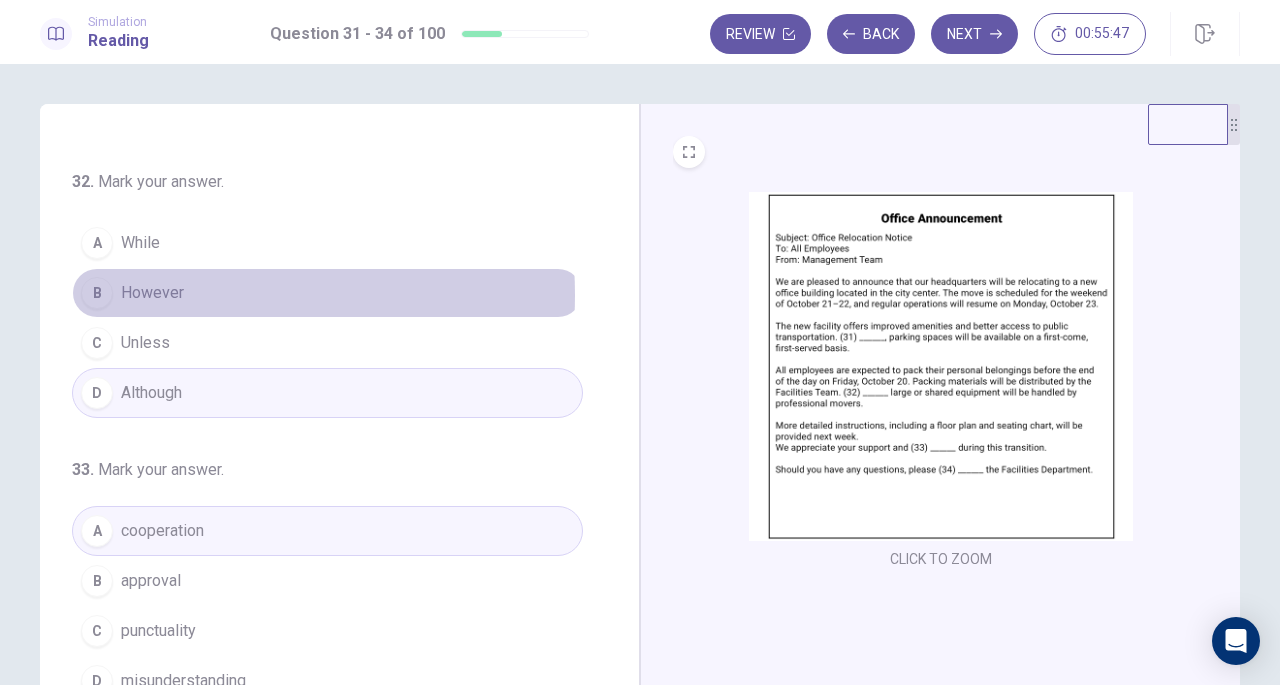 click on "However" at bounding box center [152, 293] 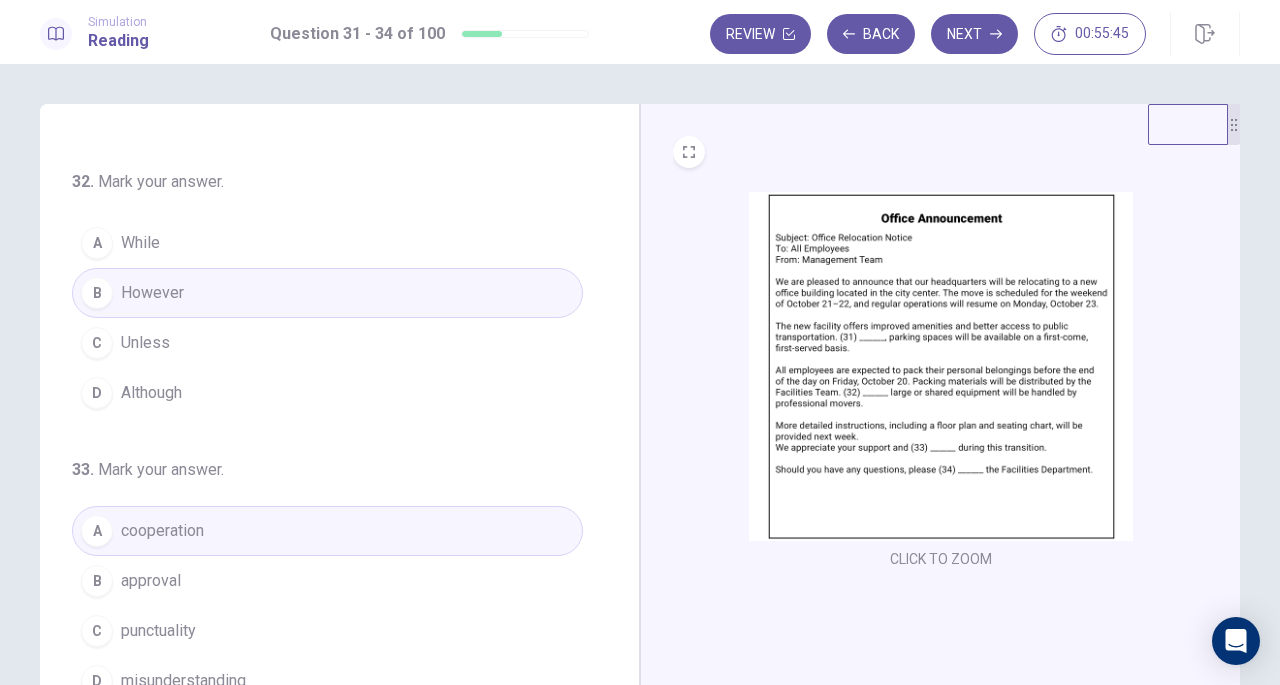 click at bounding box center [941, 366] 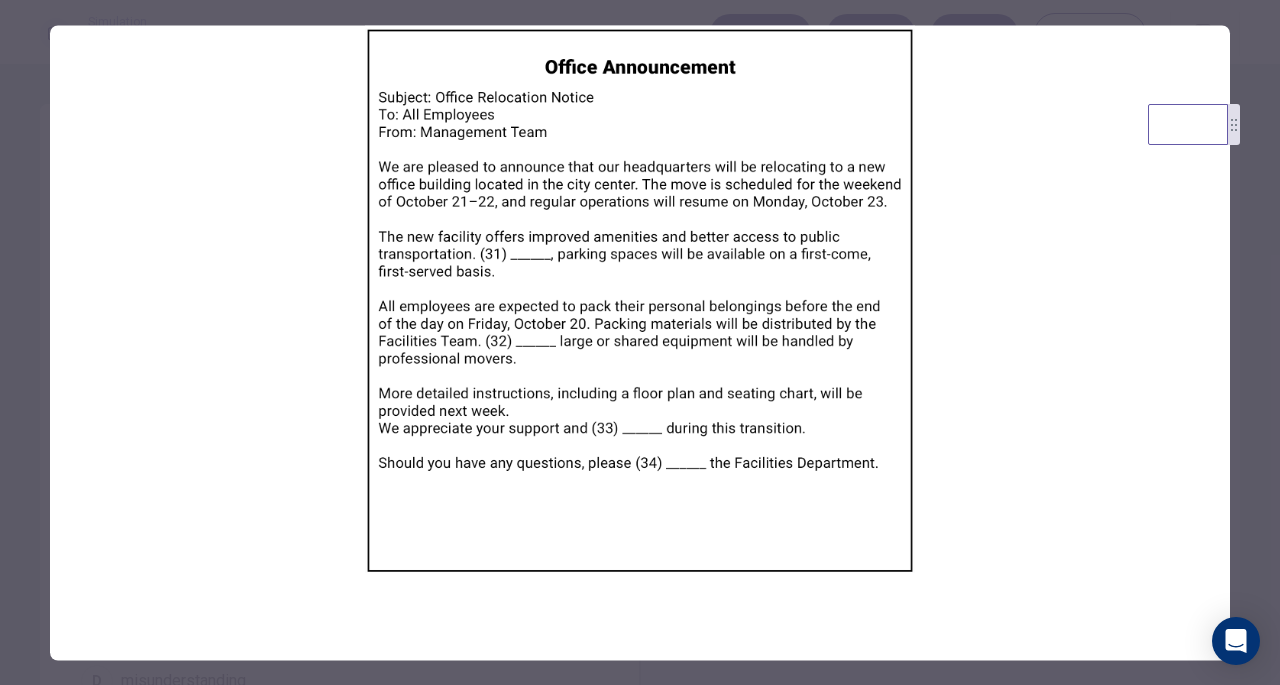 click at bounding box center [640, 300] 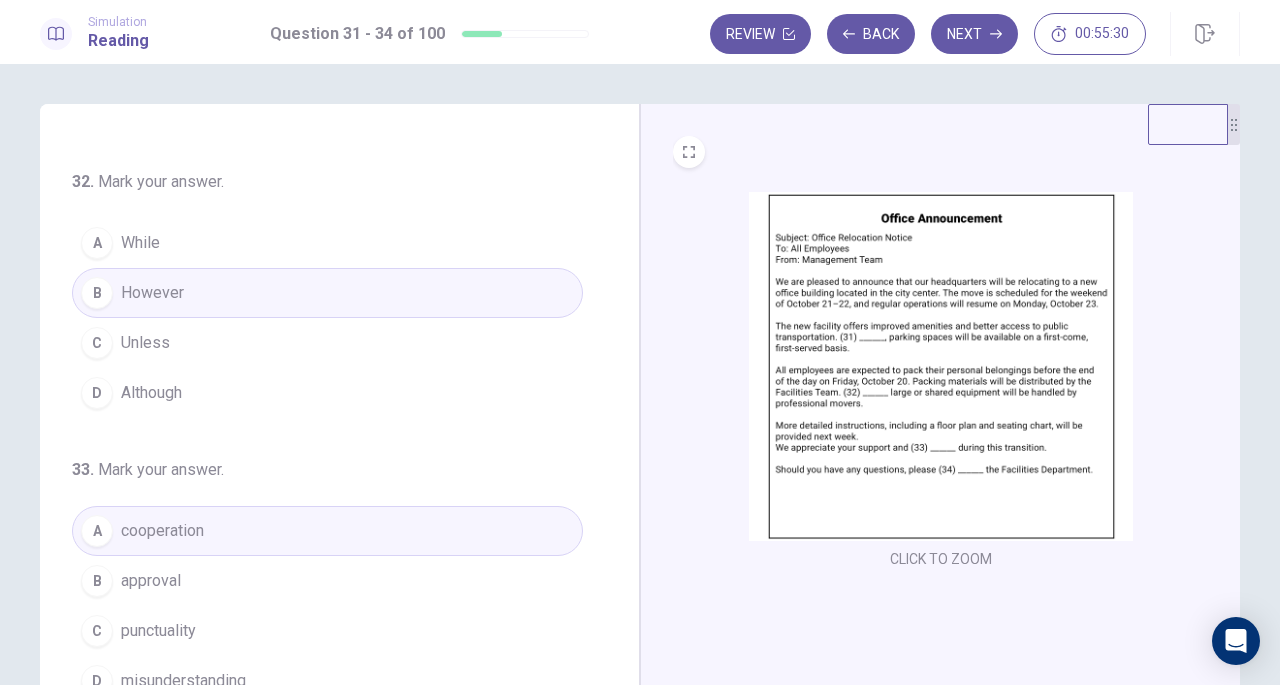 click at bounding box center [941, 366] 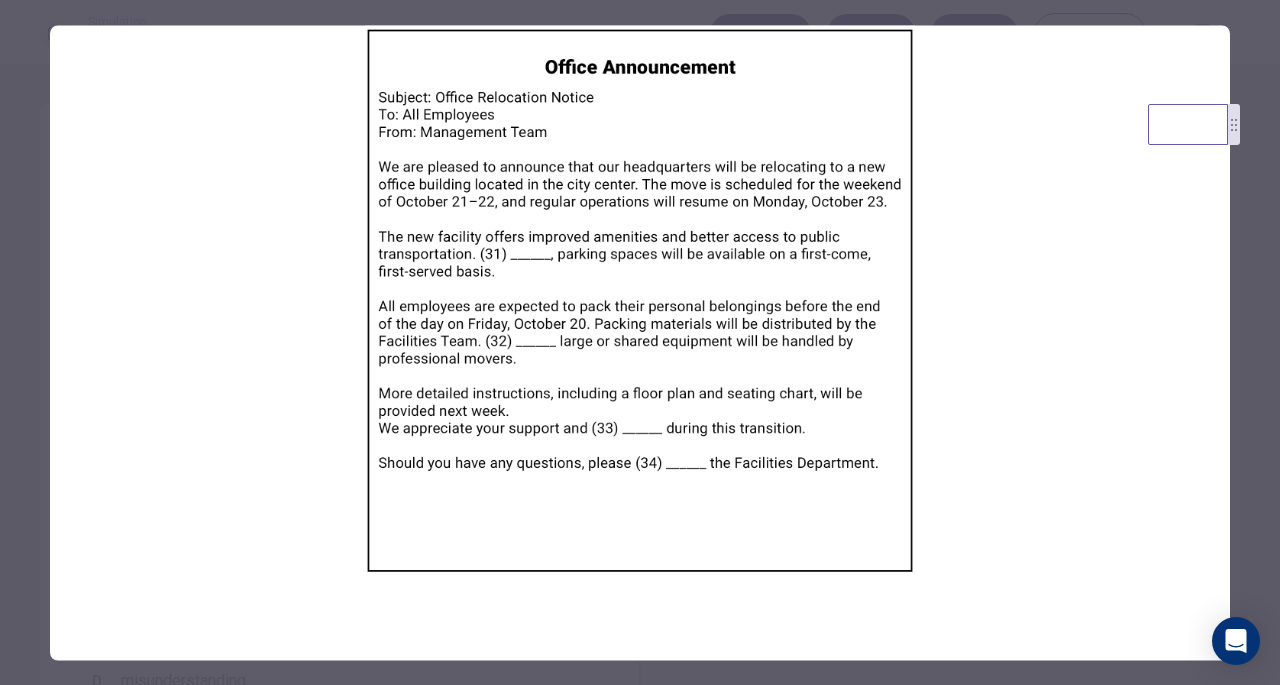 click at bounding box center [640, 342] 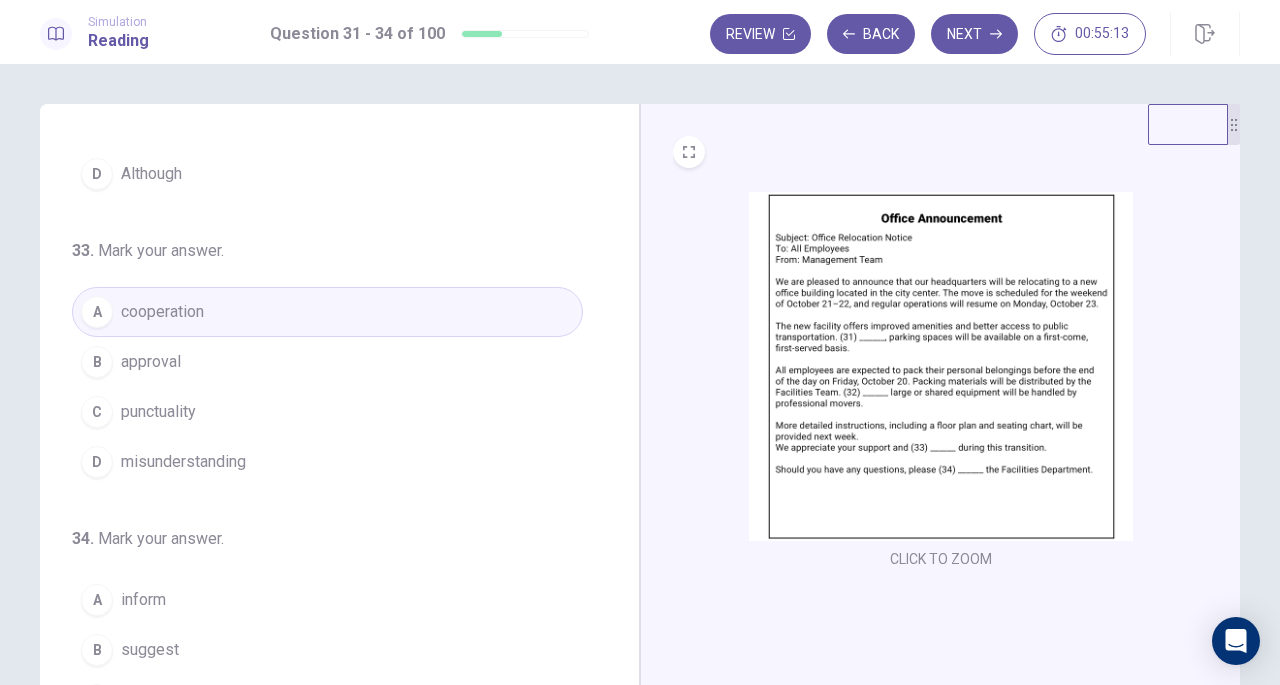 scroll, scrollTop: 486, scrollLeft: 0, axis: vertical 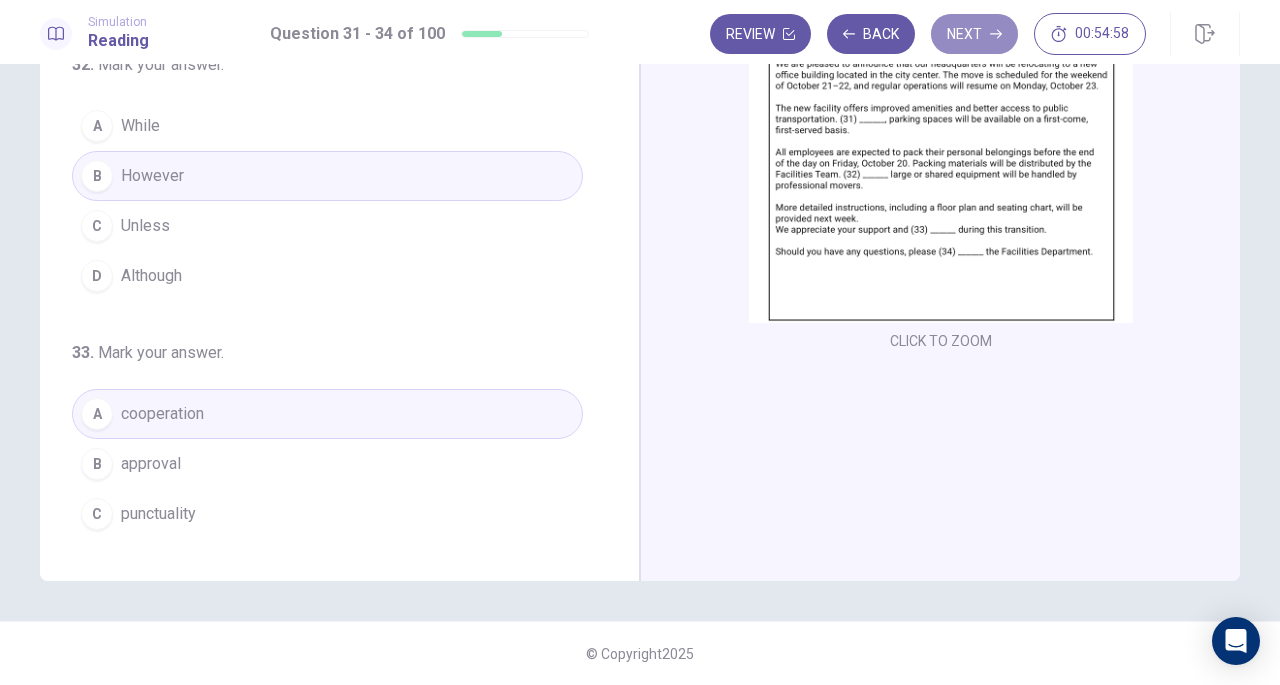 click on "Next" at bounding box center [974, 34] 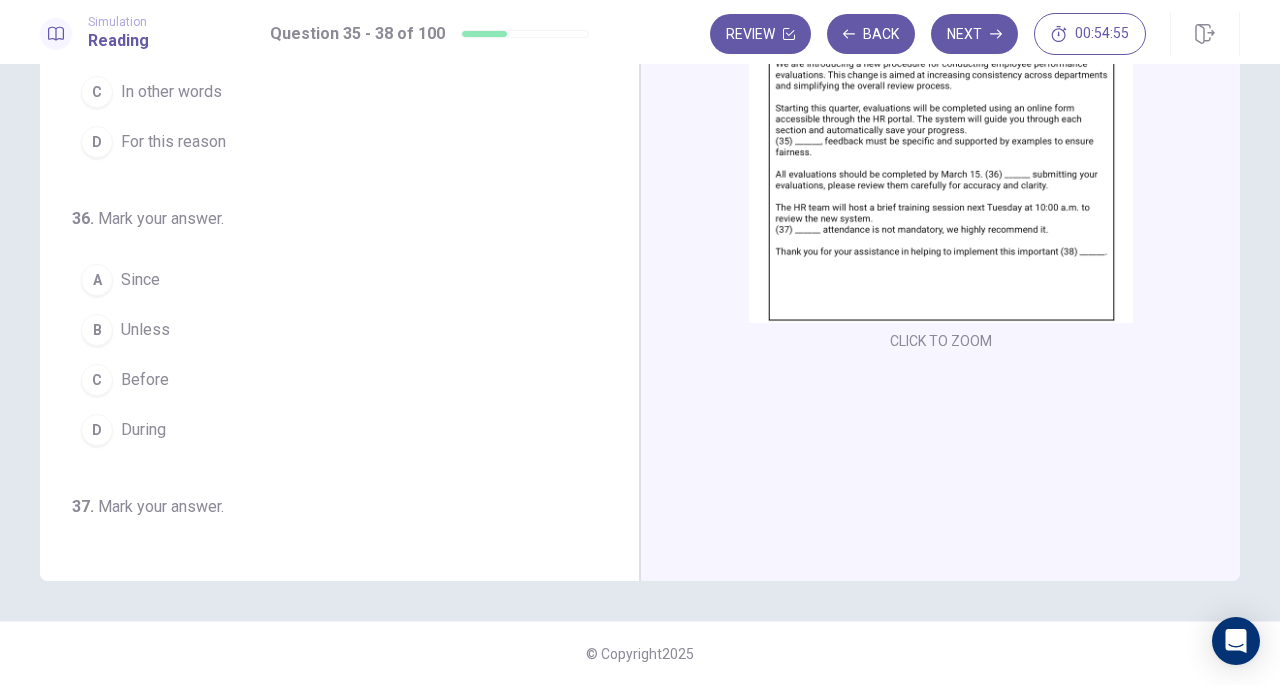 scroll, scrollTop: 0, scrollLeft: 0, axis: both 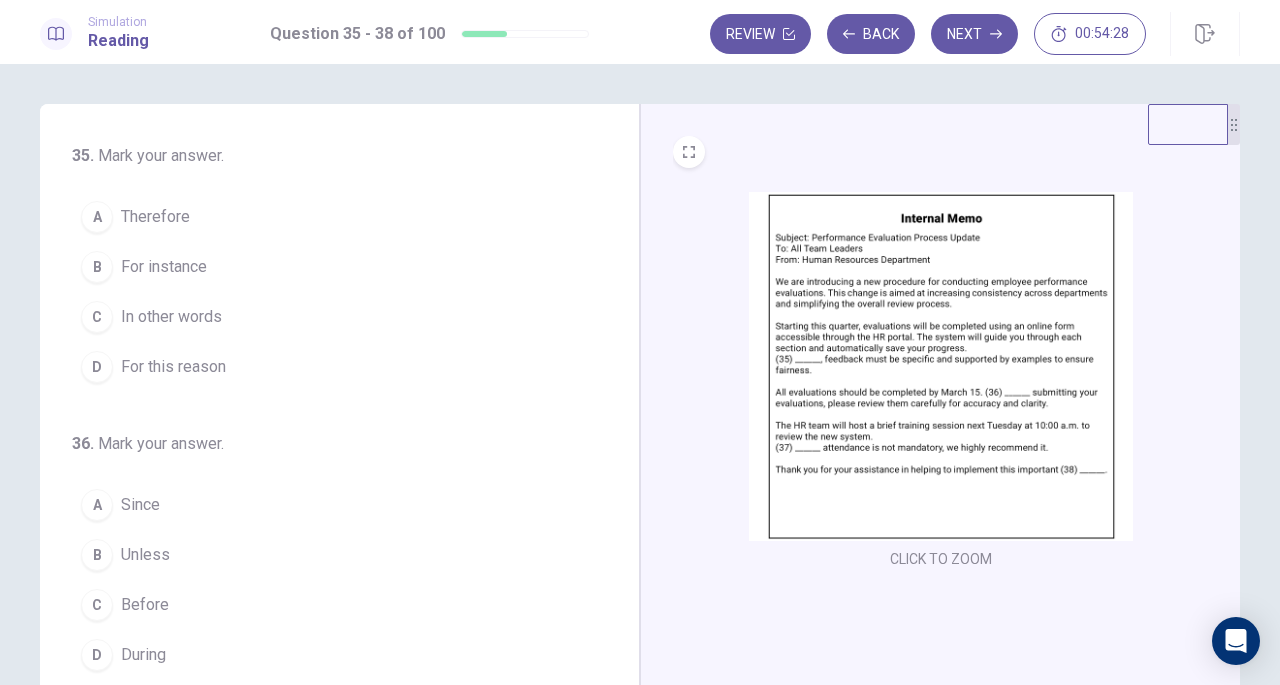 click on "For this reason" at bounding box center (173, 367) 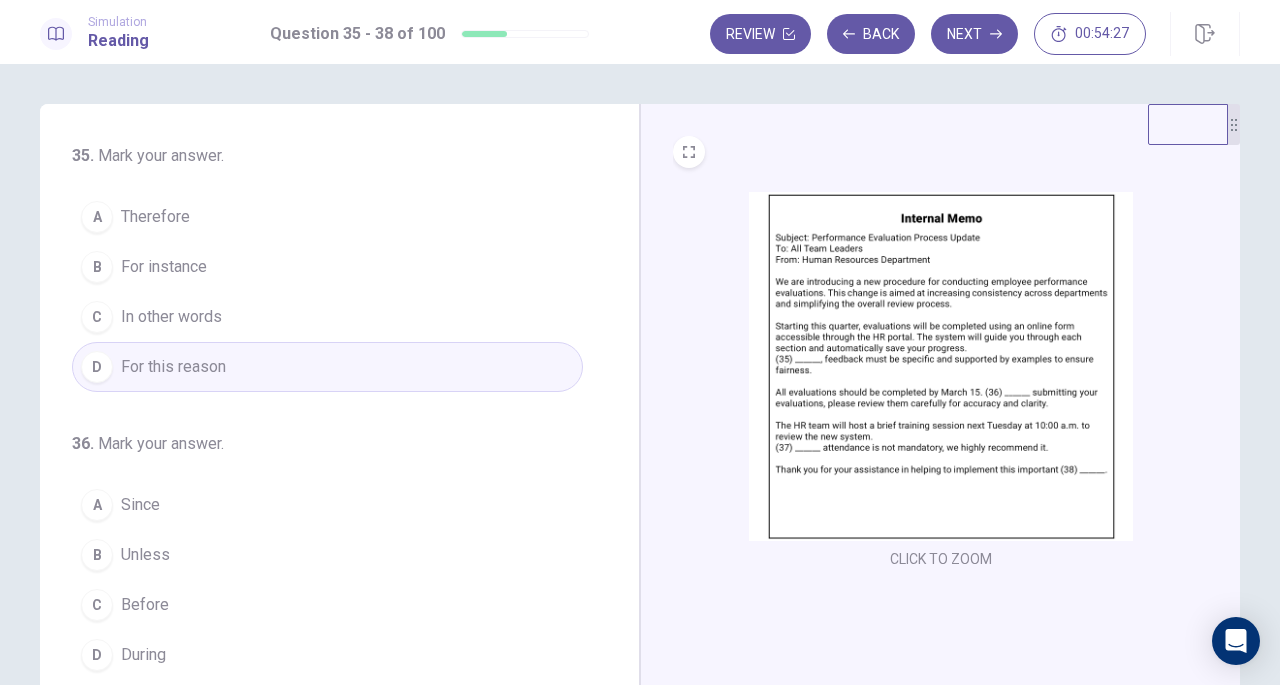 click at bounding box center (941, 366) 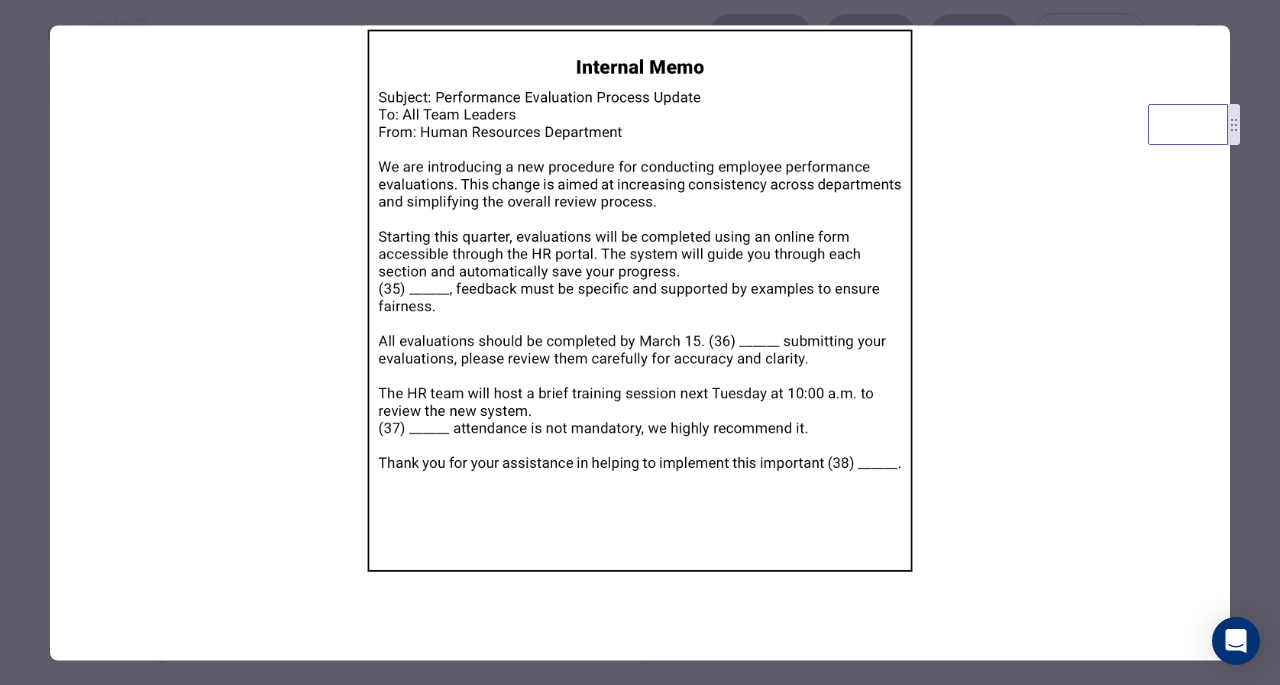 click at bounding box center (640, 342) 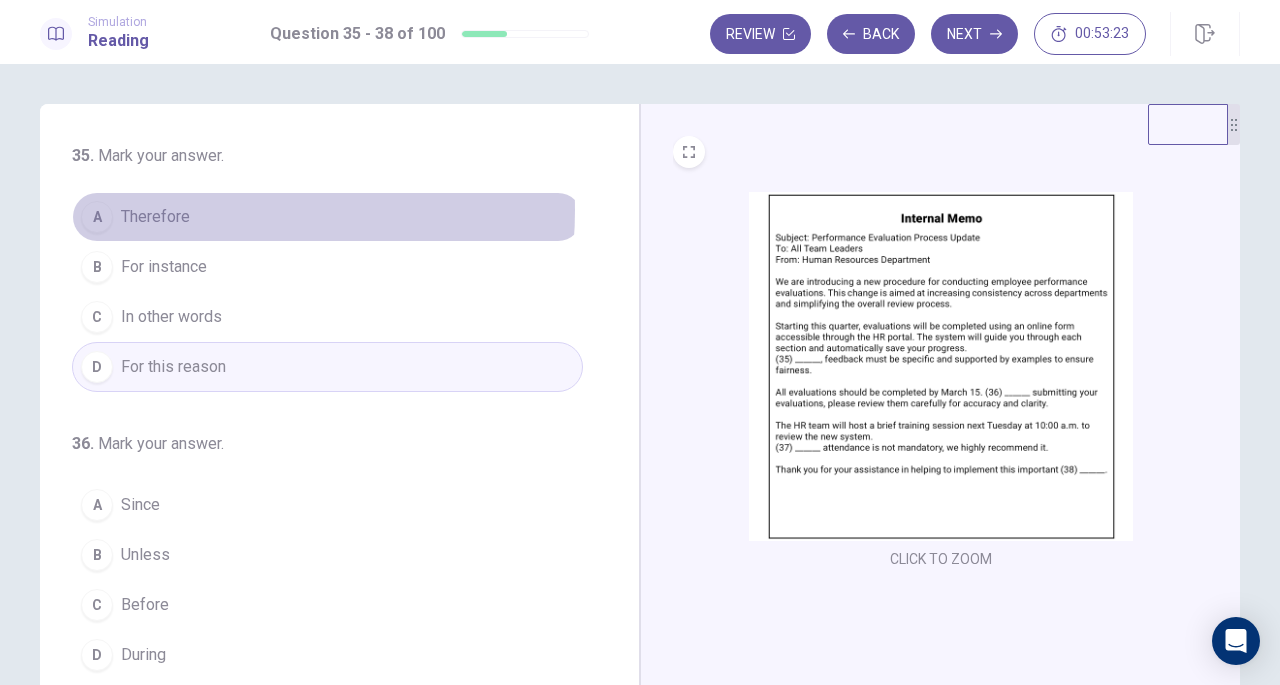 click on "Therefore" at bounding box center (155, 217) 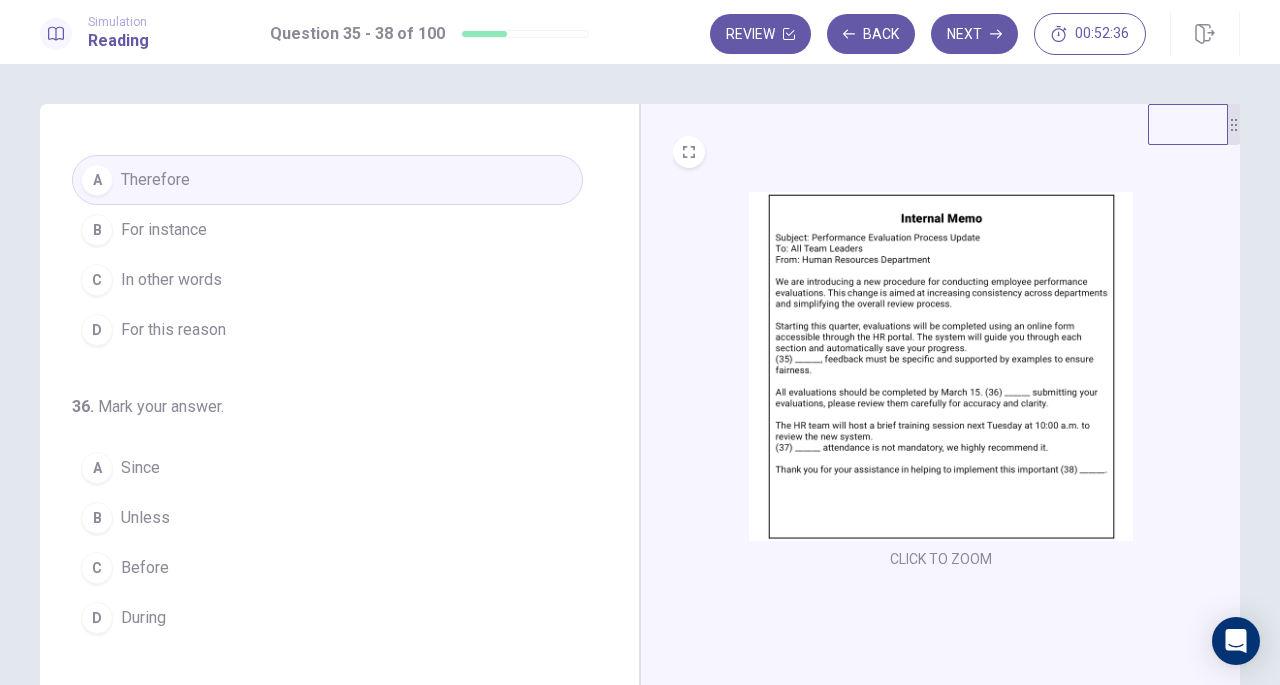 scroll, scrollTop: 10, scrollLeft: 0, axis: vertical 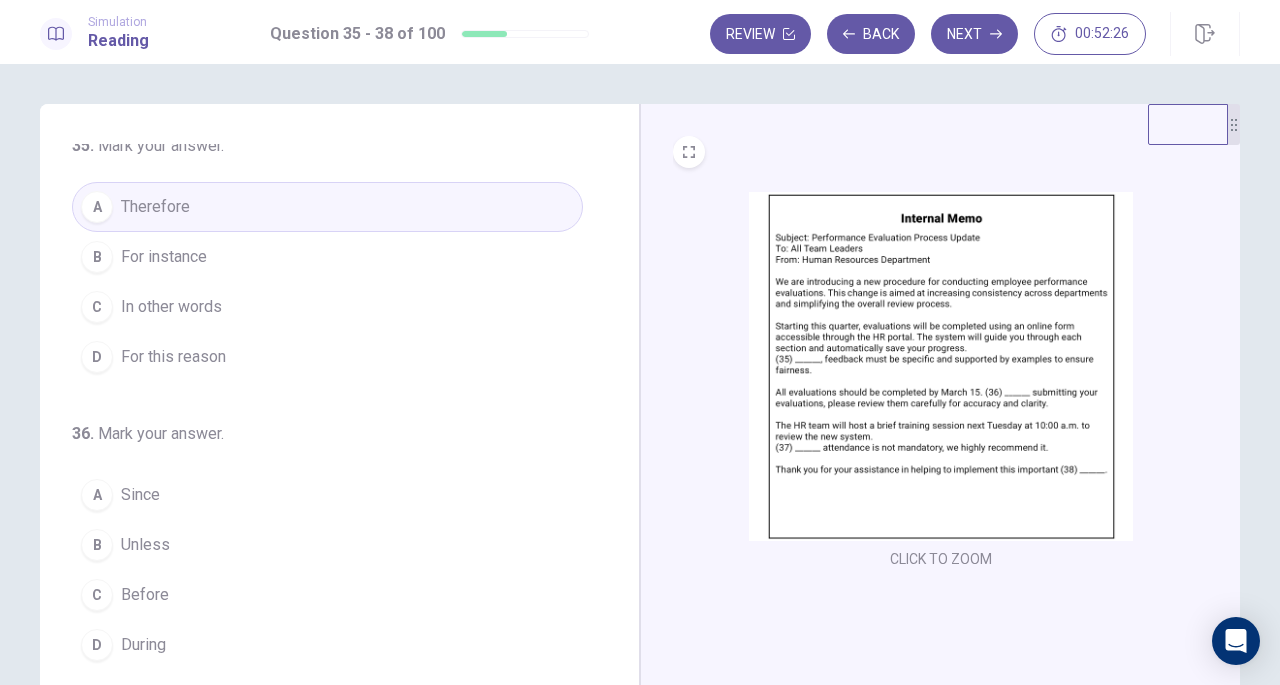 click on "For this reason" at bounding box center (173, 357) 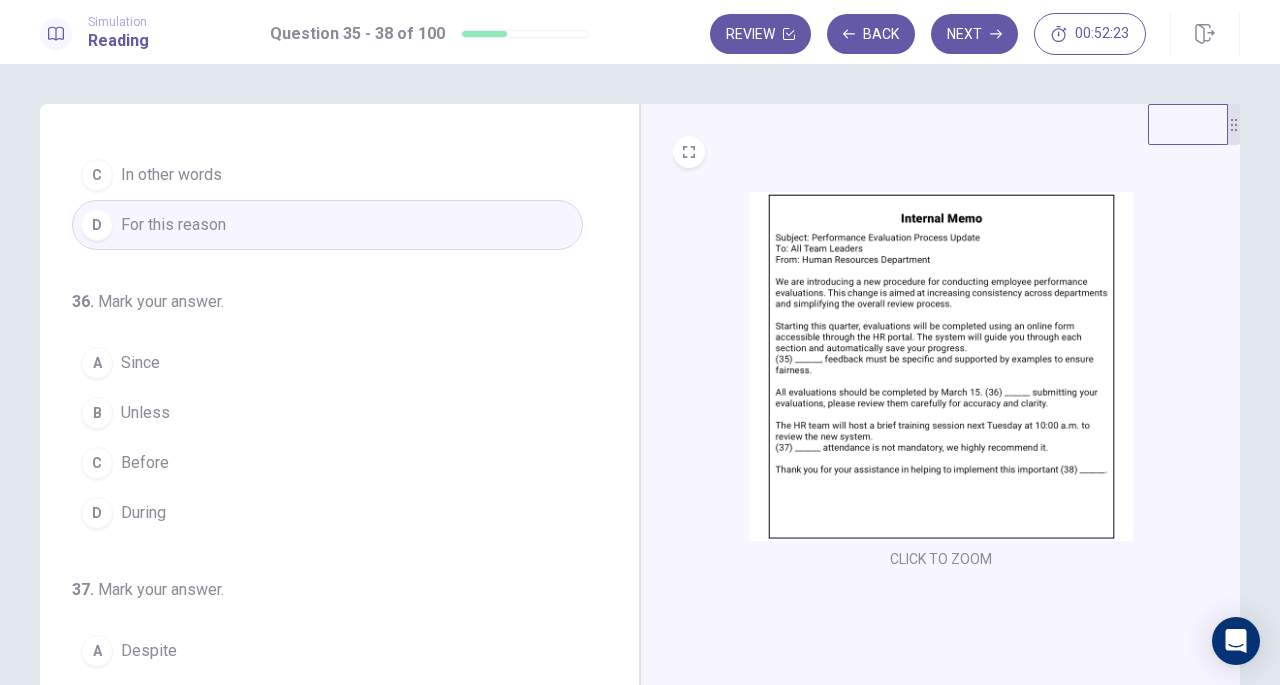 scroll, scrollTop: 208, scrollLeft: 0, axis: vertical 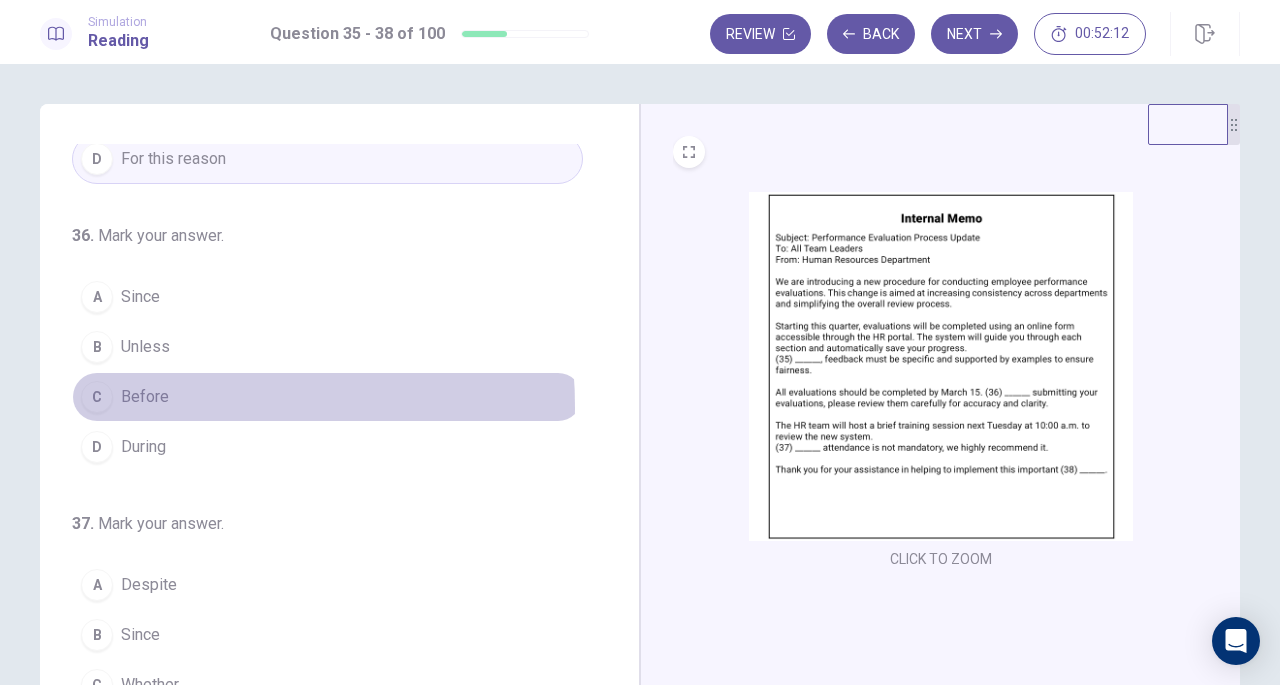 click on "Before" at bounding box center [145, 397] 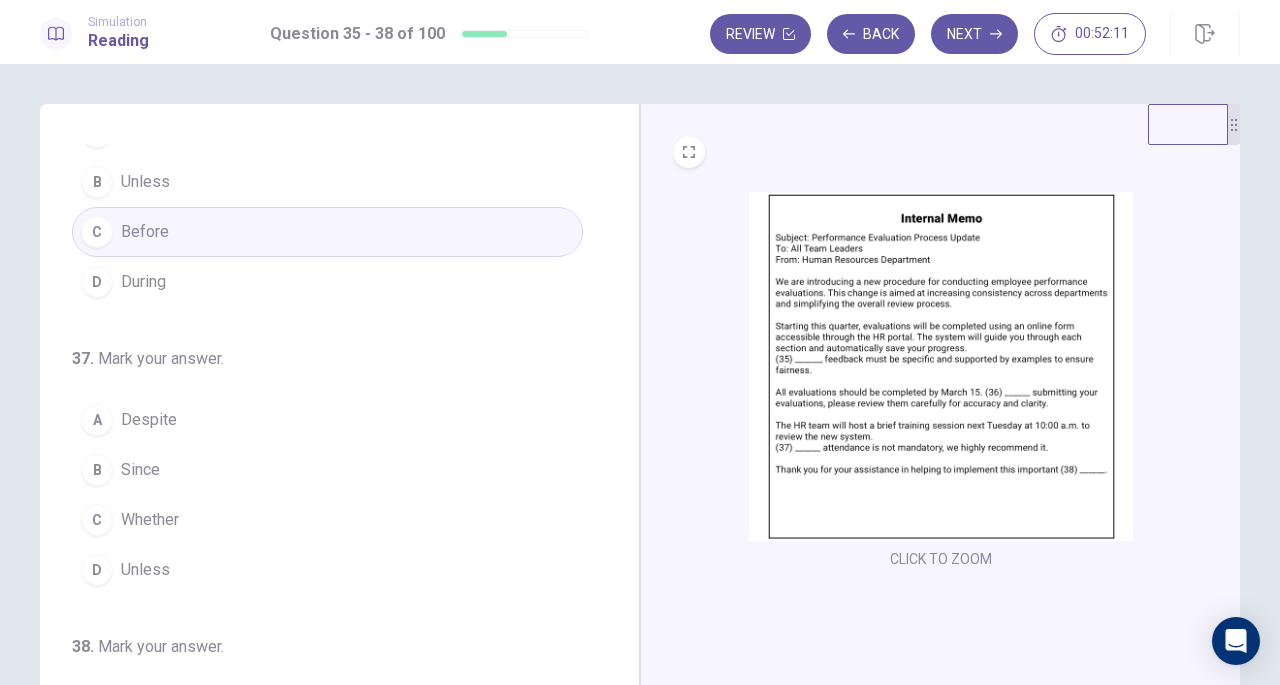 scroll, scrollTop: 486, scrollLeft: 0, axis: vertical 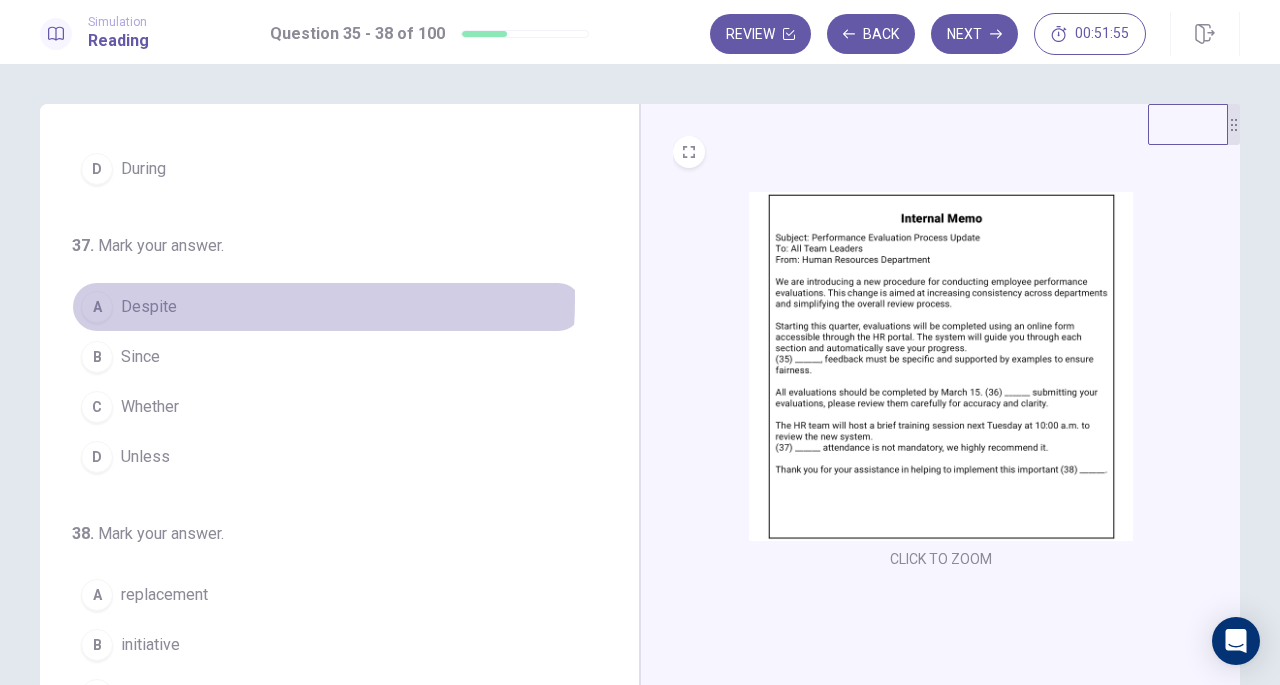 click on "Despite" at bounding box center (149, 307) 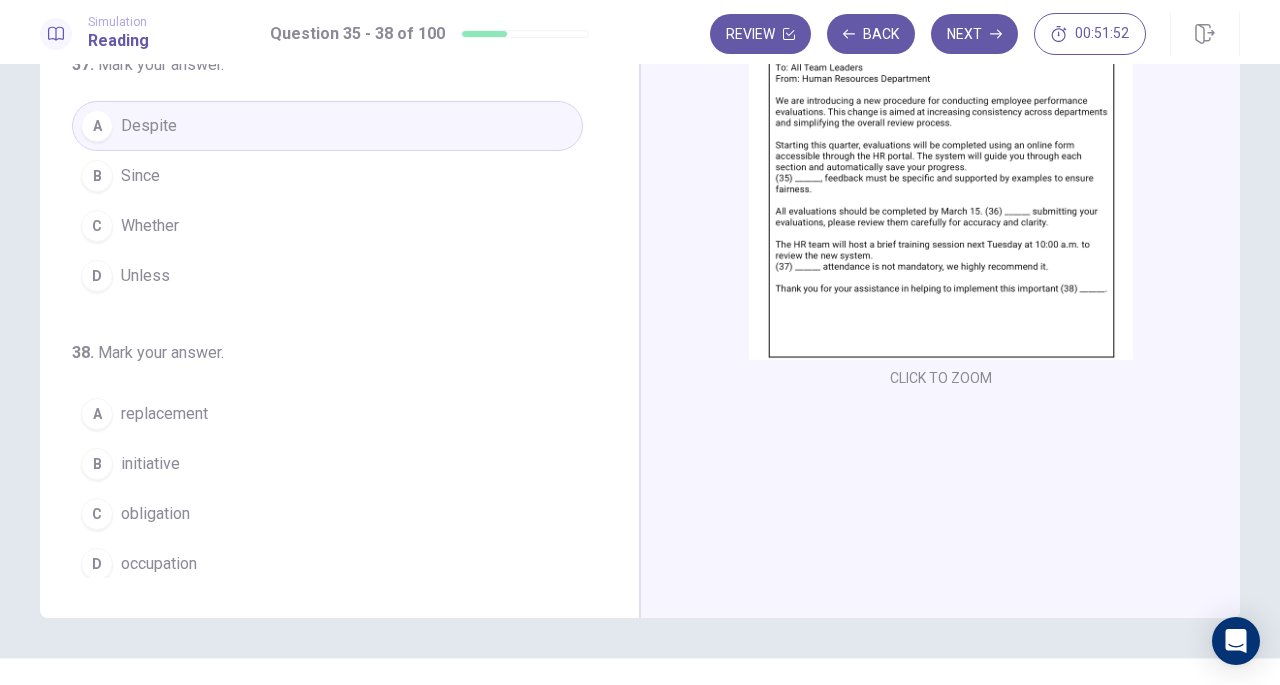 scroll, scrollTop: 193, scrollLeft: 0, axis: vertical 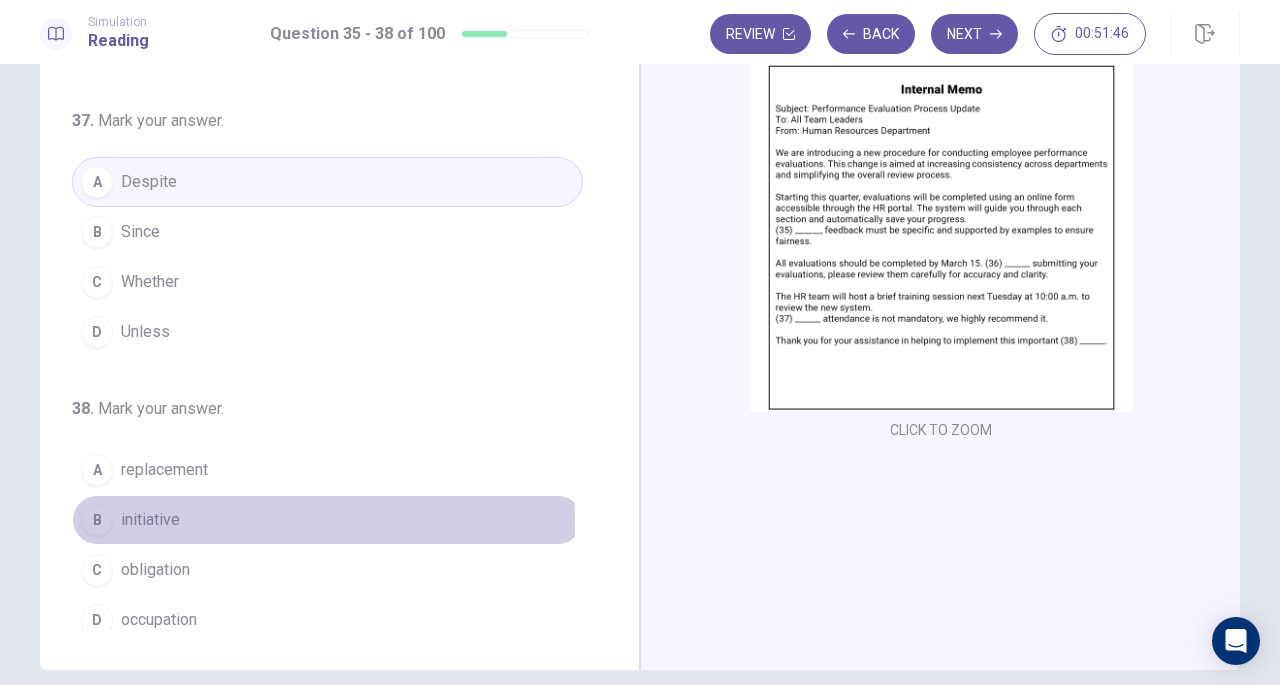 click on "initiative" at bounding box center [150, 520] 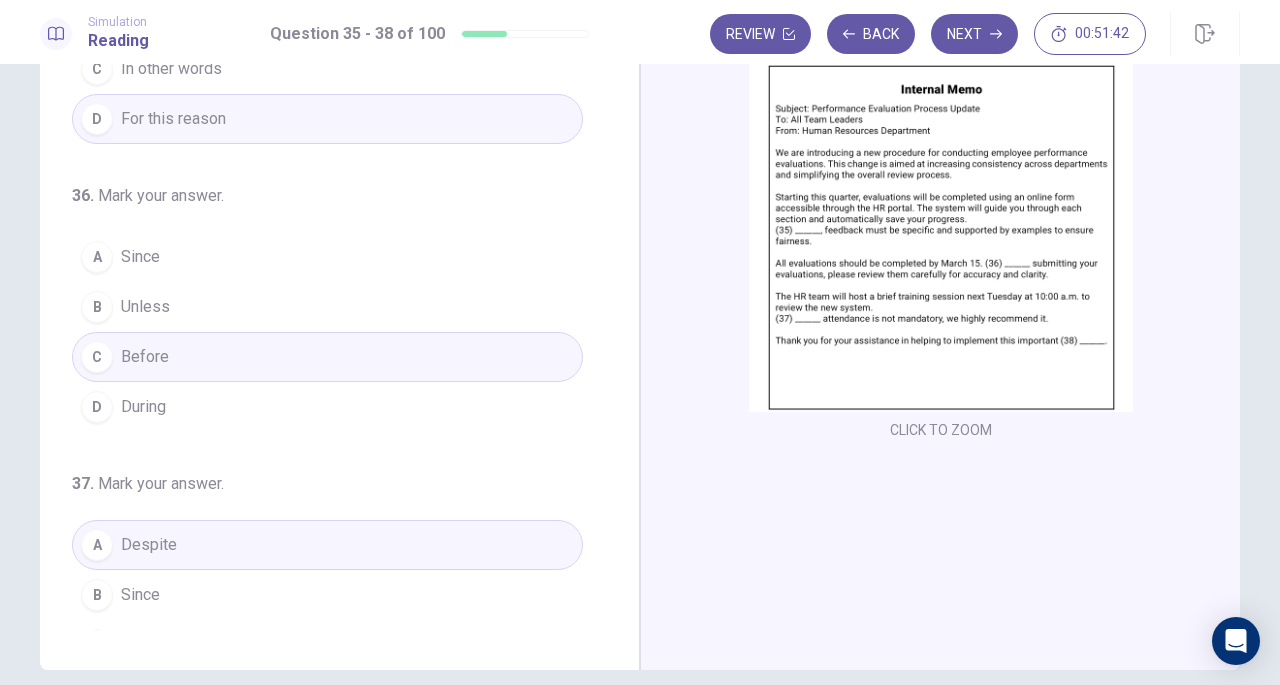 scroll, scrollTop: 0, scrollLeft: 0, axis: both 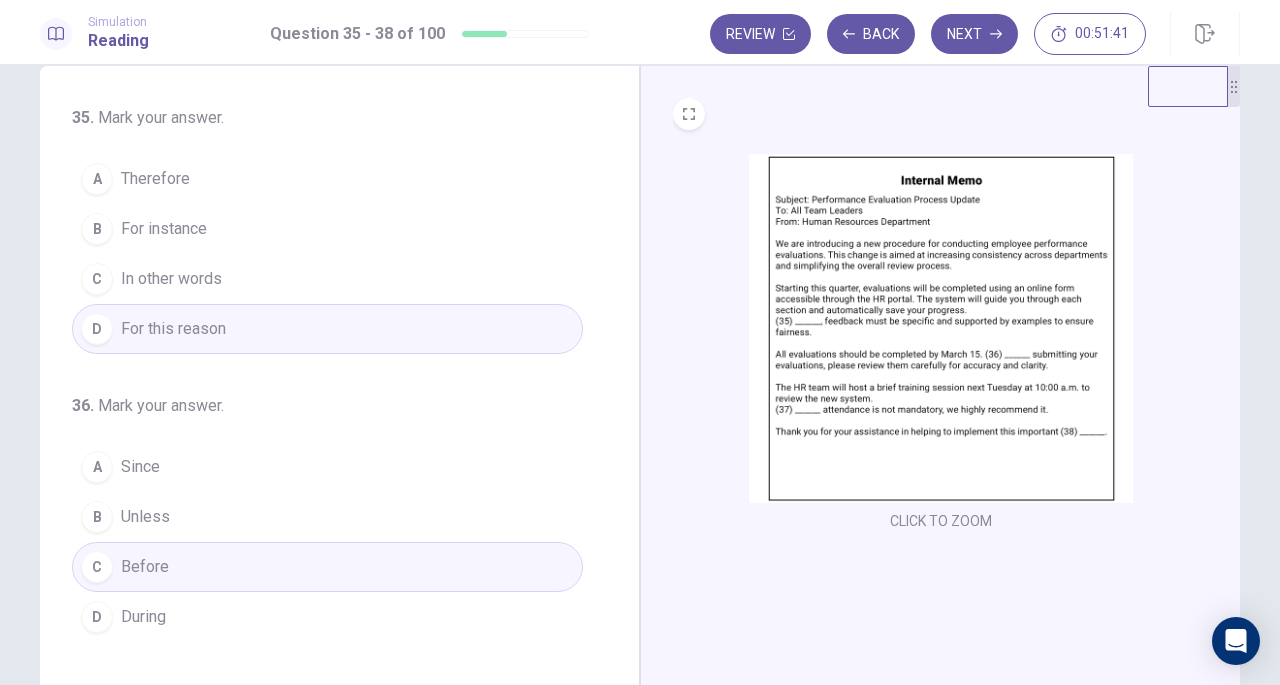 click at bounding box center [941, 328] 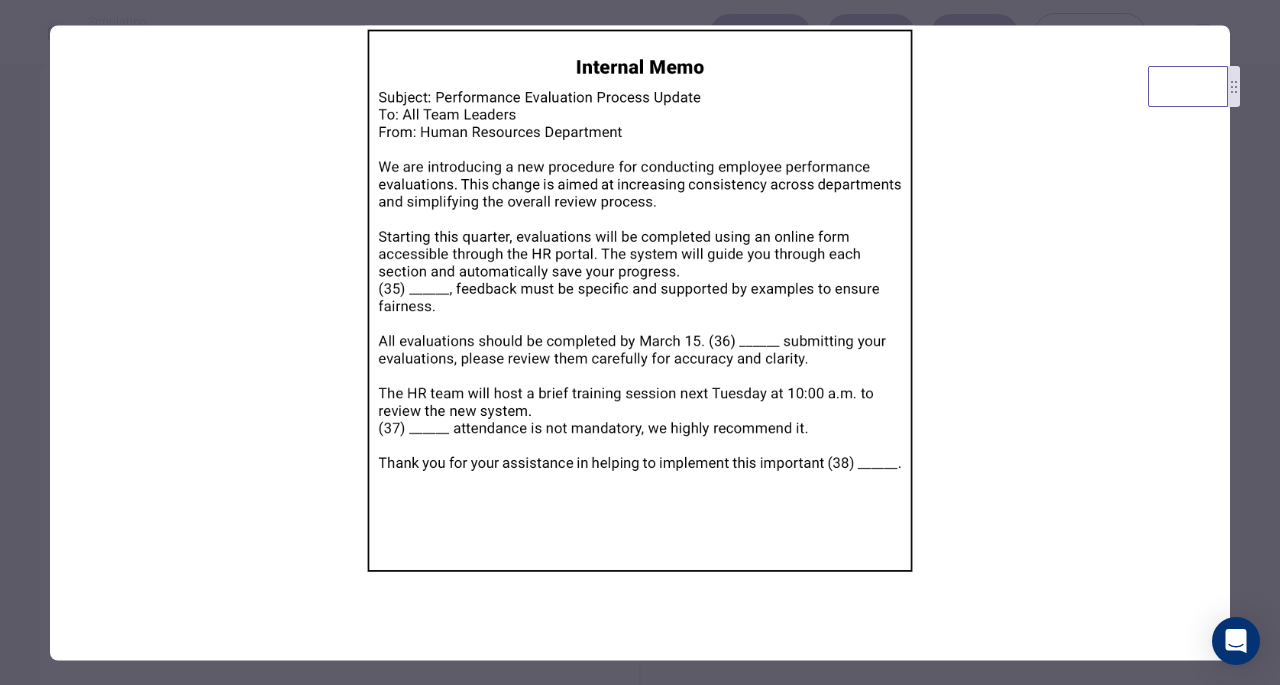 click at bounding box center [640, 342] 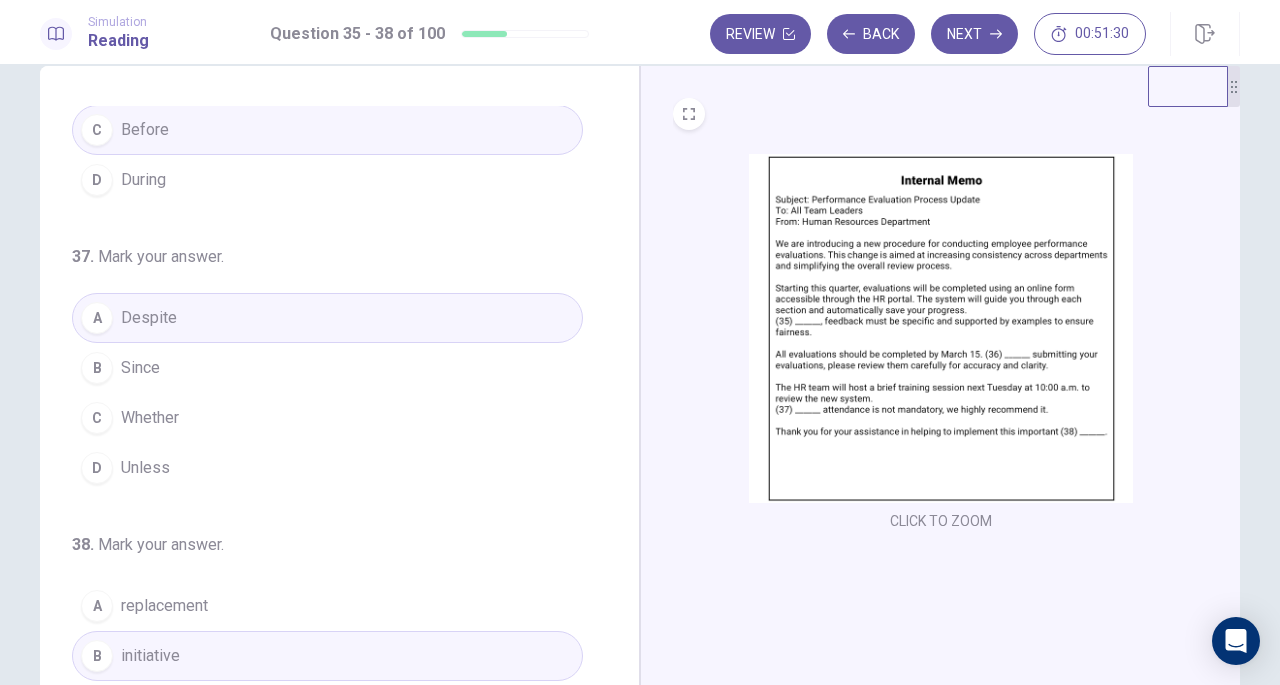 scroll, scrollTop: 486, scrollLeft: 0, axis: vertical 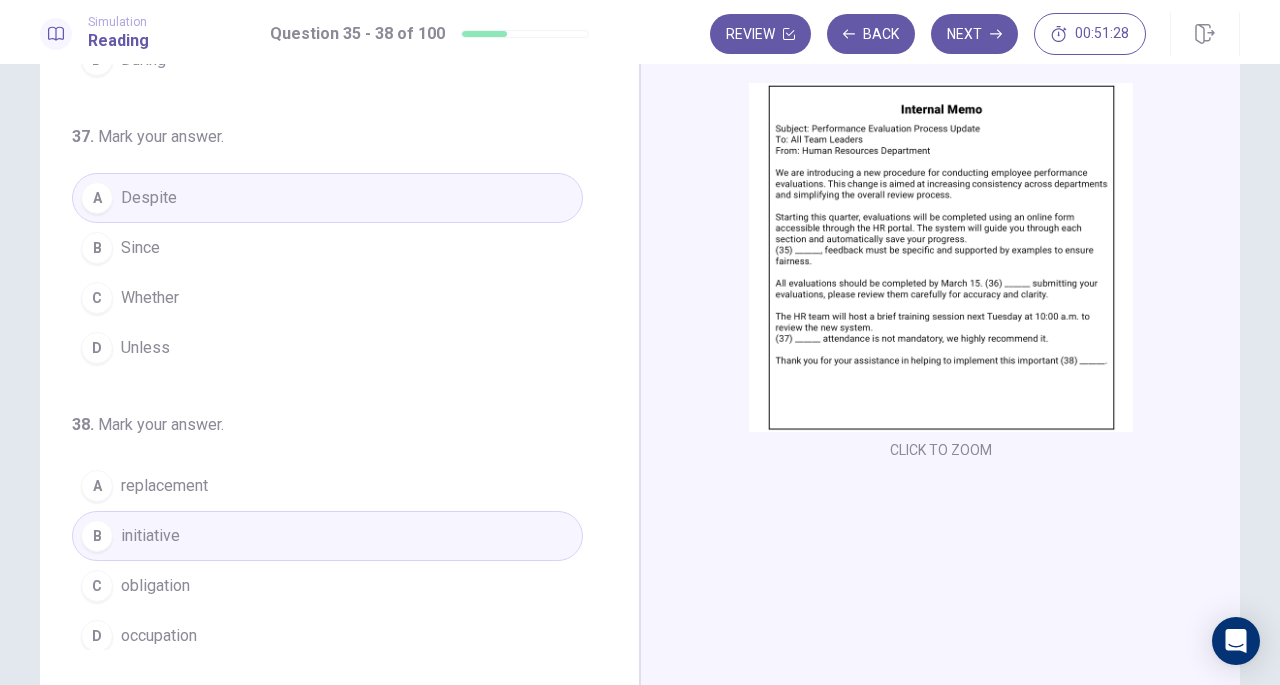 click on "obligation" at bounding box center [155, 586] 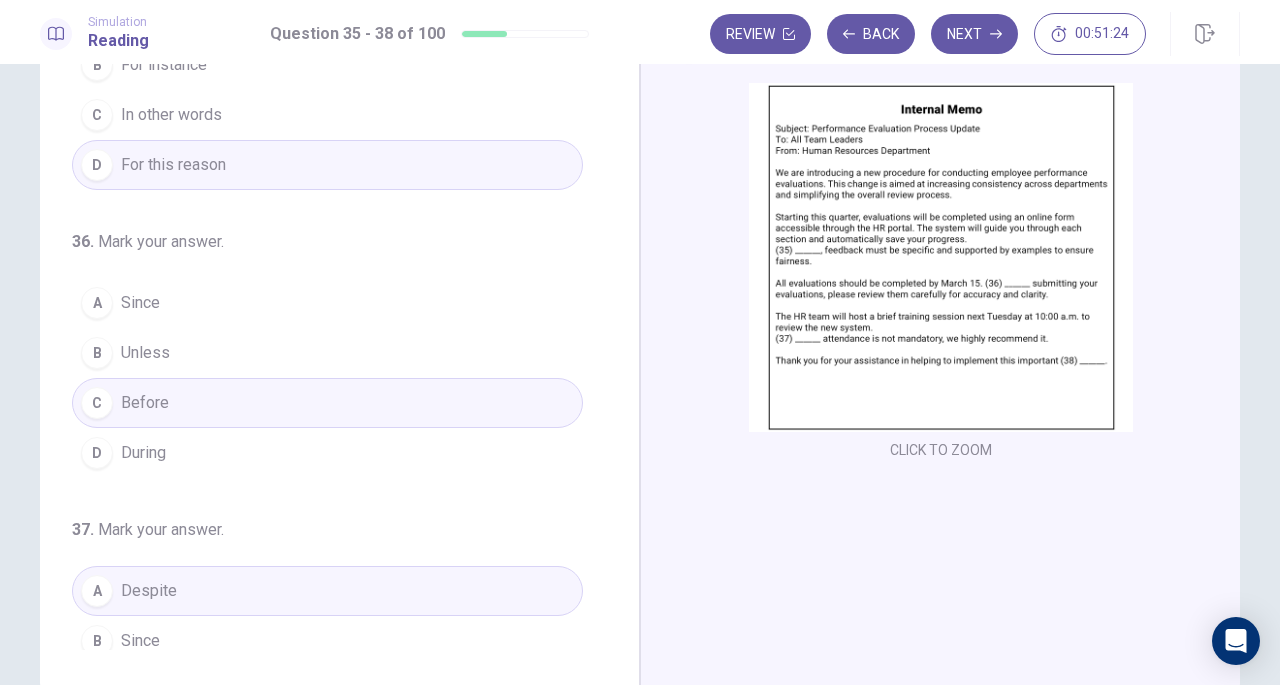 scroll, scrollTop: 0, scrollLeft: 0, axis: both 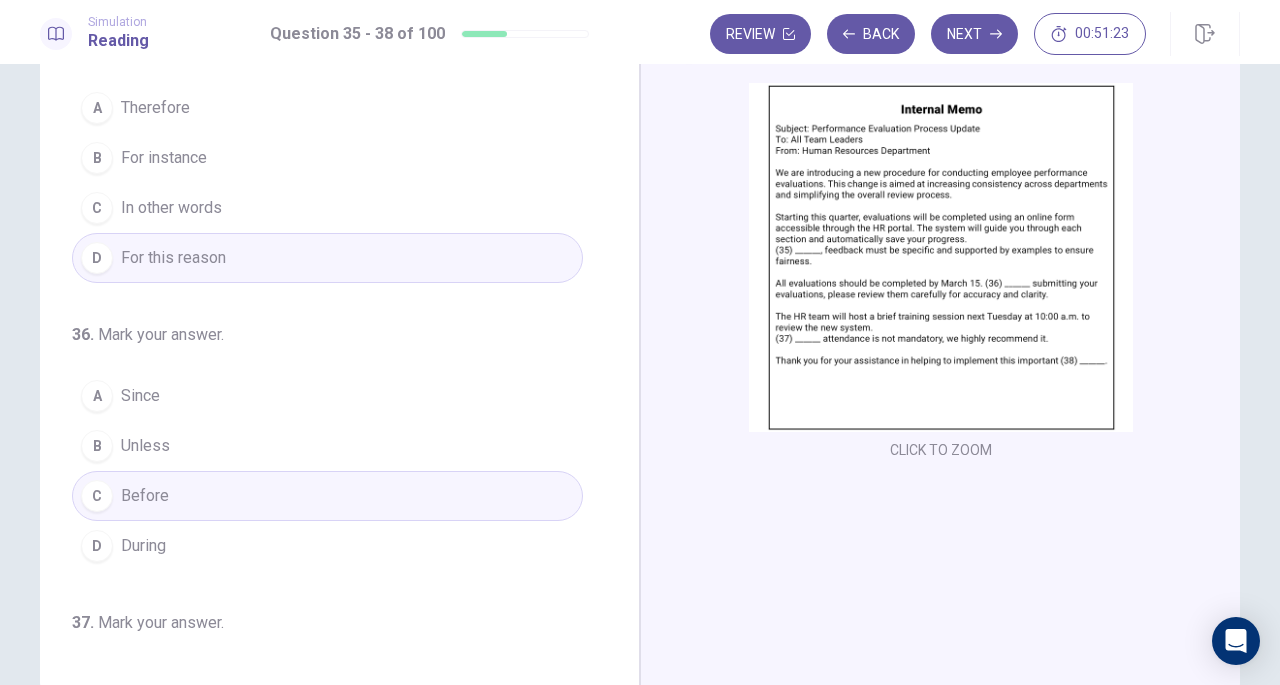 click at bounding box center [941, 257] 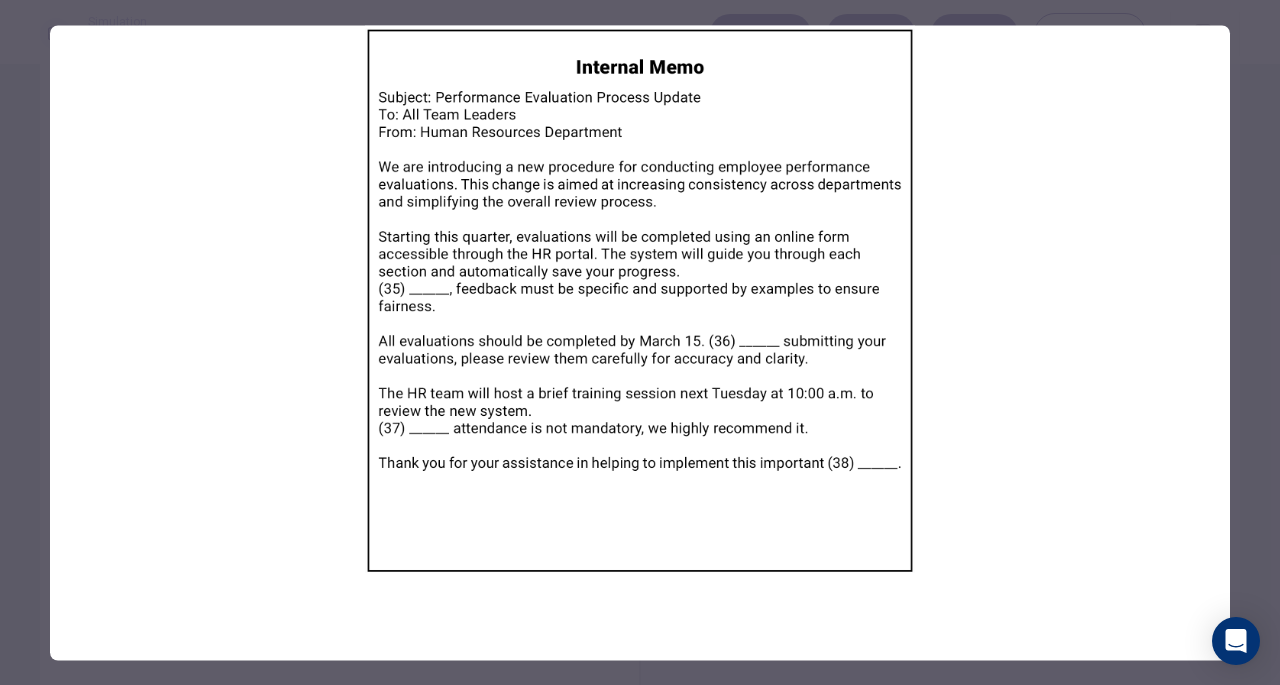 click at bounding box center [640, 342] 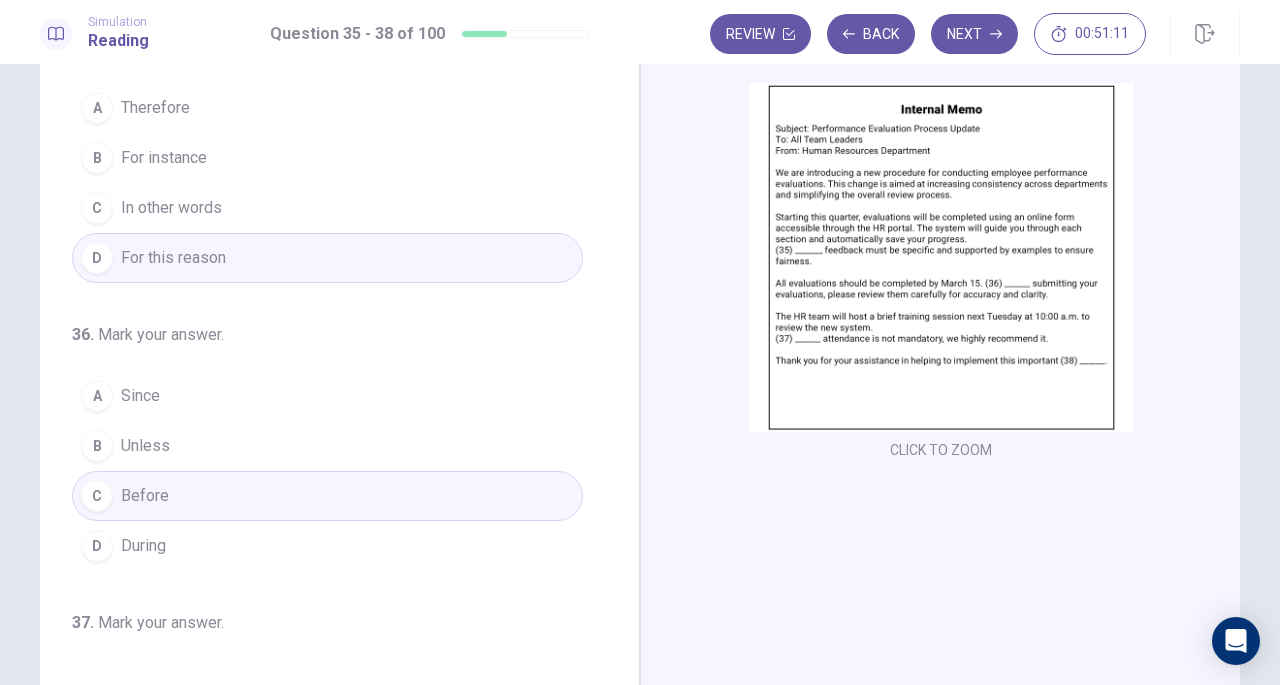 scroll, scrollTop: 0, scrollLeft: 0, axis: both 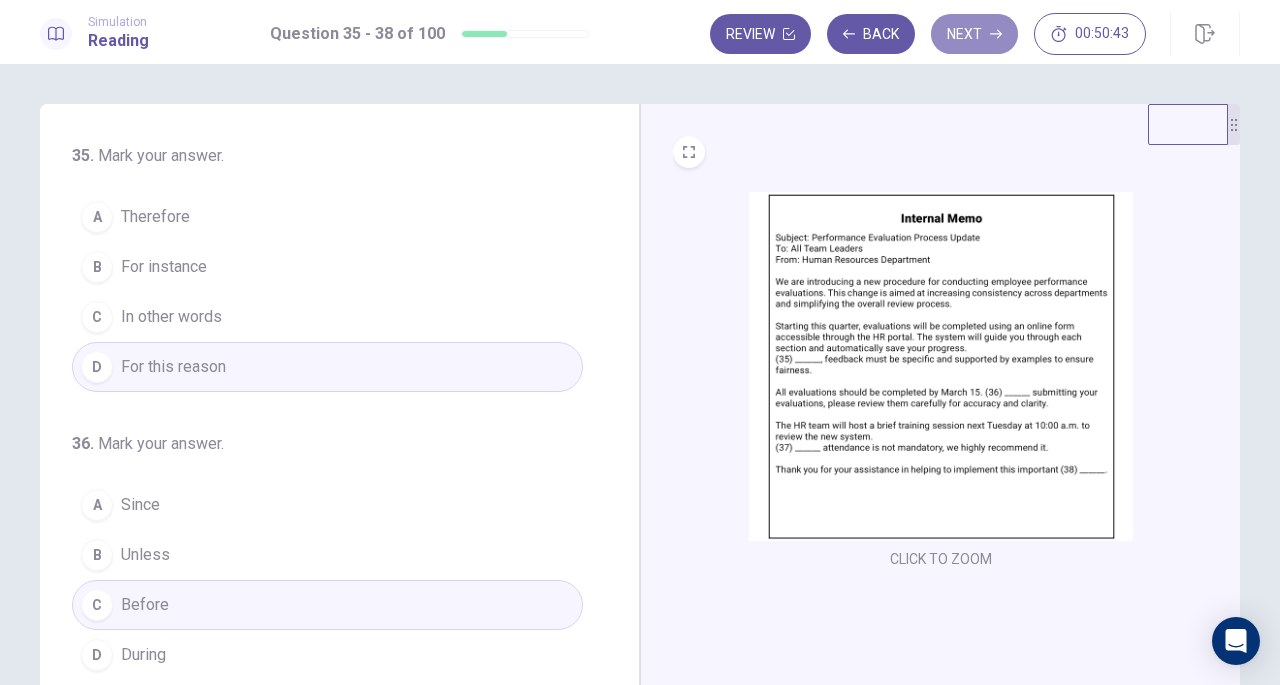 click on "Next" at bounding box center [974, 34] 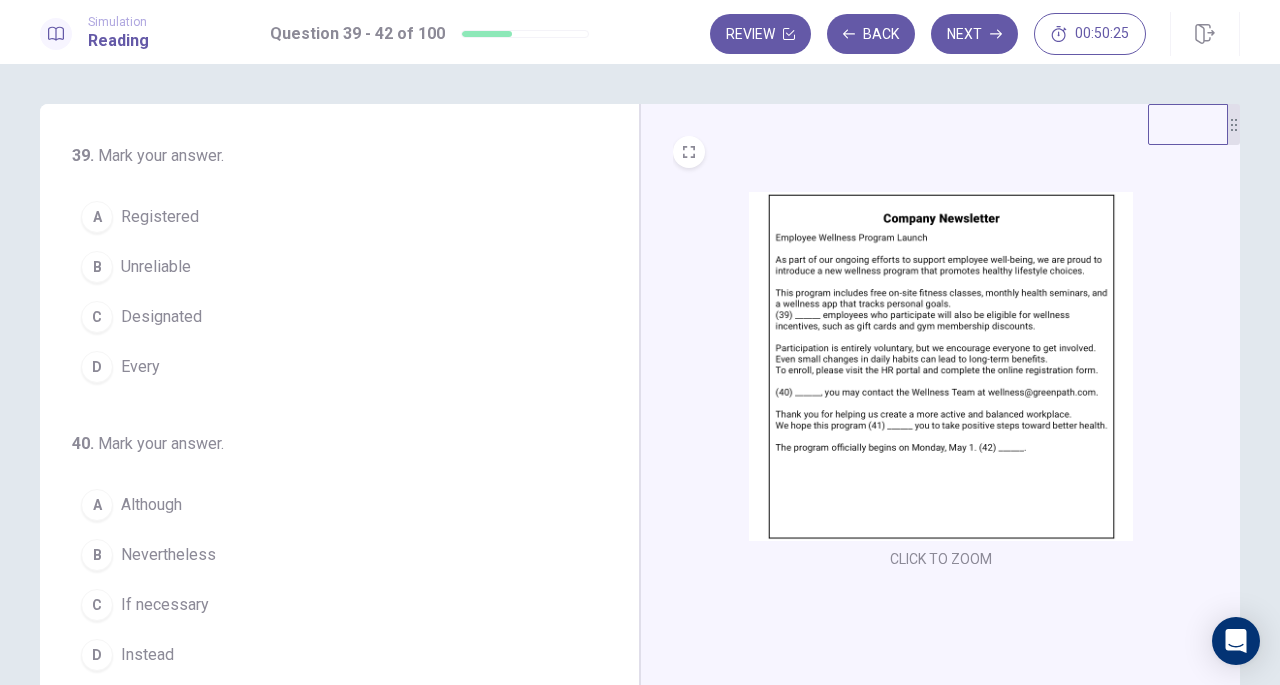click on "Registered" at bounding box center (160, 217) 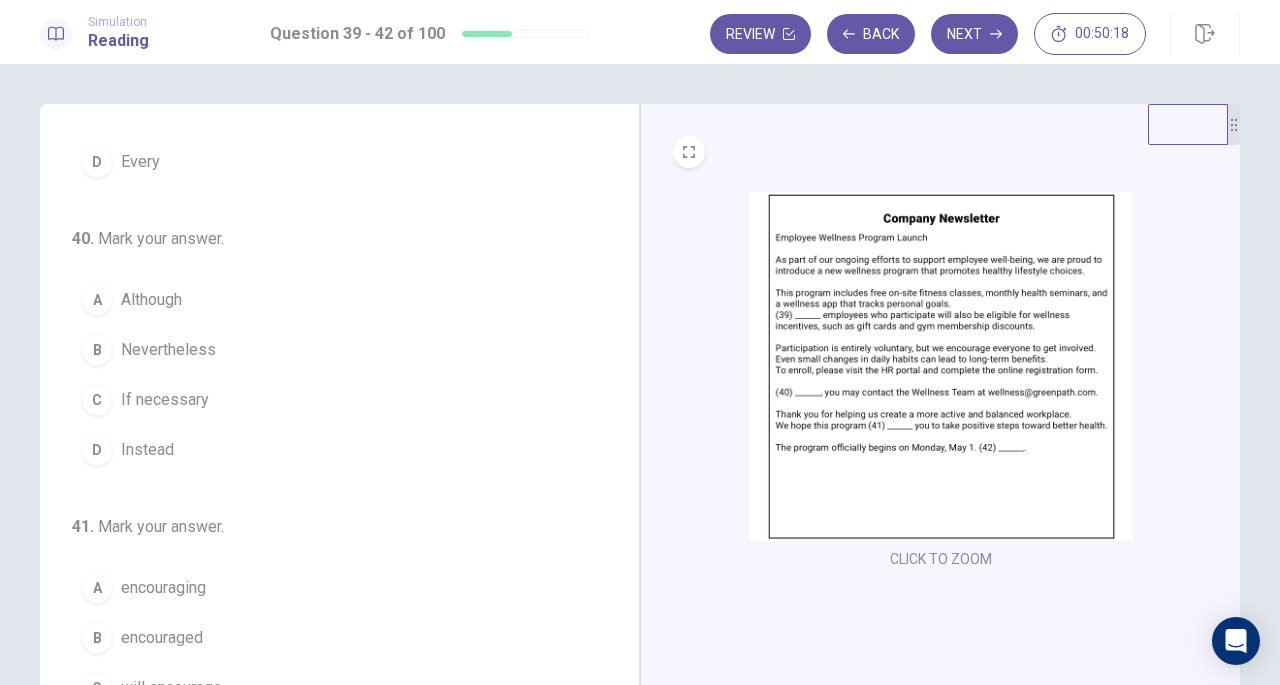 scroll, scrollTop: 206, scrollLeft: 0, axis: vertical 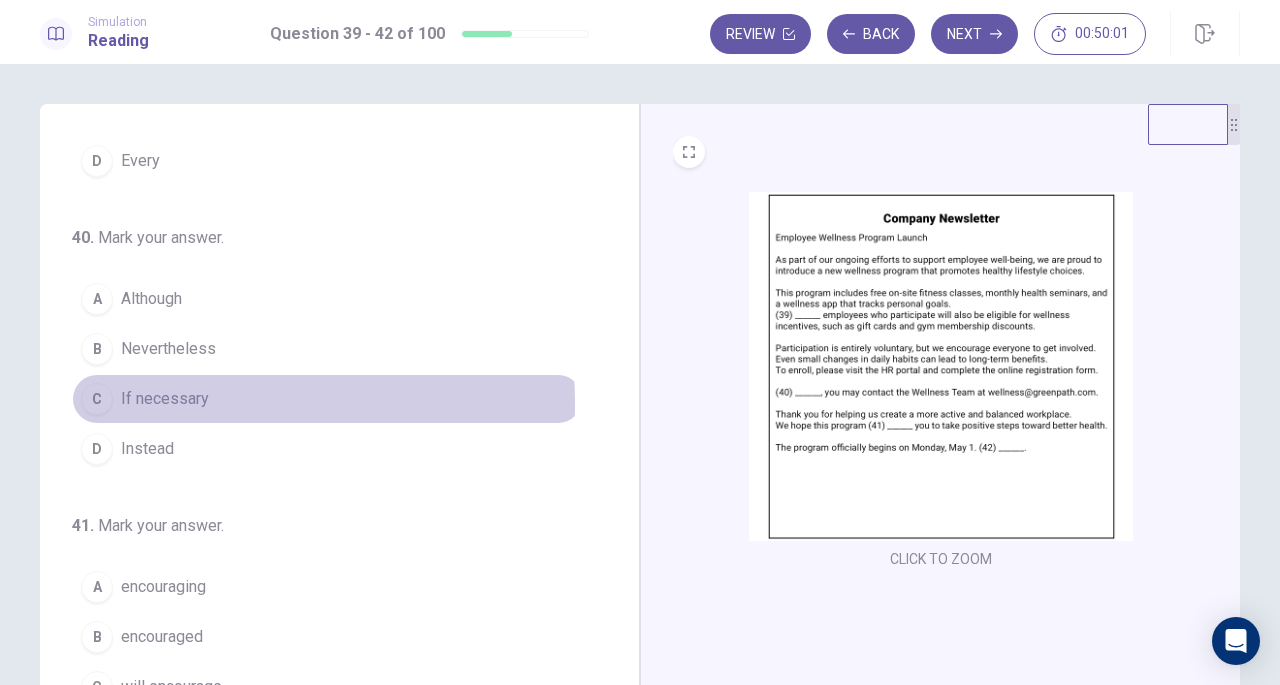 click on "If necessary" at bounding box center (165, 399) 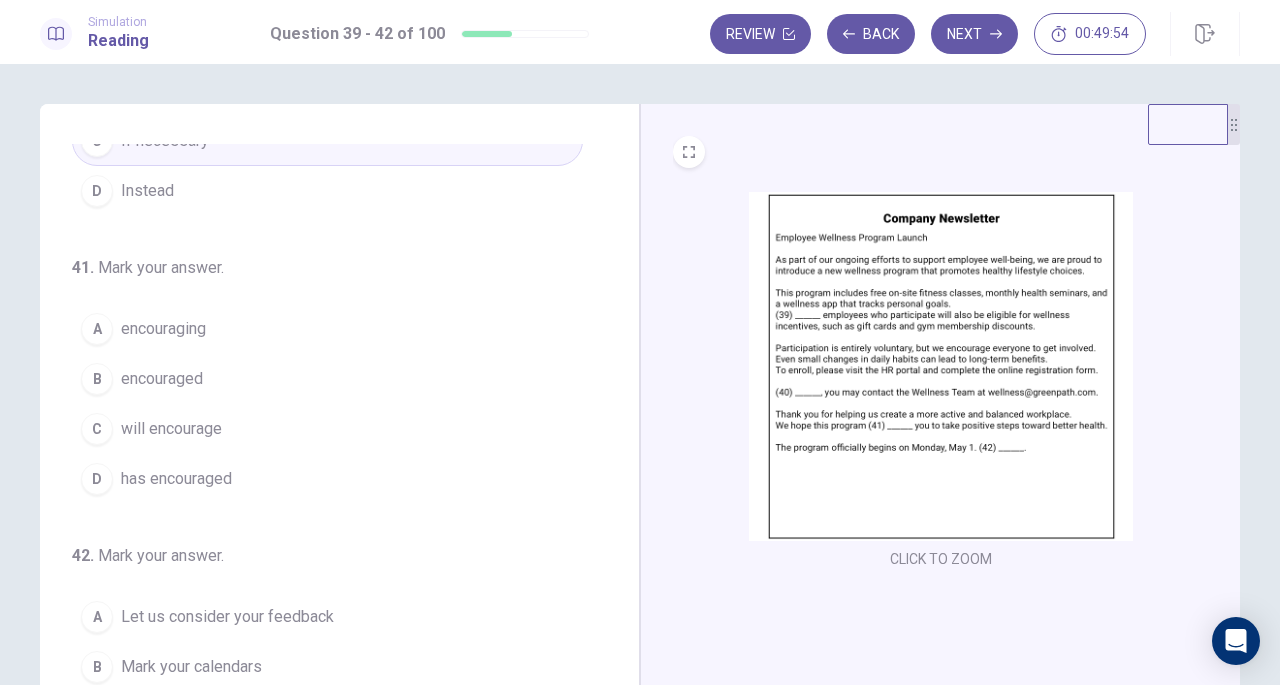 scroll, scrollTop: 466, scrollLeft: 0, axis: vertical 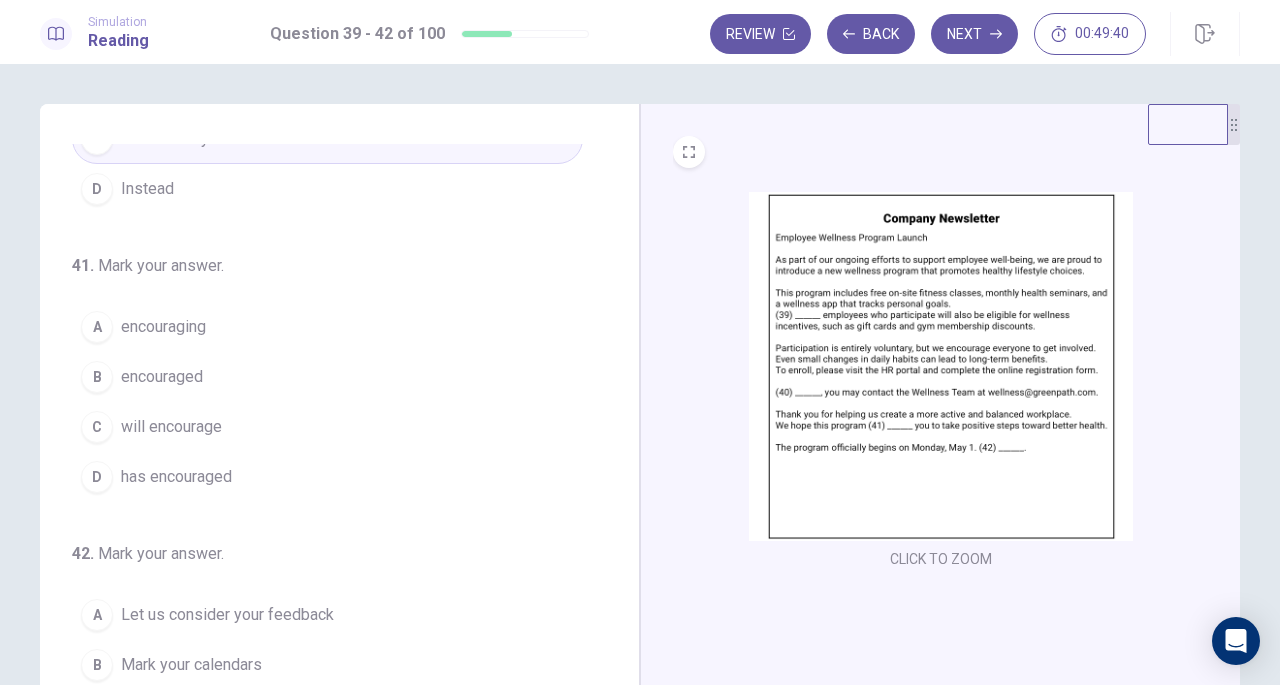 click on "will encourage" at bounding box center (171, 427) 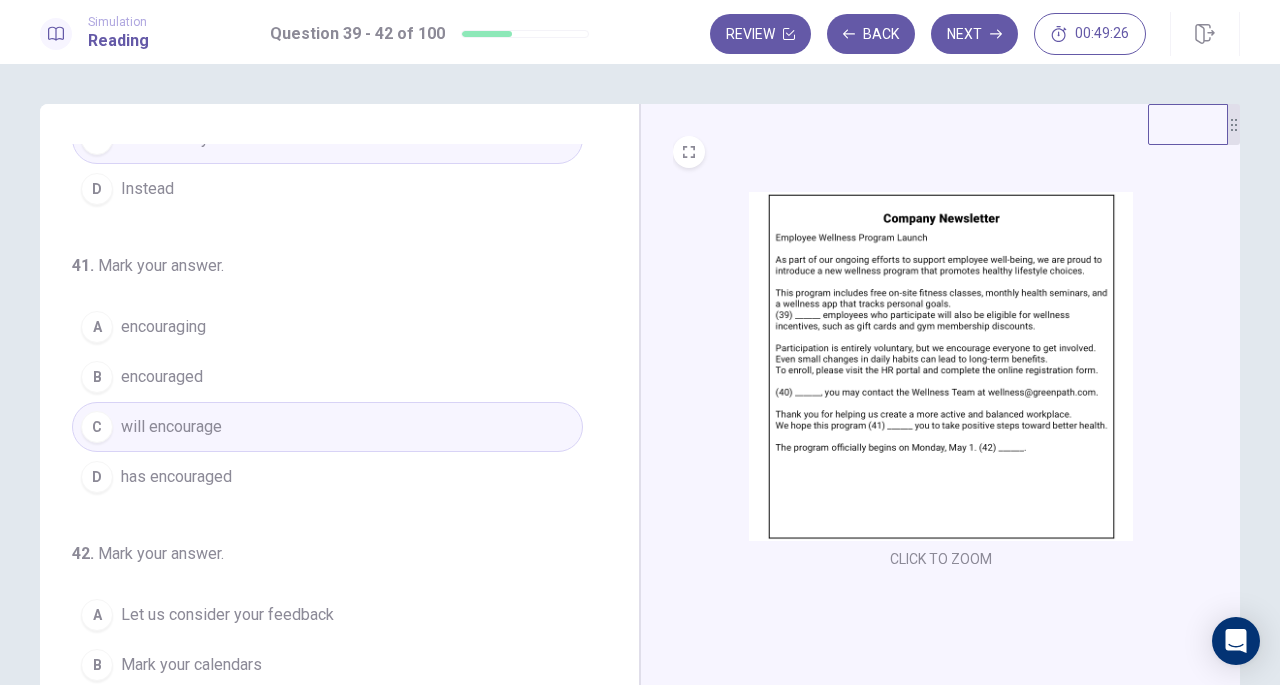 scroll, scrollTop: 486, scrollLeft: 0, axis: vertical 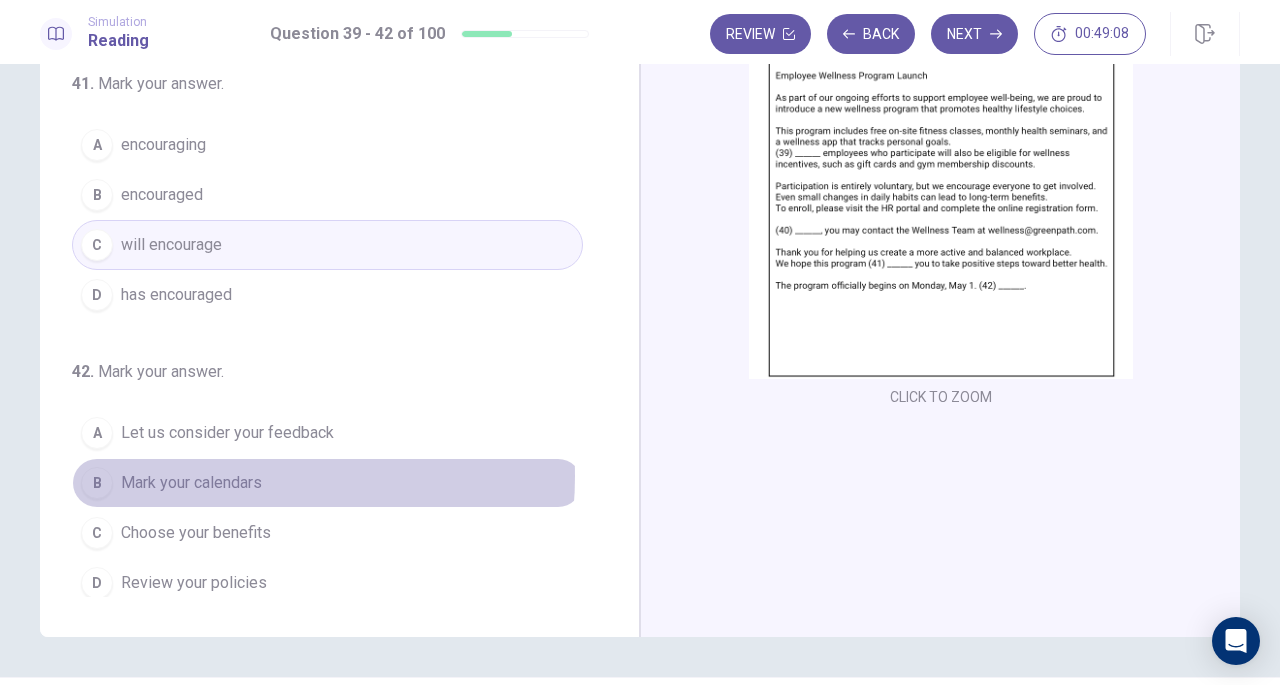 click on "Mark your calendars" at bounding box center (191, 483) 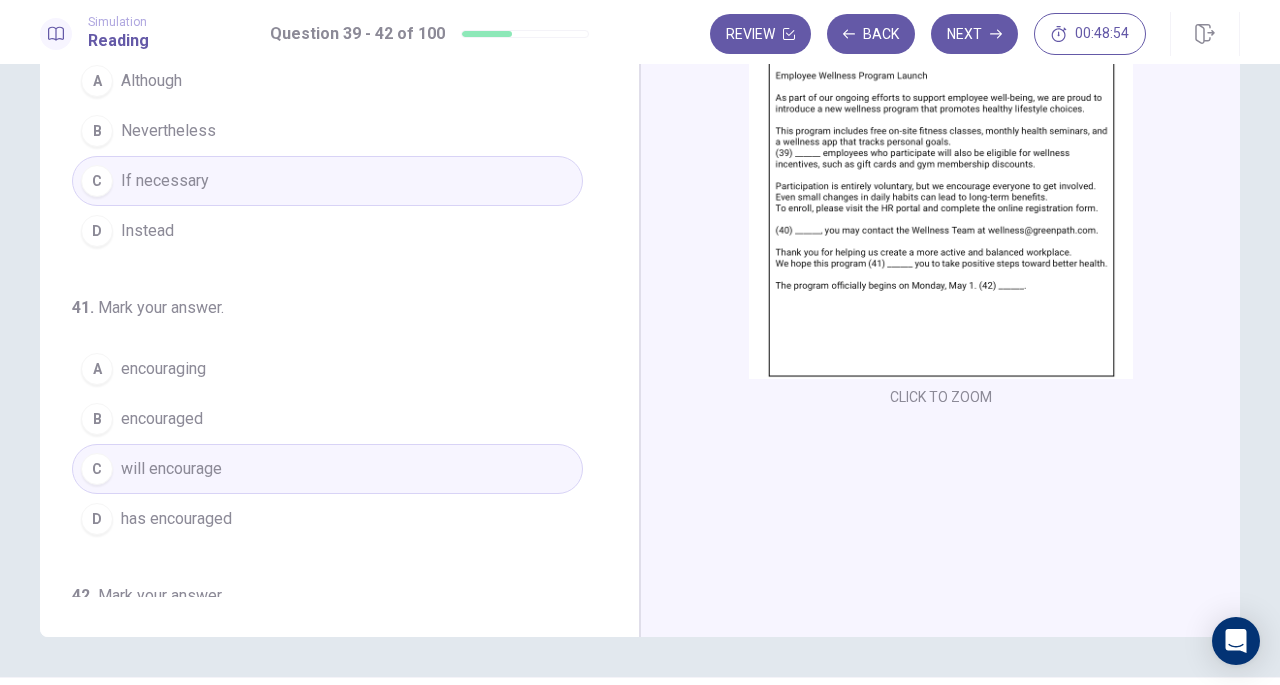scroll, scrollTop: 0, scrollLeft: 0, axis: both 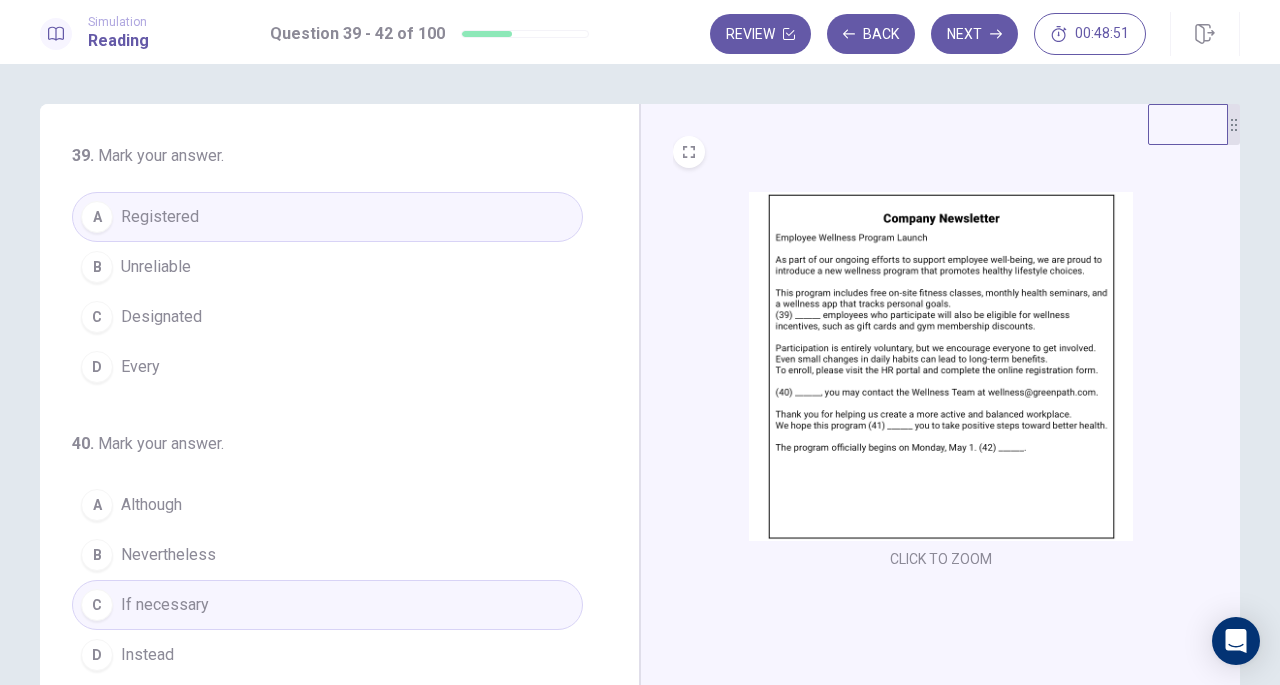 click on "Next" at bounding box center [974, 34] 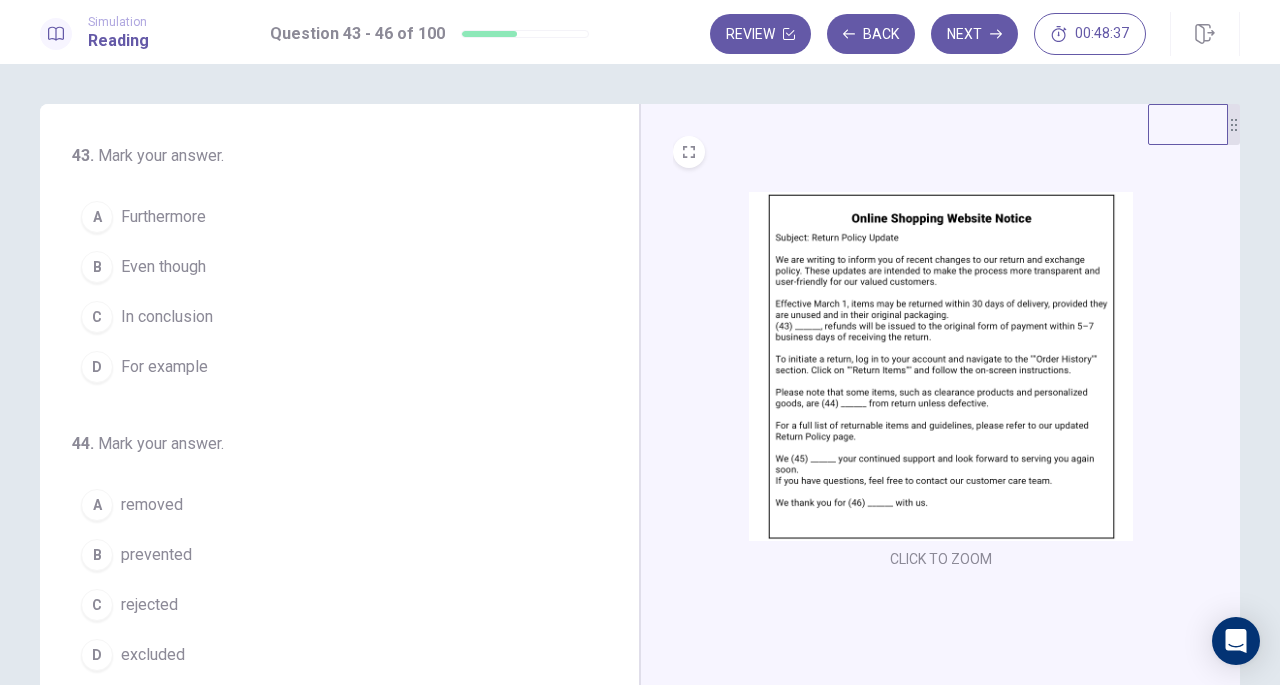 click at bounding box center [941, 366] 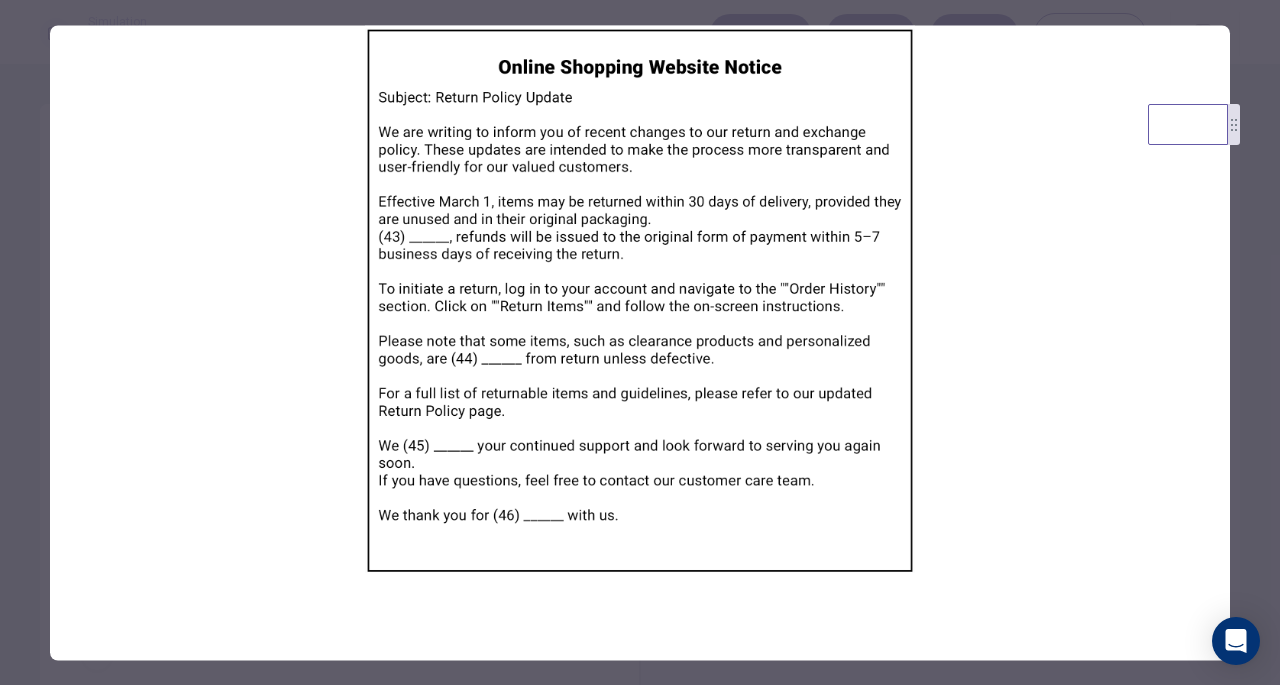 click at bounding box center [640, 342] 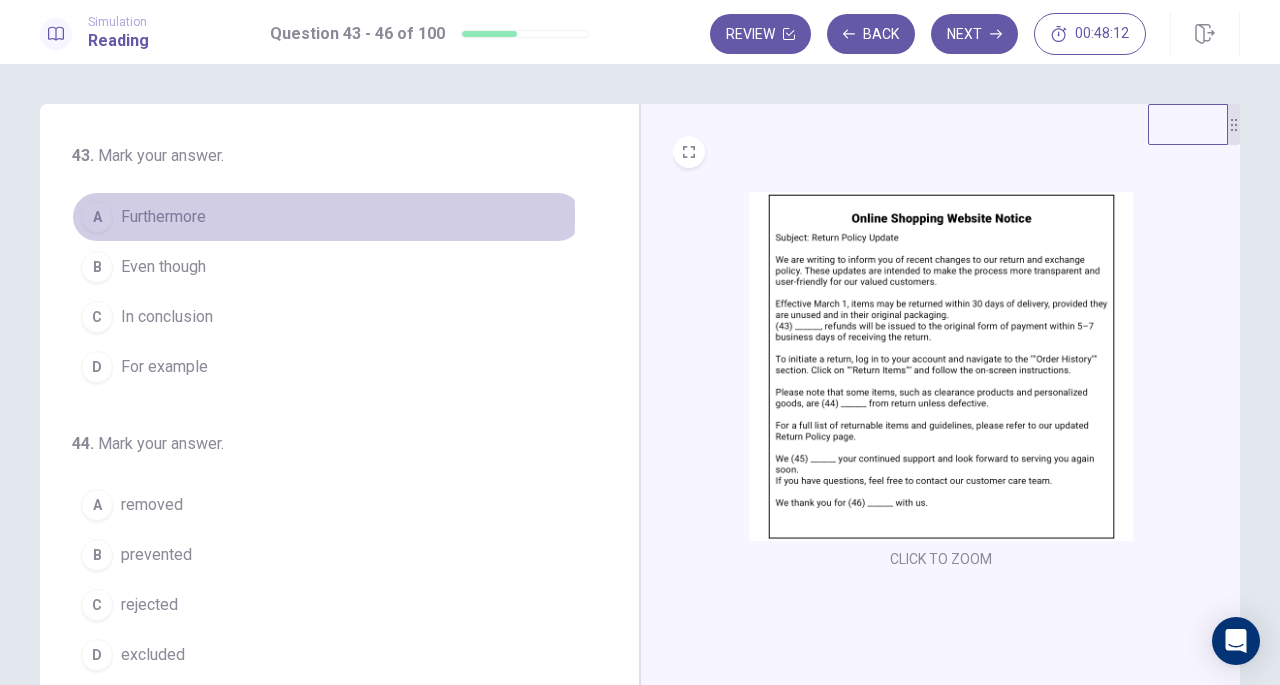 click on "Furthermore" at bounding box center (163, 217) 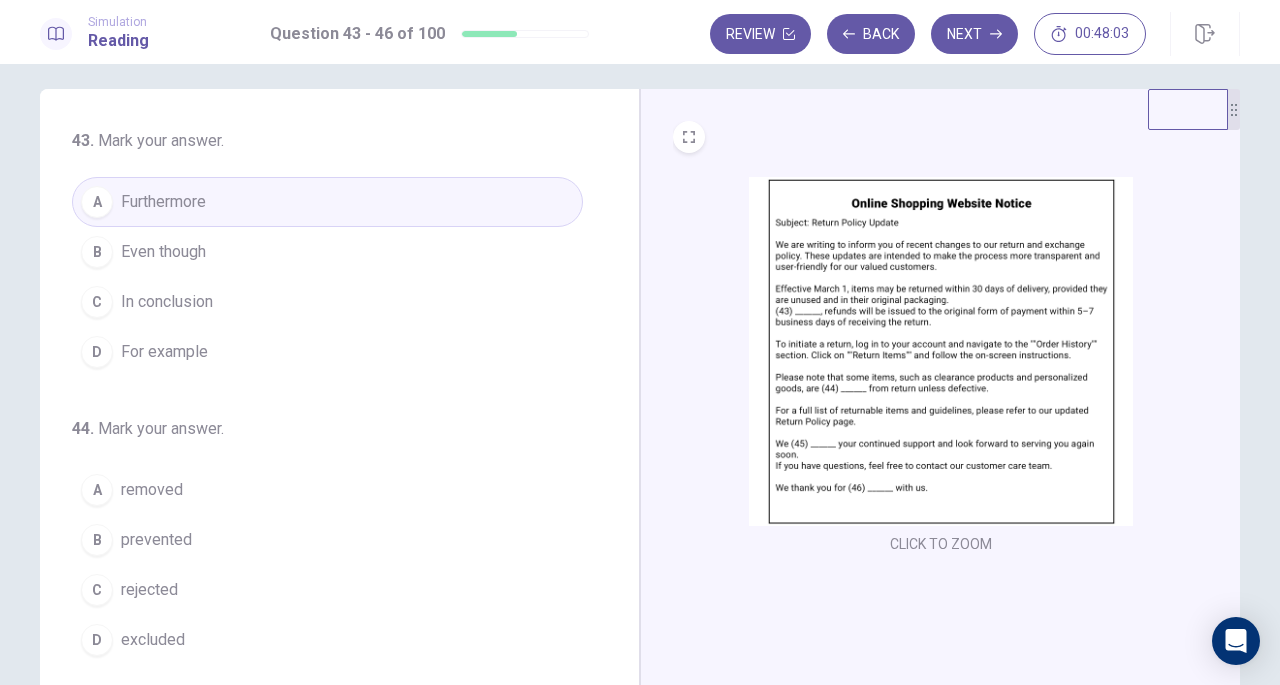 scroll, scrollTop: 14, scrollLeft: 0, axis: vertical 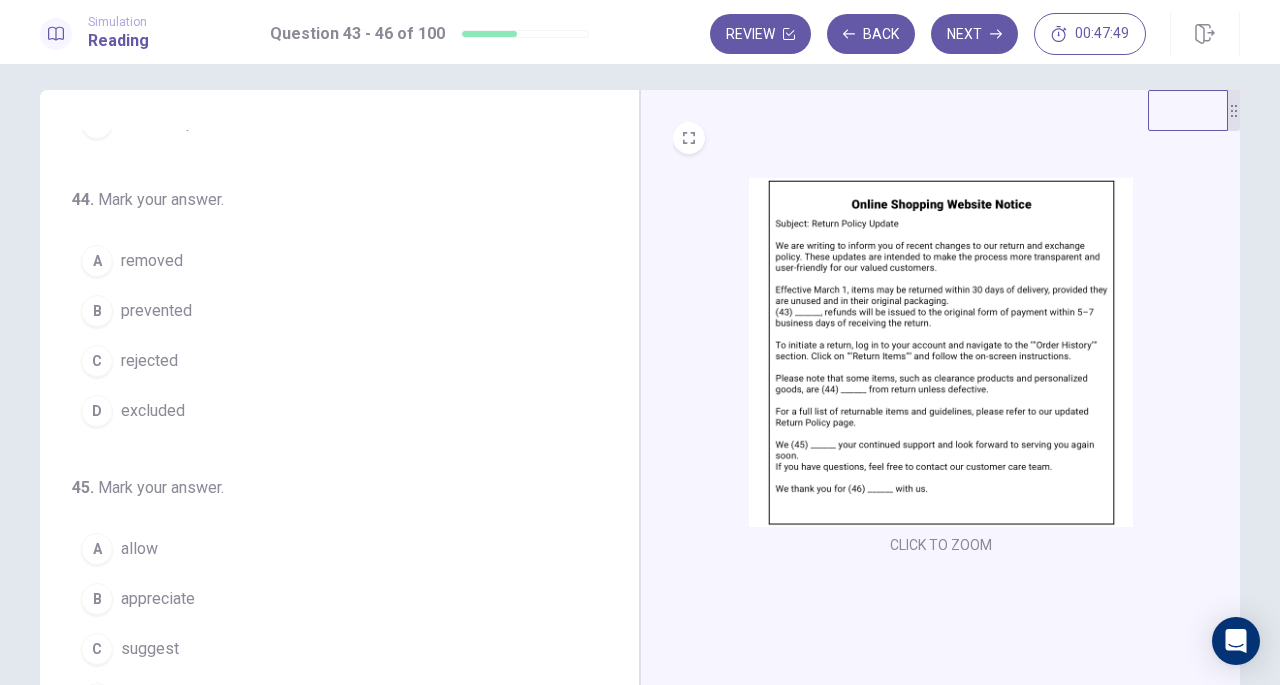 click on "excluded" at bounding box center [153, 411] 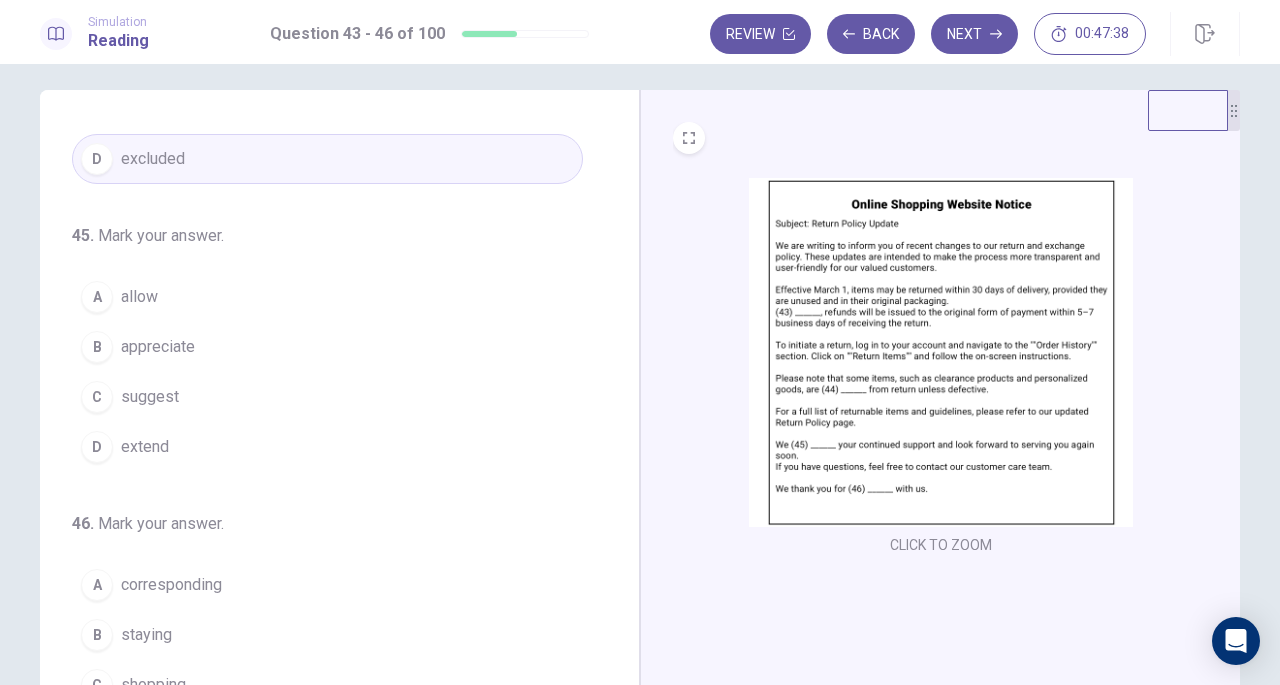 scroll, scrollTop: 483, scrollLeft: 0, axis: vertical 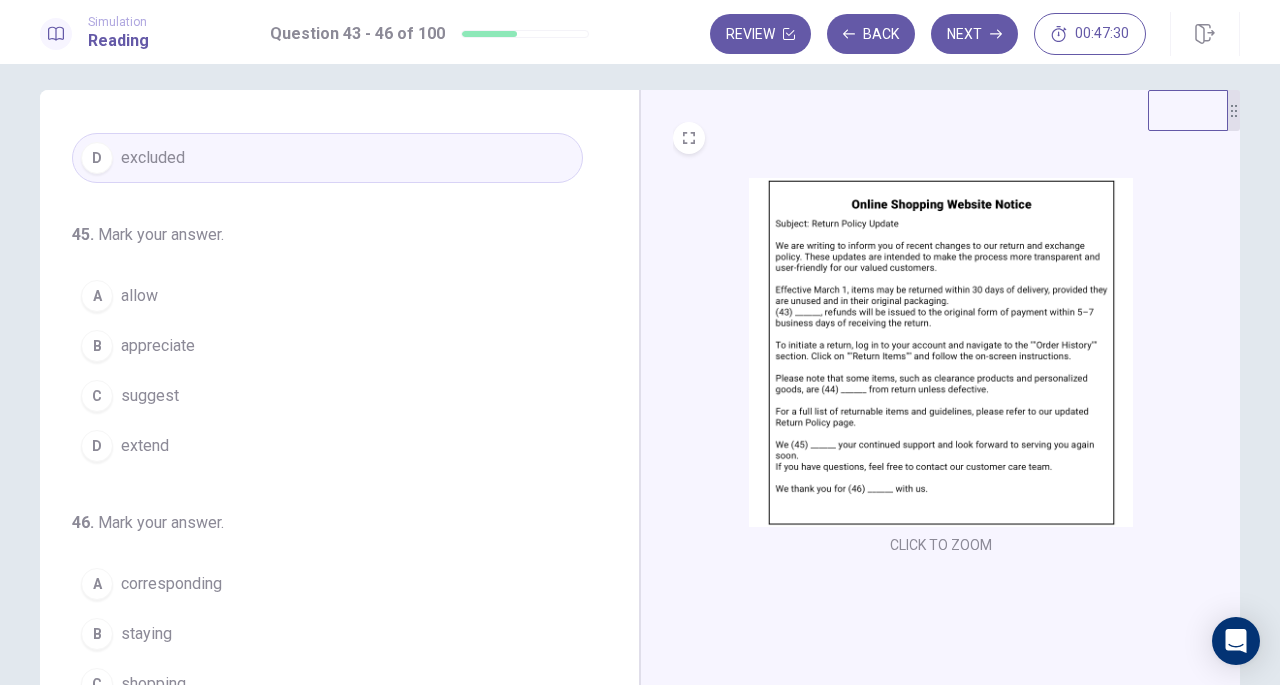 click on "C suggest" at bounding box center (327, 396) 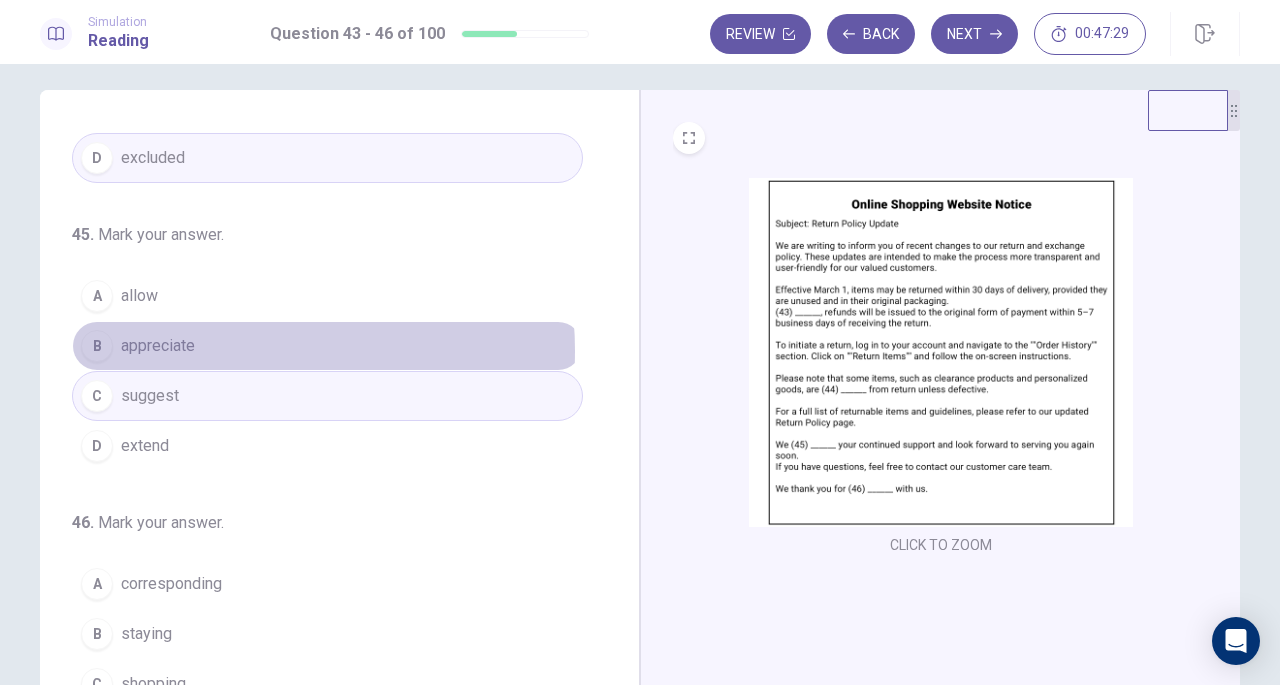 click on "B appreciate" at bounding box center (327, 346) 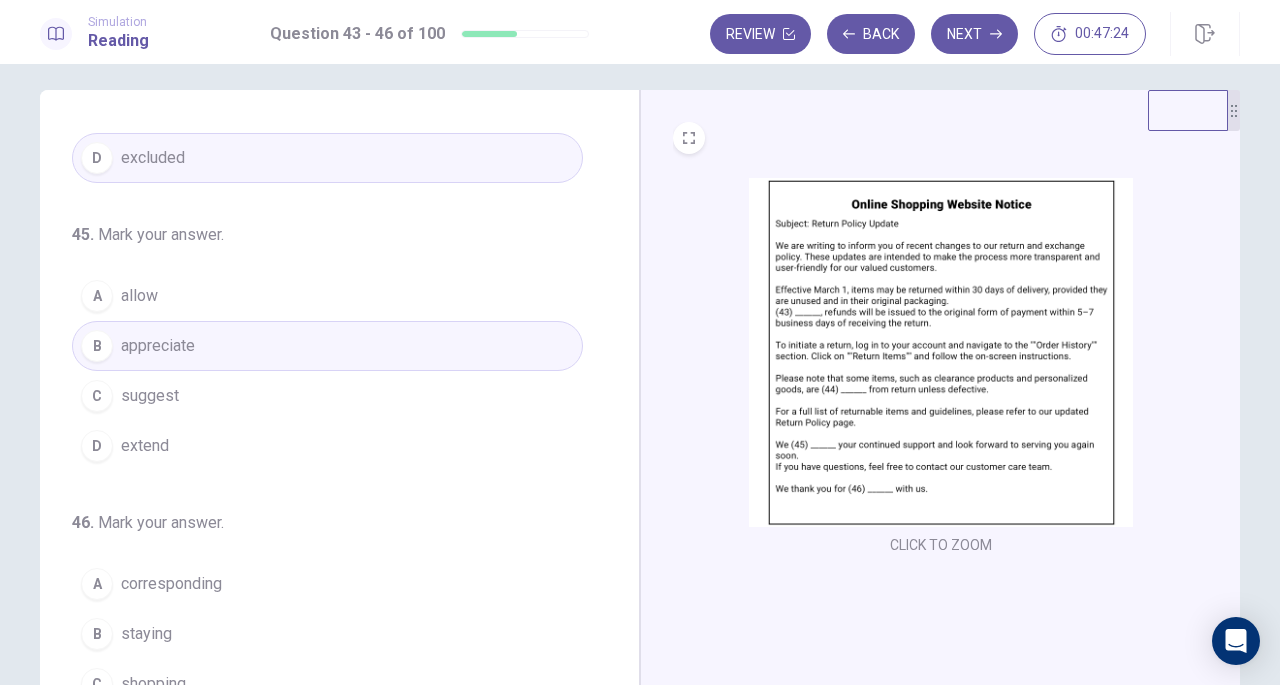 scroll, scrollTop: 486, scrollLeft: 0, axis: vertical 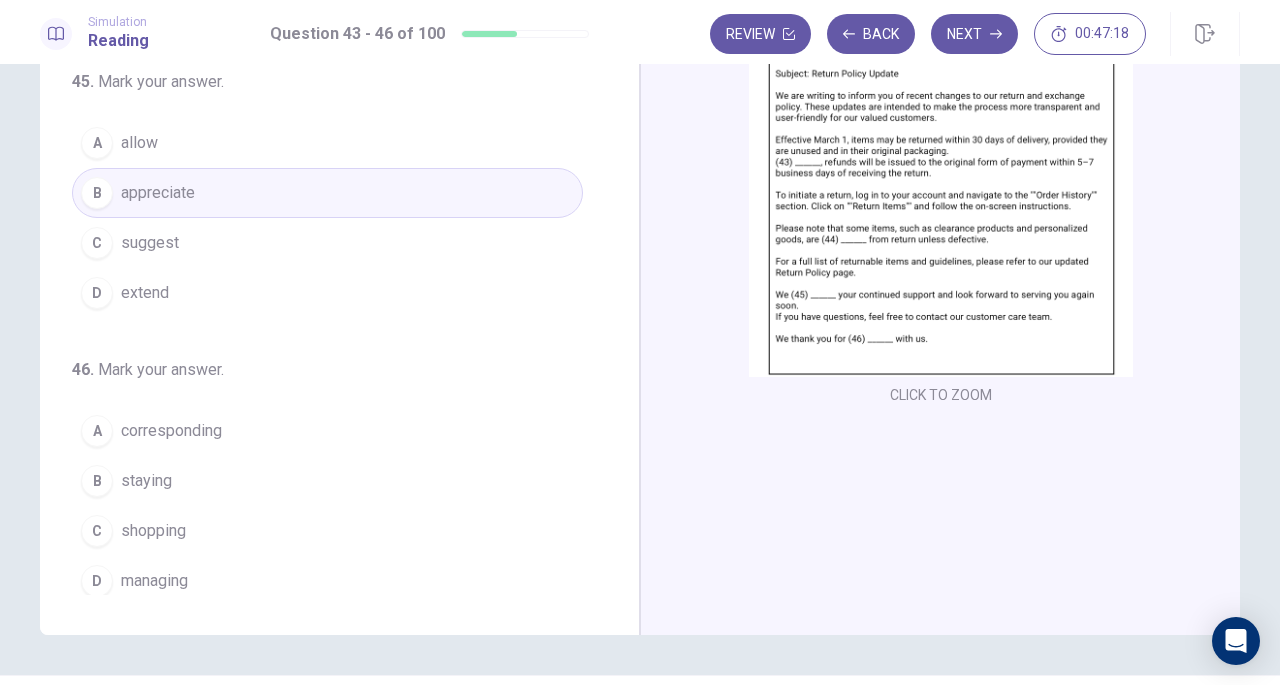 click on "shopping" at bounding box center (153, 531) 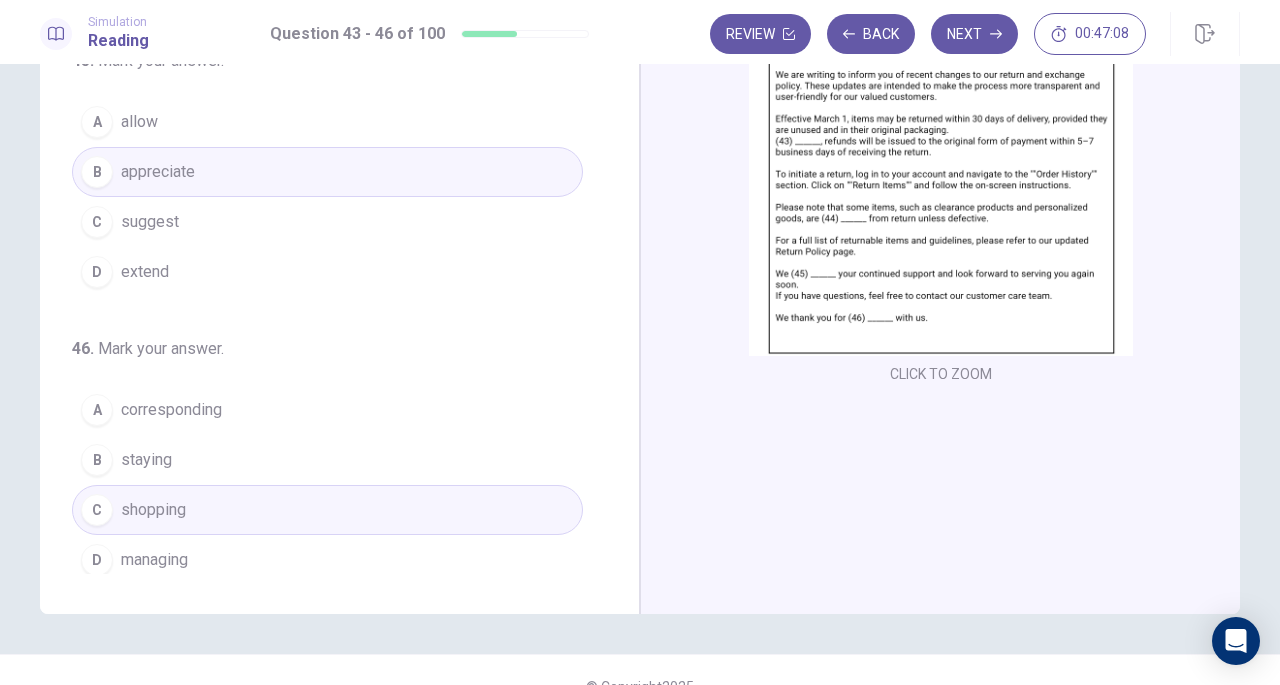 scroll, scrollTop: 189, scrollLeft: 0, axis: vertical 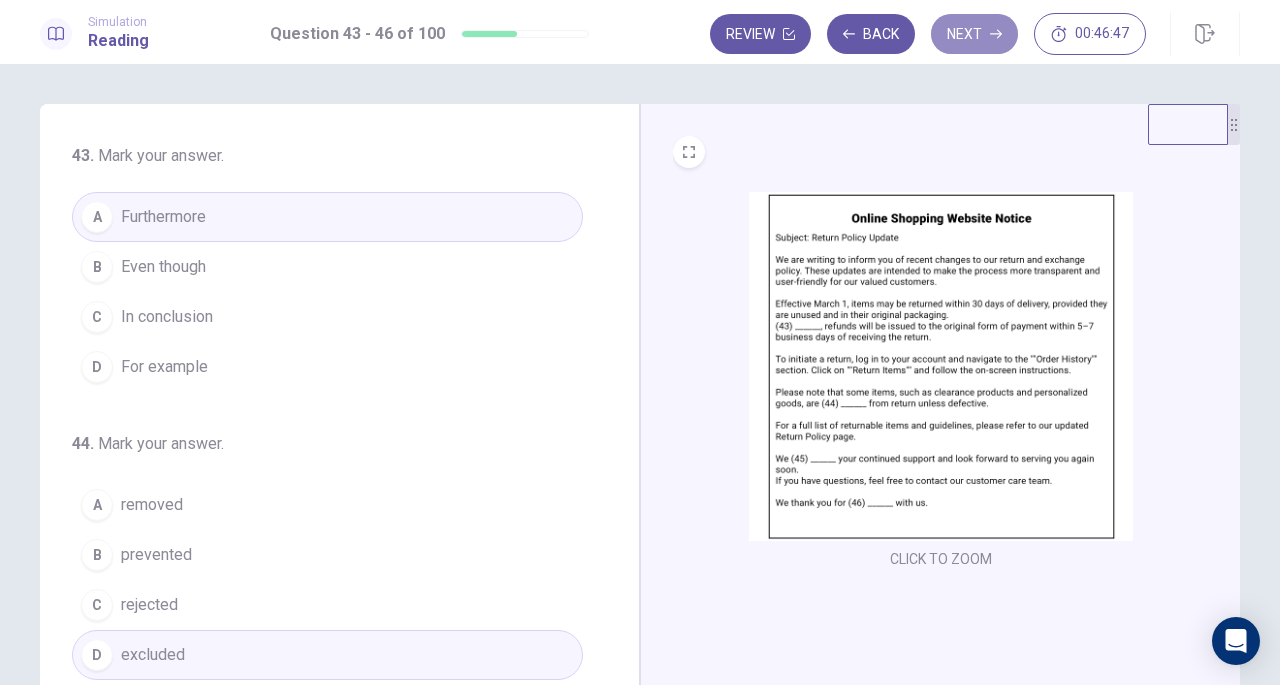click on "Next" at bounding box center [974, 34] 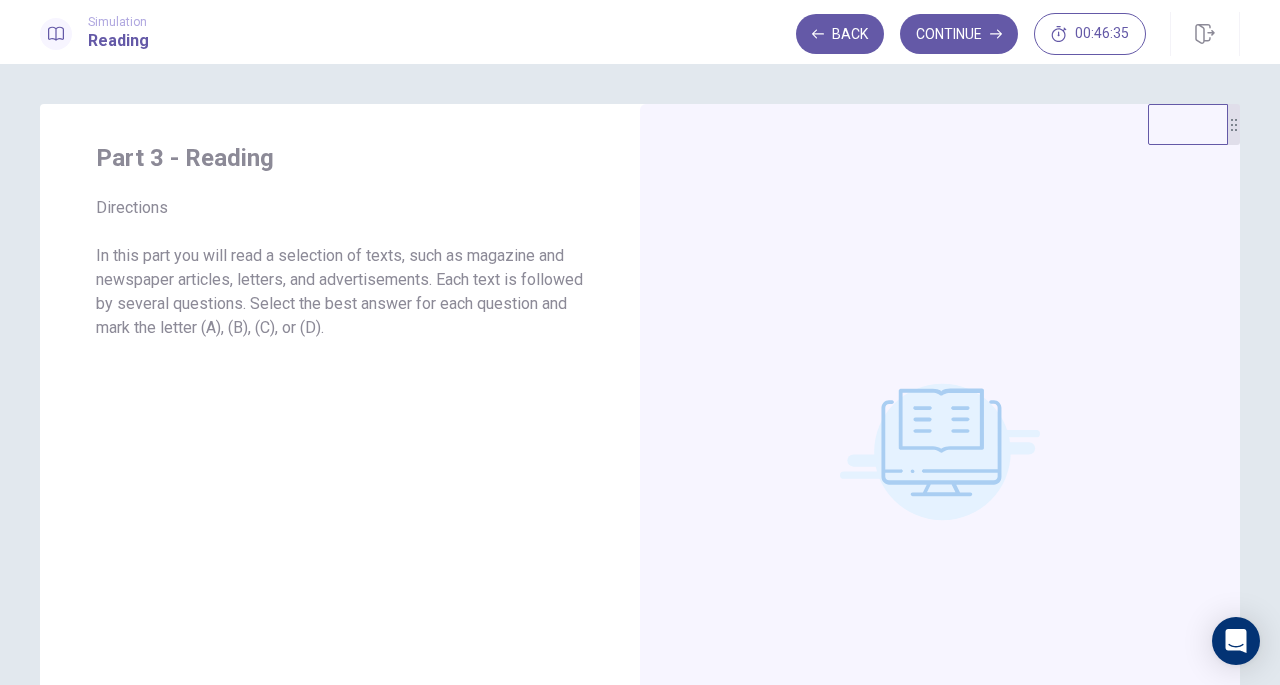 click on "Continue" at bounding box center (959, 34) 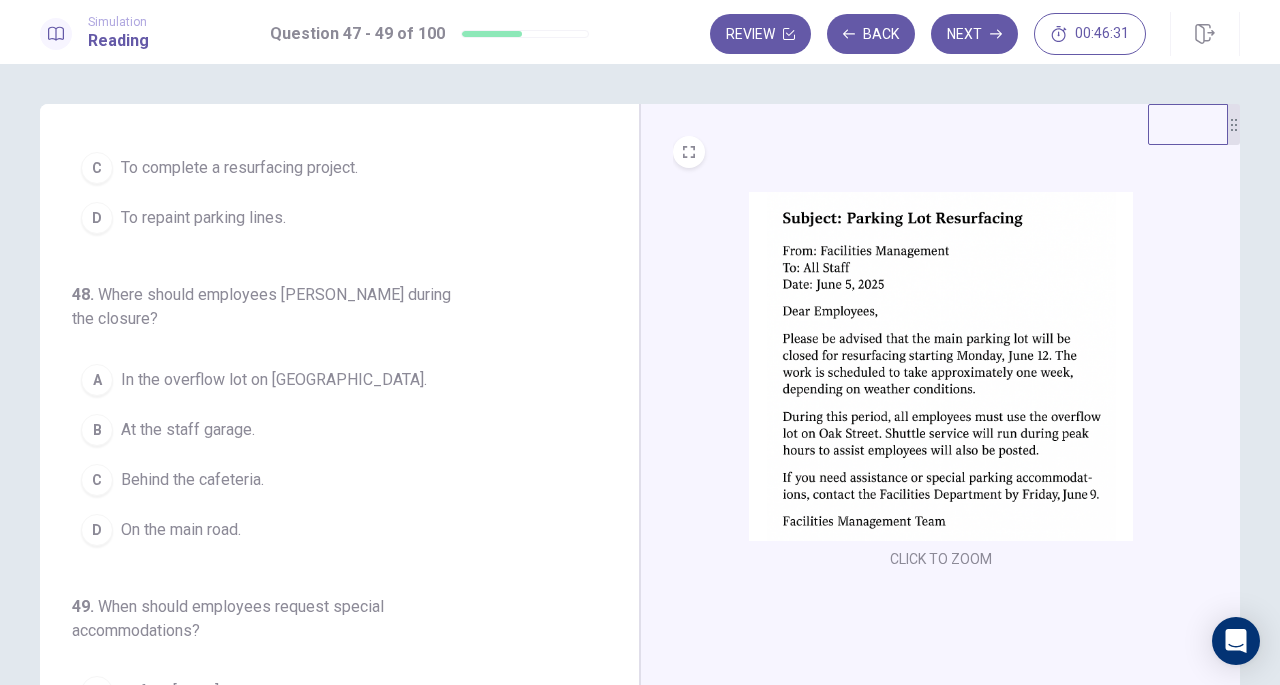 scroll, scrollTop: 224, scrollLeft: 0, axis: vertical 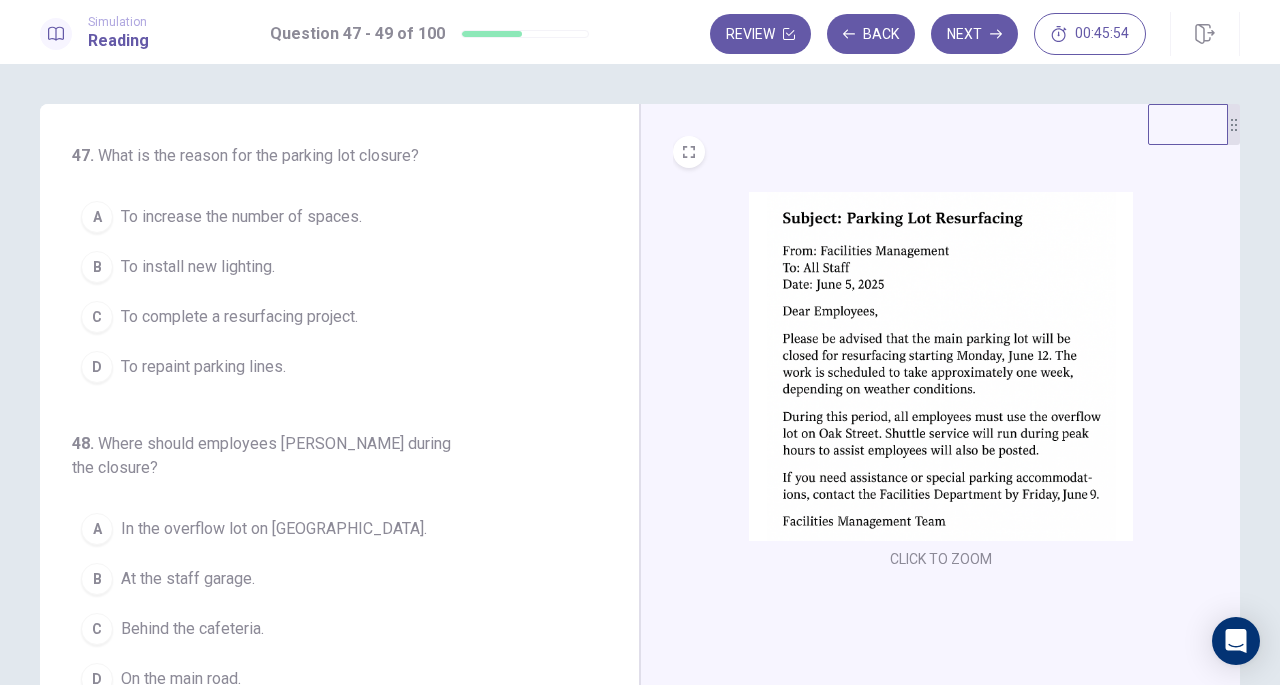 click on "To complete a resurfacing project." at bounding box center (239, 317) 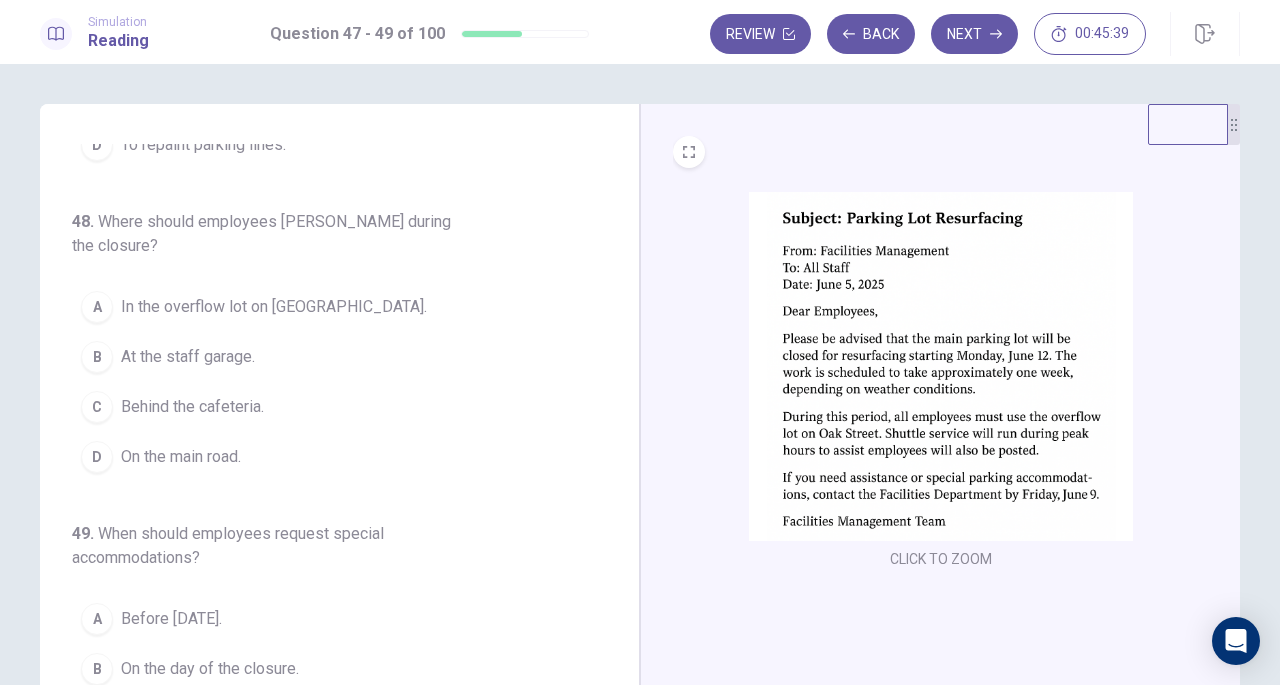 scroll, scrollTop: 224, scrollLeft: 0, axis: vertical 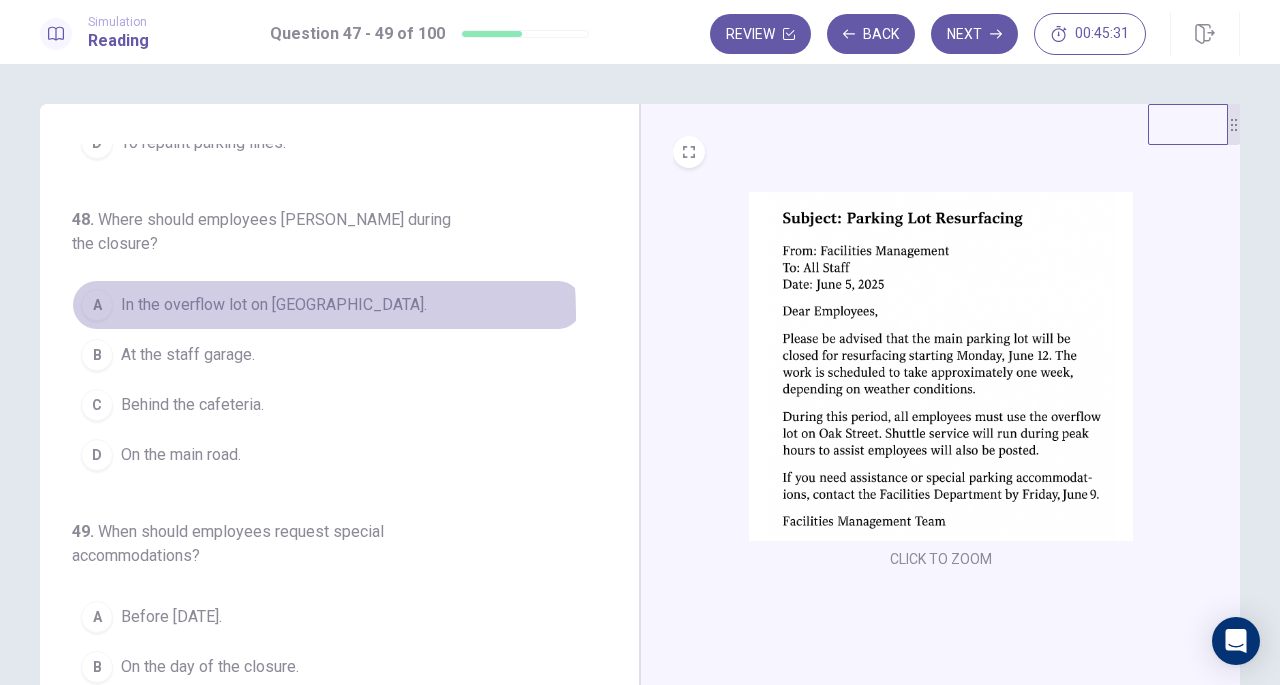 click on "In the overflow lot on [GEOGRAPHIC_DATA]." at bounding box center (274, 305) 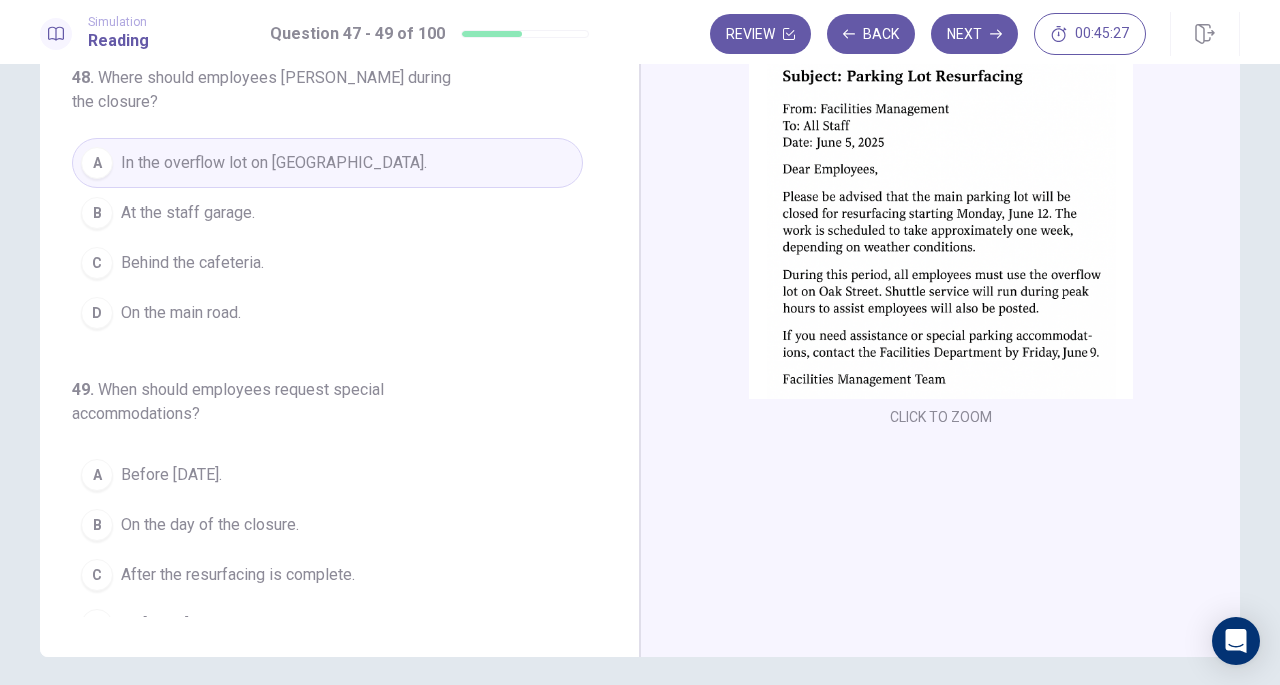 scroll, scrollTop: 143, scrollLeft: 0, axis: vertical 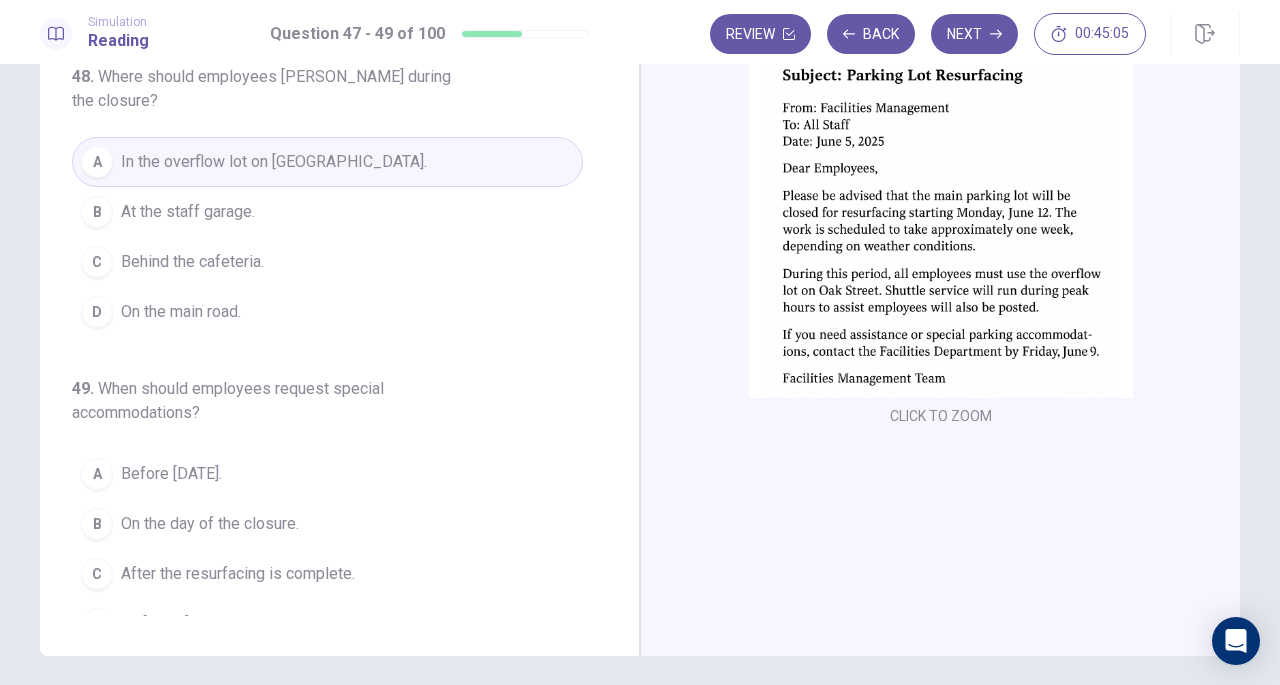 click on "By [DATE]." at bounding box center (156, 624) 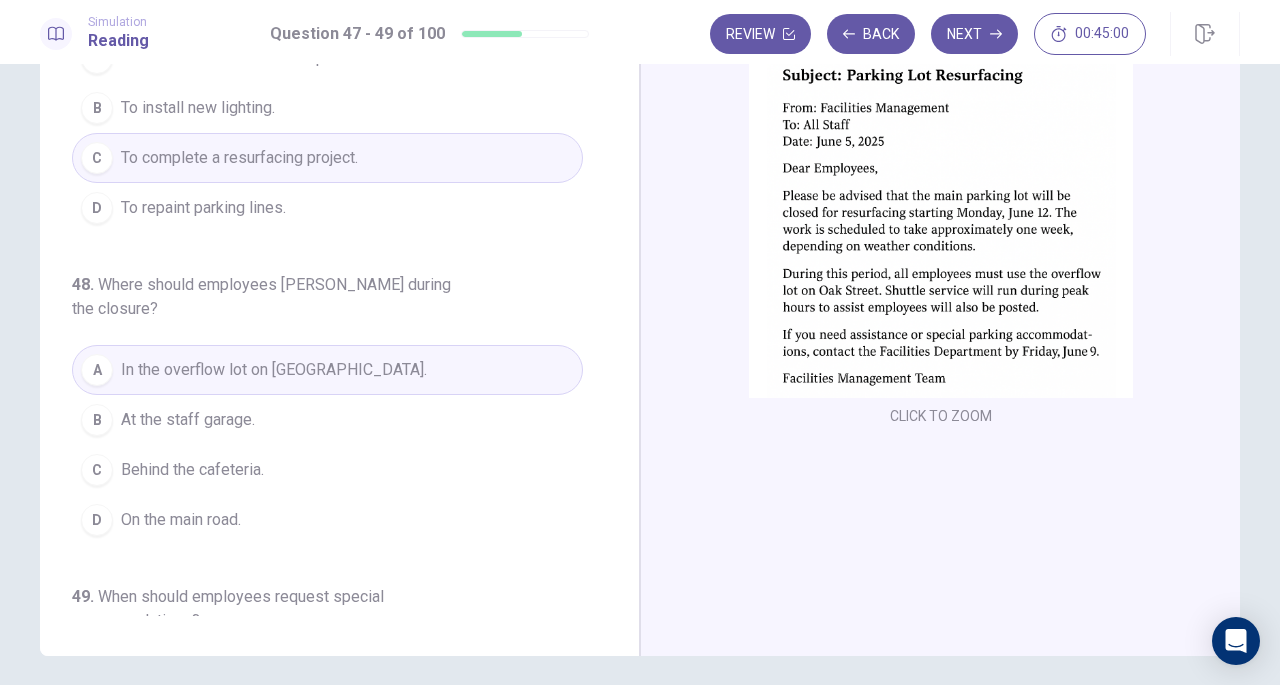 scroll, scrollTop: 0, scrollLeft: 0, axis: both 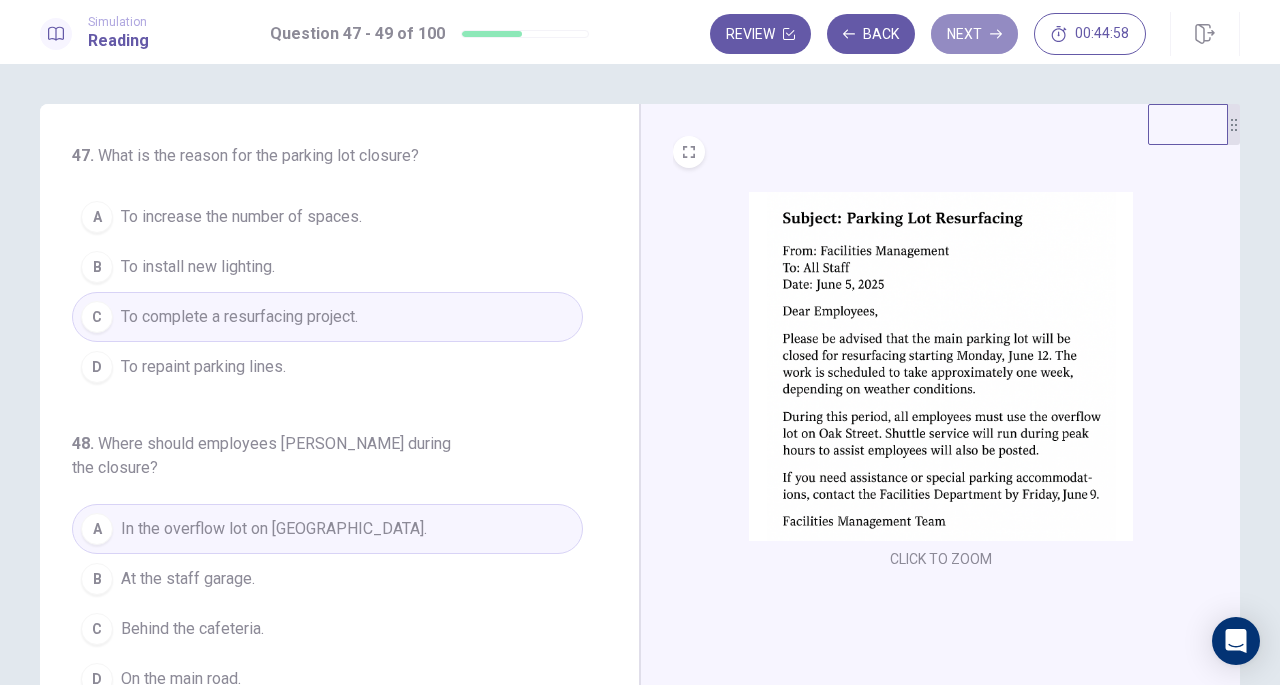 click on "Next" at bounding box center [974, 34] 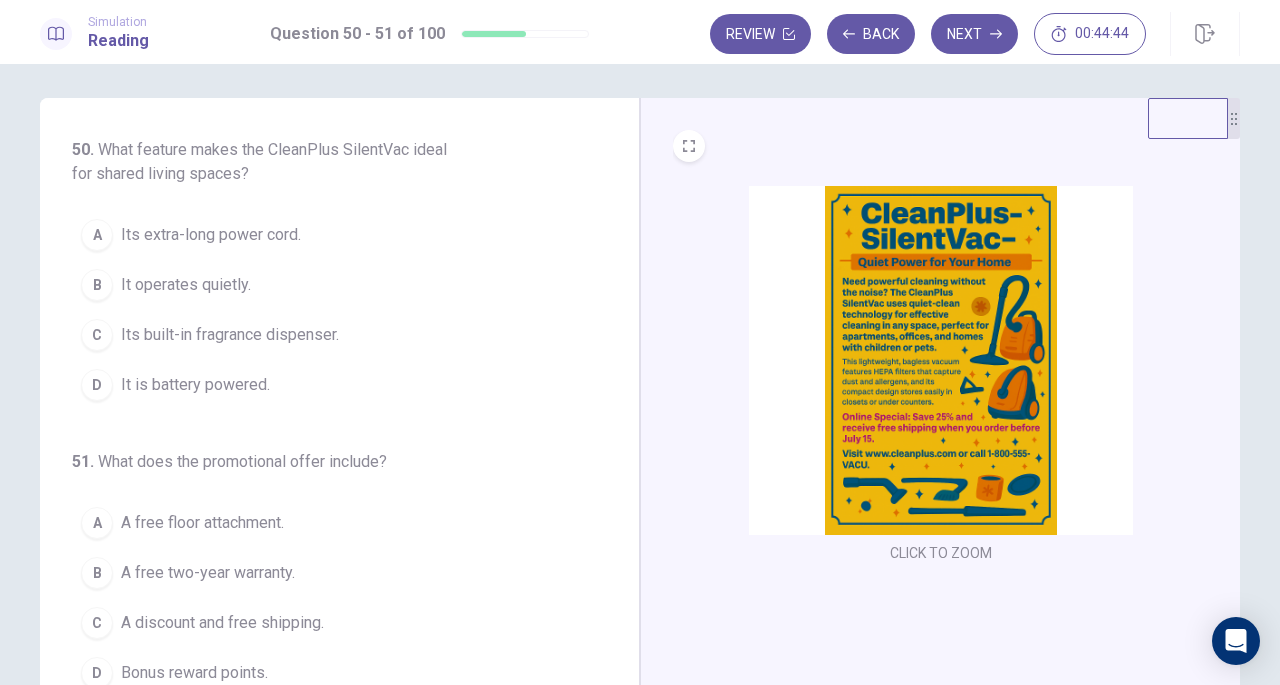 scroll, scrollTop: 5, scrollLeft: 0, axis: vertical 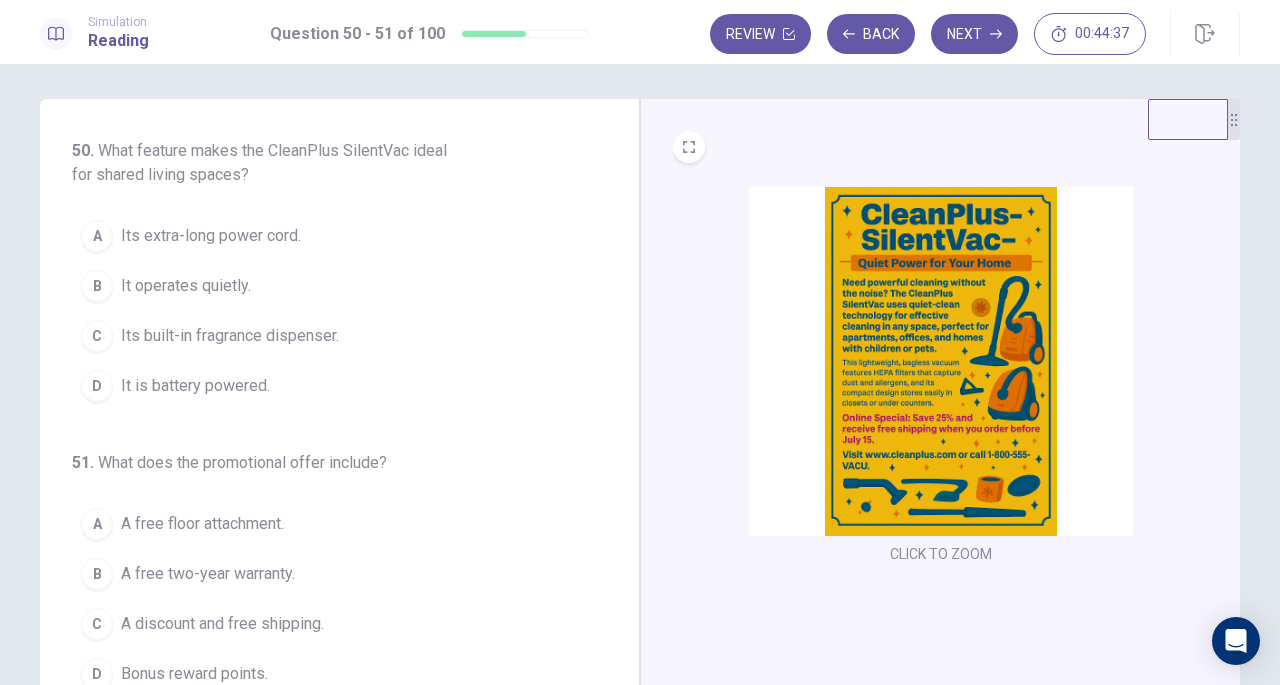 click at bounding box center (941, 361) 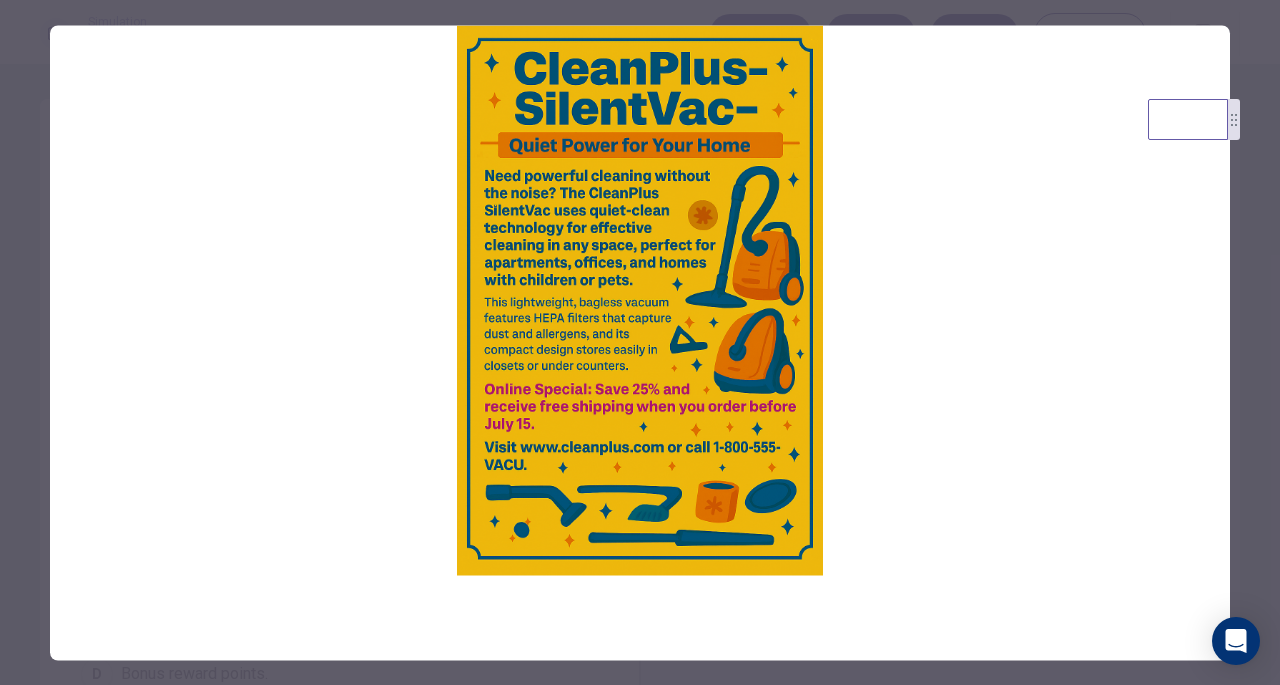 click at bounding box center (640, 300) 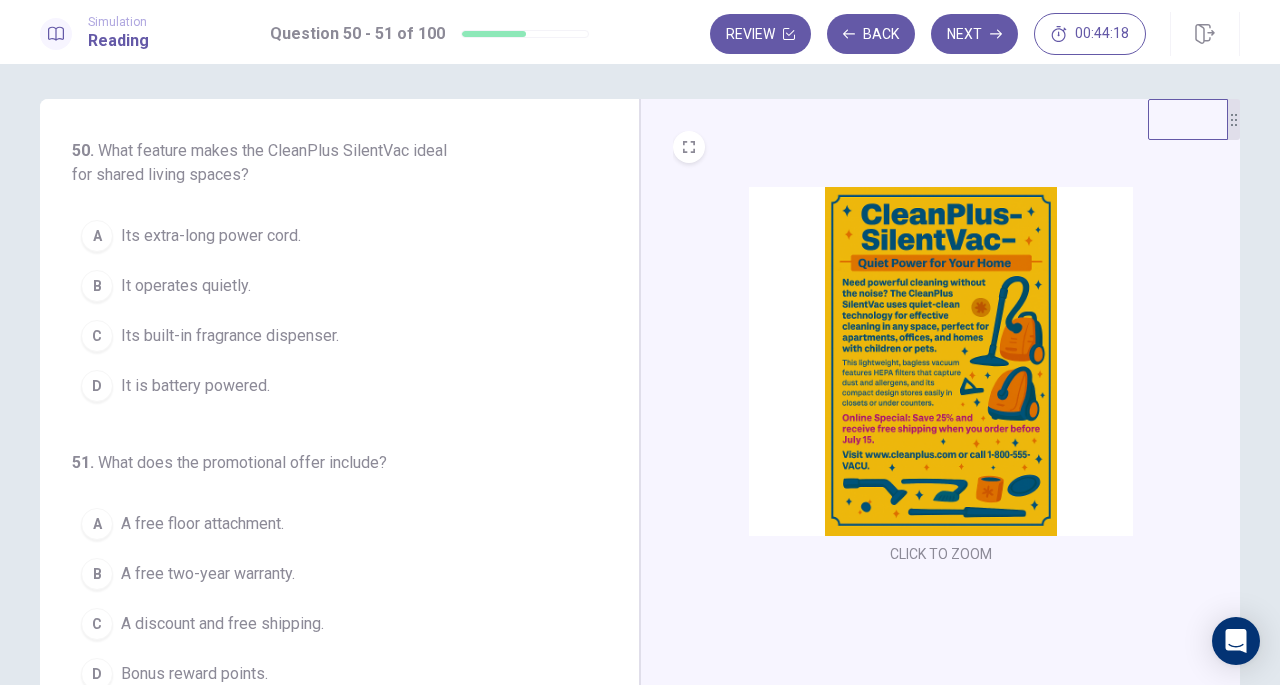 click on "It operates quietly." at bounding box center [186, 286] 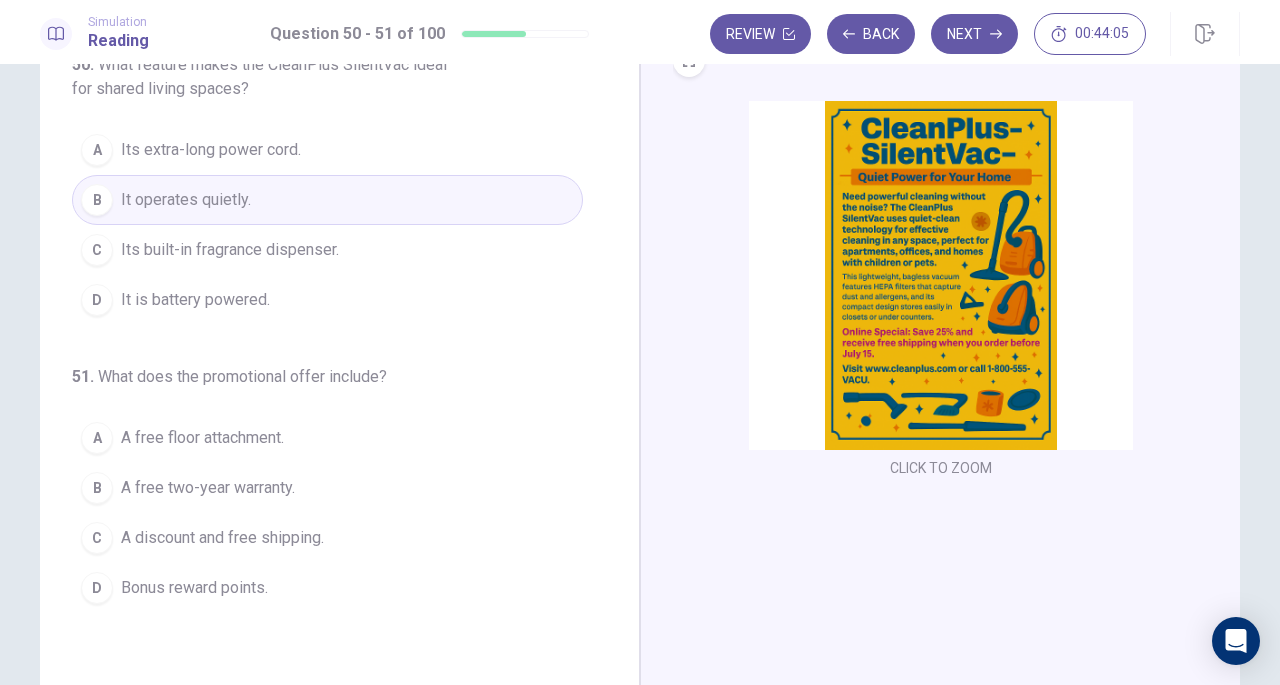 scroll, scrollTop: 92, scrollLeft: 0, axis: vertical 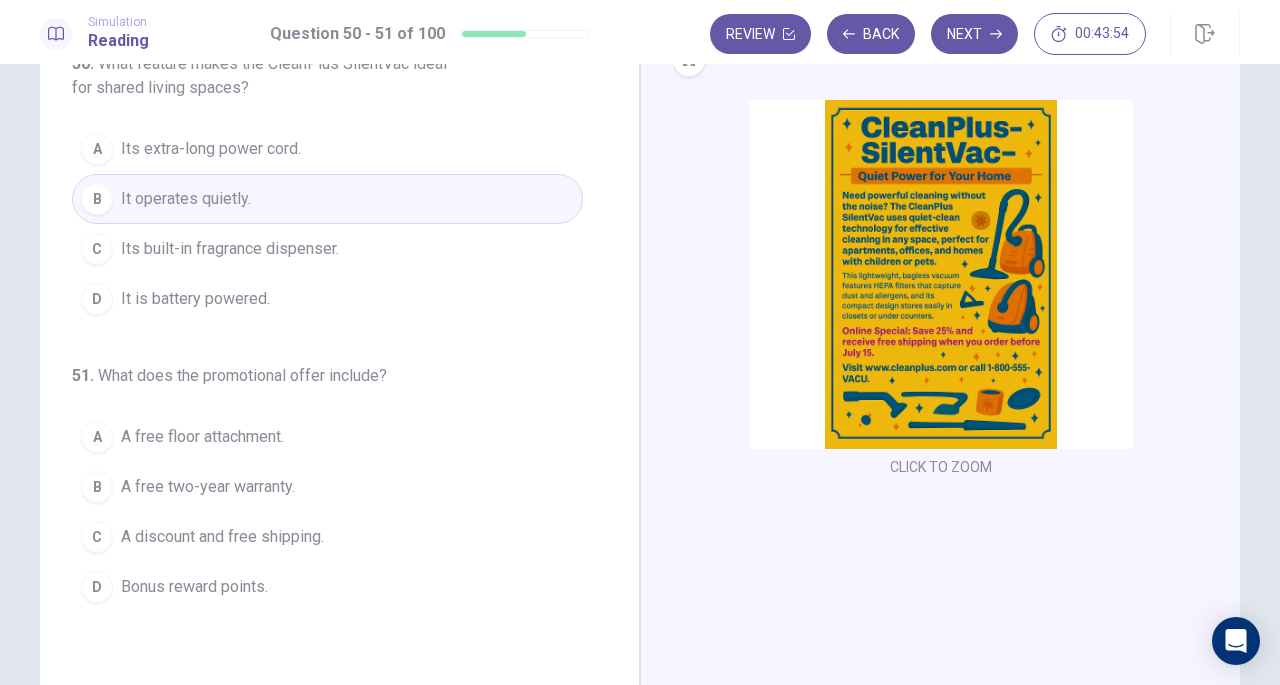 click on "A discount and free shipping." at bounding box center [222, 537] 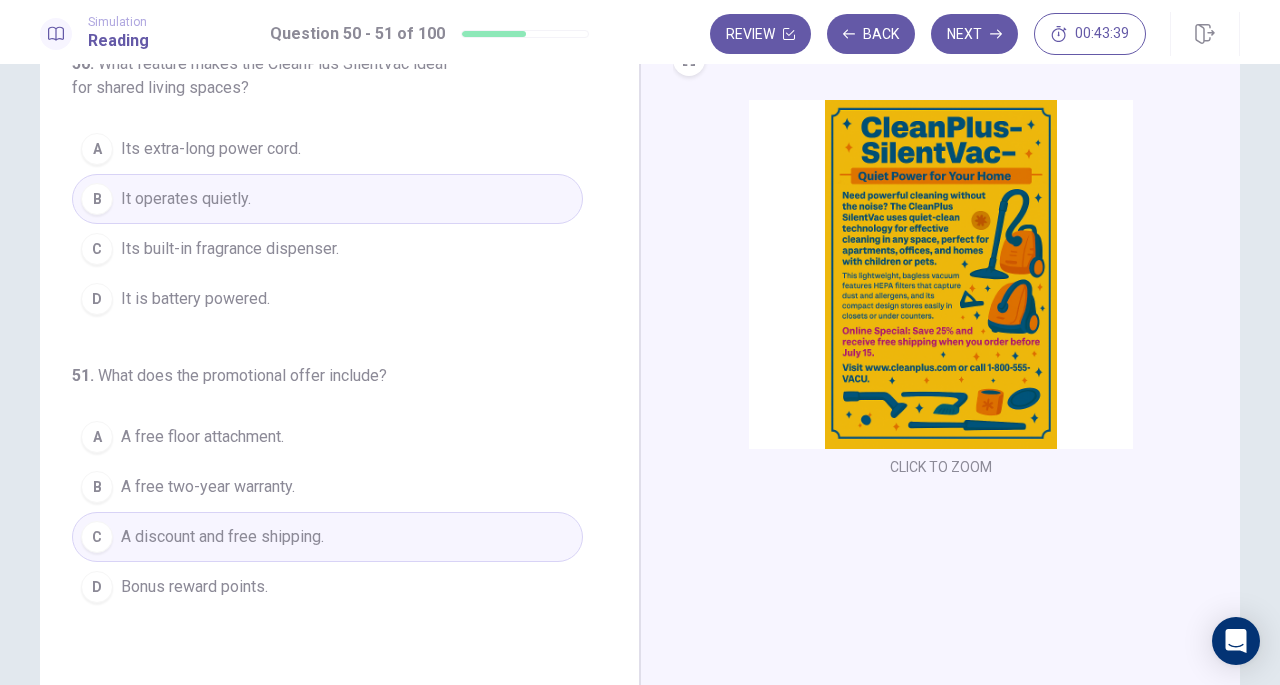 scroll, scrollTop: 0, scrollLeft: 0, axis: both 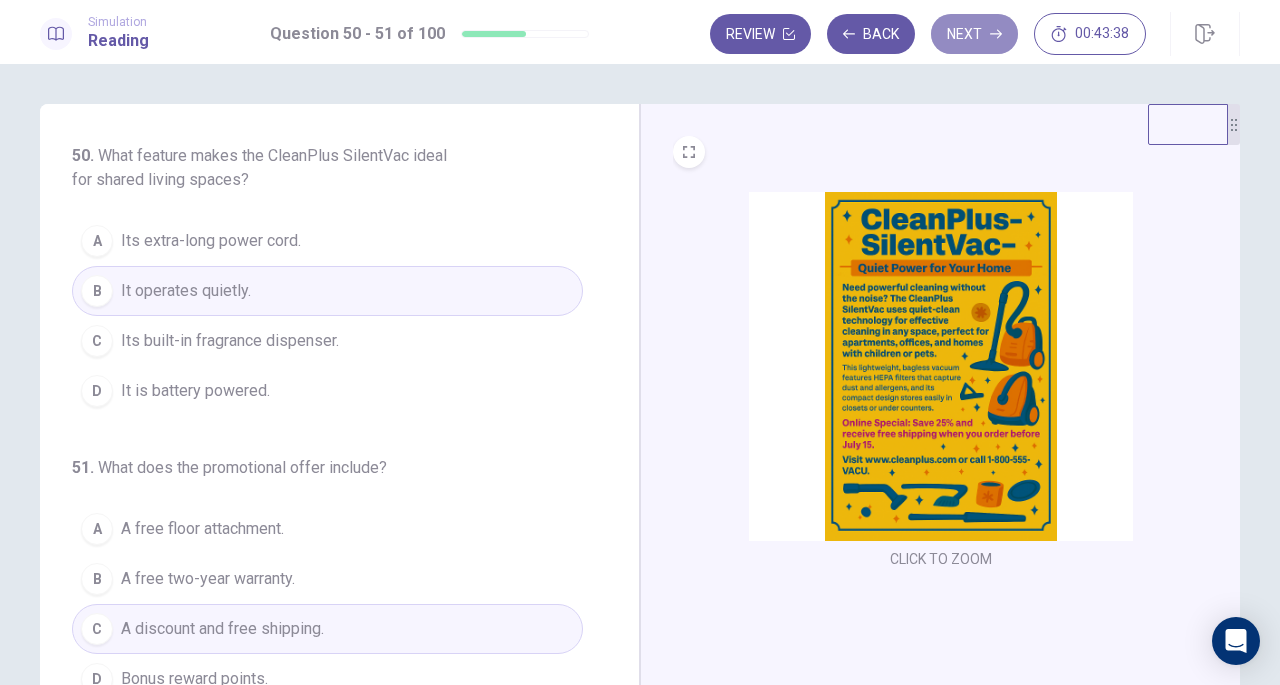 click on "Next" at bounding box center [974, 34] 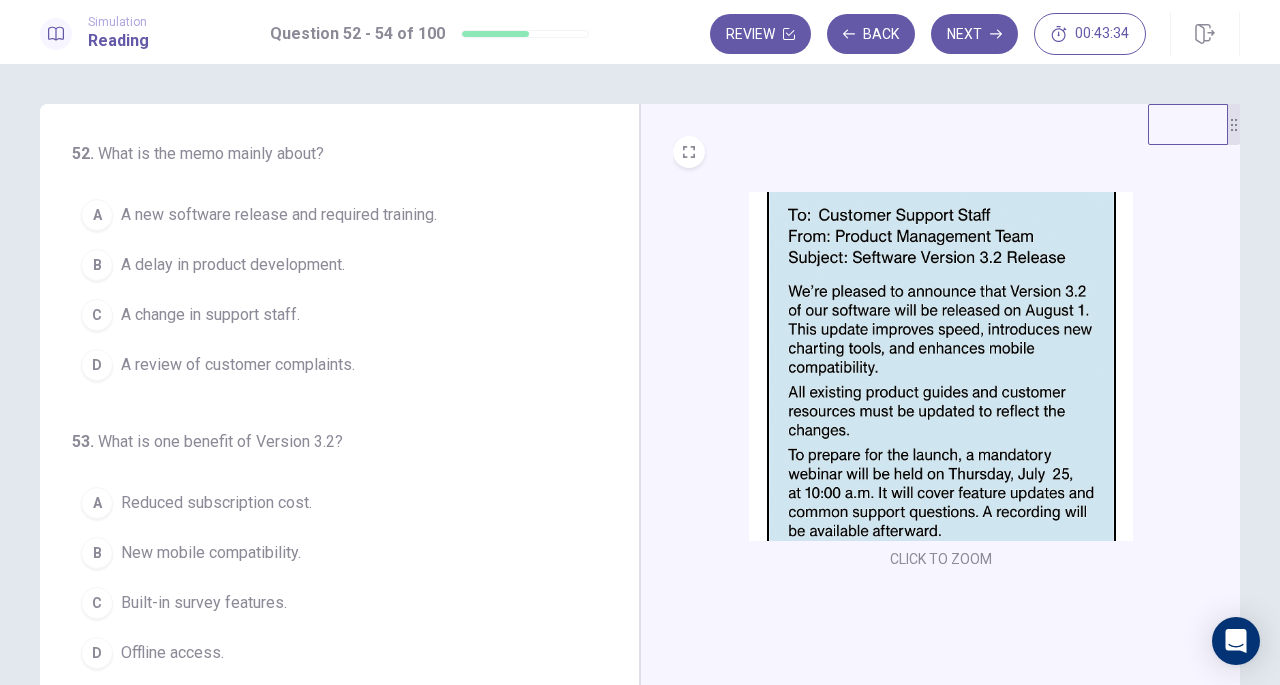 scroll, scrollTop: 0, scrollLeft: 0, axis: both 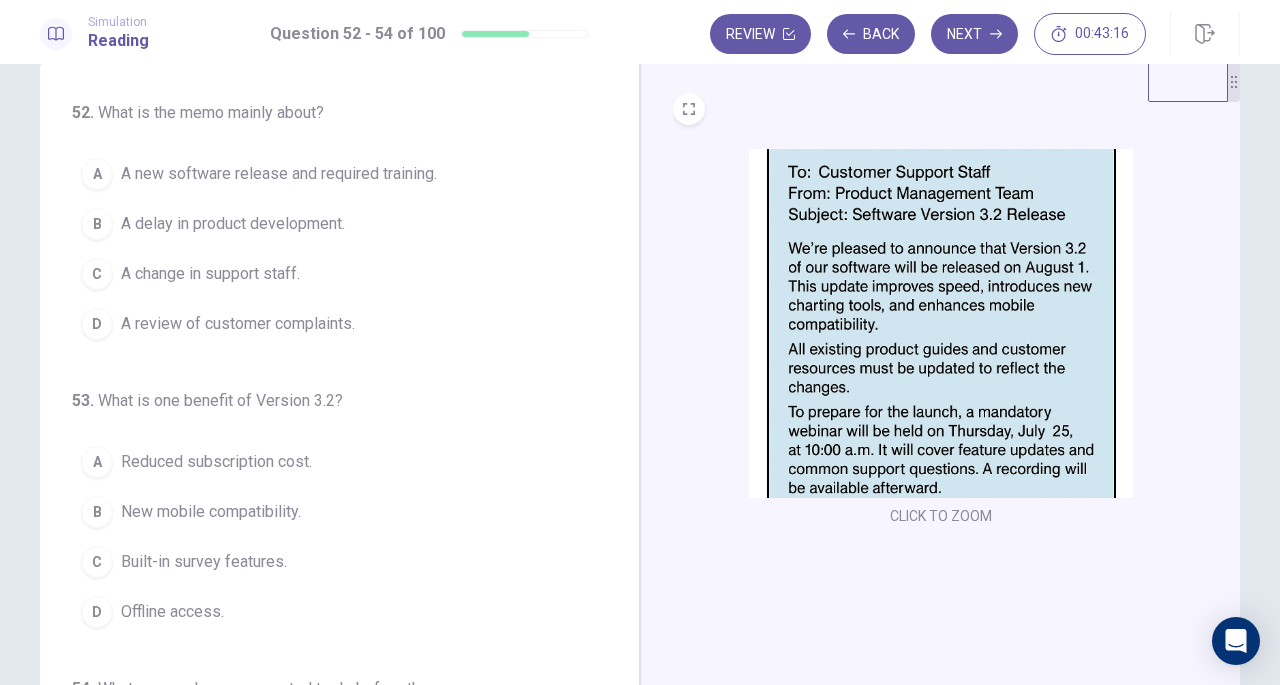 click at bounding box center (941, 323) 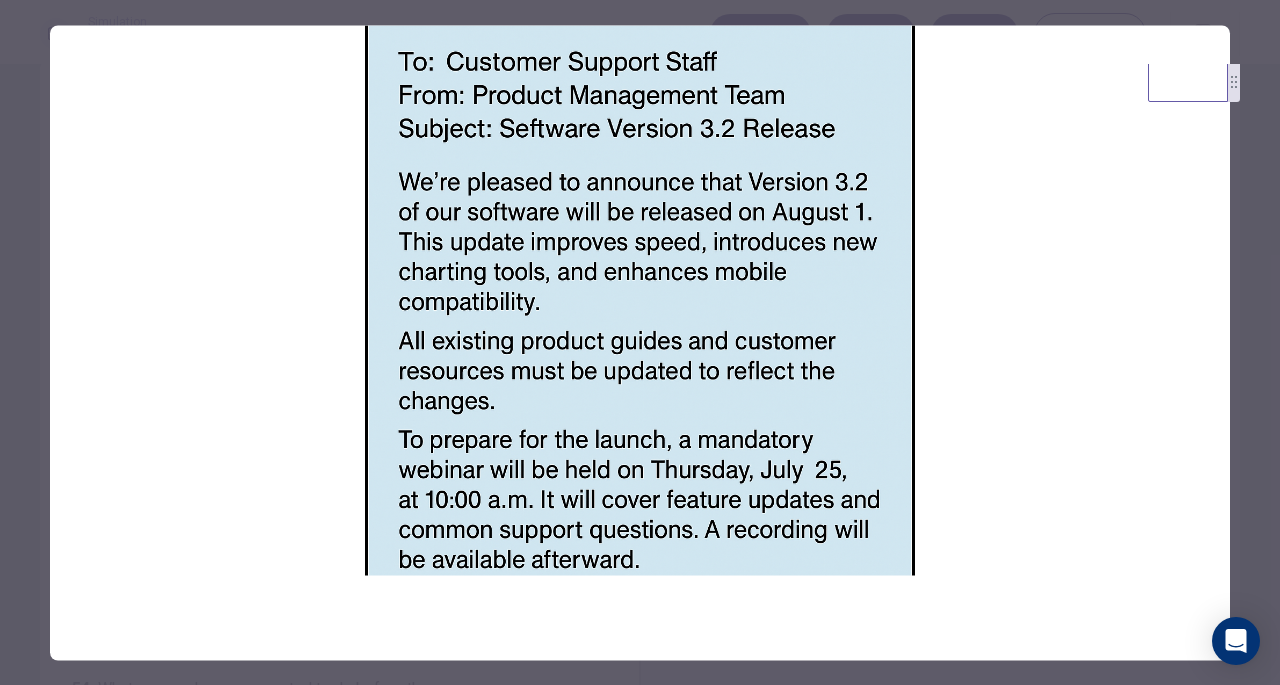 click at bounding box center [640, 342] 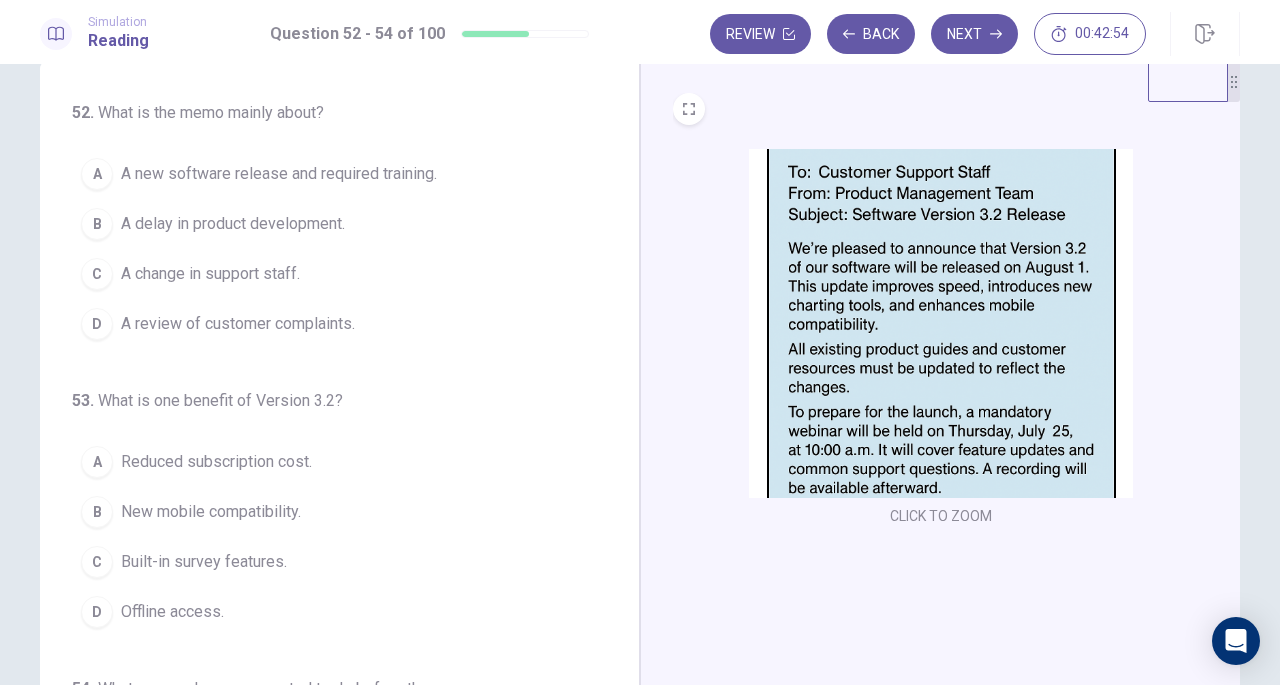 scroll, scrollTop: 0, scrollLeft: 0, axis: both 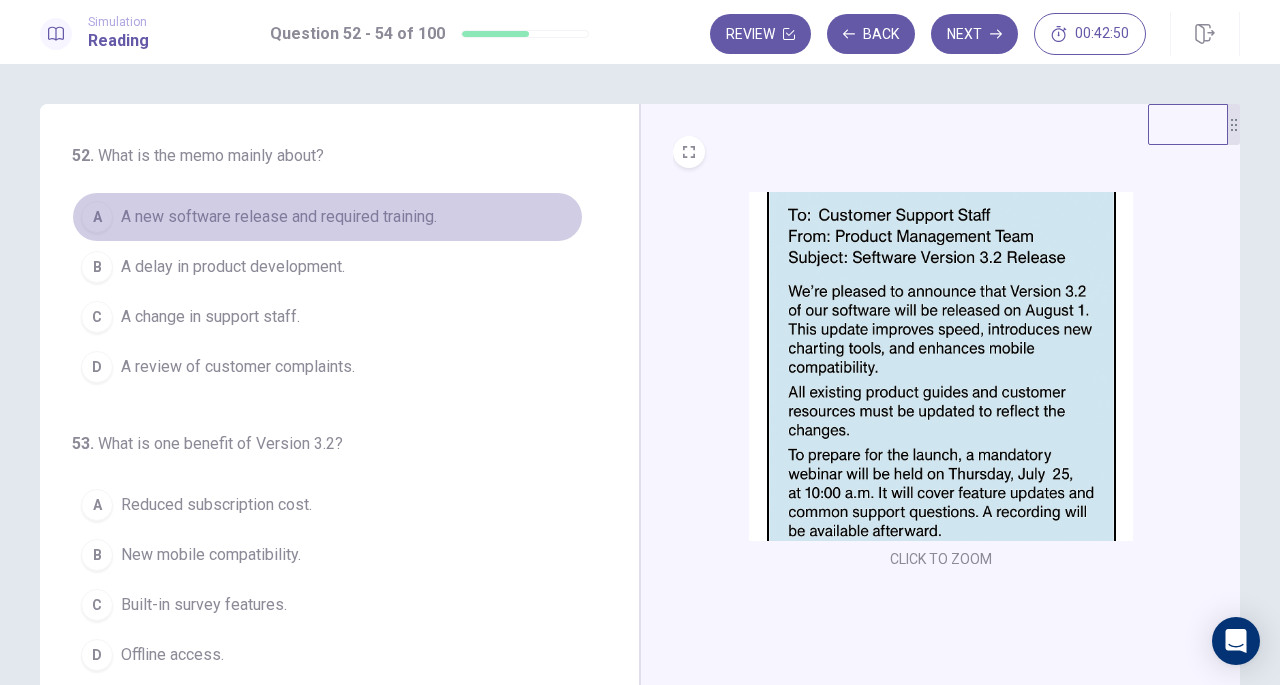 click on "A new software release and required training." at bounding box center [279, 217] 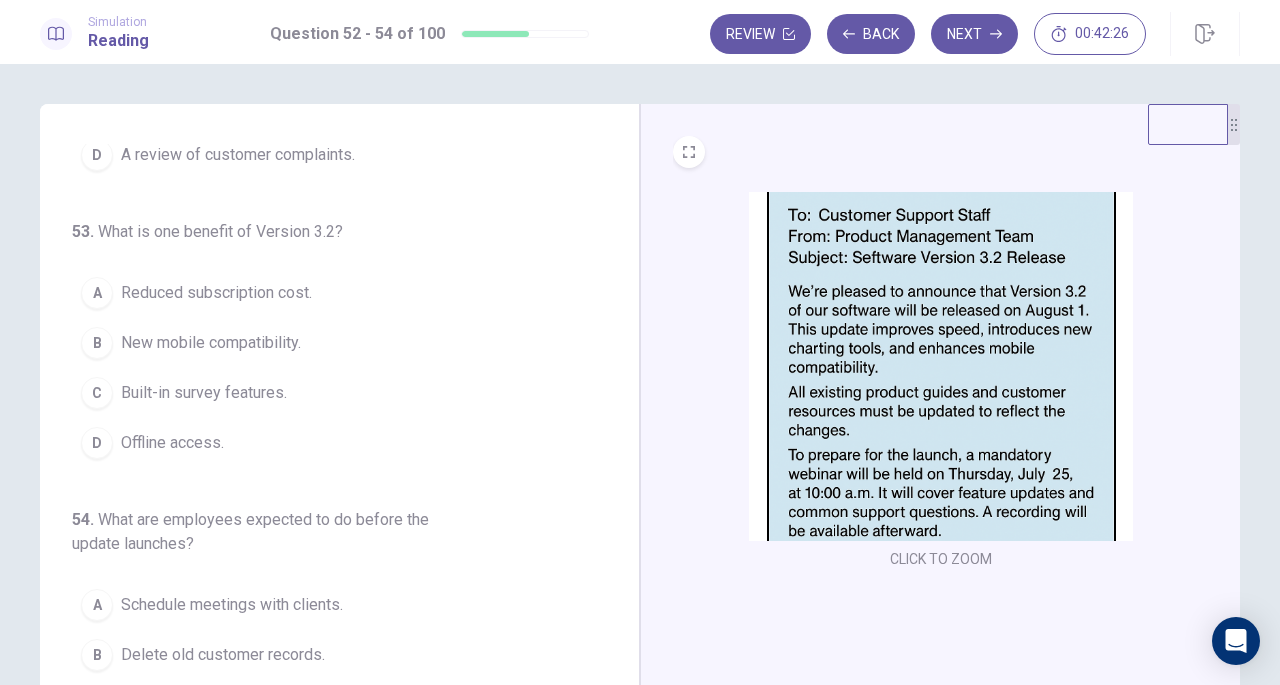 scroll, scrollTop: 224, scrollLeft: 0, axis: vertical 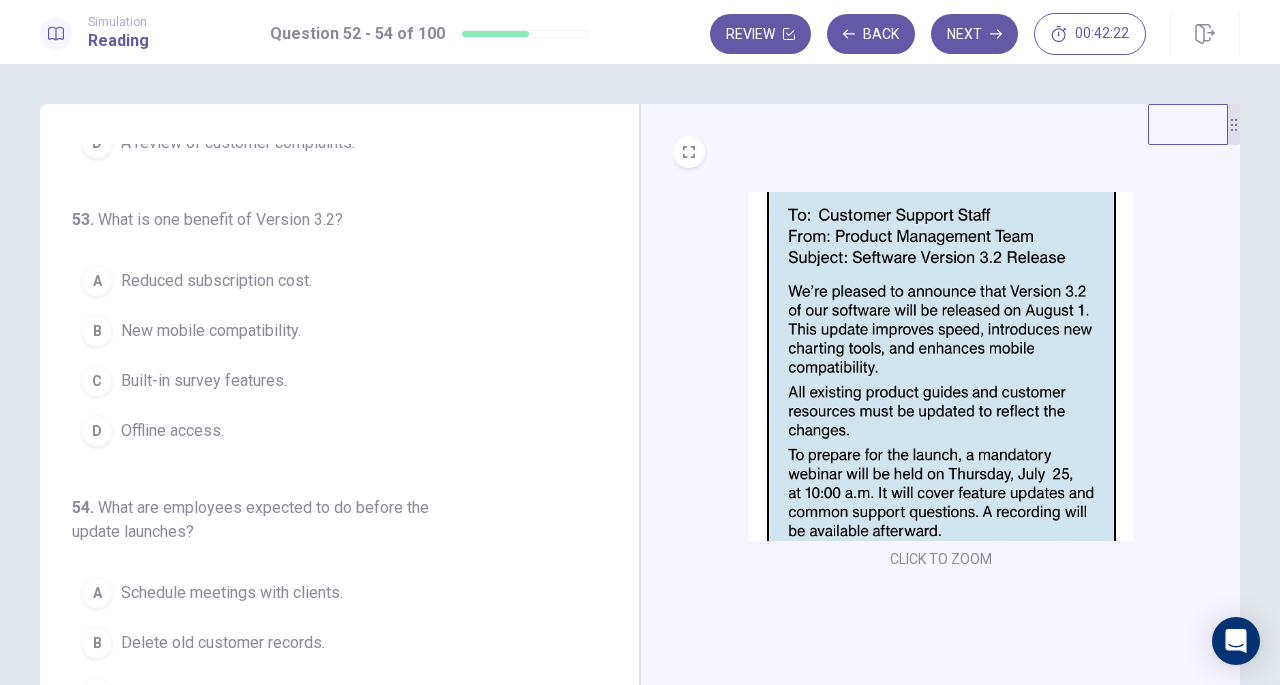 click on "New mobile compatibility." at bounding box center (211, 331) 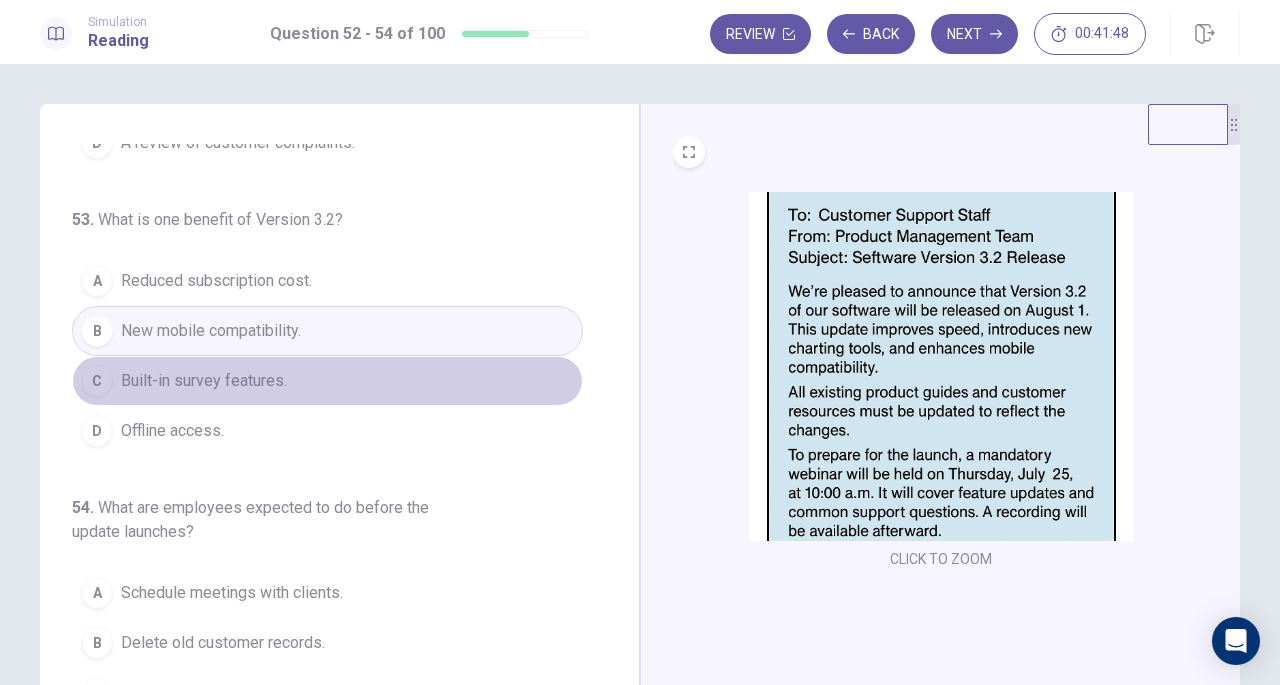 click on "C Built-in survey features." at bounding box center [327, 381] 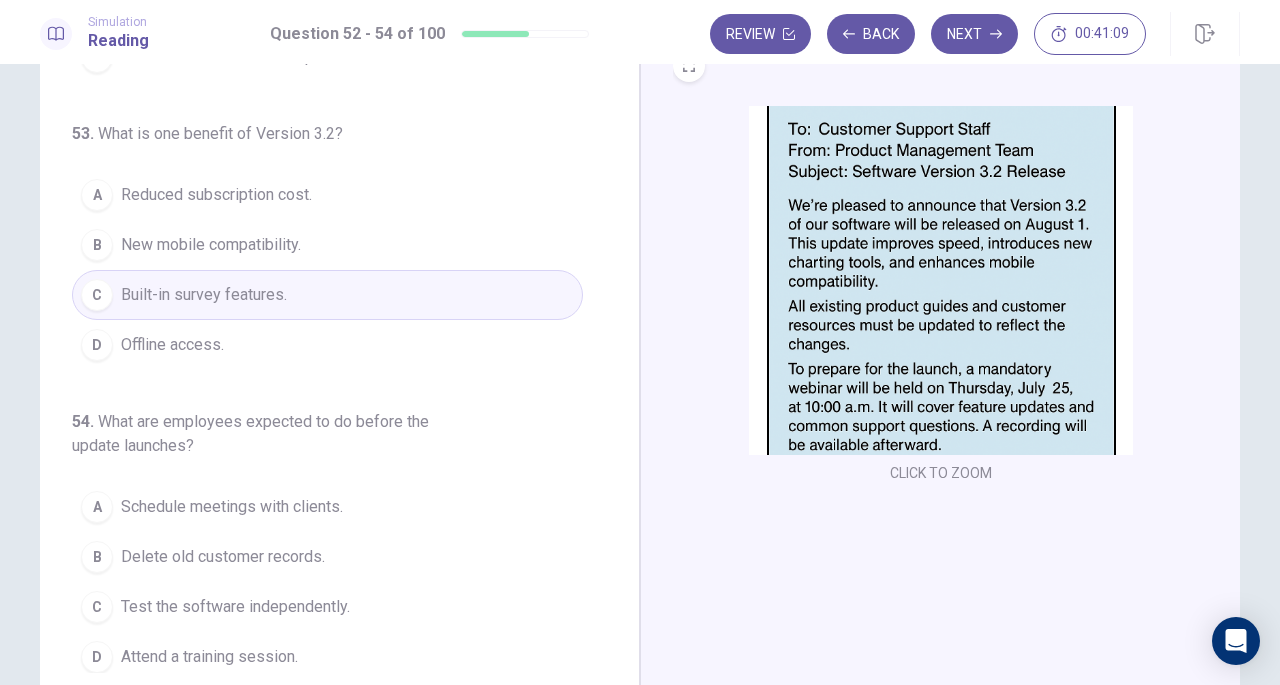 scroll, scrollTop: 89, scrollLeft: 0, axis: vertical 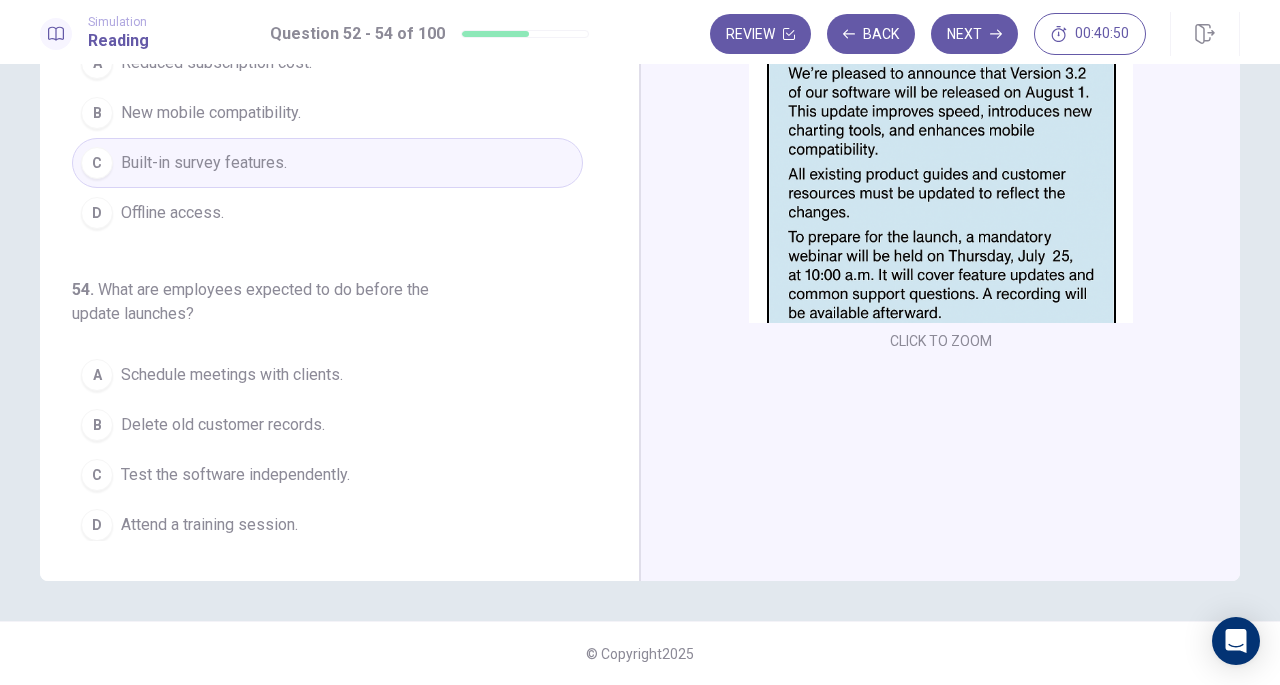 click on "Attend a training session." at bounding box center [209, 525] 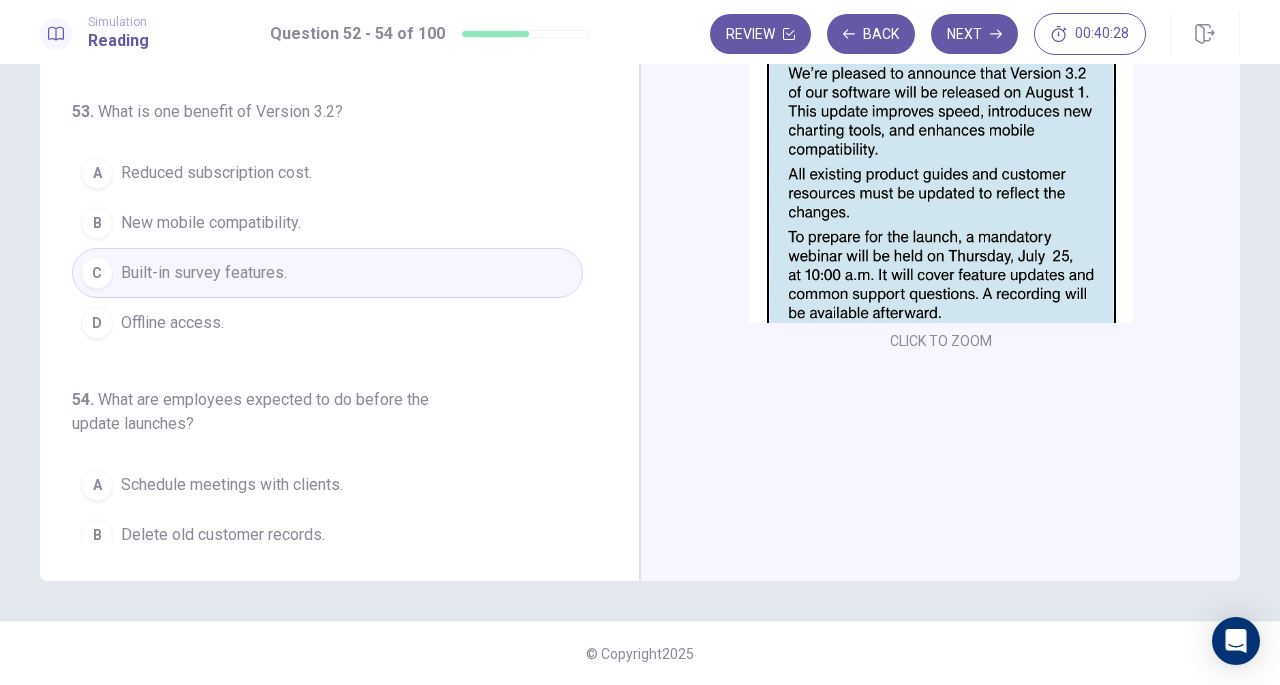 scroll, scrollTop: 0, scrollLeft: 0, axis: both 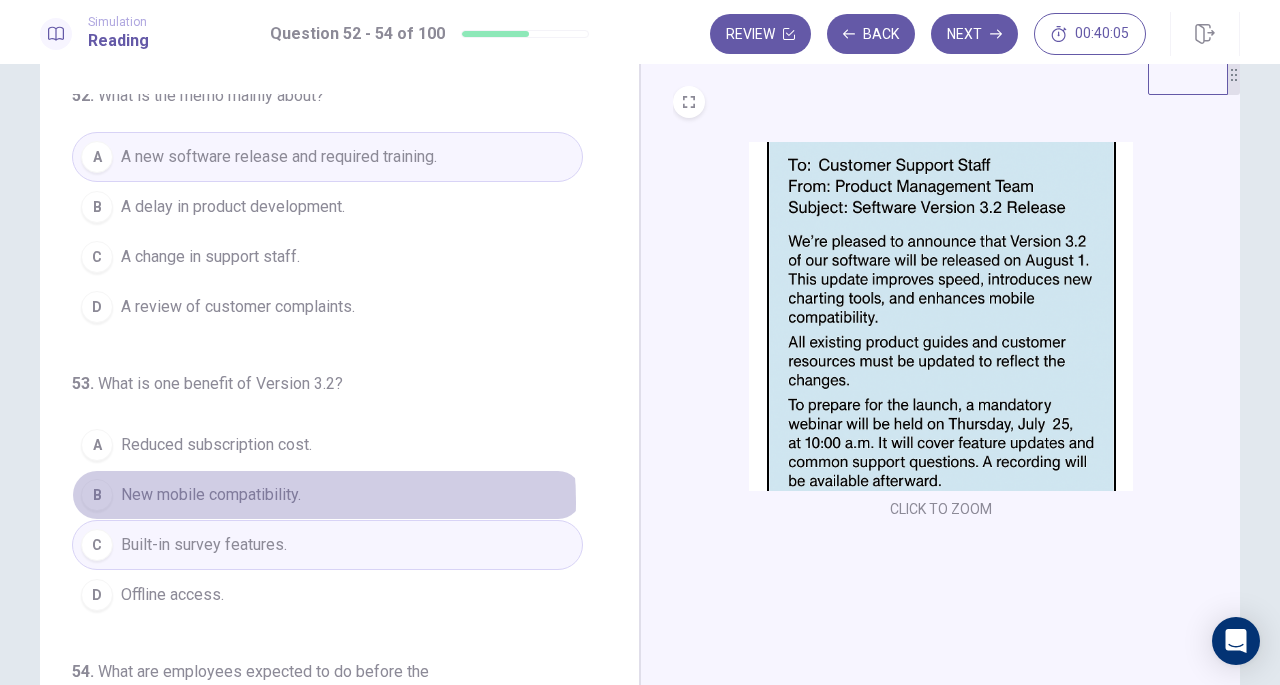 click on "New mobile compatibility." at bounding box center [211, 495] 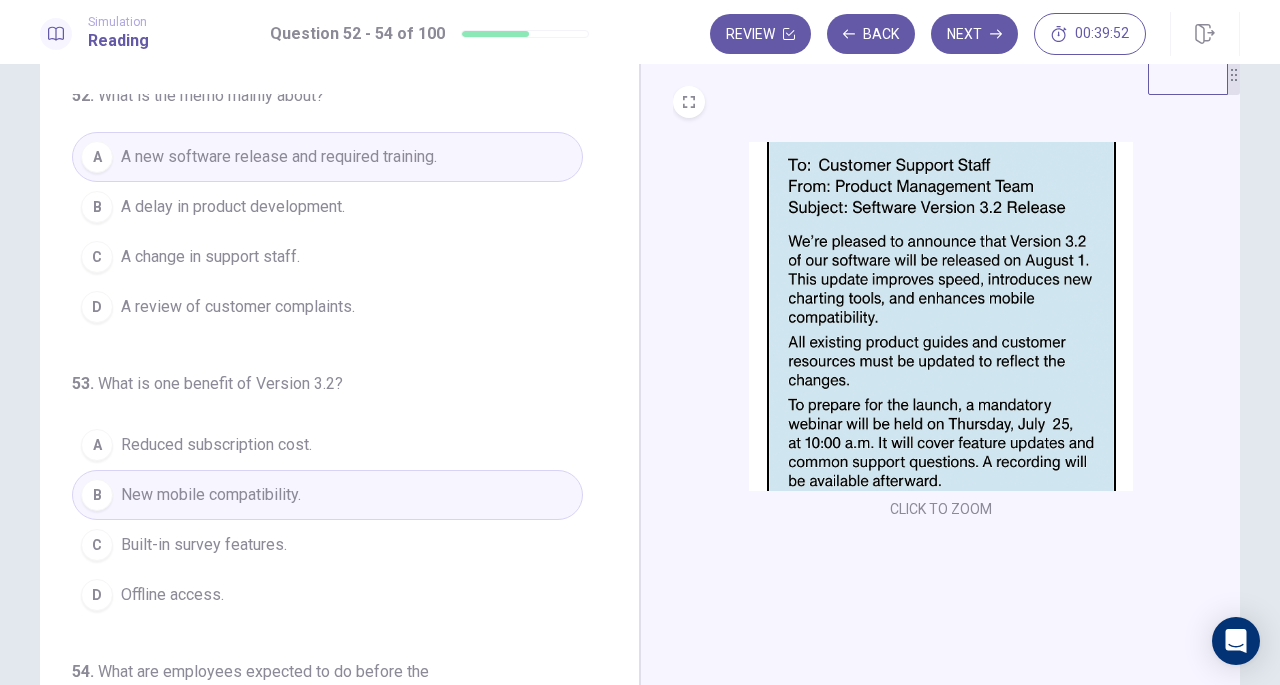 scroll, scrollTop: 224, scrollLeft: 0, axis: vertical 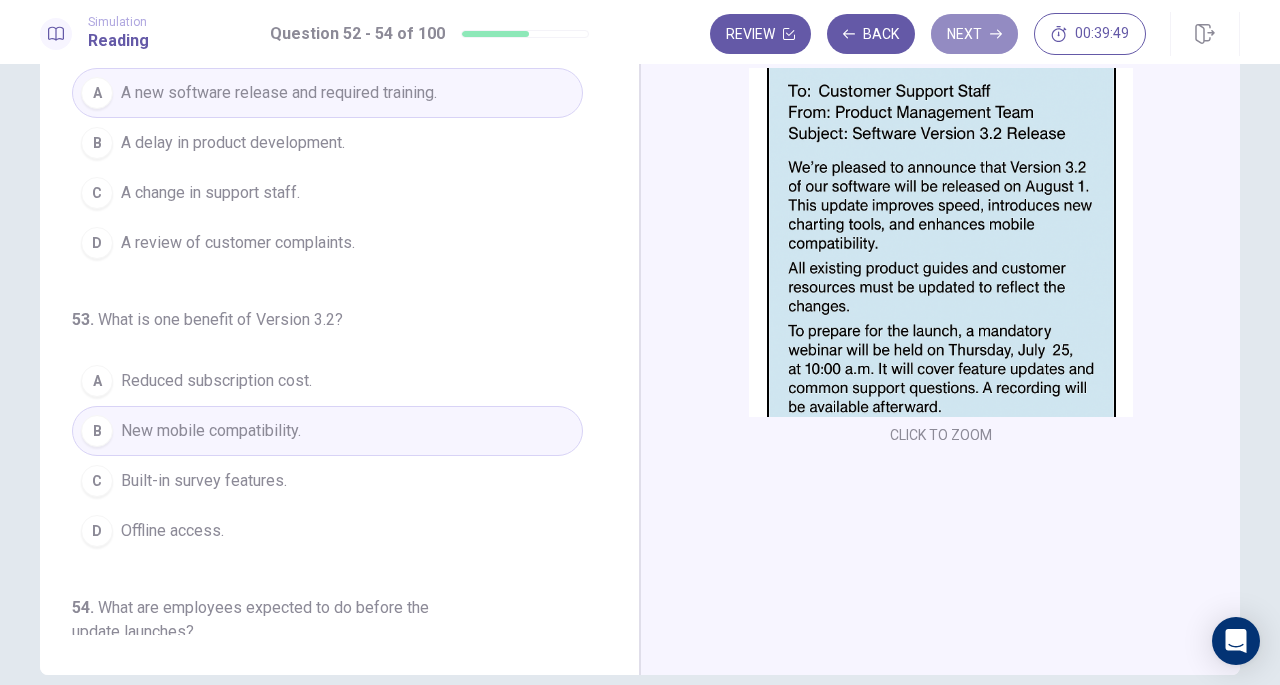 click on "Next" at bounding box center (974, 34) 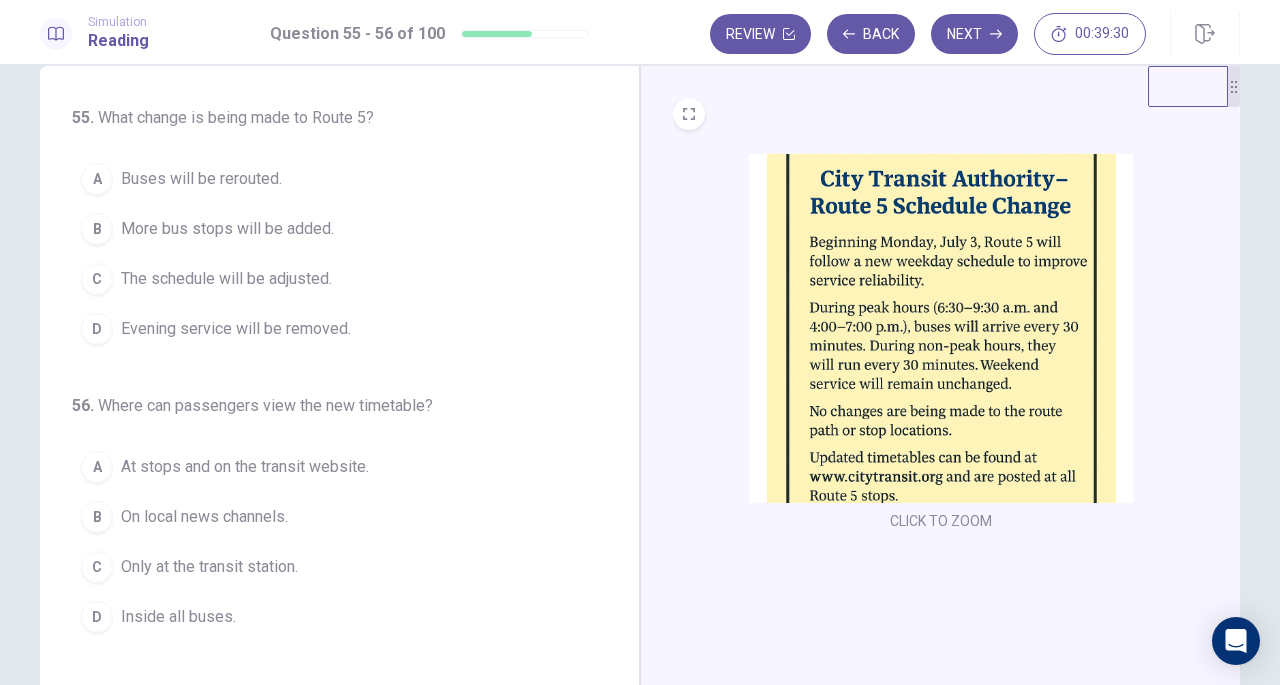 scroll, scrollTop: 37, scrollLeft: 0, axis: vertical 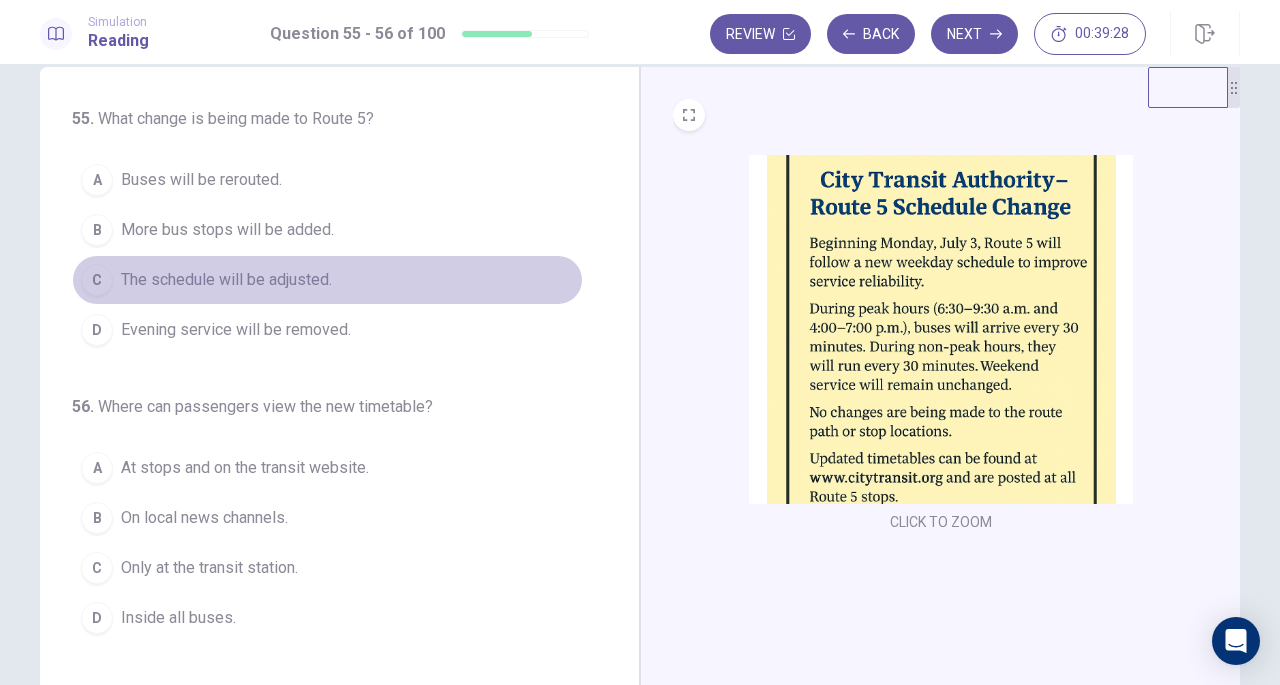 click on "The schedule will be adjusted." at bounding box center [226, 280] 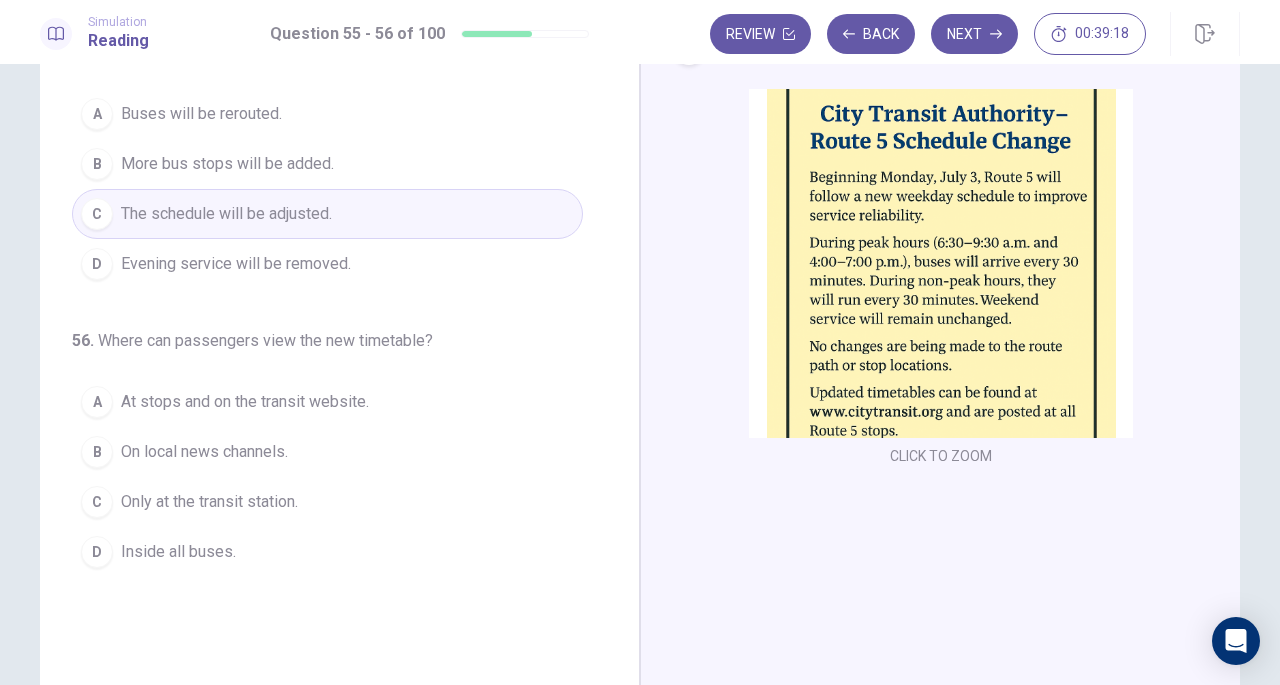 scroll, scrollTop: 102, scrollLeft: 0, axis: vertical 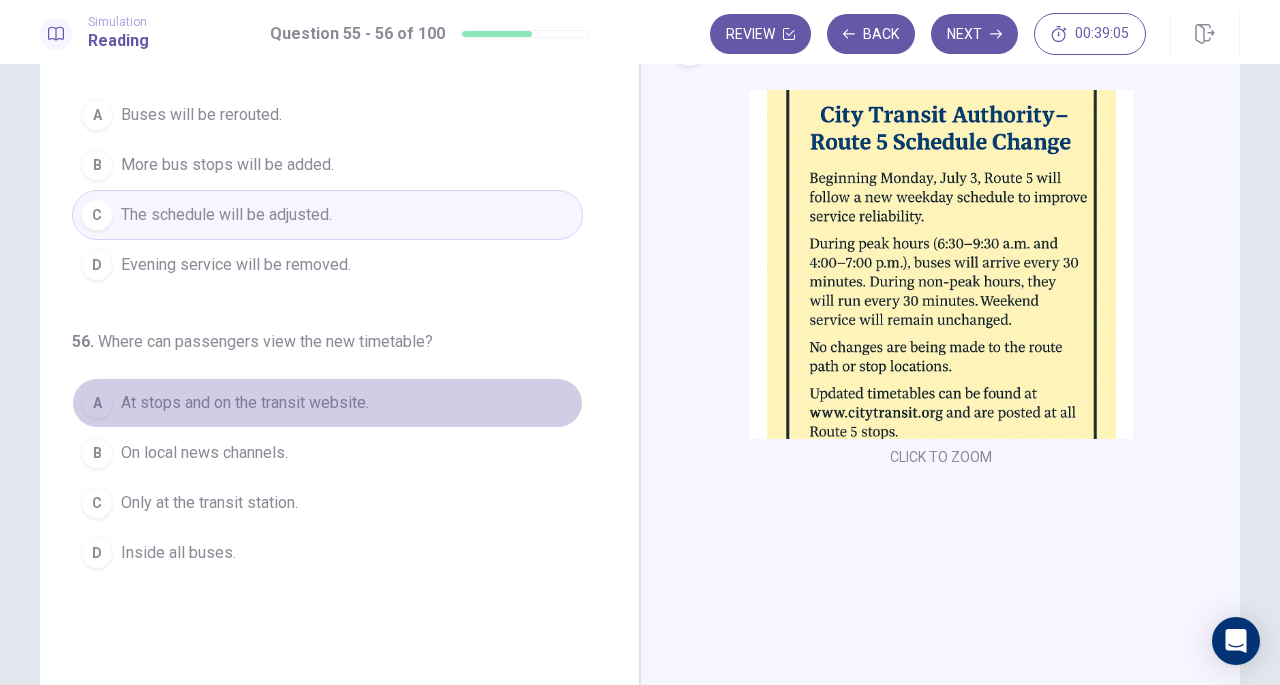 click on "At stops and on the transit website." at bounding box center [245, 403] 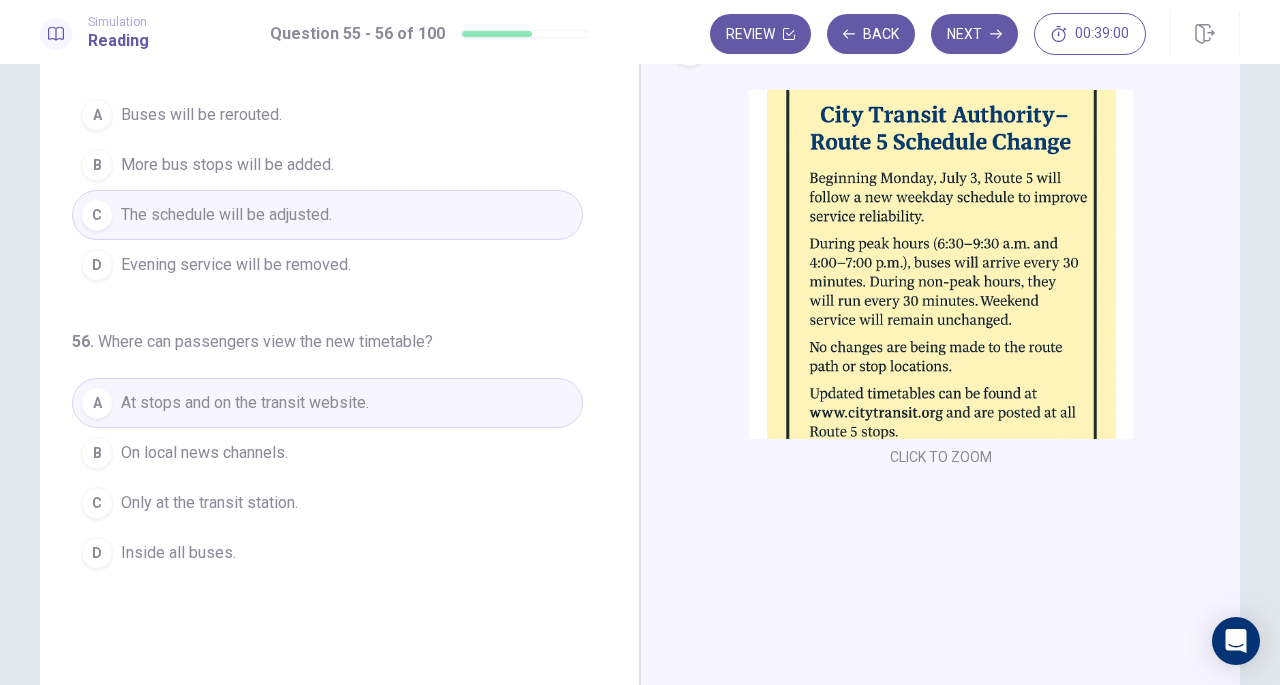scroll, scrollTop: 0, scrollLeft: 0, axis: both 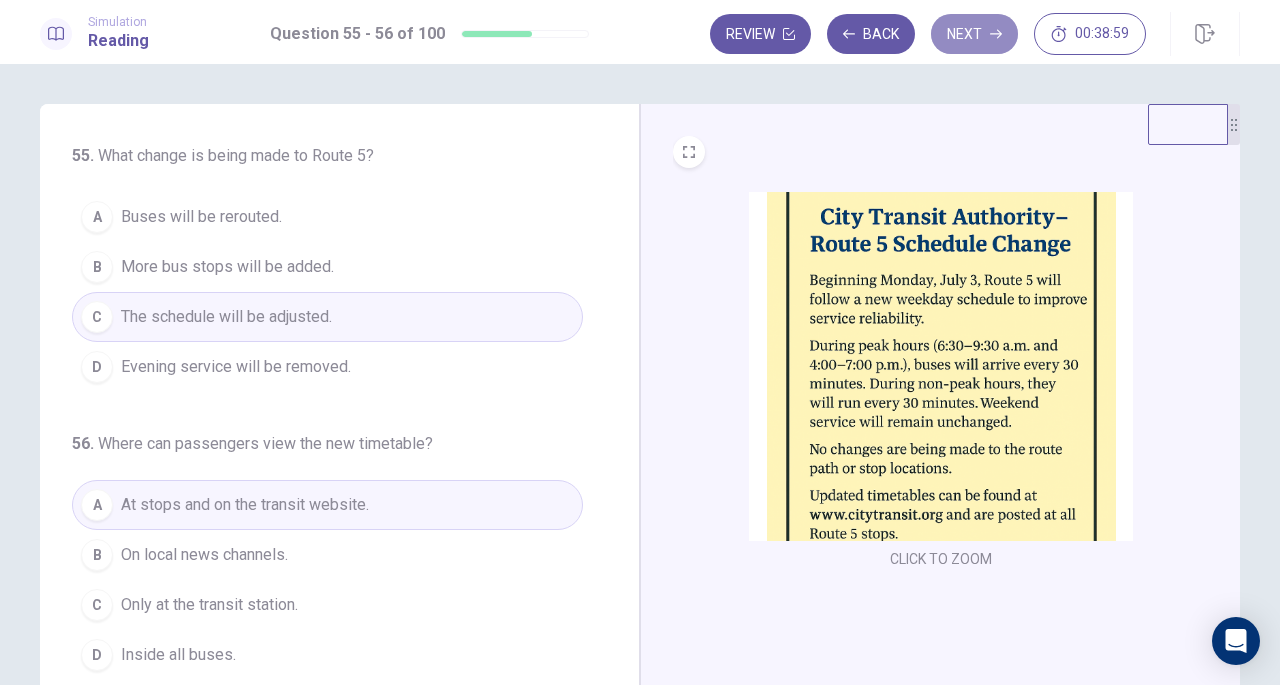 click on "Next" at bounding box center (974, 34) 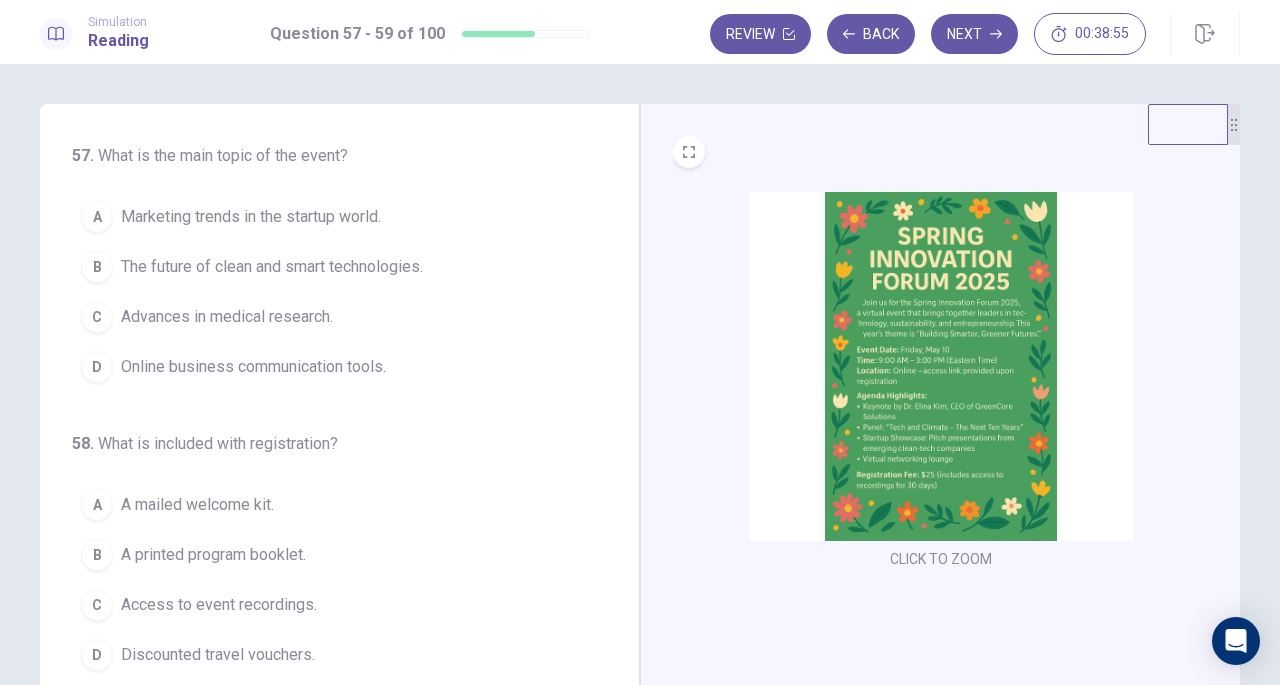 click at bounding box center [941, 366] 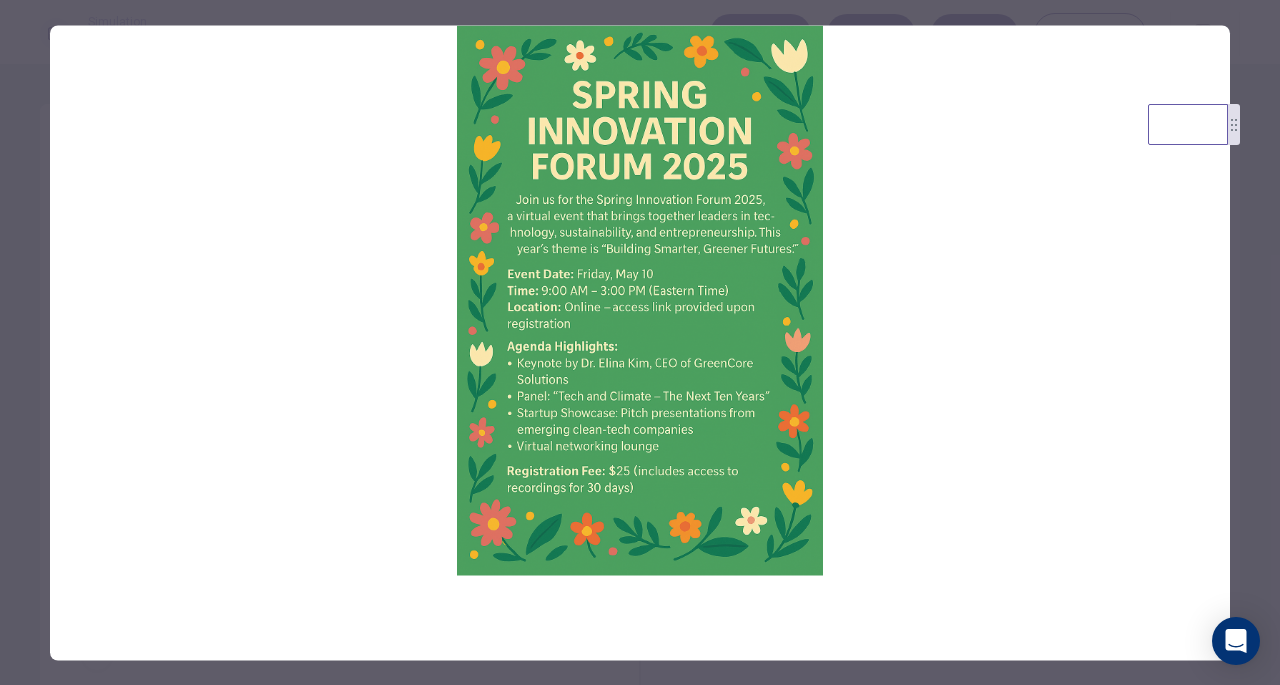 click at bounding box center (640, 342) 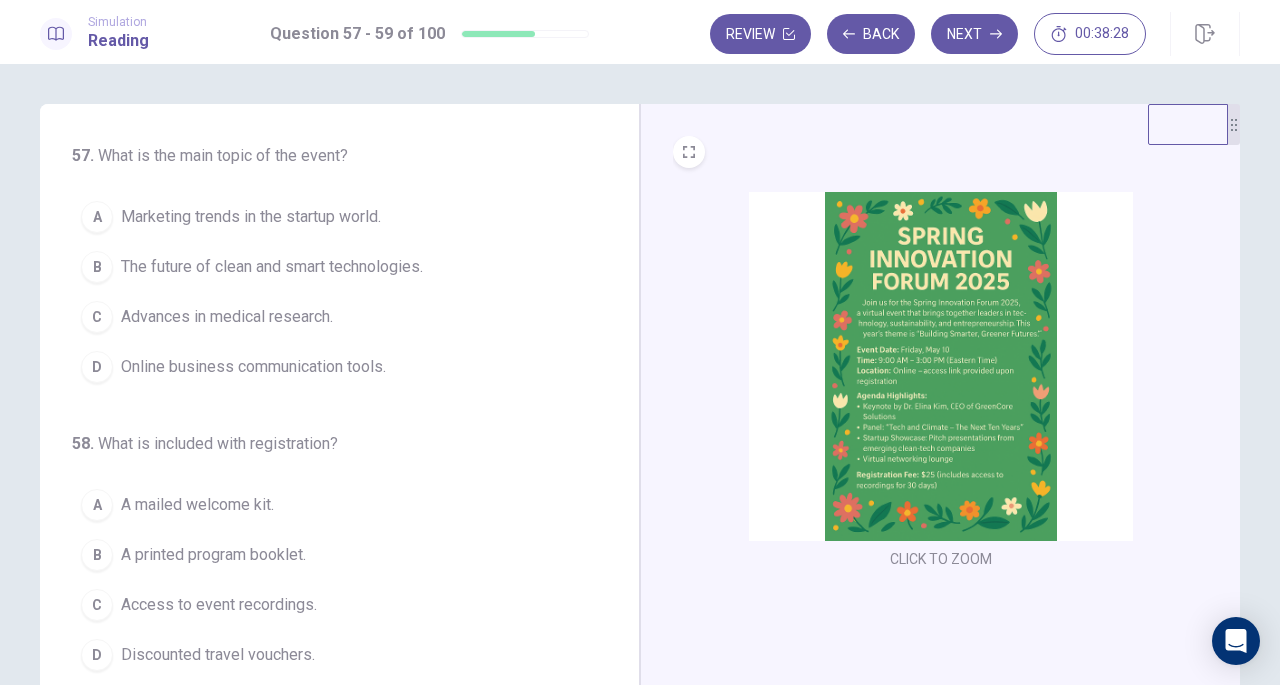 click on "The future of clean and smart technologies." at bounding box center [272, 267] 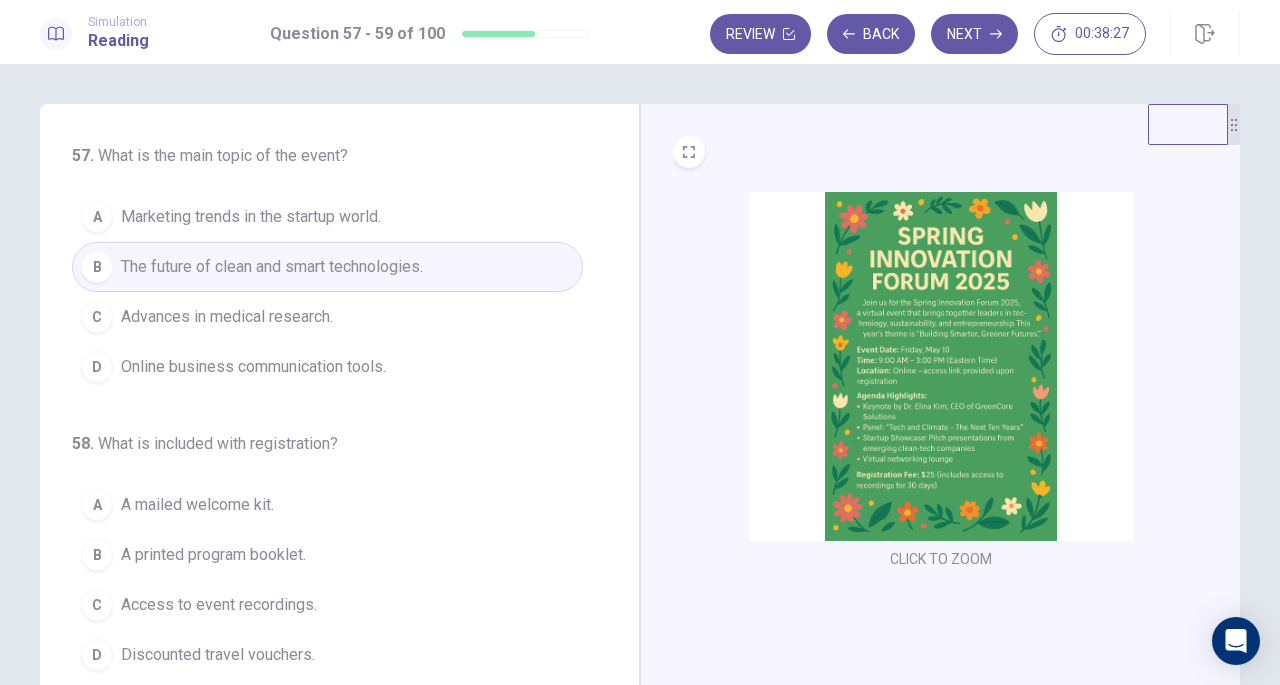 click at bounding box center (941, 366) 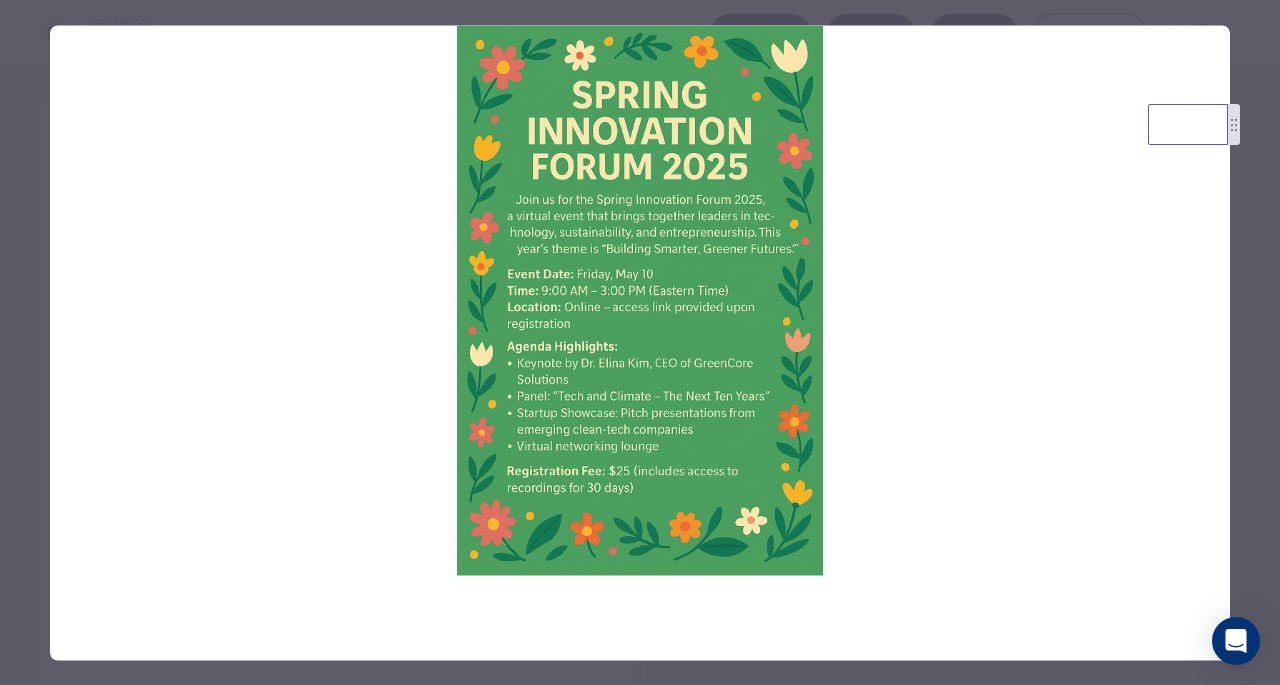 click at bounding box center [640, 342] 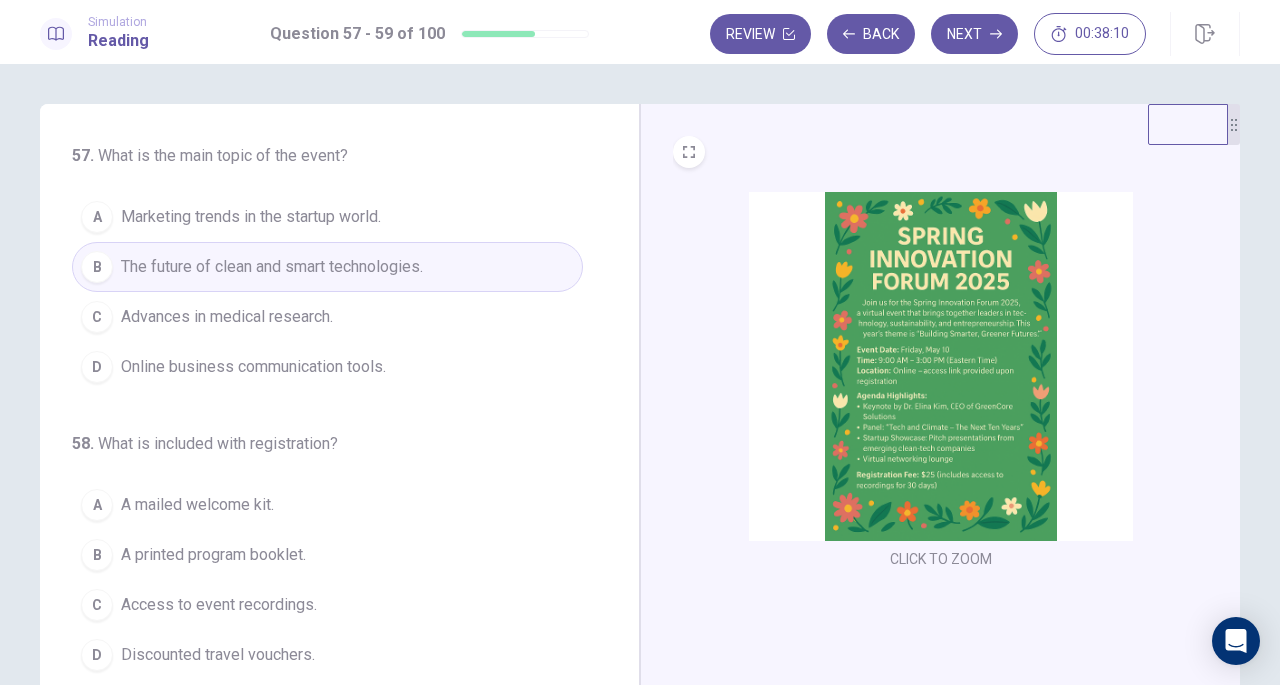click at bounding box center [941, 366] 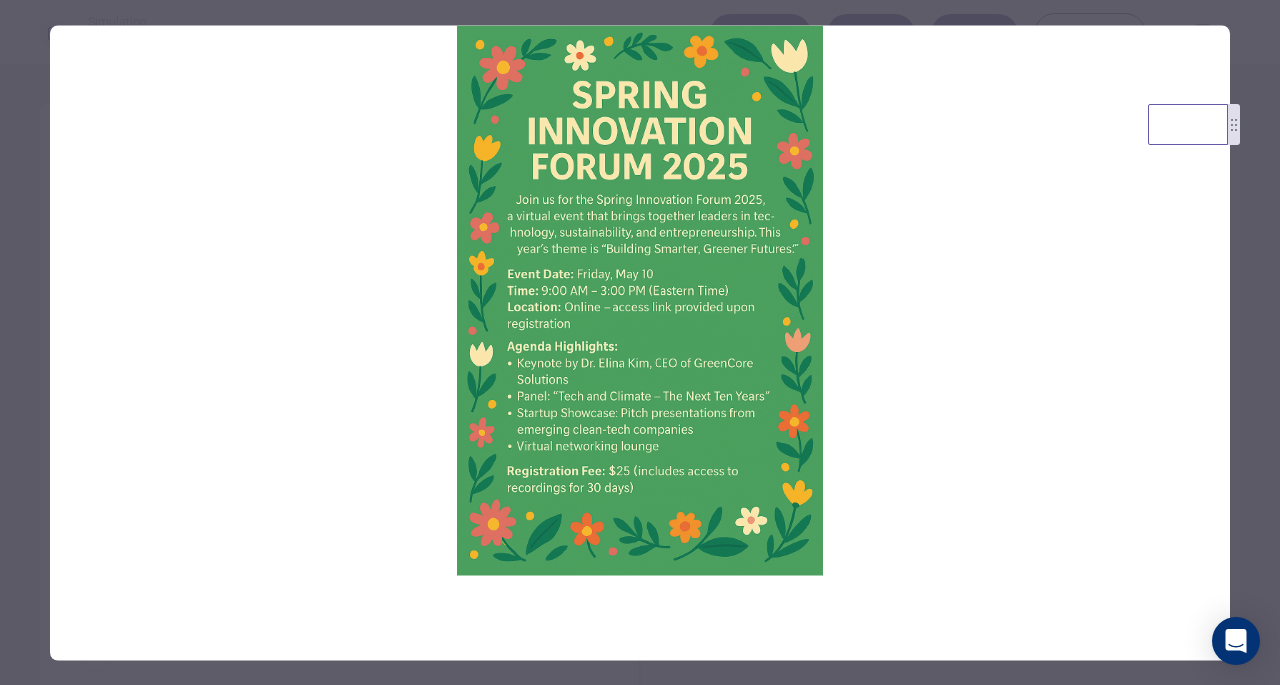 click at bounding box center [640, 342] 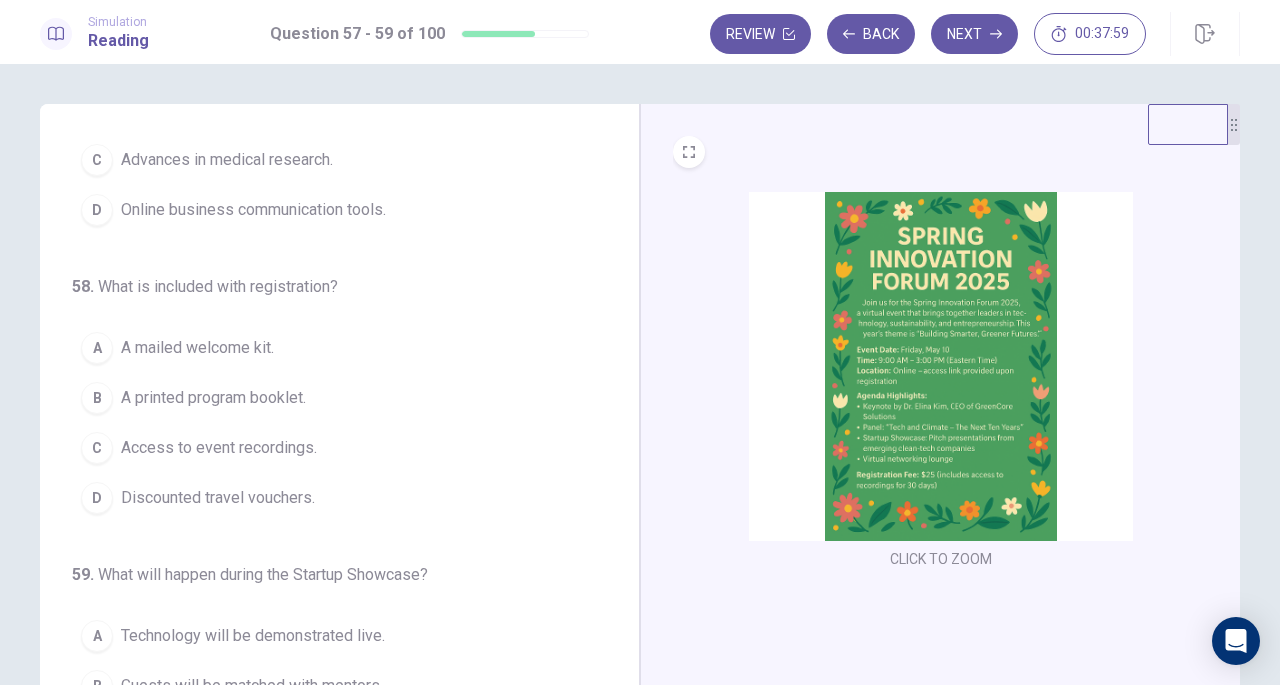 scroll, scrollTop: 200, scrollLeft: 0, axis: vertical 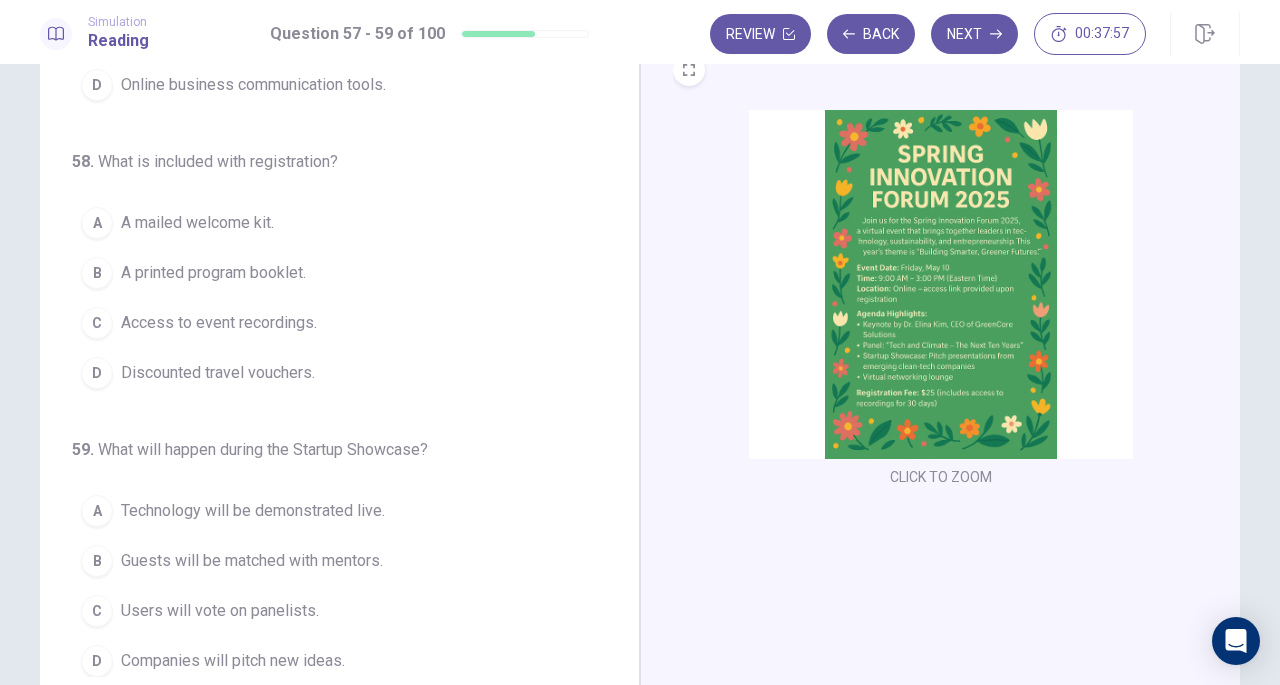 click at bounding box center [941, 284] 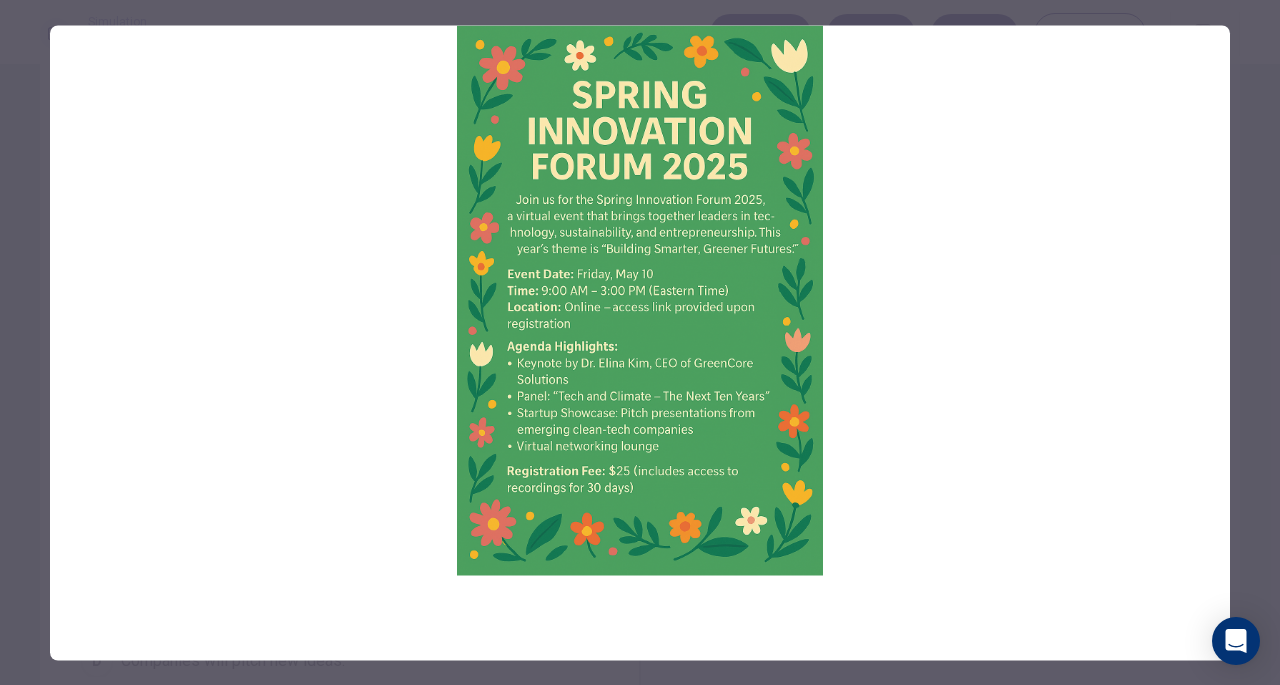 click at bounding box center [640, 342] 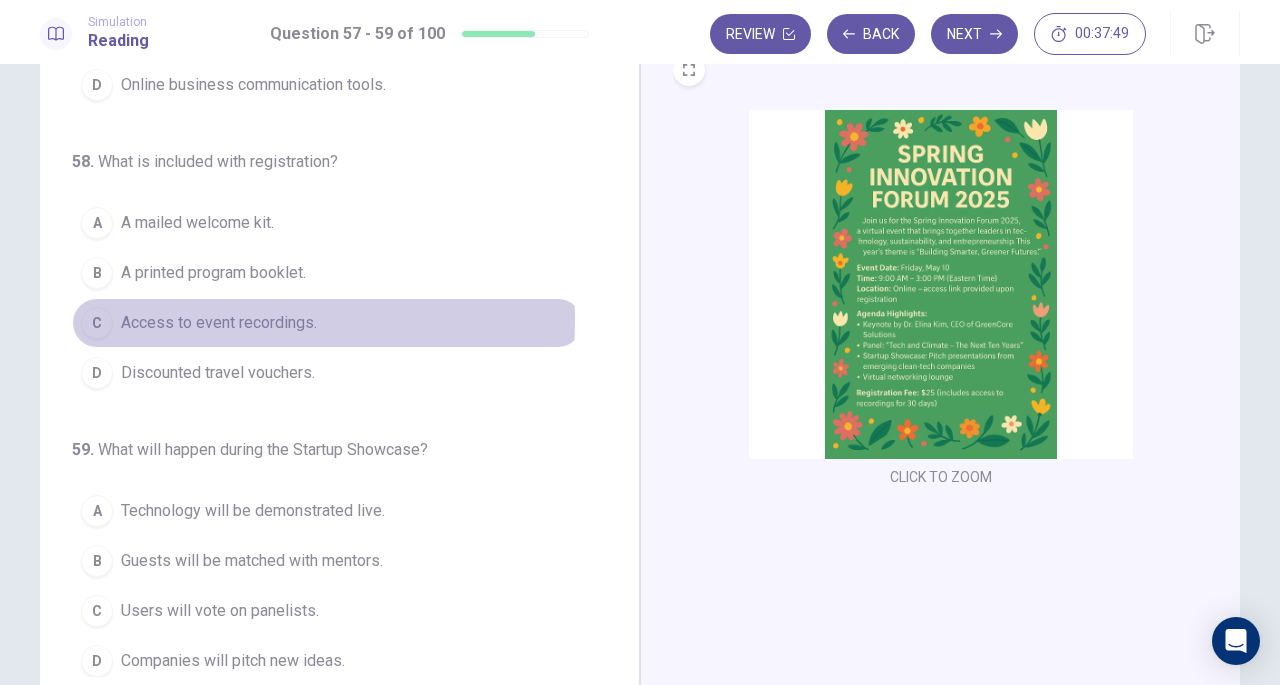 click on "Access to event recordings." at bounding box center [219, 323] 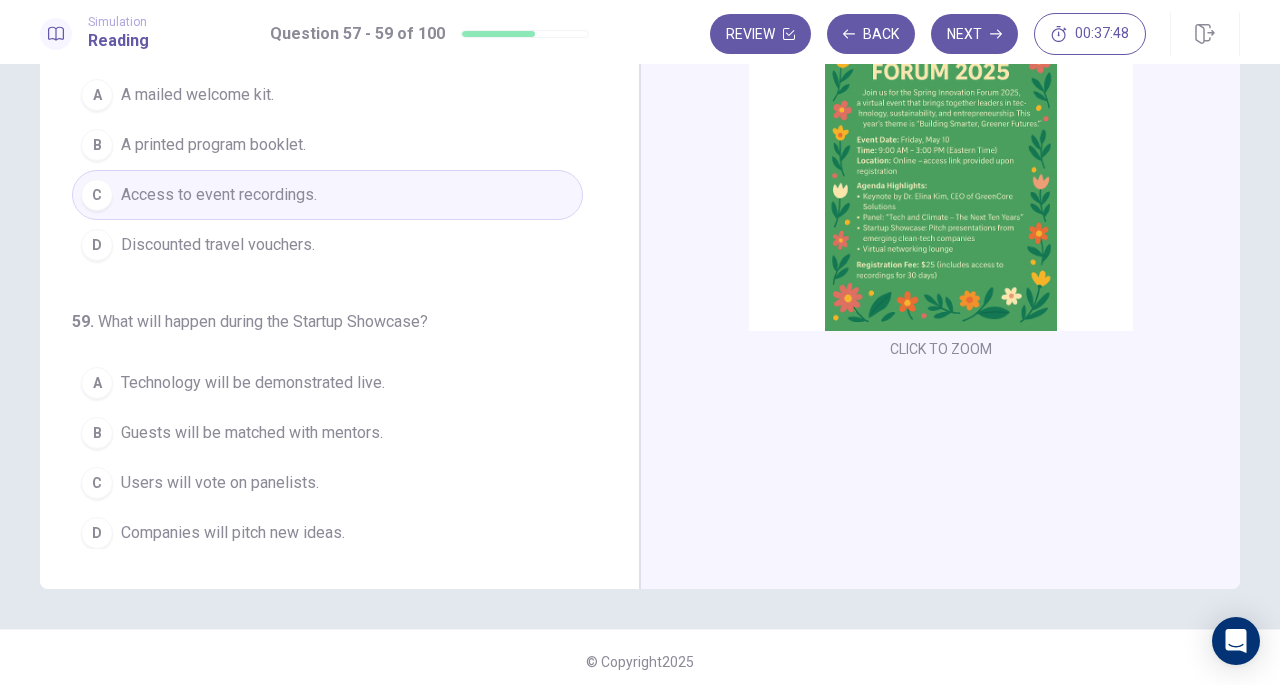 scroll, scrollTop: 218, scrollLeft: 0, axis: vertical 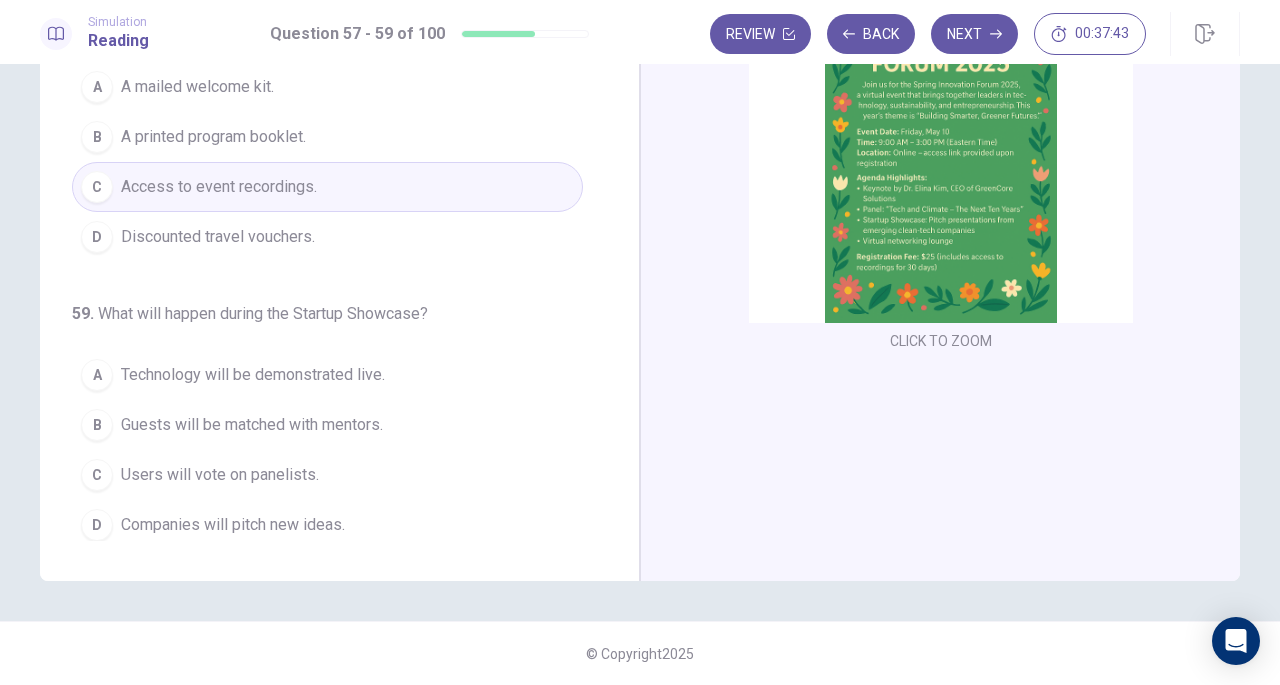 click at bounding box center [941, 148] 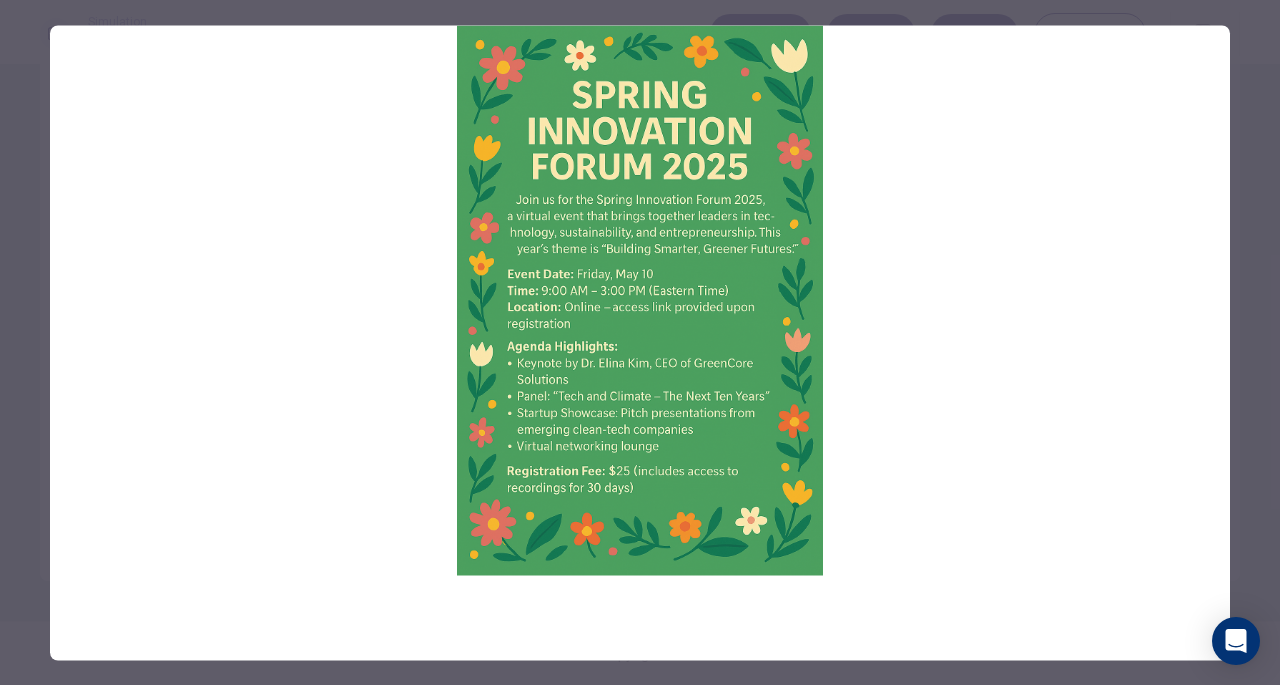 click at bounding box center [640, 342] 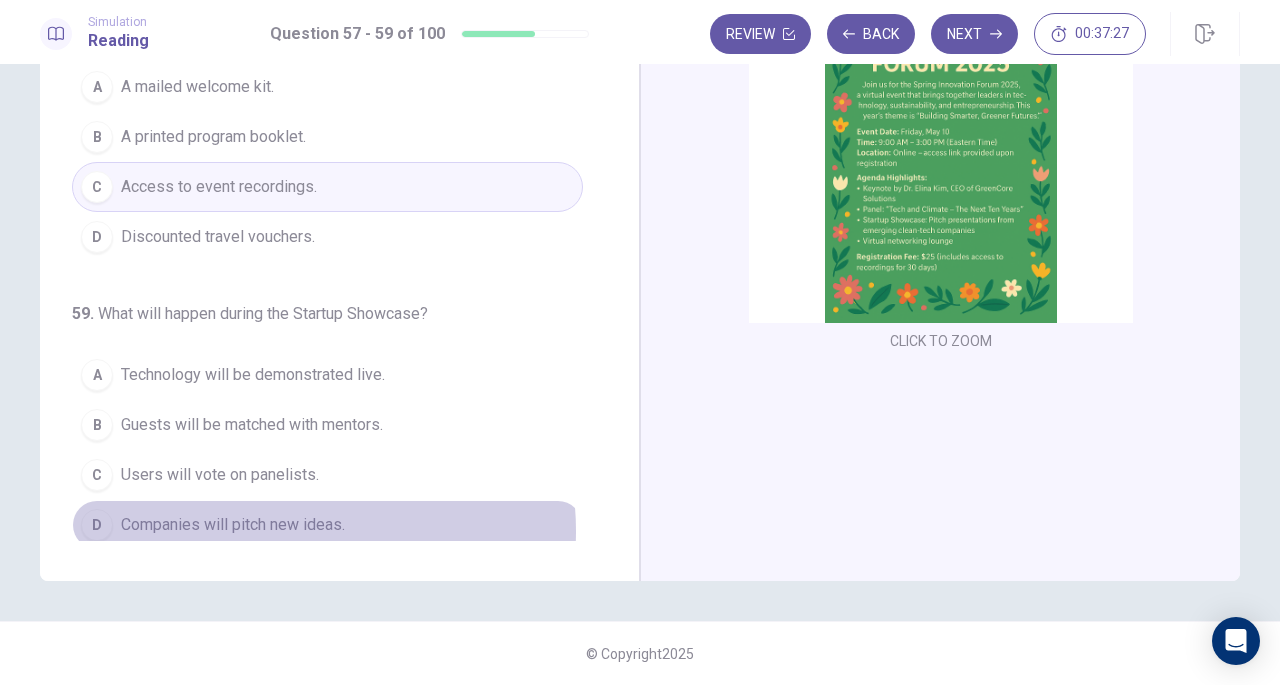 click on "Companies will pitch new ideas." at bounding box center (233, 525) 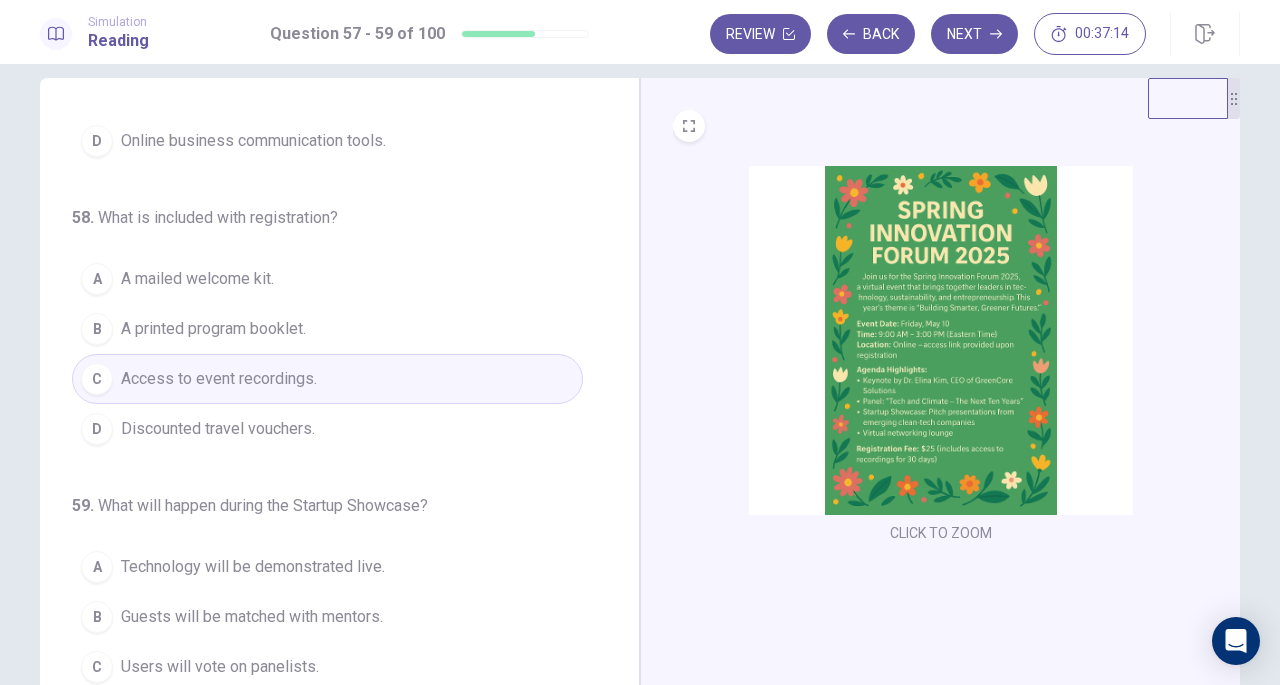 scroll, scrollTop: 0, scrollLeft: 0, axis: both 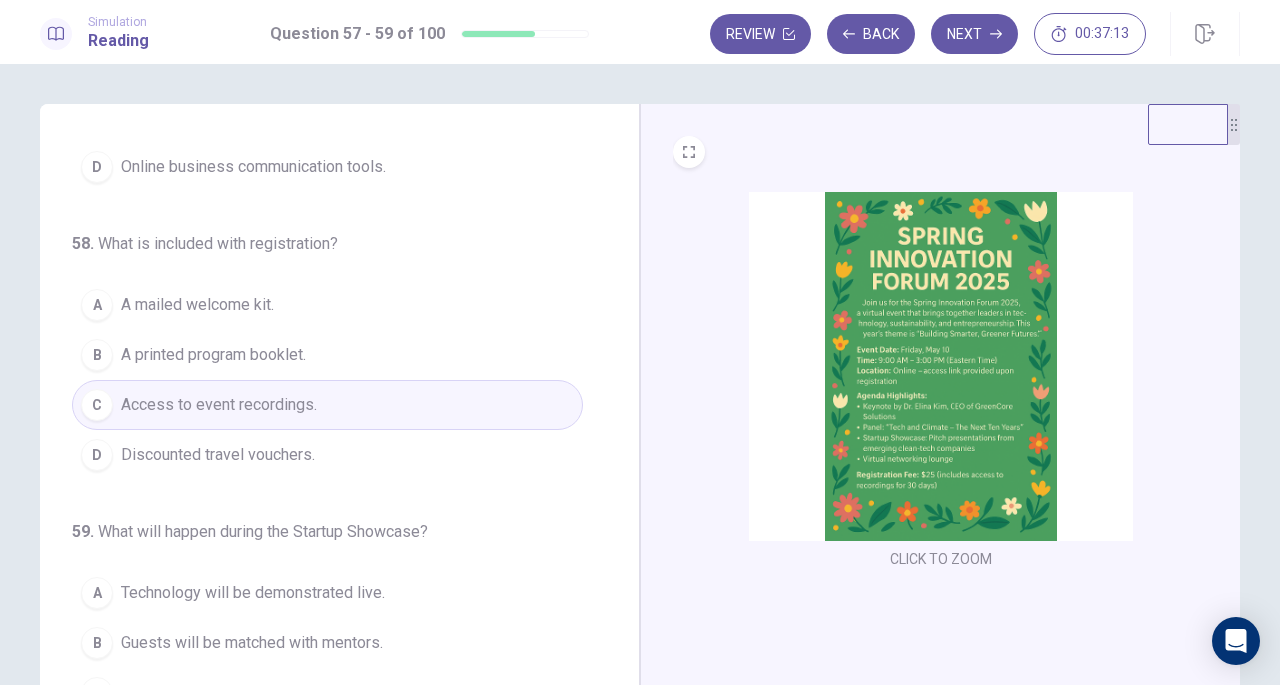click on "Next" at bounding box center [974, 34] 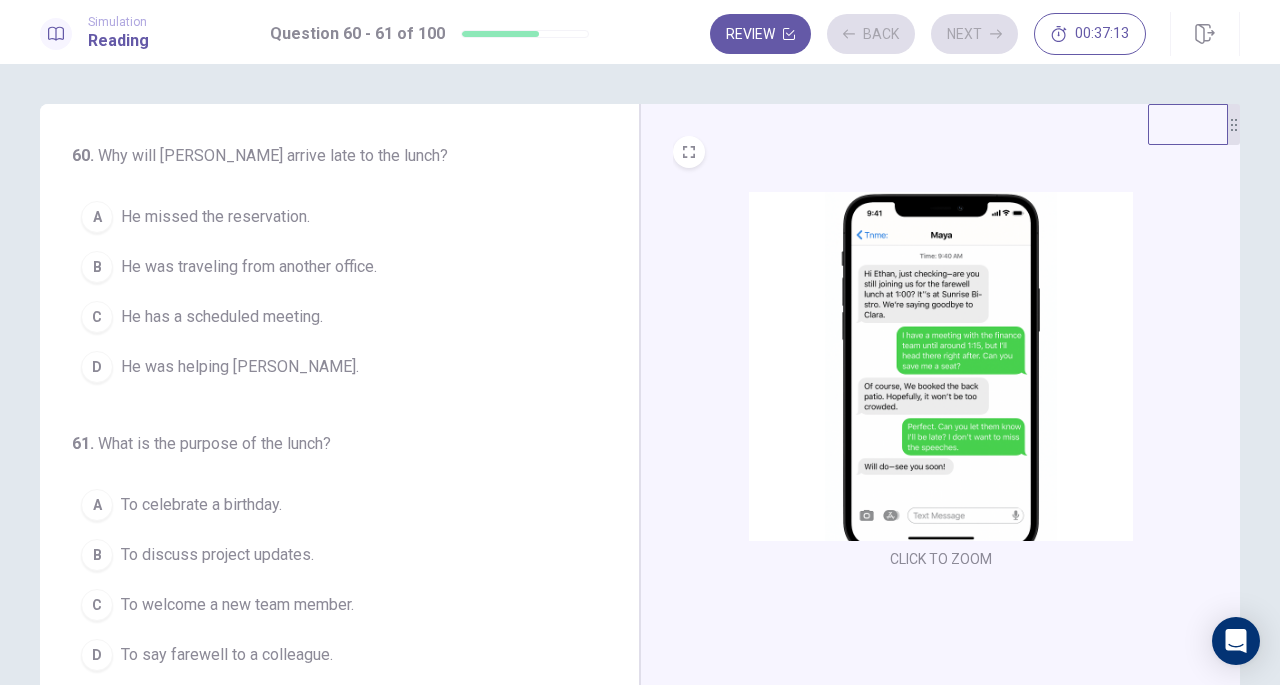 scroll, scrollTop: 0, scrollLeft: 0, axis: both 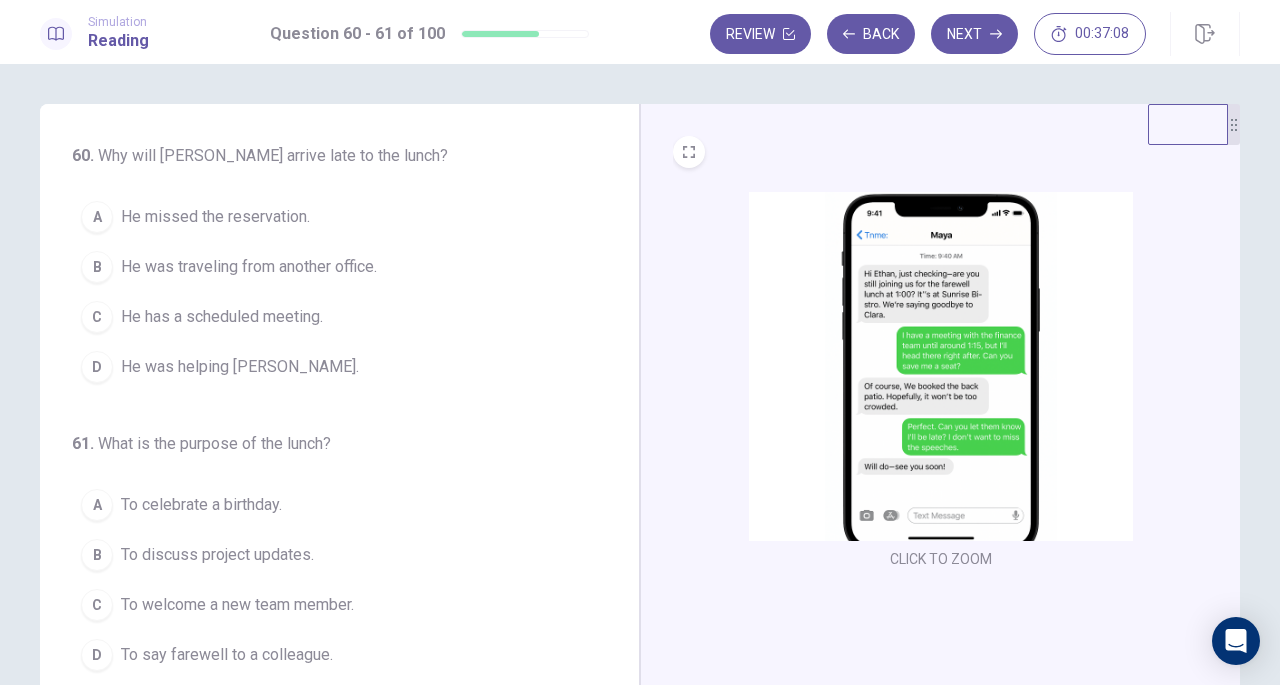click on "Back" at bounding box center (871, 34) 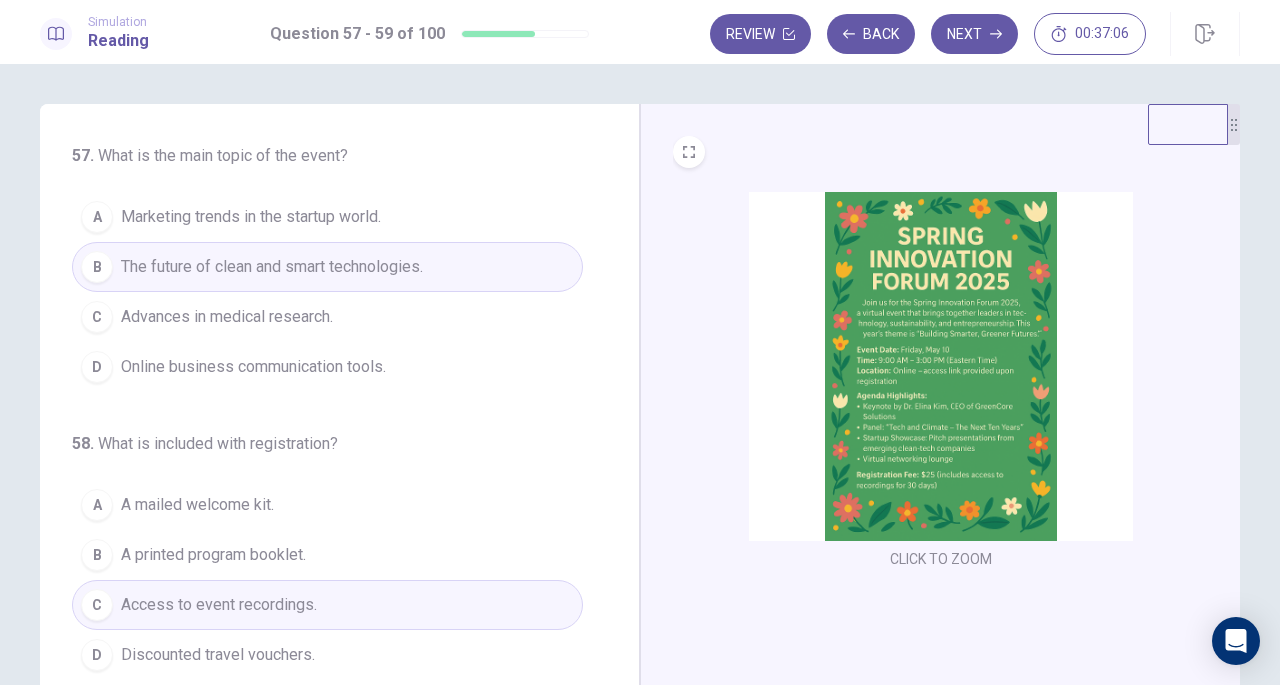click on "Next" at bounding box center [974, 34] 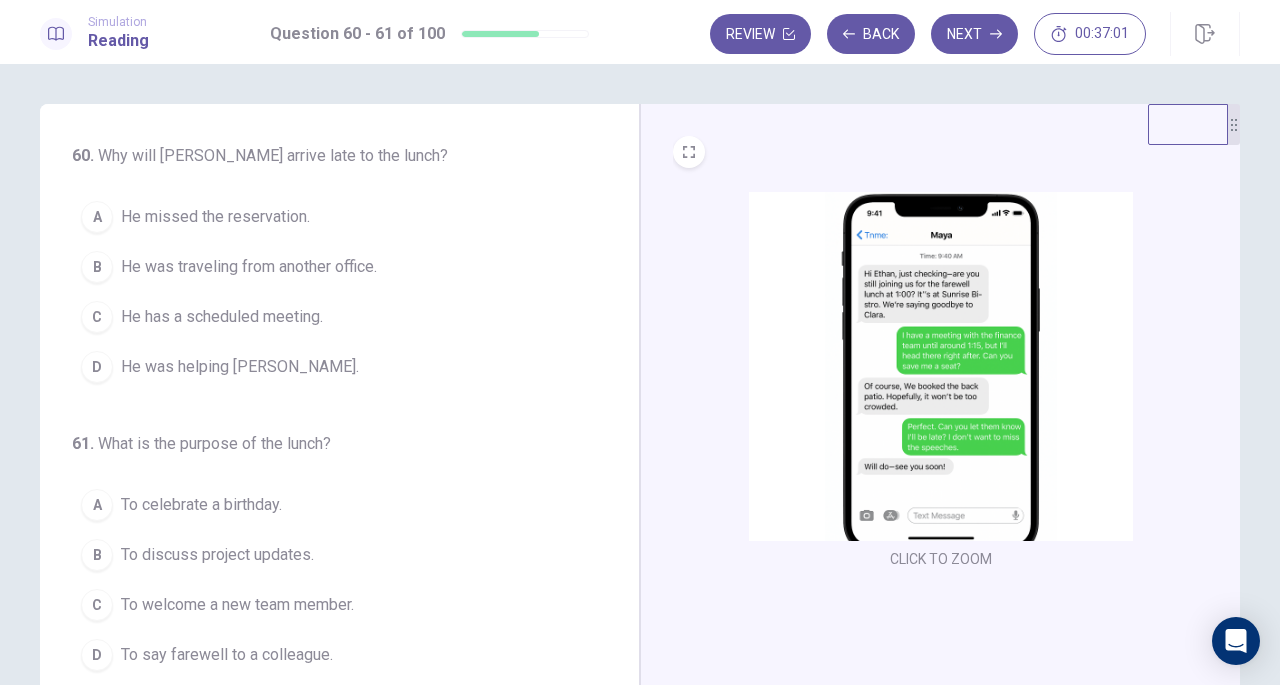 click at bounding box center (941, 366) 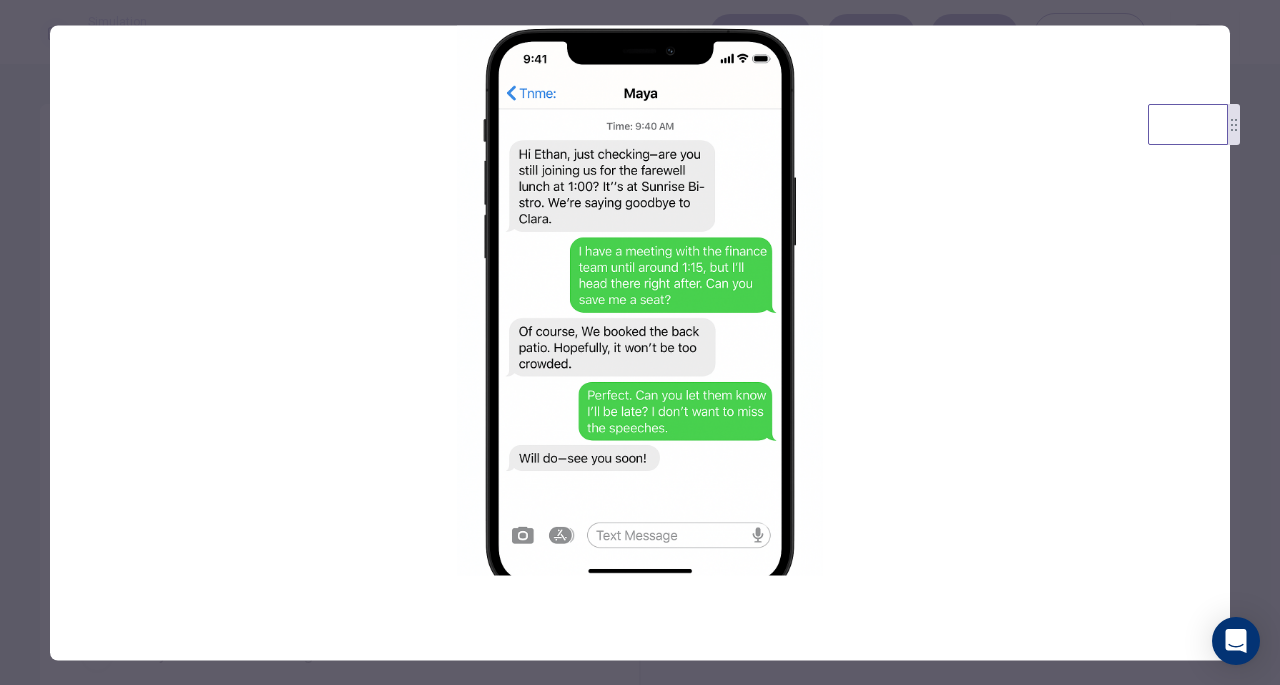 click at bounding box center (640, 342) 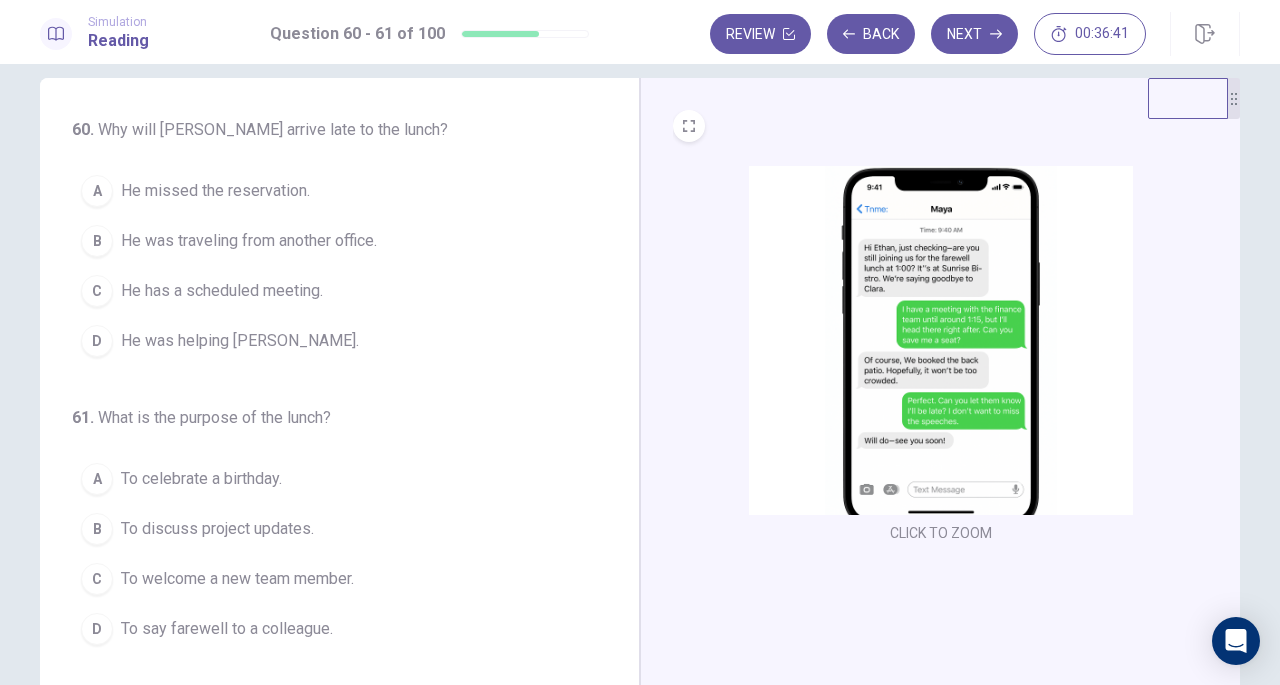 scroll, scrollTop: 32, scrollLeft: 0, axis: vertical 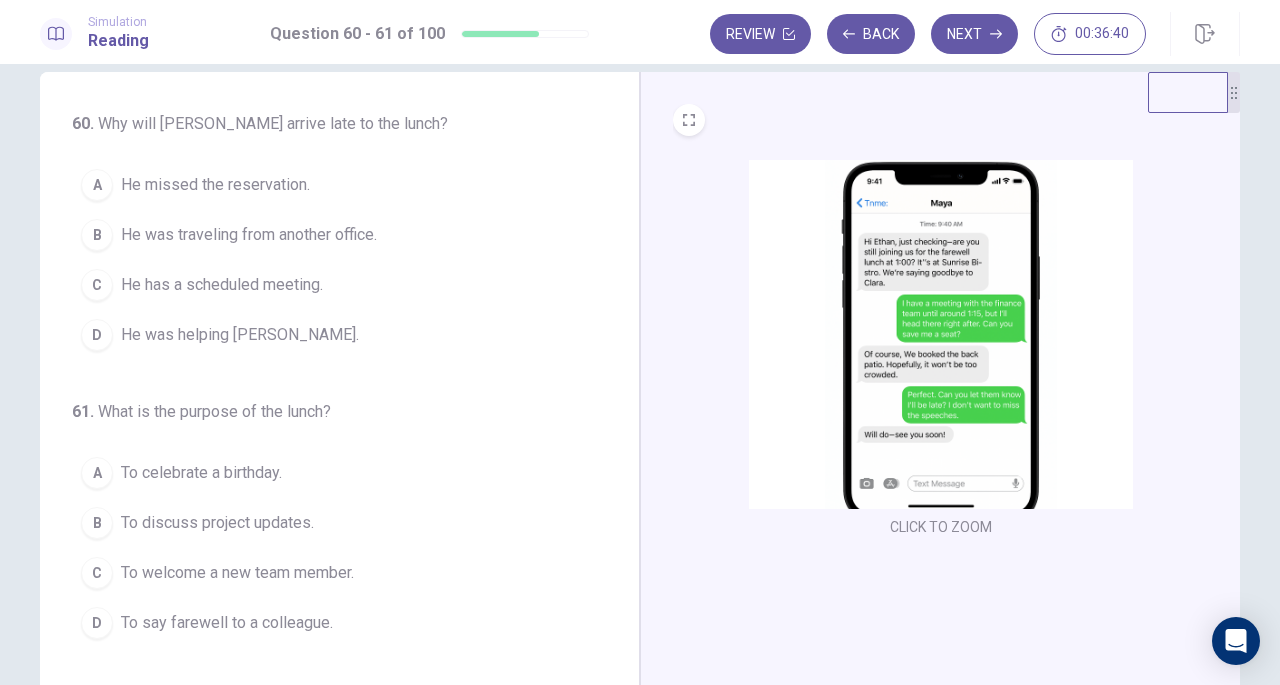click on "He has a scheduled meeting." at bounding box center [222, 285] 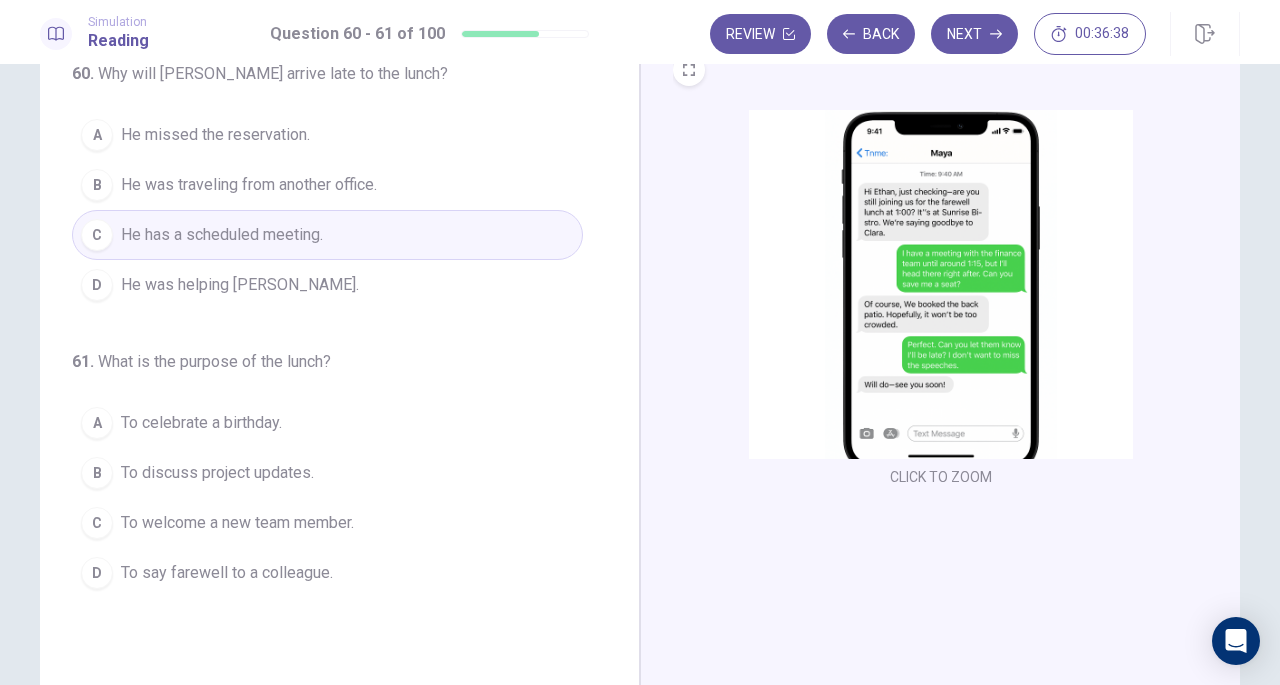 scroll, scrollTop: 81, scrollLeft: 0, axis: vertical 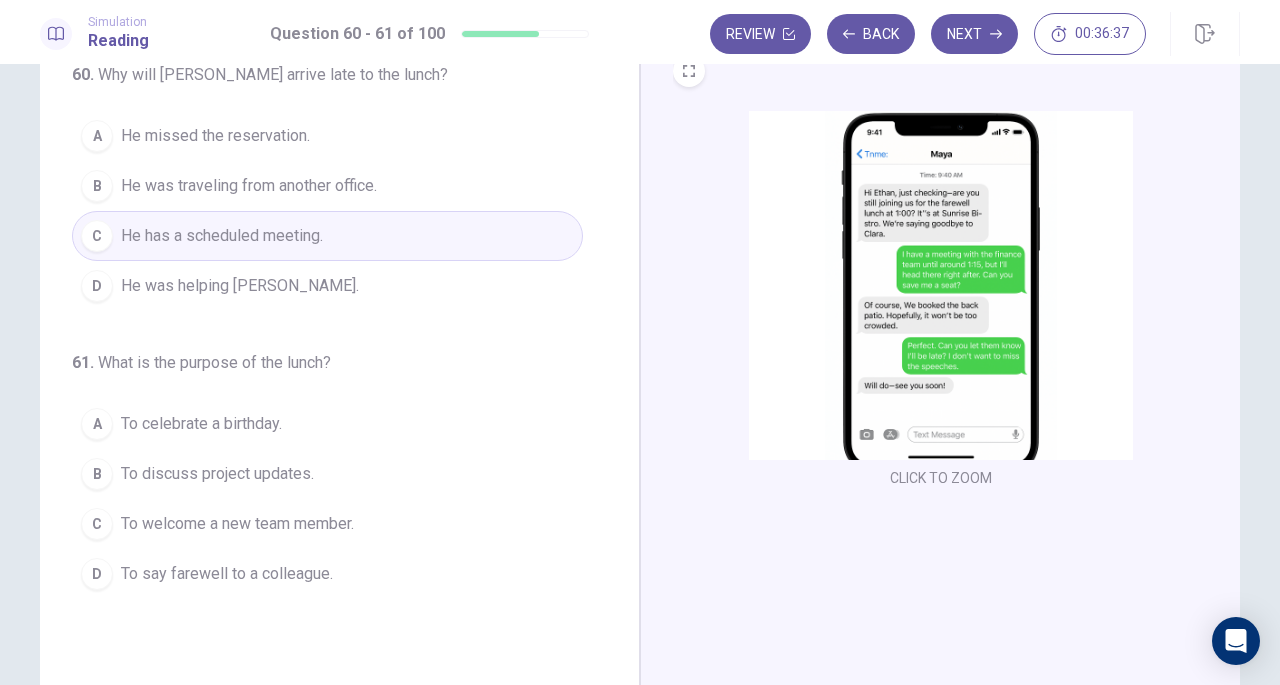 click at bounding box center [941, 285] 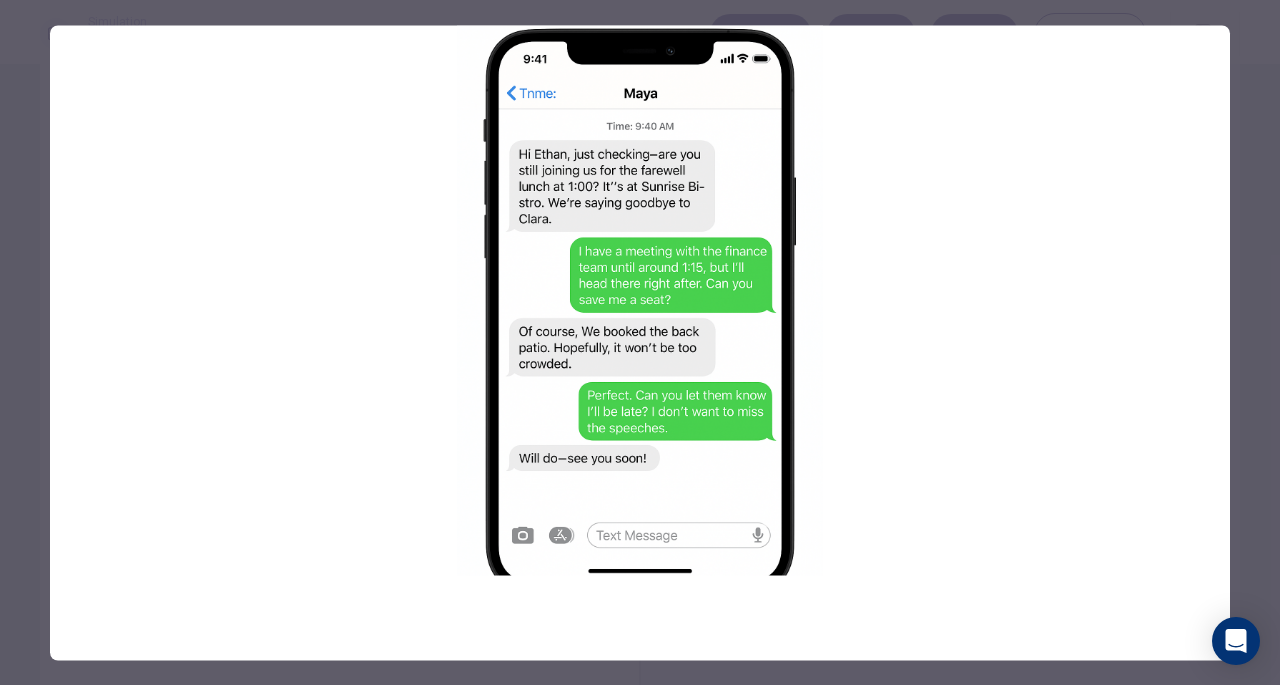 click at bounding box center [640, 342] 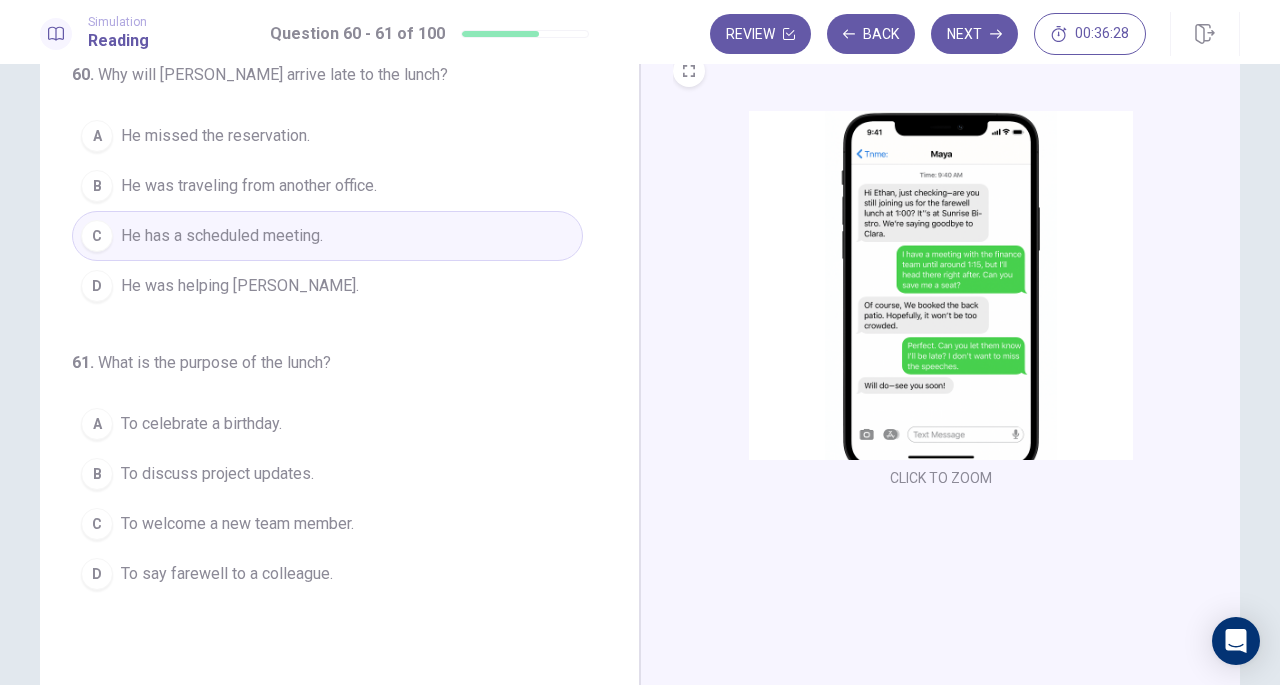 click on "To say farewell to a colleague." at bounding box center [227, 574] 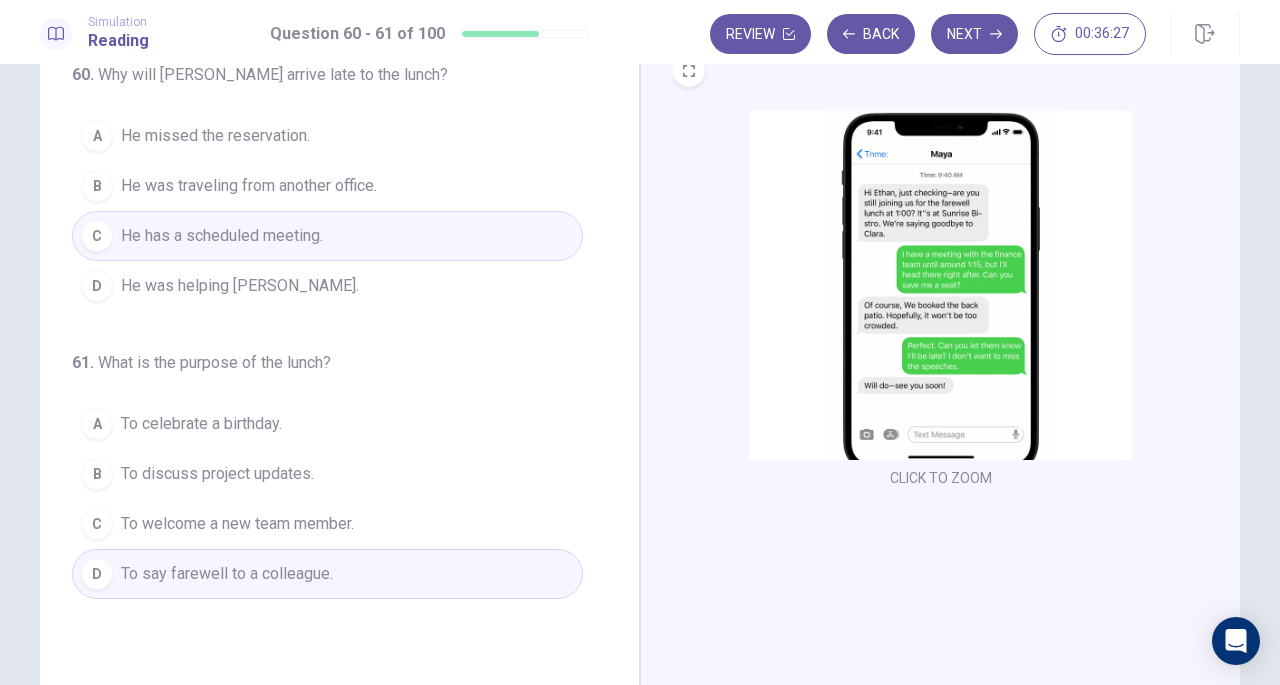 scroll, scrollTop: 0, scrollLeft: 0, axis: both 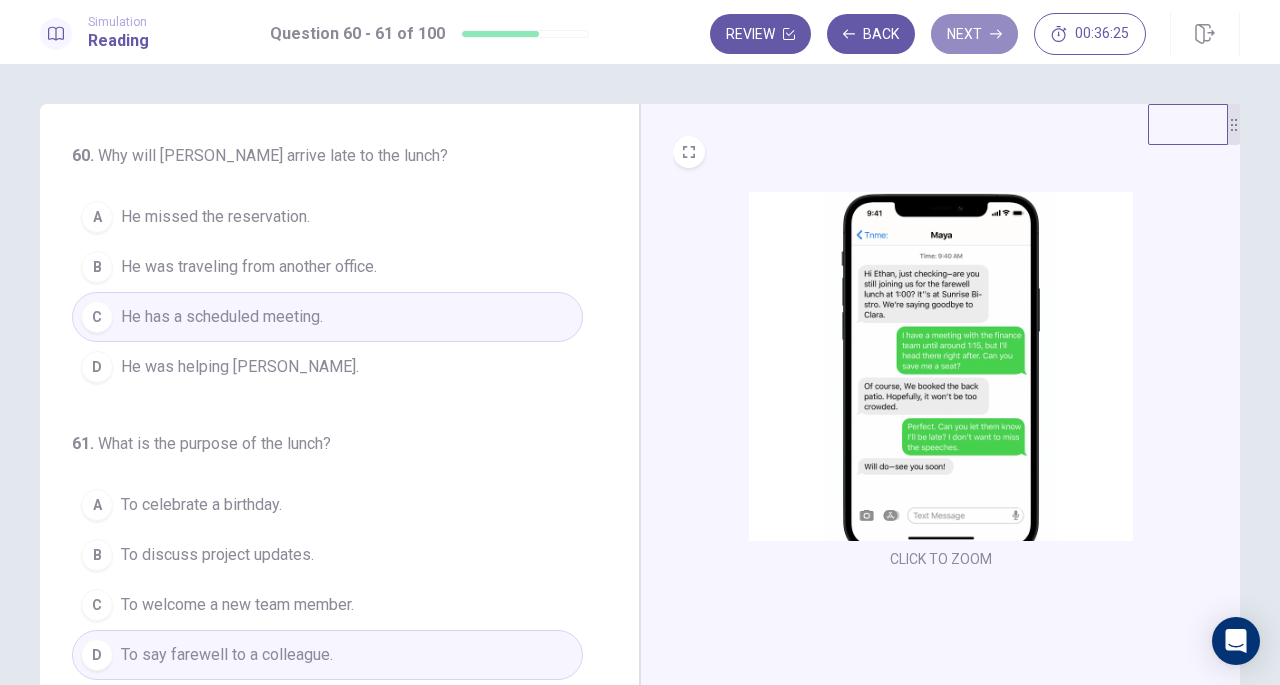 click on "Next" at bounding box center (974, 34) 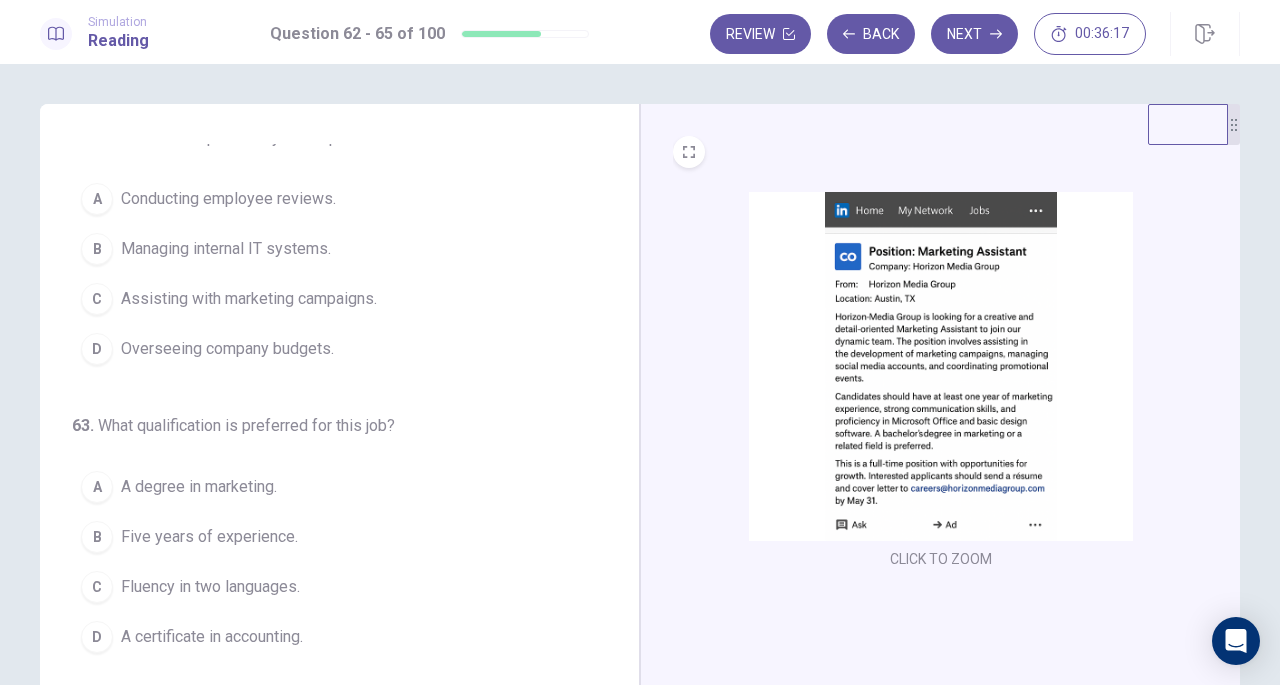 scroll, scrollTop: 5, scrollLeft: 0, axis: vertical 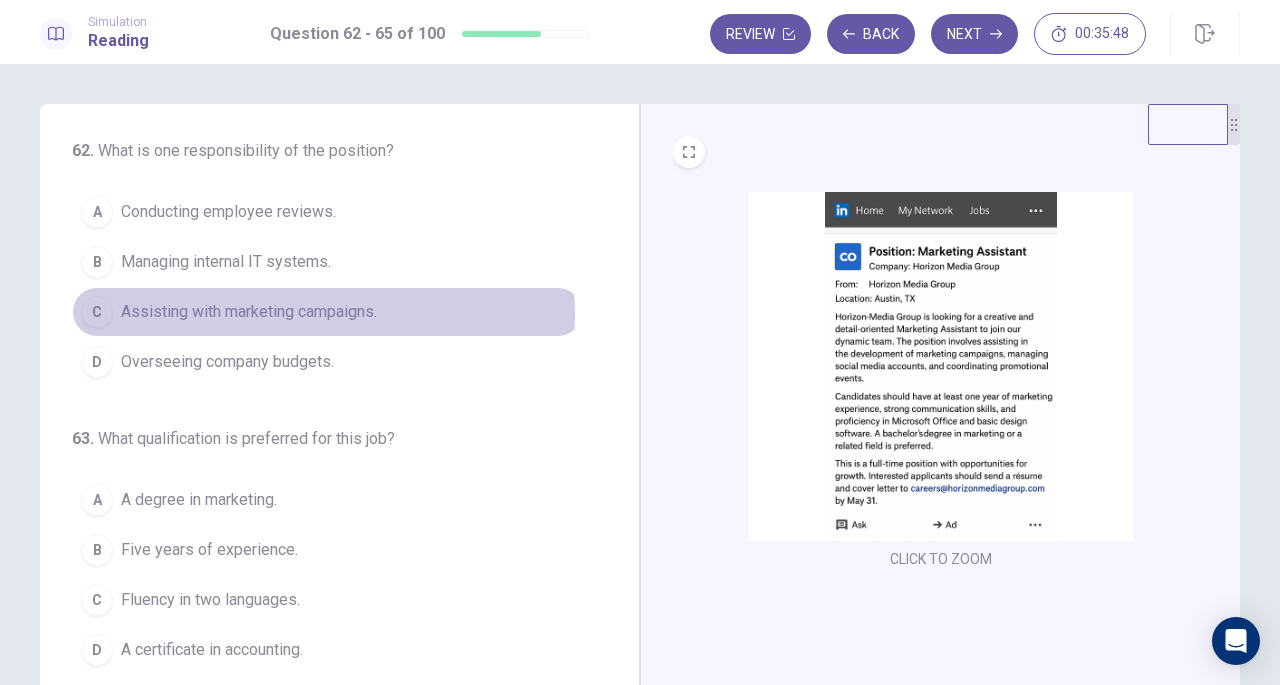 click on "Assisting with marketing campaigns." at bounding box center [249, 312] 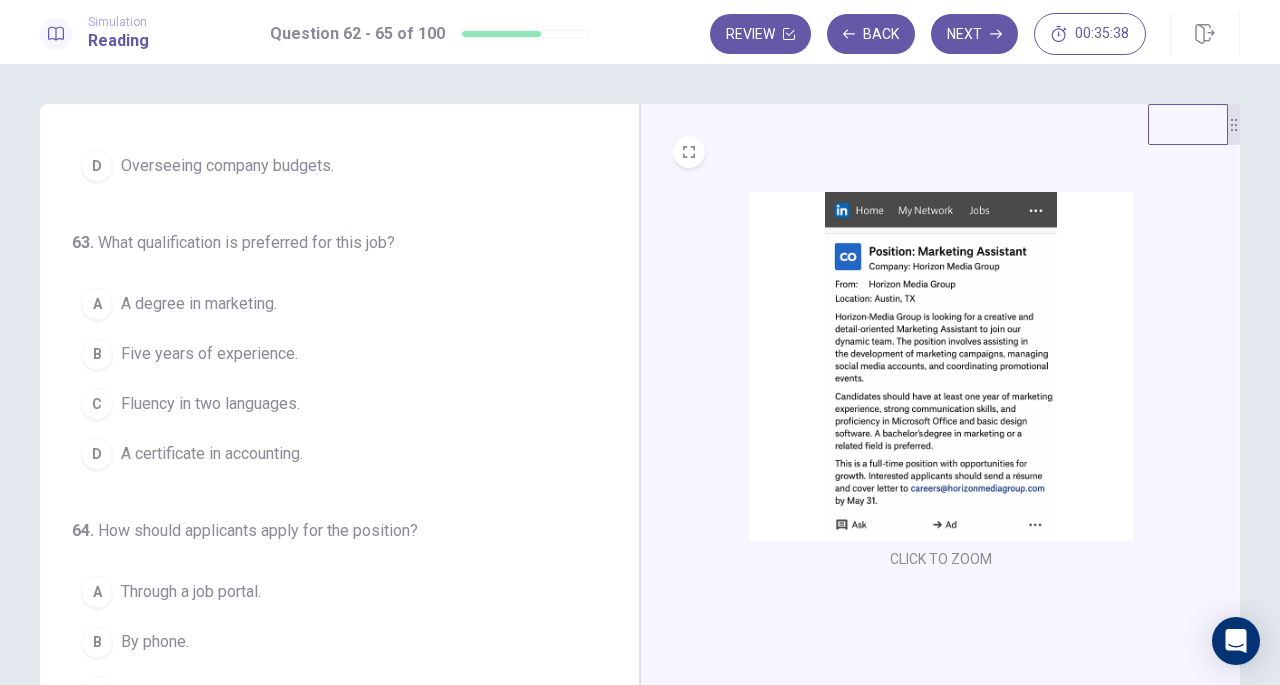scroll, scrollTop: 202, scrollLeft: 0, axis: vertical 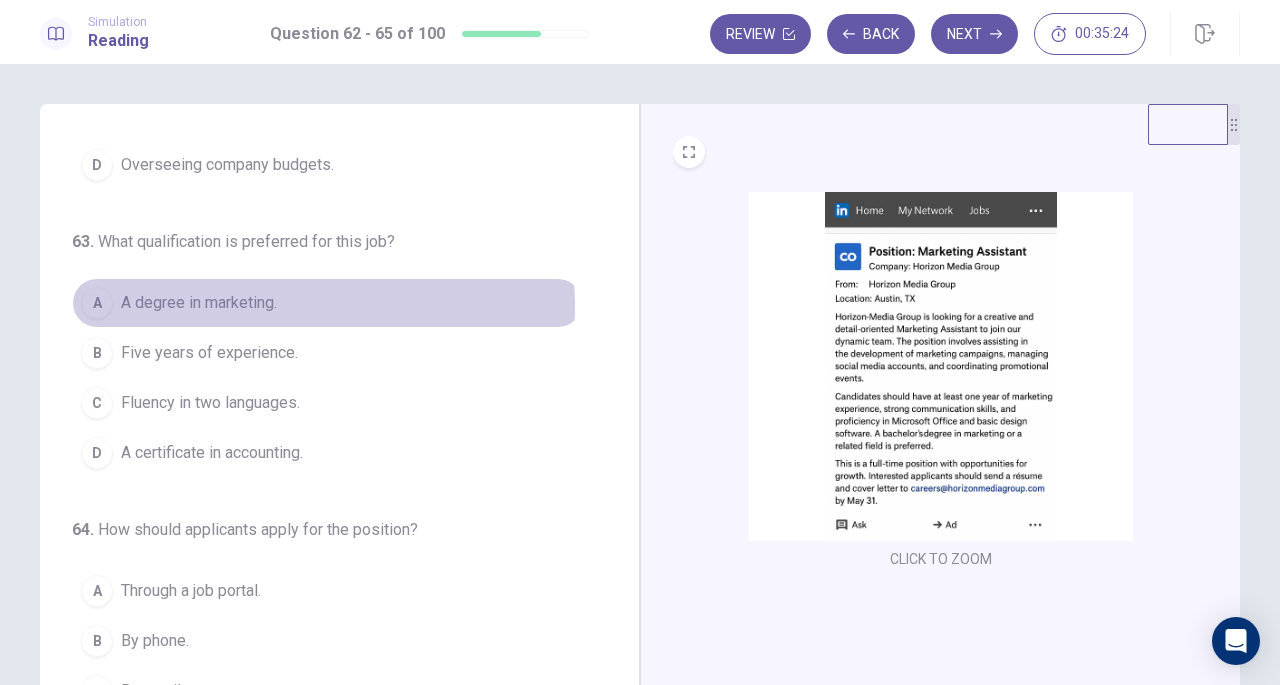 click on "A degree in marketing." at bounding box center (199, 303) 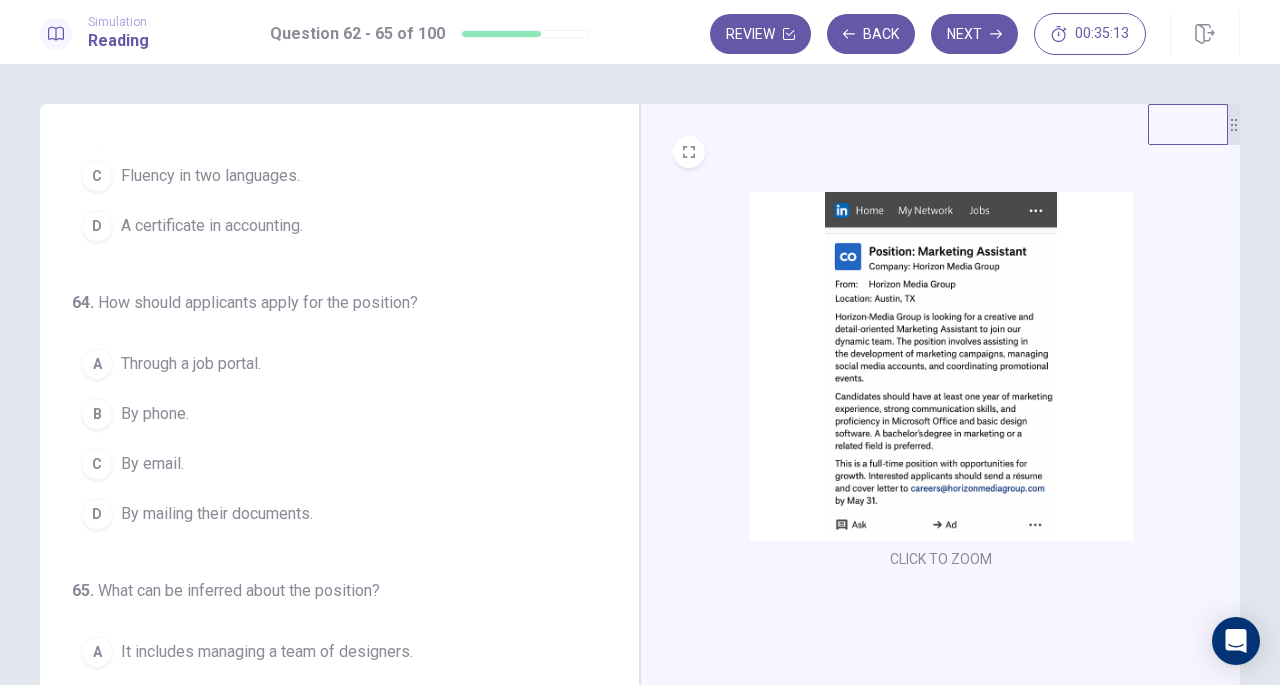 scroll, scrollTop: 430, scrollLeft: 0, axis: vertical 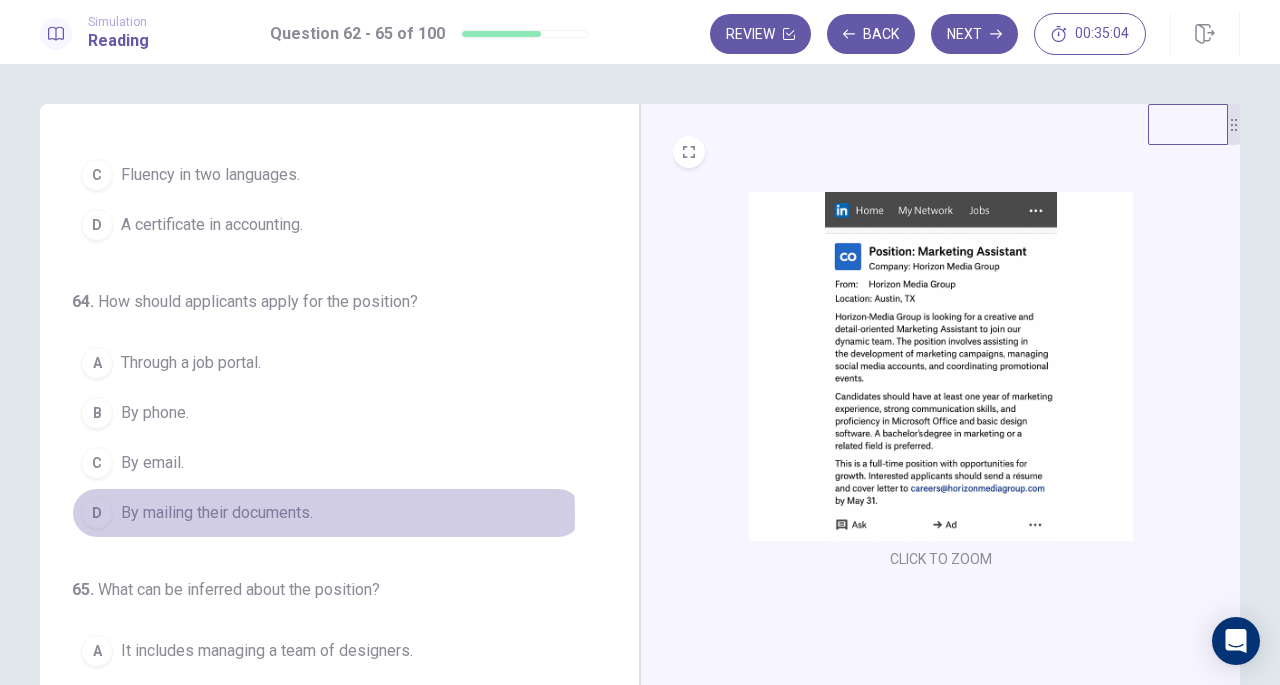 click on "By mailing their documents." at bounding box center (217, 513) 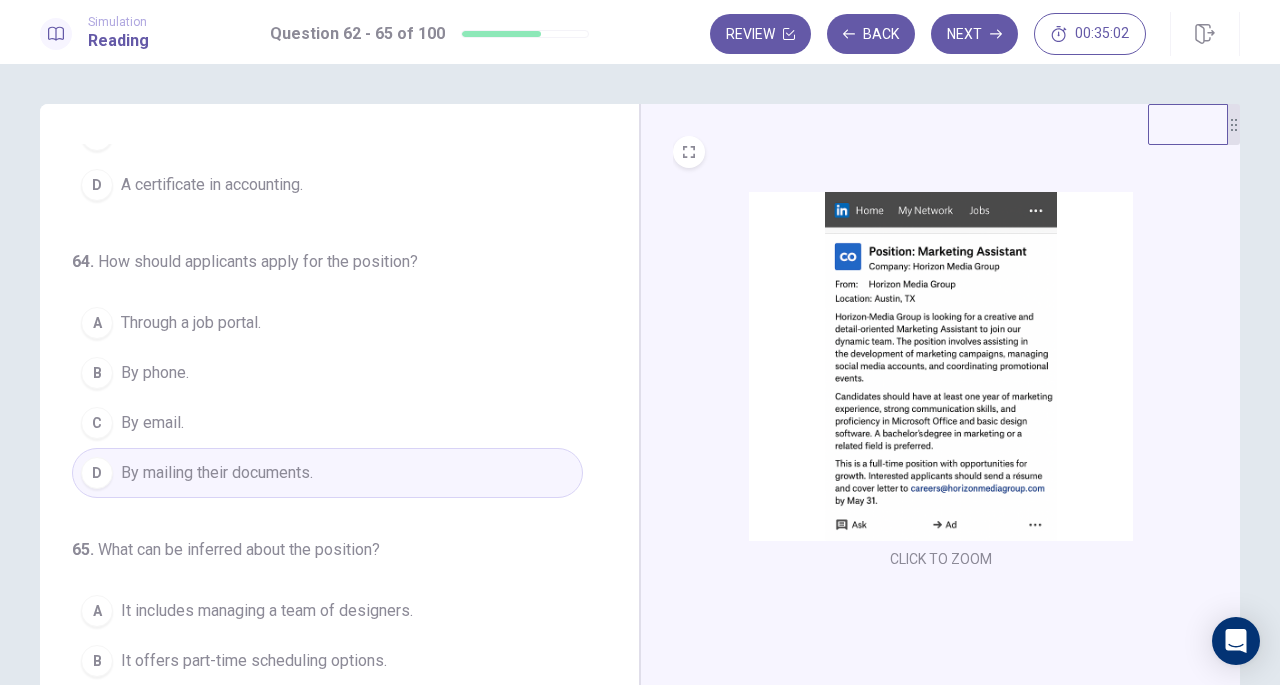 scroll, scrollTop: 486, scrollLeft: 0, axis: vertical 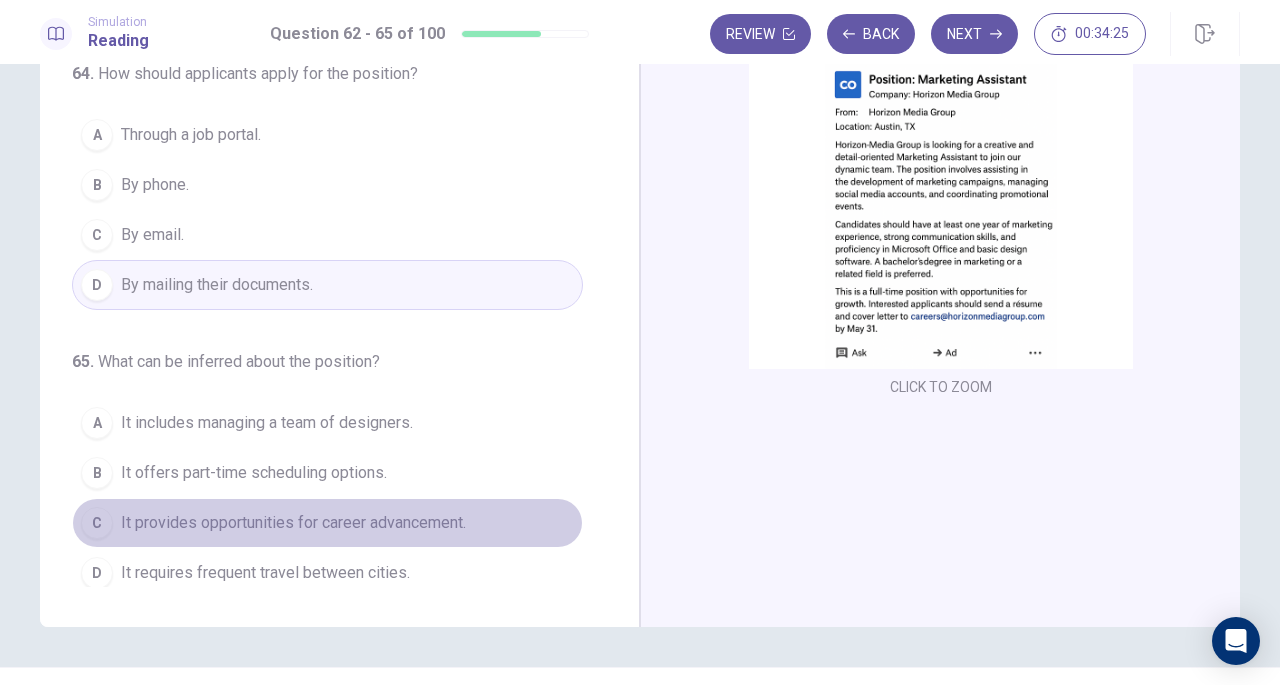 click on "It provides opportunities for career advancement." at bounding box center [293, 523] 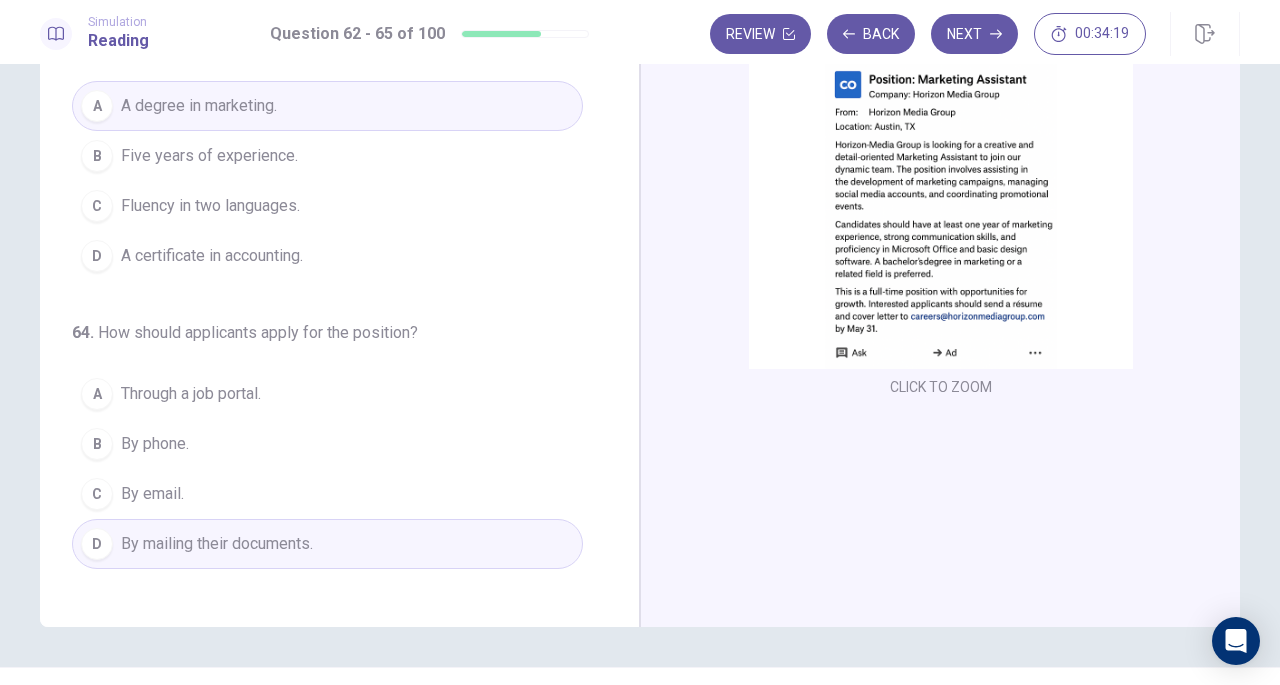 scroll, scrollTop: 0, scrollLeft: 0, axis: both 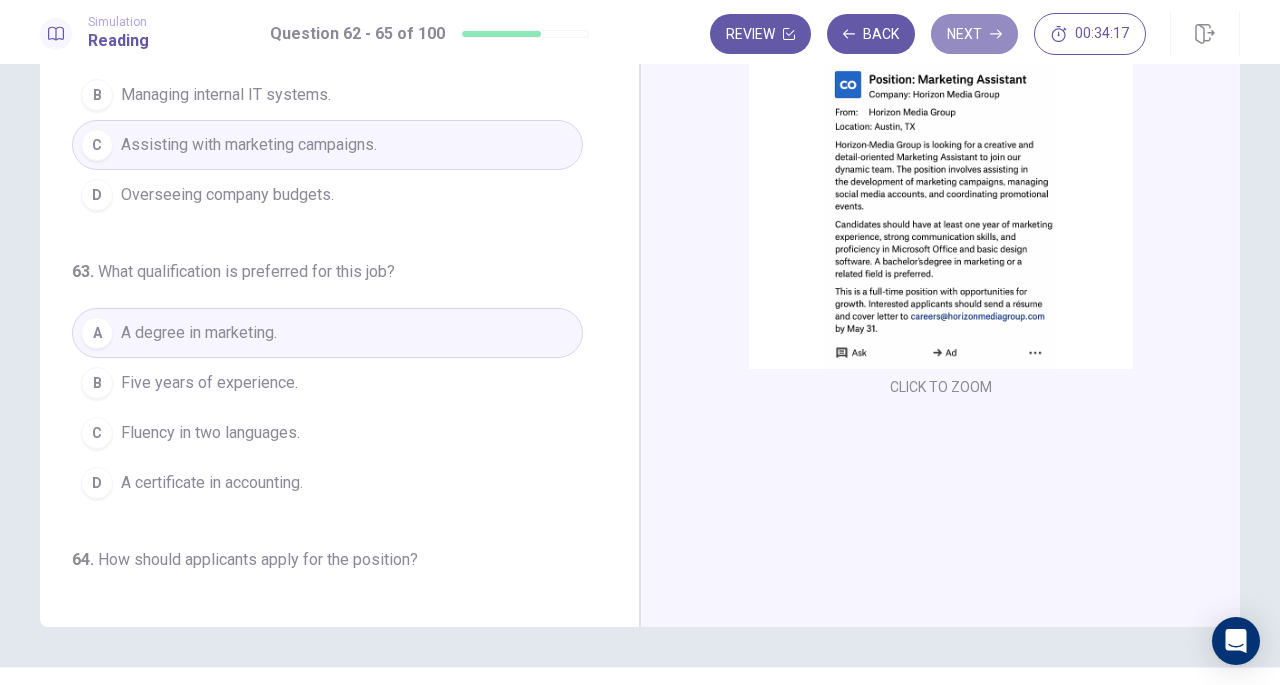 click on "Next" at bounding box center [974, 34] 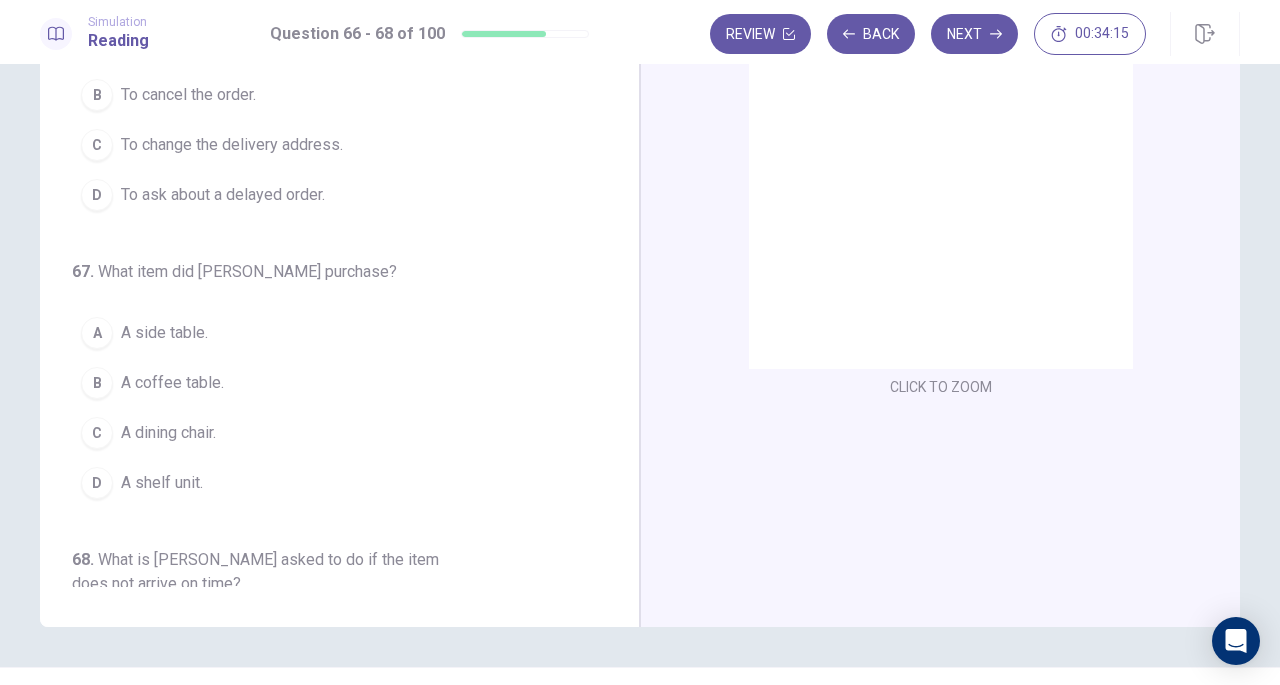 scroll, scrollTop: 0, scrollLeft: 0, axis: both 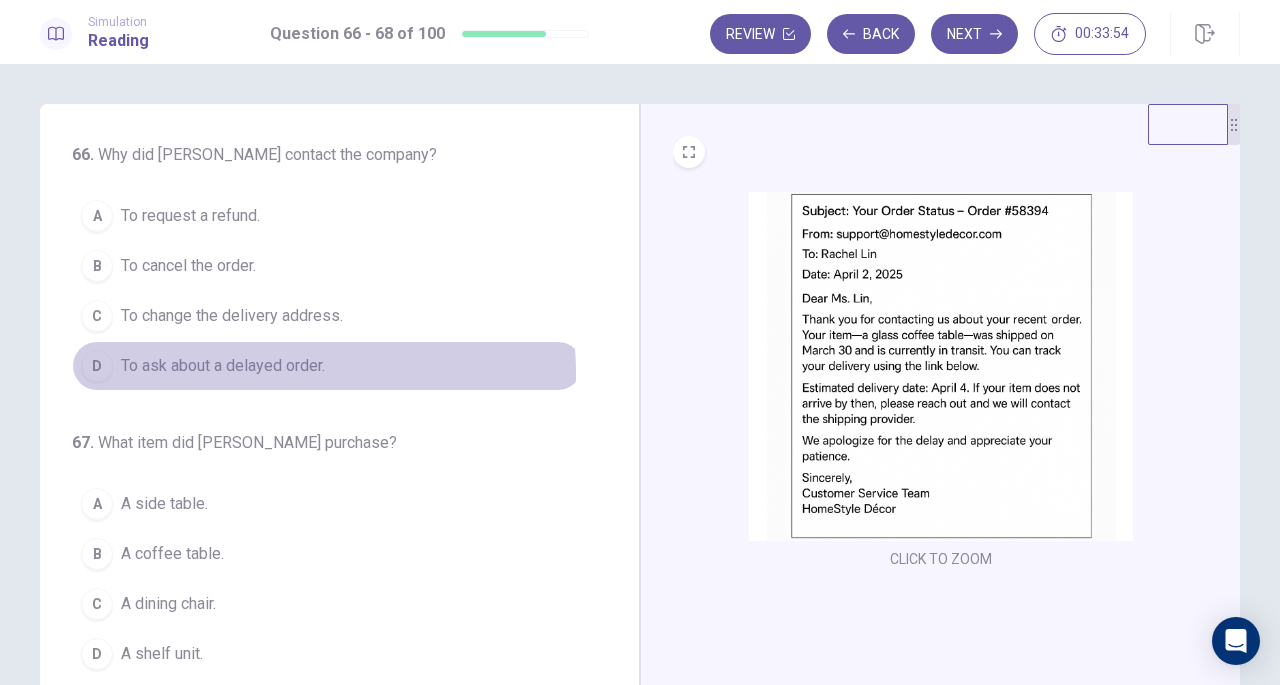 click on "To ask about a delayed order." at bounding box center [223, 366] 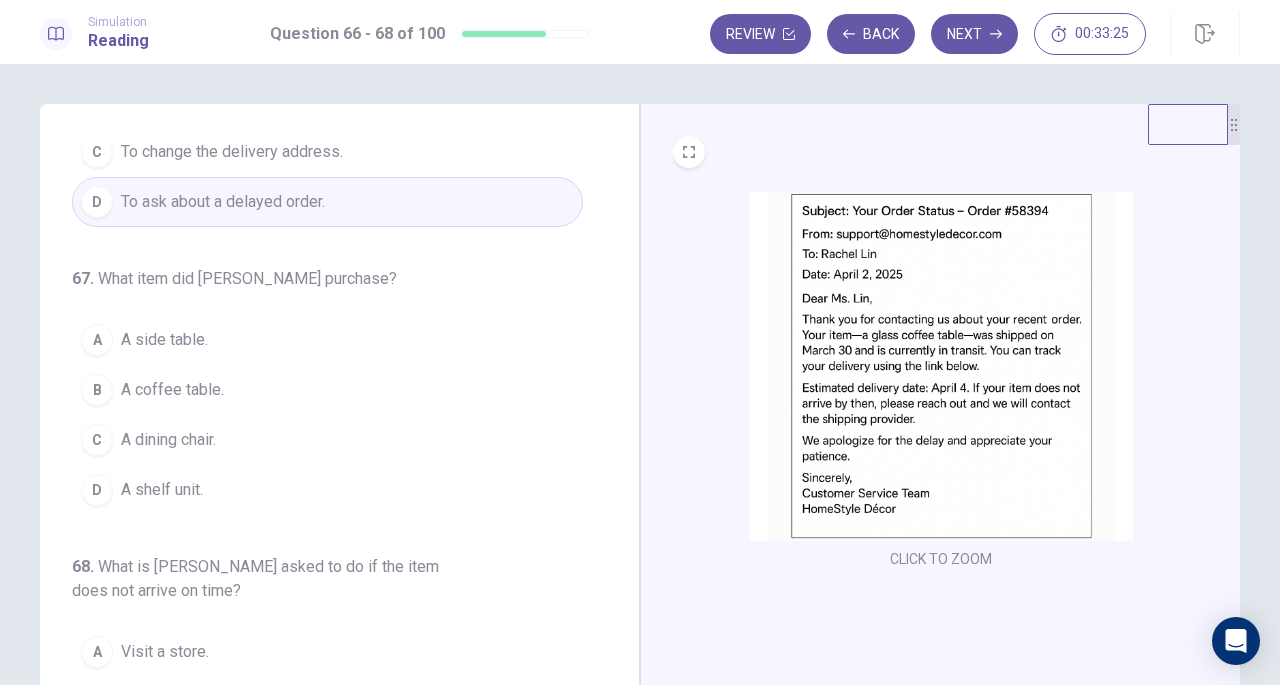 scroll, scrollTop: 166, scrollLeft: 0, axis: vertical 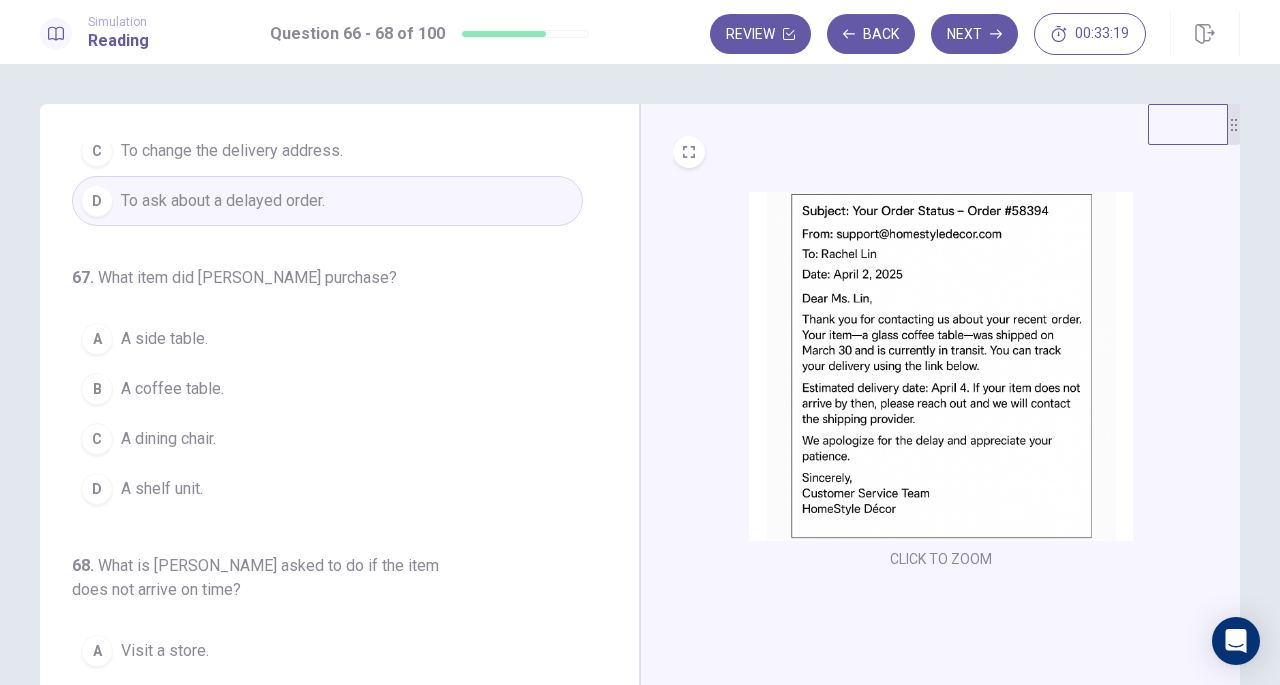 click on "A coffee table." at bounding box center (172, 389) 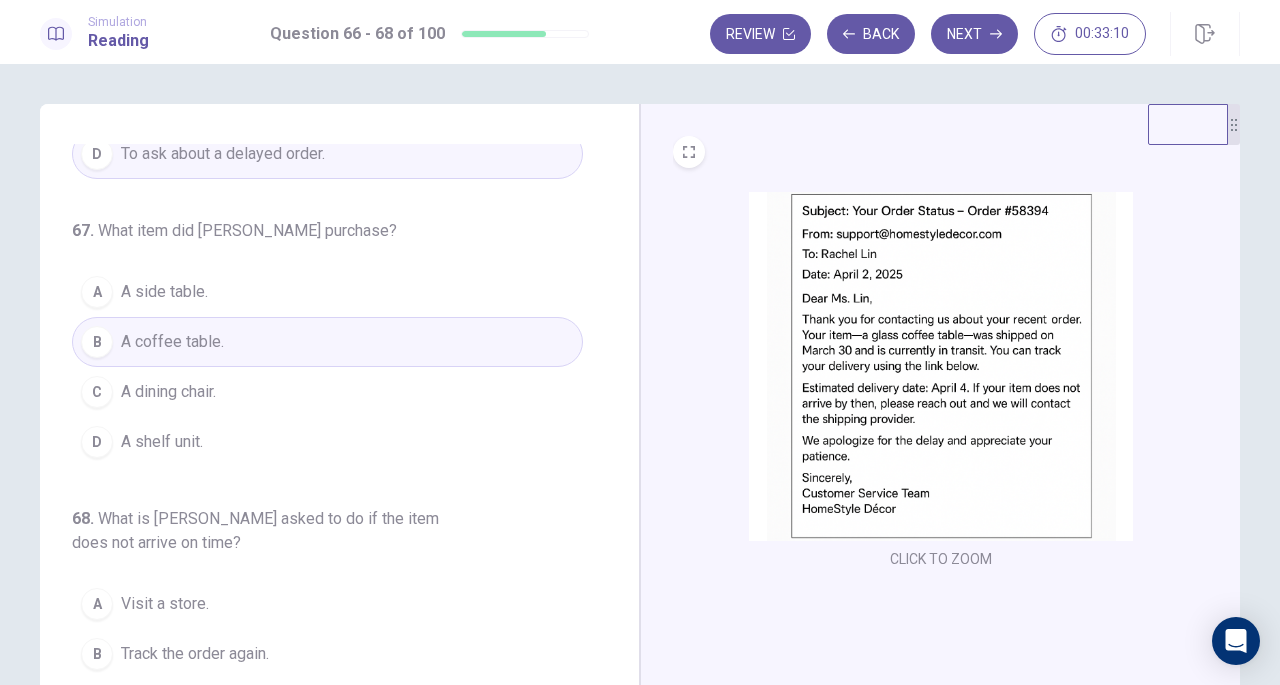 scroll, scrollTop: 224, scrollLeft: 0, axis: vertical 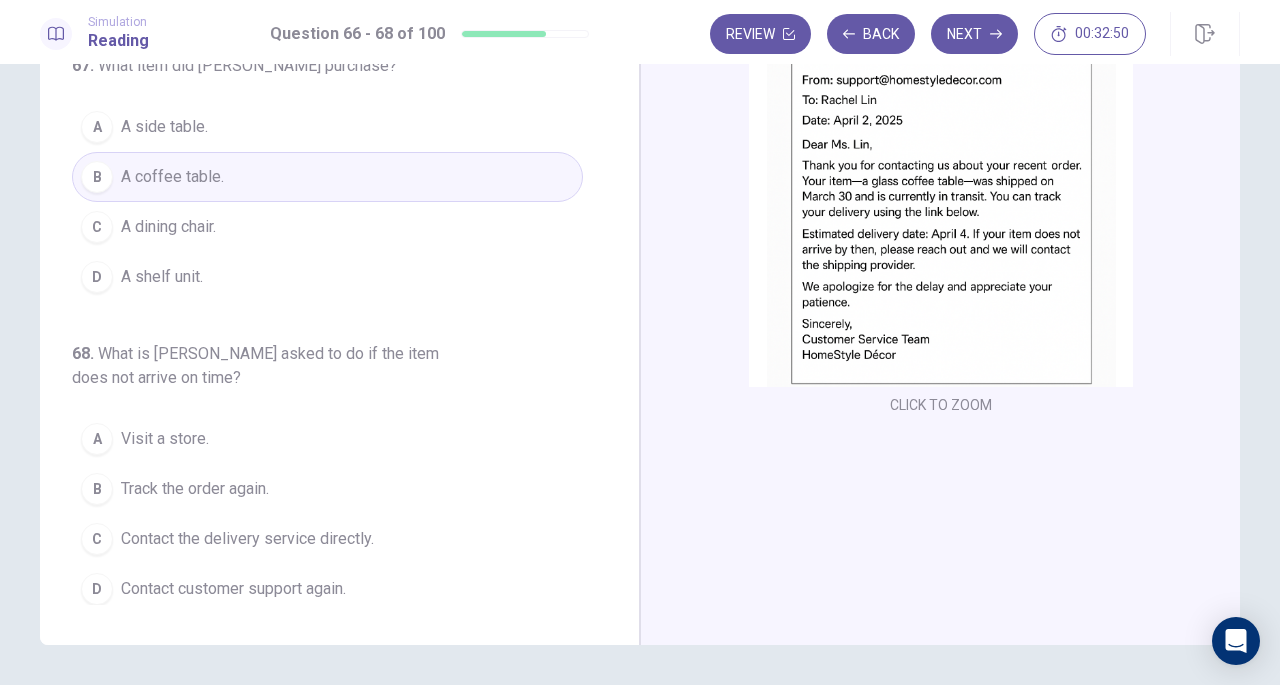 click on "Contact customer support again." at bounding box center (233, 589) 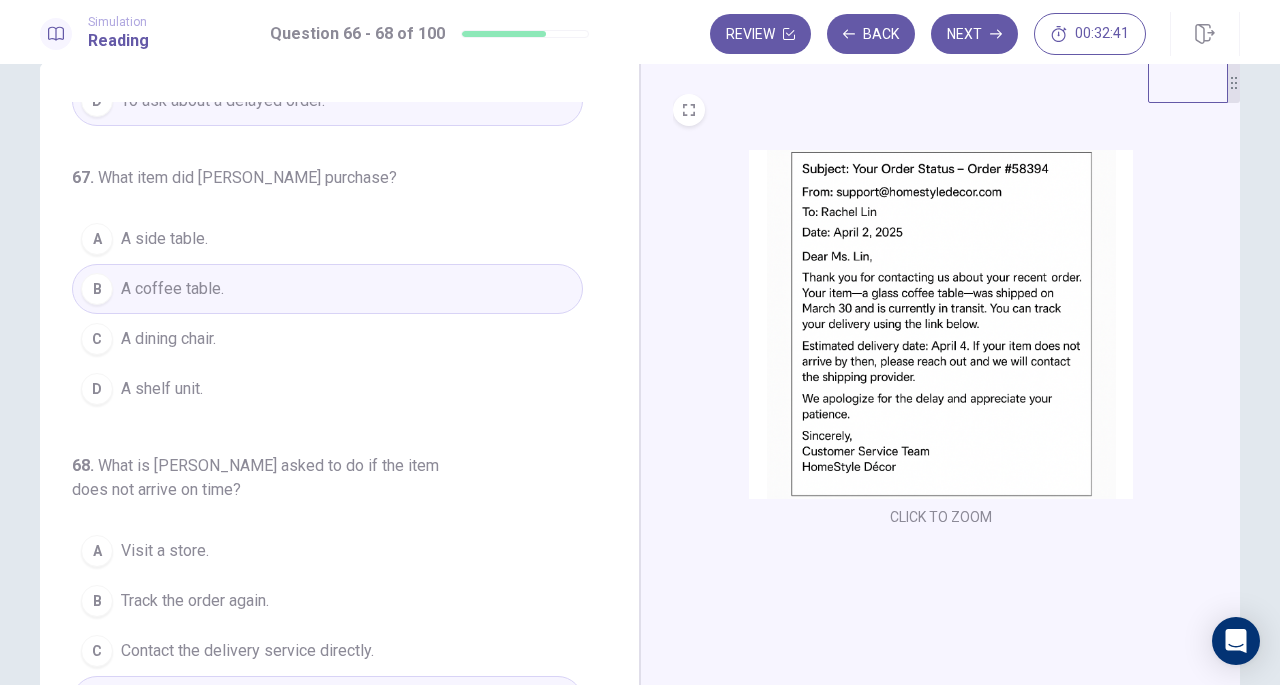 scroll, scrollTop: 0, scrollLeft: 0, axis: both 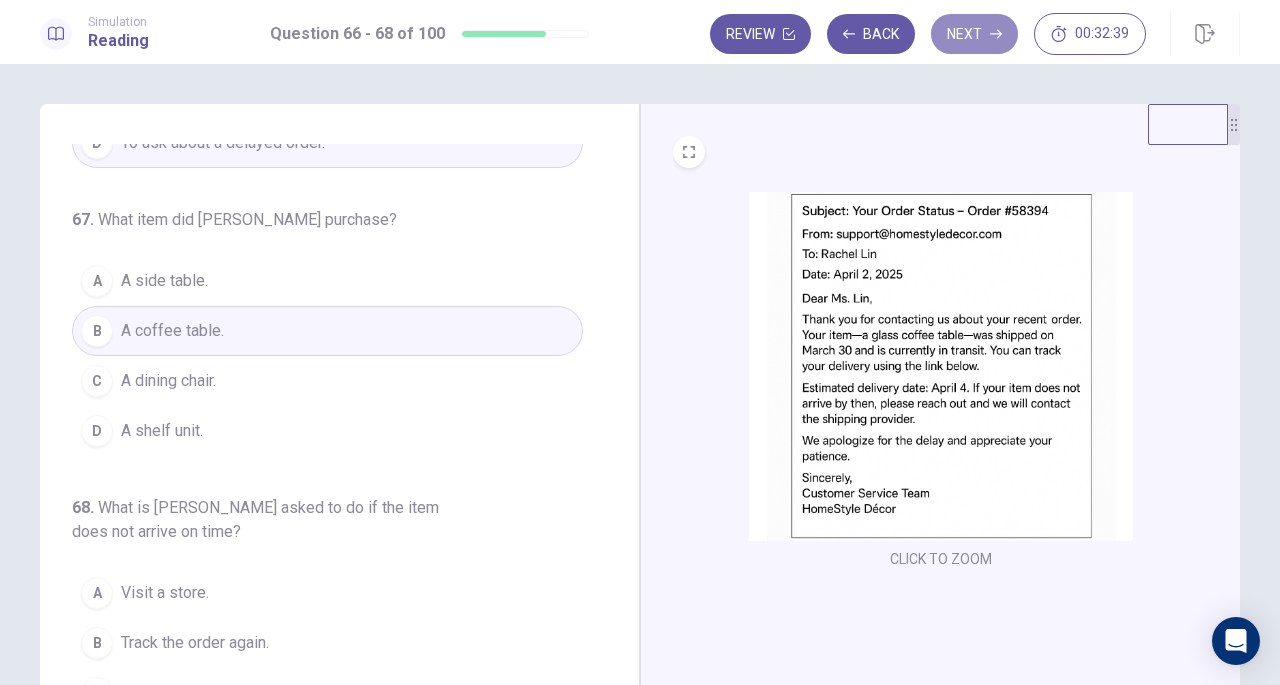click on "Next" at bounding box center (974, 34) 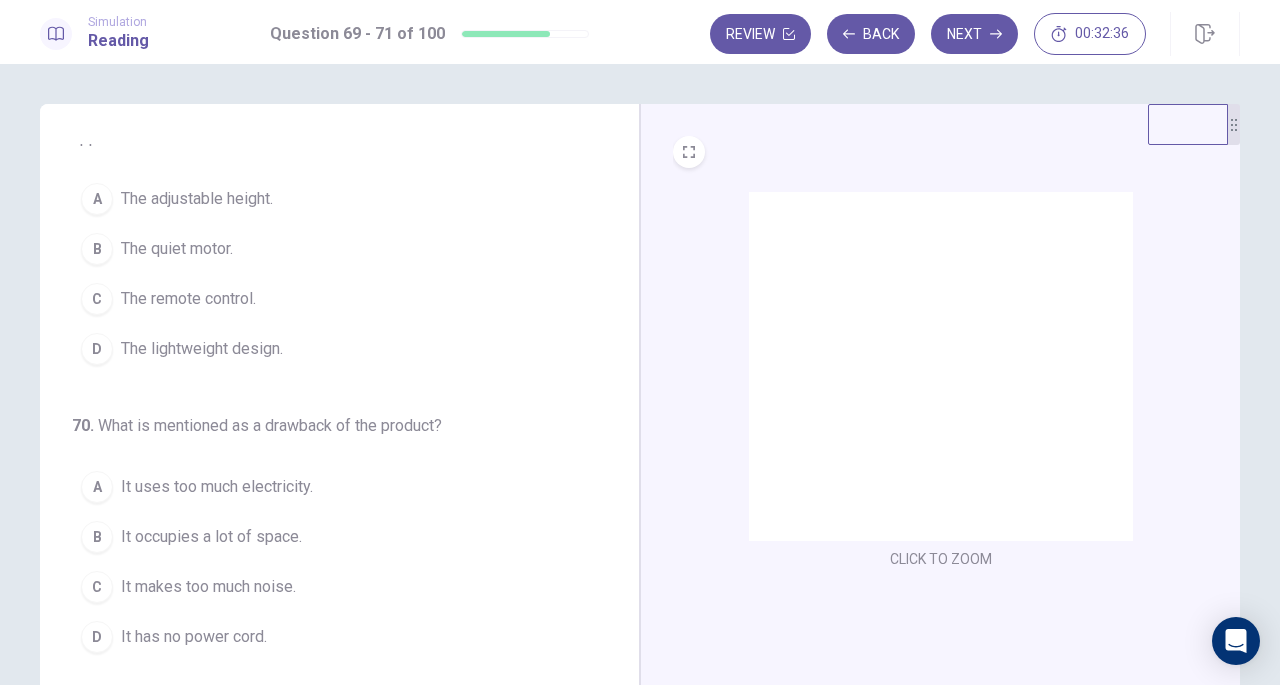 scroll, scrollTop: 0, scrollLeft: 0, axis: both 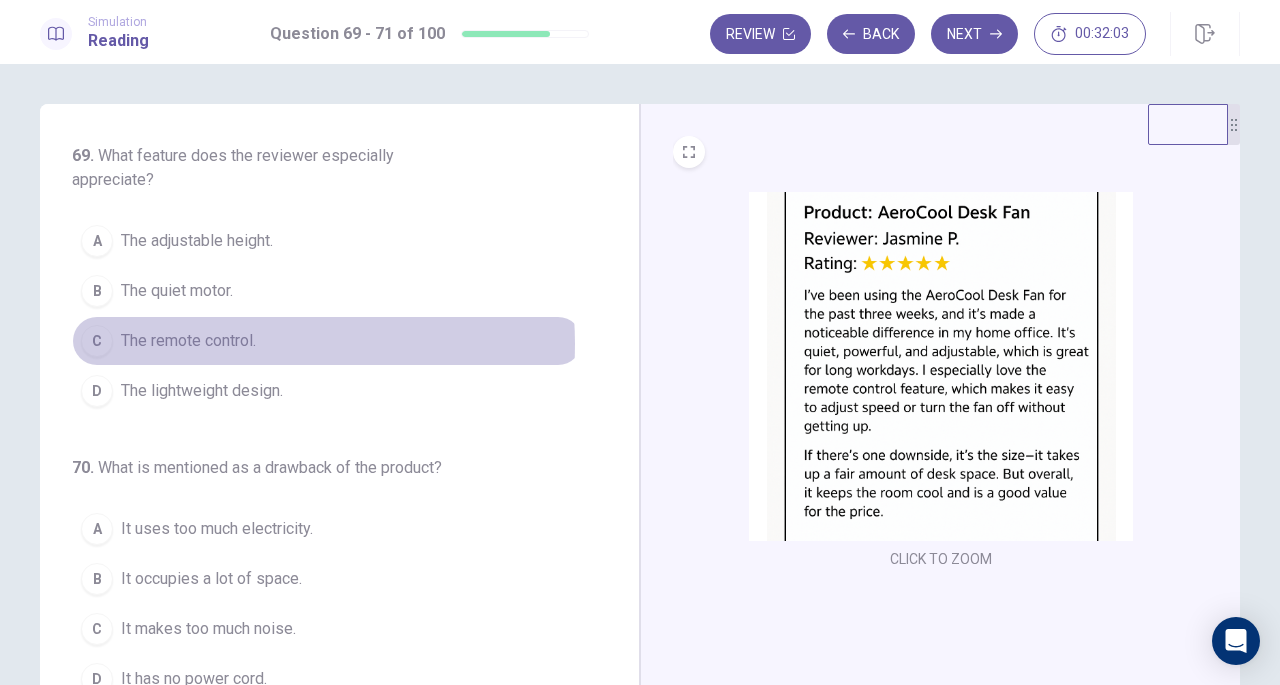 click on "The remote control." at bounding box center (188, 341) 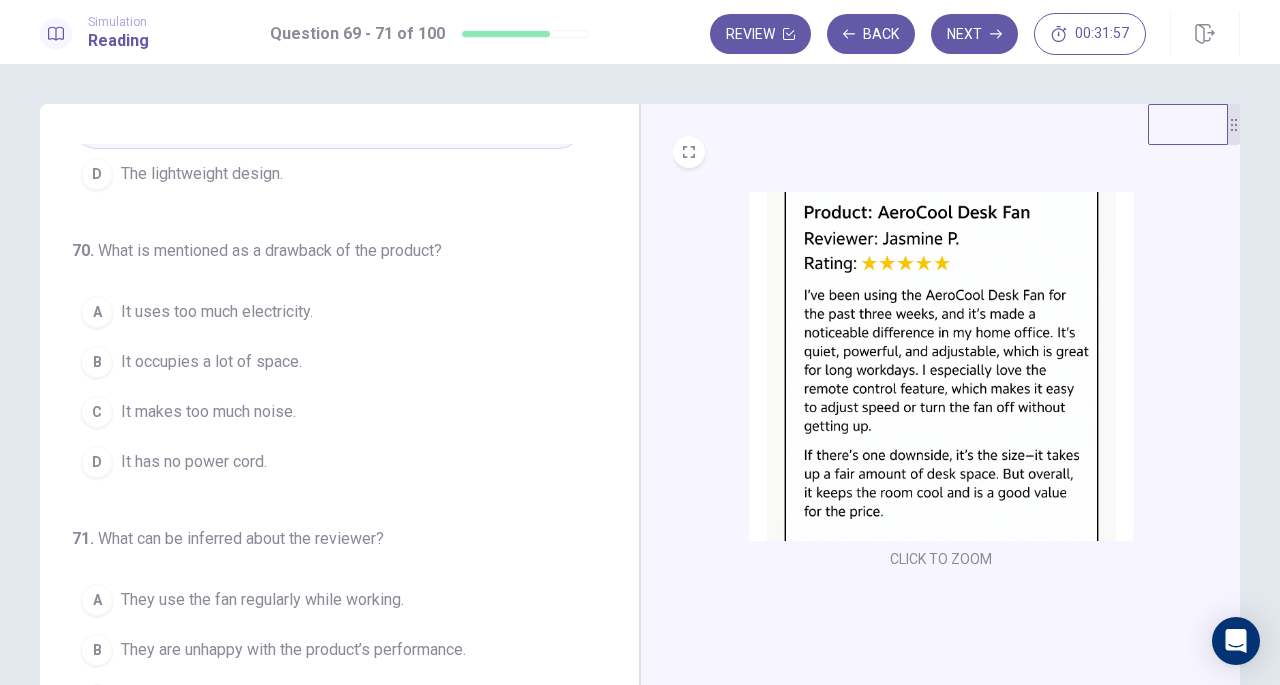 scroll, scrollTop: 224, scrollLeft: 0, axis: vertical 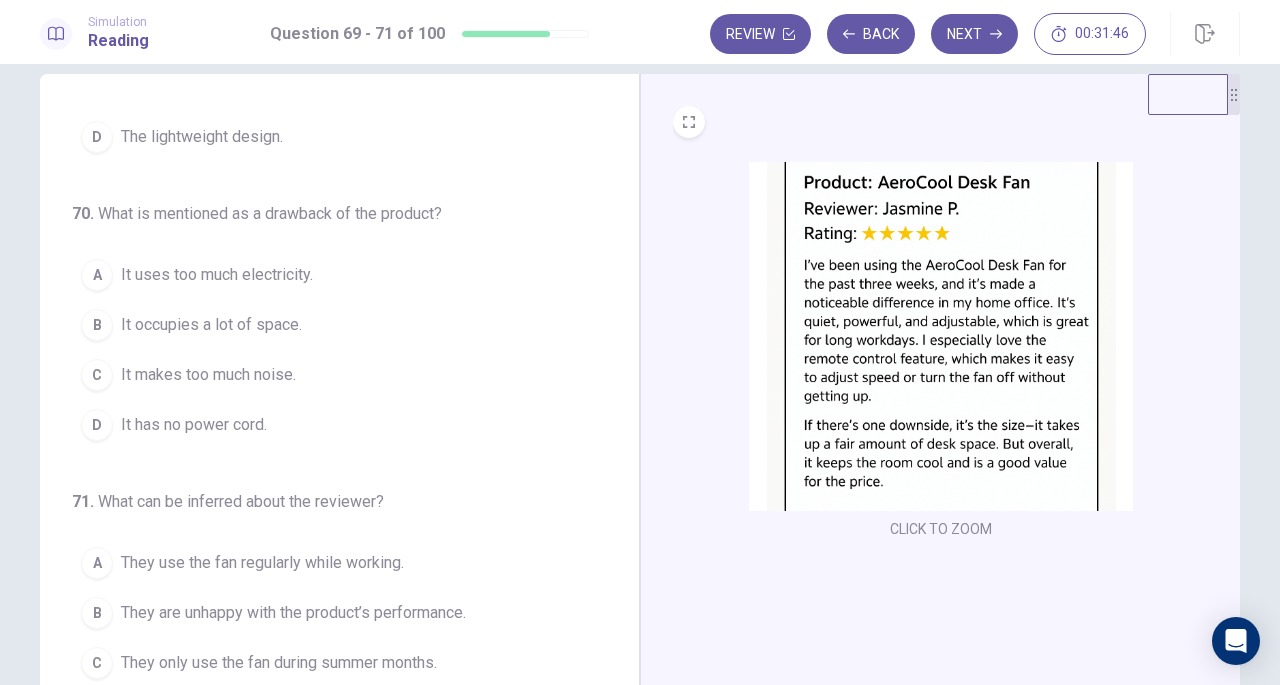 click on "It occupies a lot of space." at bounding box center (211, 325) 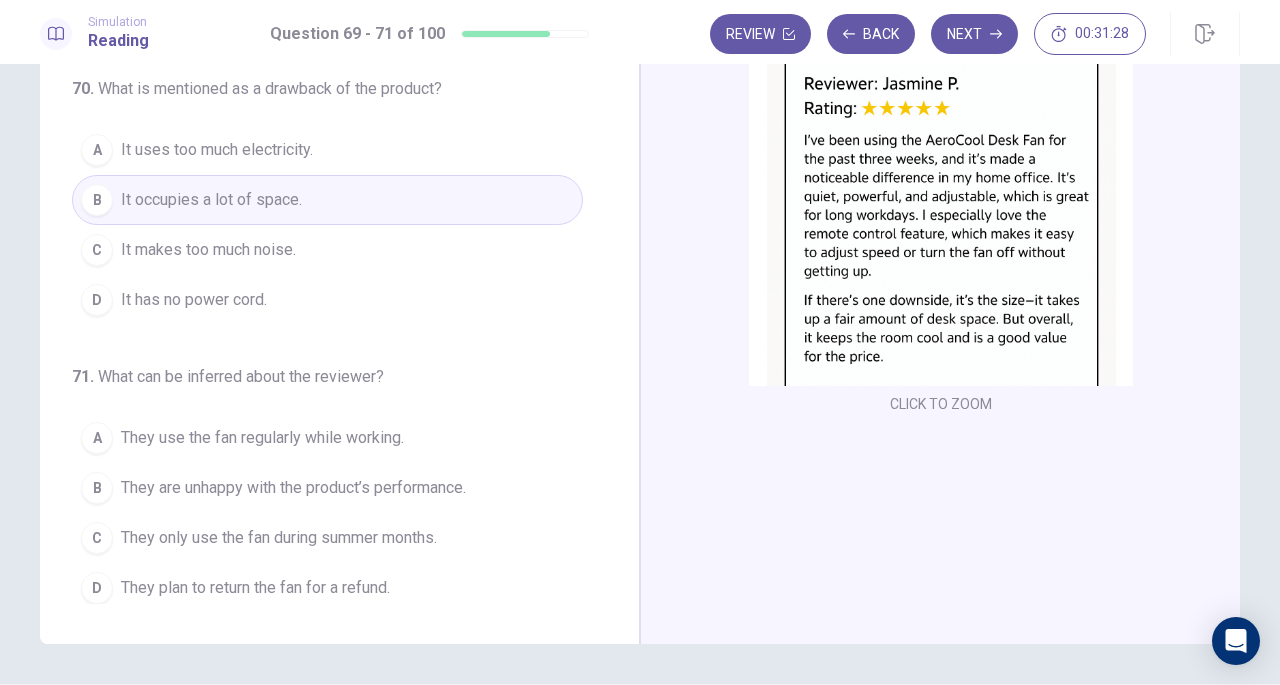 scroll, scrollTop: 156, scrollLeft: 0, axis: vertical 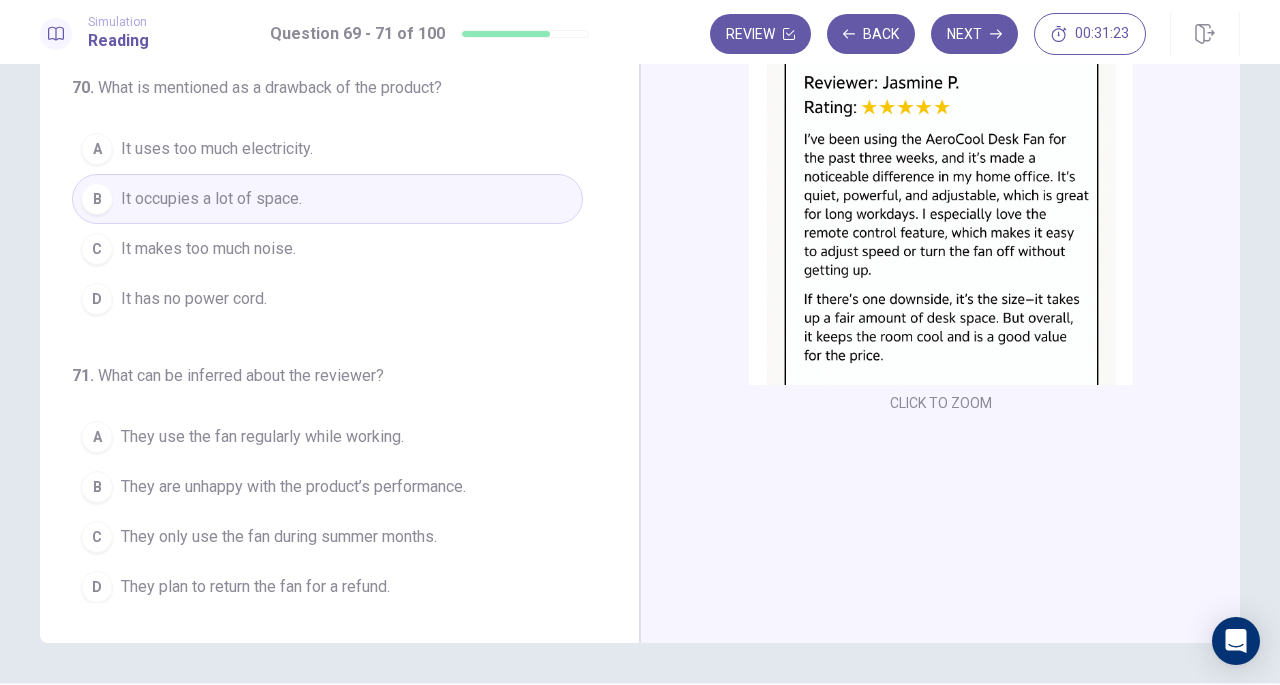 click on "They only use the fan during summer months." at bounding box center [279, 537] 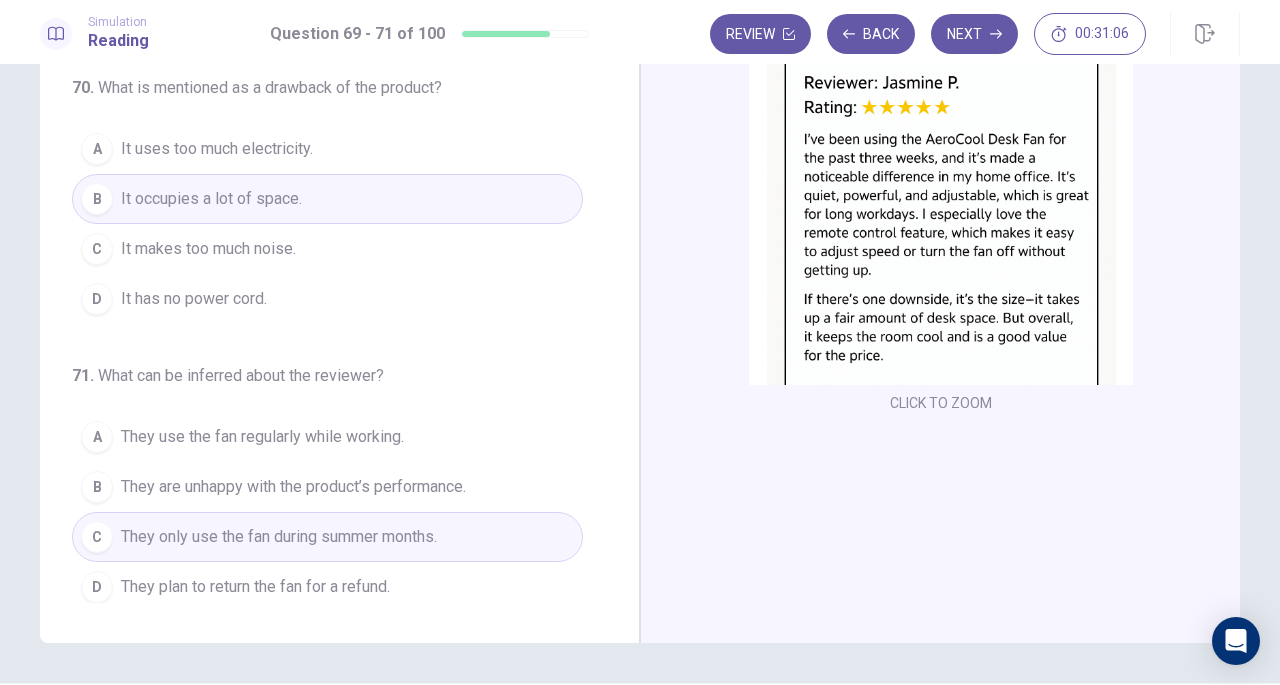 click on "They use the fan regularly while working." at bounding box center (262, 437) 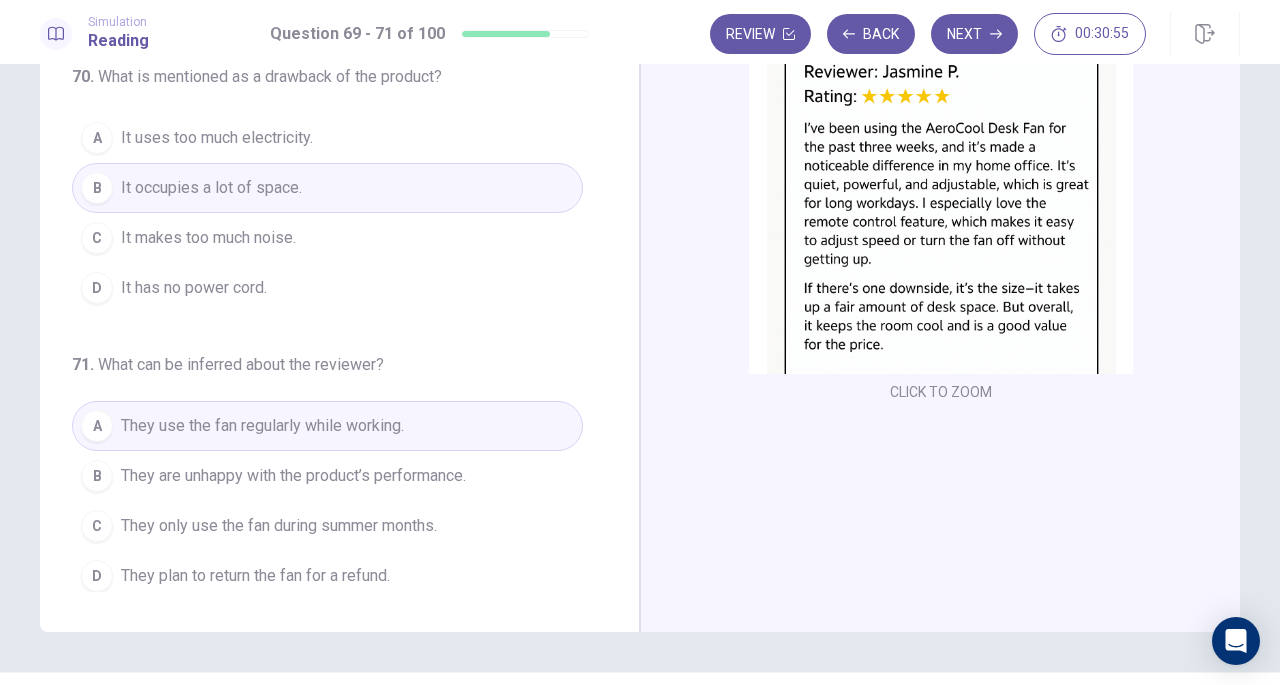 scroll, scrollTop: 178, scrollLeft: 0, axis: vertical 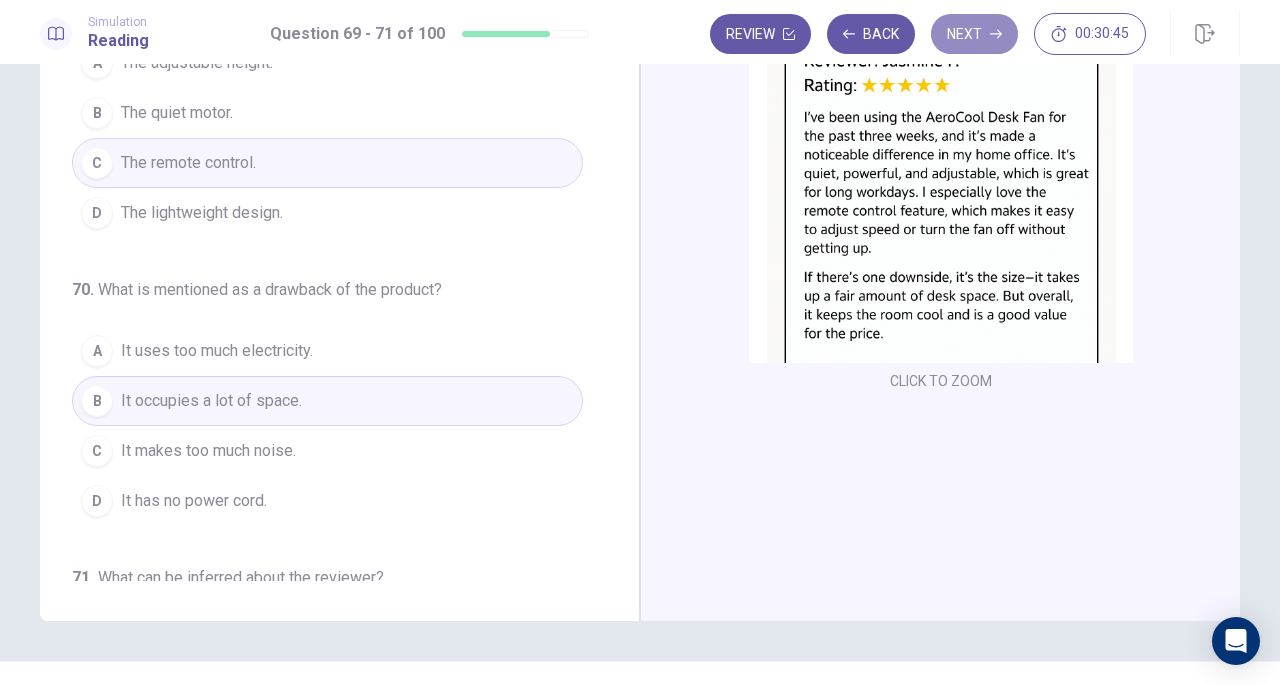 click on "Next" at bounding box center (974, 34) 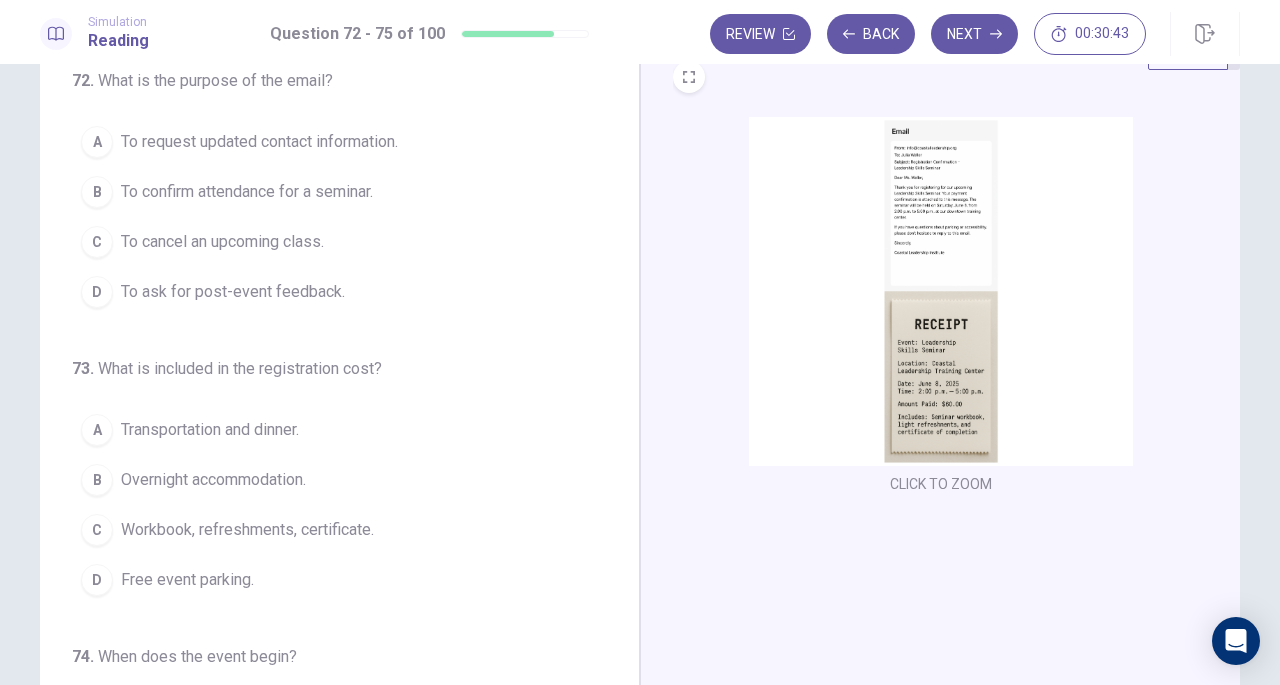 scroll, scrollTop: 0, scrollLeft: 0, axis: both 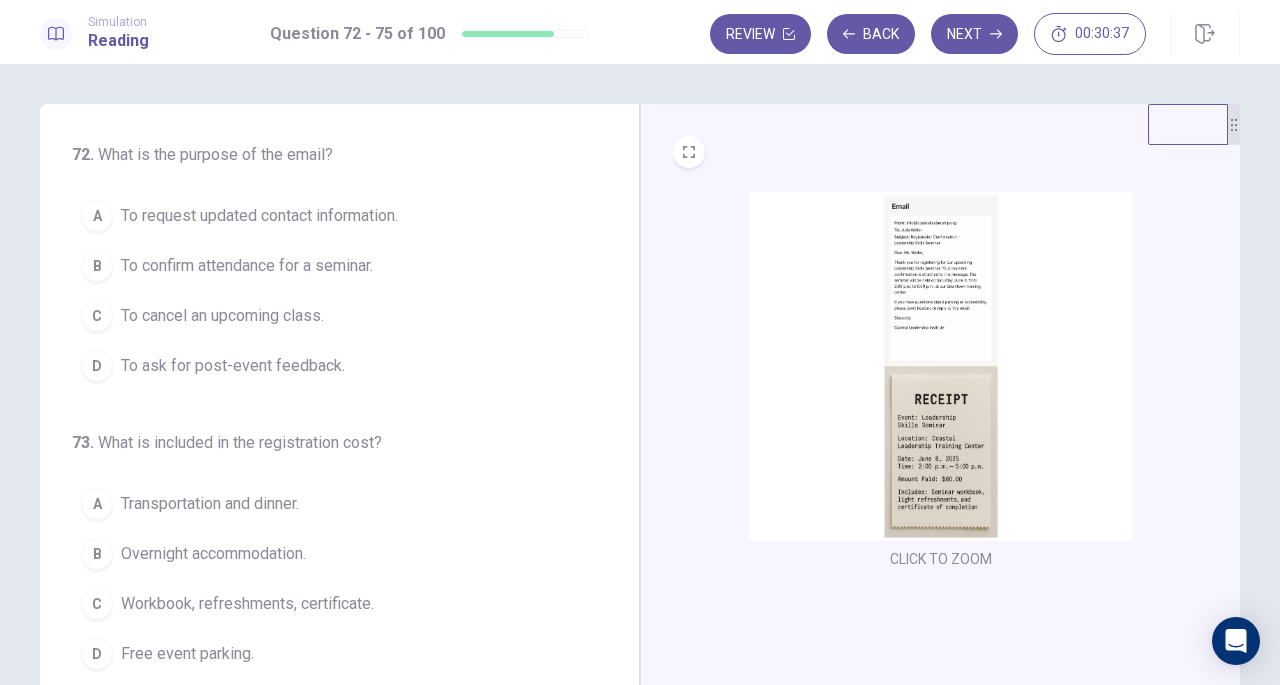 click at bounding box center [941, 366] 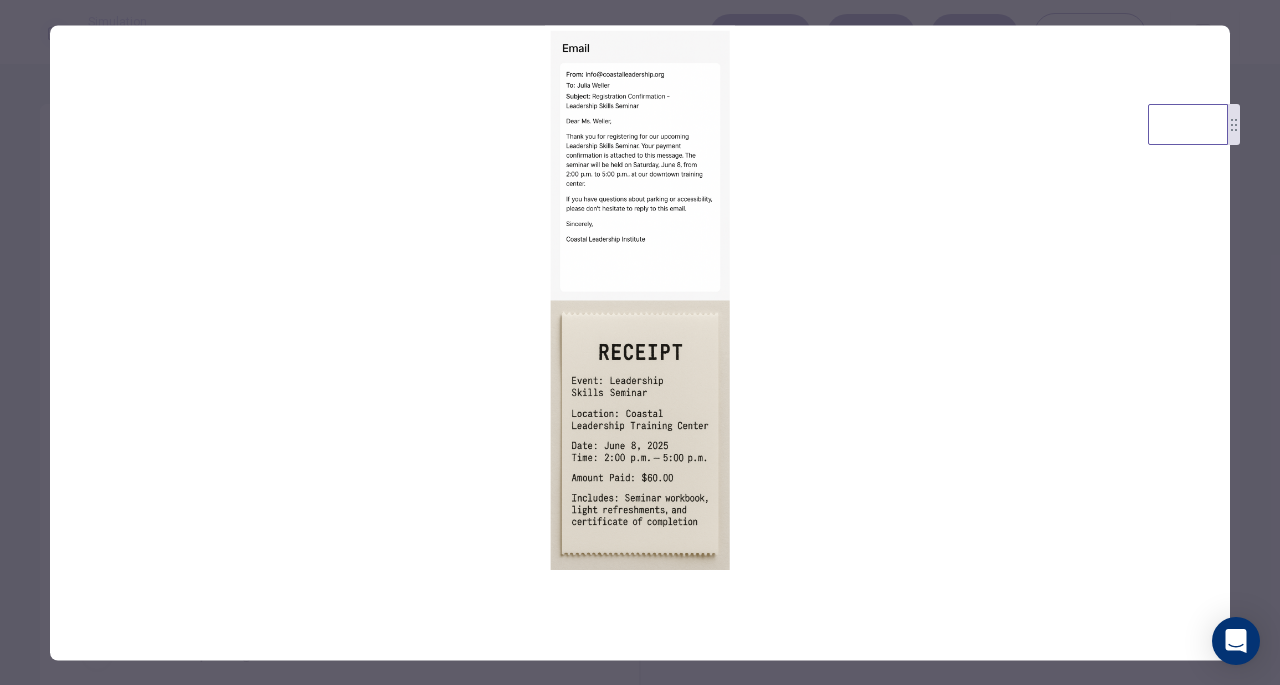 click at bounding box center [640, 342] 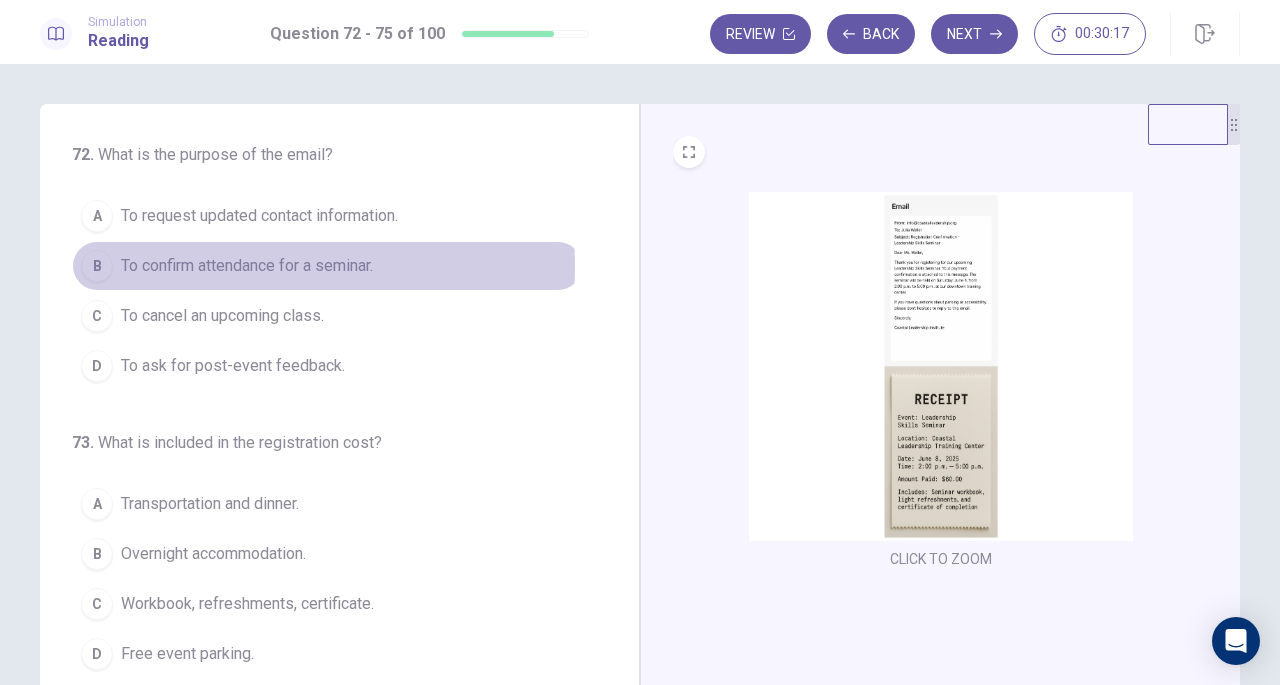 click on "To confirm attendance for a seminar." at bounding box center [247, 266] 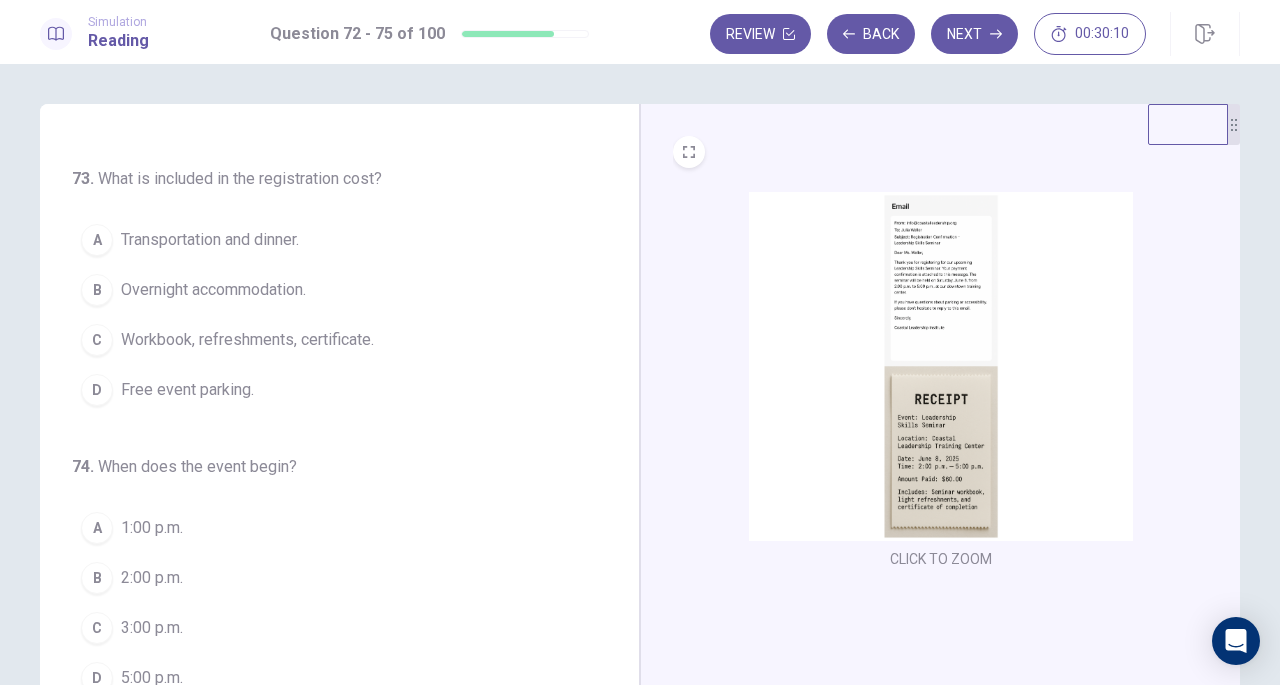 scroll, scrollTop: 266, scrollLeft: 0, axis: vertical 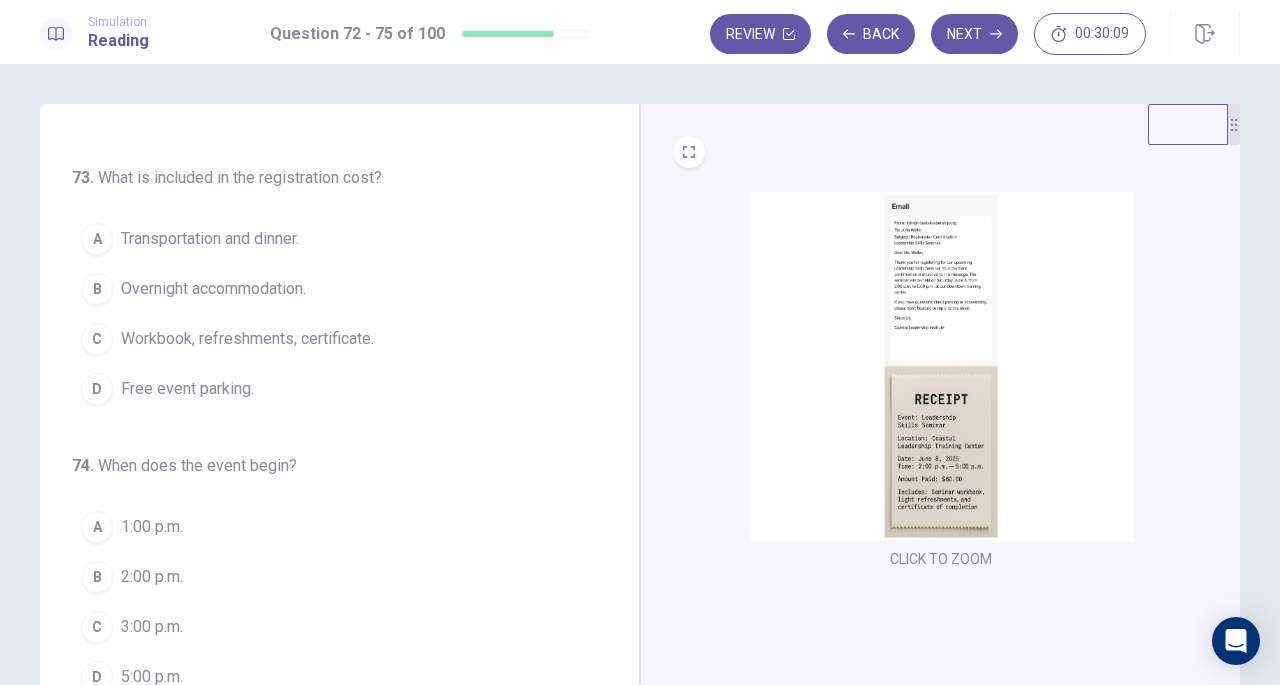 click at bounding box center [941, 366] 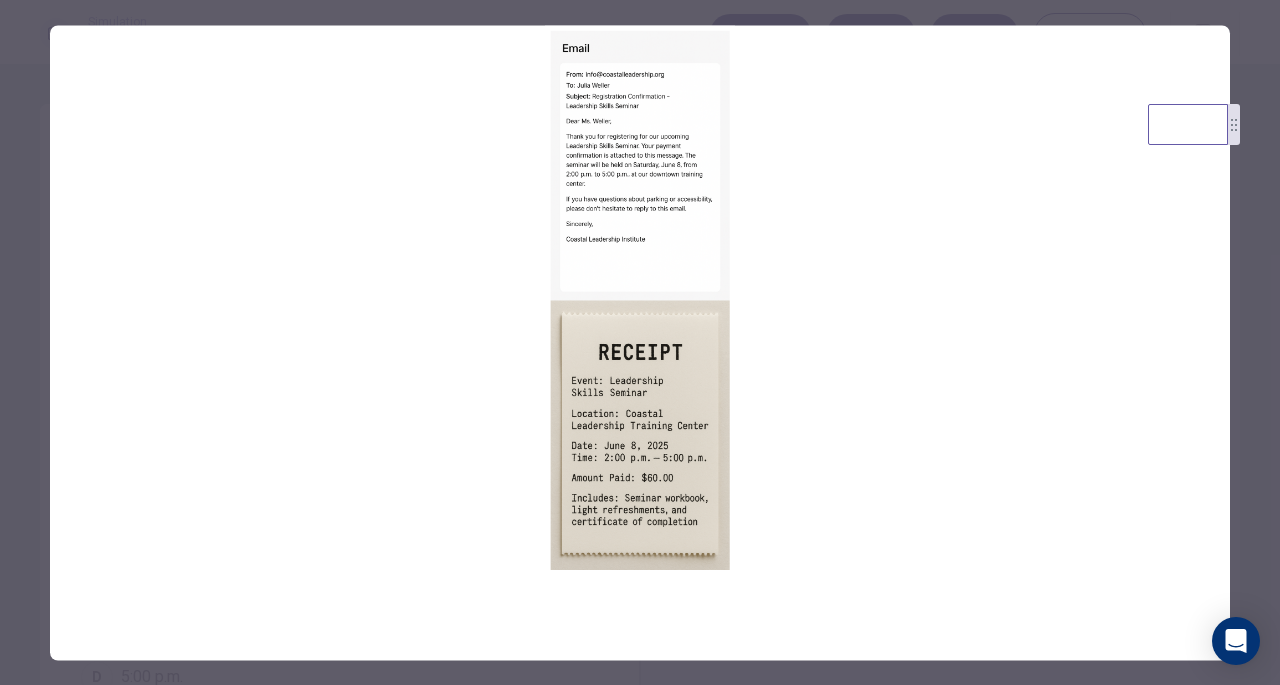 click at bounding box center (640, 342) 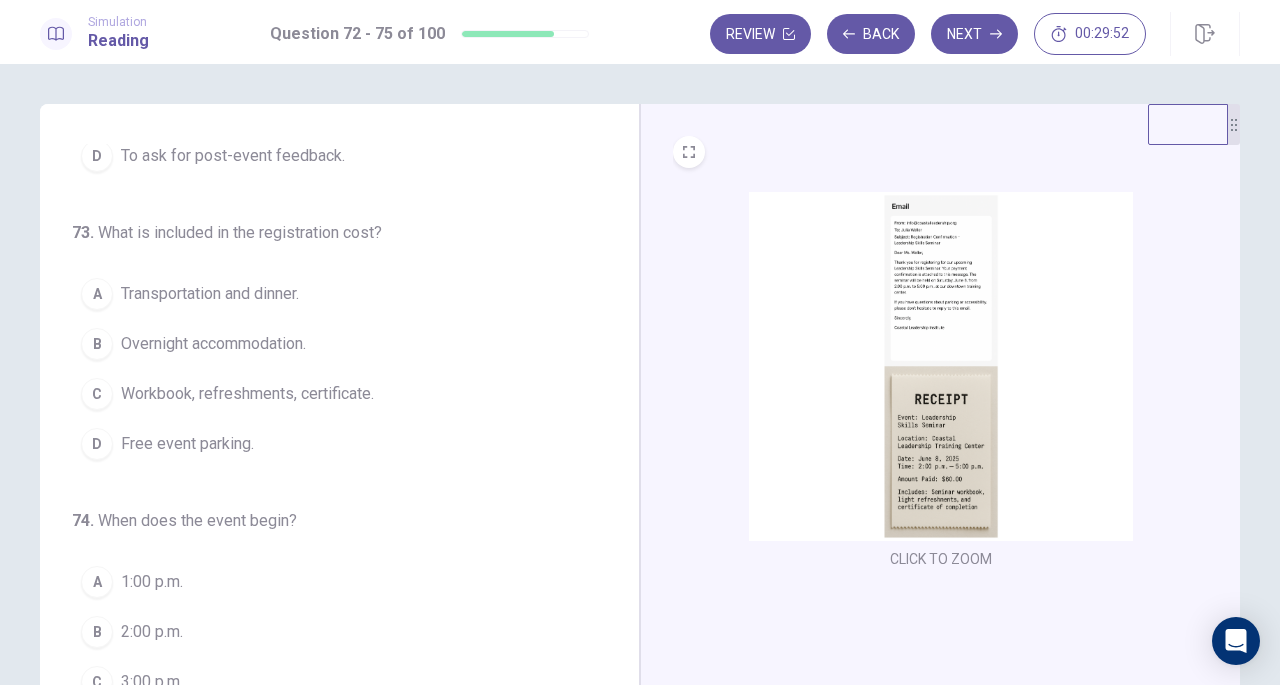 scroll, scrollTop: 212, scrollLeft: 0, axis: vertical 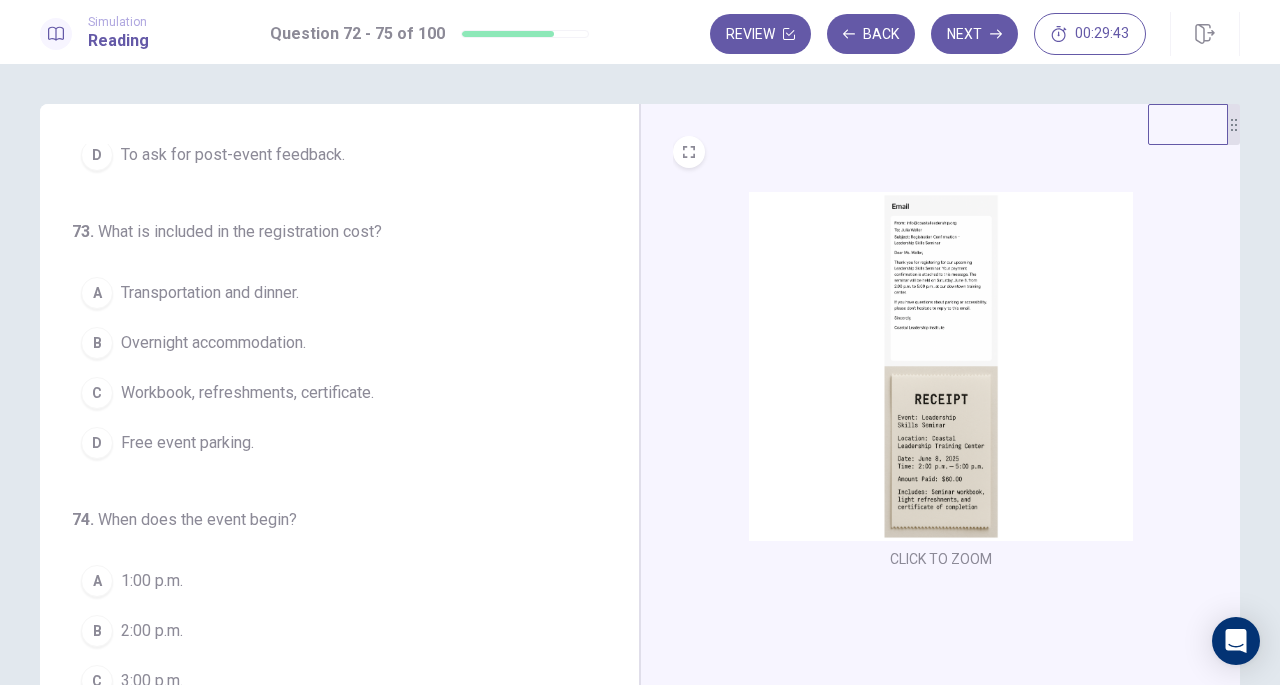 click on "Workbook, refreshments, certificate." at bounding box center (247, 393) 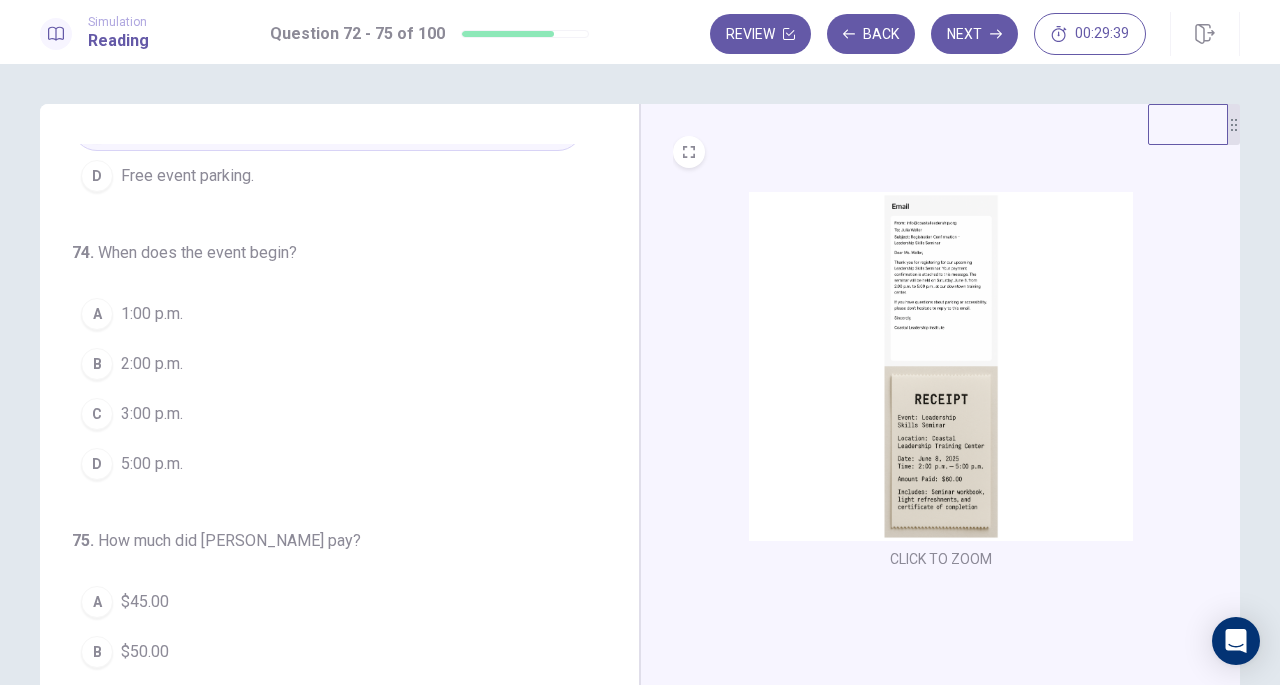 scroll, scrollTop: 480, scrollLeft: 0, axis: vertical 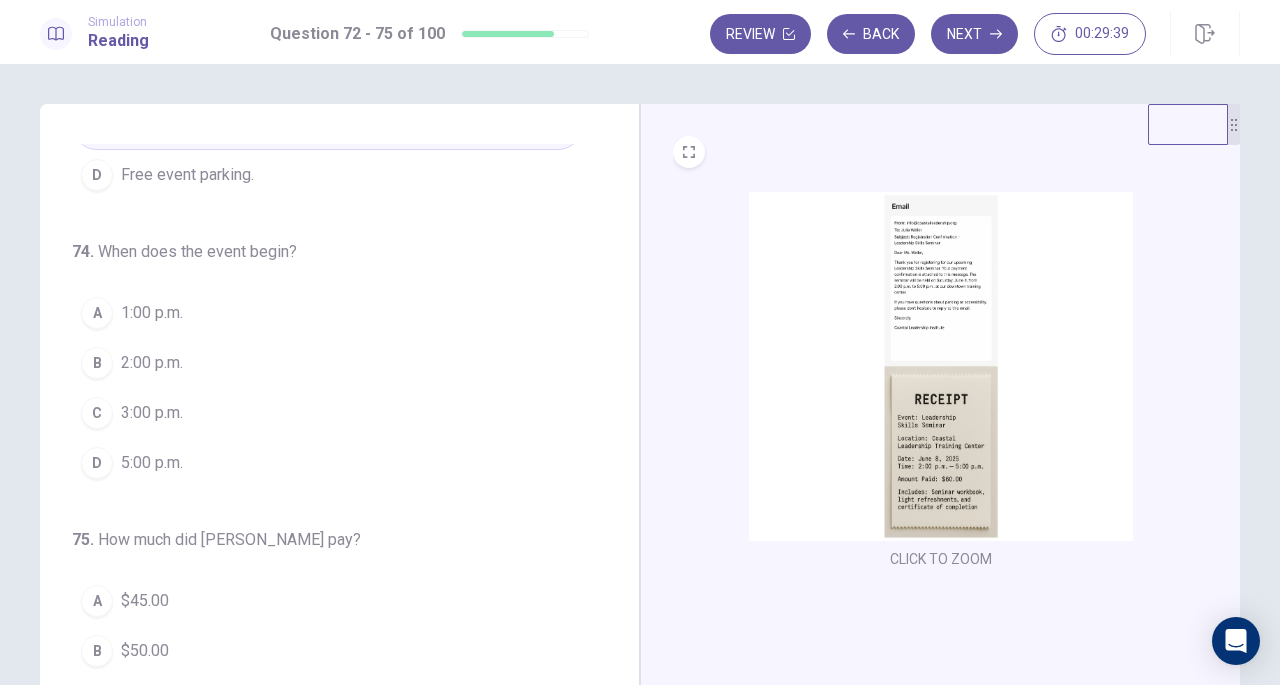 click at bounding box center [941, 366] 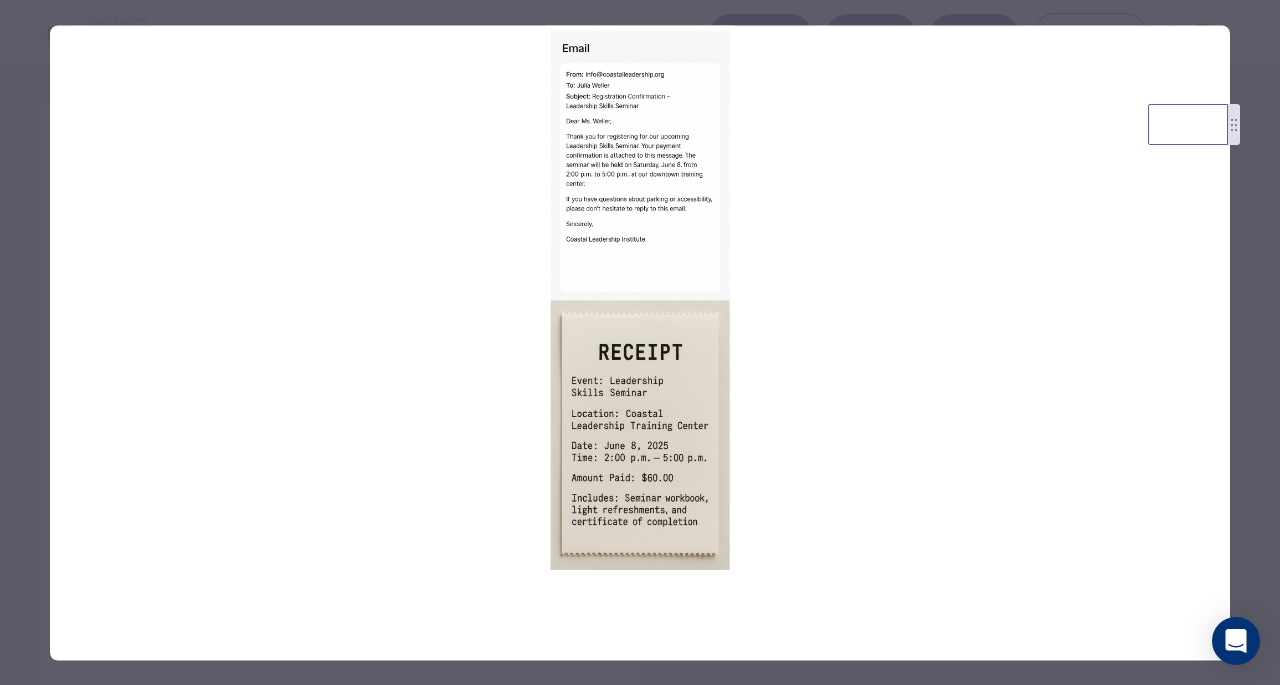 click at bounding box center (640, 300) 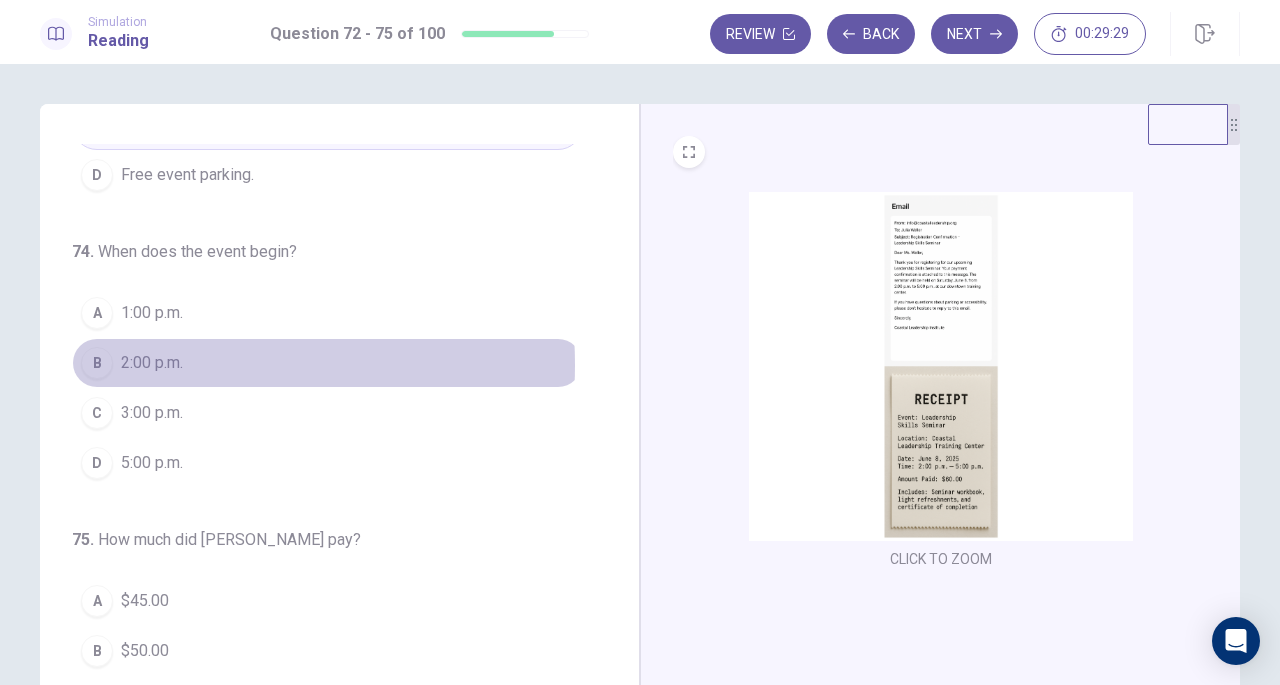 click on "2:00 p.m." at bounding box center [152, 363] 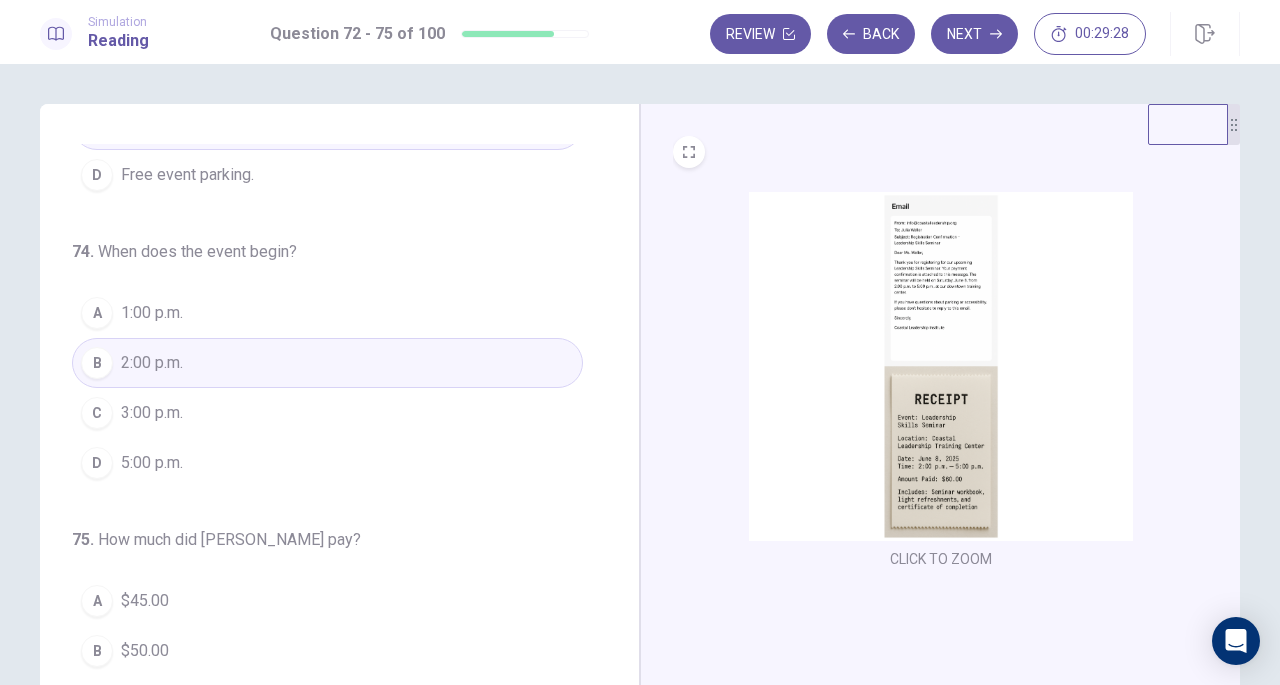scroll, scrollTop: 486, scrollLeft: 0, axis: vertical 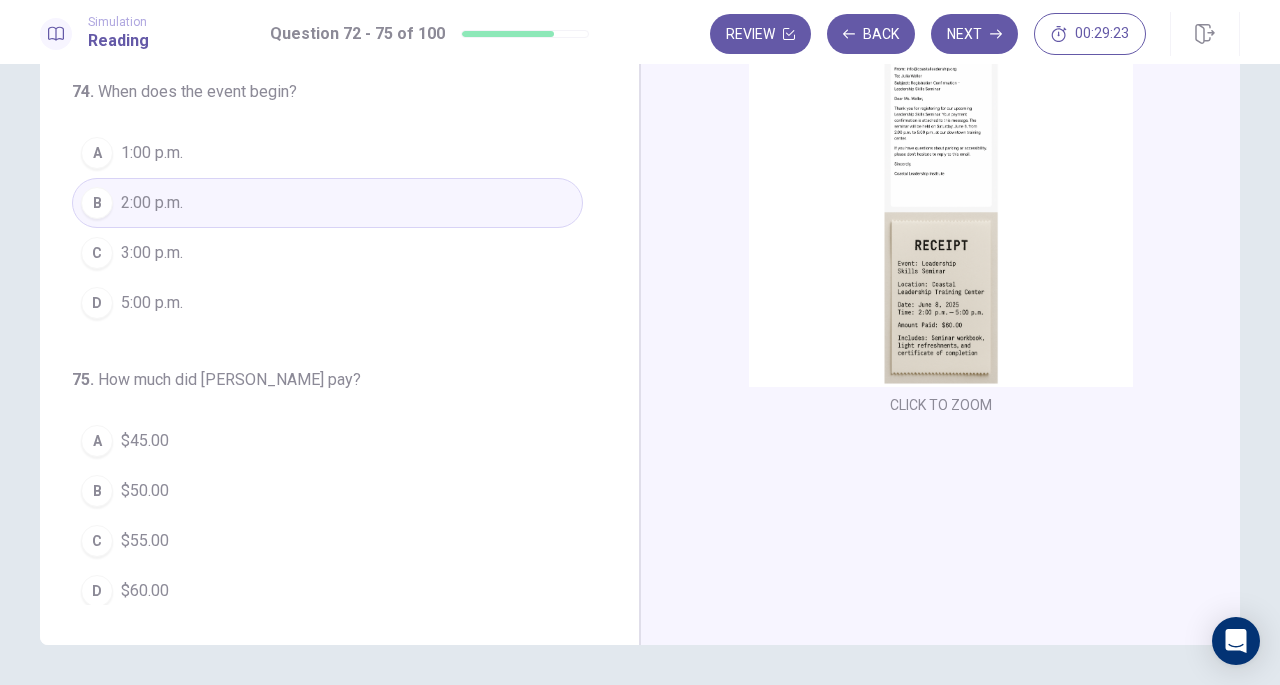 click at bounding box center (941, 212) 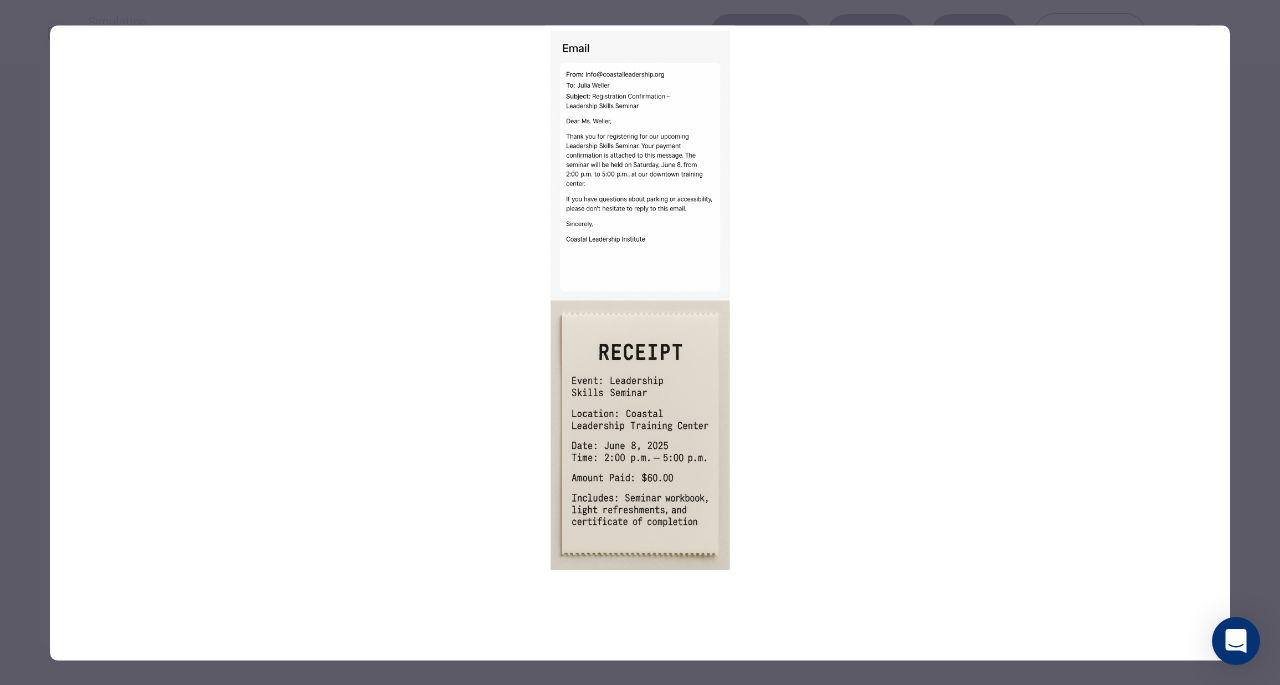 click at bounding box center [640, 342] 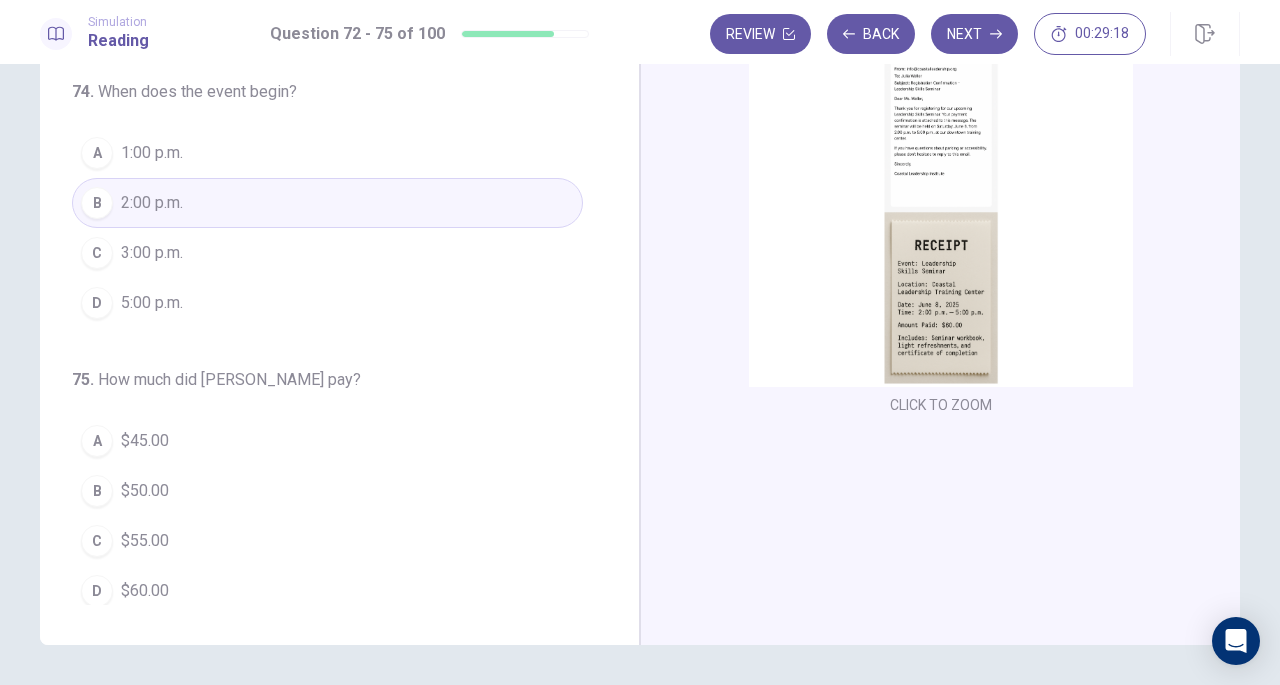 click on "$60.00" at bounding box center (145, 591) 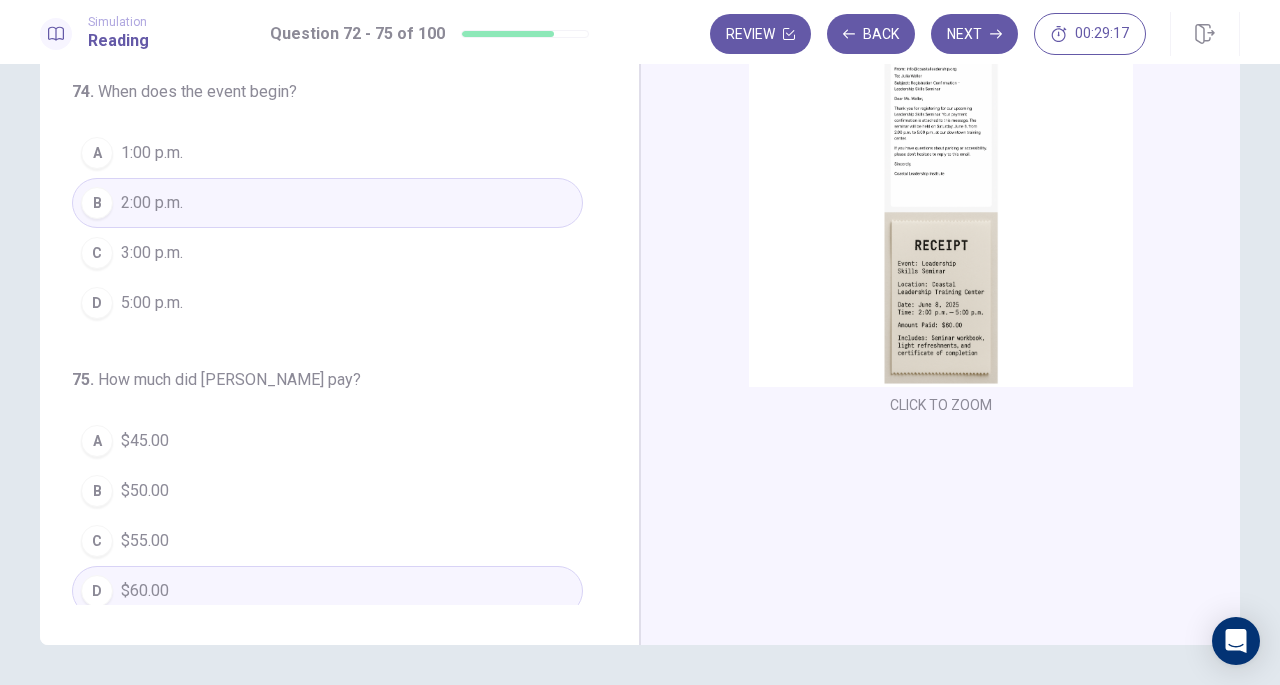 click on "Next" at bounding box center (974, 34) 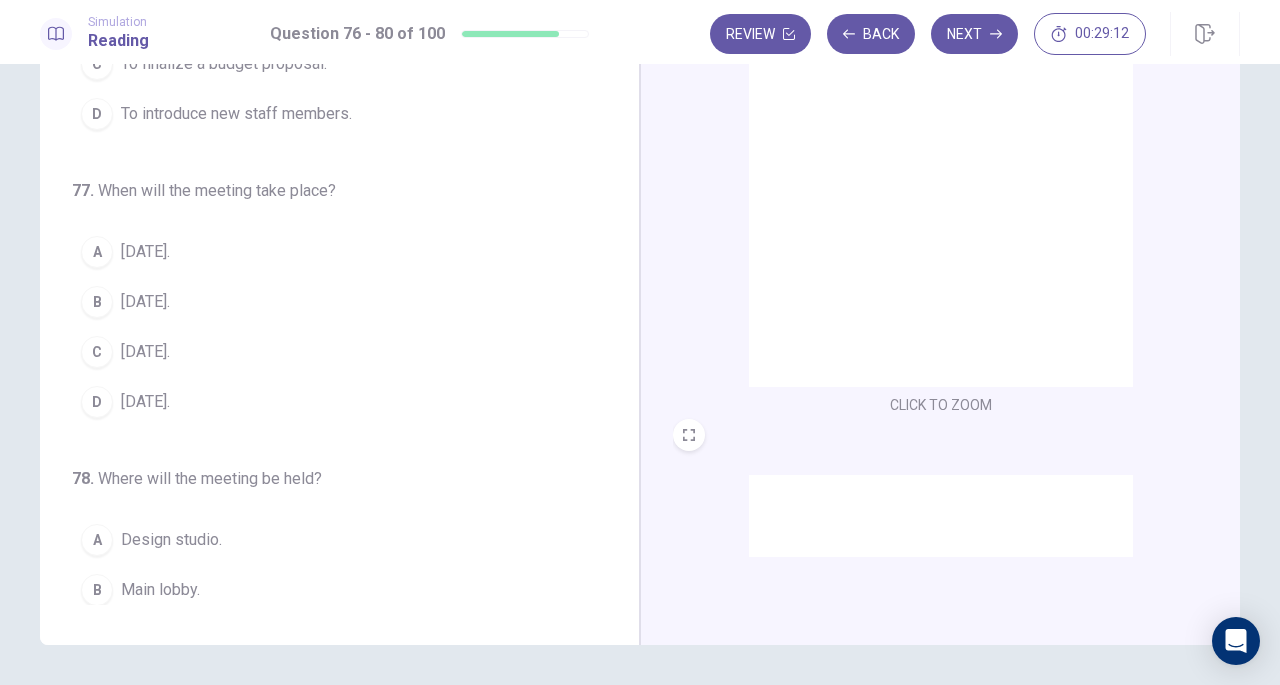 scroll, scrollTop: 0, scrollLeft: 0, axis: both 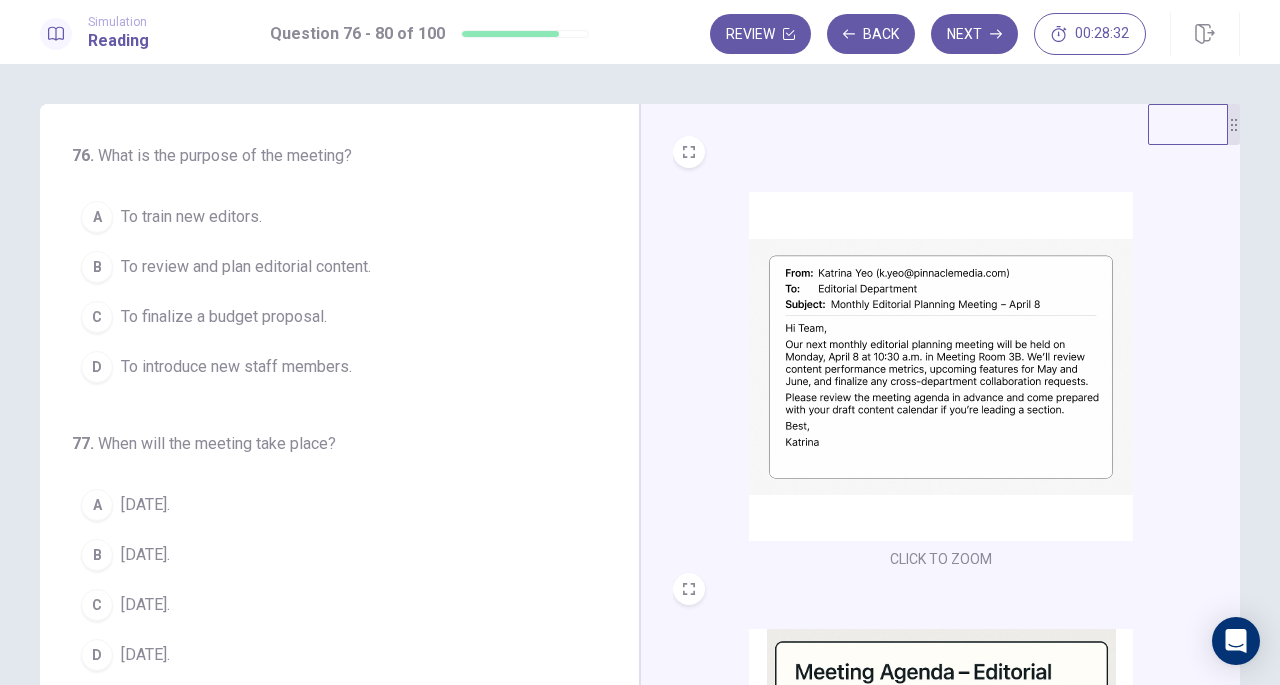 click on "To review and plan editorial content." at bounding box center [246, 267] 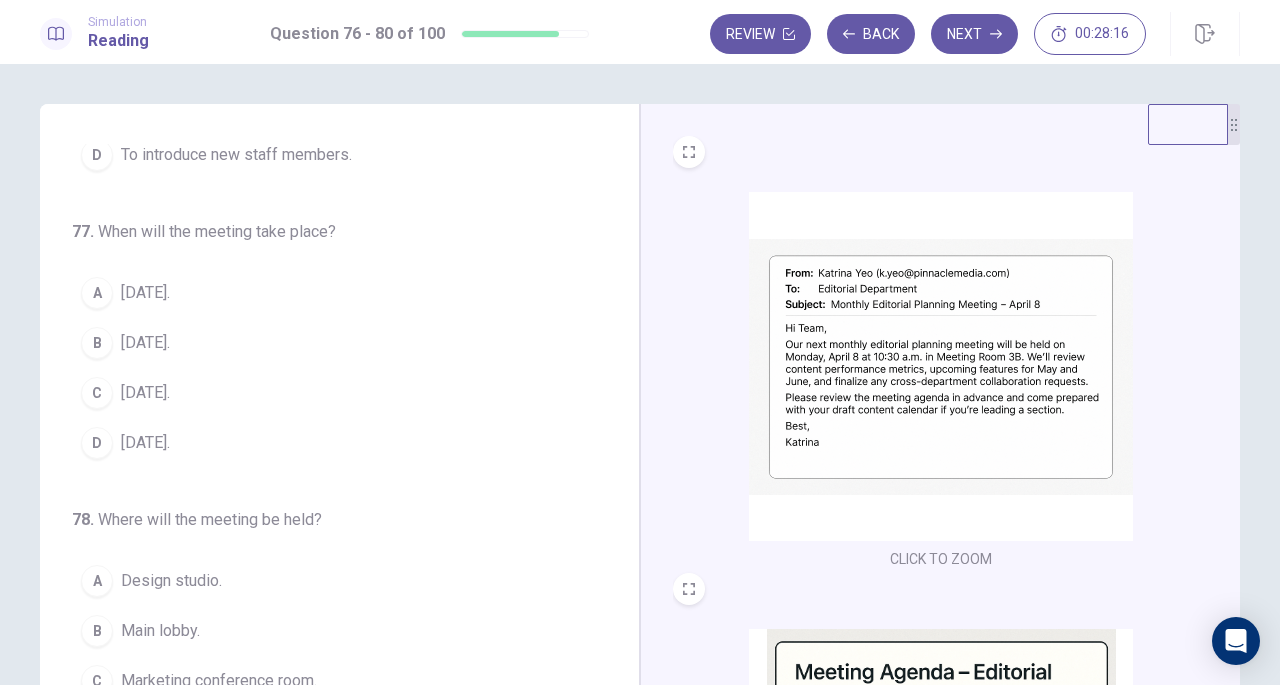 scroll, scrollTop: 213, scrollLeft: 0, axis: vertical 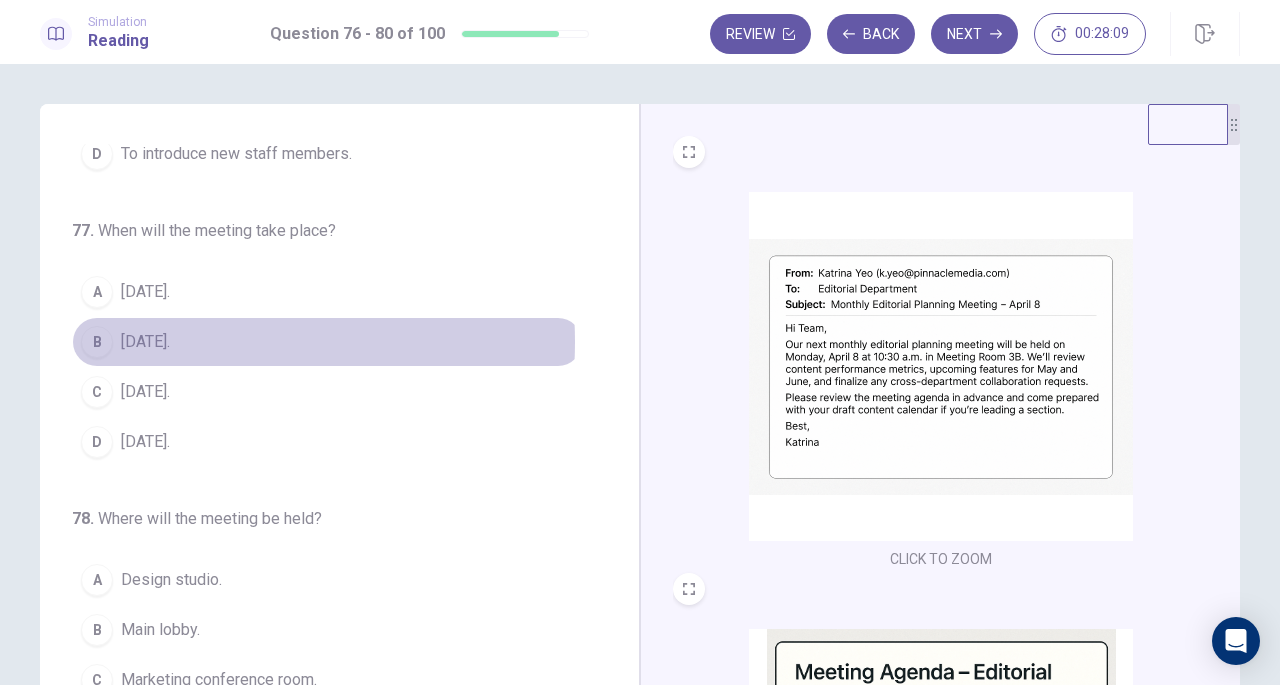 click on "B [DATE]." at bounding box center [327, 342] 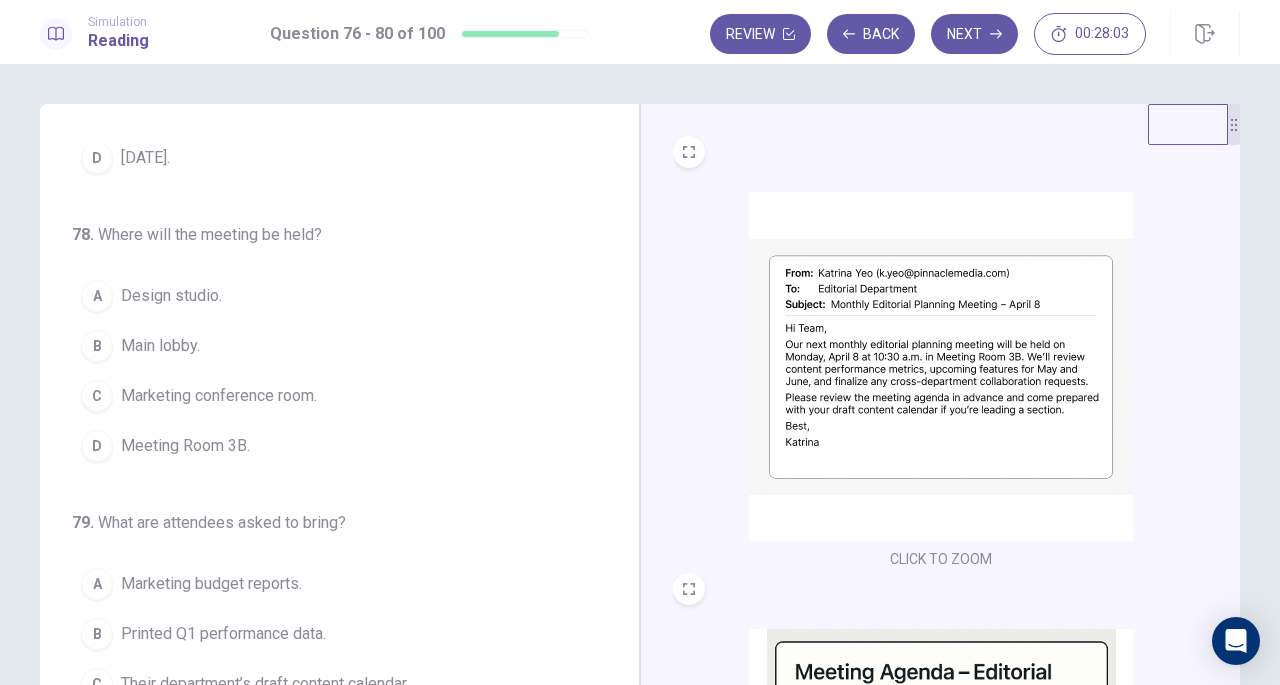 scroll, scrollTop: 498, scrollLeft: 0, axis: vertical 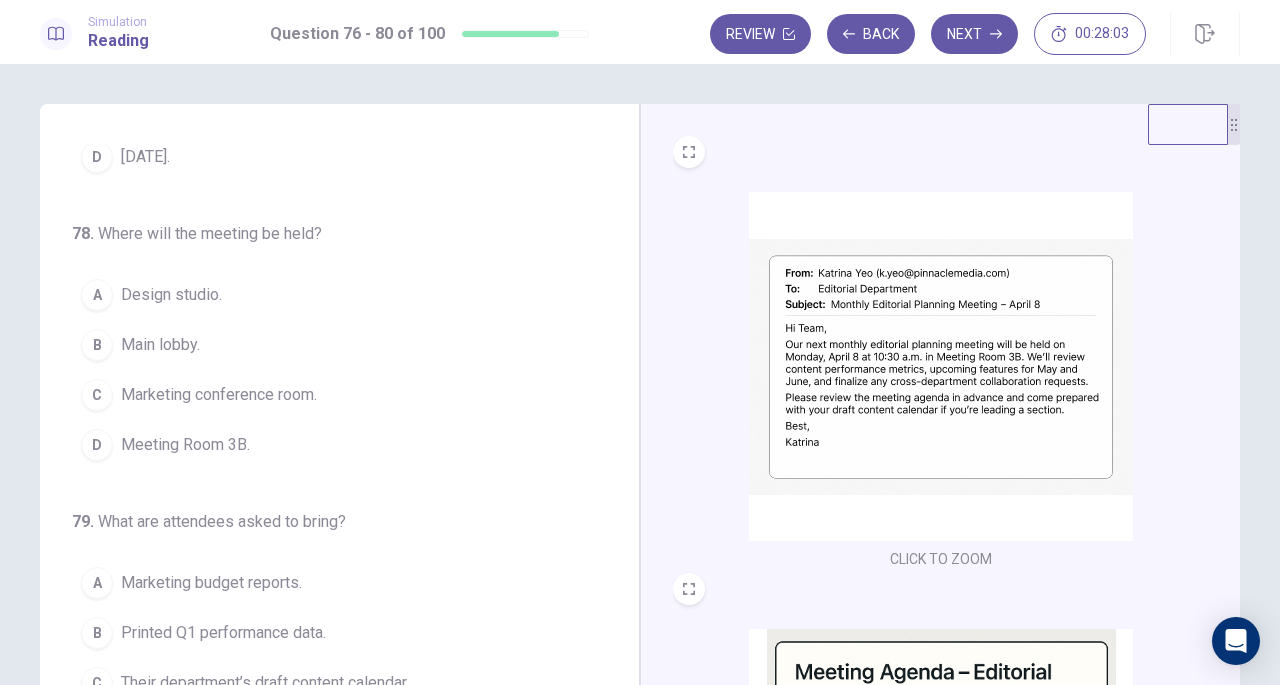 click on "Meeting Room 3B." at bounding box center (185, 445) 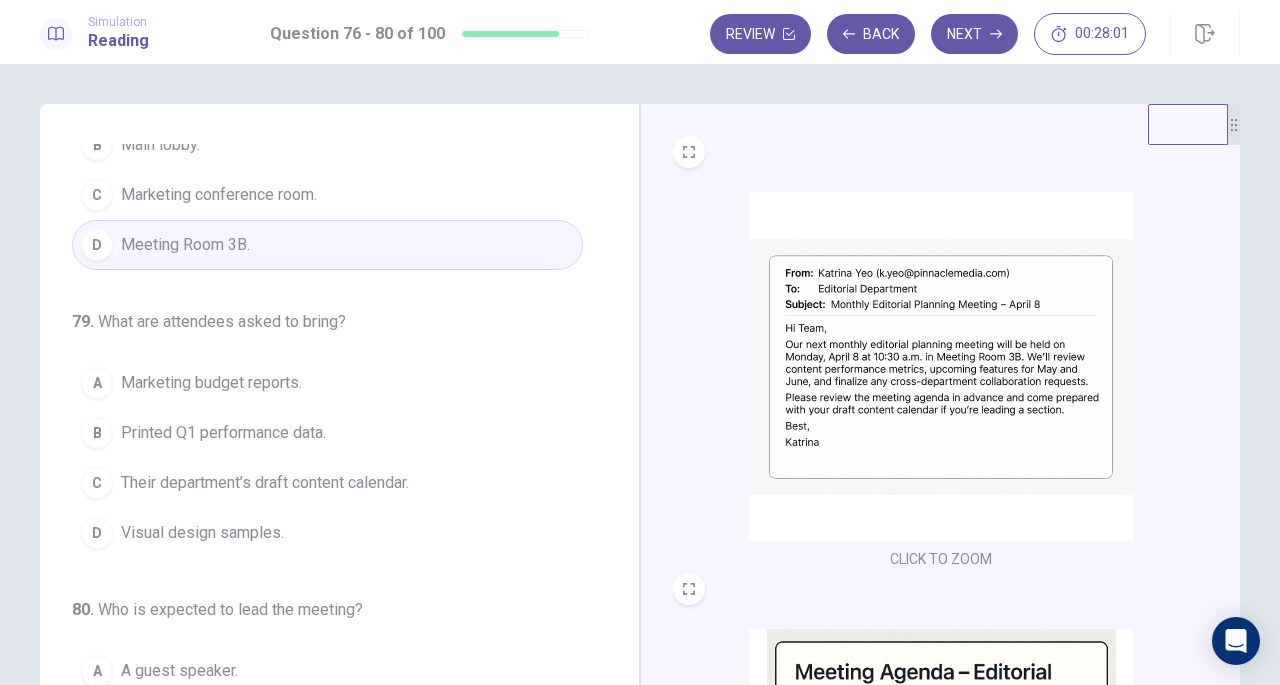 scroll, scrollTop: 771, scrollLeft: 0, axis: vertical 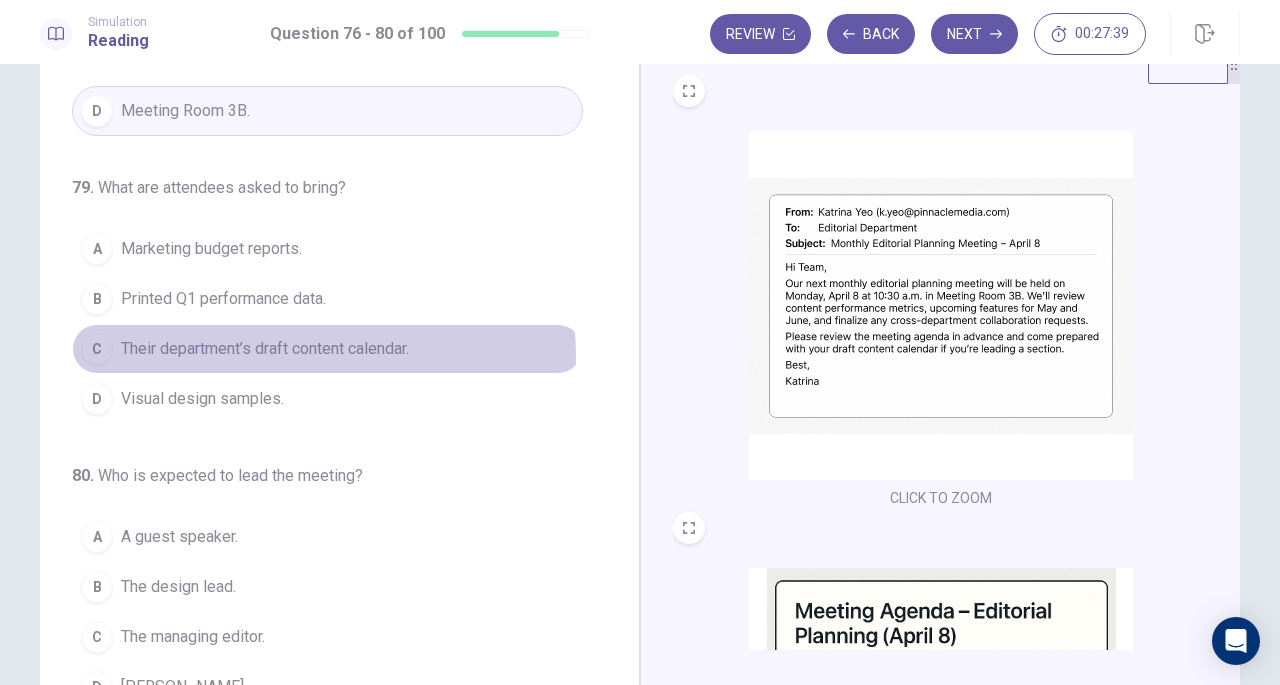 click on "Their department’s draft content calendar." at bounding box center (265, 349) 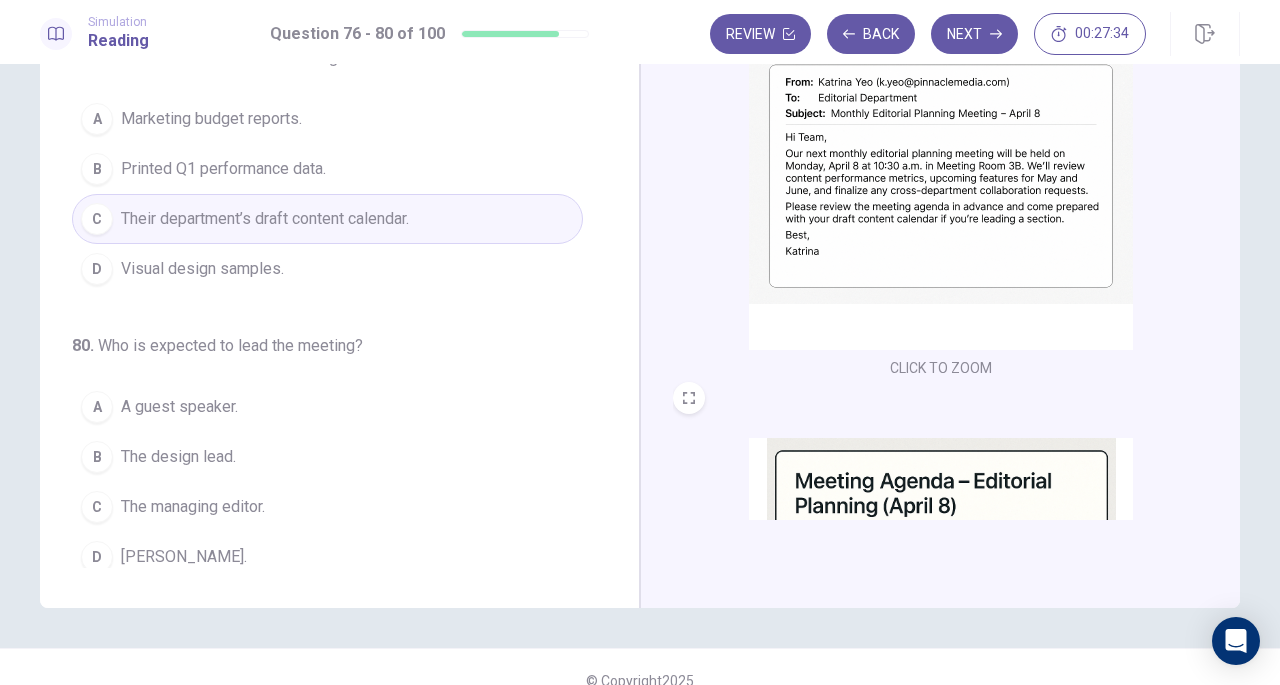 scroll, scrollTop: 192, scrollLeft: 0, axis: vertical 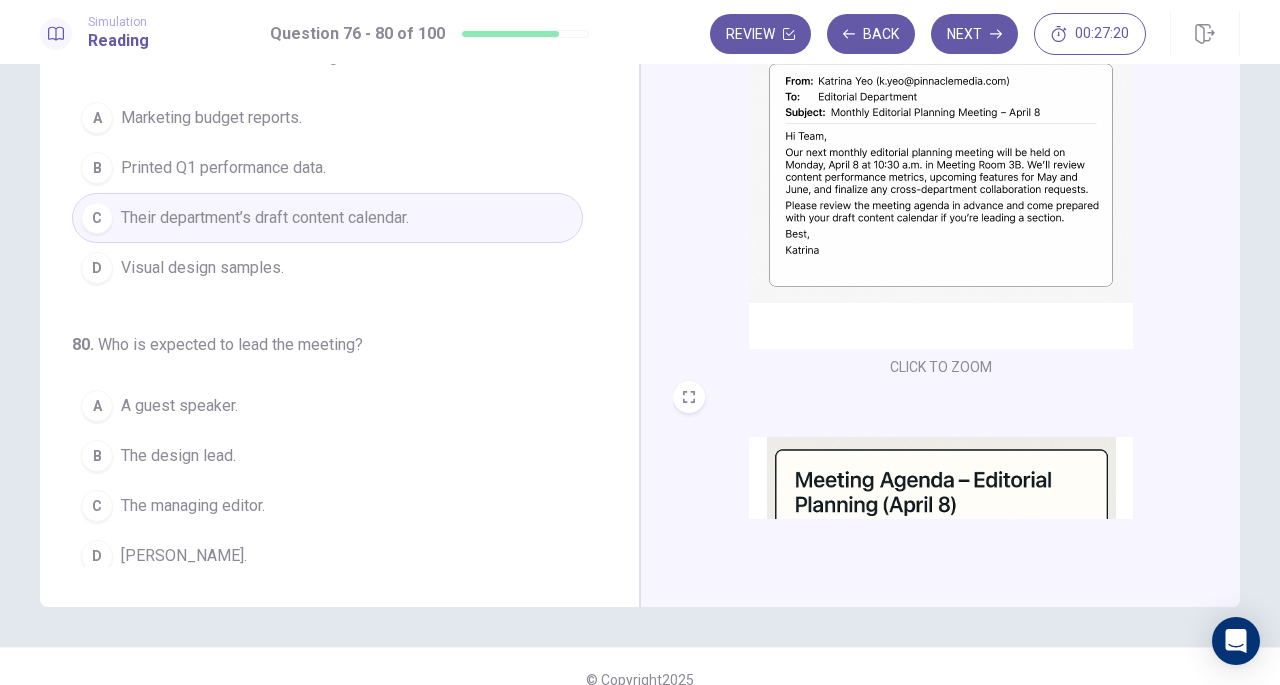 click on "The managing editor." at bounding box center (193, 506) 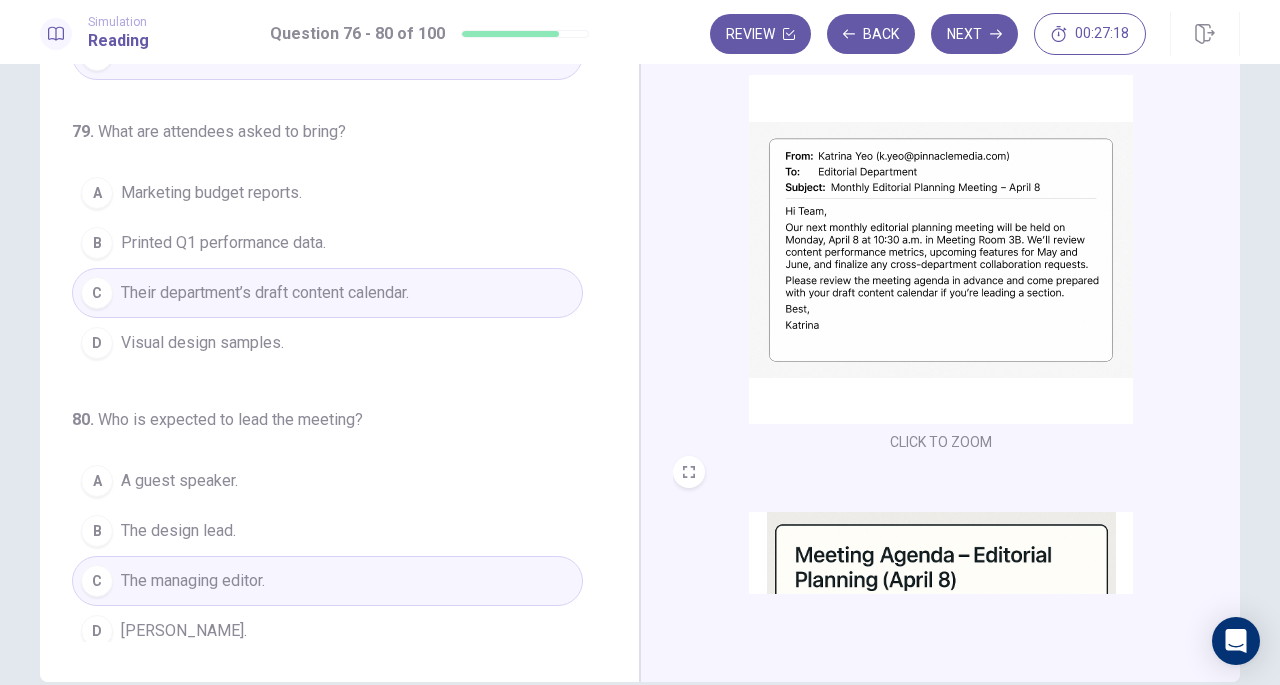scroll, scrollTop: 116, scrollLeft: 0, axis: vertical 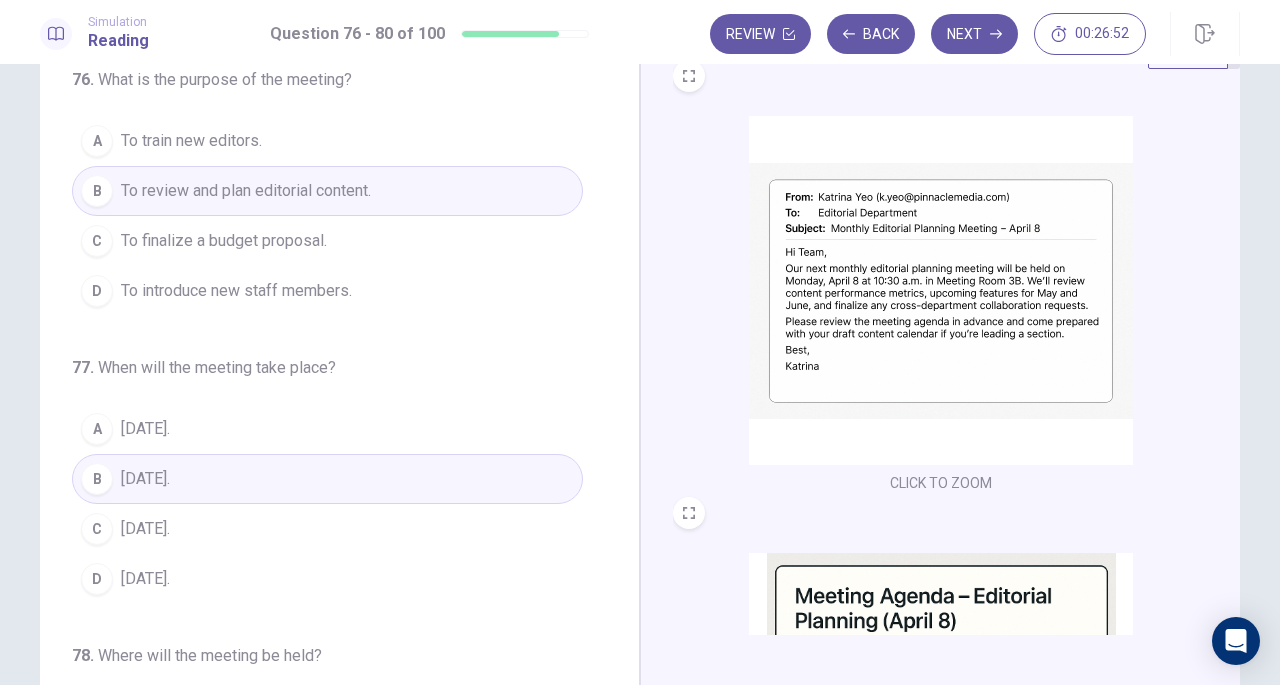 click on "Next" at bounding box center (974, 34) 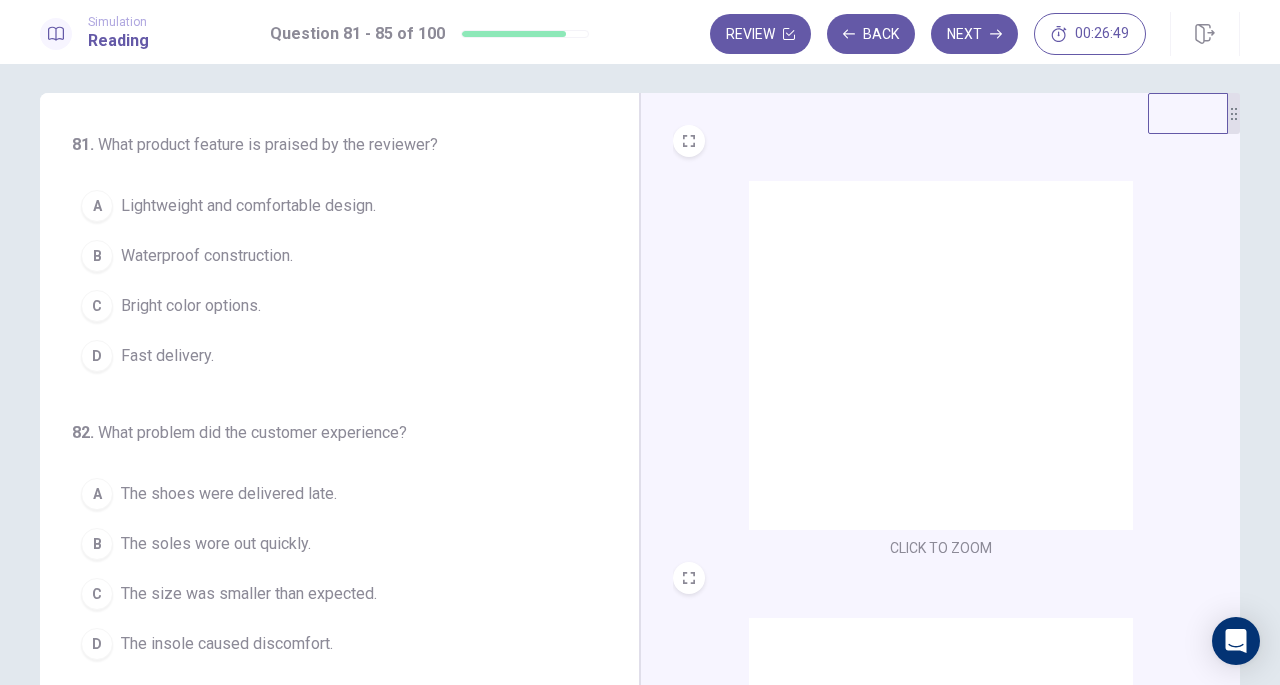 scroll, scrollTop: 10, scrollLeft: 0, axis: vertical 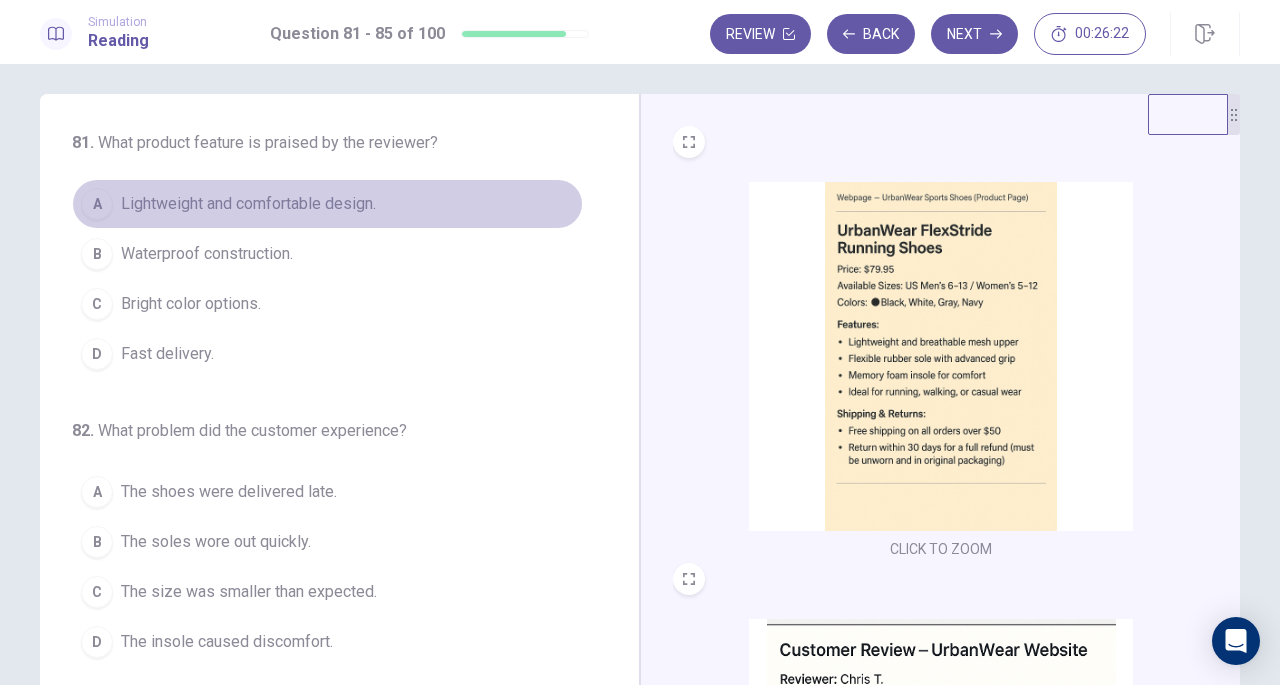 click on "Lightweight and comfortable design." at bounding box center [248, 204] 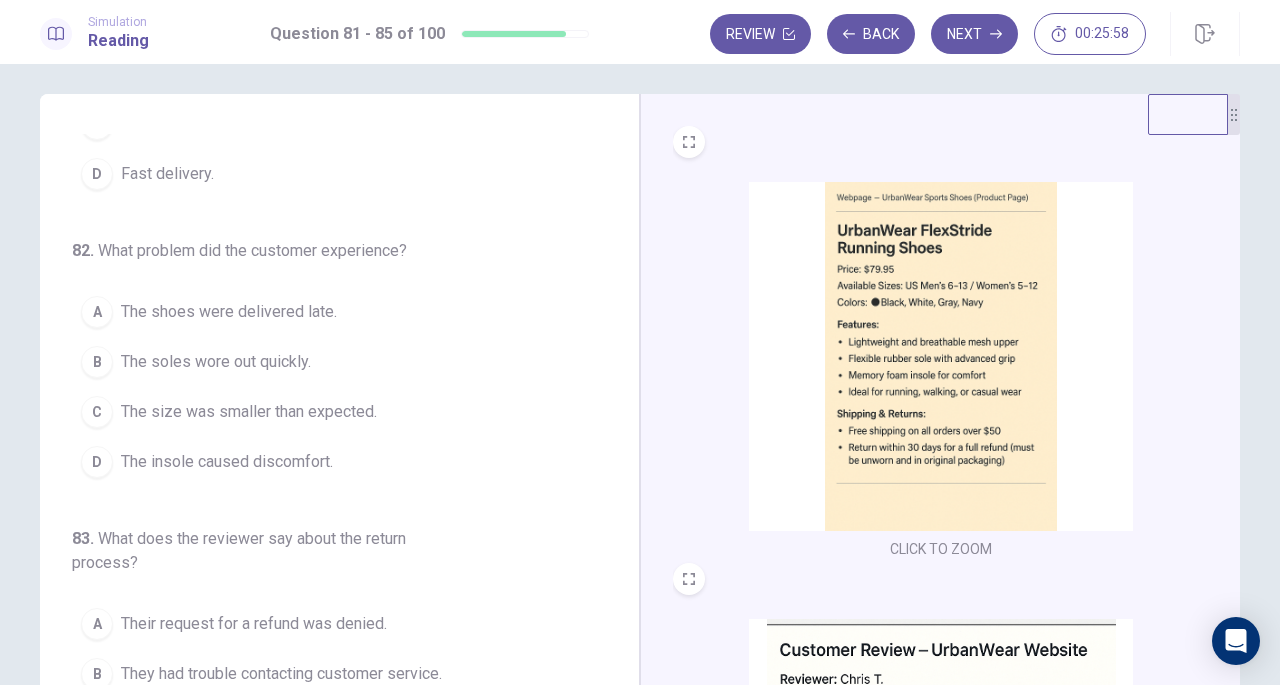 scroll, scrollTop: 184, scrollLeft: 0, axis: vertical 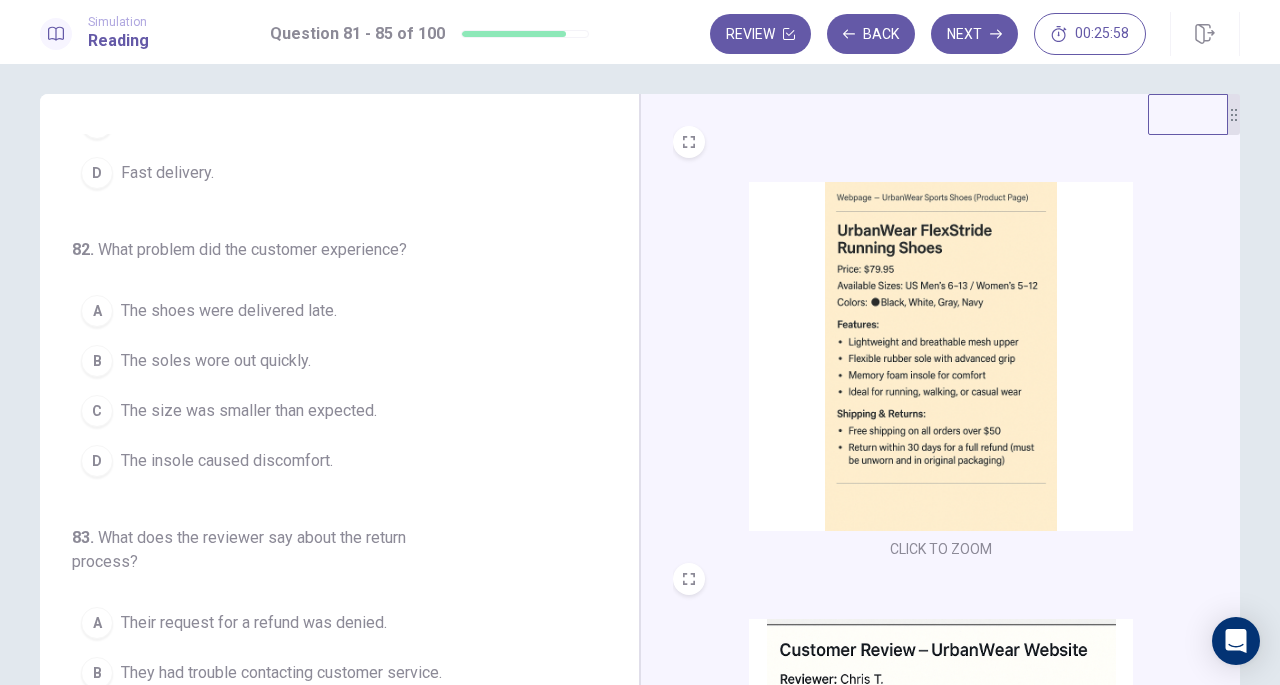 click at bounding box center (941, 356) 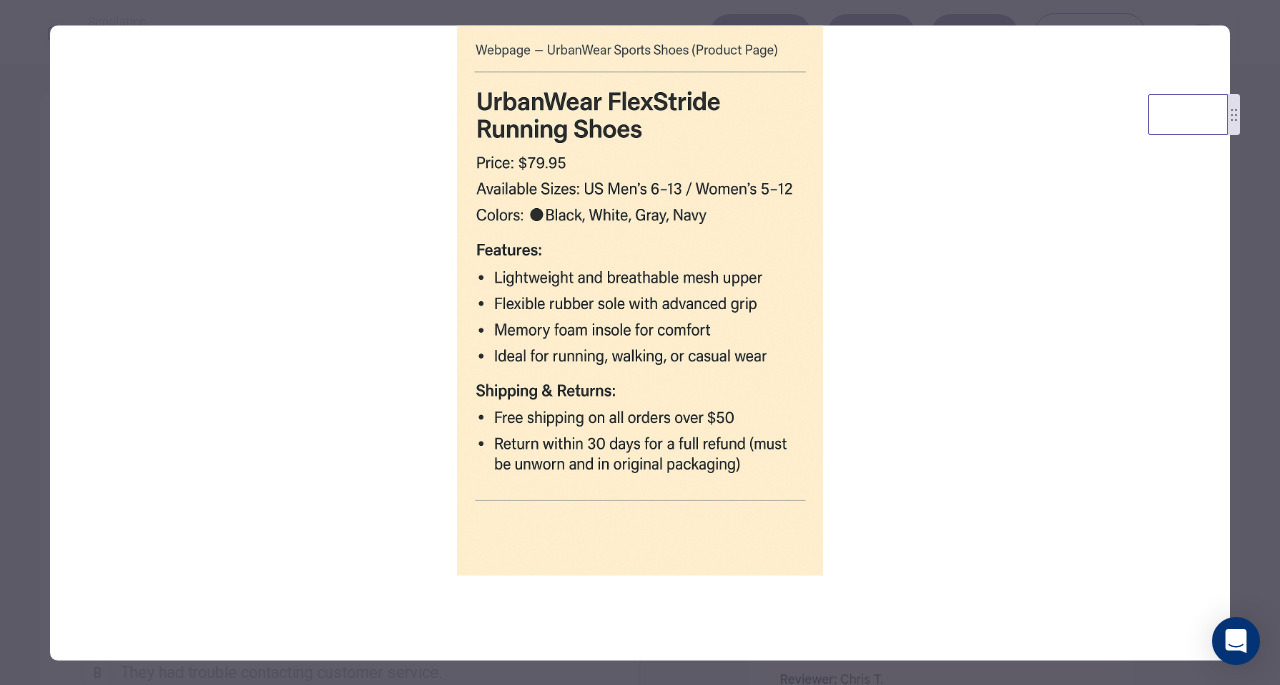 click at bounding box center [640, 342] 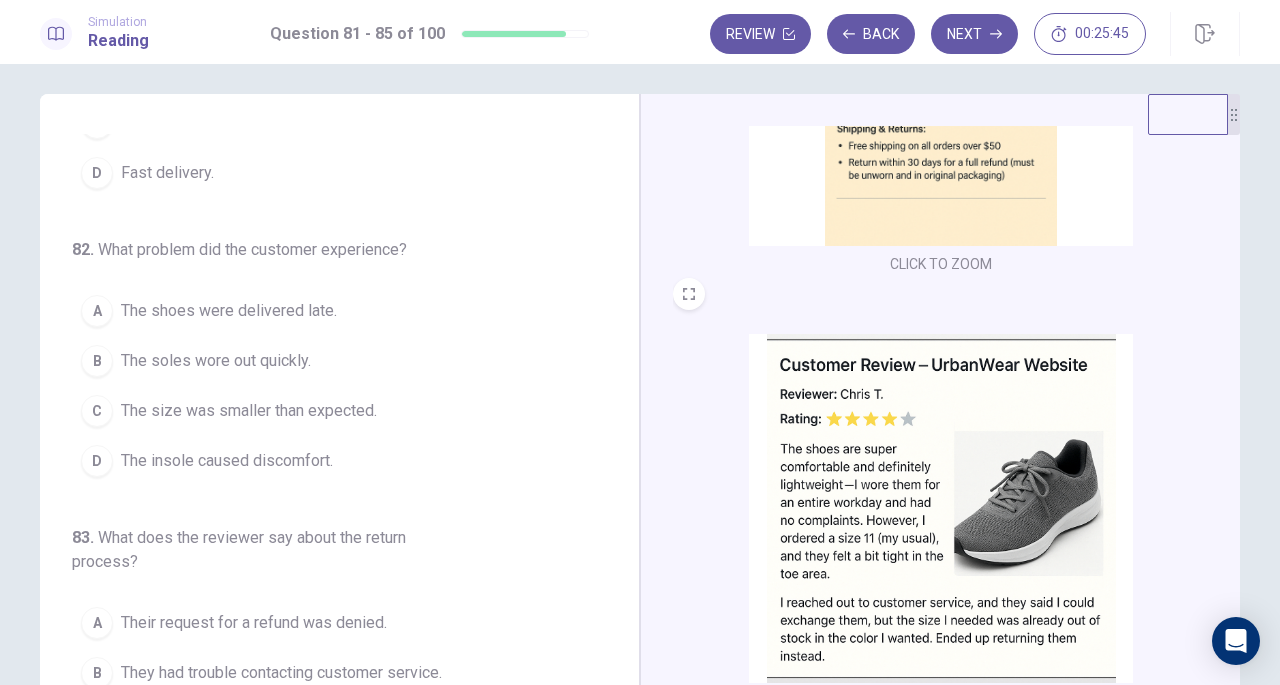 scroll, scrollTop: 332, scrollLeft: 0, axis: vertical 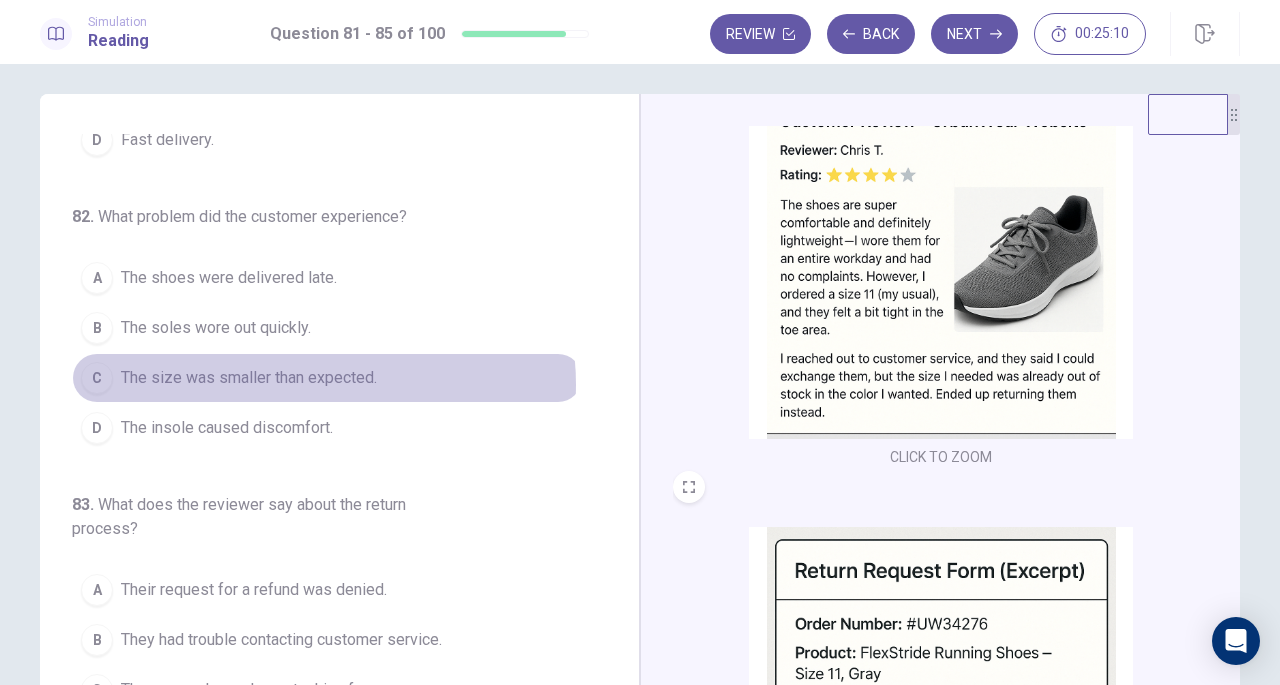 click on "The size was smaller than expected." at bounding box center (249, 378) 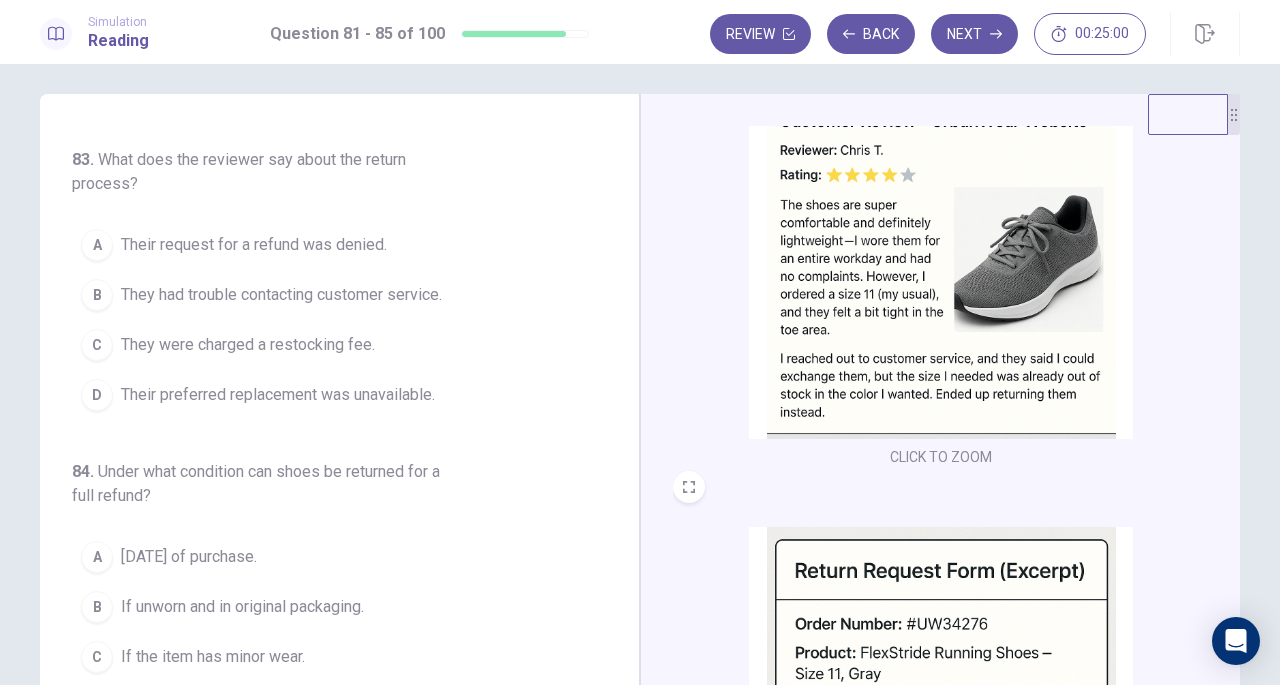 scroll, scrollTop: 563, scrollLeft: 0, axis: vertical 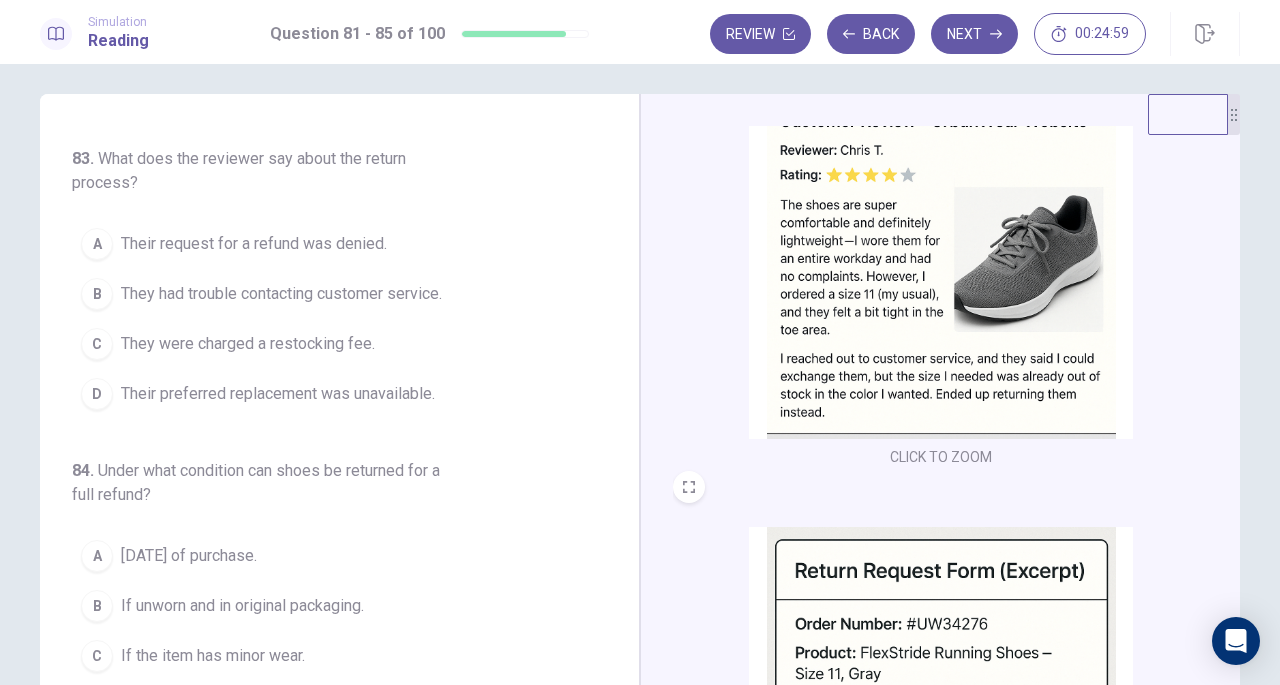 click on "Their preferred replacement was unavailable." at bounding box center [278, 394] 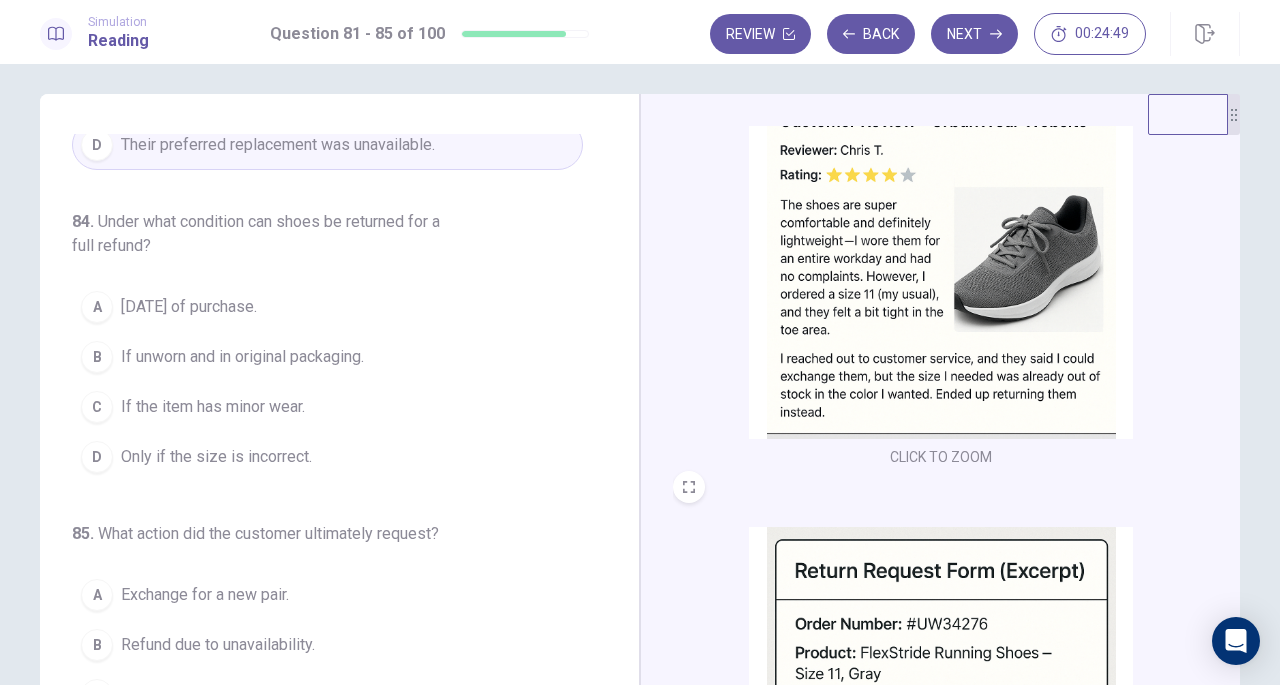 scroll, scrollTop: 819, scrollLeft: 0, axis: vertical 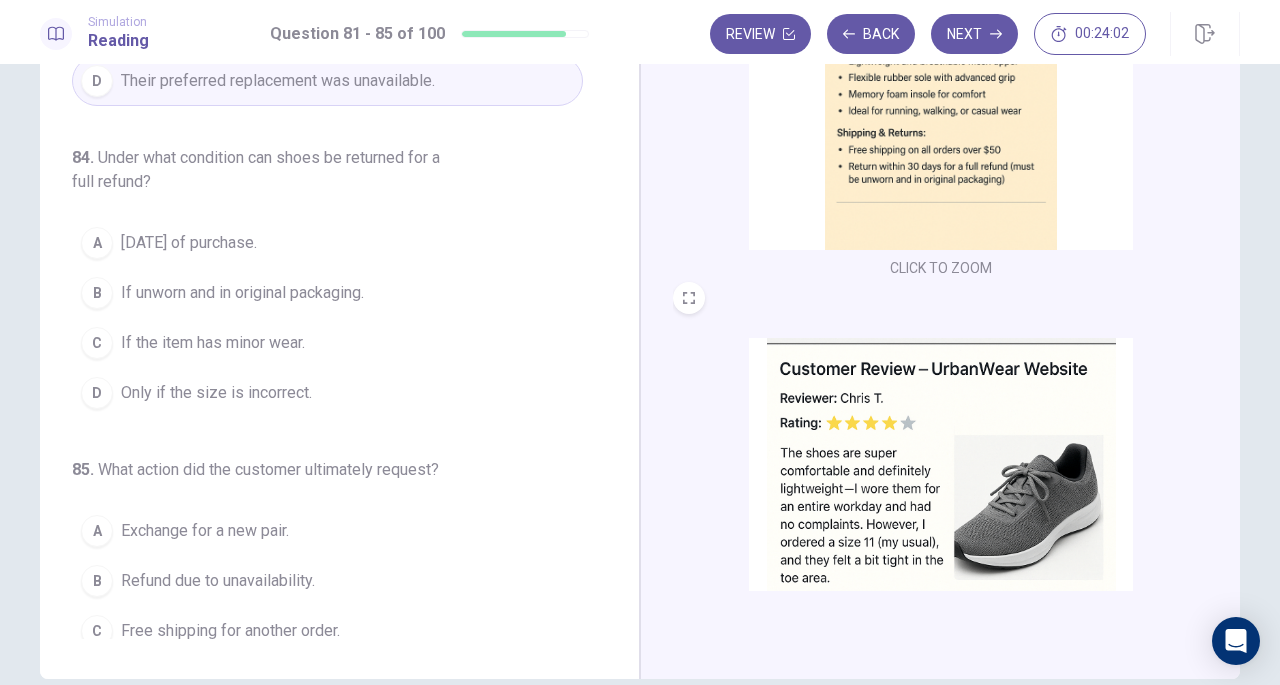 click on "B If unworn and in original packaging." at bounding box center (327, 293) 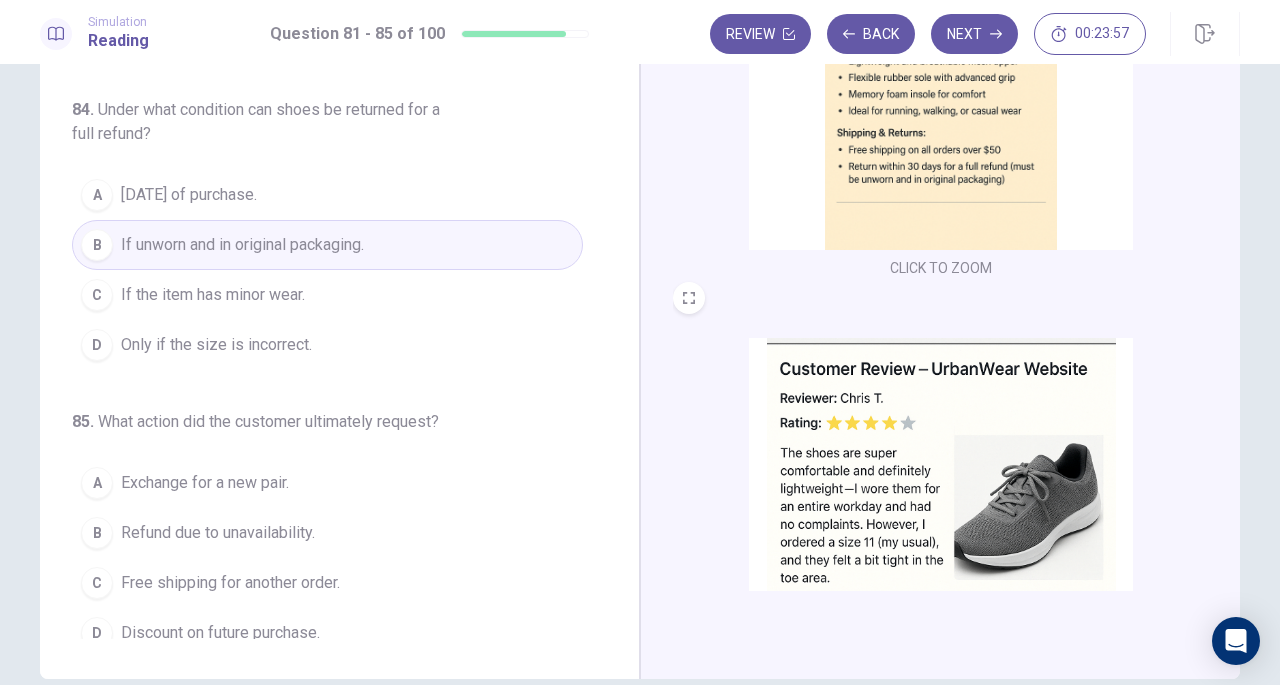 scroll, scrollTop: 819, scrollLeft: 0, axis: vertical 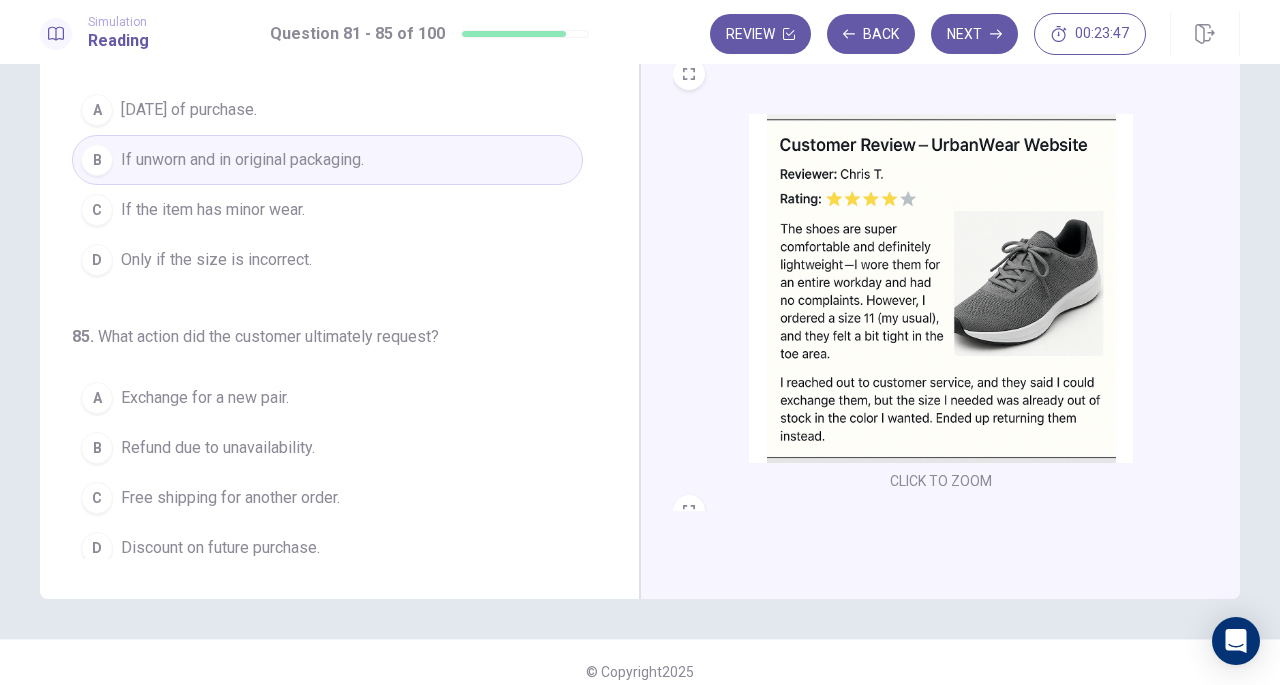 click on "Refund due to unavailability." at bounding box center (218, 448) 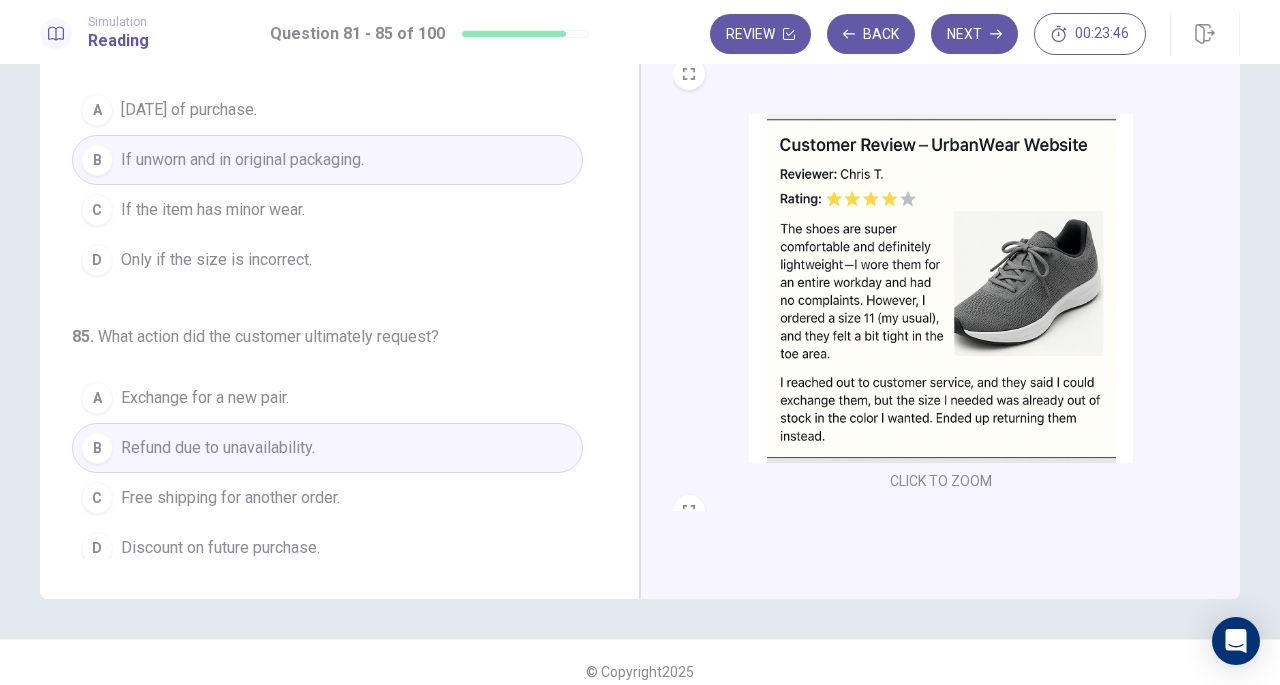 scroll, scrollTop: 218, scrollLeft: 0, axis: vertical 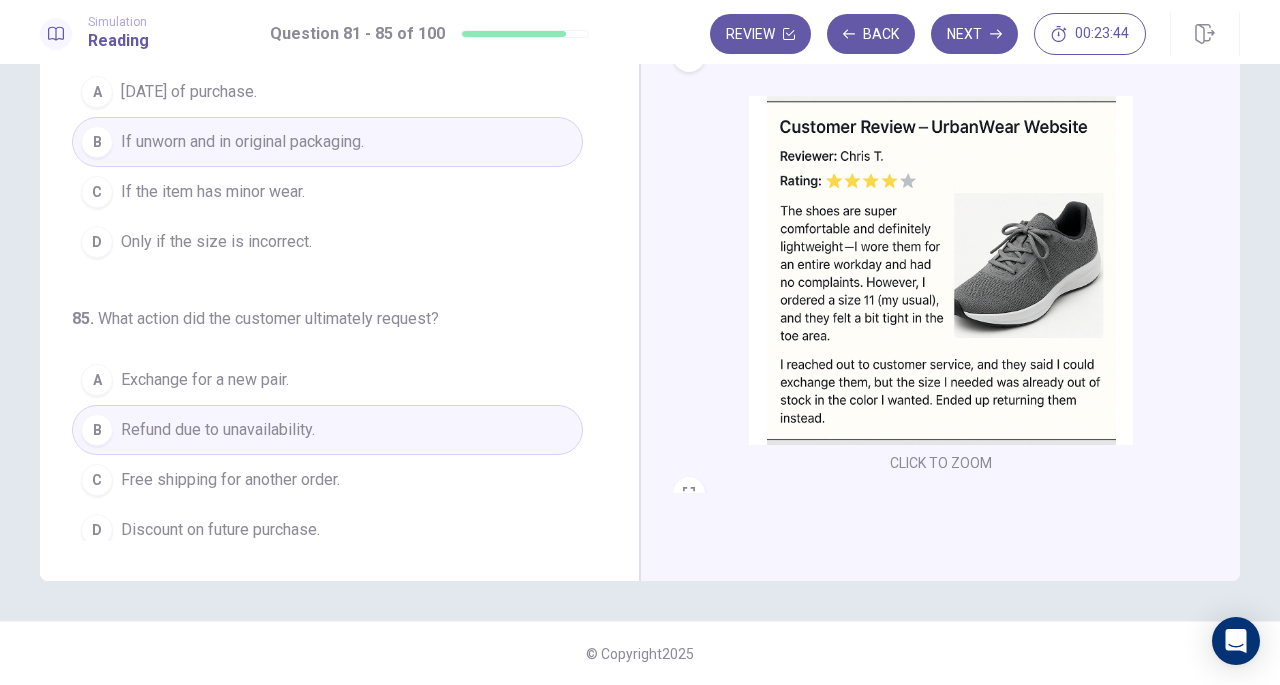 click on "Next" at bounding box center [974, 34] 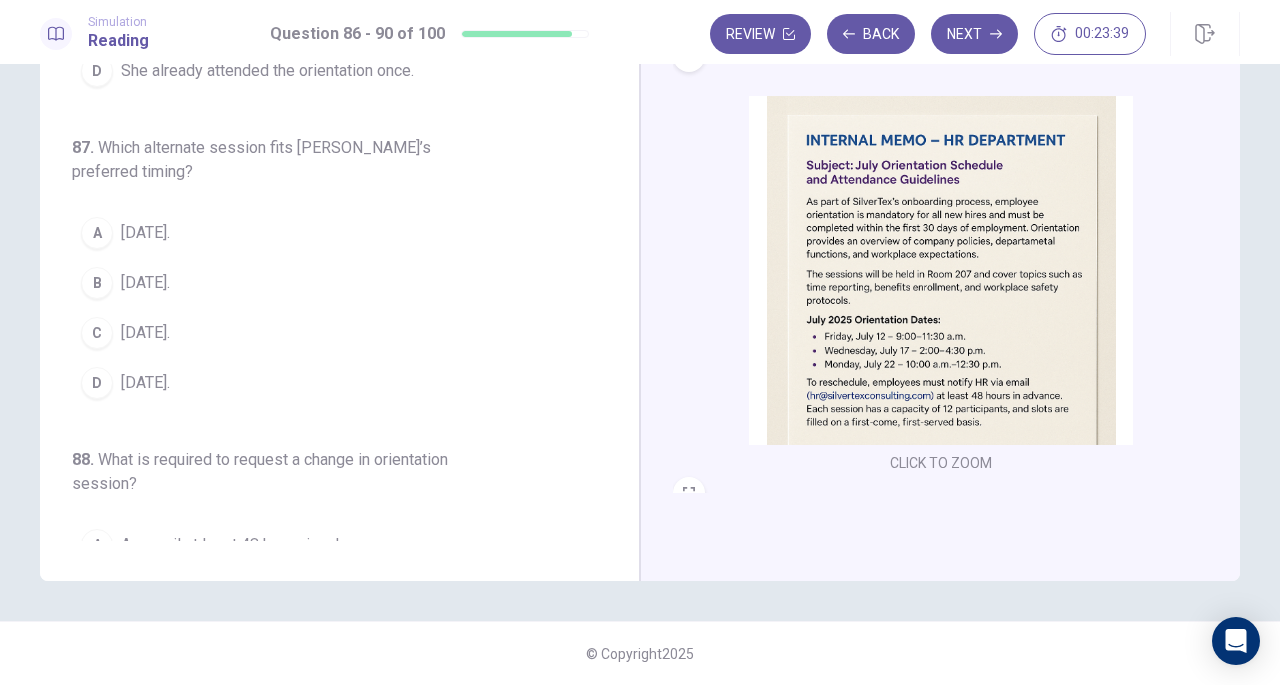 scroll, scrollTop: 0, scrollLeft: 0, axis: both 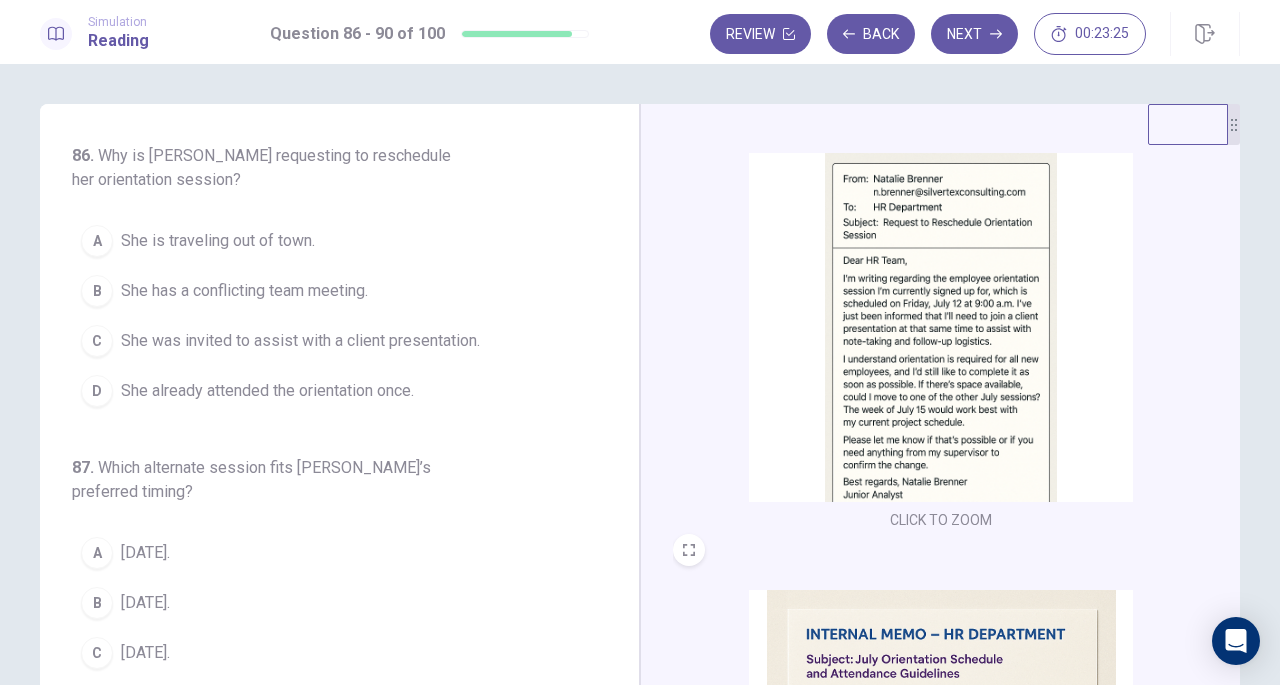 click at bounding box center (941, 327) 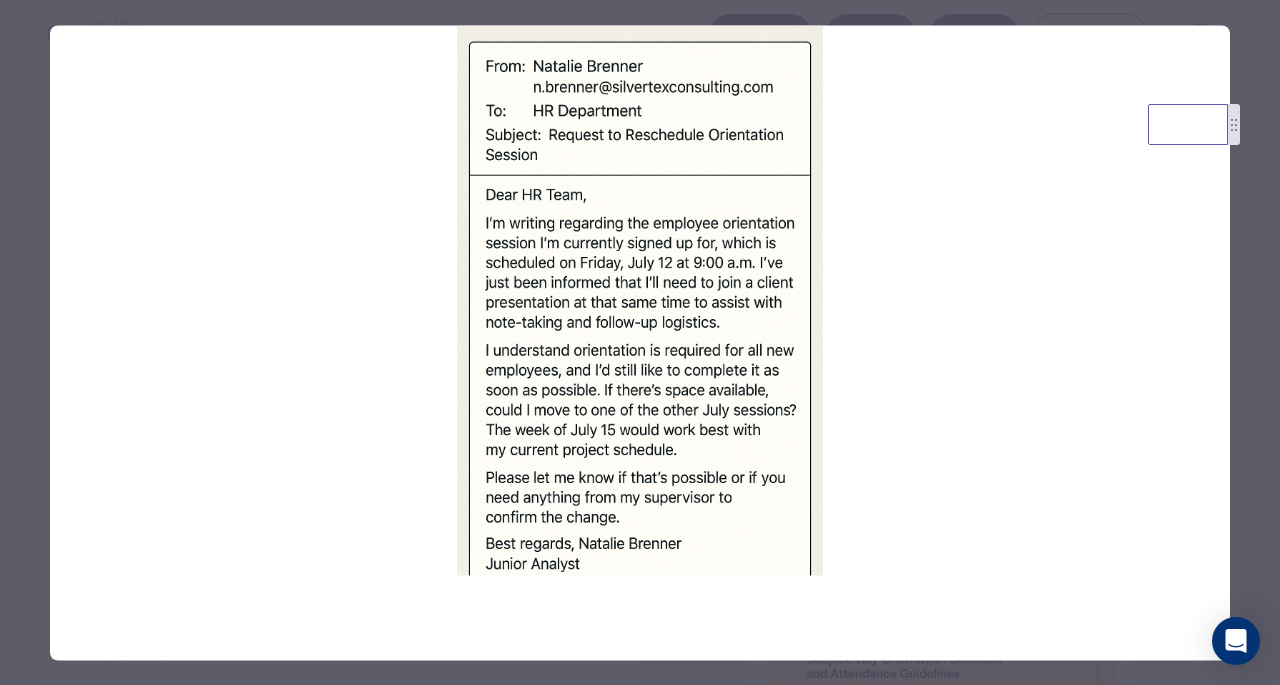click at bounding box center [640, 342] 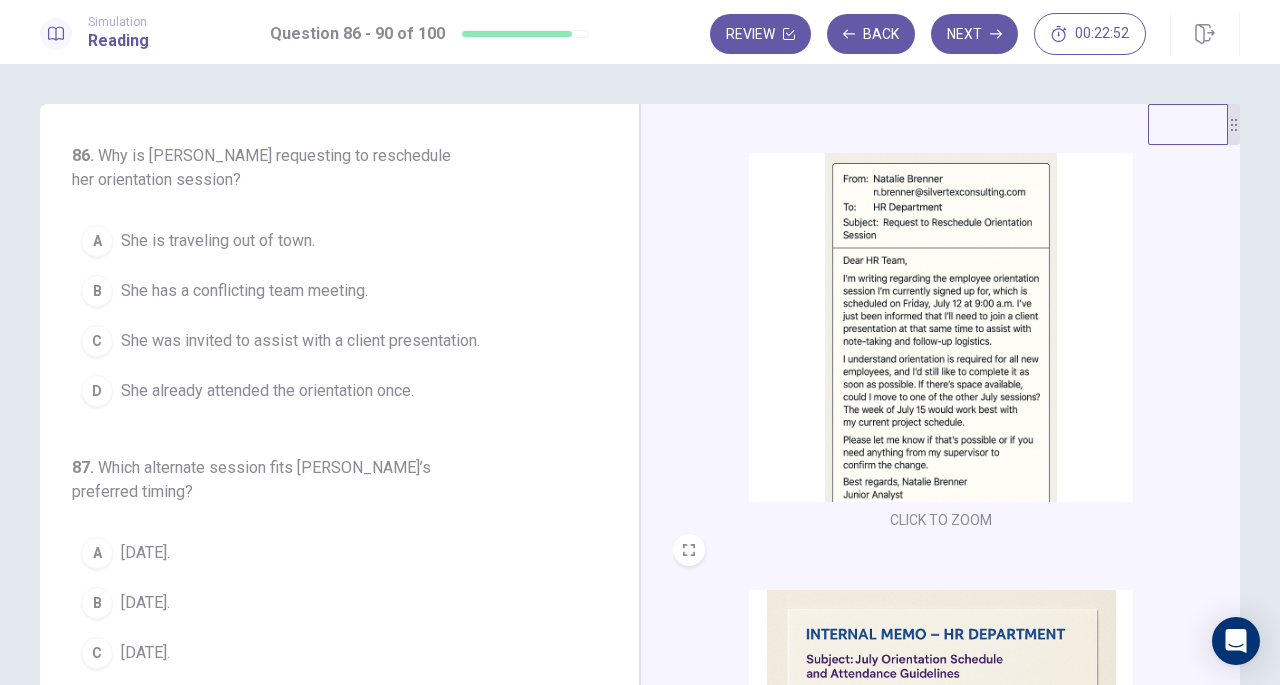 click on "She was invited to assist with a client presentation." at bounding box center [300, 341] 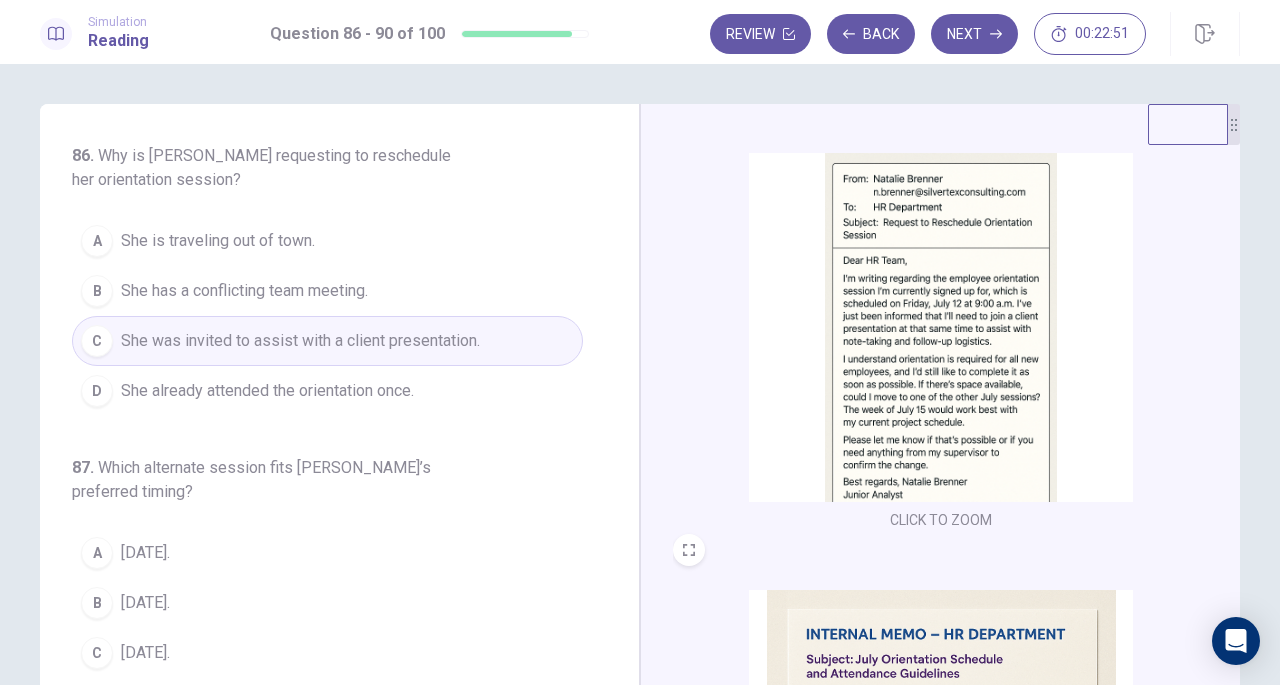 click at bounding box center (941, 327) 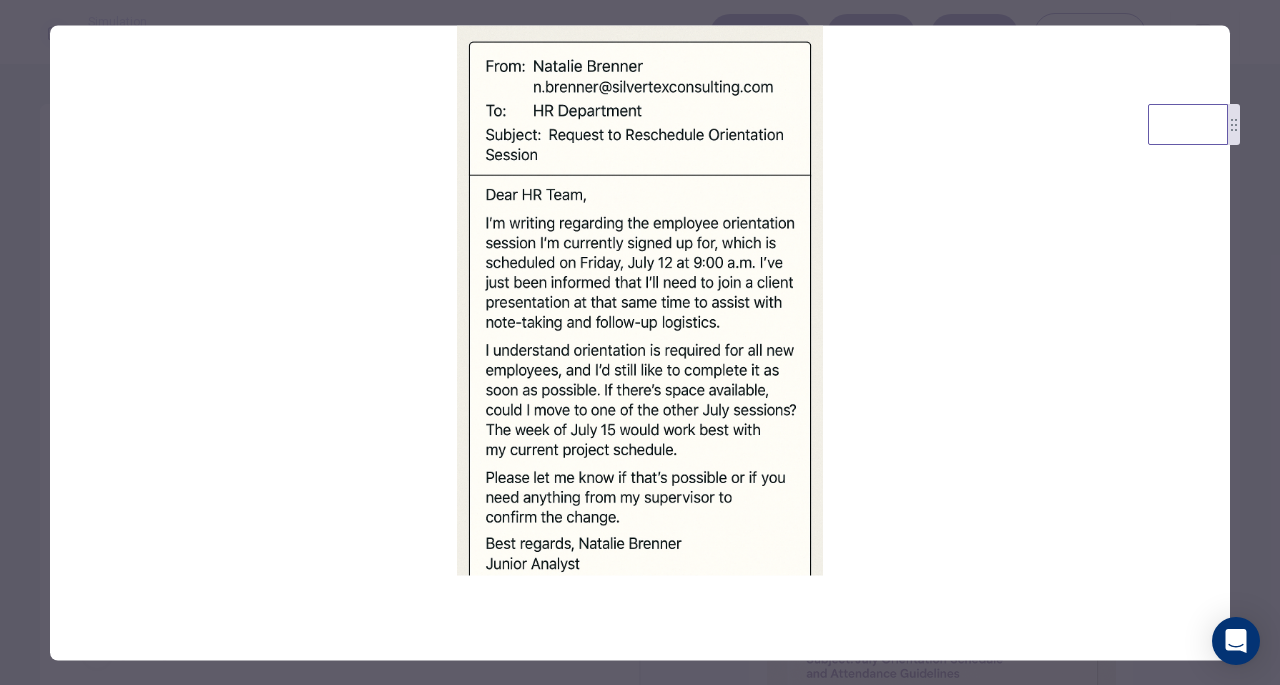 click at bounding box center [640, 342] 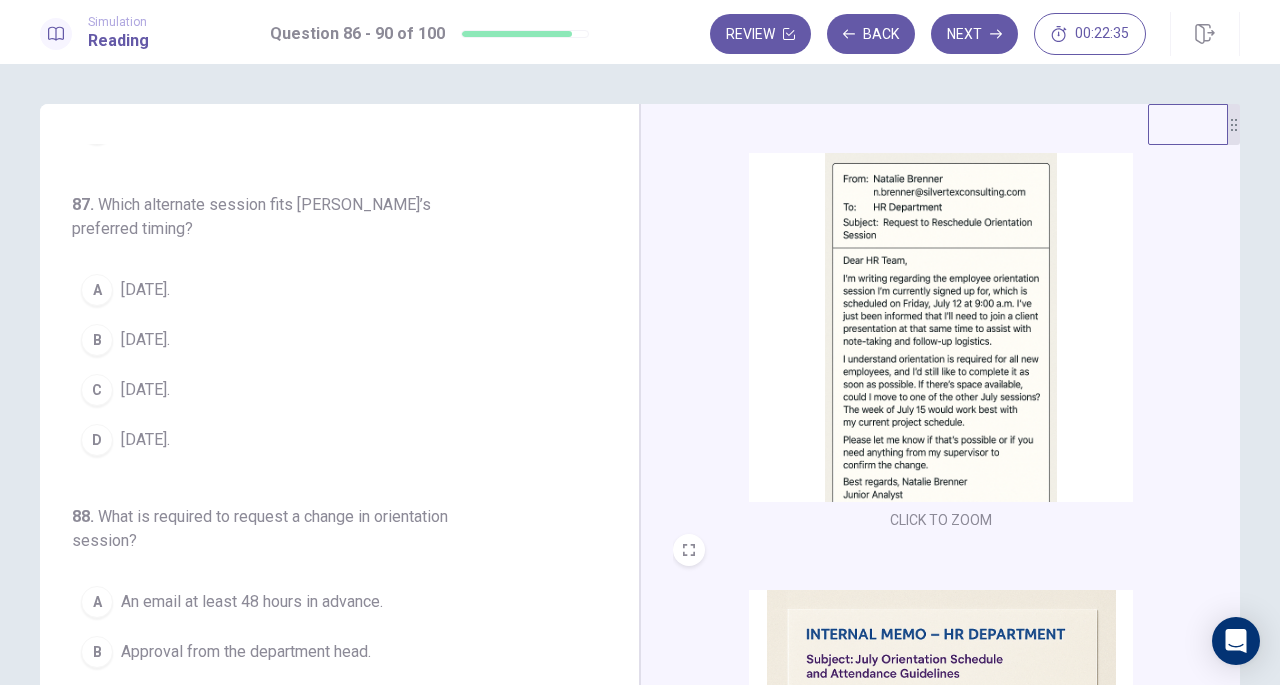 scroll, scrollTop: 279, scrollLeft: 0, axis: vertical 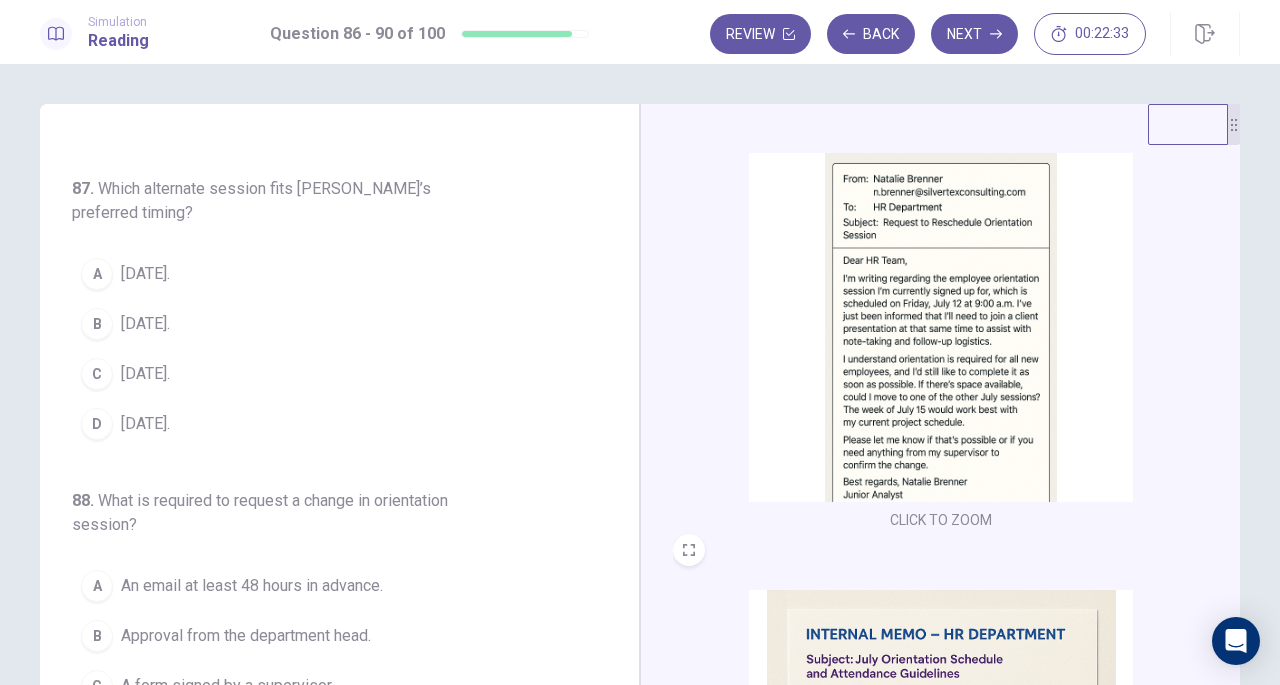 click on "[DATE]." at bounding box center [145, 274] 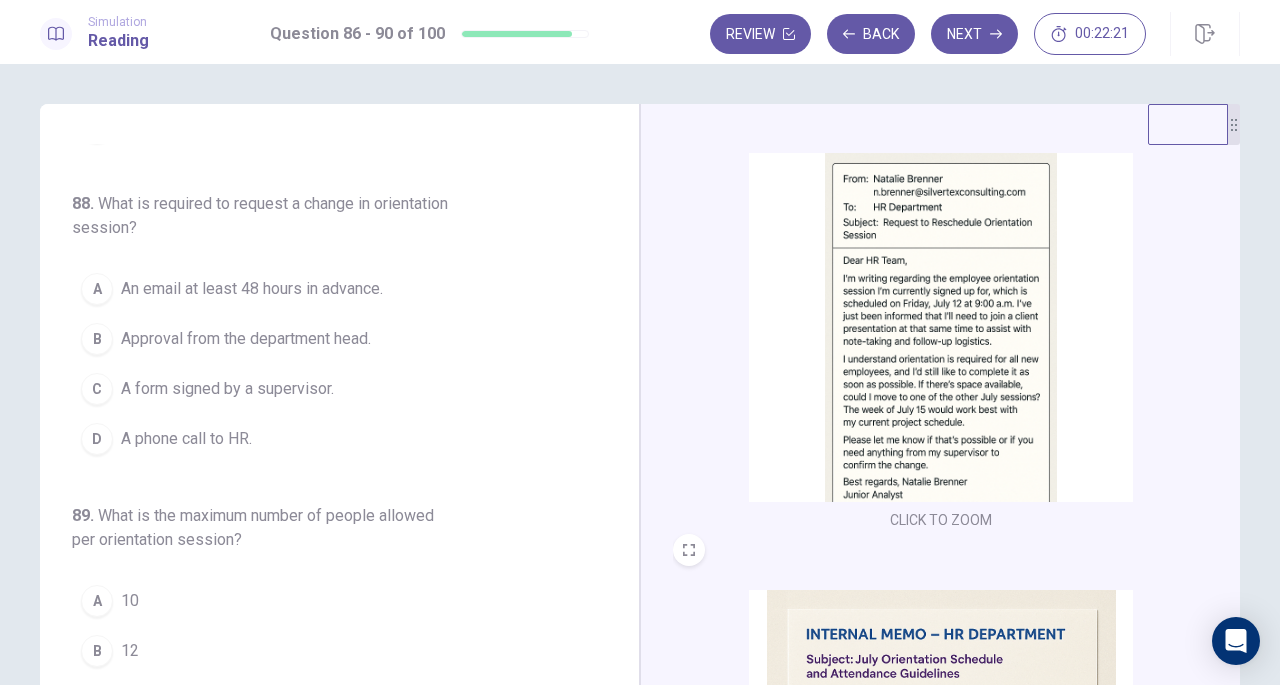scroll, scrollTop: 578, scrollLeft: 0, axis: vertical 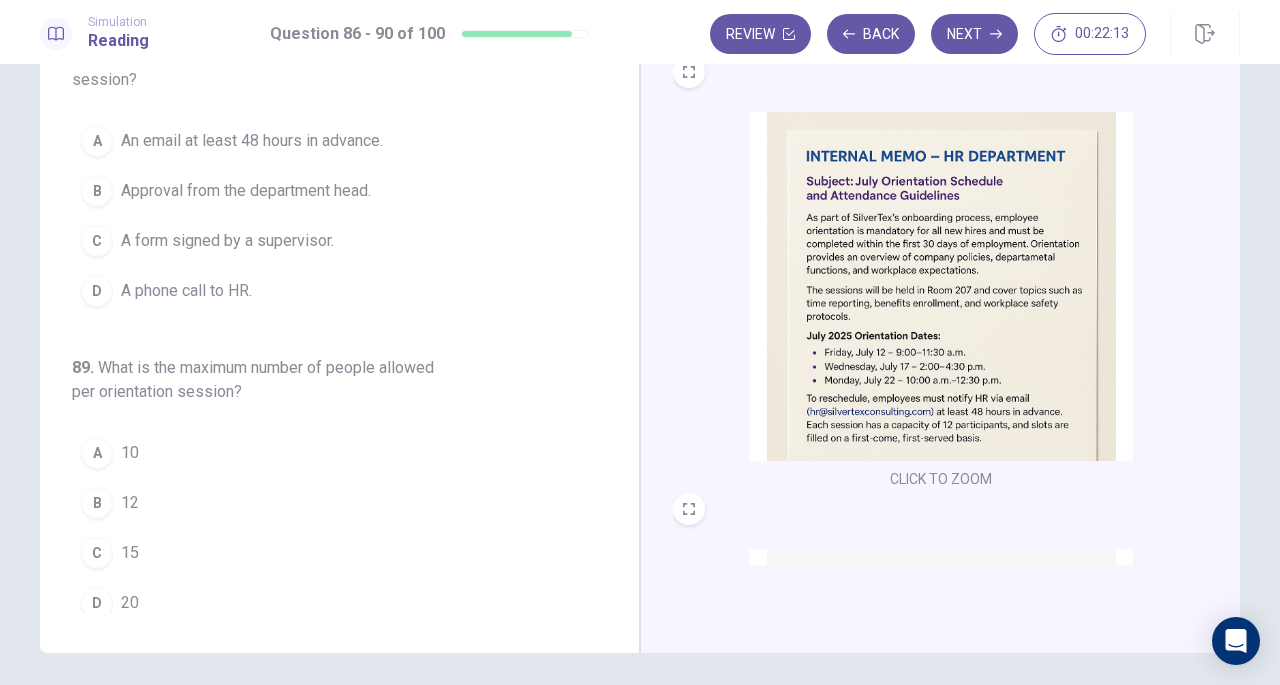 click at bounding box center [941, 286] 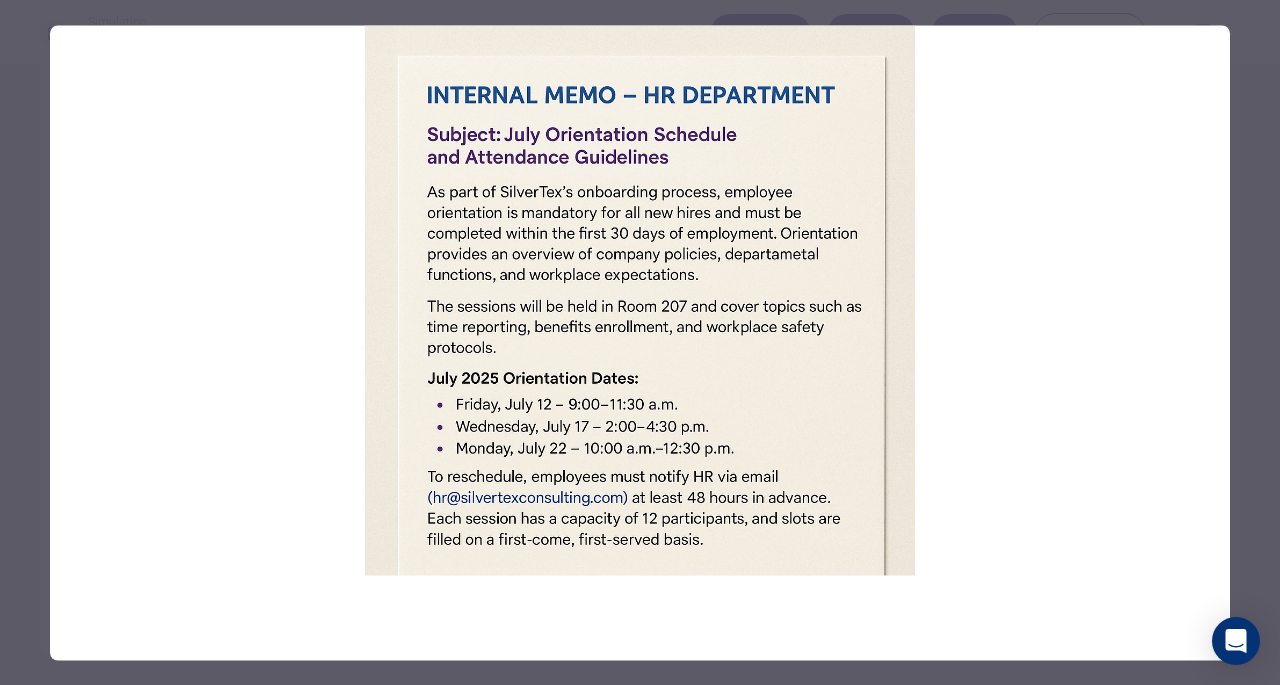 click at bounding box center (640, 342) 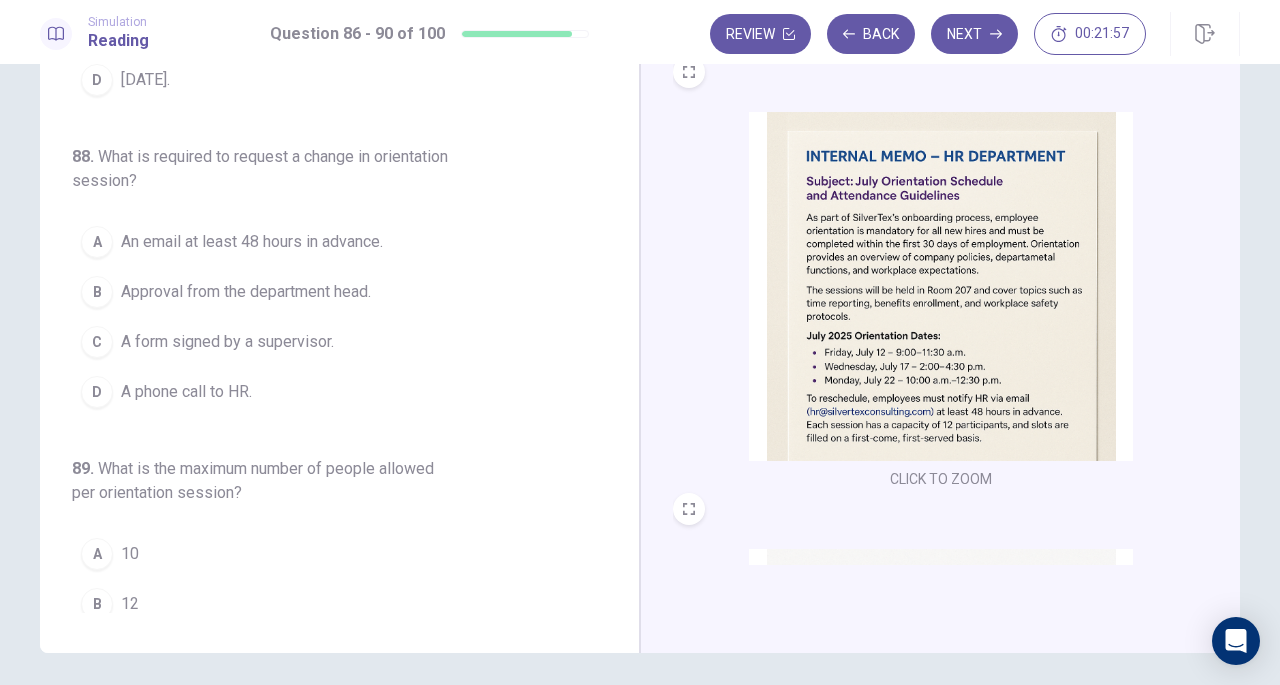 scroll, scrollTop: 478, scrollLeft: 0, axis: vertical 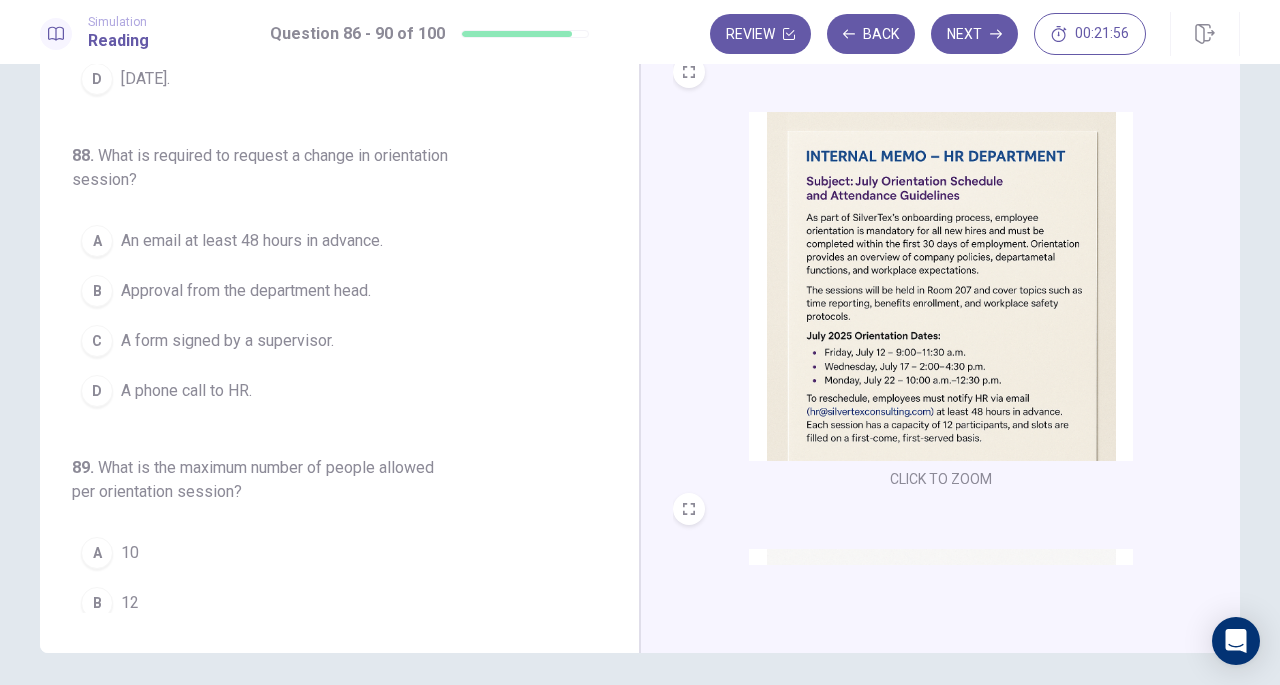 click on "An email at least 48 hours in advance." at bounding box center (252, 241) 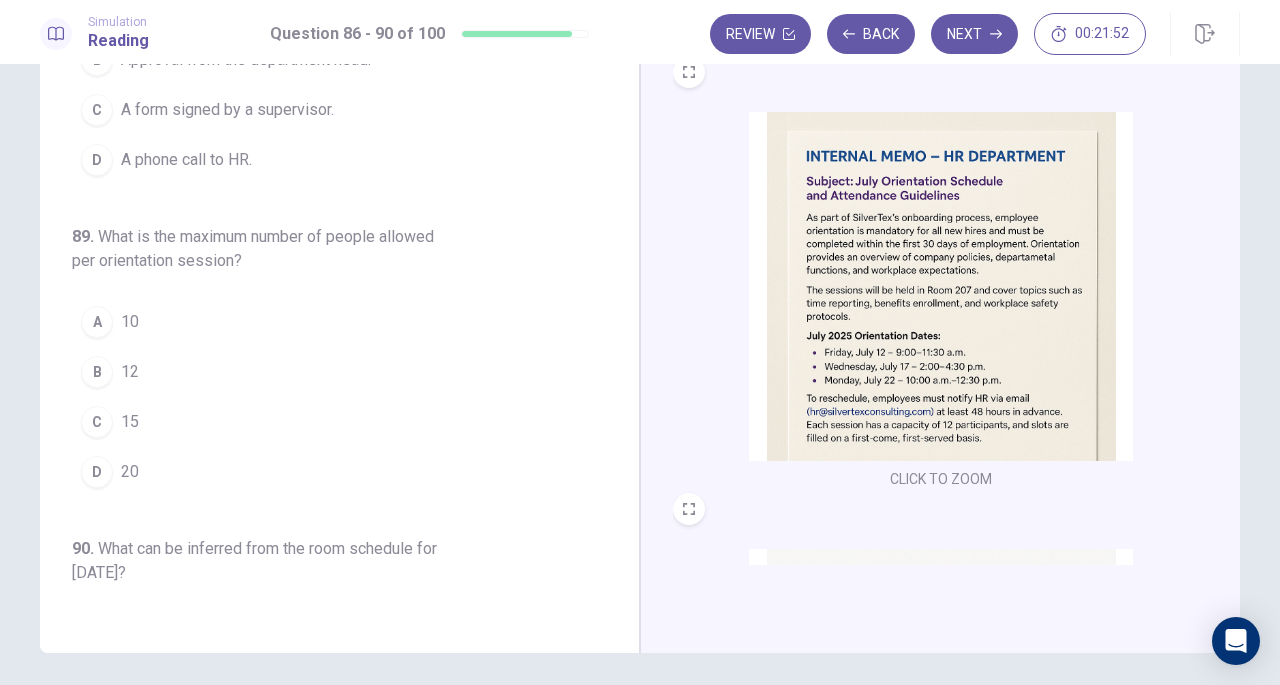 scroll, scrollTop: 735, scrollLeft: 0, axis: vertical 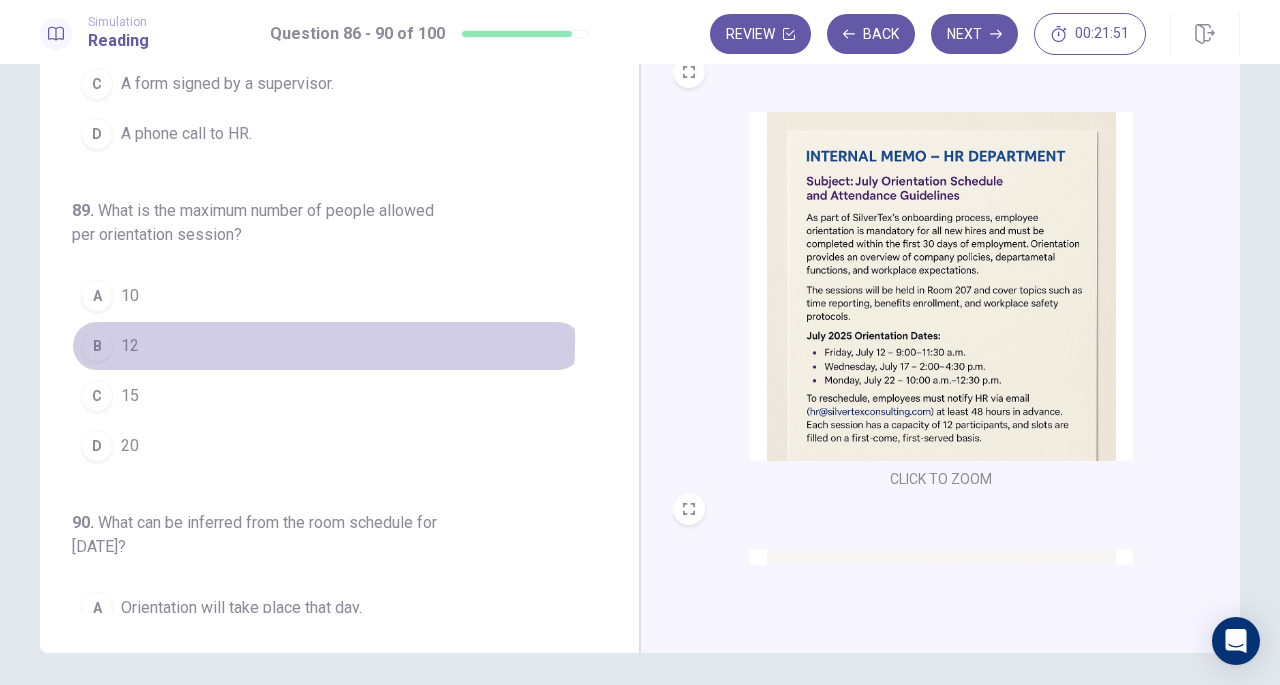 click on "B 12" at bounding box center [327, 346] 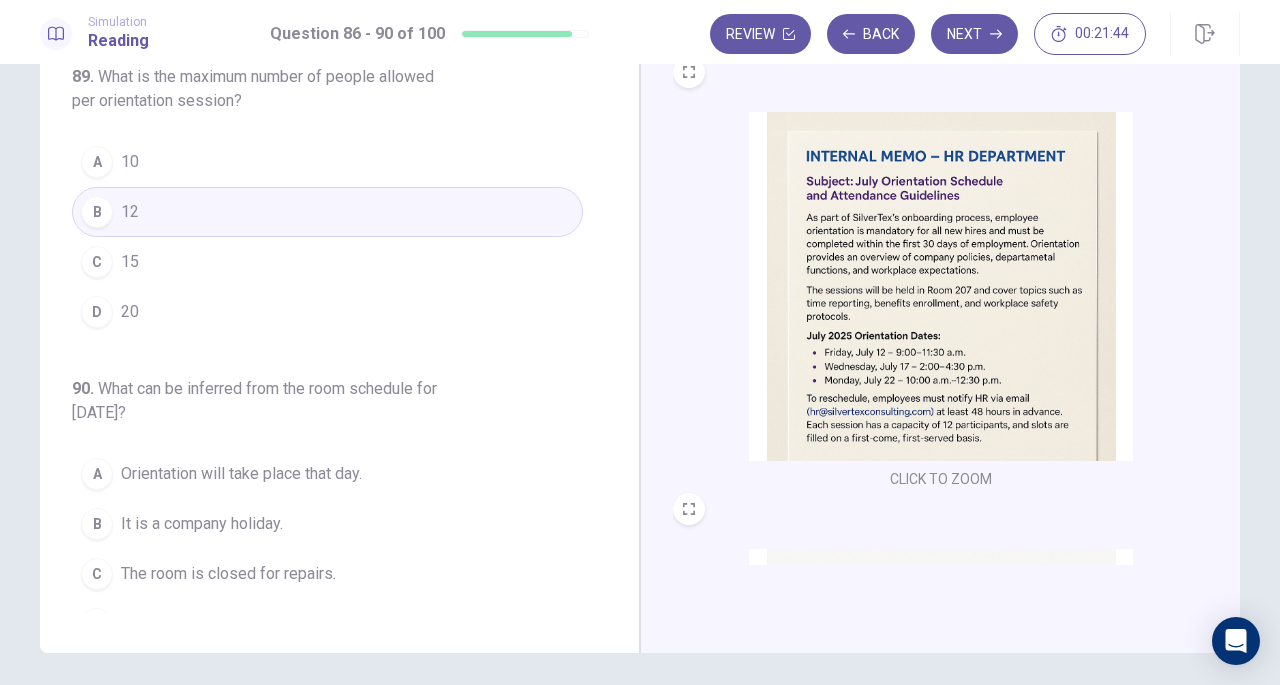 scroll, scrollTop: 891, scrollLeft: 0, axis: vertical 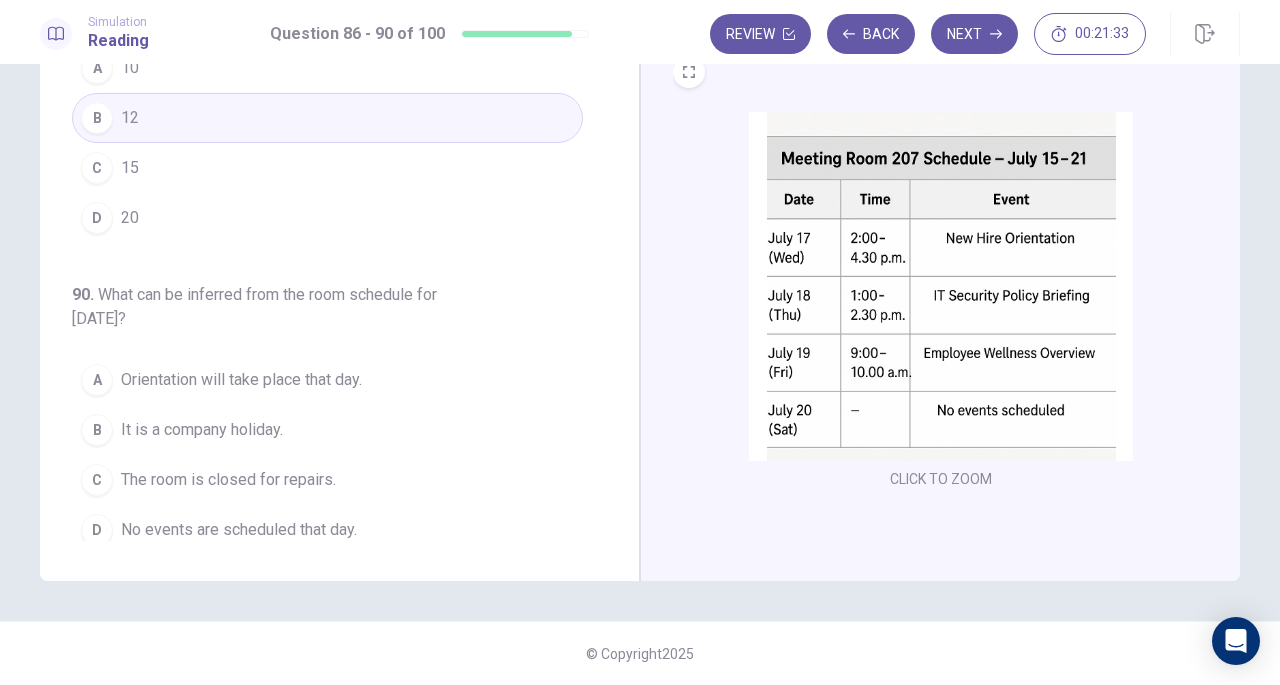 click on "No events are scheduled that day." at bounding box center [239, 530] 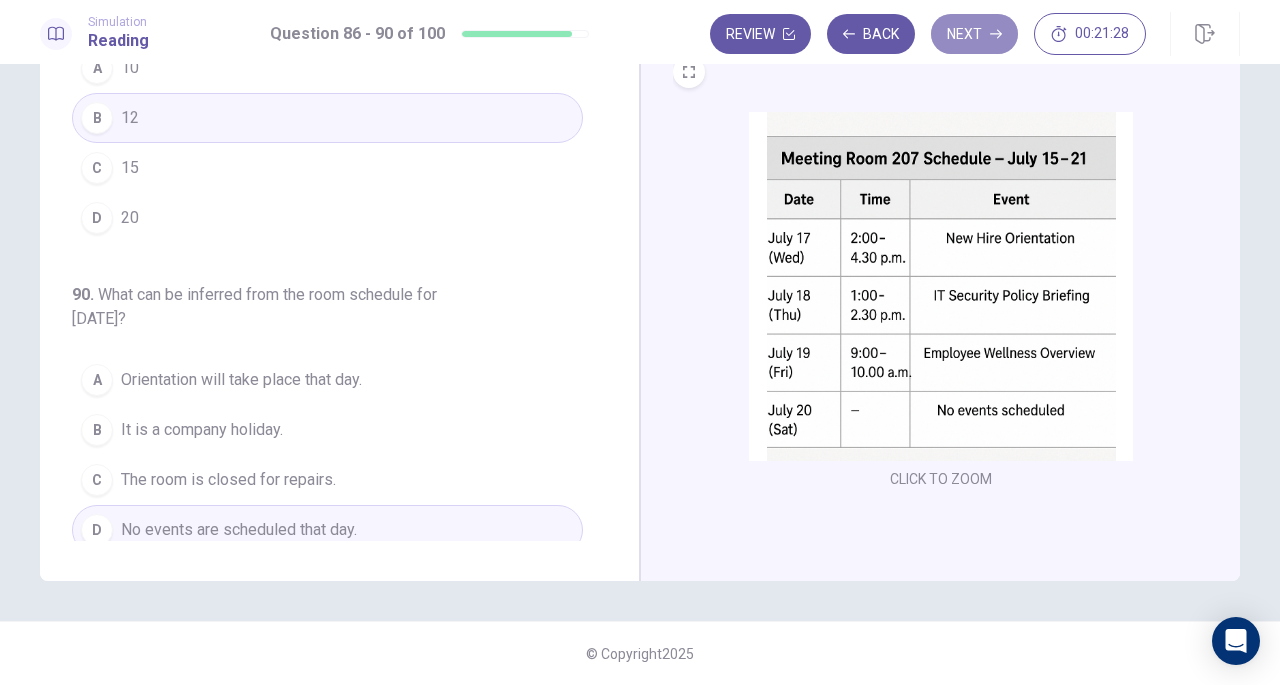 click on "Next" at bounding box center (974, 34) 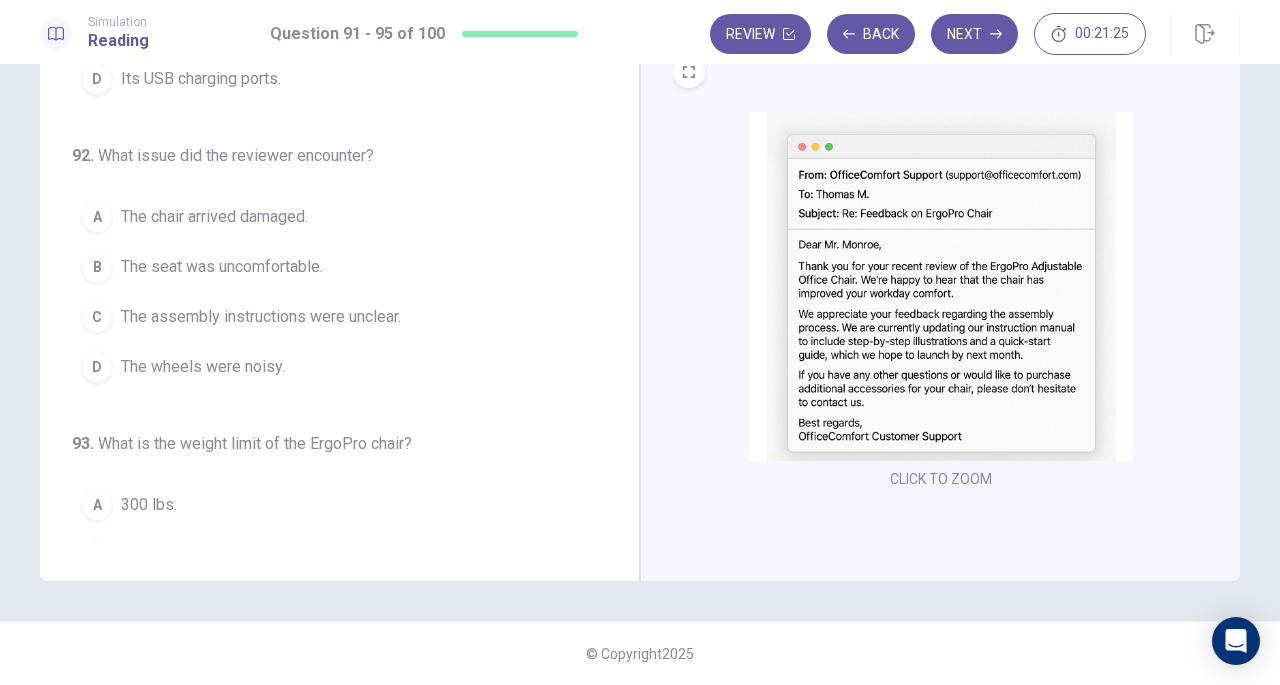 scroll, scrollTop: 0, scrollLeft: 0, axis: both 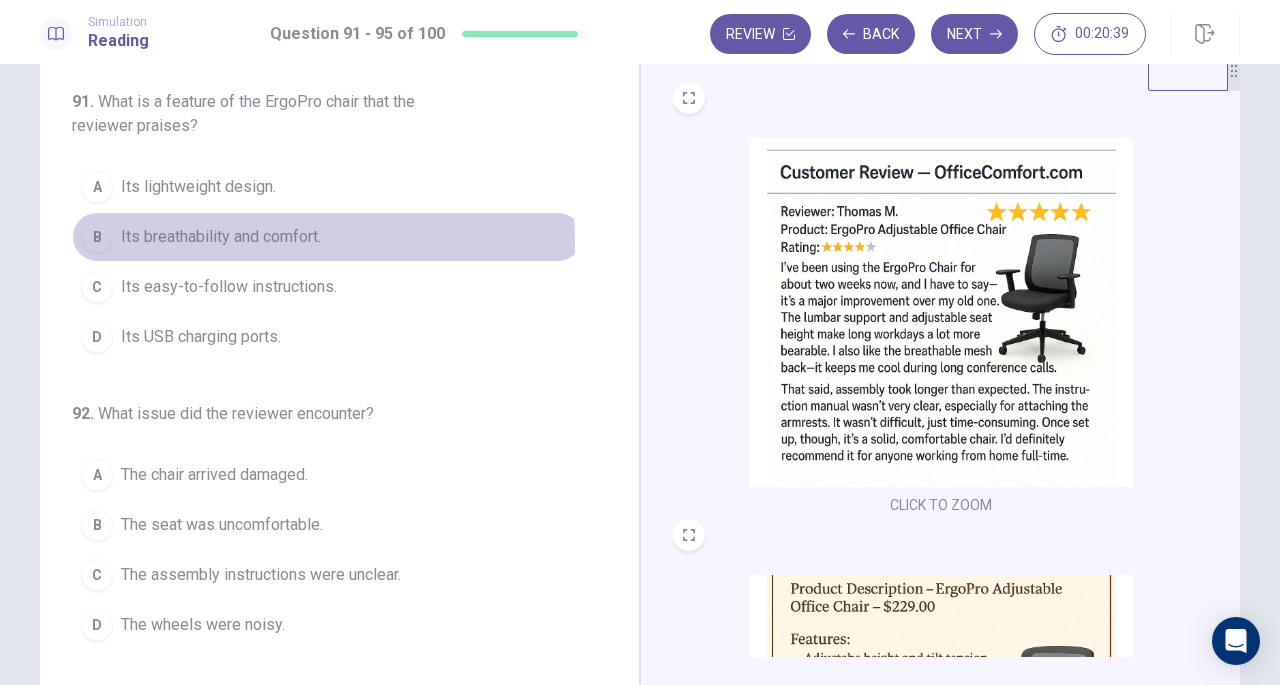 click on "Its breathability and comfort." at bounding box center [221, 237] 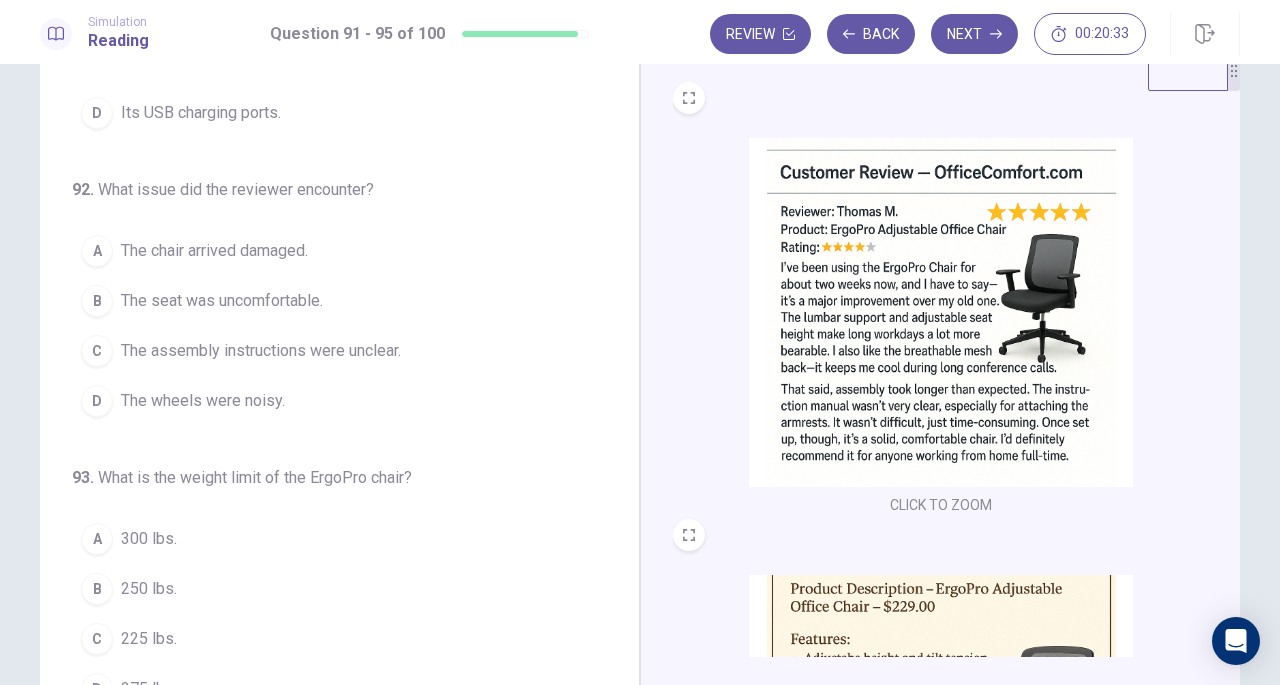 scroll, scrollTop: 248, scrollLeft: 0, axis: vertical 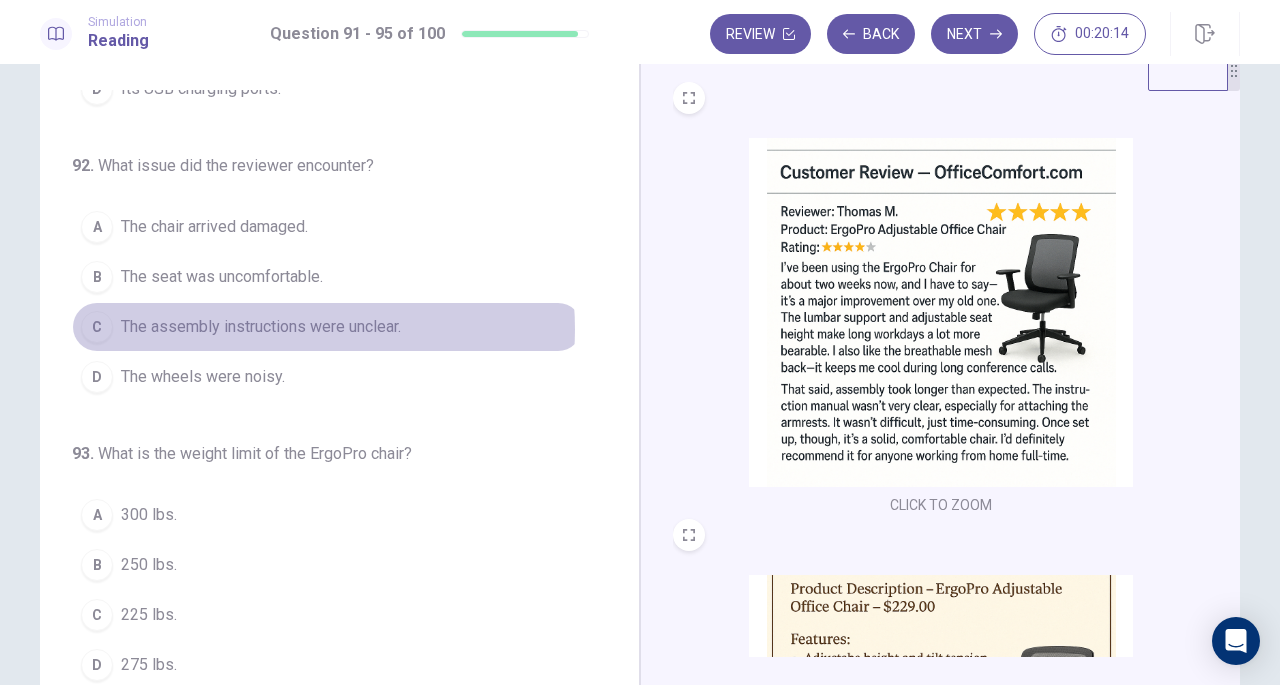 click on "The assembly instructions were unclear." at bounding box center [261, 327] 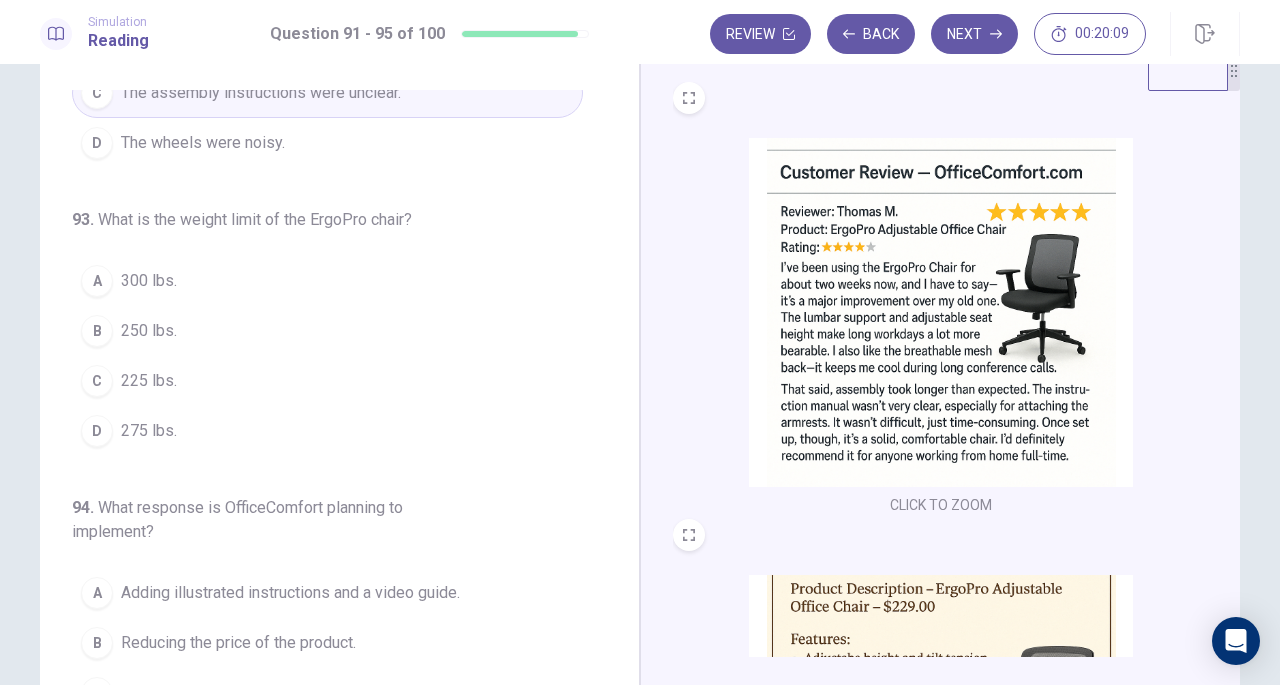 scroll, scrollTop: 535, scrollLeft: 0, axis: vertical 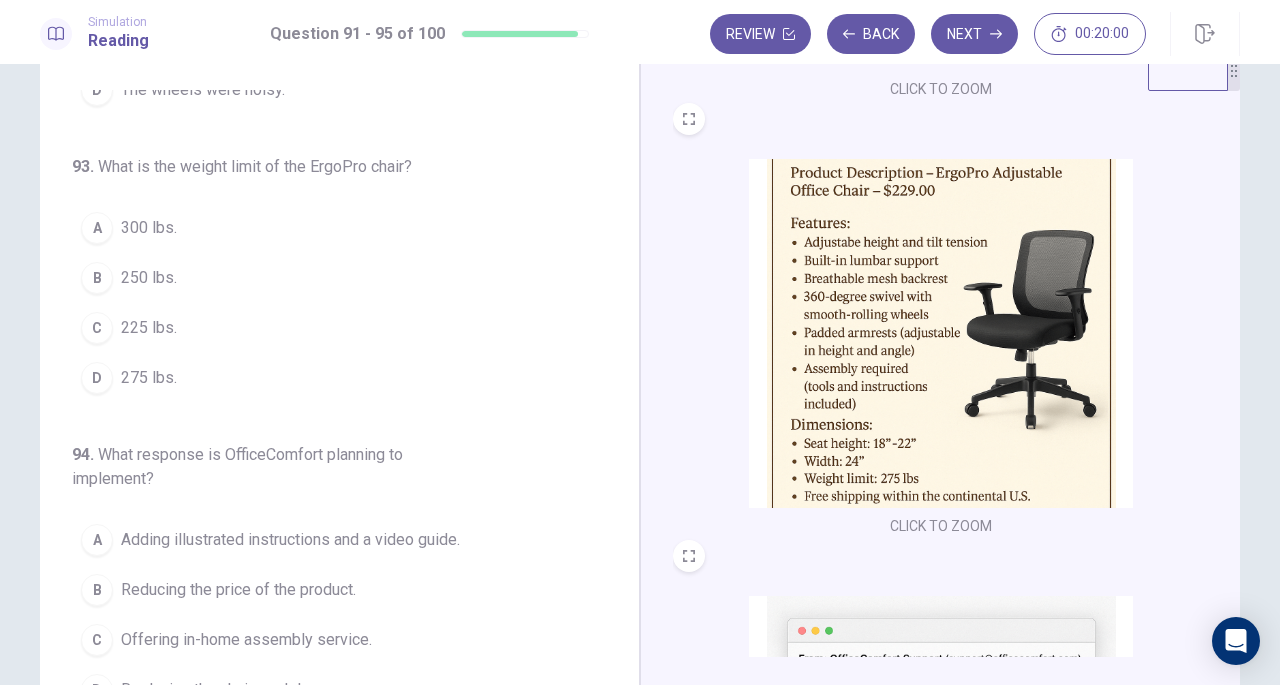 click on "275 lbs." at bounding box center [149, 378] 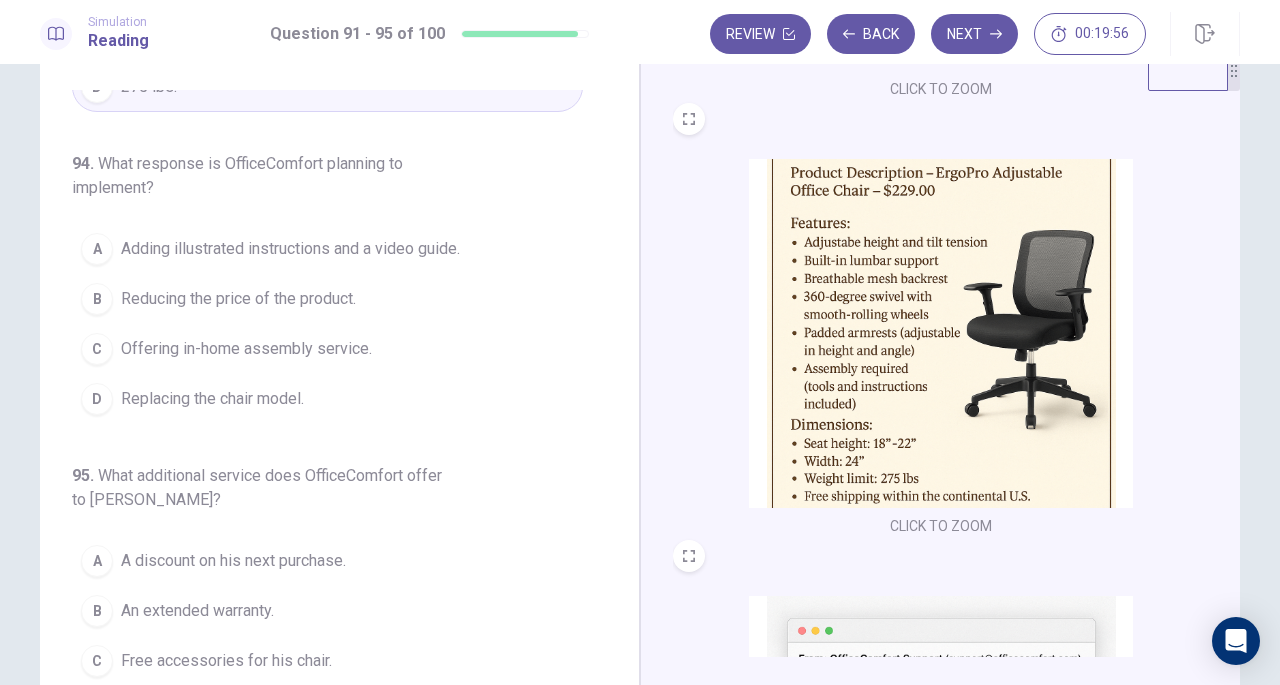 scroll, scrollTop: 827, scrollLeft: 0, axis: vertical 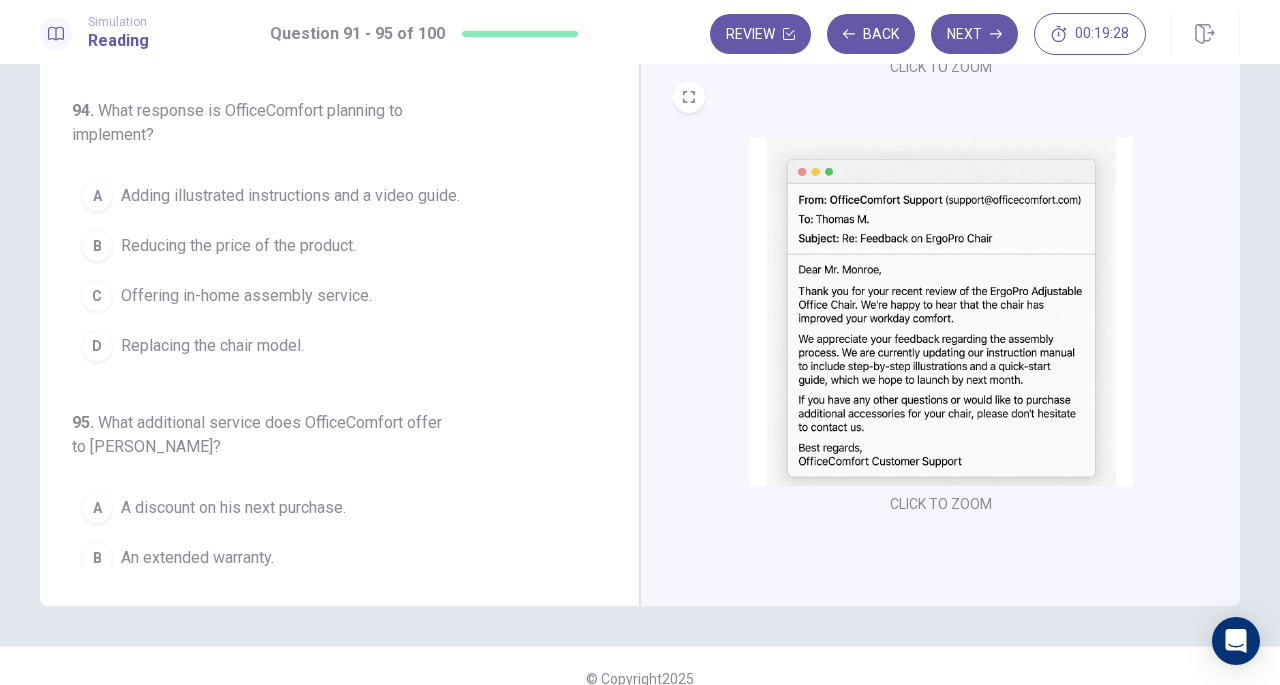 click on "Adding illustrated instructions and a video guide." at bounding box center (290, 196) 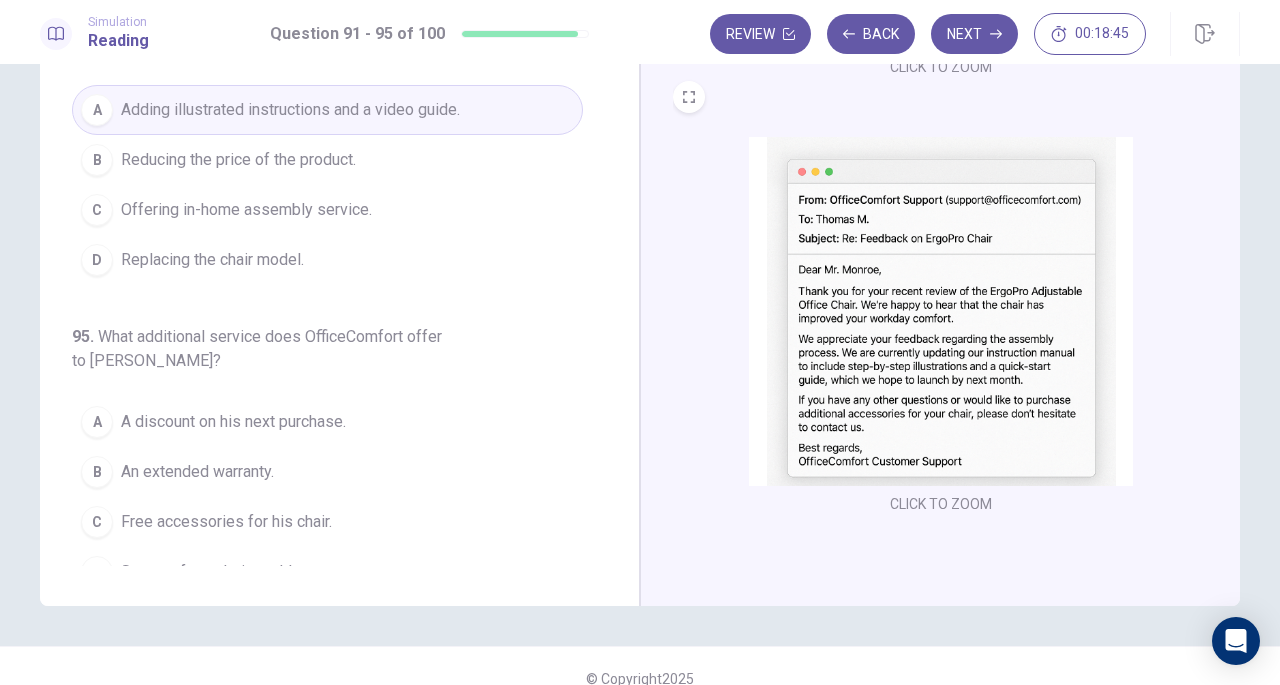 scroll, scrollTop: 843, scrollLeft: 0, axis: vertical 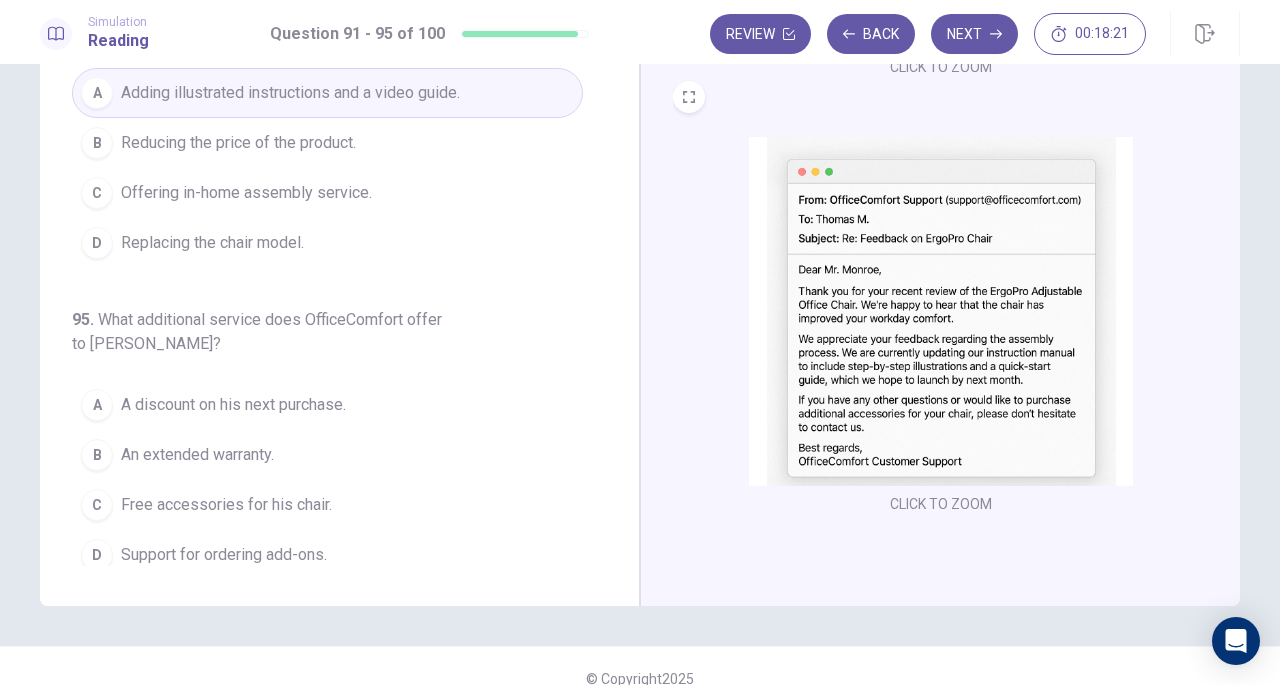 click on "Support for ordering add-ons." at bounding box center [224, 555] 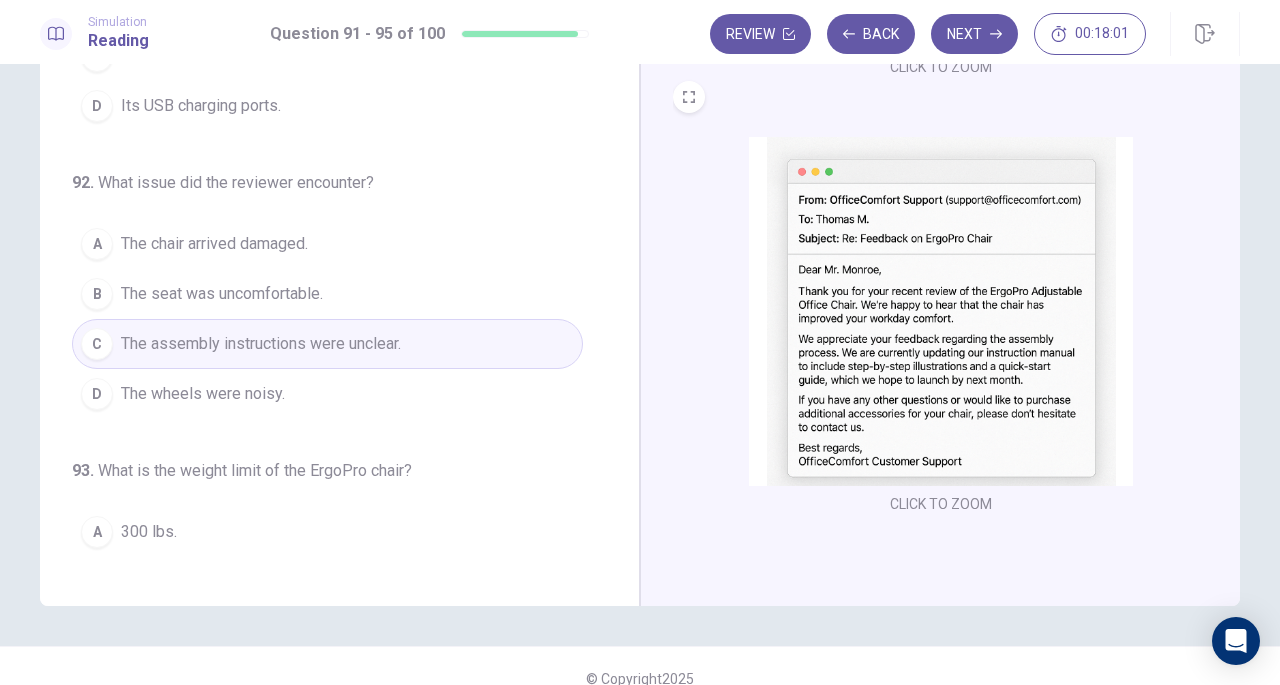 scroll, scrollTop: 0, scrollLeft: 0, axis: both 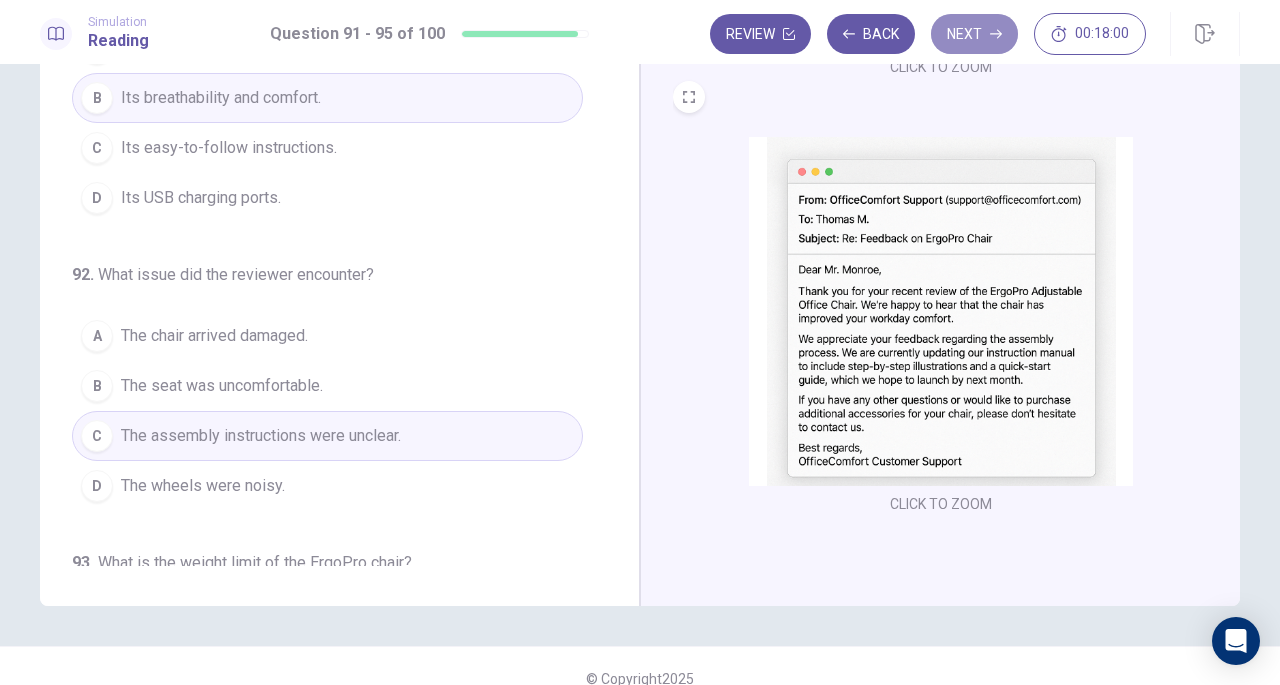 click on "Next" at bounding box center [974, 34] 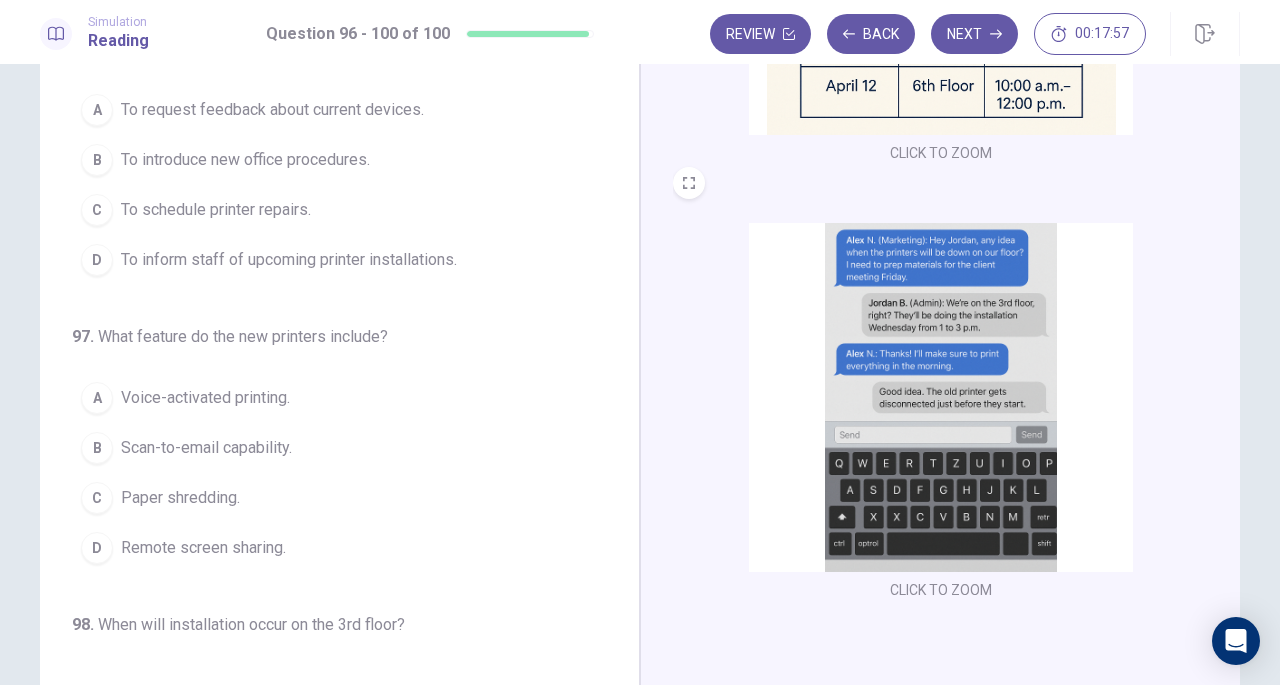 scroll, scrollTop: 152, scrollLeft: 0, axis: vertical 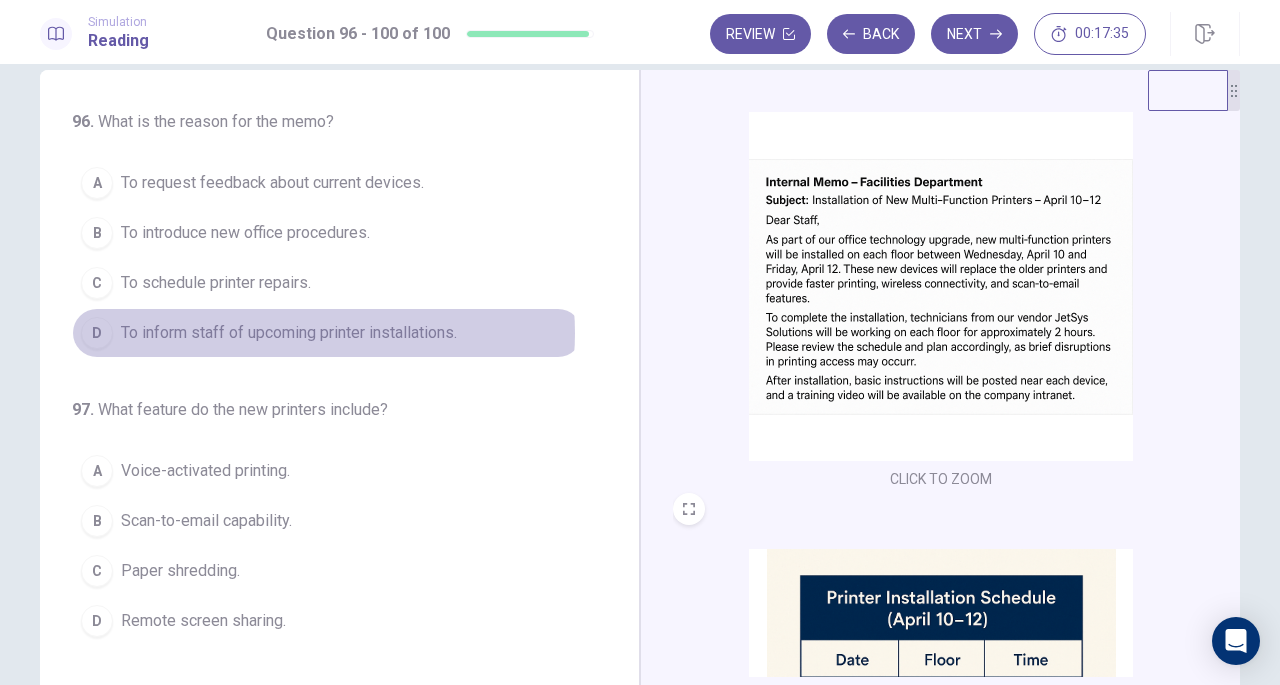 click on "To inform staff of upcoming printer installations." at bounding box center (289, 333) 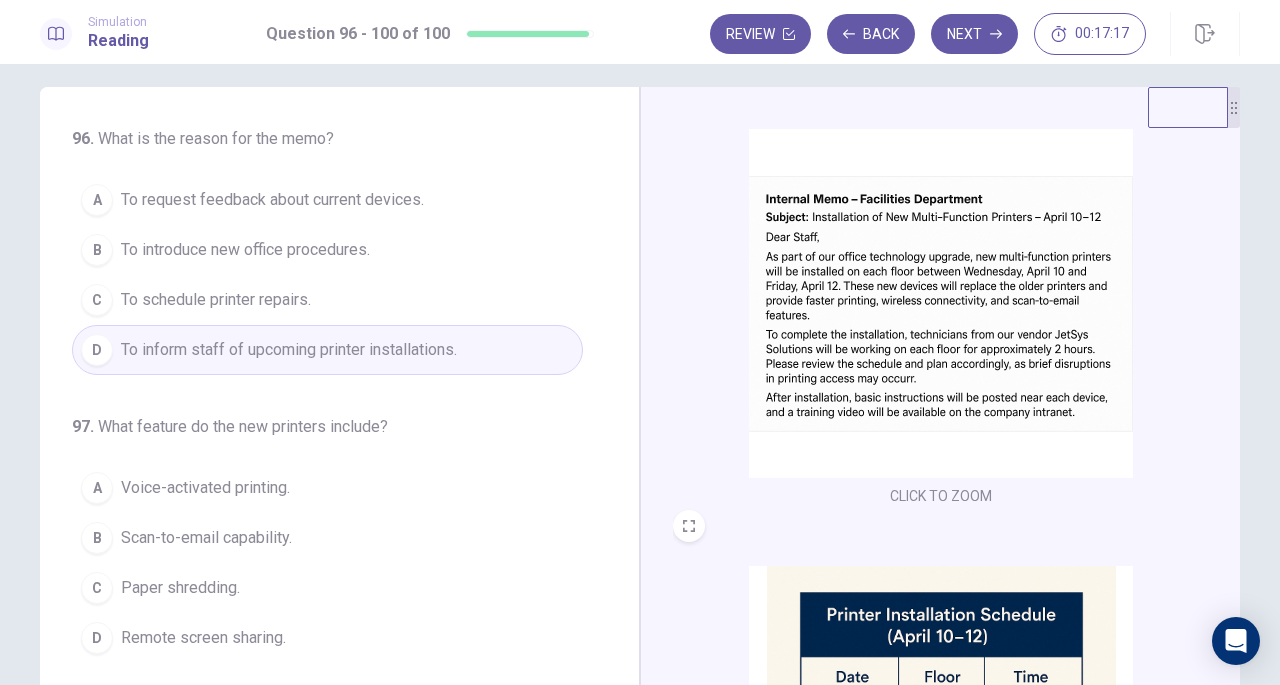 scroll, scrollTop: 19, scrollLeft: 0, axis: vertical 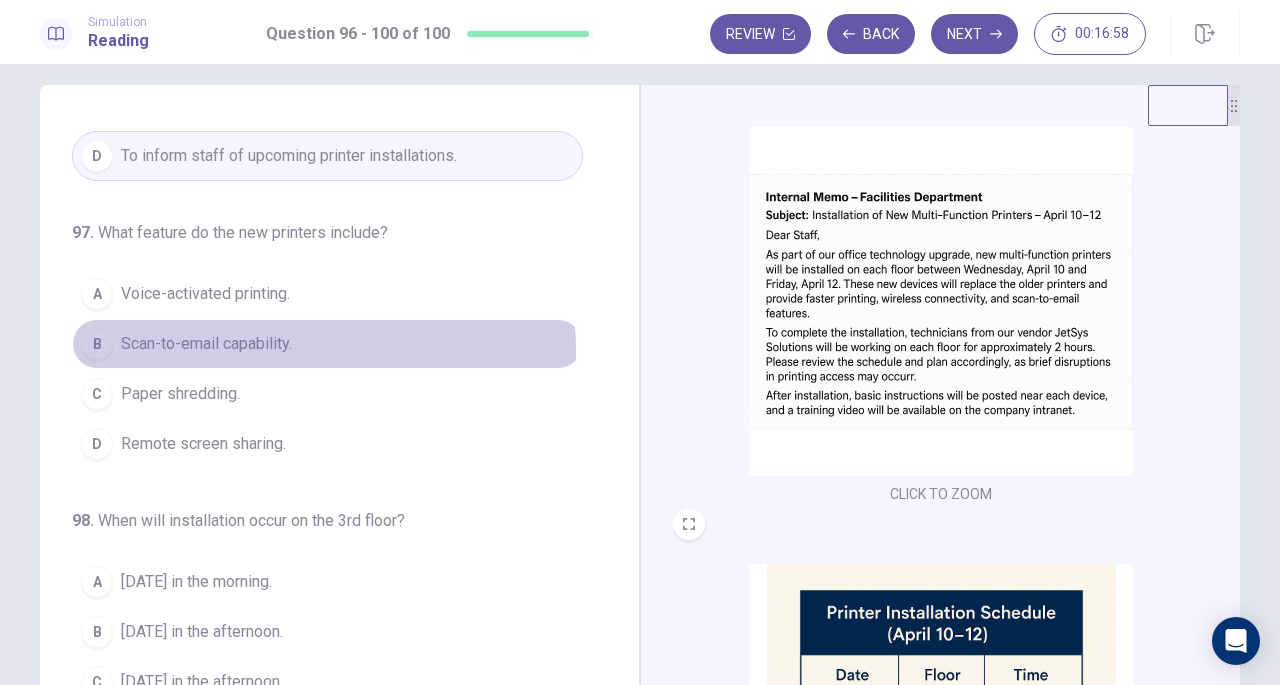 click on "Scan-to-email capability." at bounding box center (206, 344) 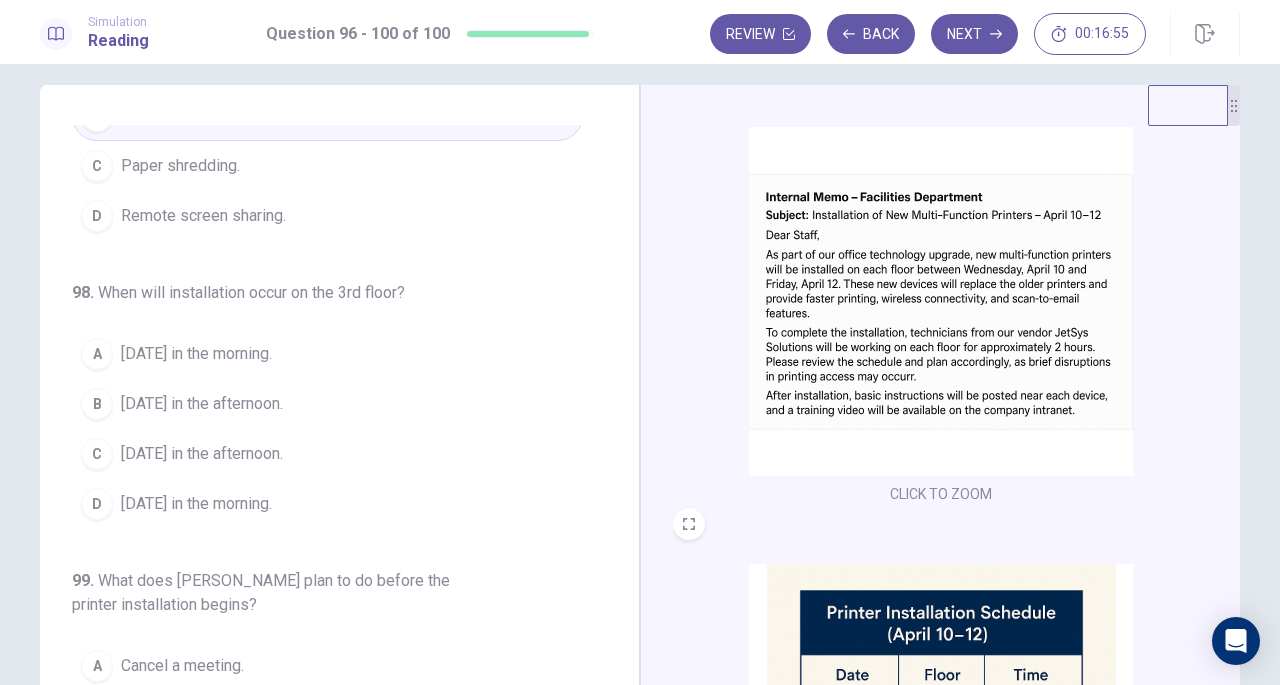 scroll, scrollTop: 422, scrollLeft: 0, axis: vertical 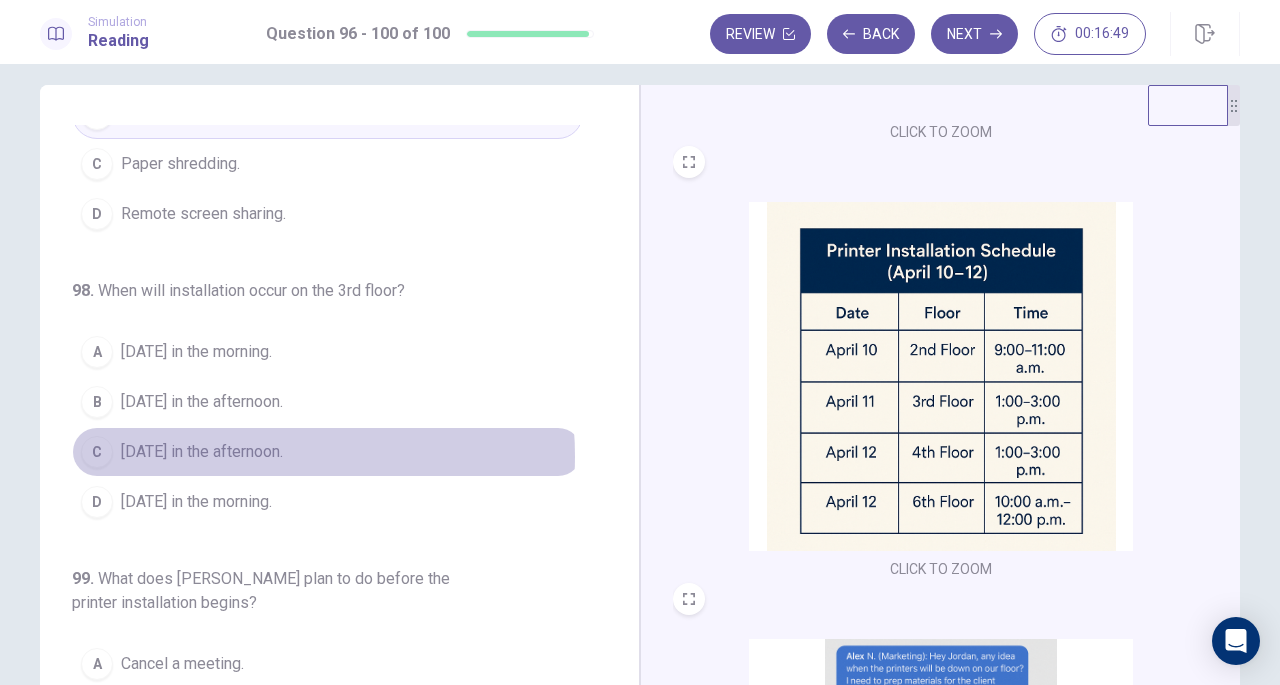 click on "[DATE] in the afternoon." at bounding box center [202, 452] 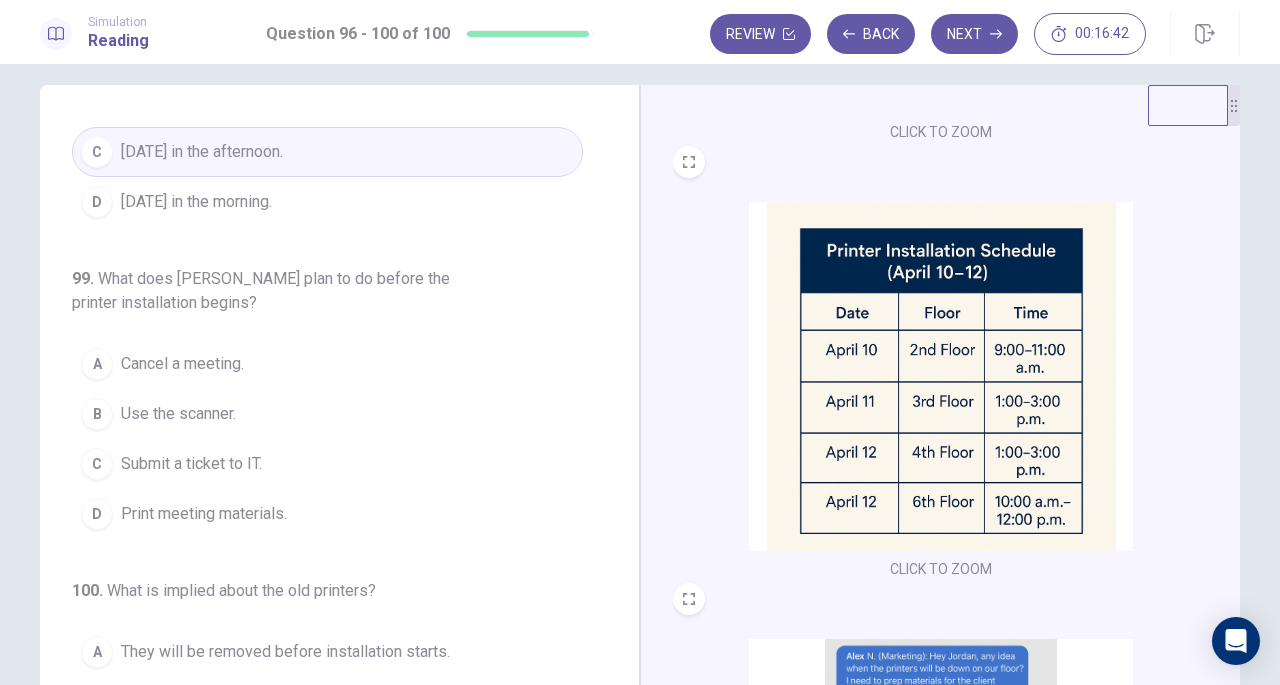 scroll, scrollTop: 743, scrollLeft: 0, axis: vertical 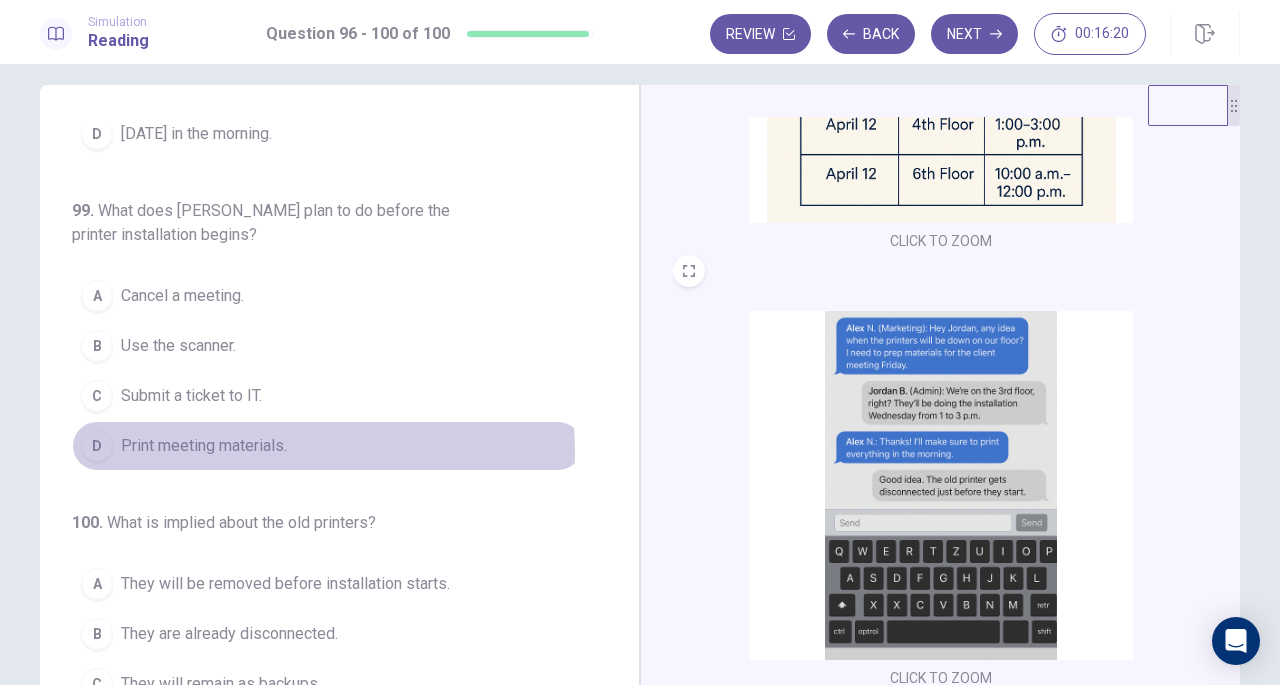 click on "Print meeting materials." at bounding box center (204, 446) 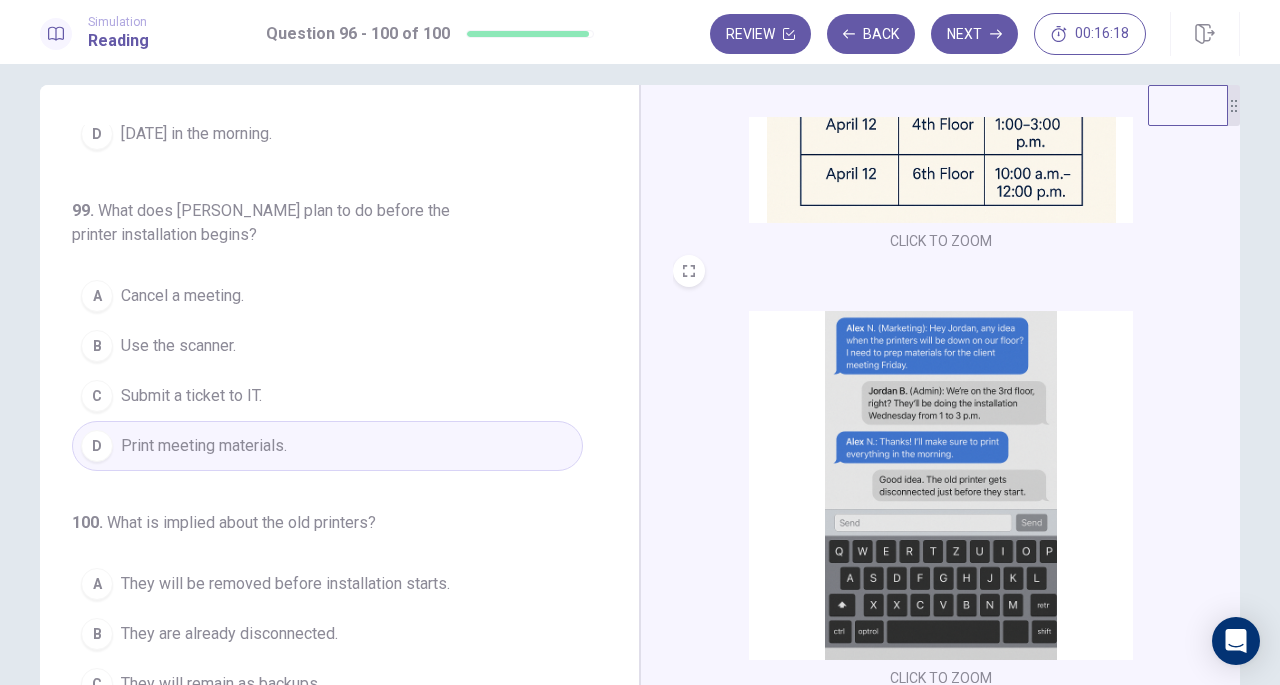 scroll, scrollTop: 795, scrollLeft: 0, axis: vertical 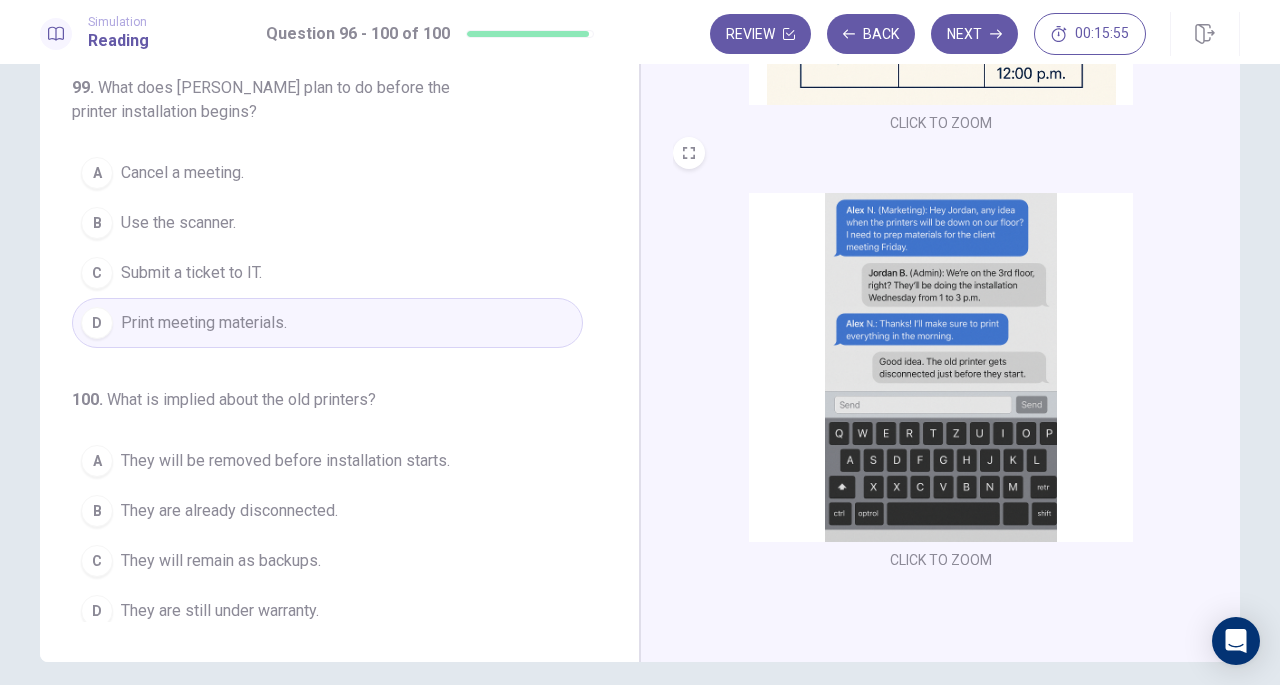 click on "They will be removed before installation starts." at bounding box center (285, 461) 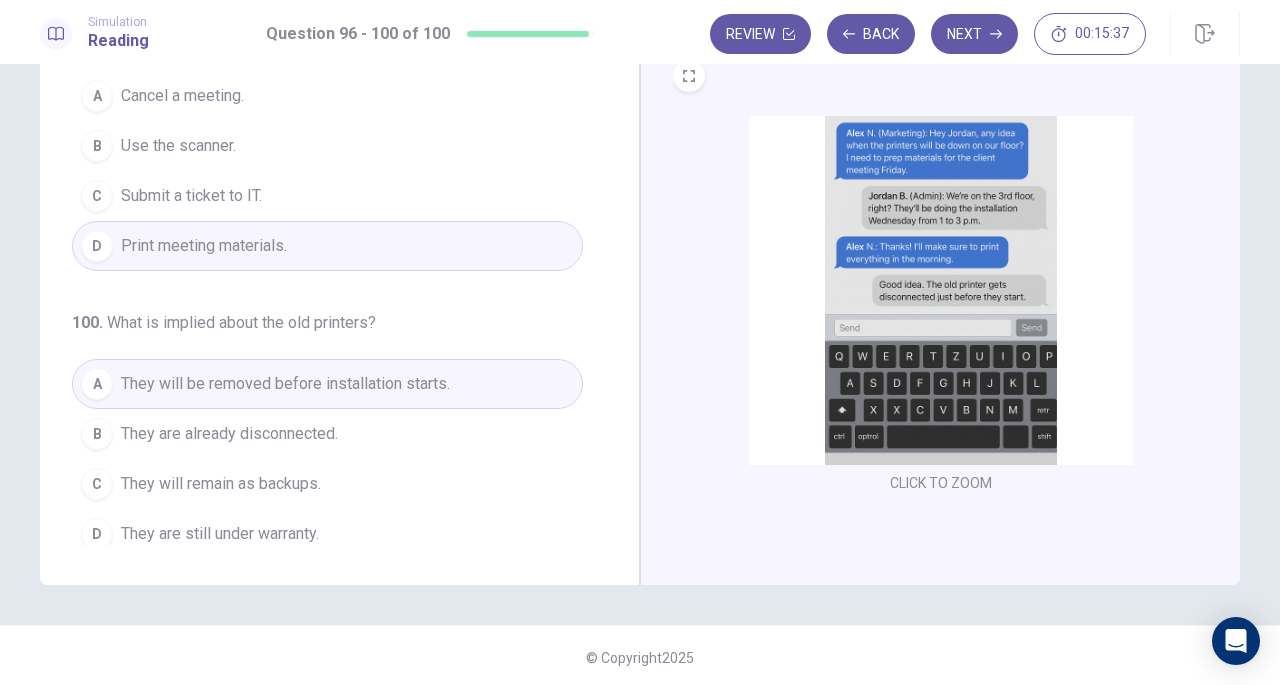 scroll, scrollTop: 215, scrollLeft: 0, axis: vertical 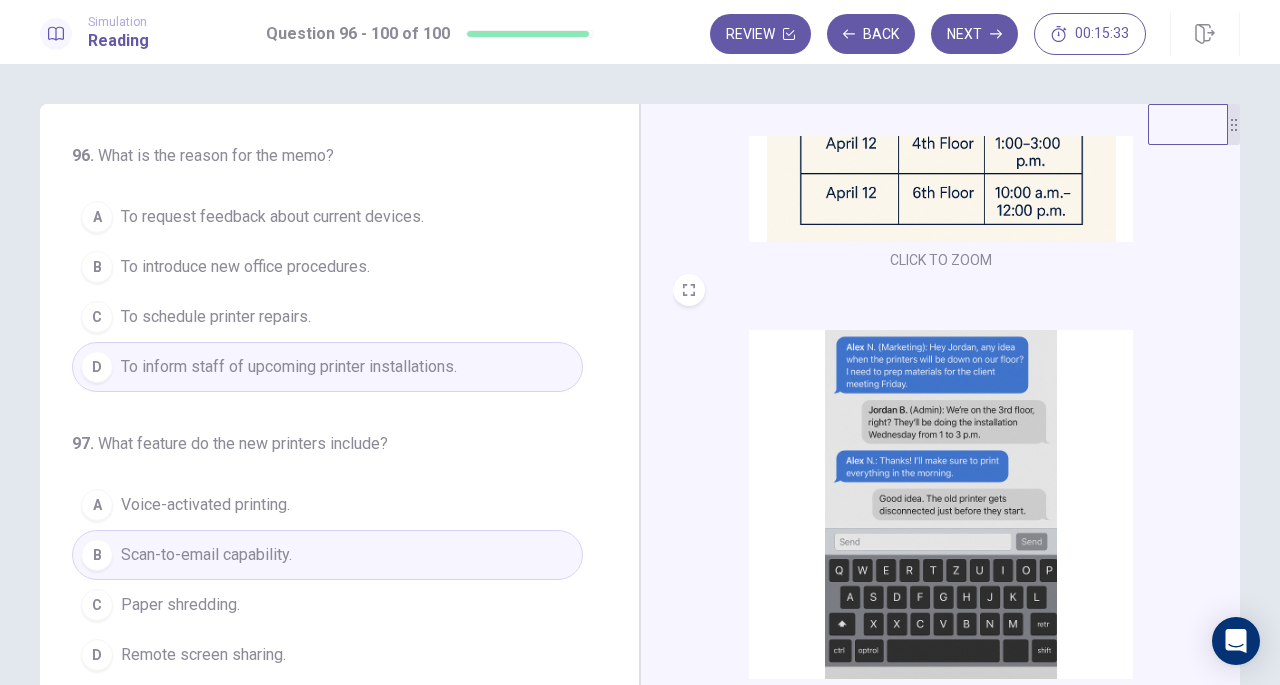click on "Next" at bounding box center (974, 34) 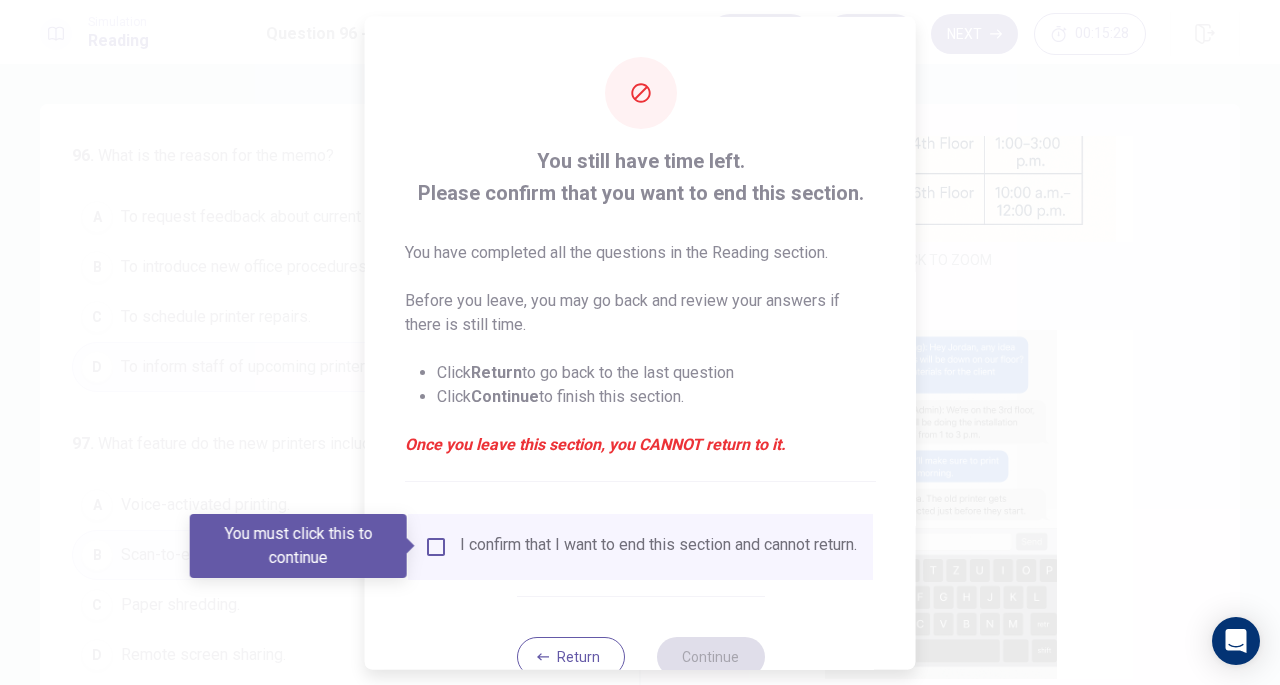 click at bounding box center (640, 342) 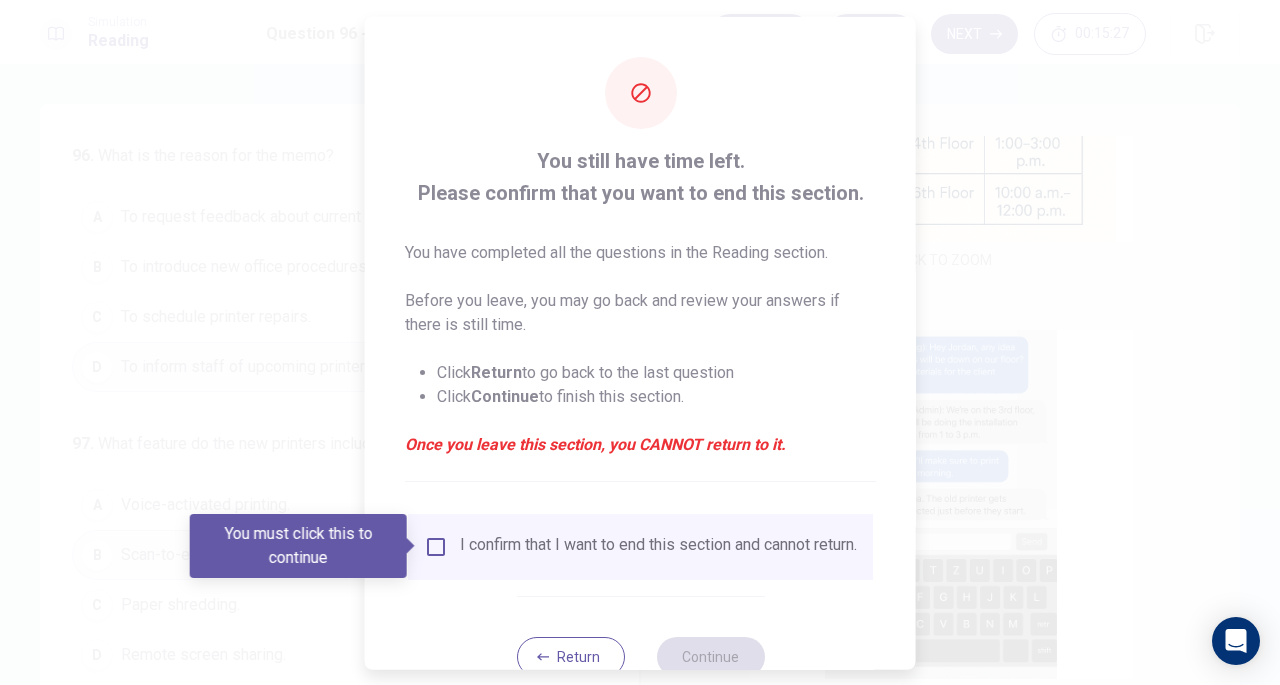 click at bounding box center (640, 342) 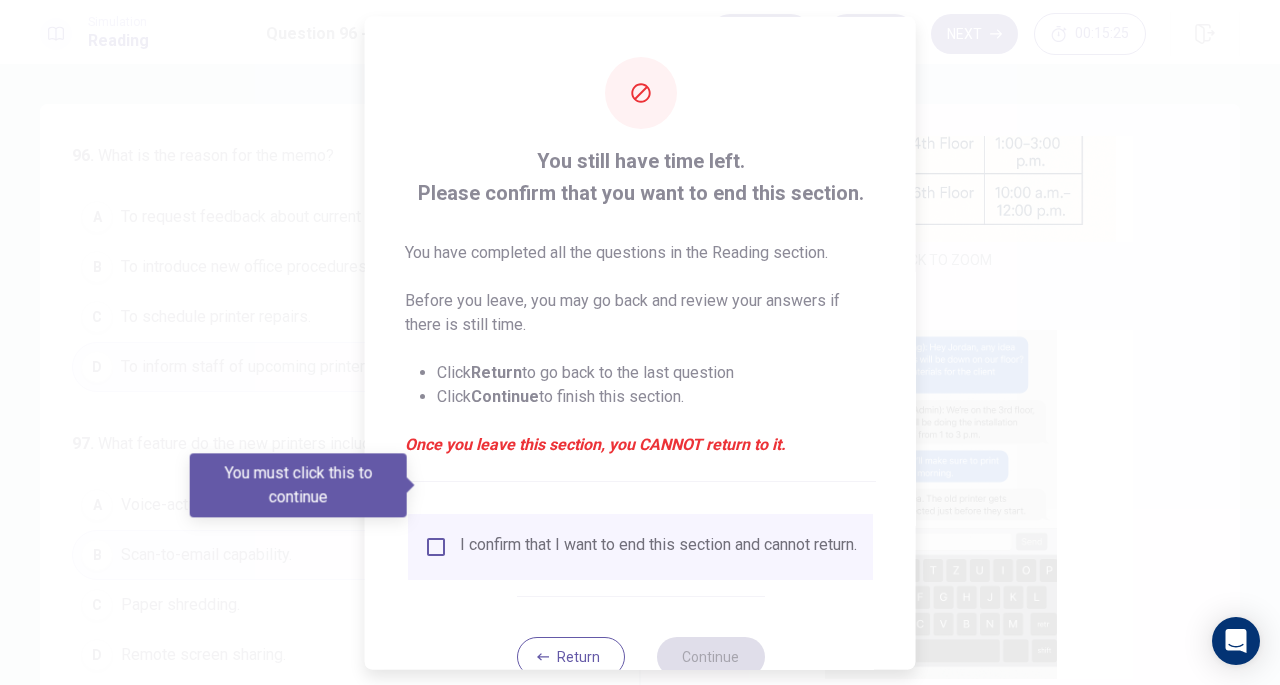 scroll, scrollTop: 60, scrollLeft: 0, axis: vertical 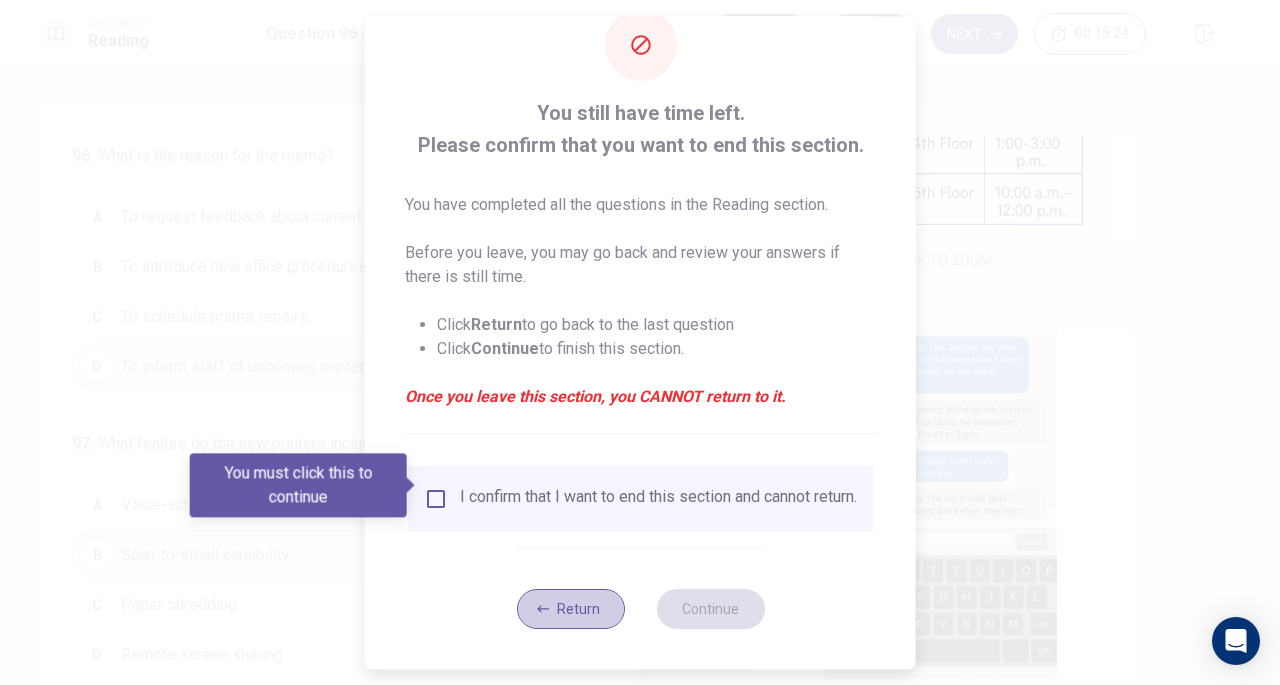 click 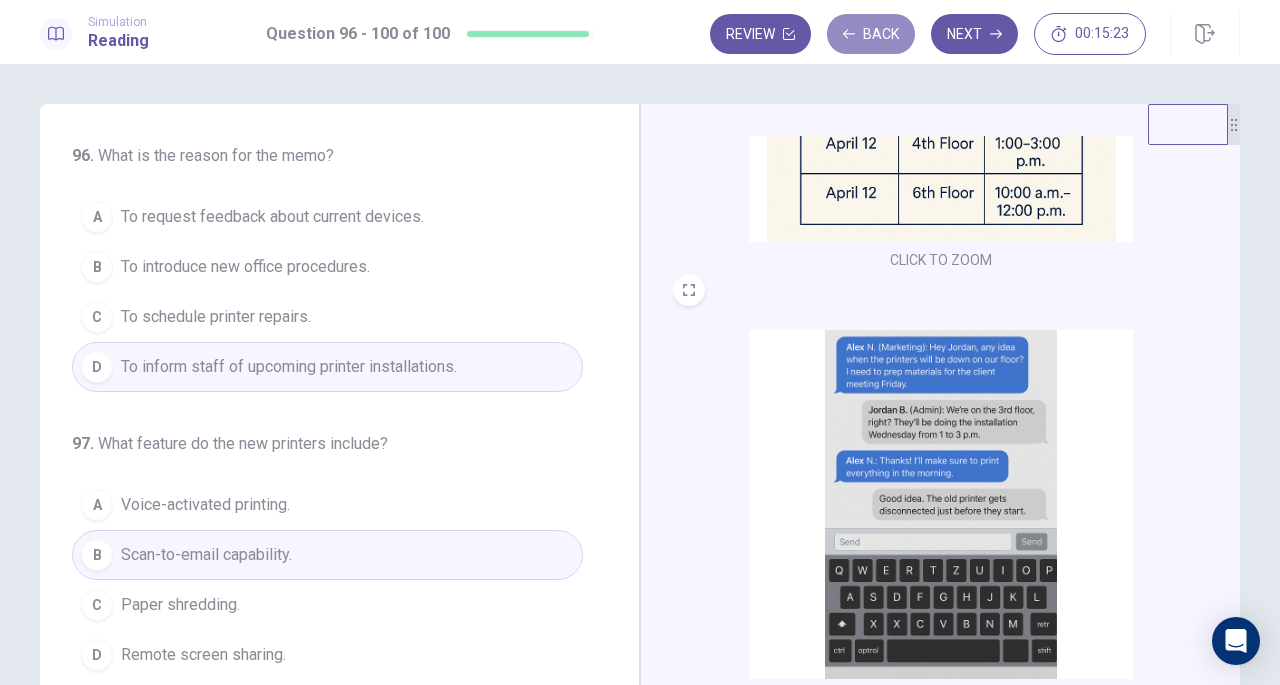 click on "Back" at bounding box center (871, 34) 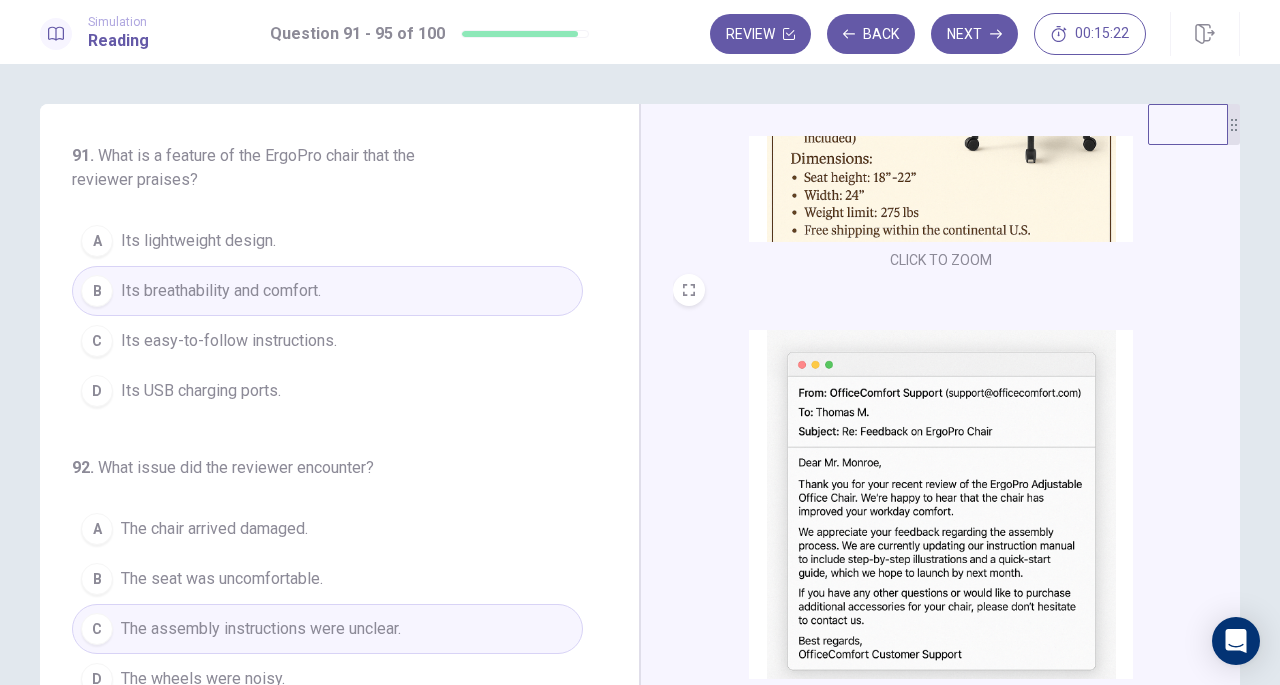click on "Back" at bounding box center [871, 34] 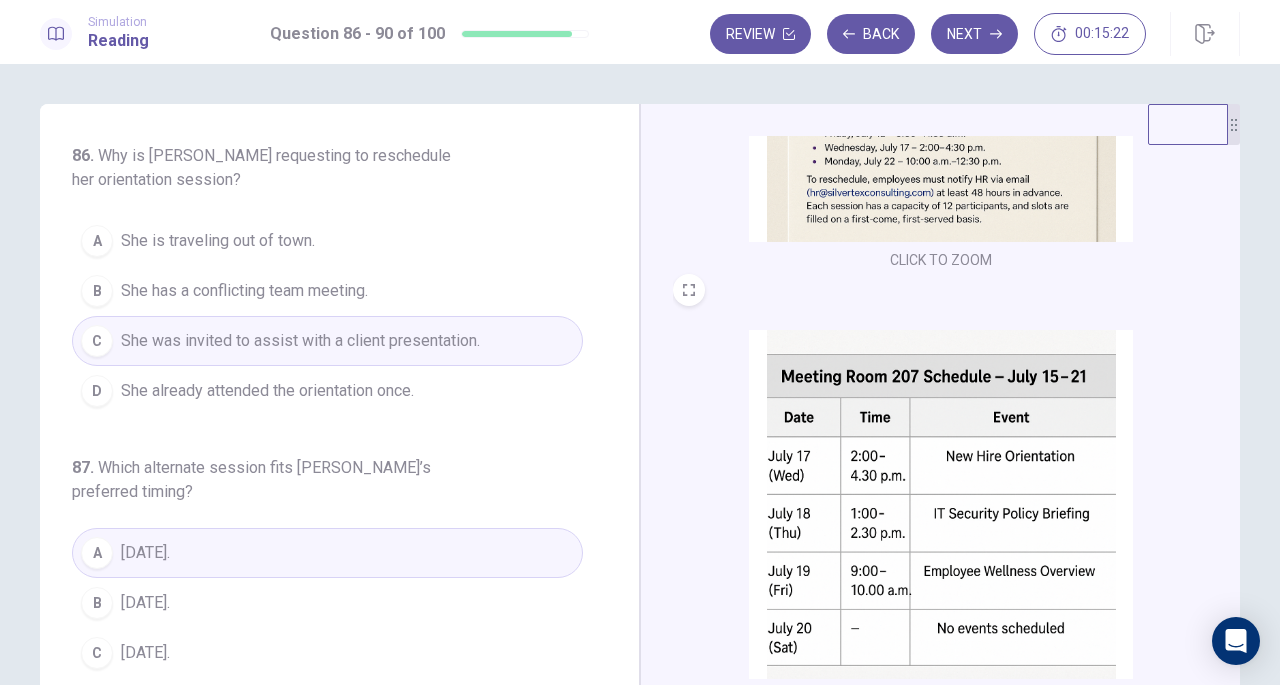 click on "Back" at bounding box center [871, 34] 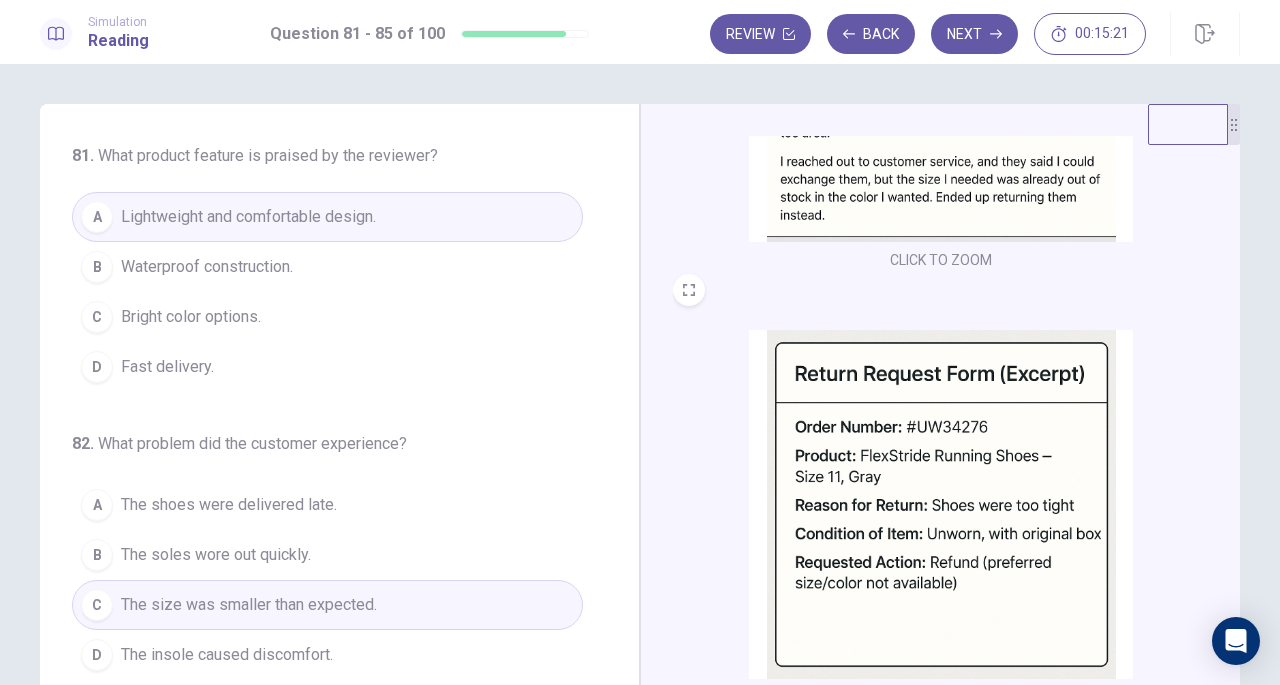 click on "Back" at bounding box center [871, 34] 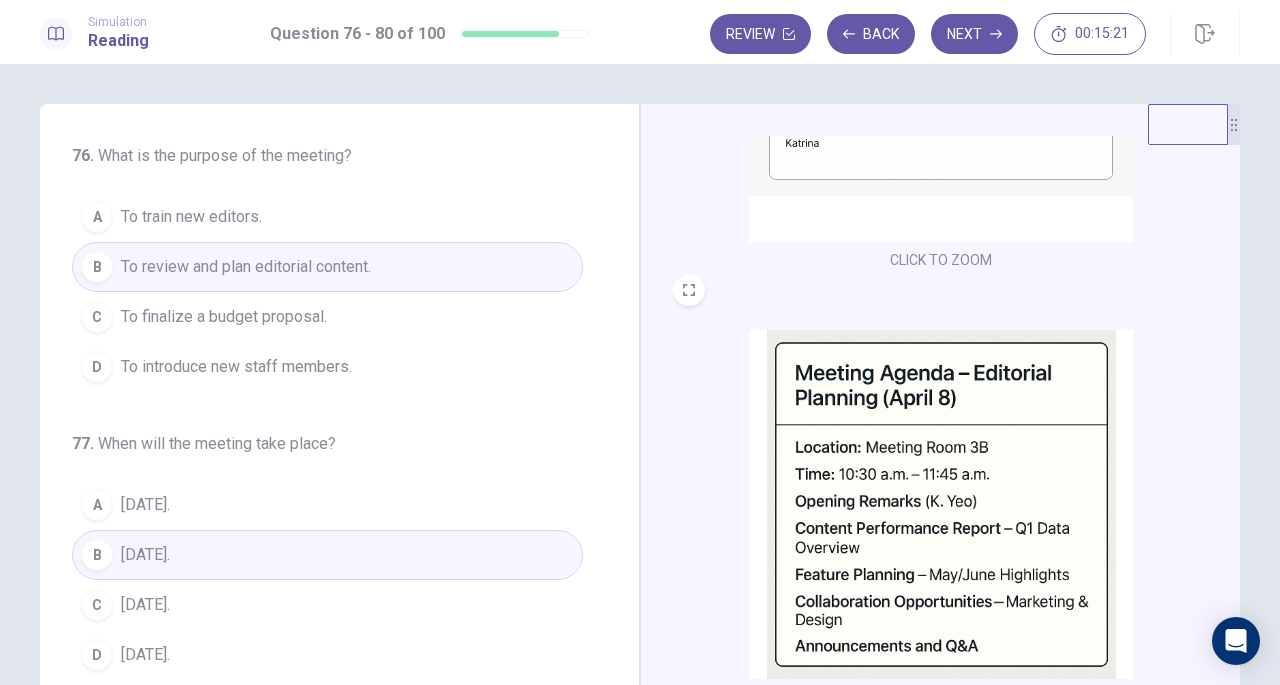 scroll, scrollTop: 298, scrollLeft: 0, axis: vertical 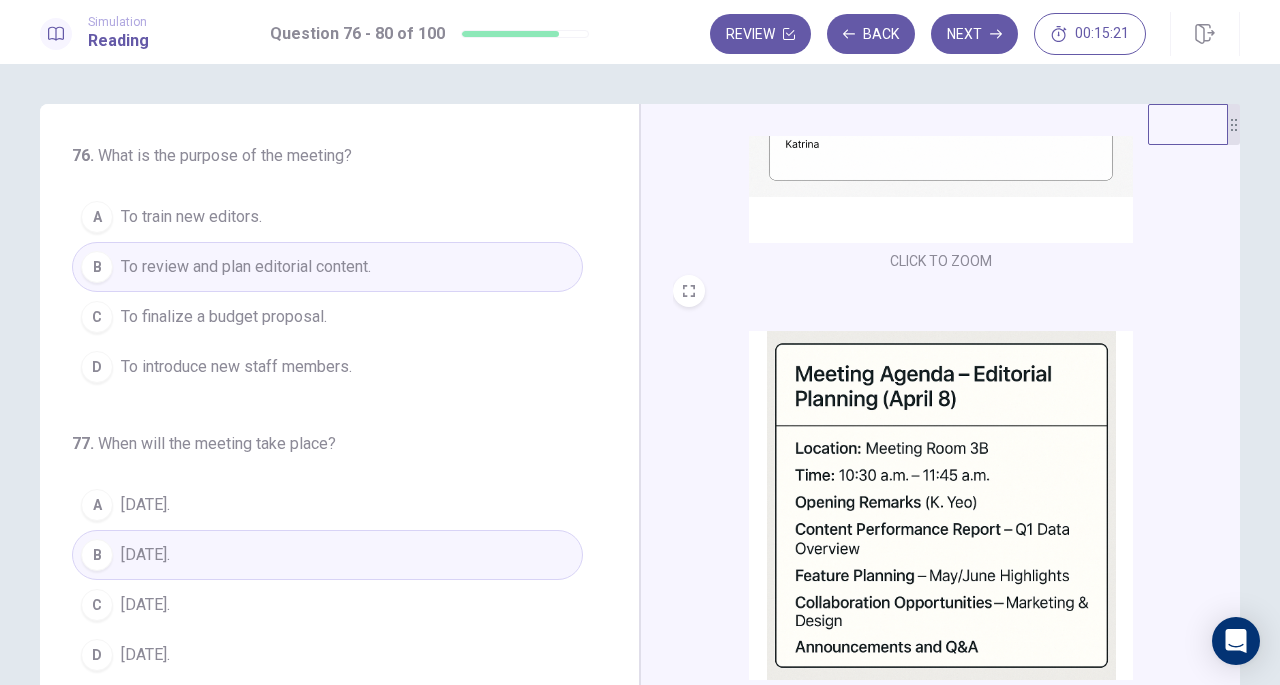 click on "Back" at bounding box center [871, 34] 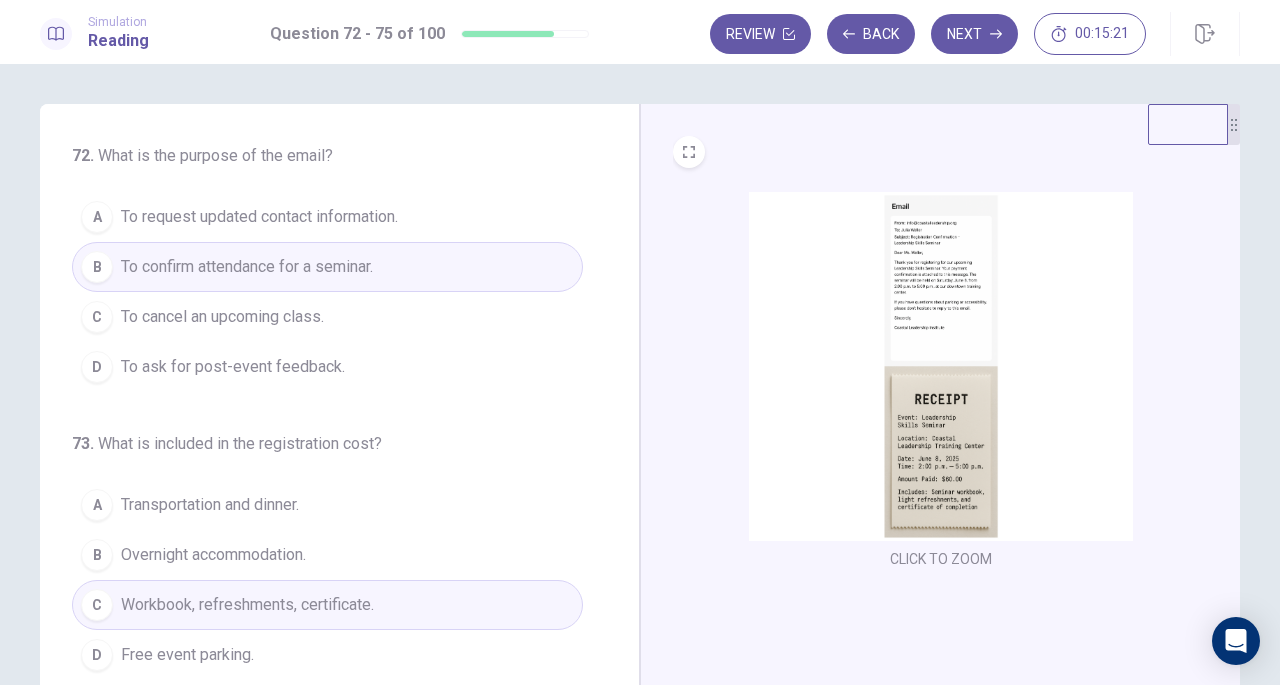 scroll, scrollTop: 0, scrollLeft: 0, axis: both 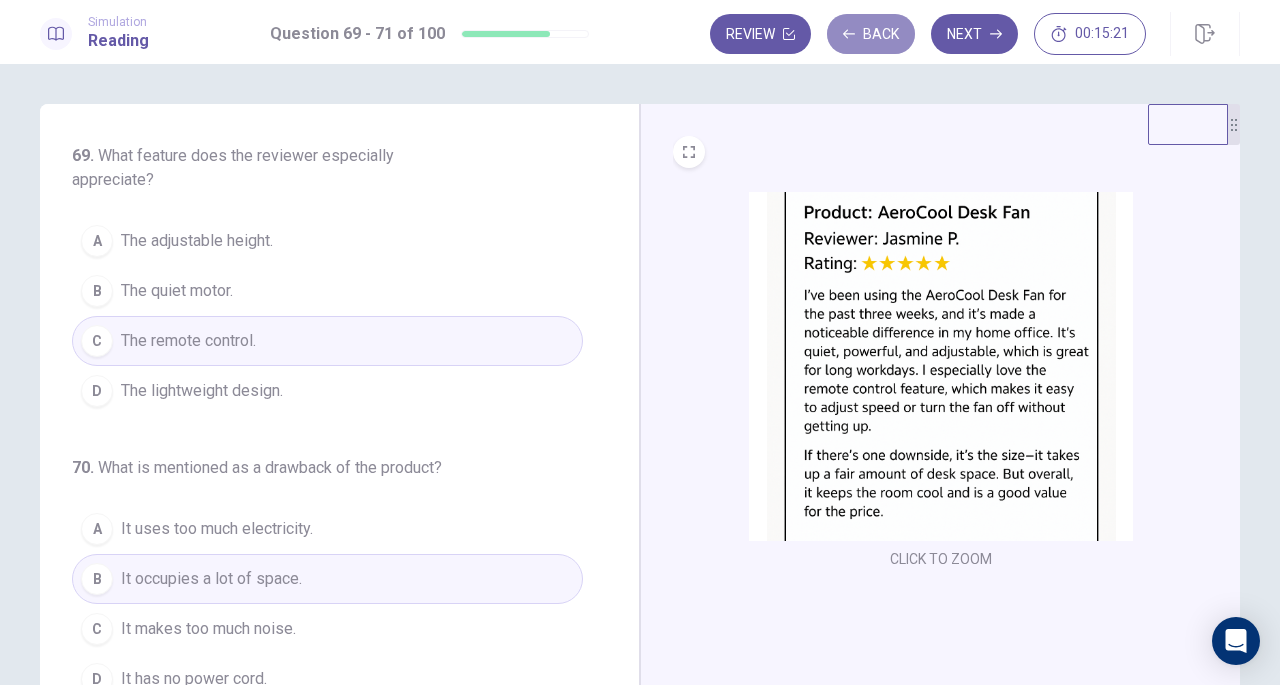 click on "Back" at bounding box center (871, 34) 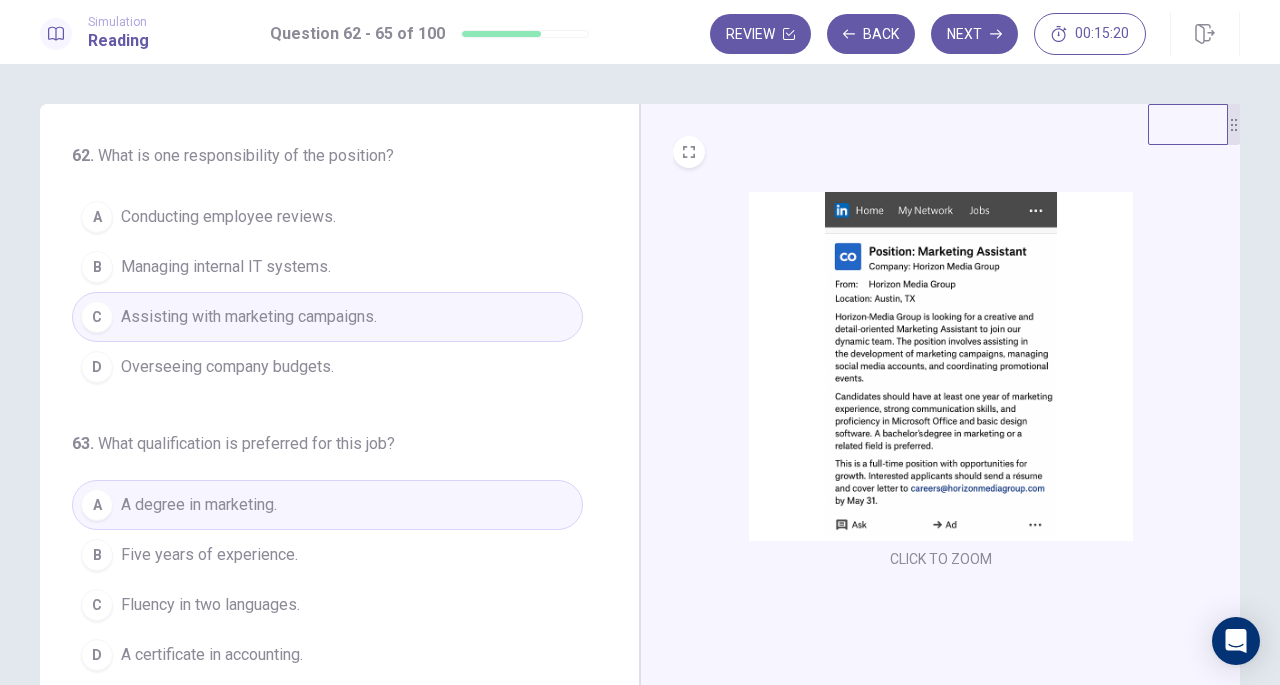 click on "Back" at bounding box center [871, 34] 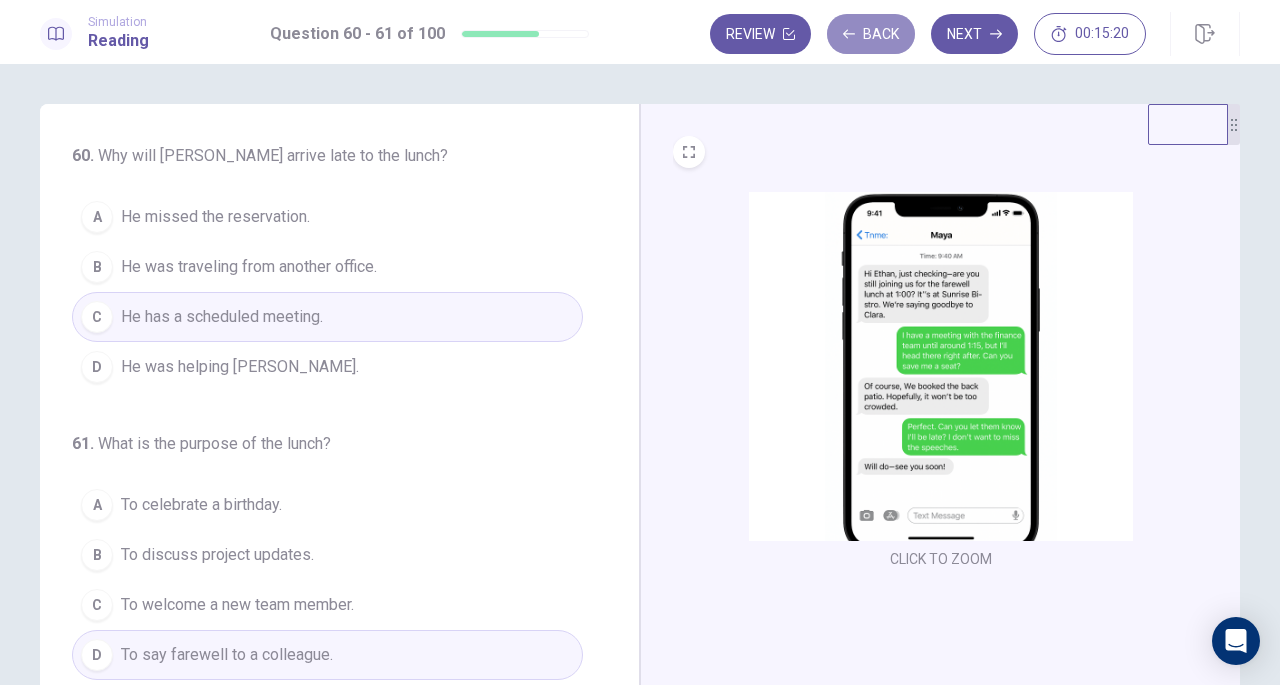 click on "Back" at bounding box center [871, 34] 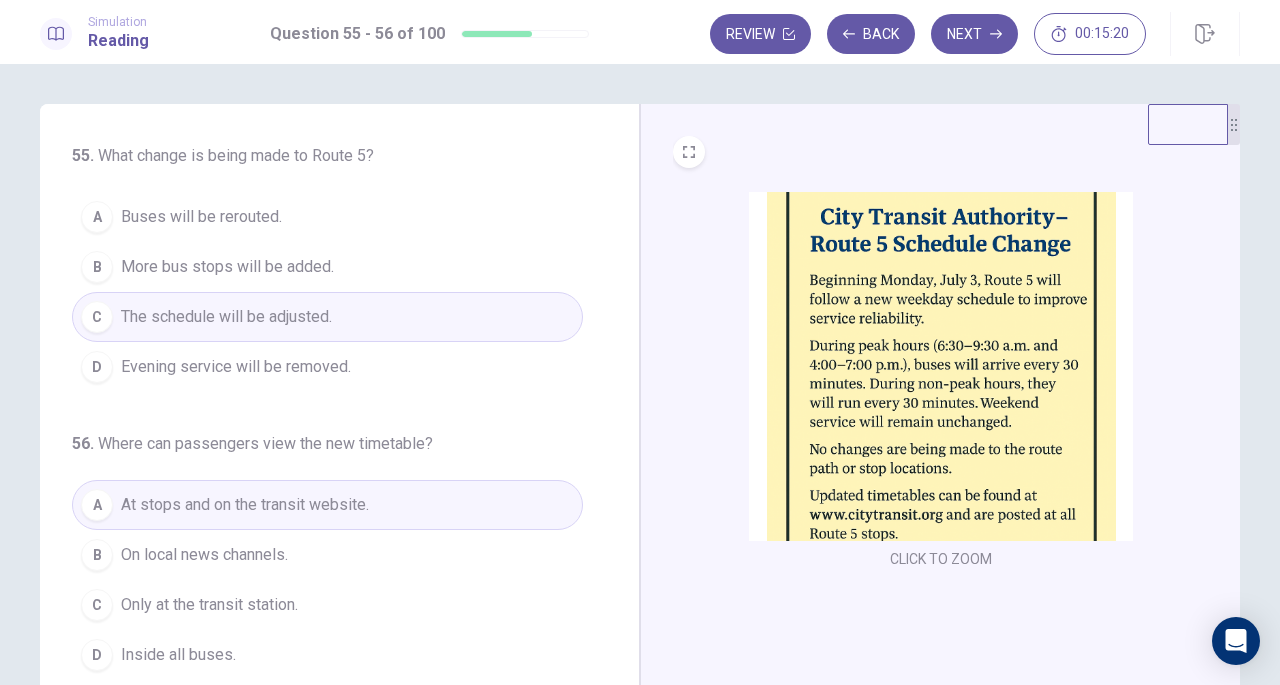 click on "Back" at bounding box center (871, 34) 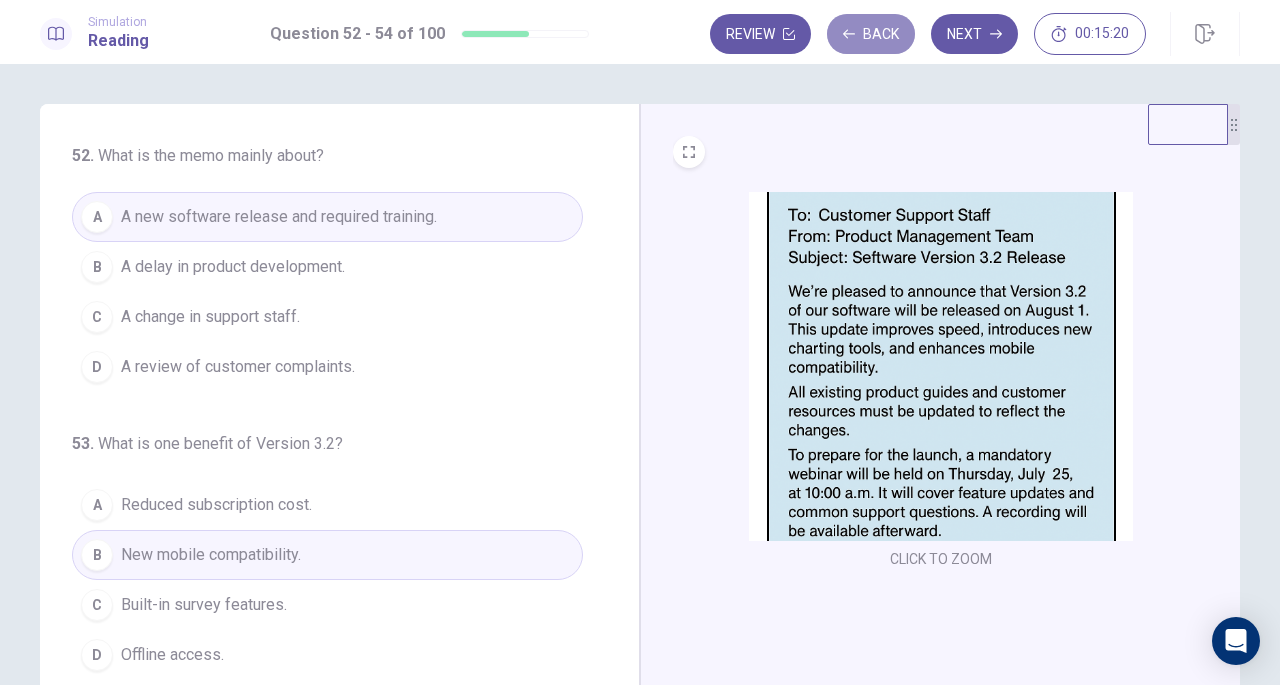 click on "Back" at bounding box center (871, 34) 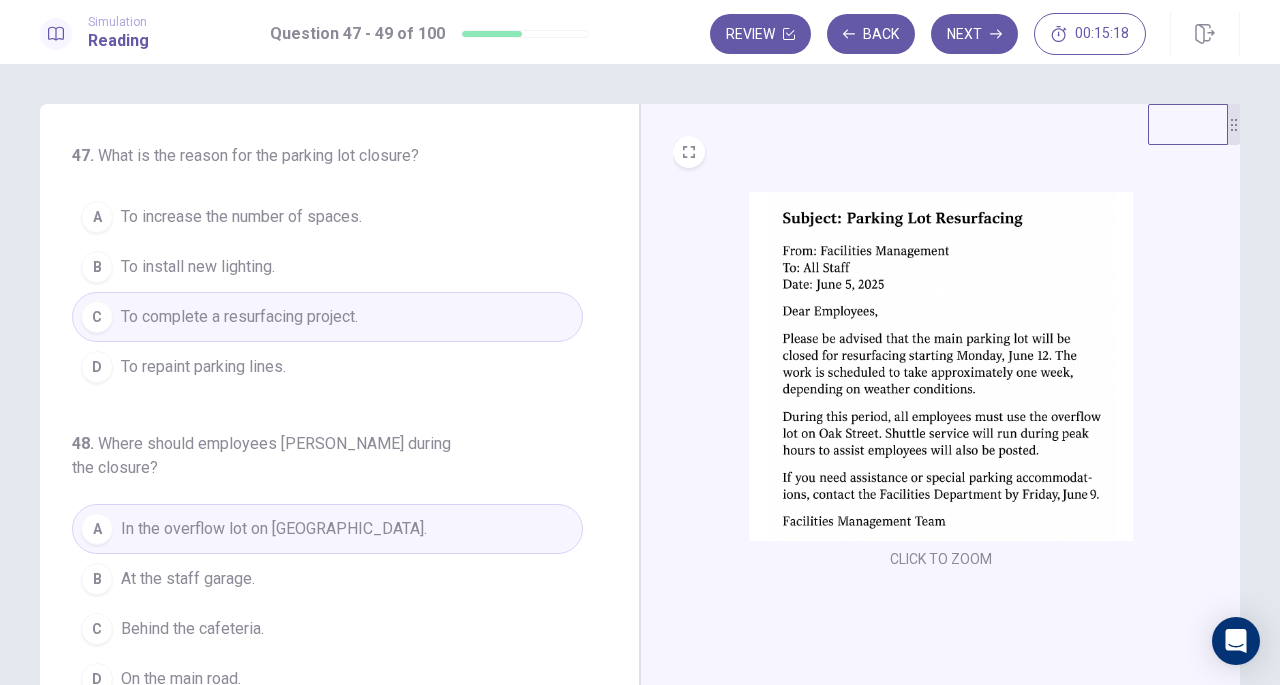 click on "Back" at bounding box center [871, 34] 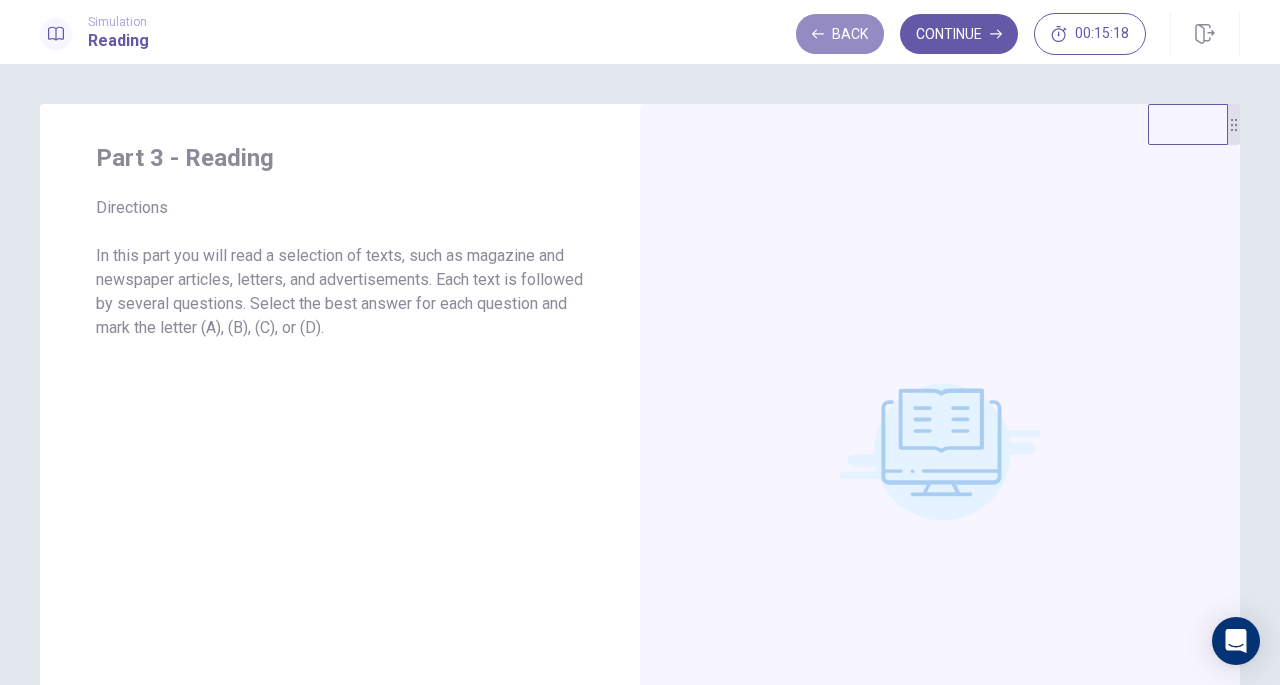 click on "Back" at bounding box center (840, 34) 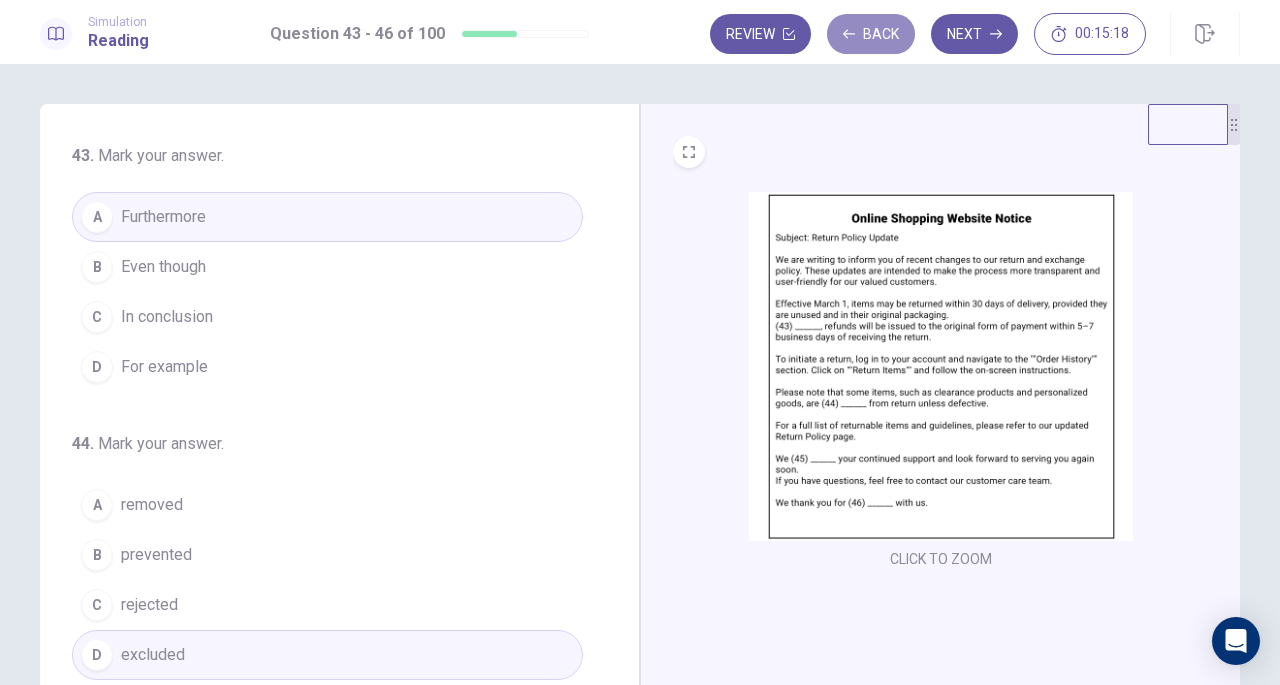 click on "Back" at bounding box center (871, 34) 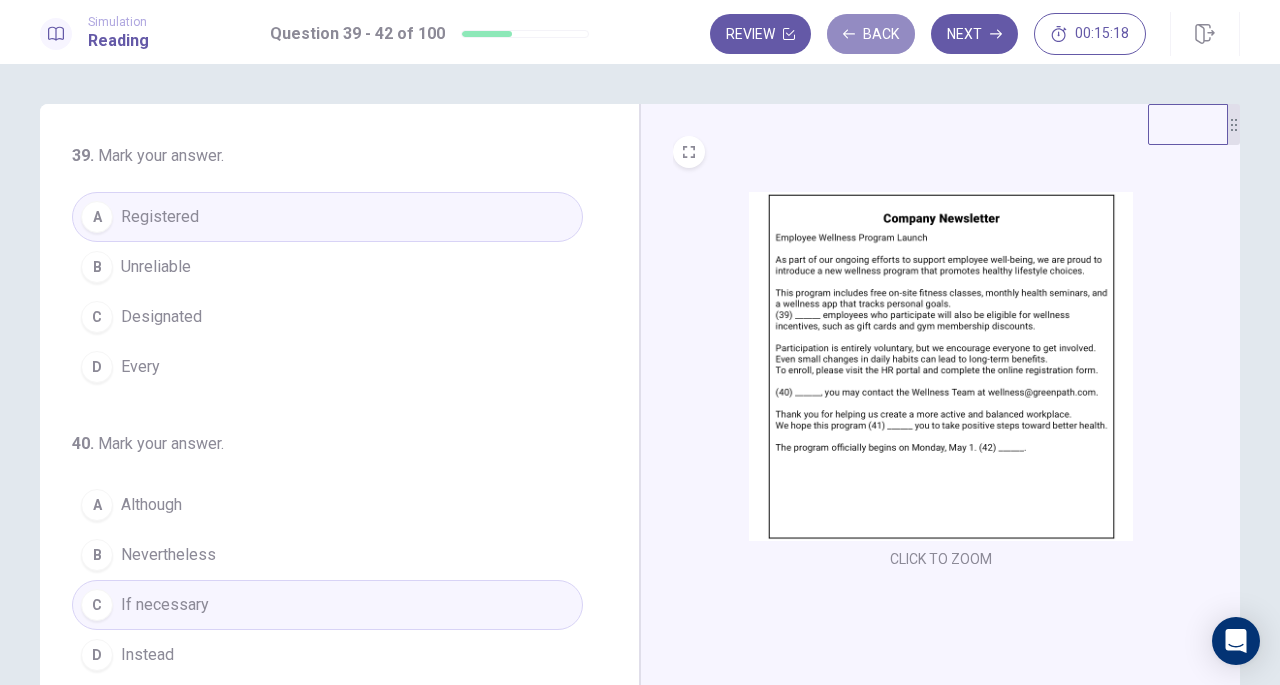 click on "Back" at bounding box center [871, 34] 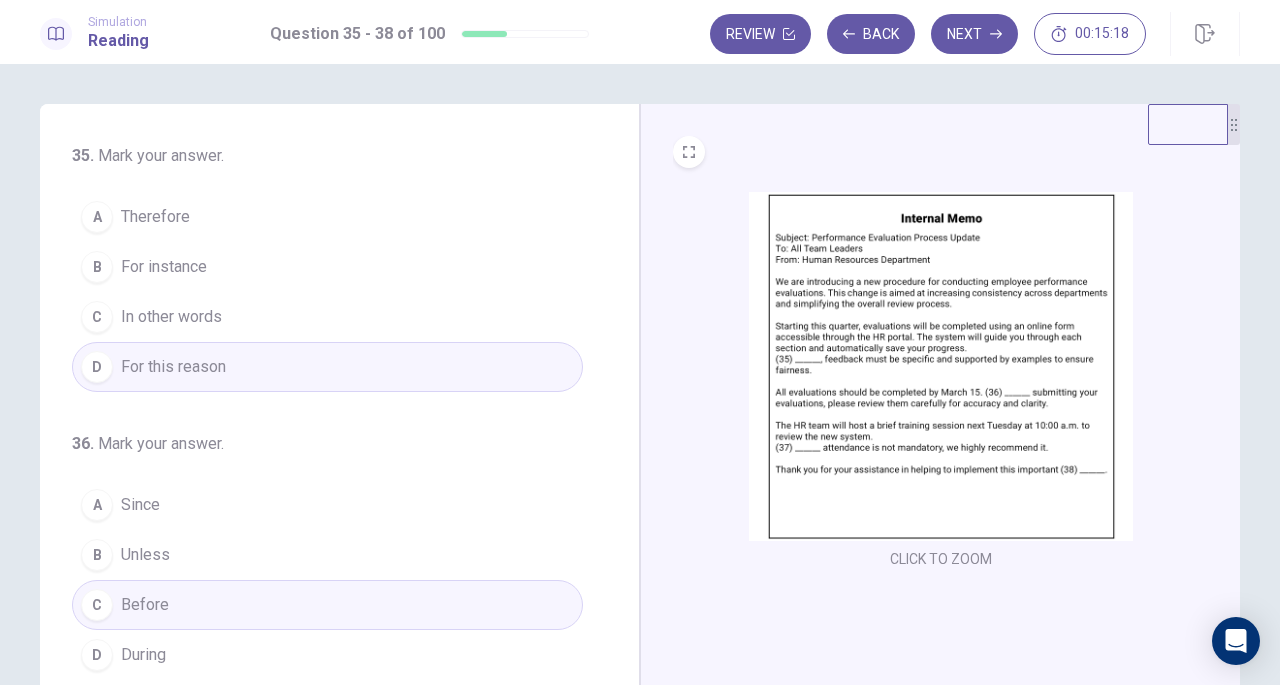 click on "Back" at bounding box center (871, 34) 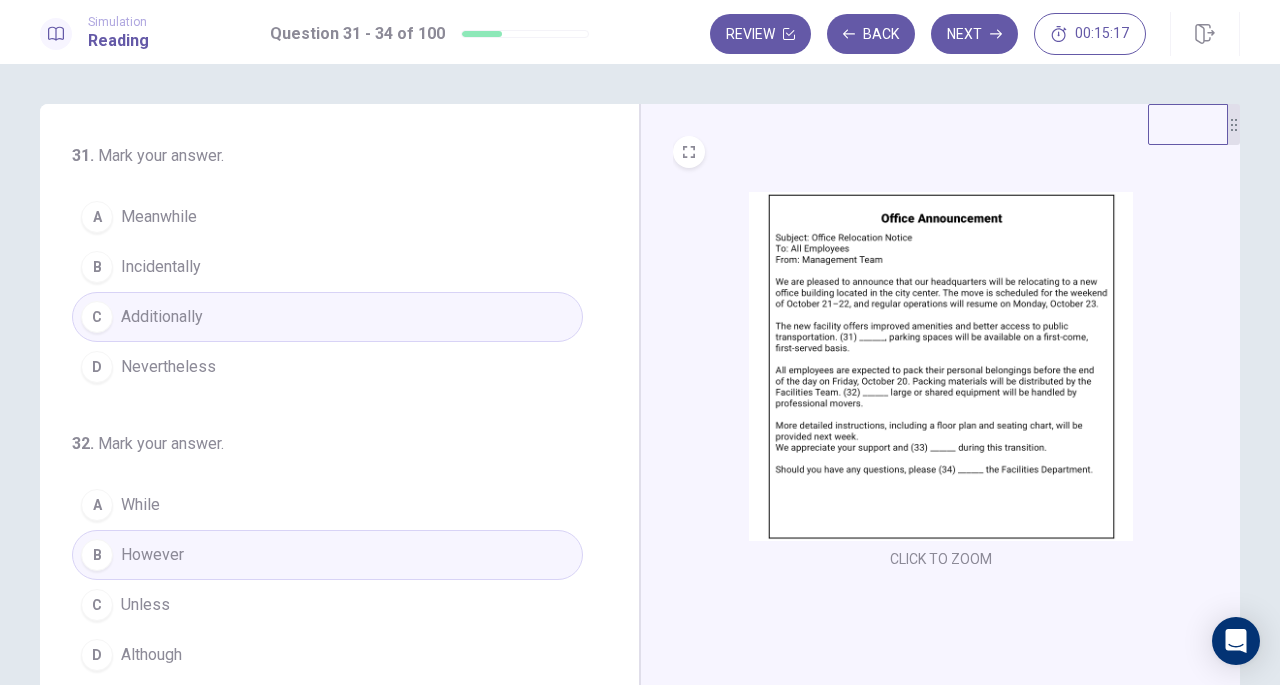 click on "Back" at bounding box center [871, 34] 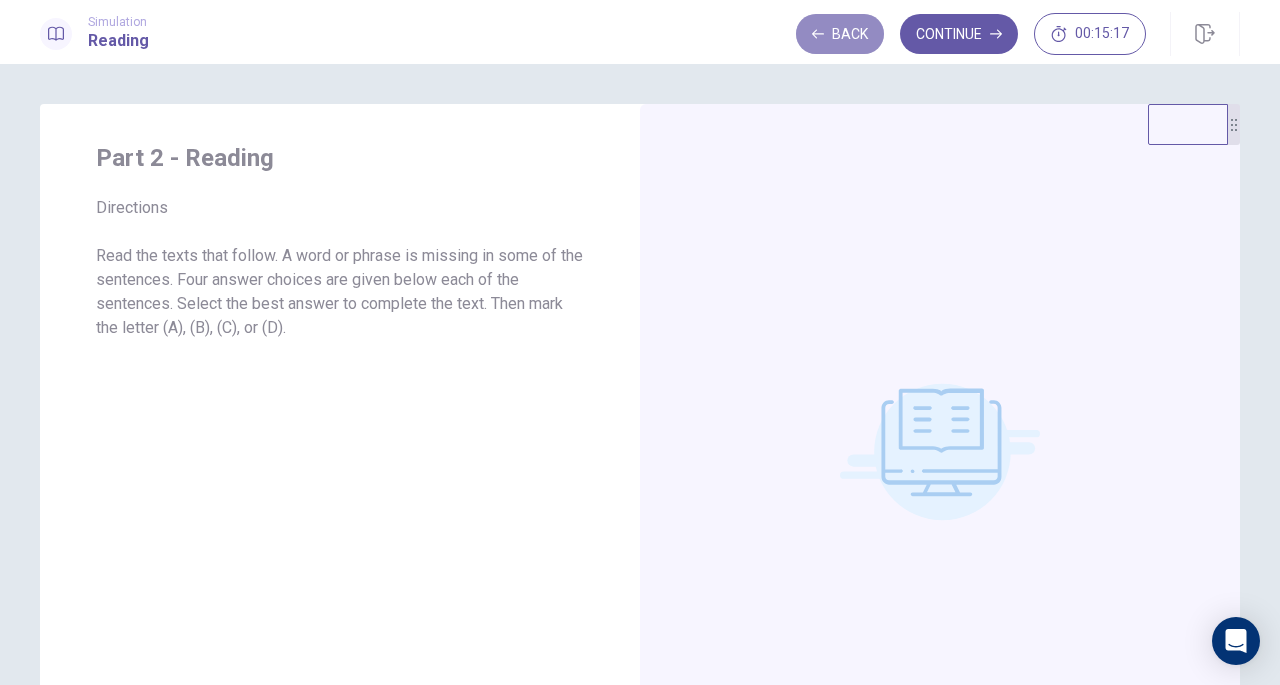 click on "Back" at bounding box center (840, 34) 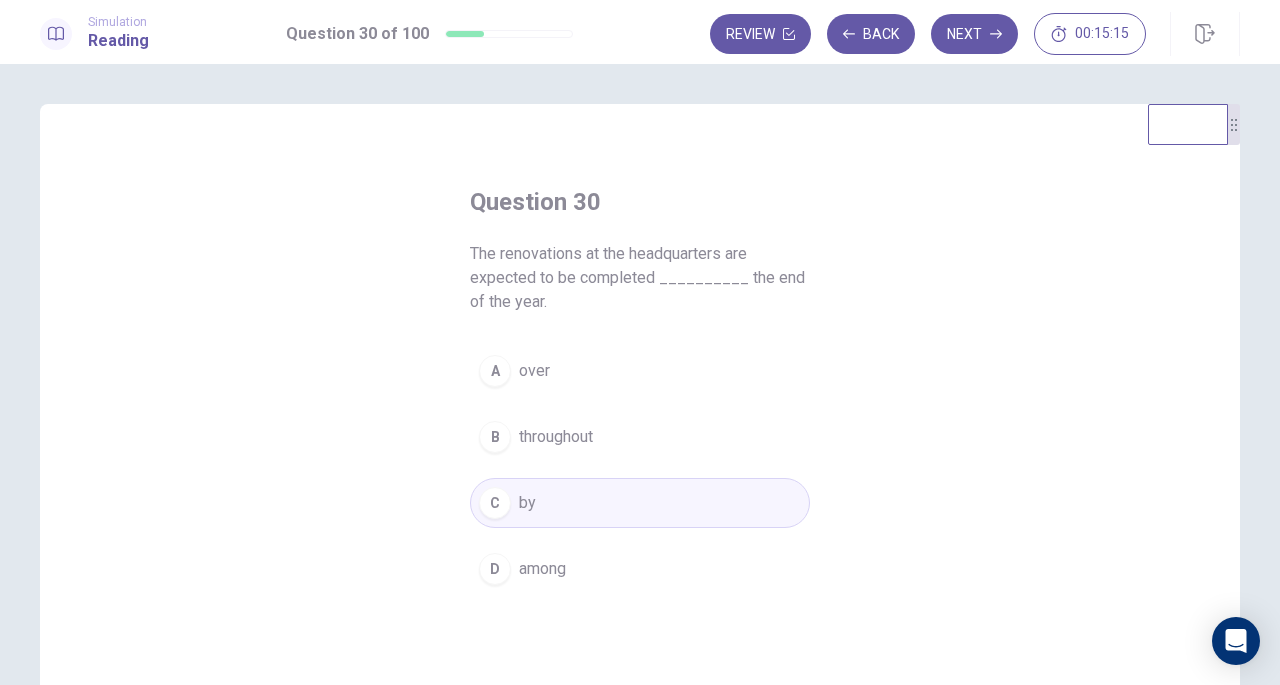 click on "Back" at bounding box center [871, 34] 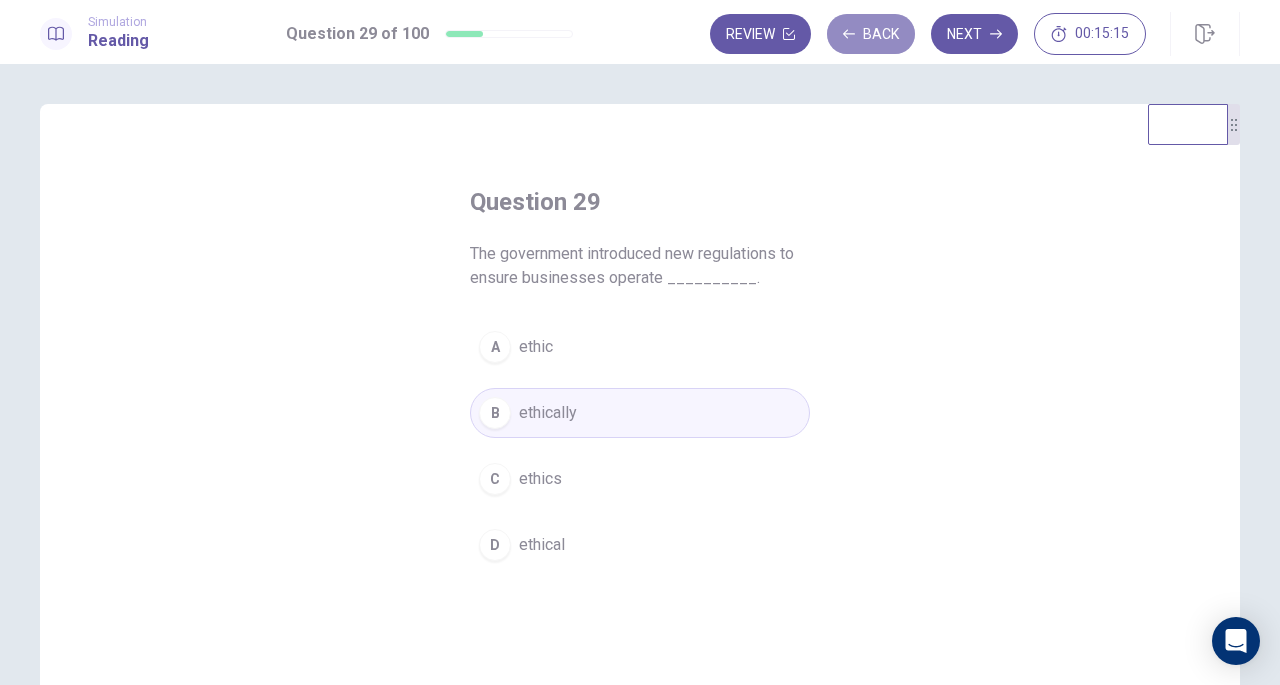 click on "Back" at bounding box center (871, 34) 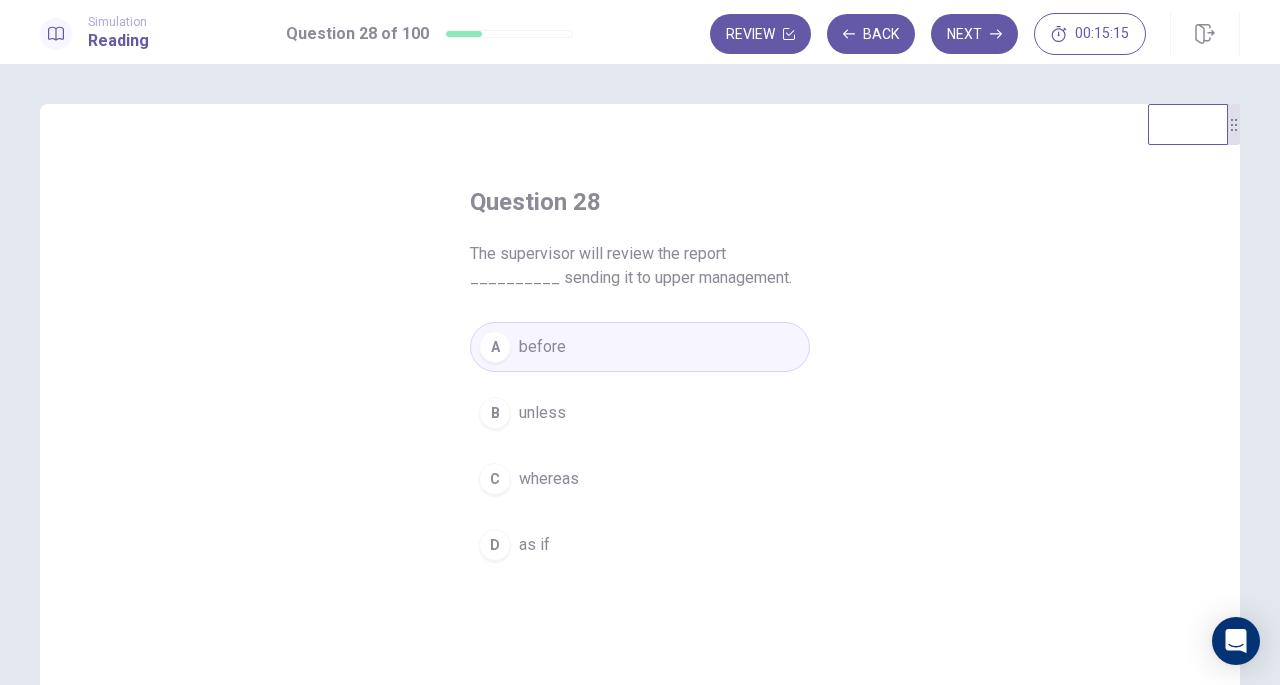 click on "Back" at bounding box center (871, 34) 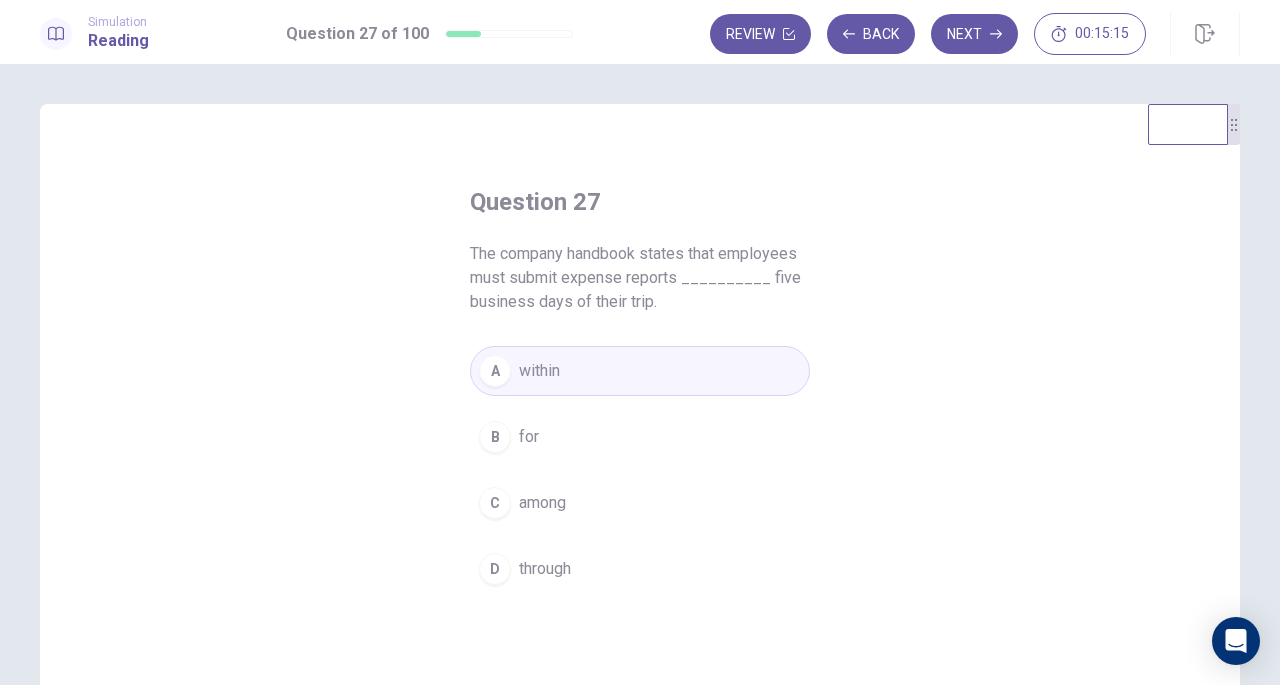 click on "Back" at bounding box center [871, 34] 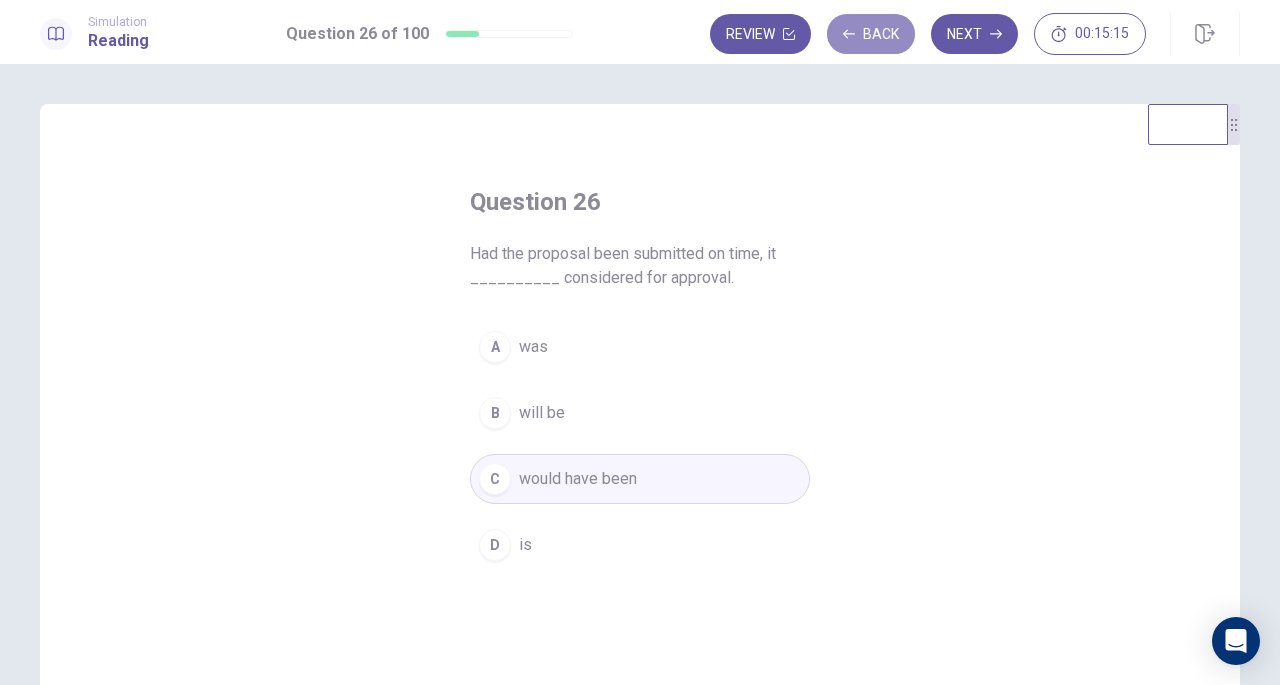 click on "Back" at bounding box center [871, 34] 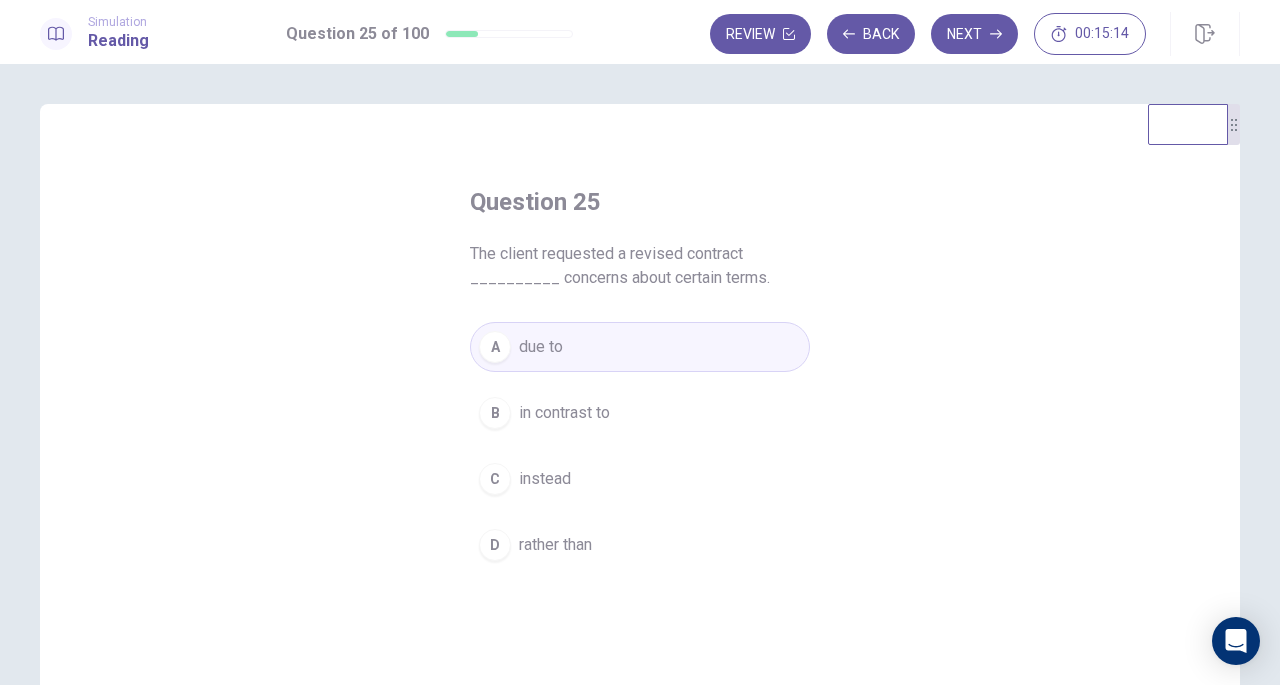 click on "Back" at bounding box center [871, 34] 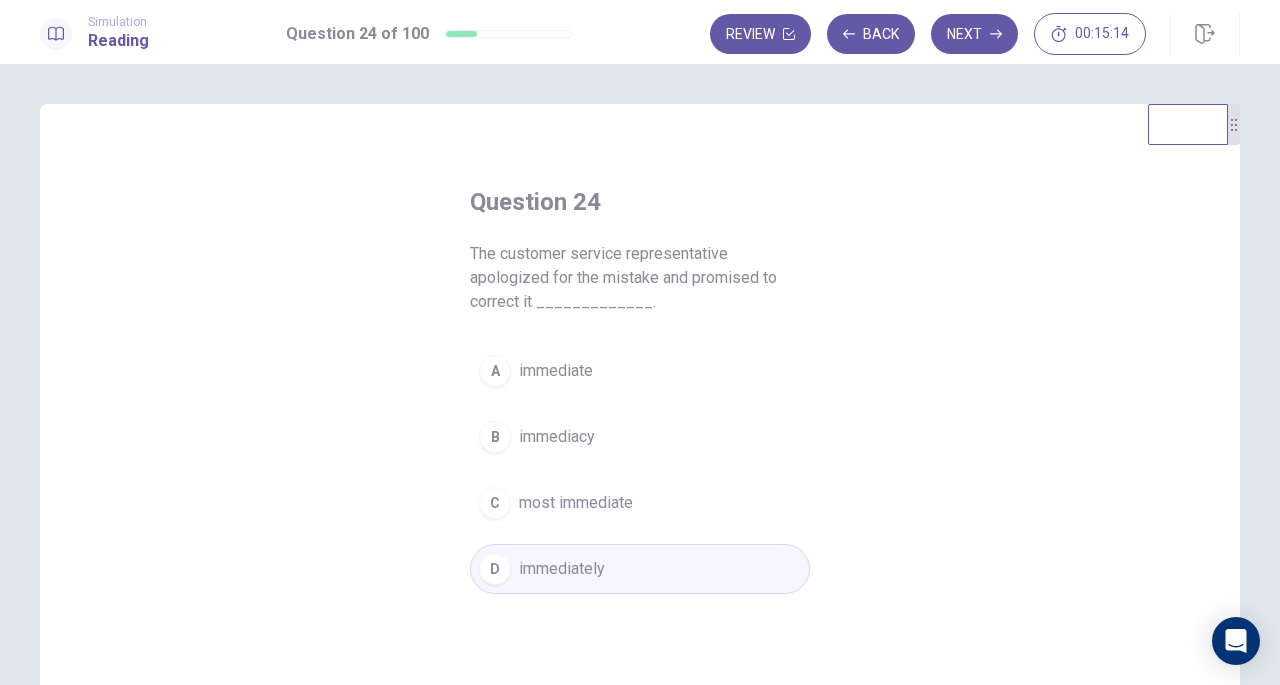 click on "Back" at bounding box center [871, 34] 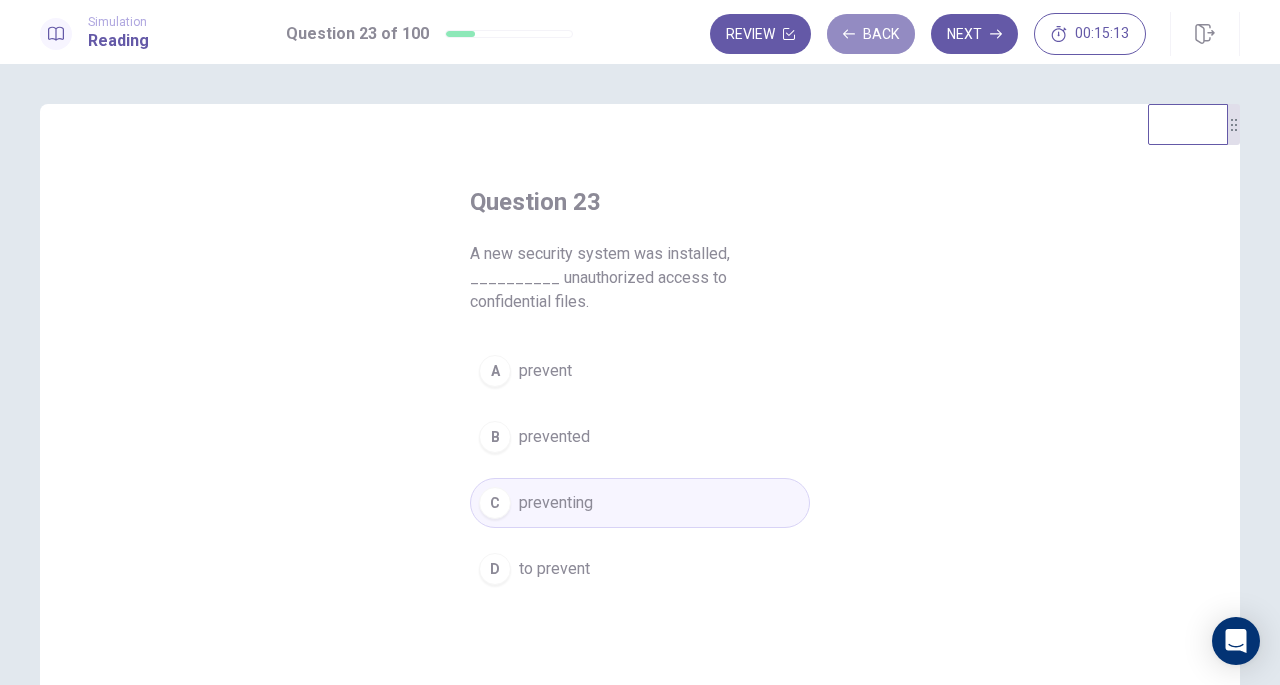 click on "Back" at bounding box center (871, 34) 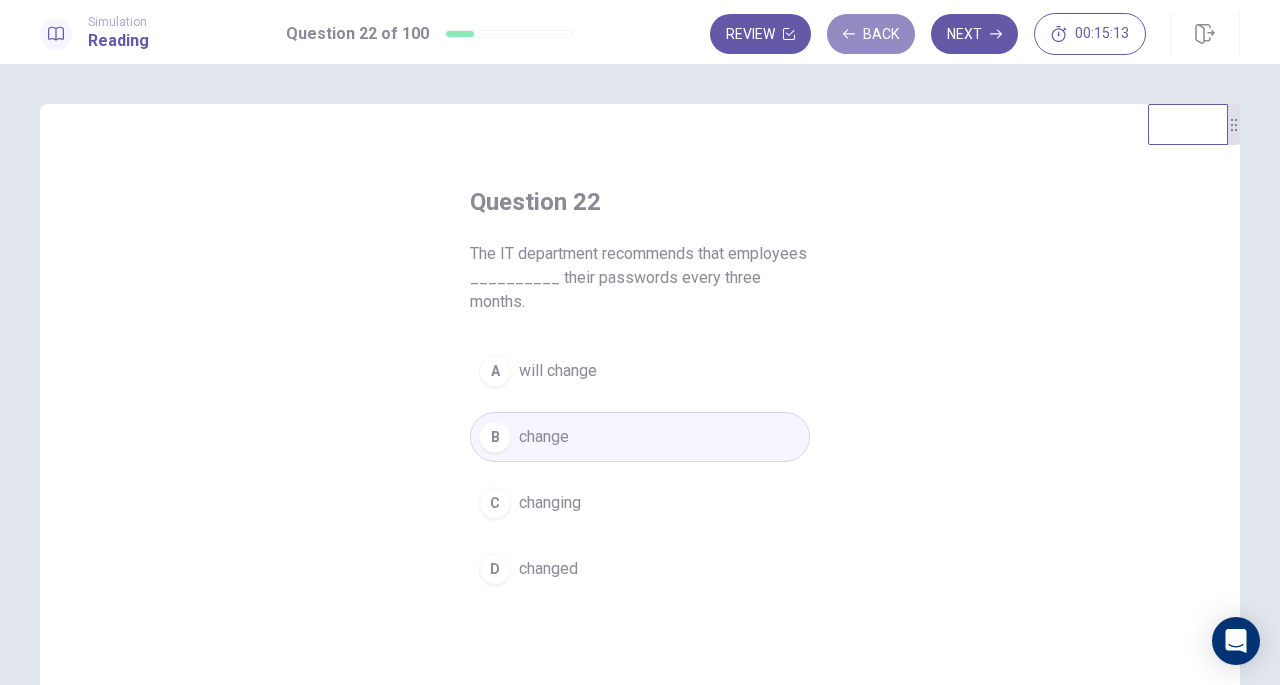 click on "Back" at bounding box center [871, 34] 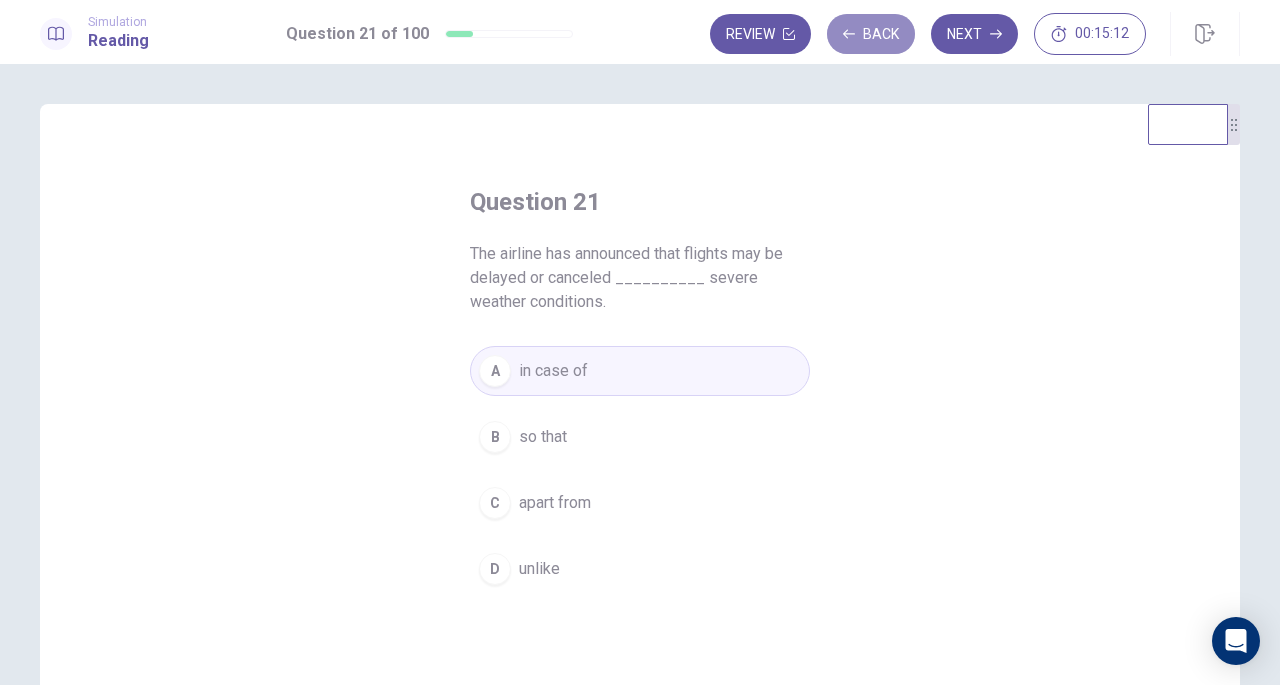 click on "Back" at bounding box center [871, 34] 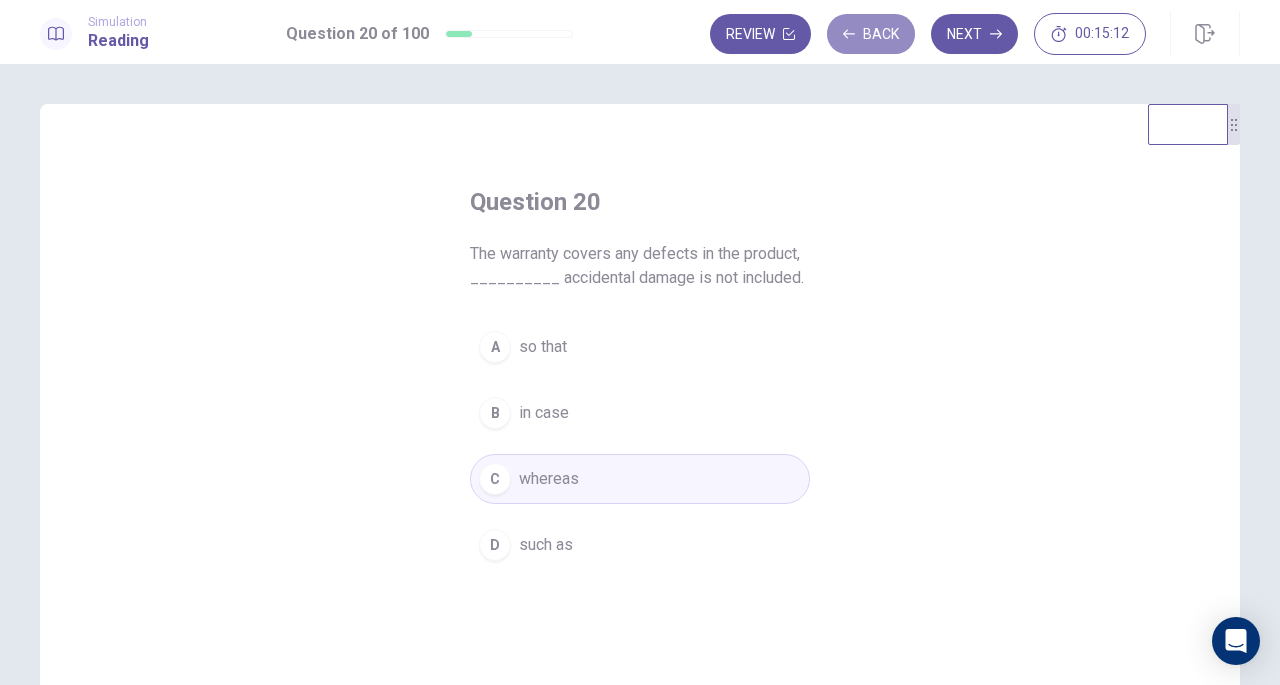 click on "Back" at bounding box center [871, 34] 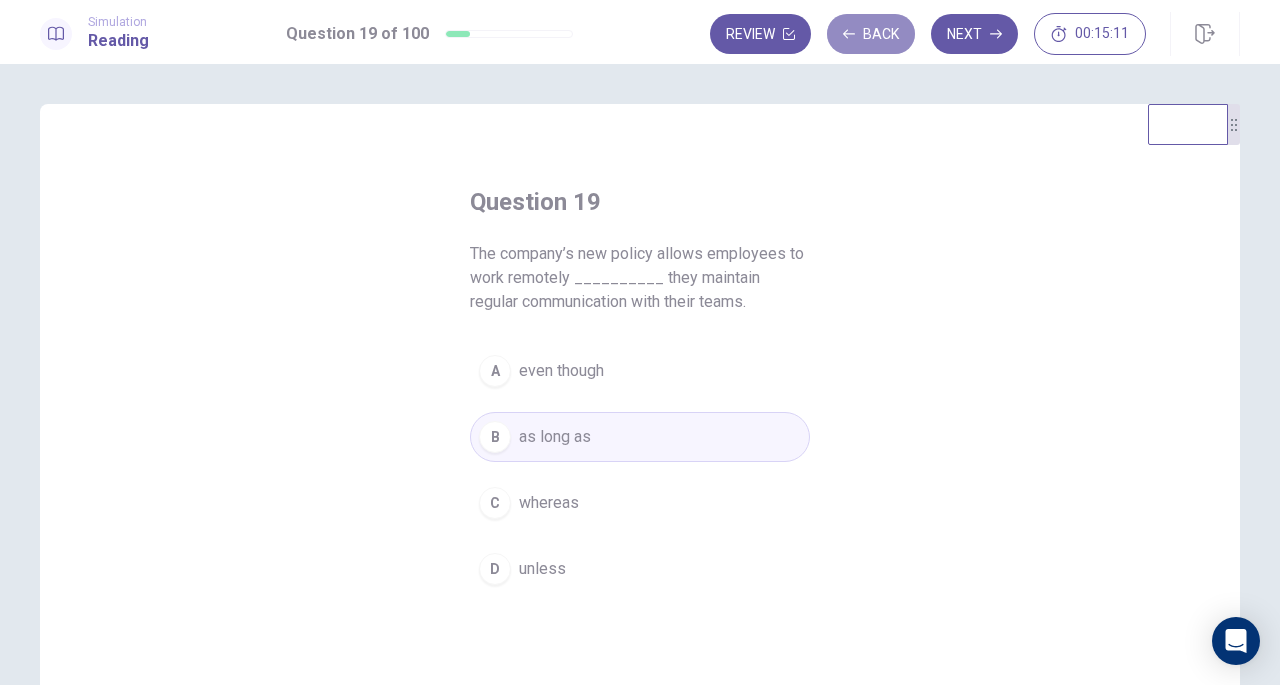click on "Back" at bounding box center (871, 34) 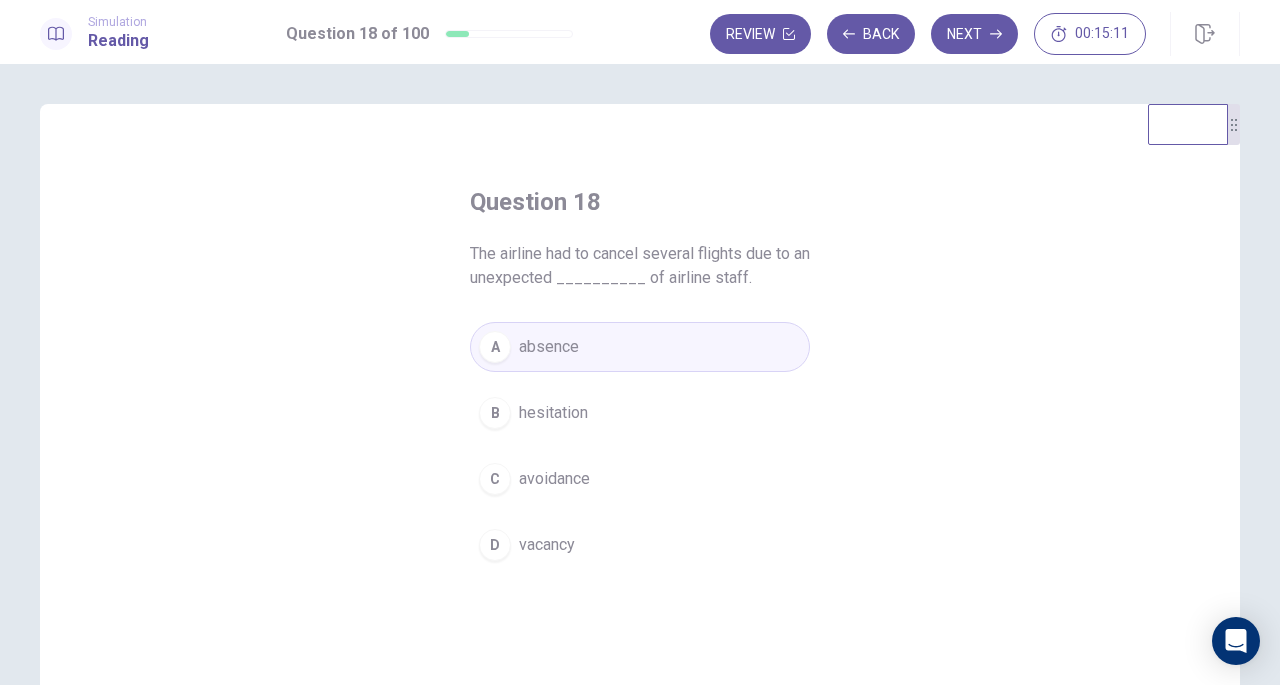click on "Back" at bounding box center (871, 34) 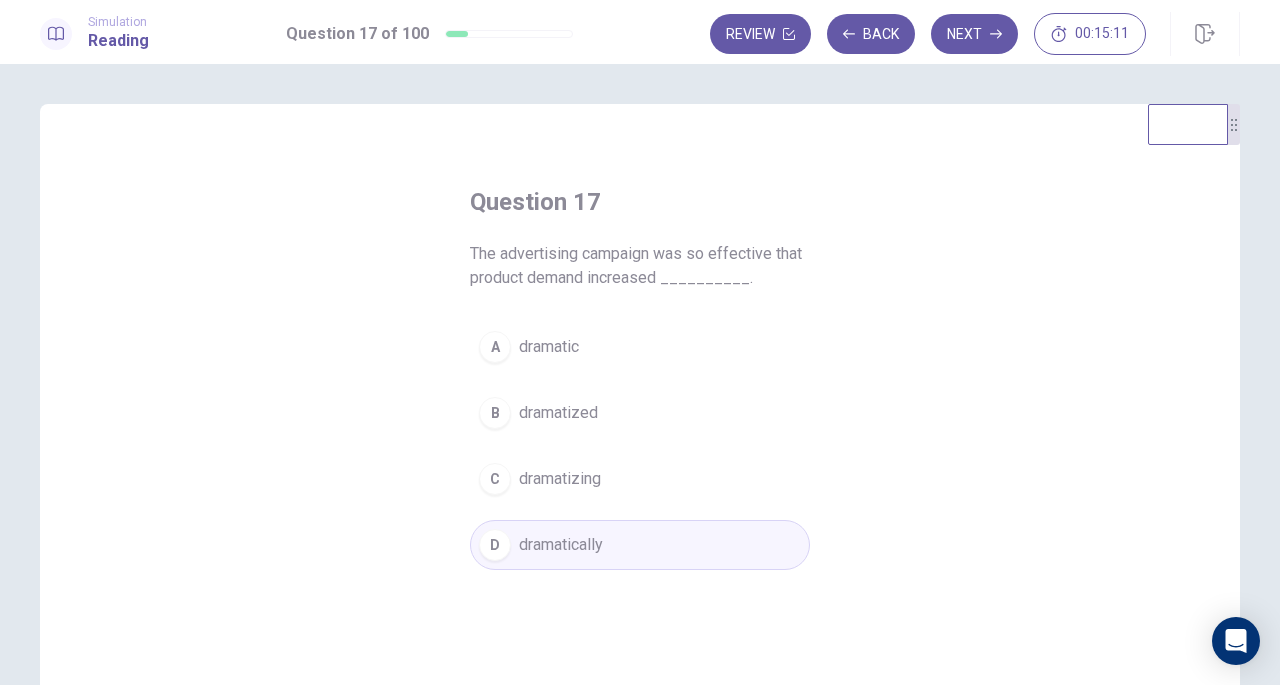 click on "Back" at bounding box center [871, 34] 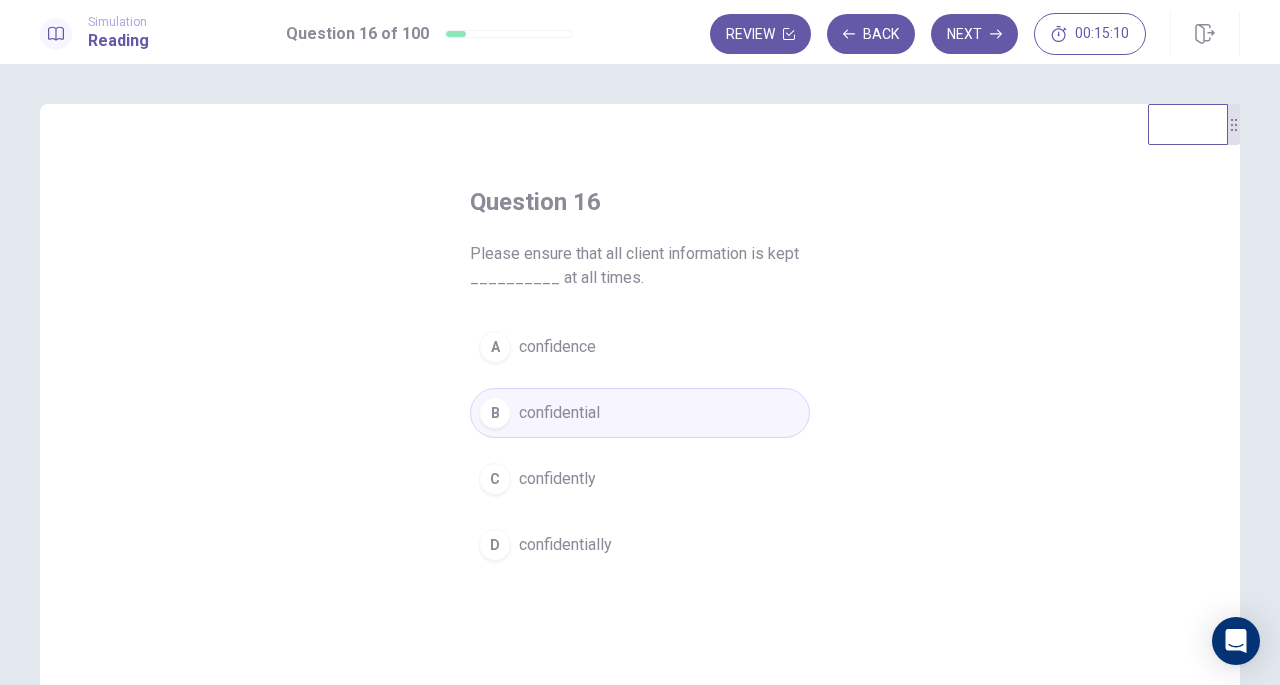 click on "Back" at bounding box center [871, 34] 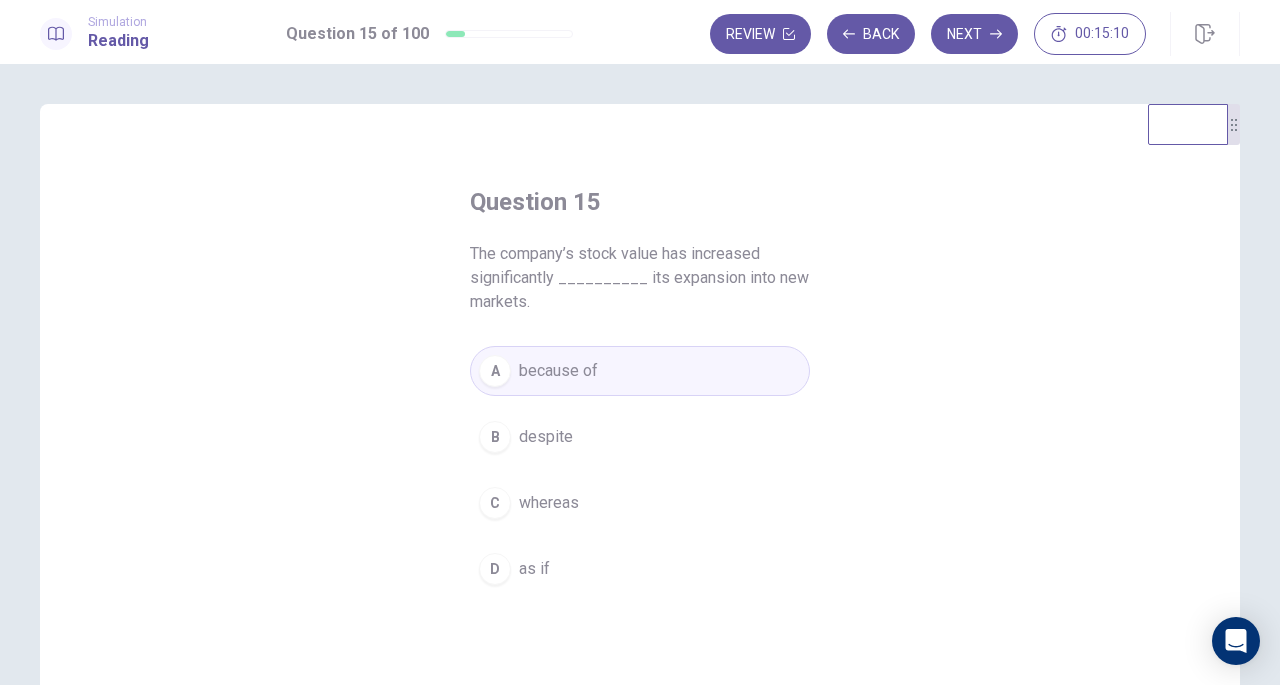 click on "Back" at bounding box center (871, 34) 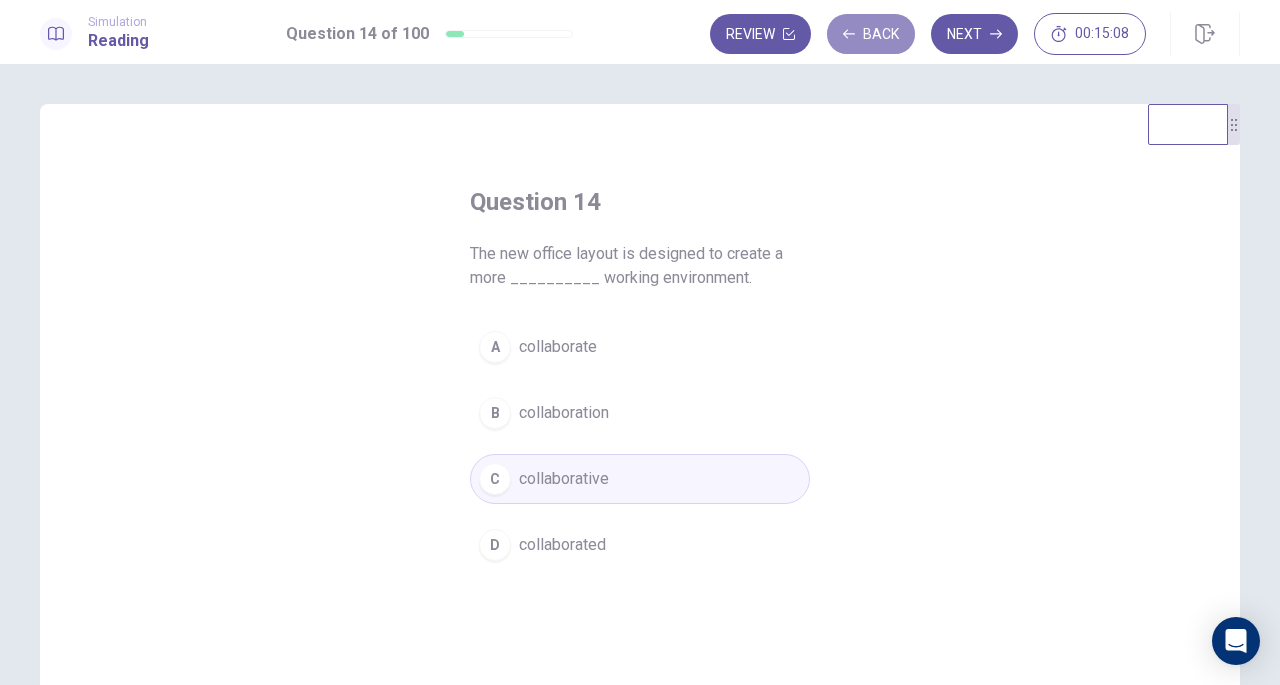 click on "Back" at bounding box center (871, 34) 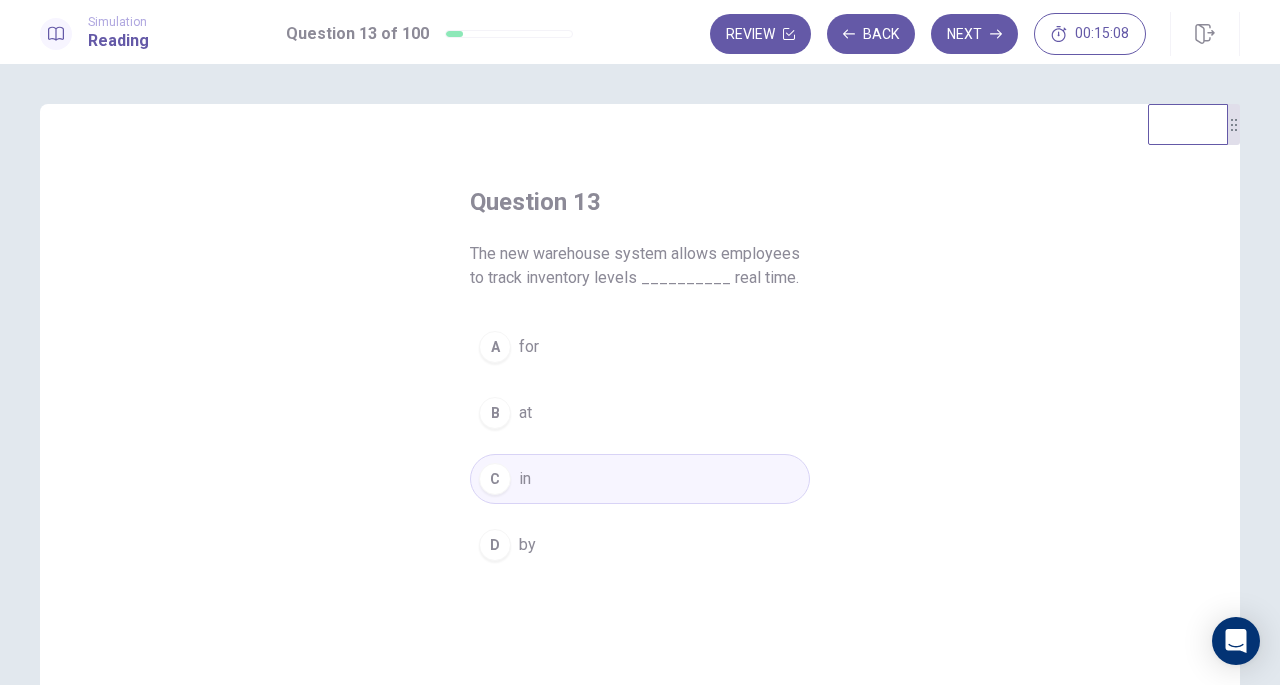 click on "Back" at bounding box center [871, 34] 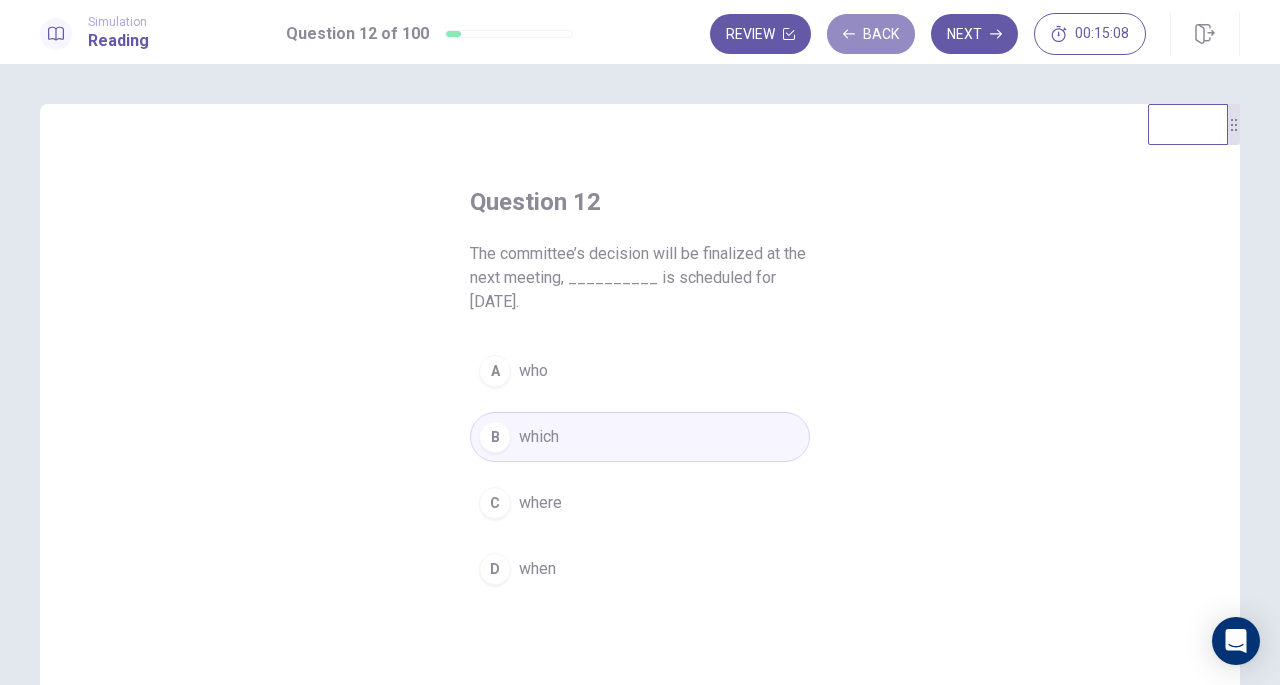 click on "Back" at bounding box center (871, 34) 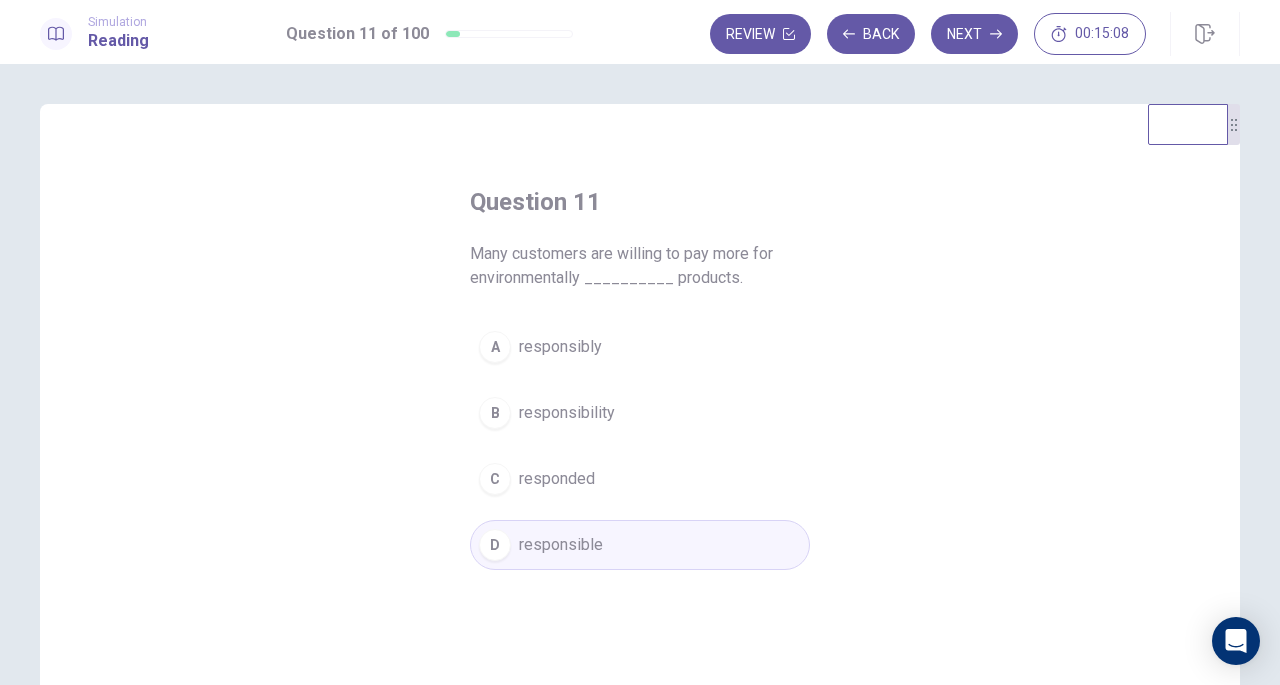 click on "Back" at bounding box center (871, 34) 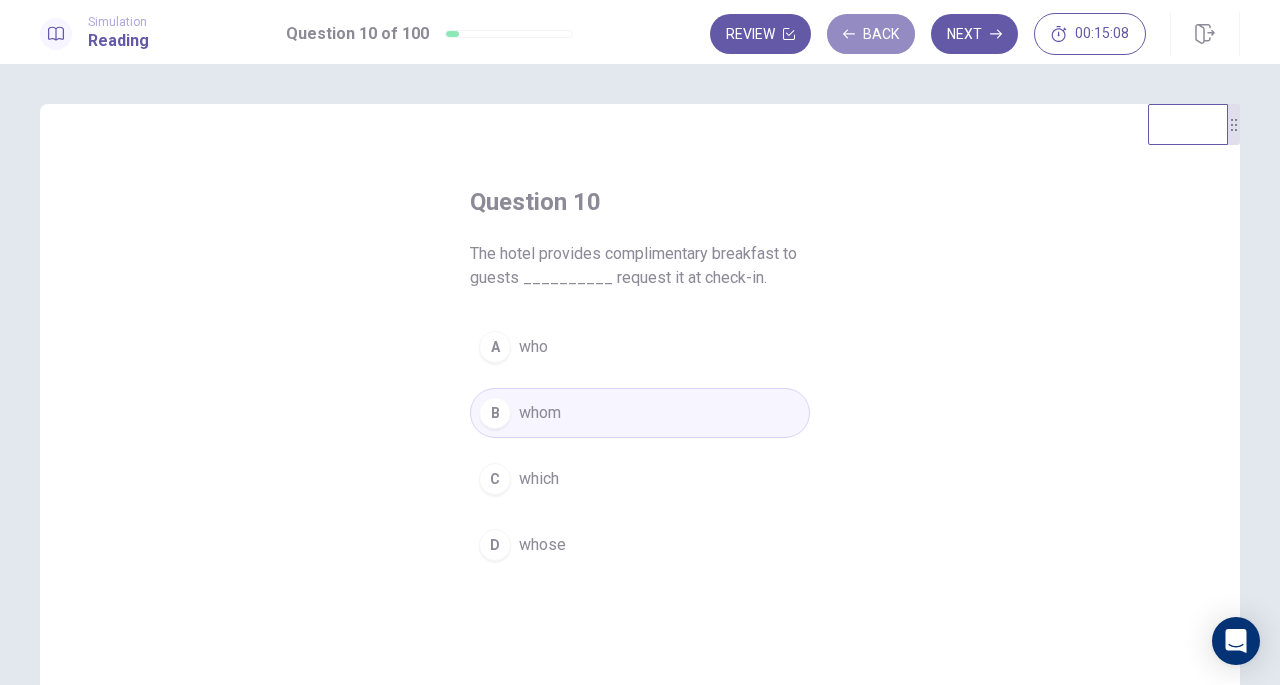 click on "Back" at bounding box center [871, 34] 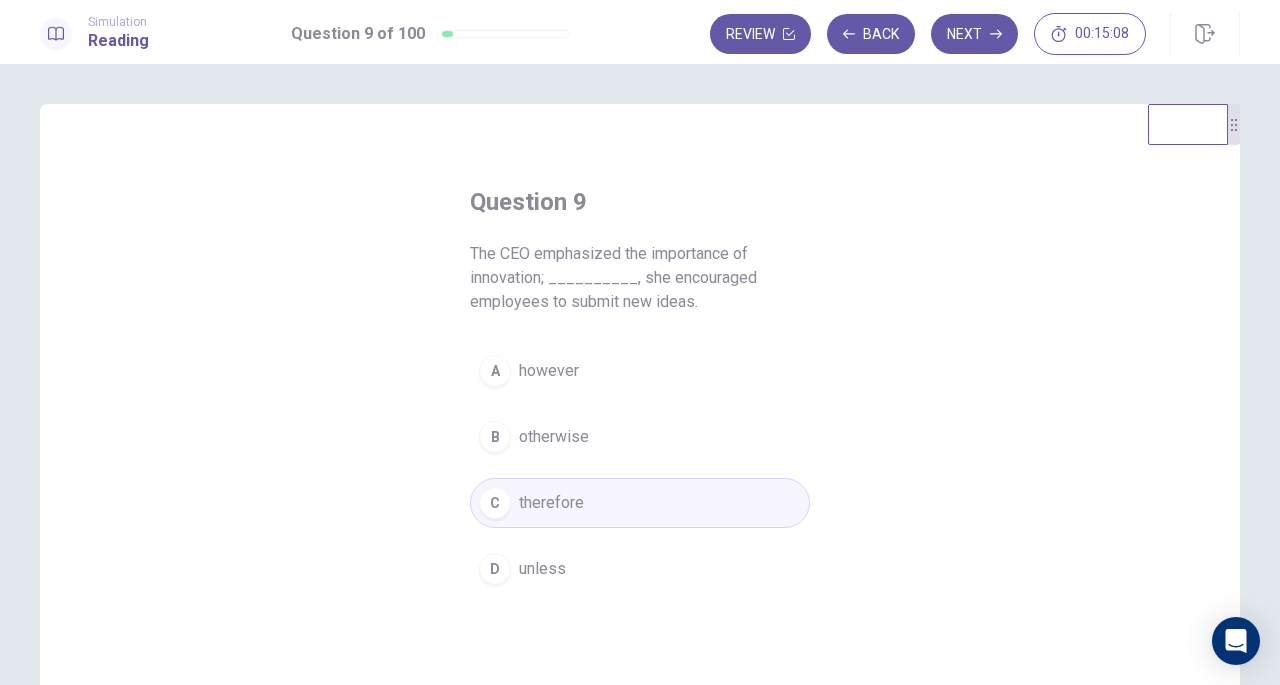 click on "Back" at bounding box center (871, 34) 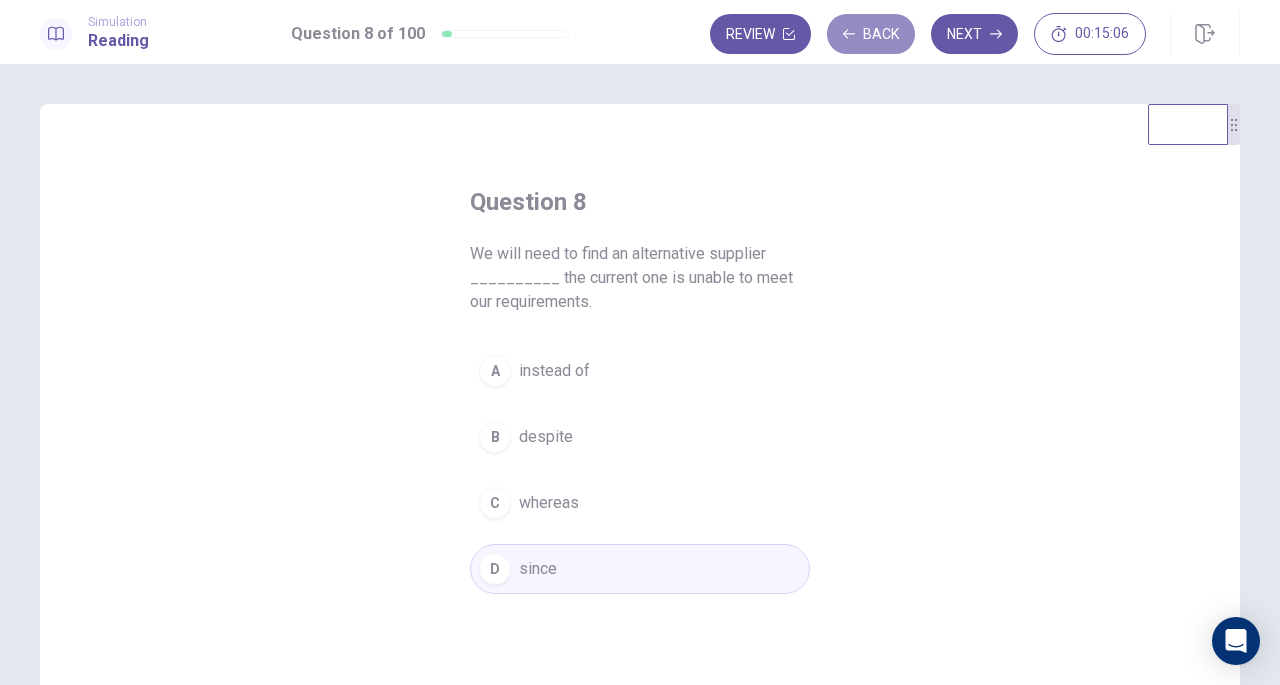 click on "Back" at bounding box center (871, 34) 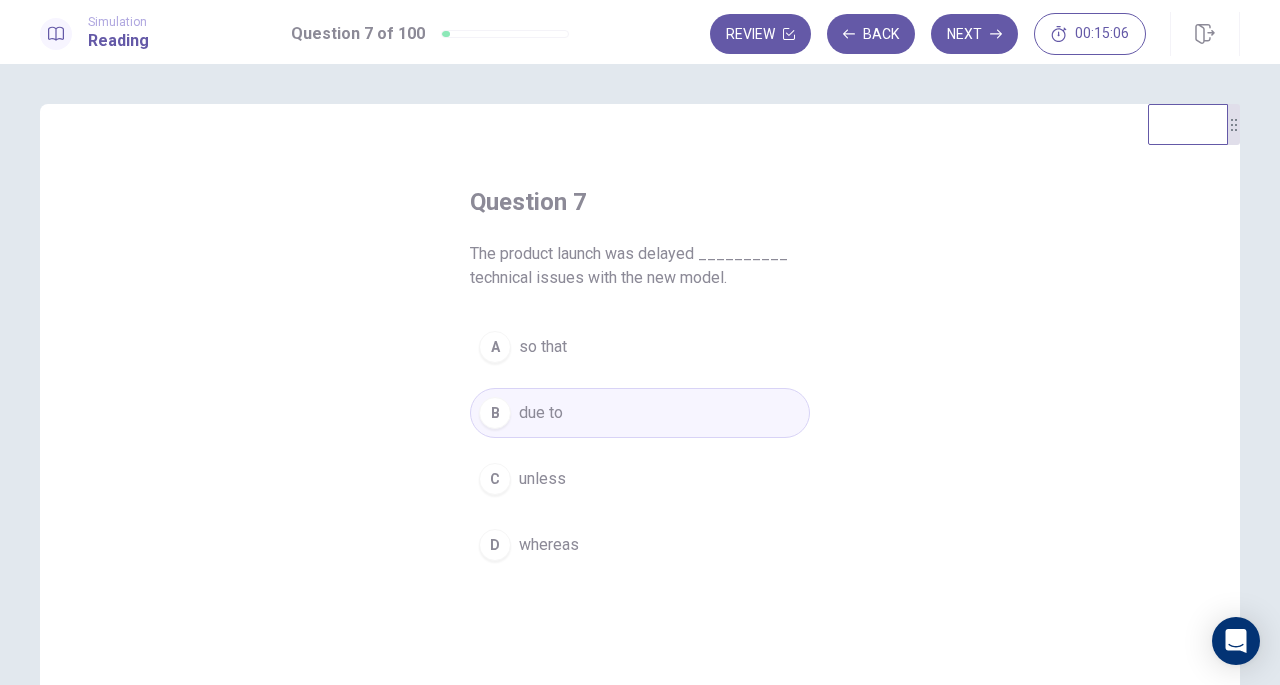 click on "Back" at bounding box center [871, 34] 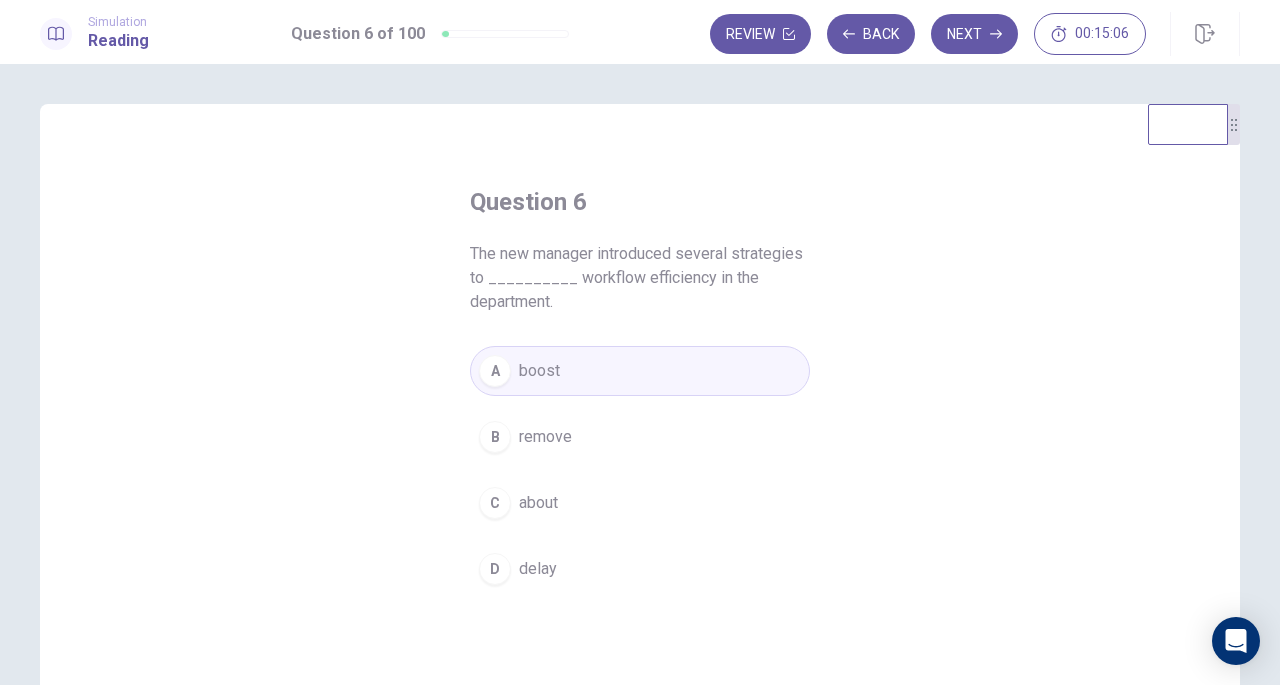 click on "Back" at bounding box center (871, 34) 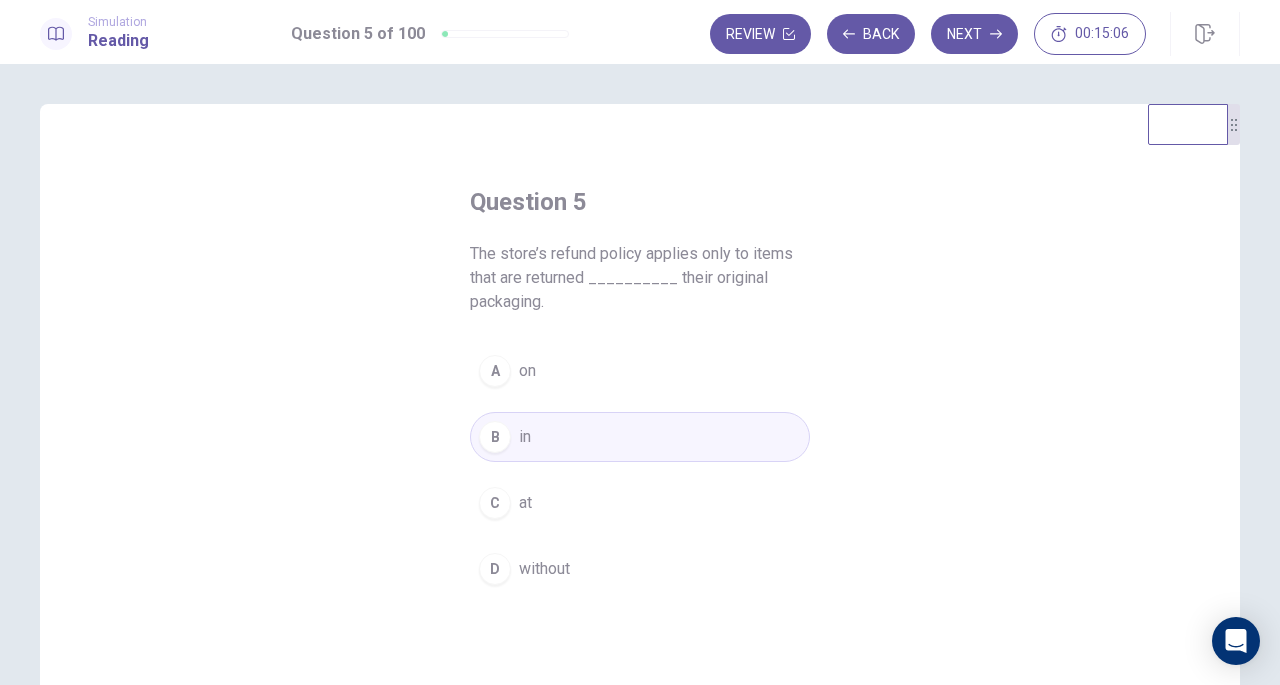 click on "Back" at bounding box center [871, 34] 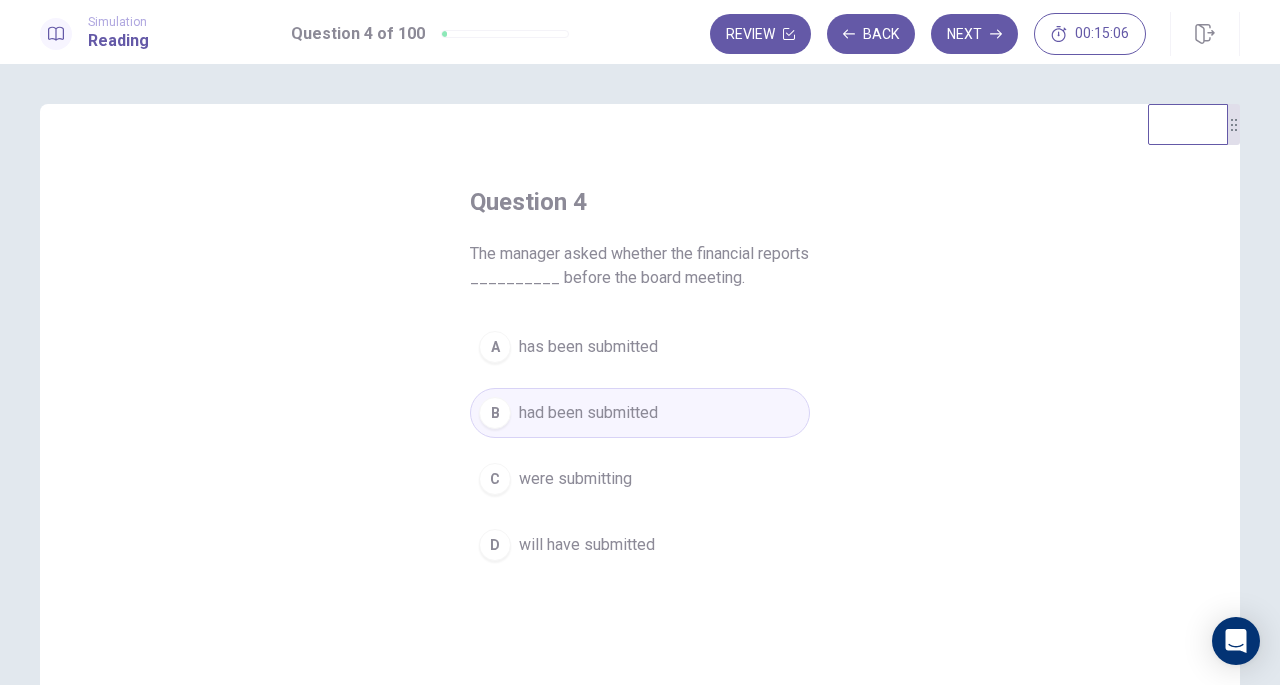 click on "Back" at bounding box center (871, 34) 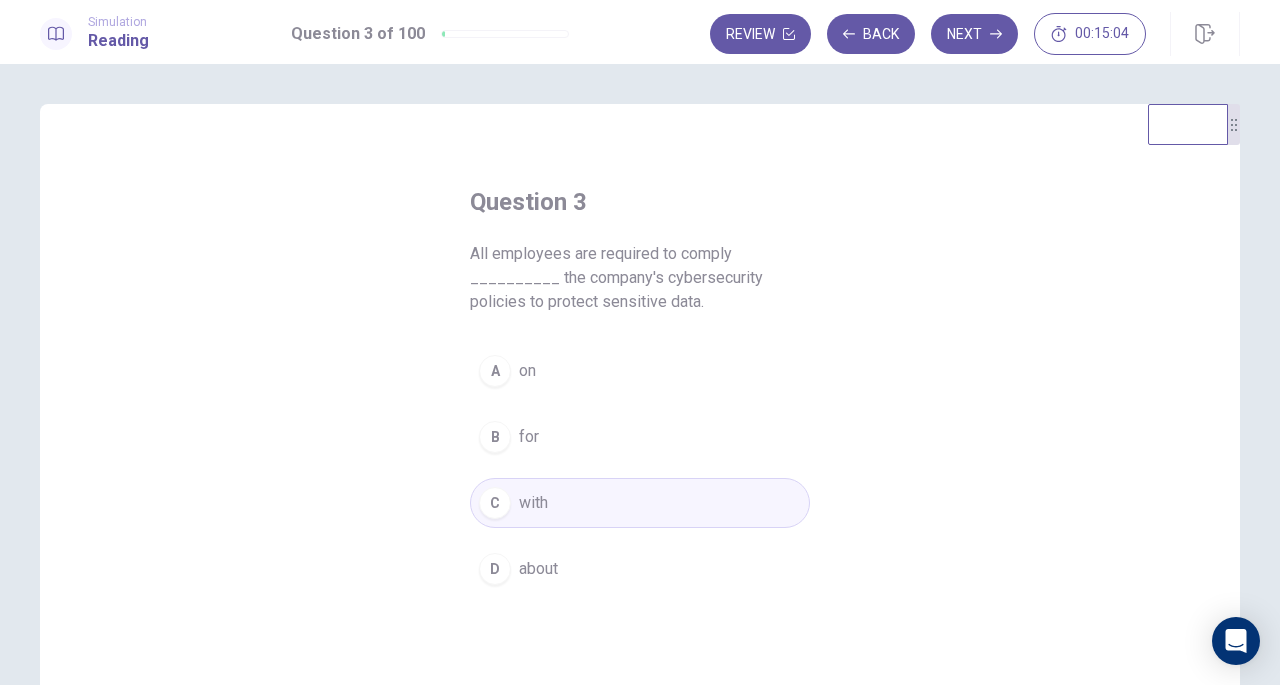 click on "Back" at bounding box center [871, 34] 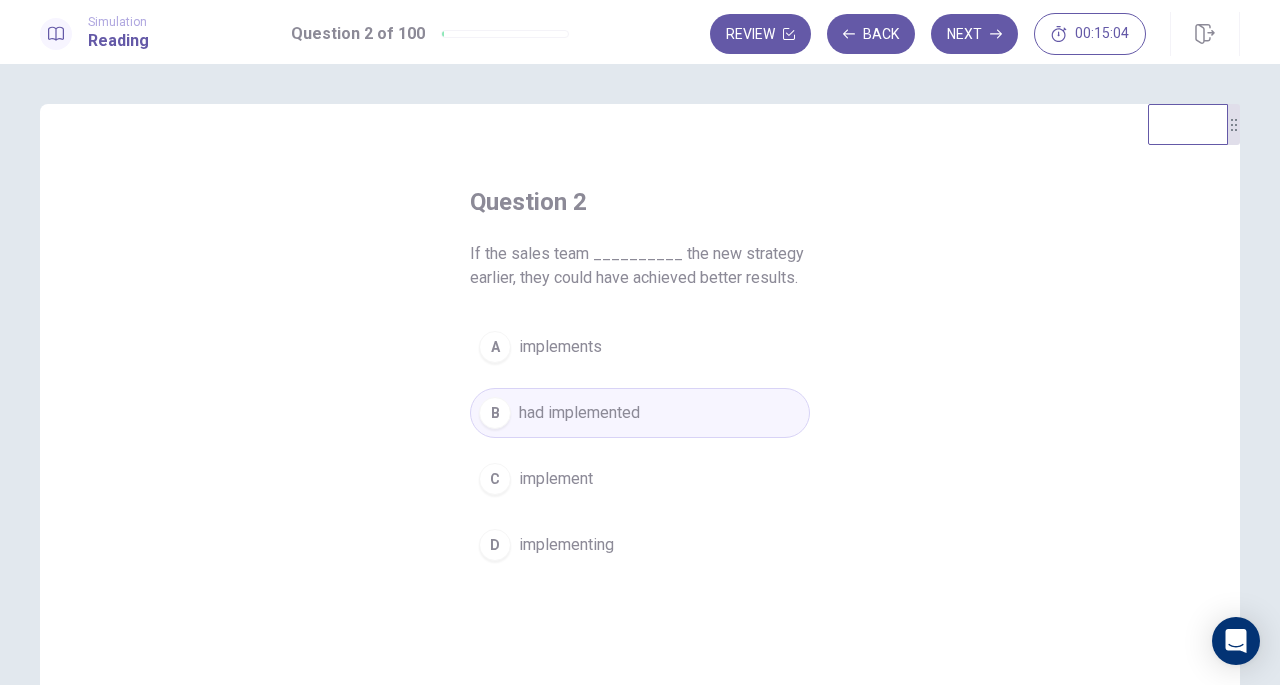 click on "Back" at bounding box center (871, 34) 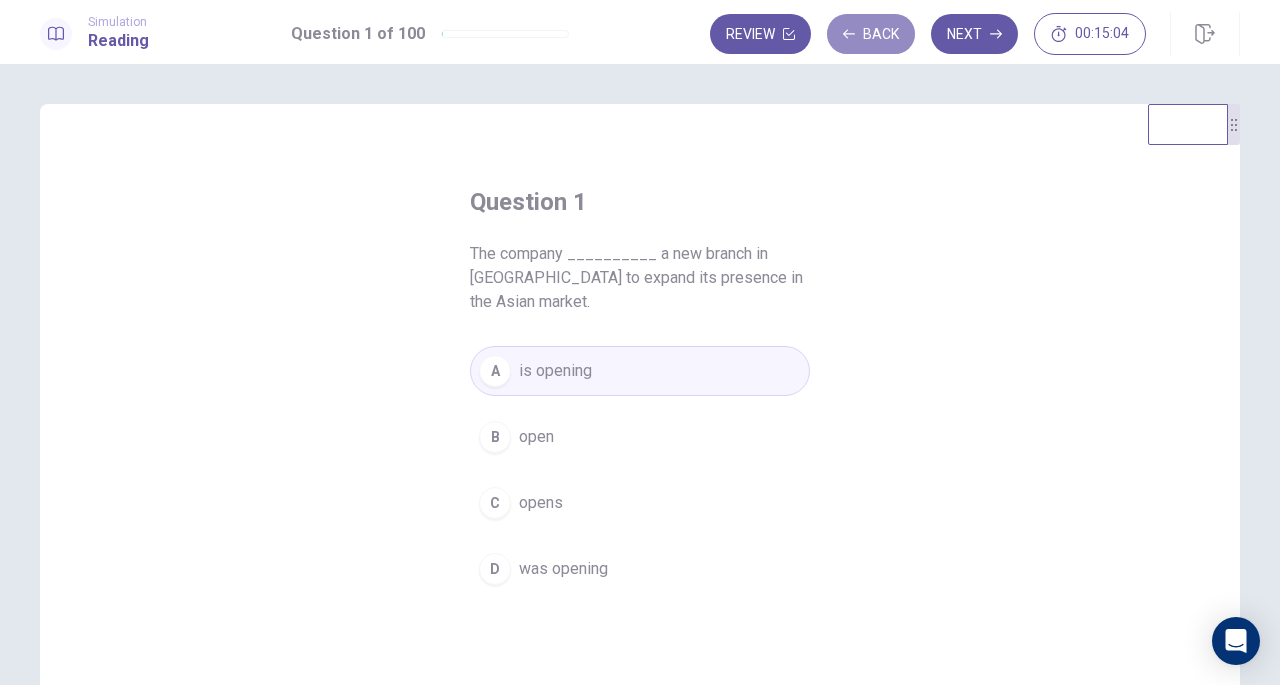 click on "Back" at bounding box center [871, 34] 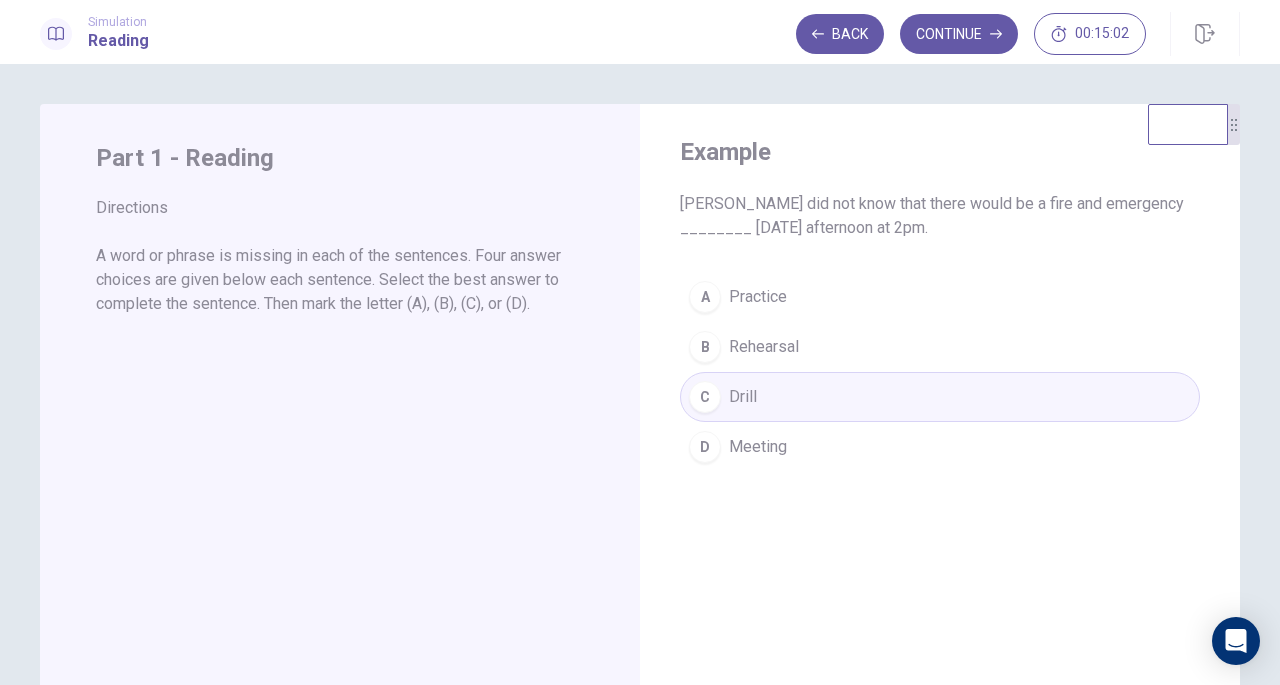click on "Back" at bounding box center [840, 34] 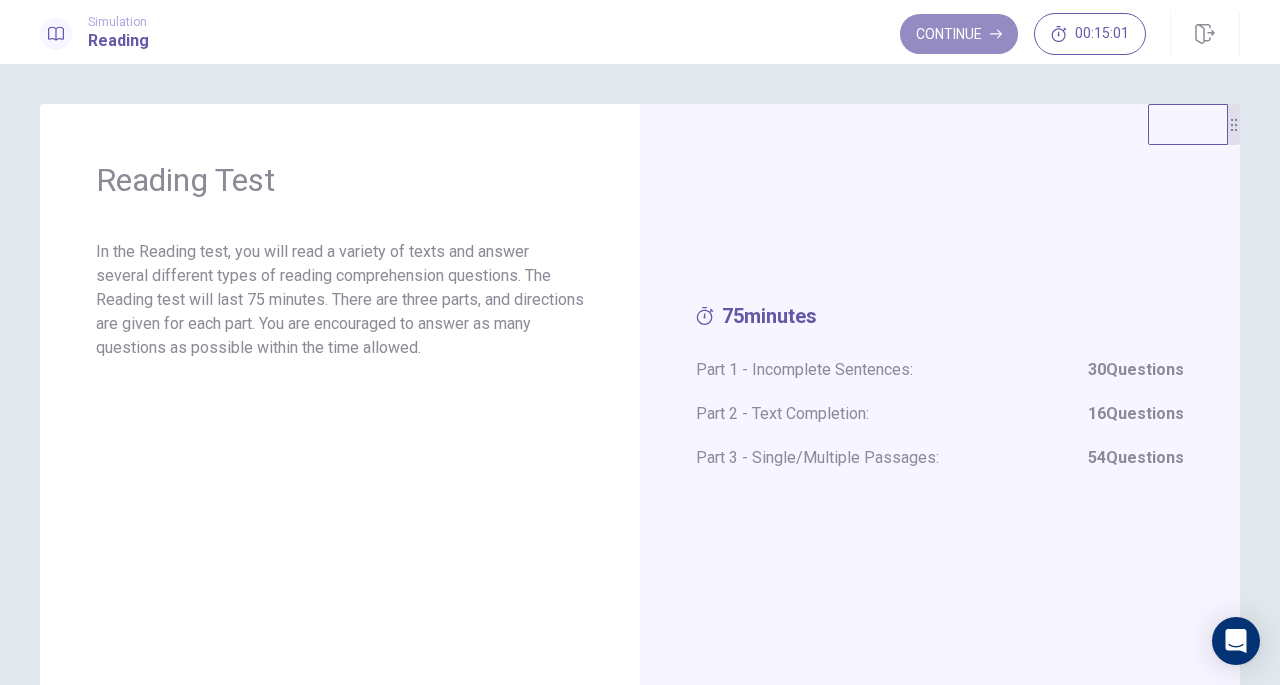 click on "Continue" at bounding box center [959, 34] 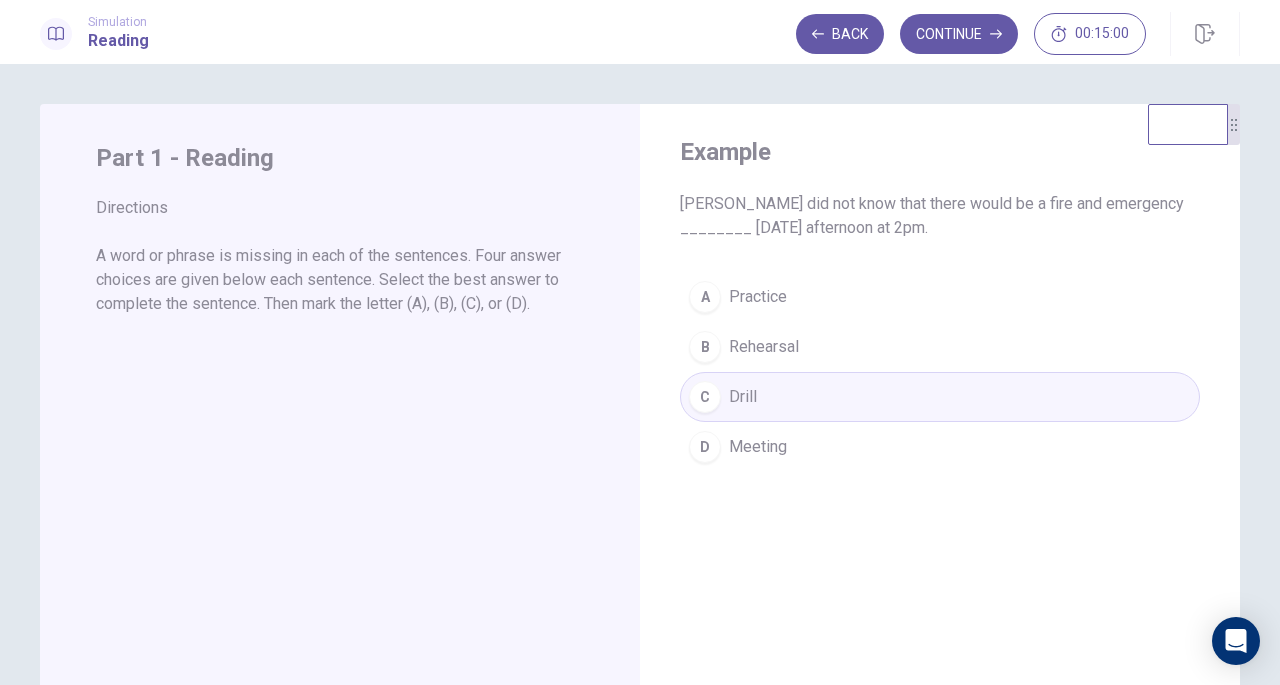 click on "Continue" at bounding box center (959, 34) 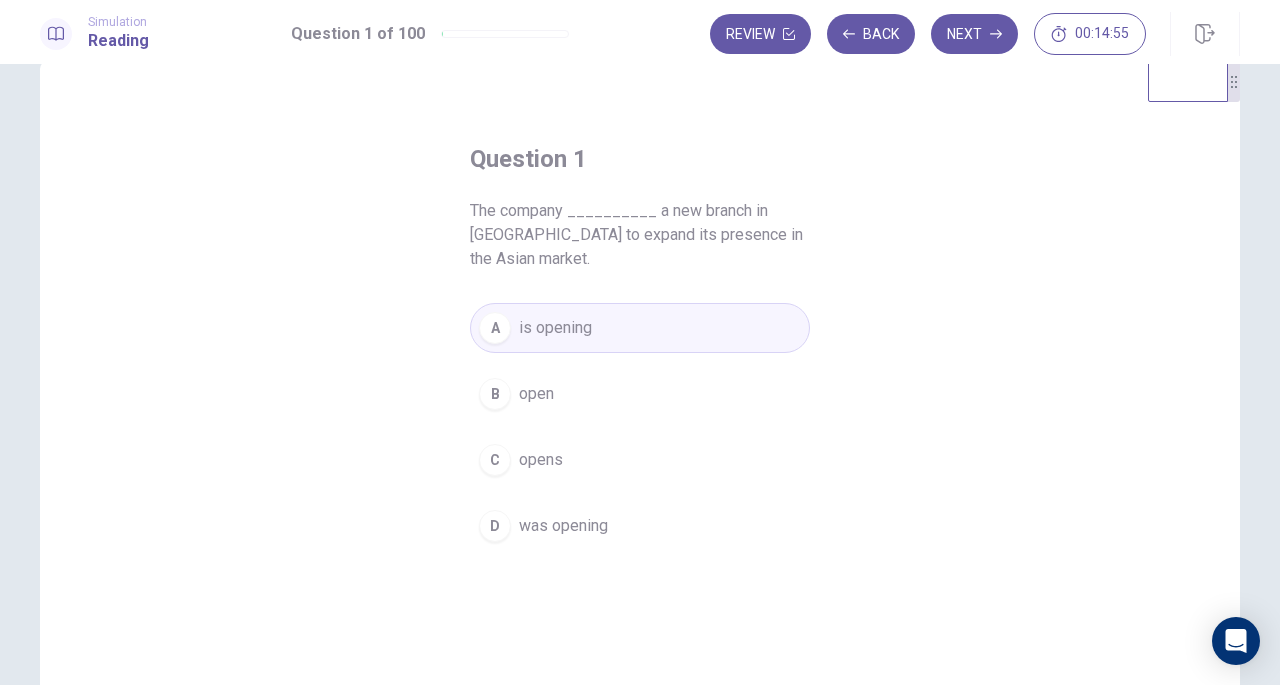 scroll, scrollTop: 44, scrollLeft: 0, axis: vertical 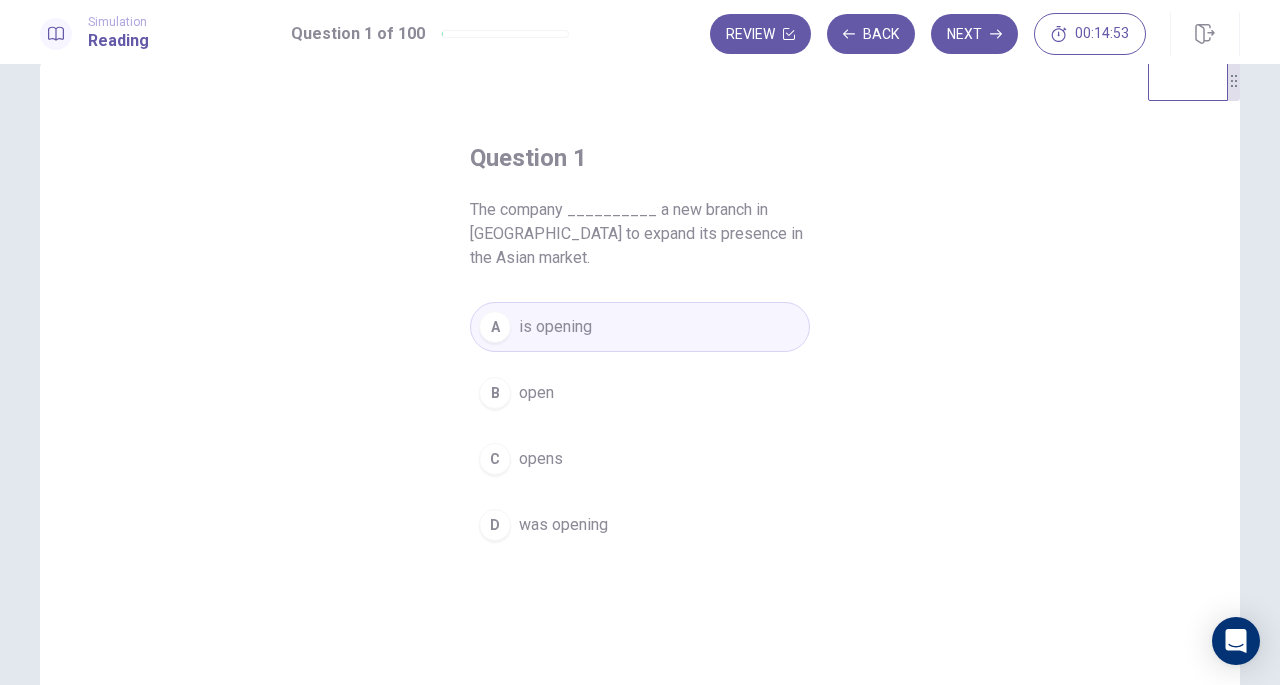 click on "Next" at bounding box center (974, 34) 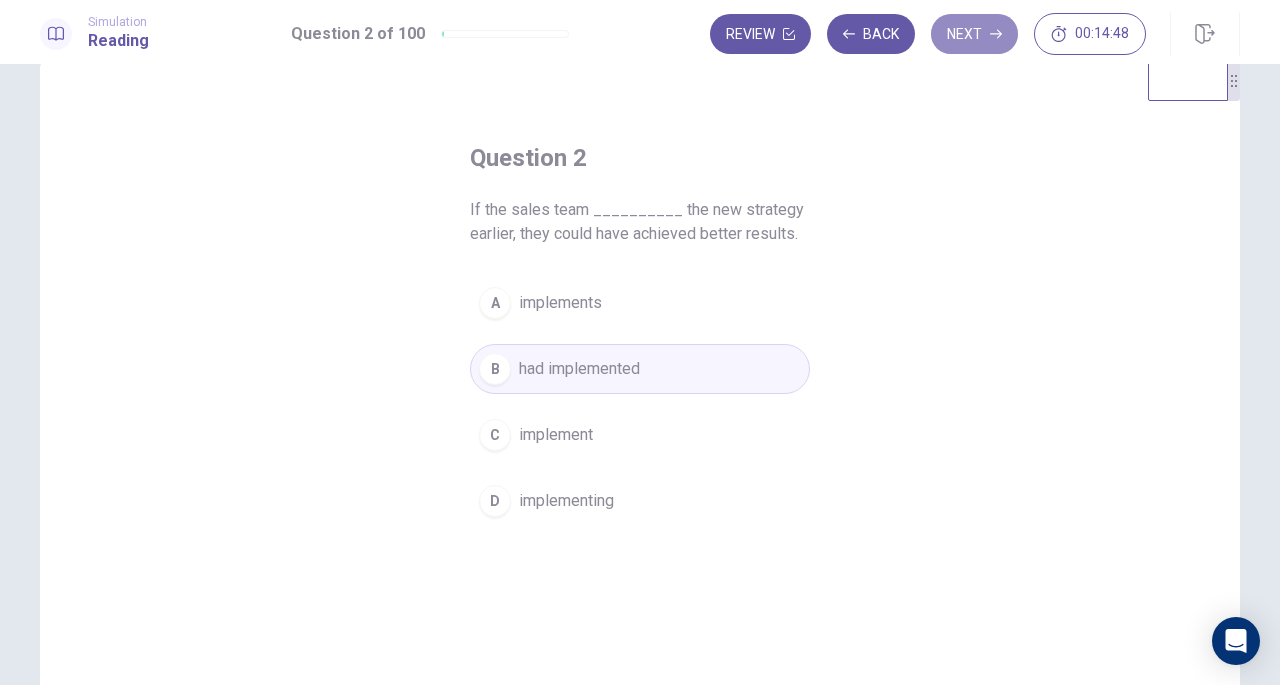 click on "Next" at bounding box center (974, 34) 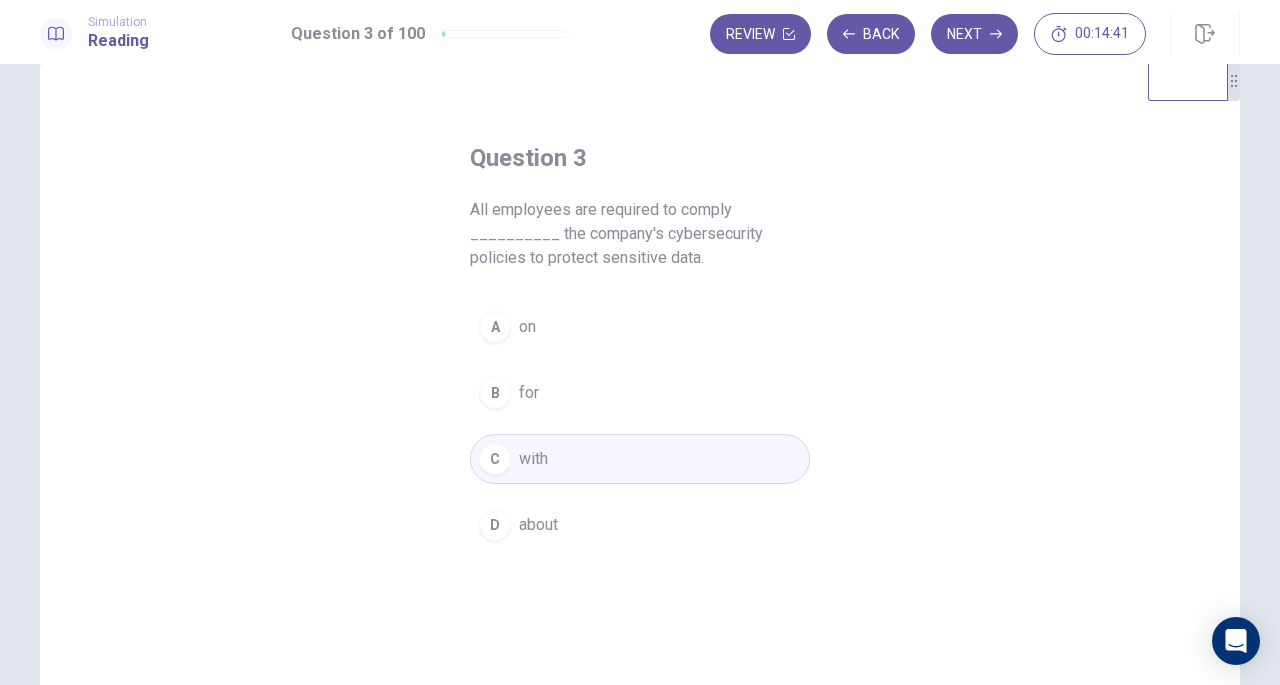 click on "Next" at bounding box center (974, 34) 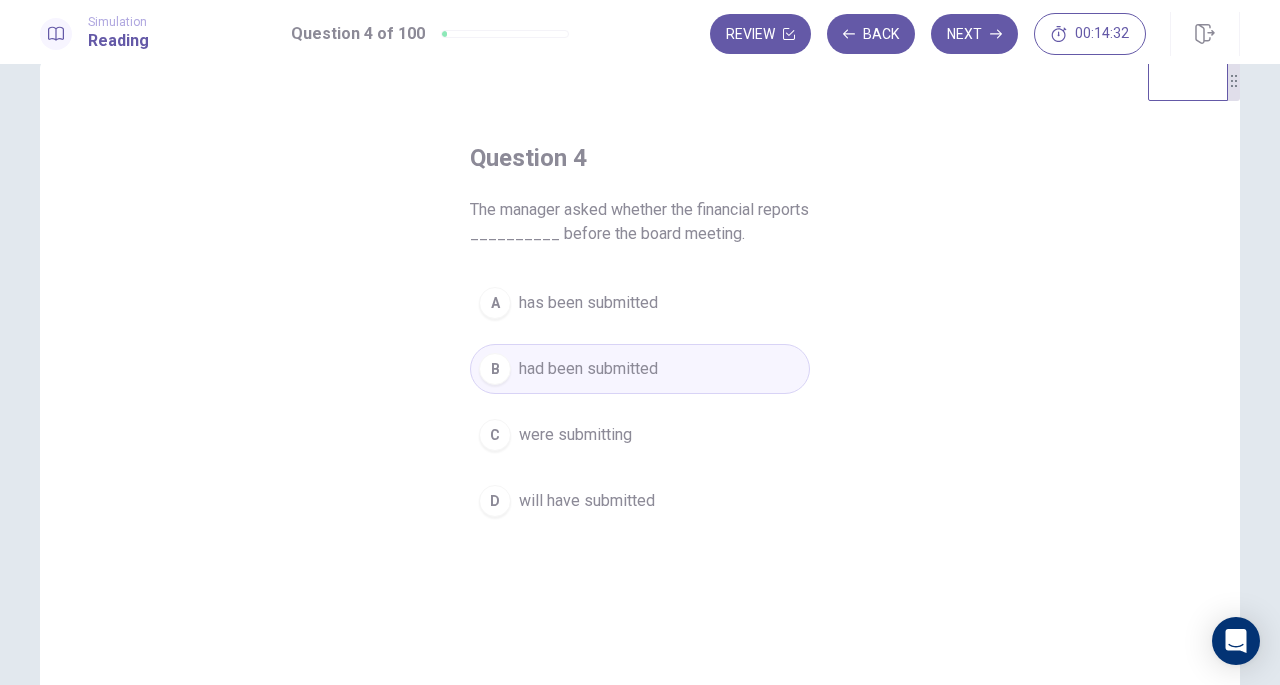 click on "Next" at bounding box center (974, 34) 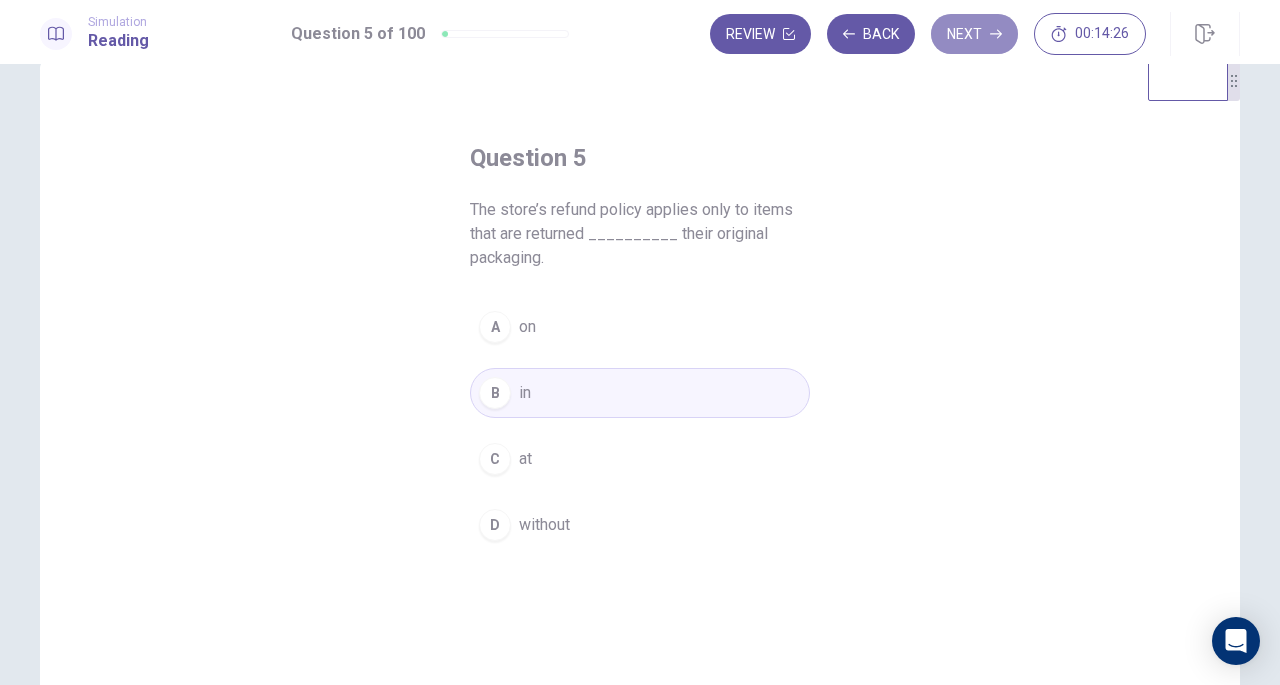 click on "Next" at bounding box center (974, 34) 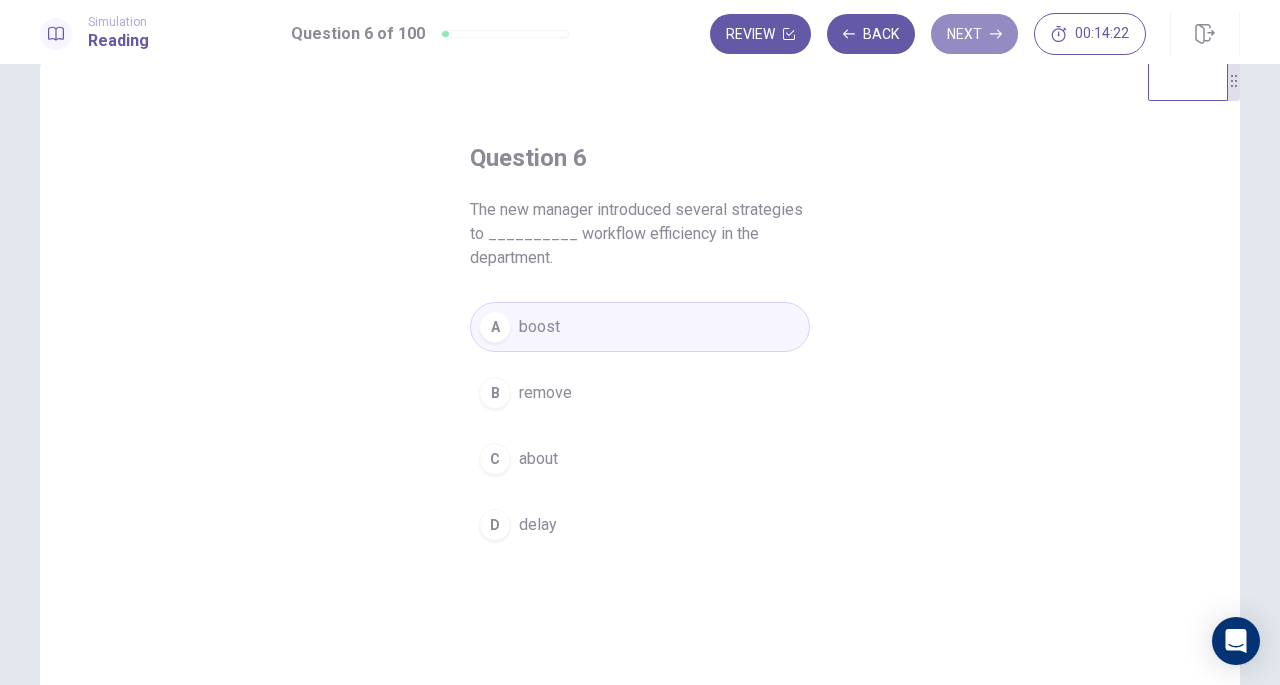click on "Next" at bounding box center [974, 34] 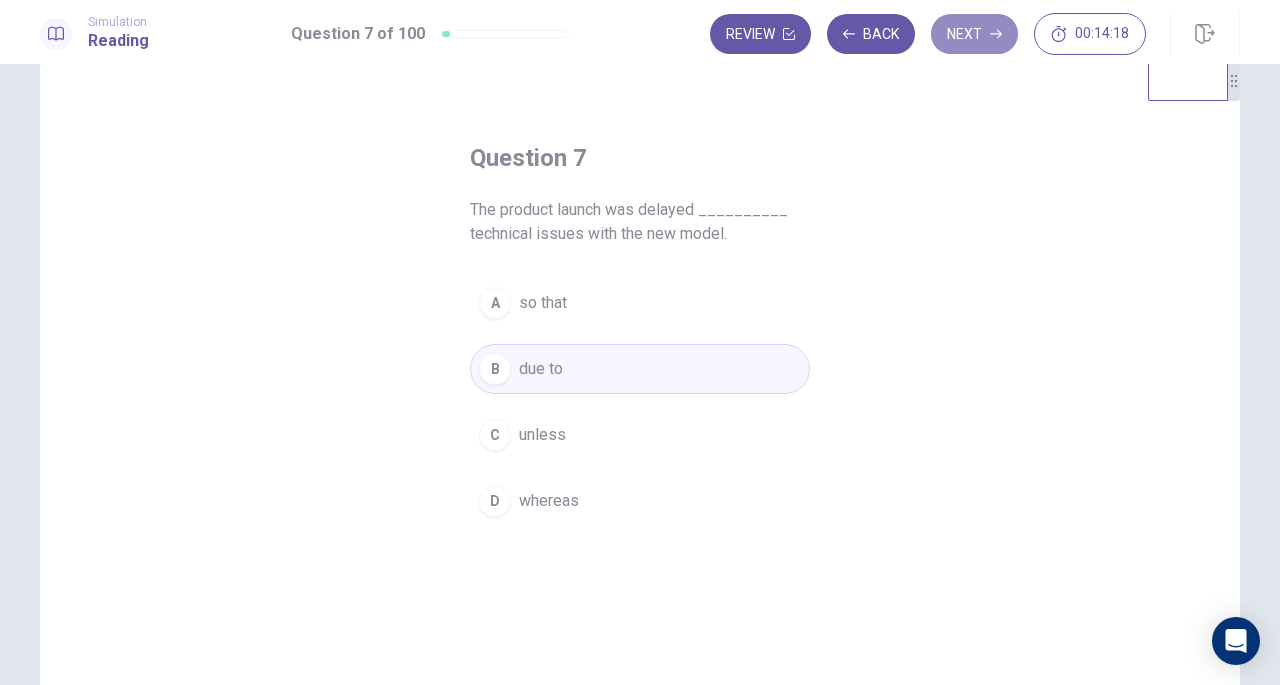 click on "Next" at bounding box center (974, 34) 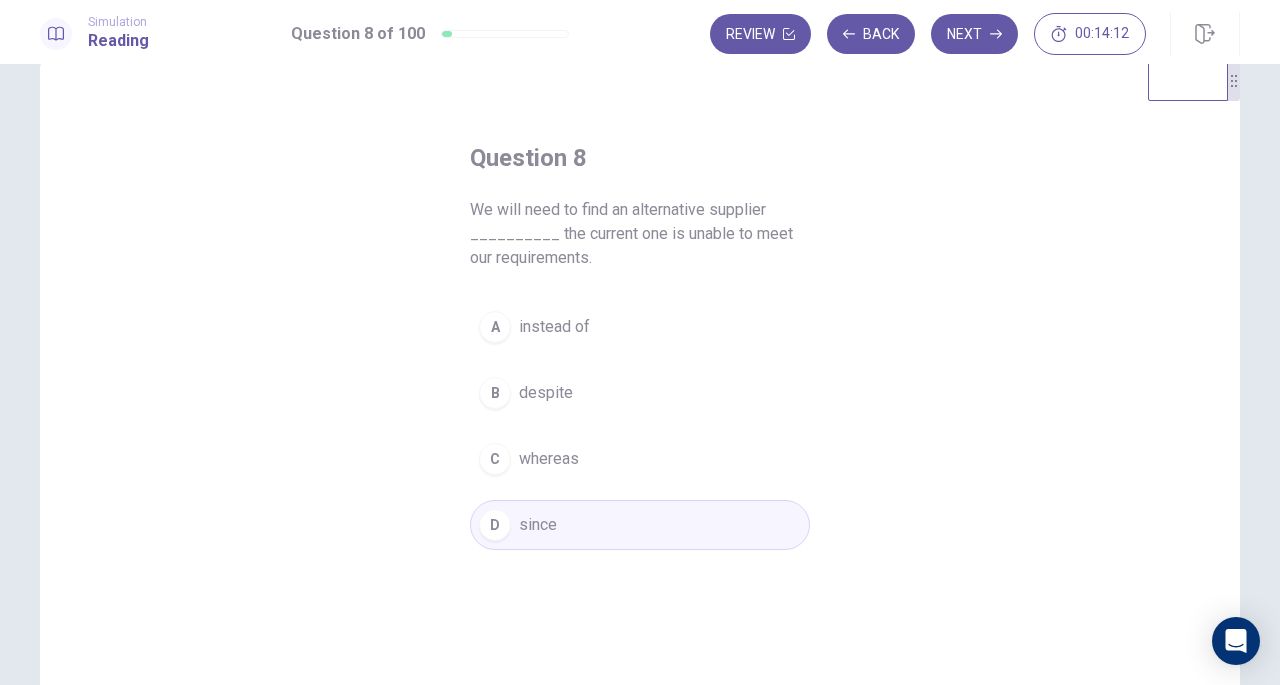click on "Next" at bounding box center (974, 34) 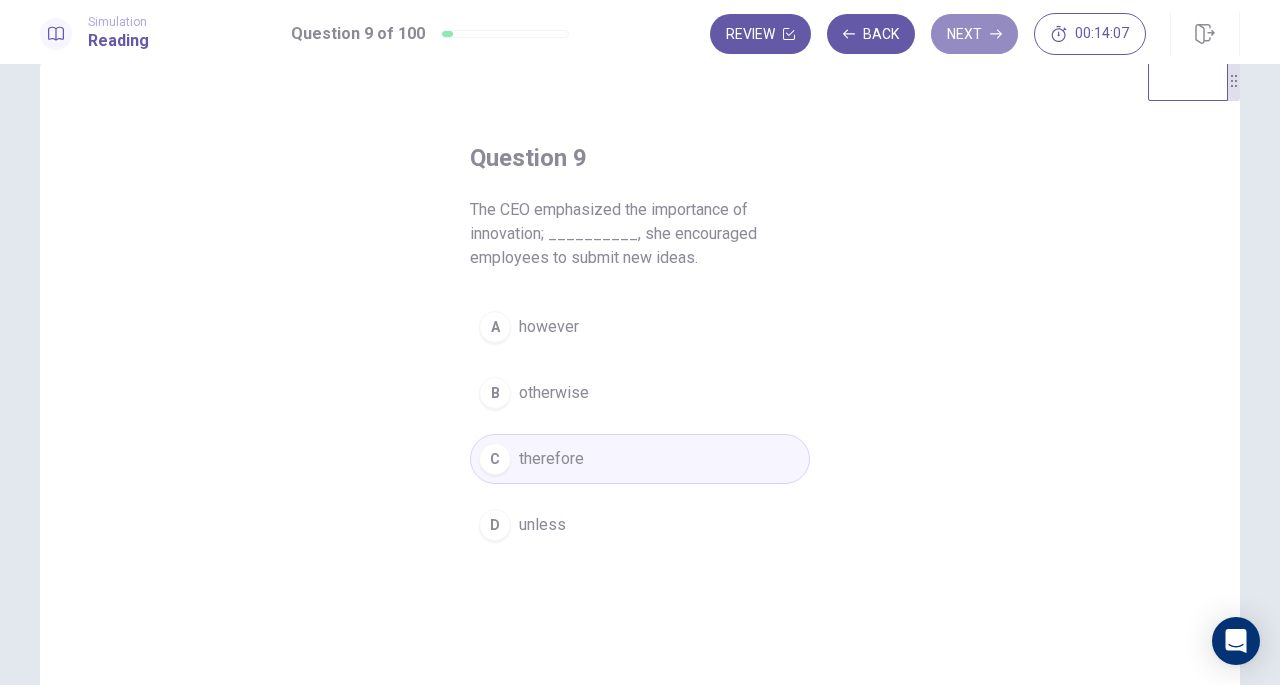 click on "Next" at bounding box center [974, 34] 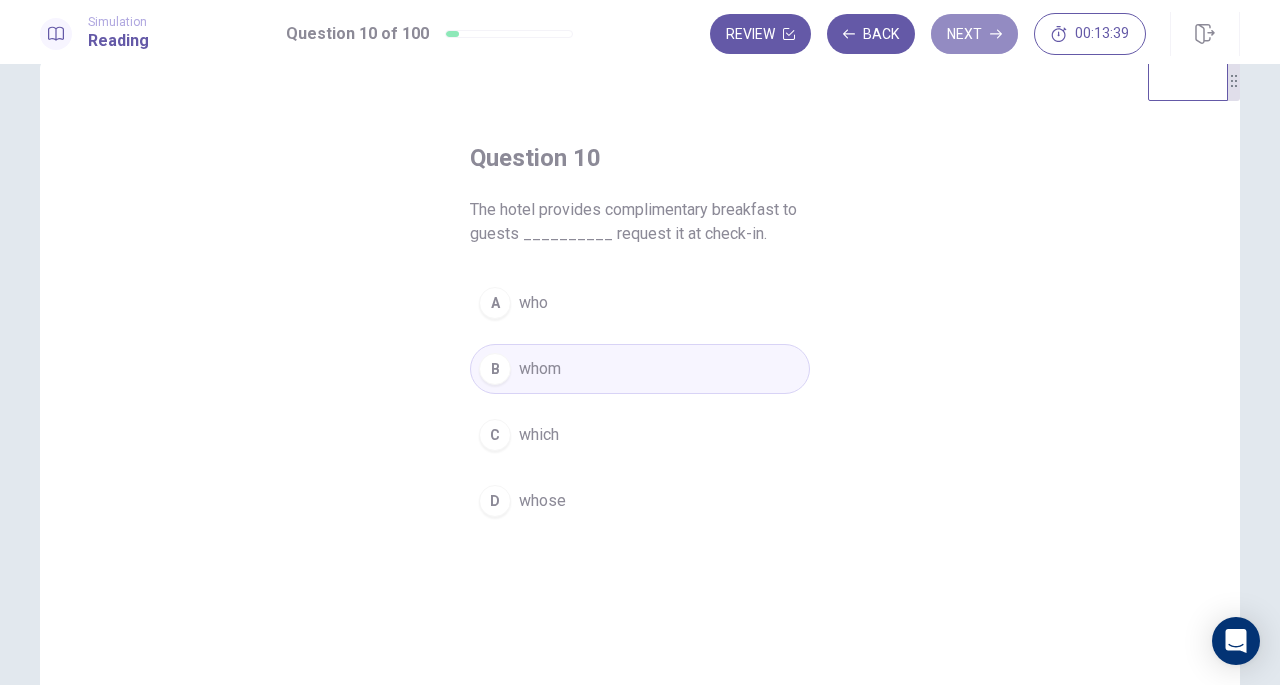 click on "Next" at bounding box center (974, 34) 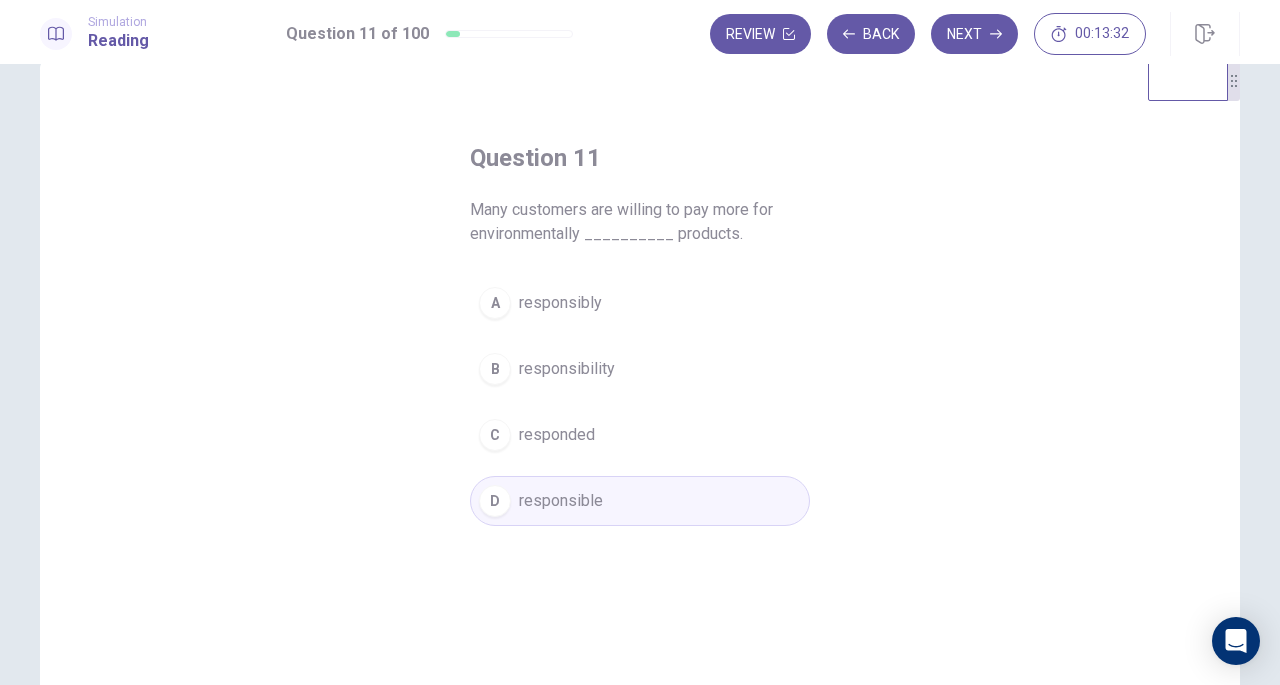 click on "Next" at bounding box center [974, 34] 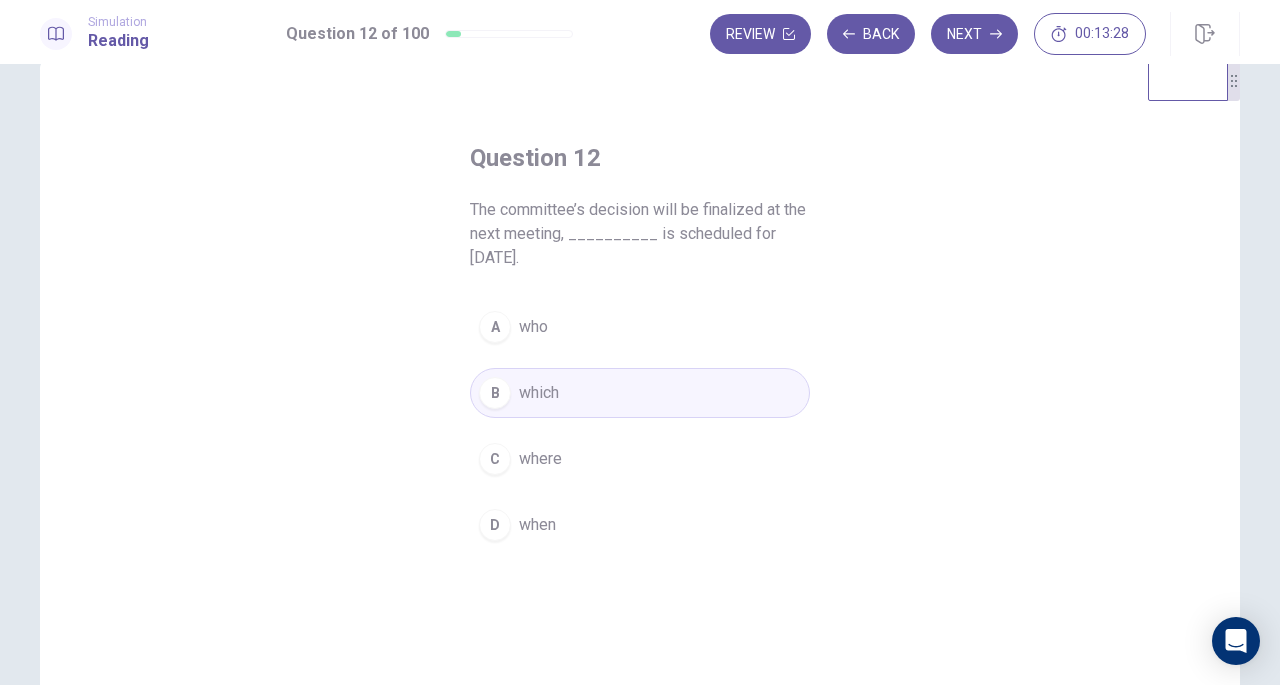 click on "Next" at bounding box center [974, 34] 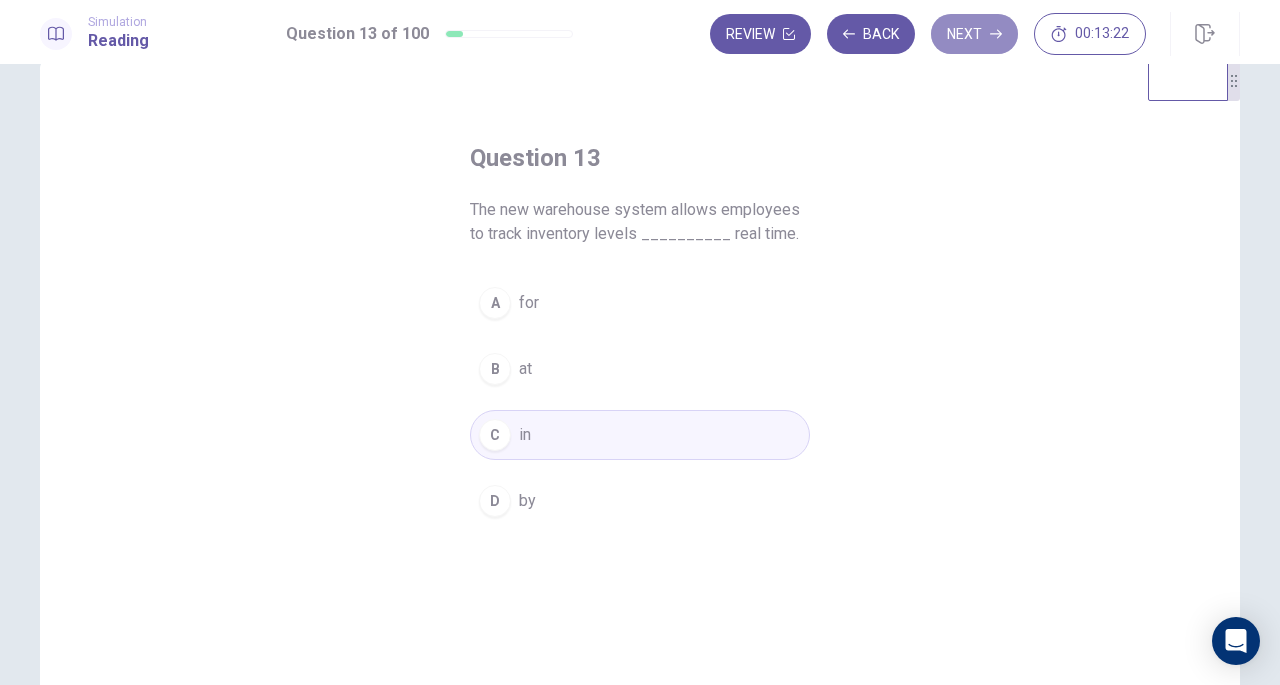 click on "Next" at bounding box center (974, 34) 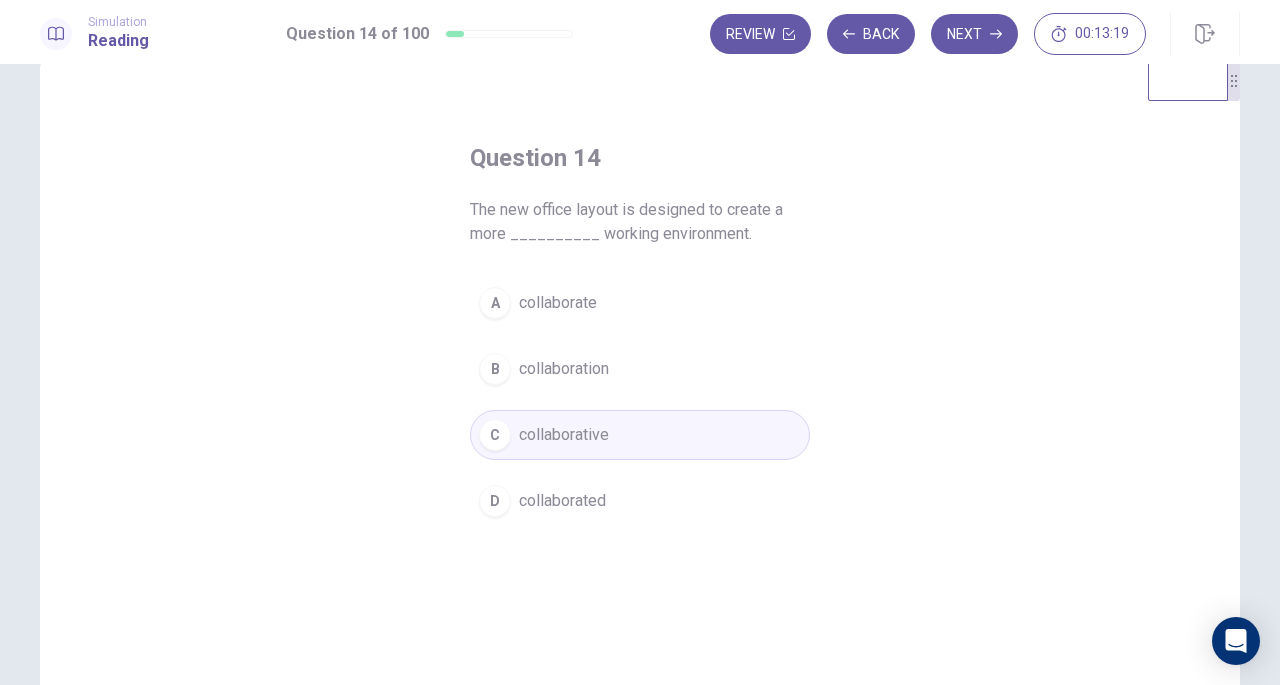 click on "Next" at bounding box center [974, 34] 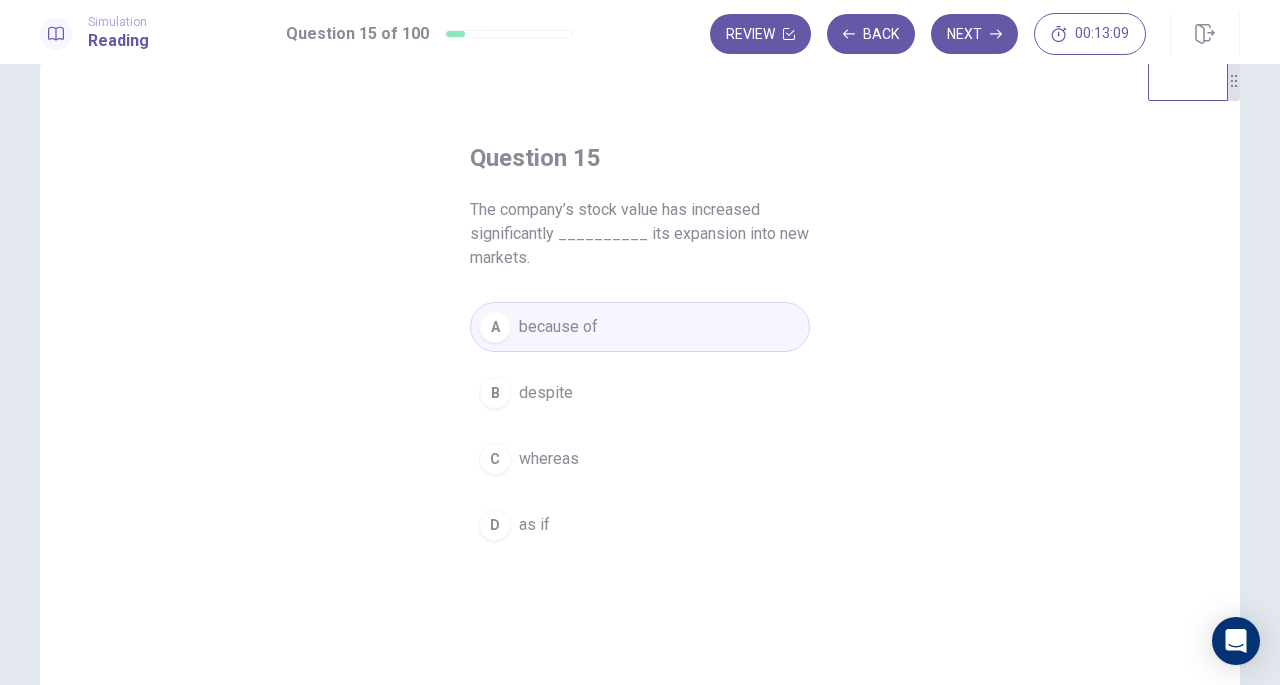 click on "Next" at bounding box center [974, 34] 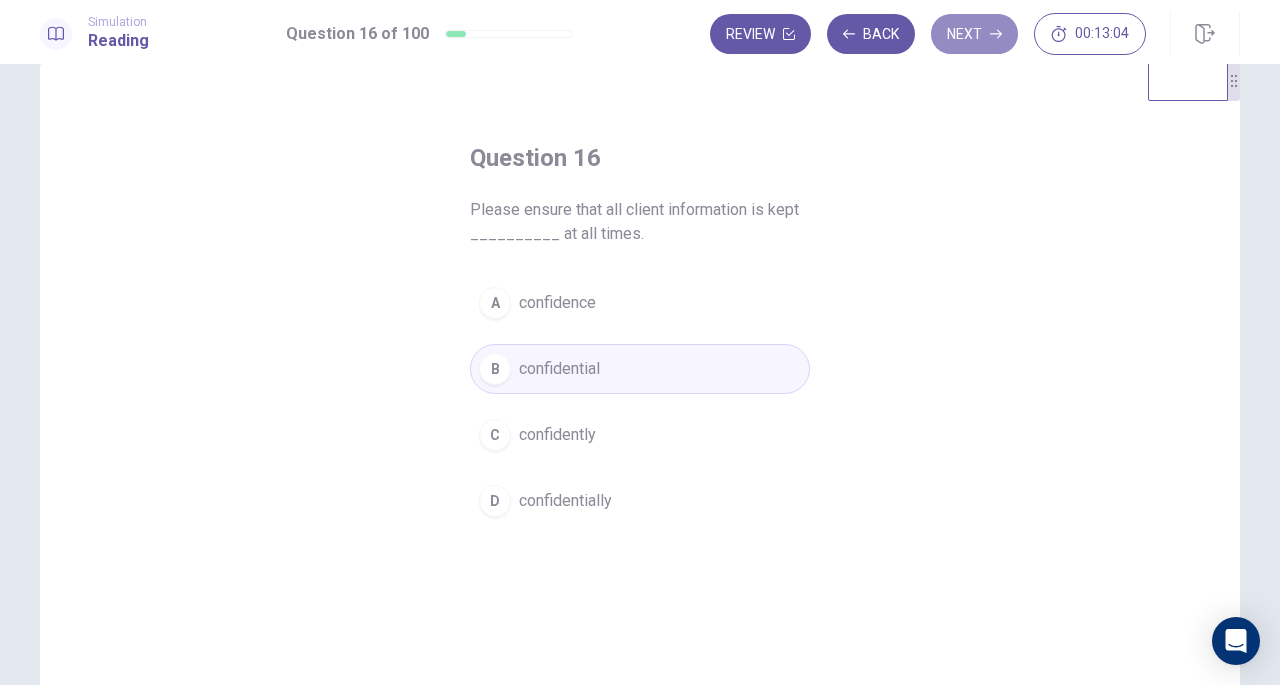 click on "Next" at bounding box center [974, 34] 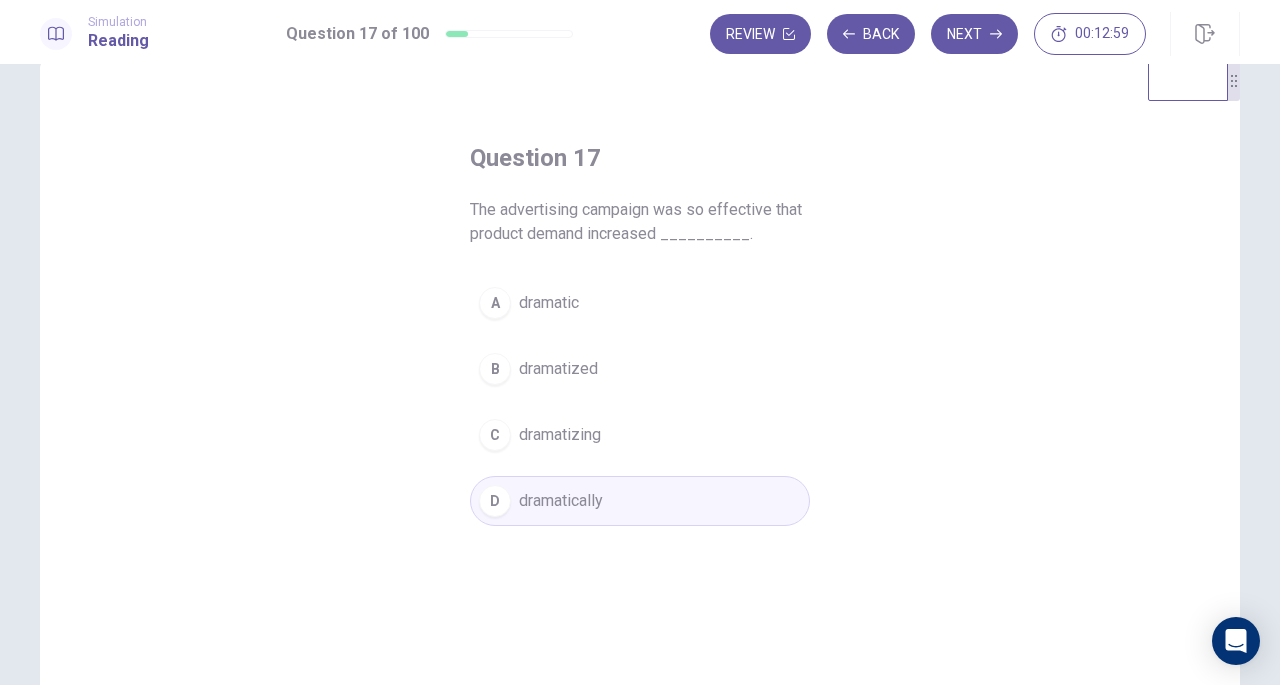 click on "Next" at bounding box center [974, 34] 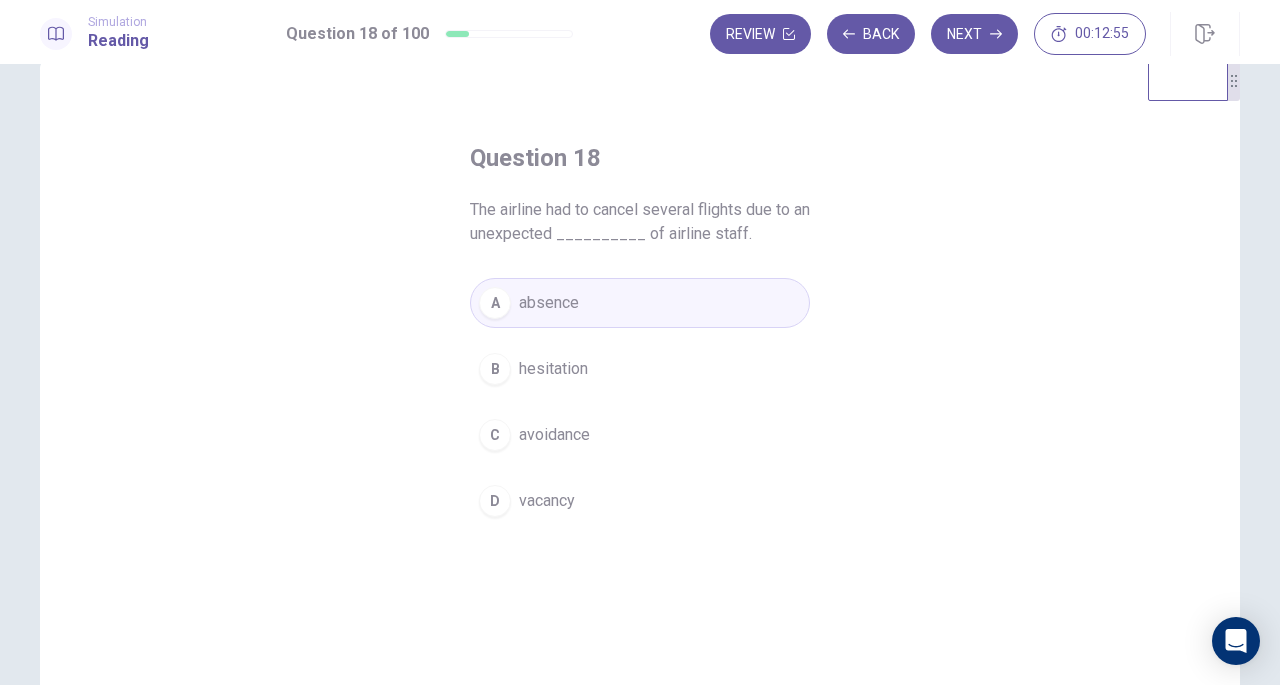 click on "Next" at bounding box center [974, 34] 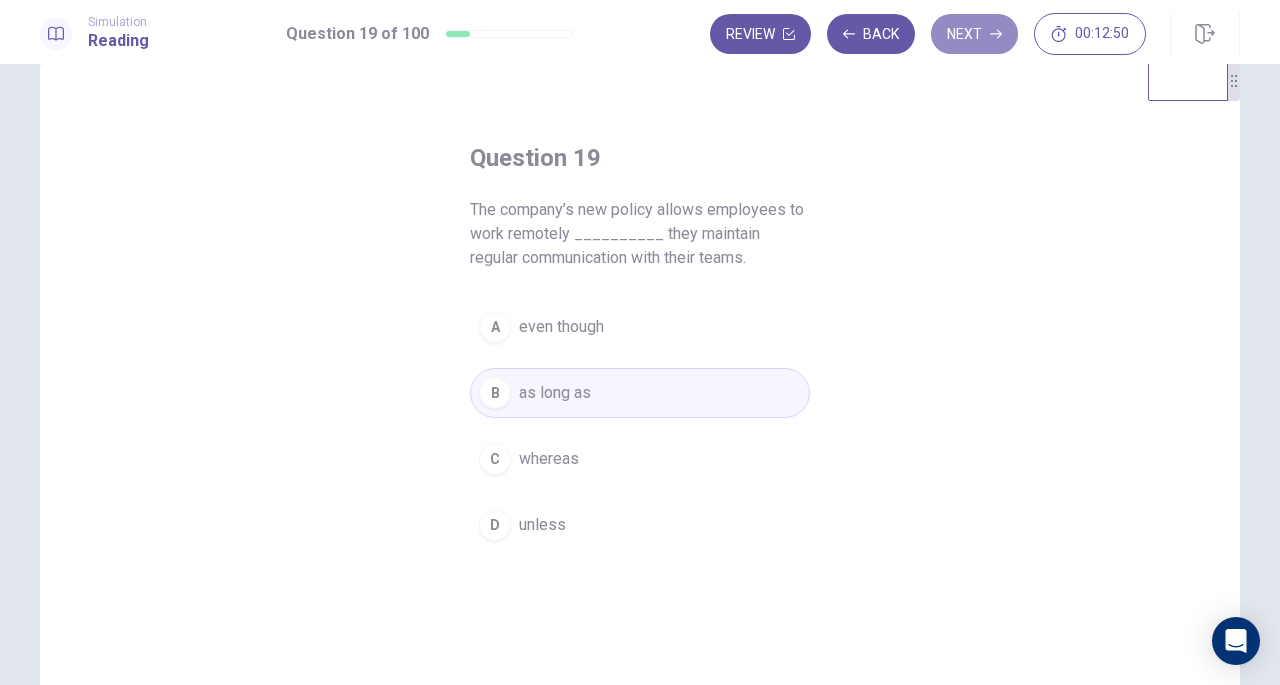click on "Next" at bounding box center (974, 34) 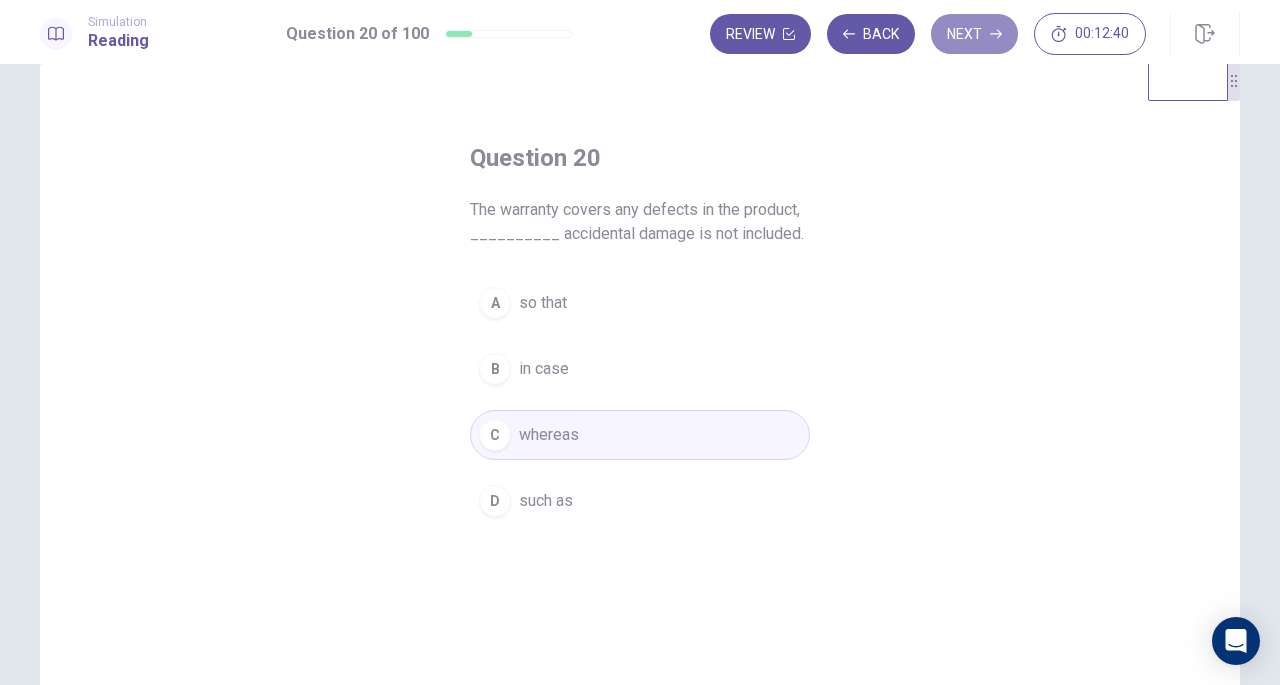 click on "Next" at bounding box center [974, 34] 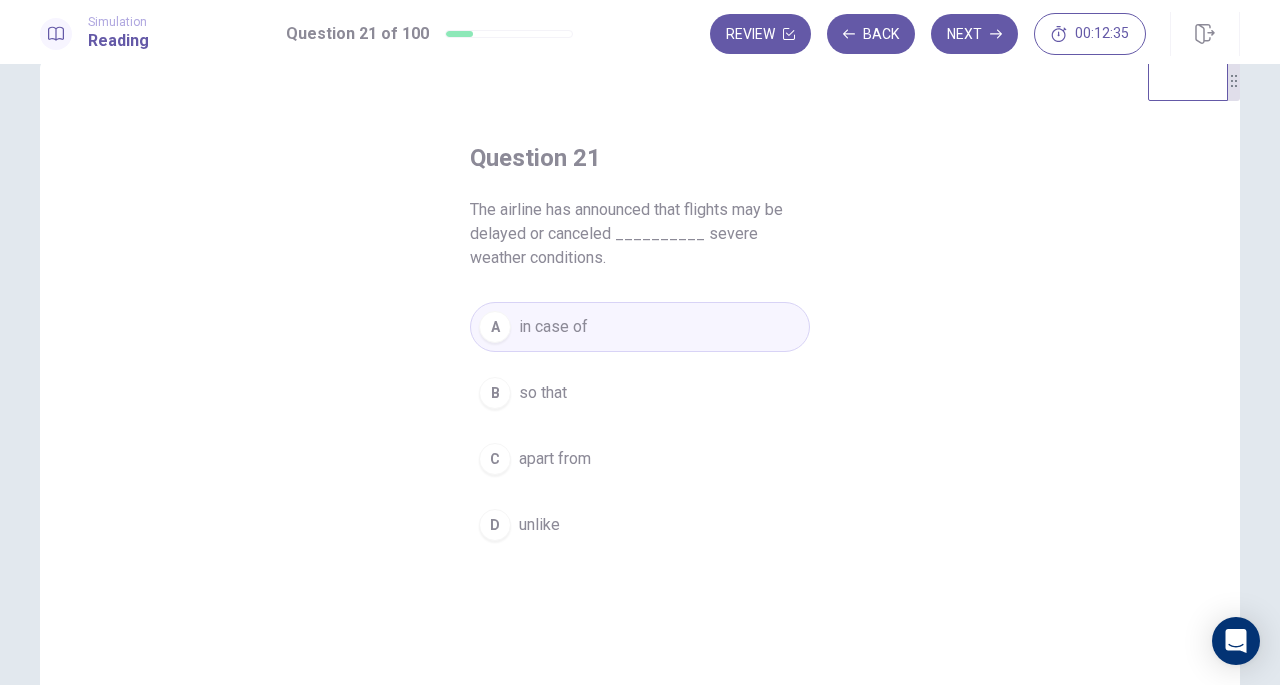 click on "Next" at bounding box center (974, 34) 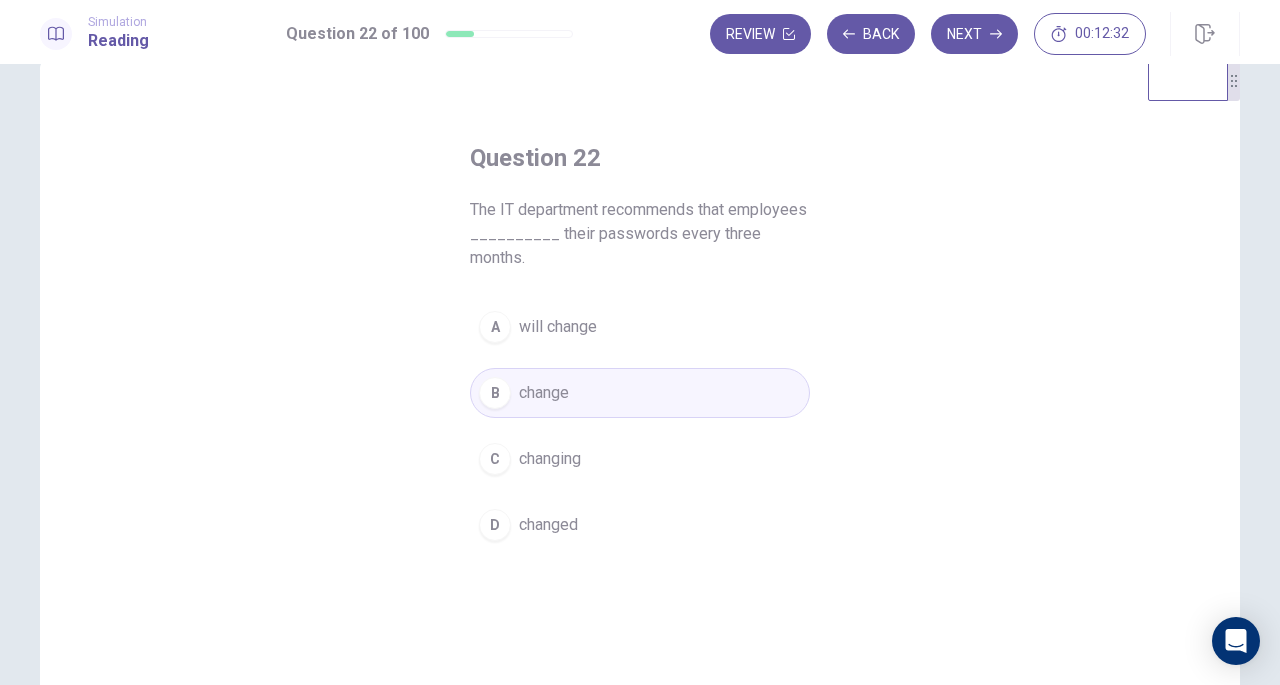 click on "Next" at bounding box center (974, 34) 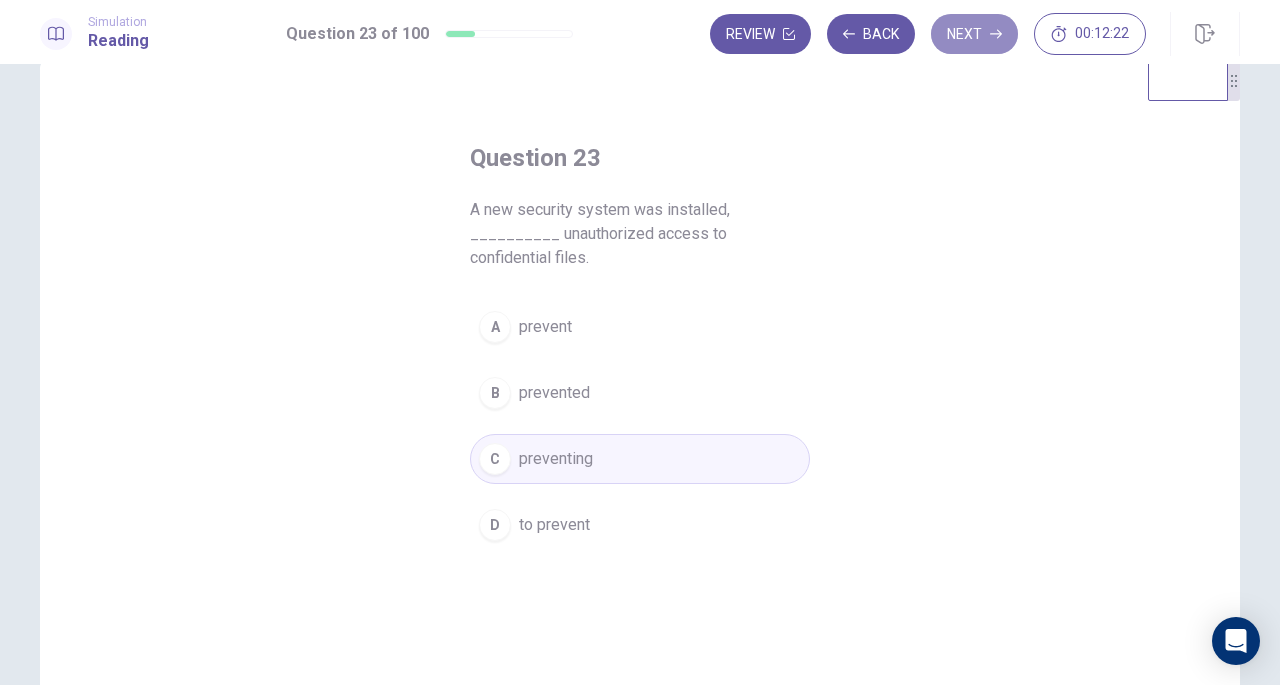 click on "Next" at bounding box center [974, 34] 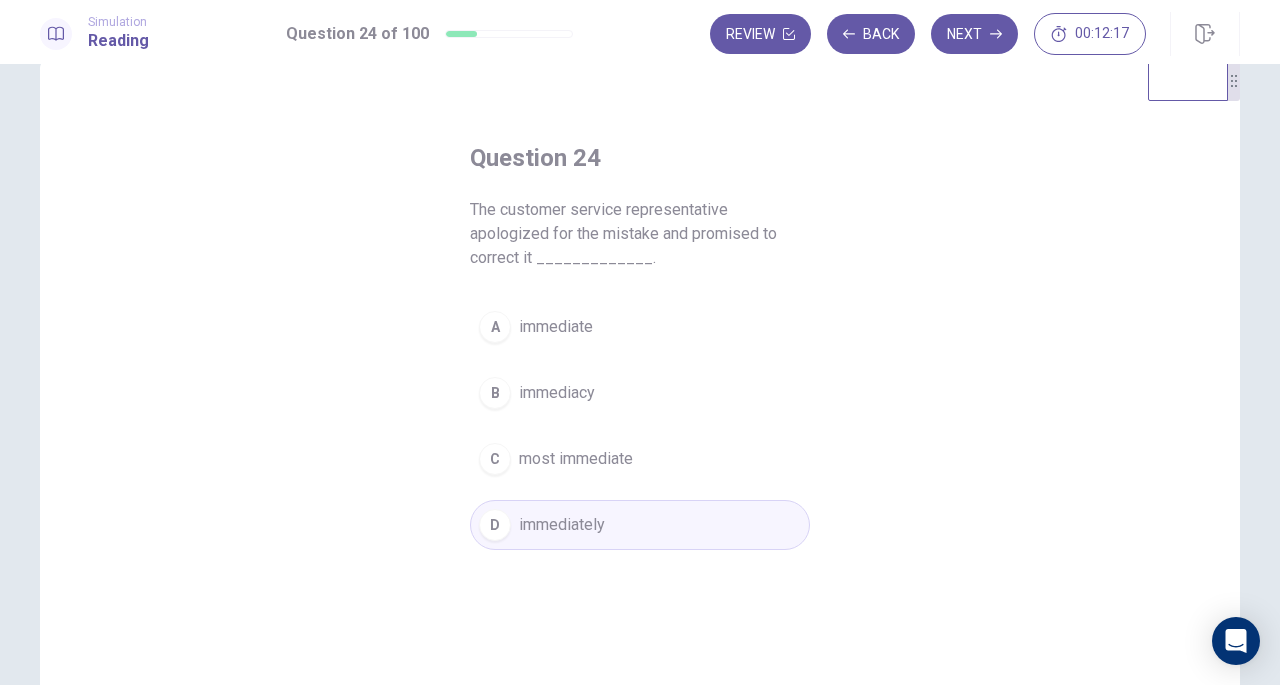click on "Next" at bounding box center (974, 34) 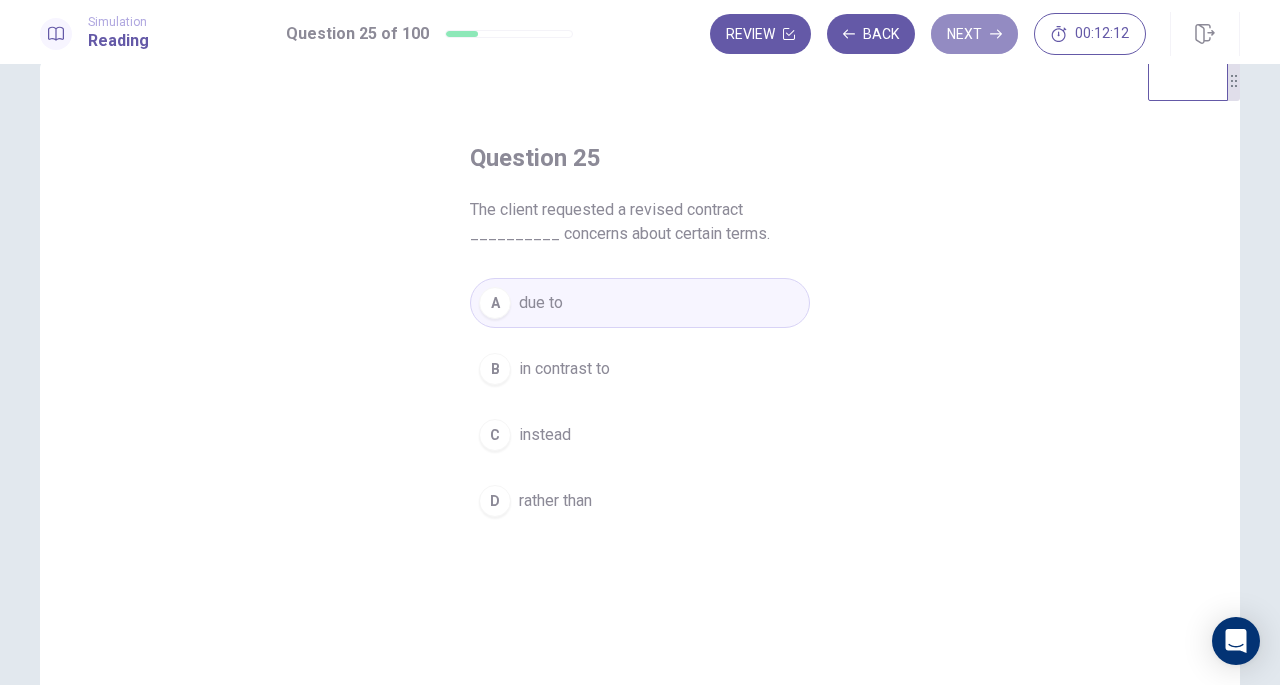 click on "Next" at bounding box center [974, 34] 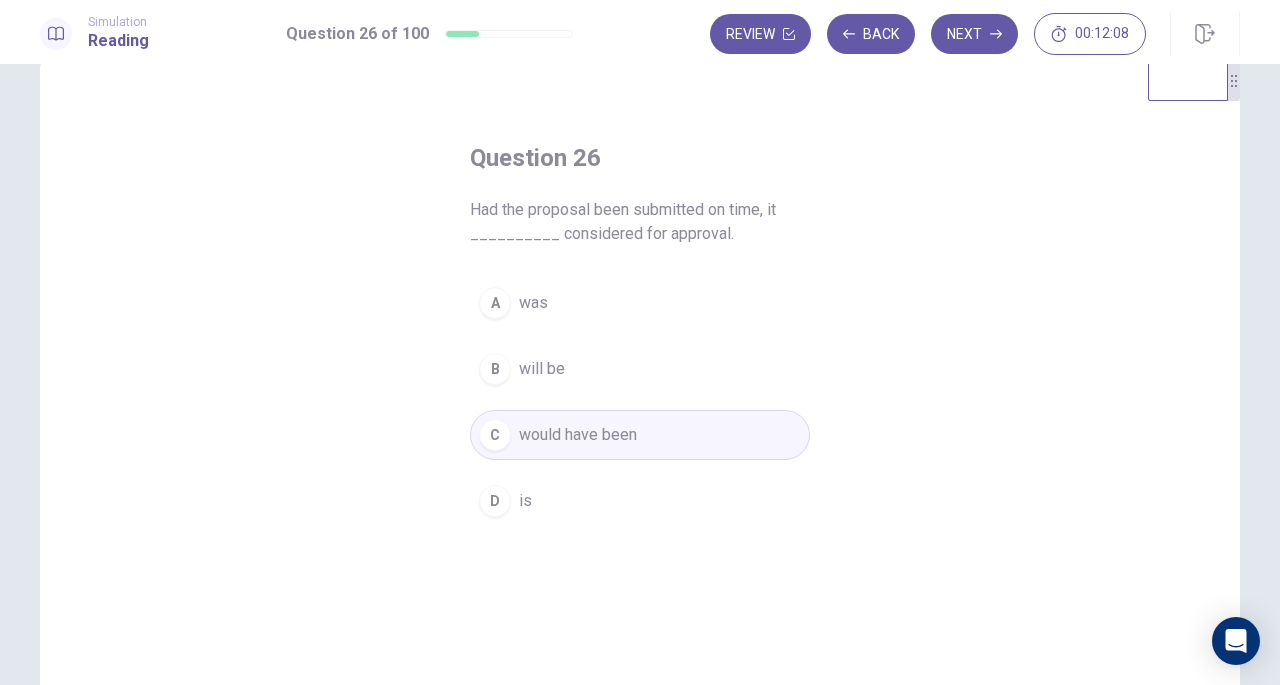 click on "Back" at bounding box center [871, 34] 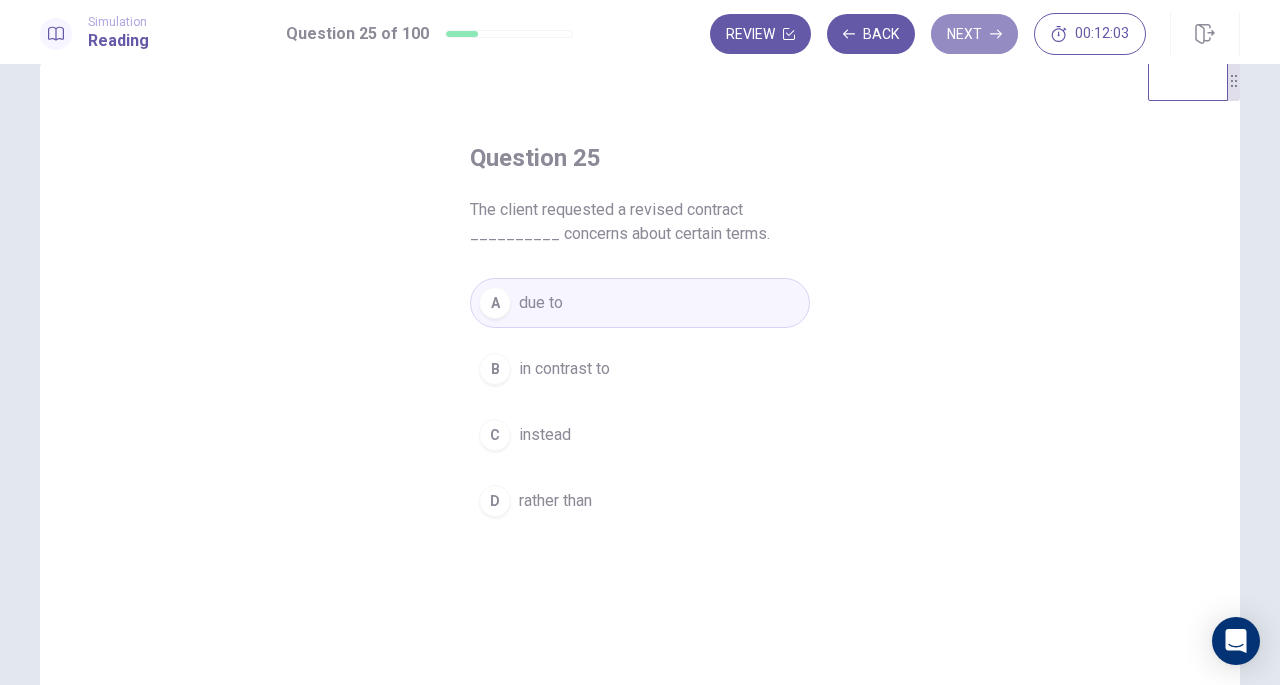 click on "Next" at bounding box center (974, 34) 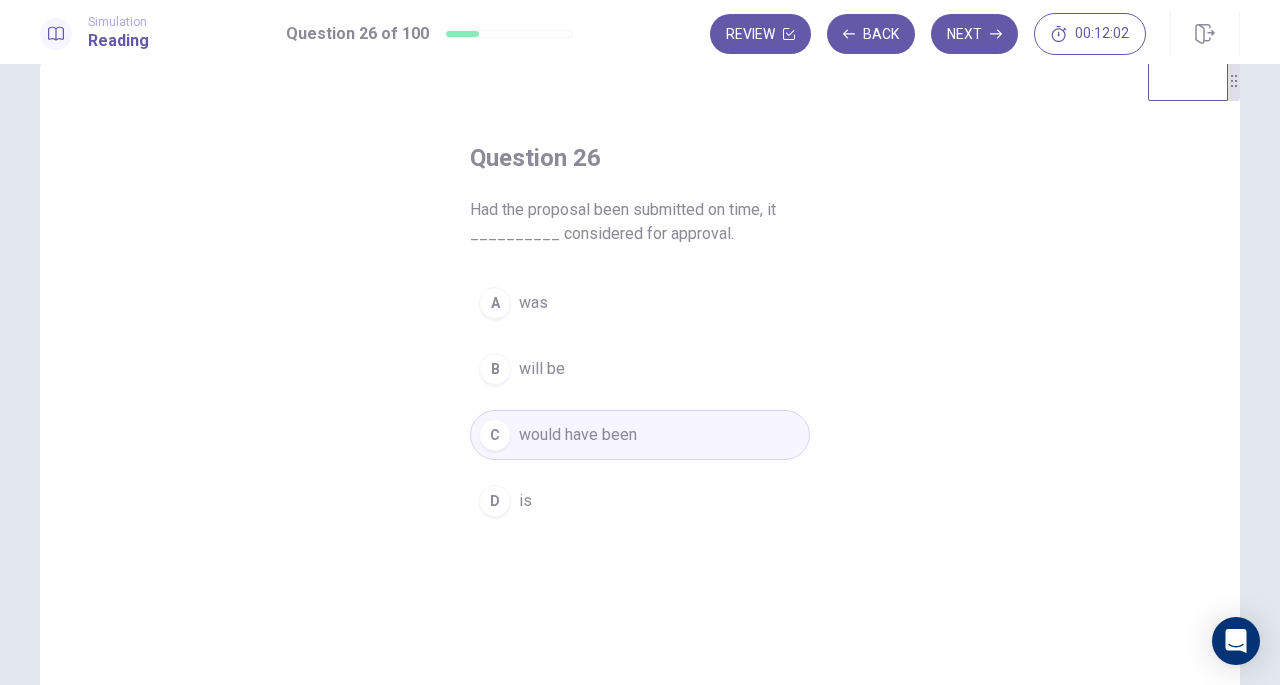 click on "Next" at bounding box center [974, 34] 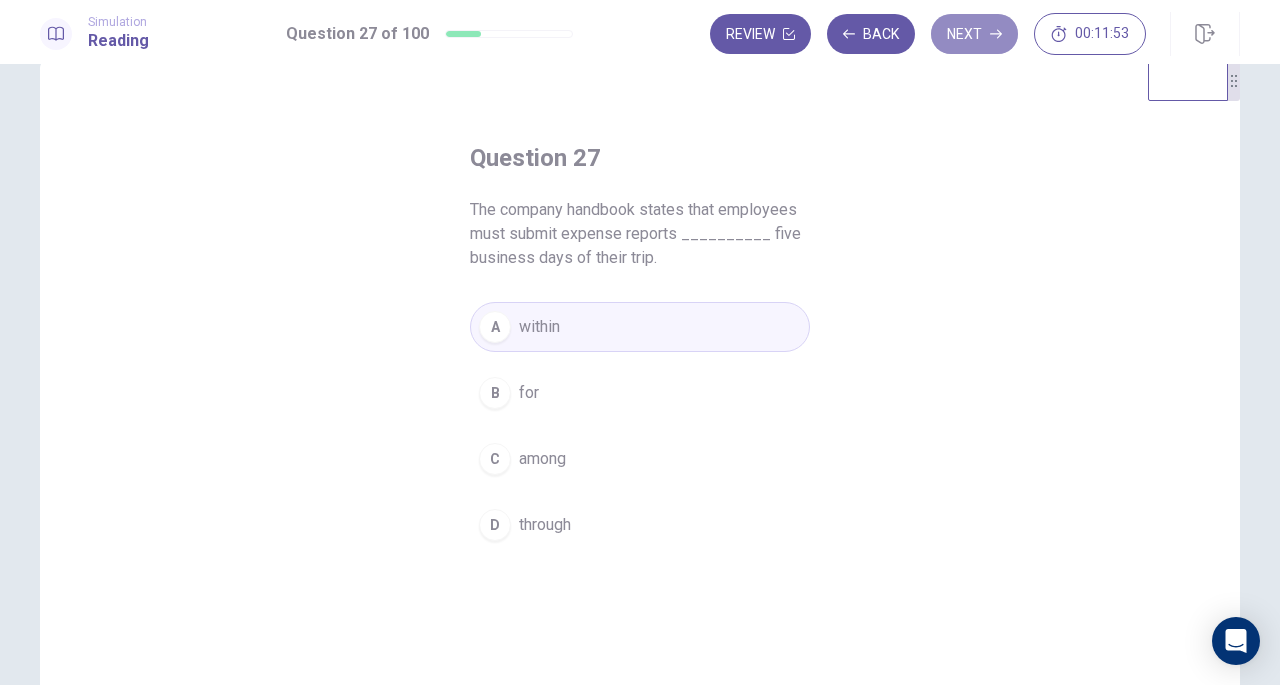 click on "Next" at bounding box center [974, 34] 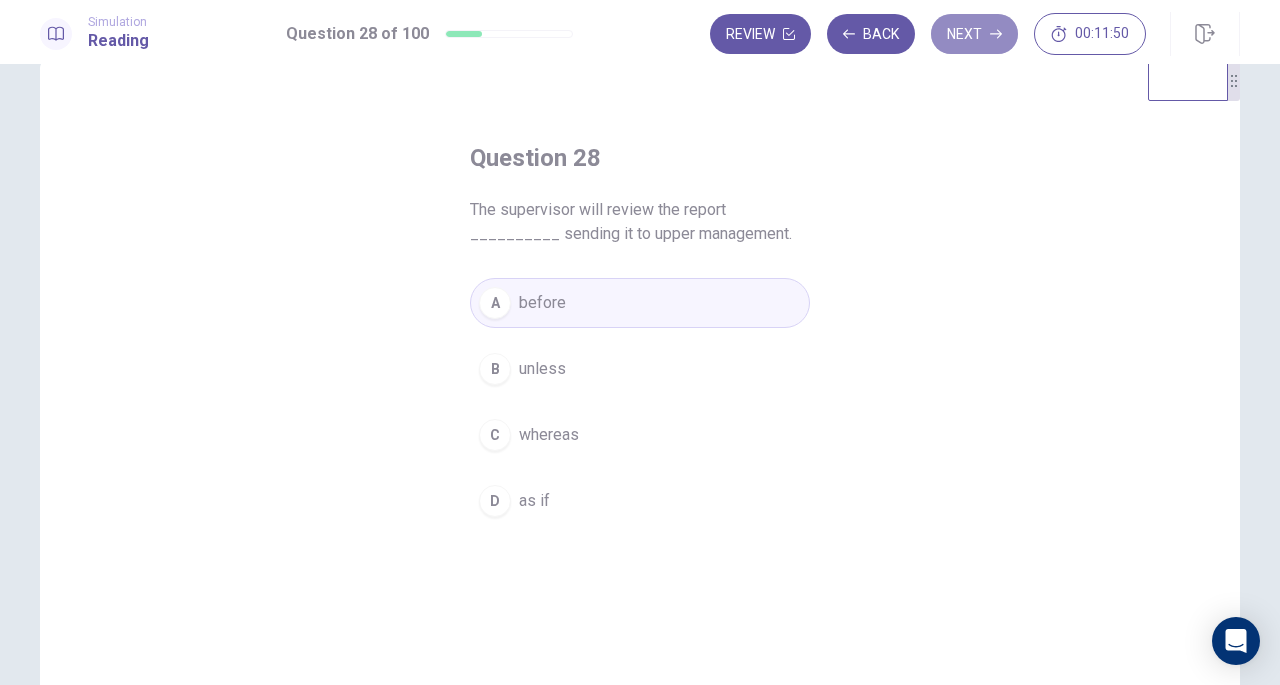 click on "Next" at bounding box center [974, 34] 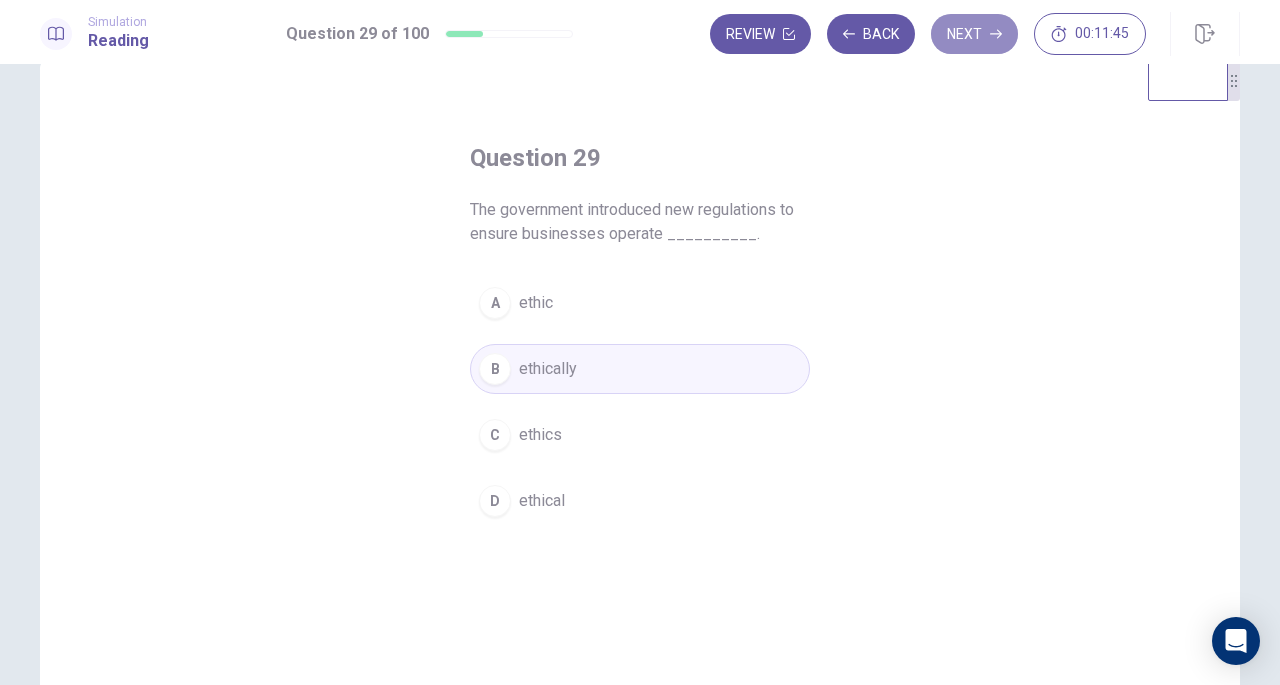 click on "Next" at bounding box center (974, 34) 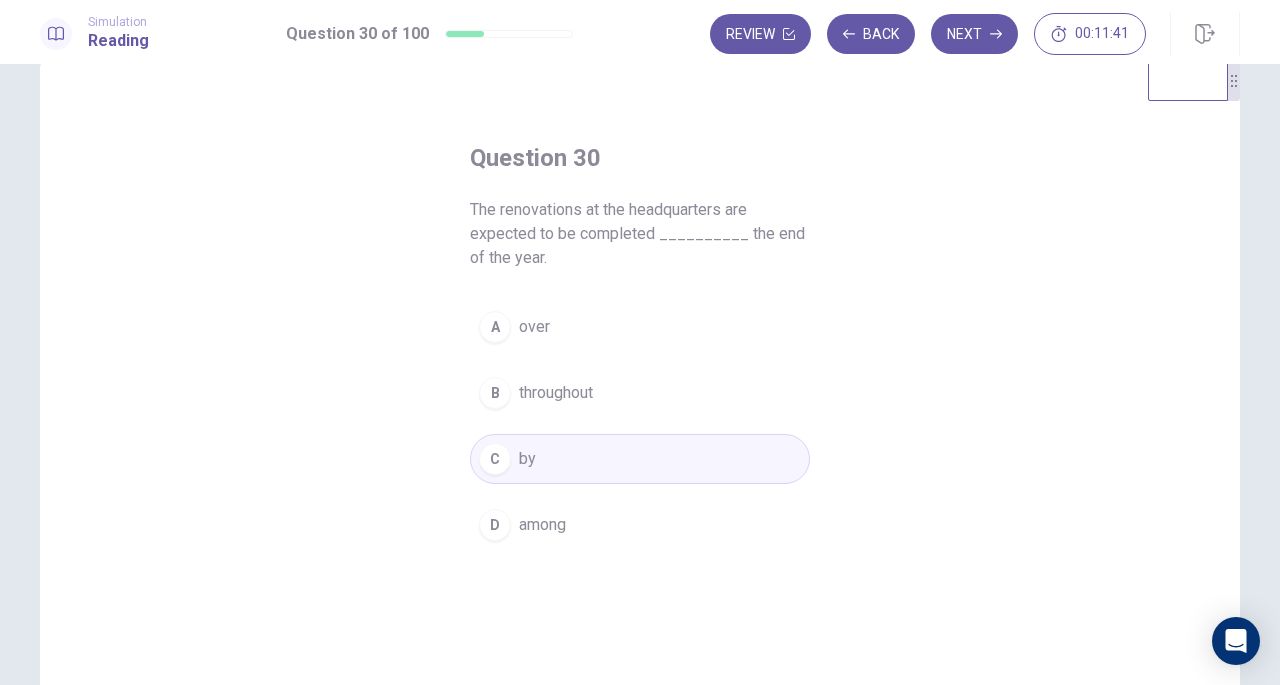 click on "Next" at bounding box center [974, 34] 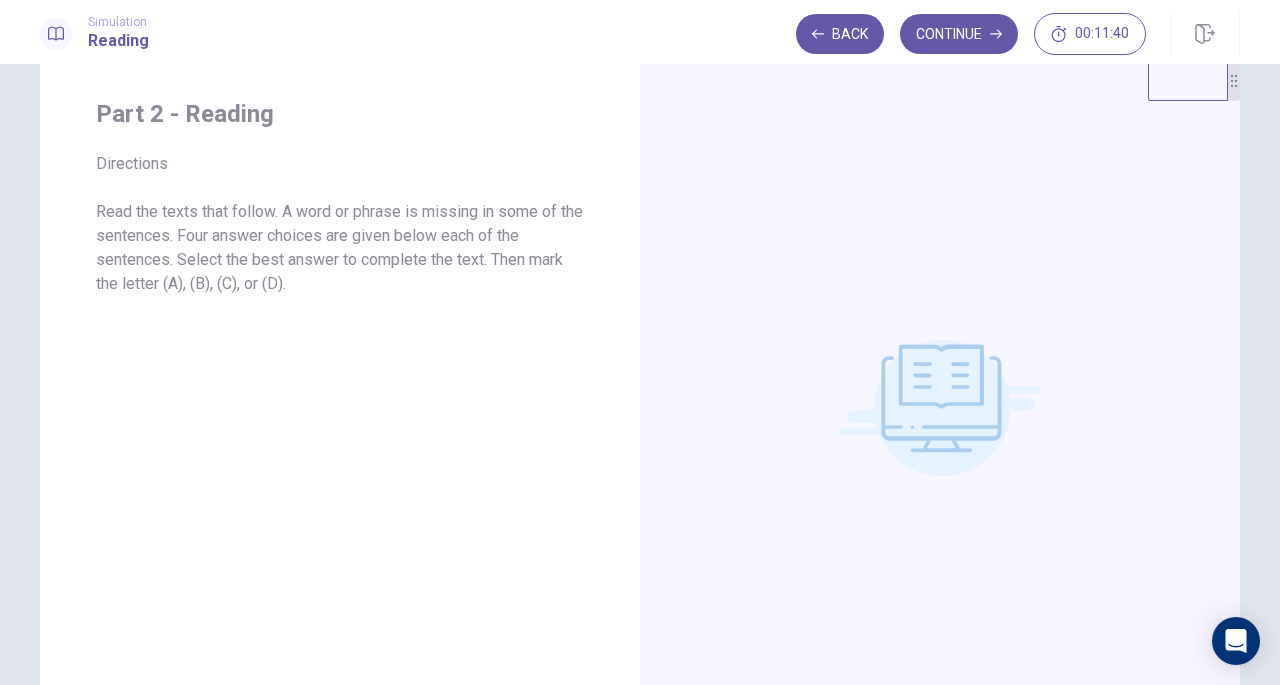 click on "Continue" at bounding box center [959, 34] 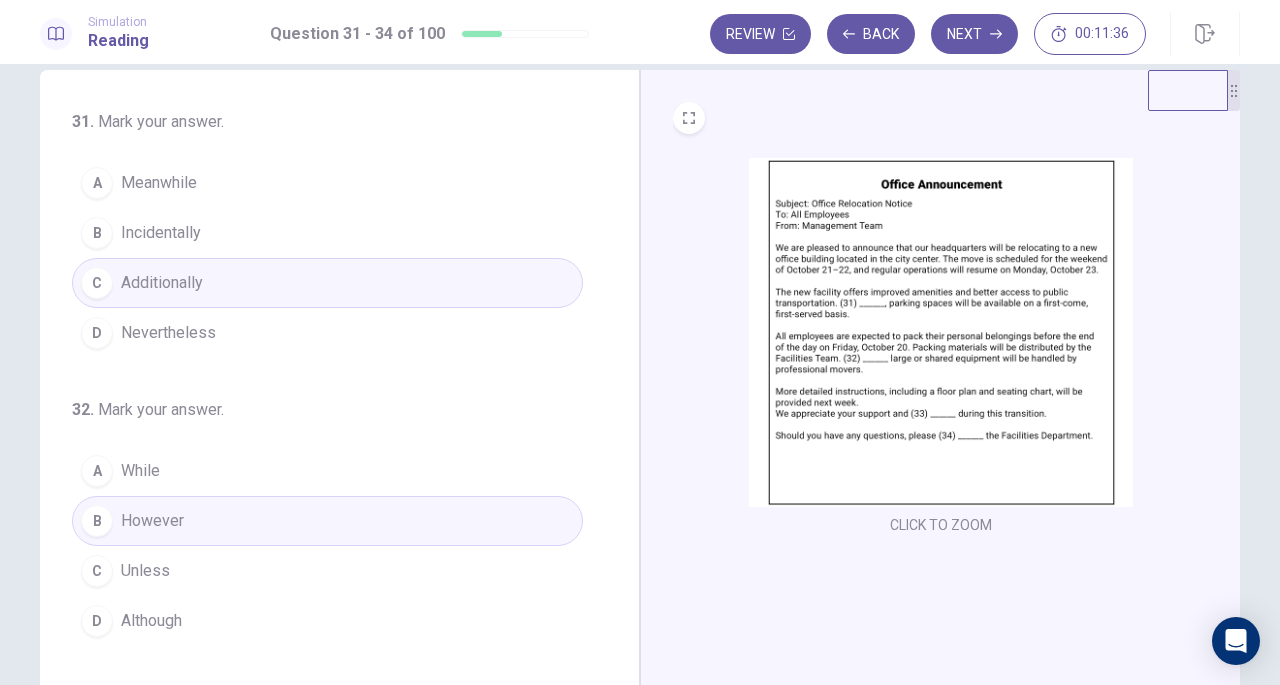 scroll, scrollTop: 36, scrollLeft: 0, axis: vertical 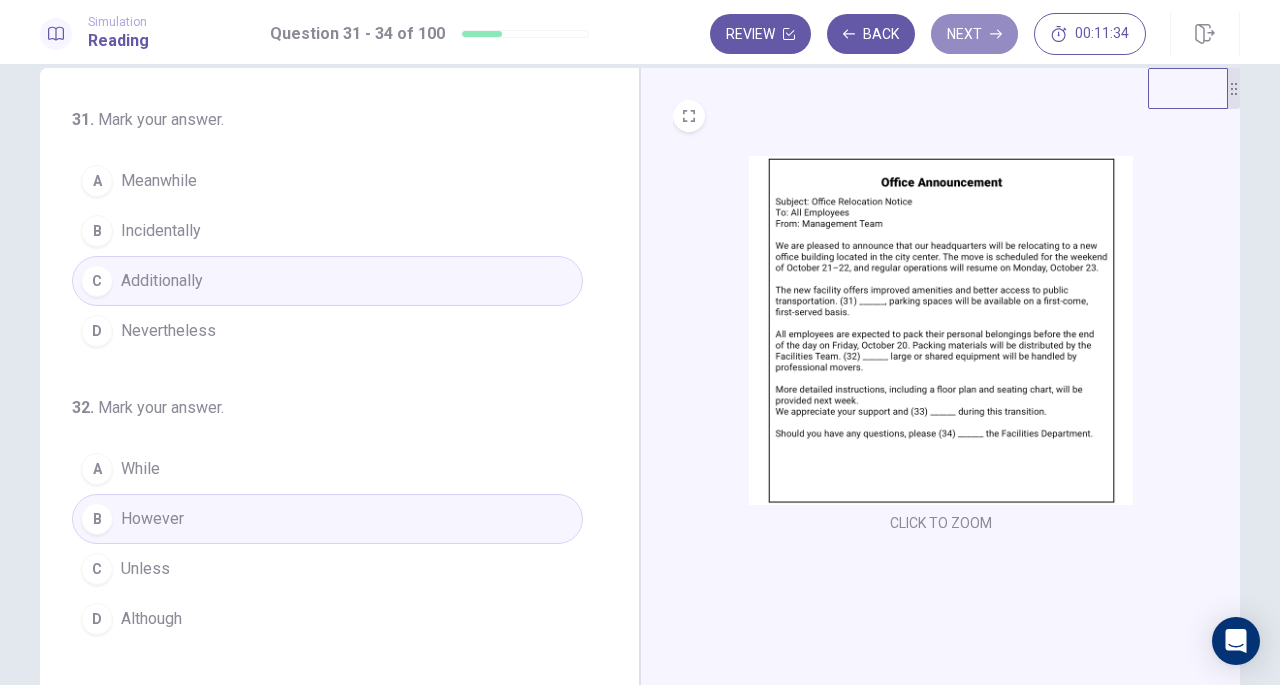 click on "Next" at bounding box center (974, 34) 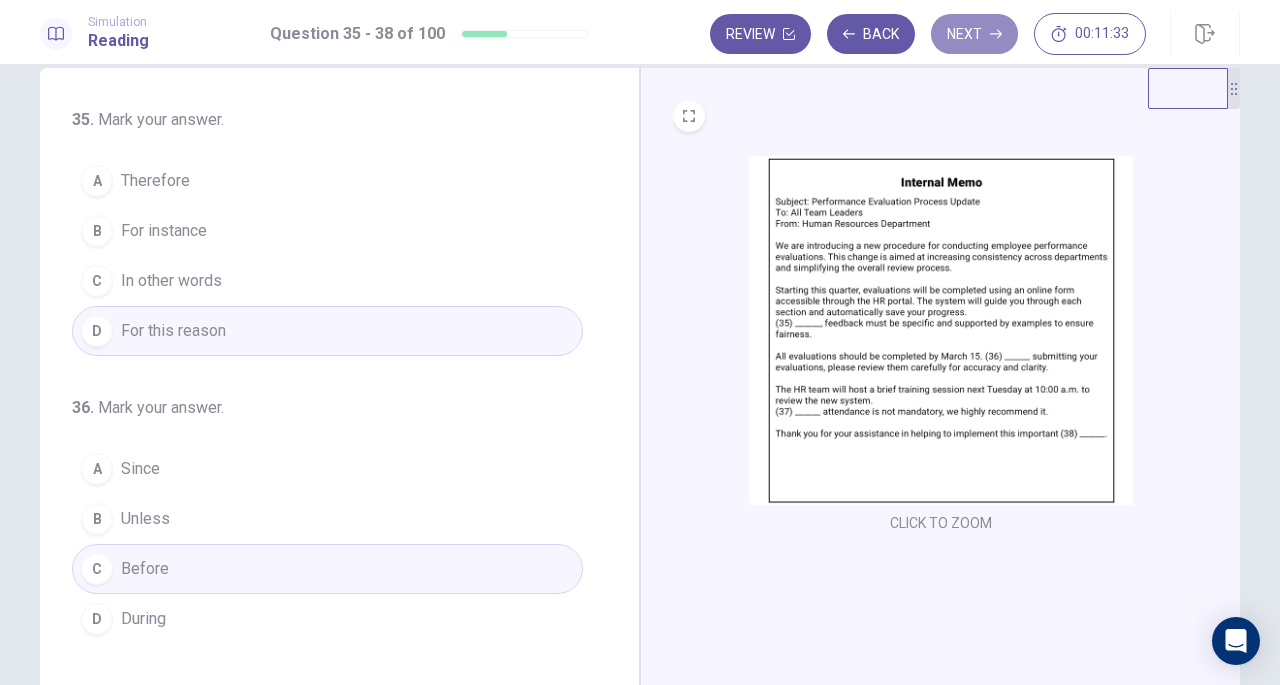 click on "Next" at bounding box center [974, 34] 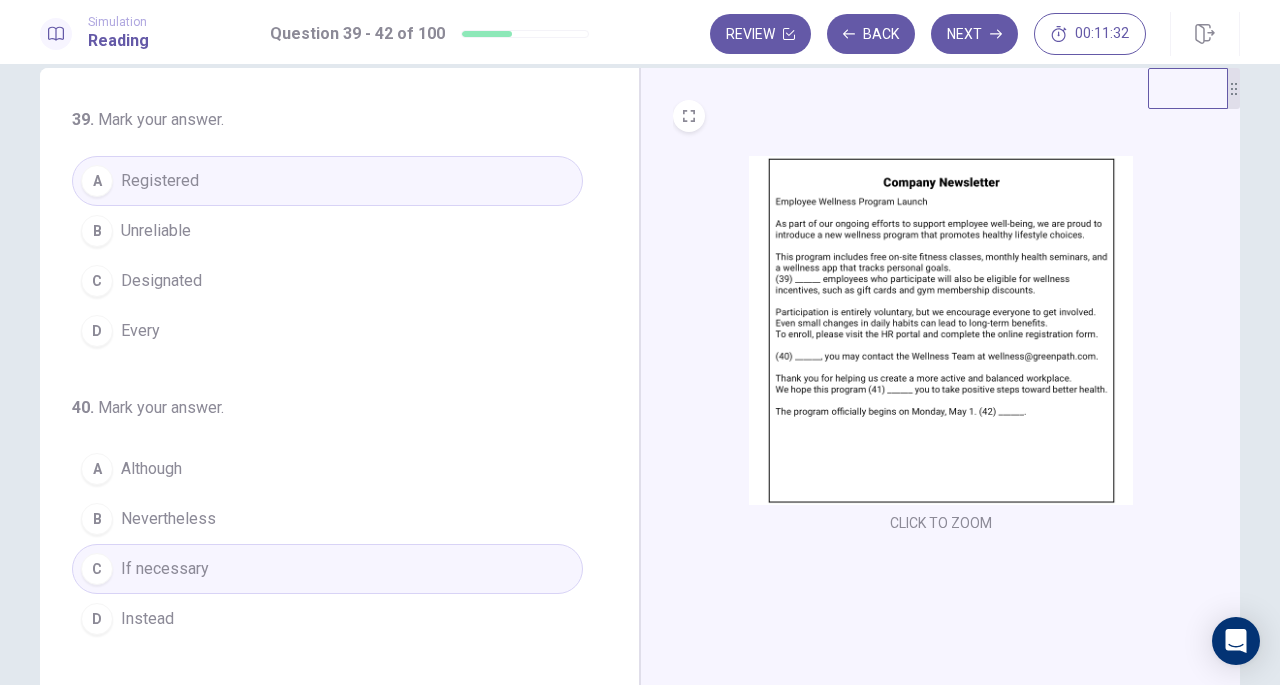click on "Next" at bounding box center [974, 34] 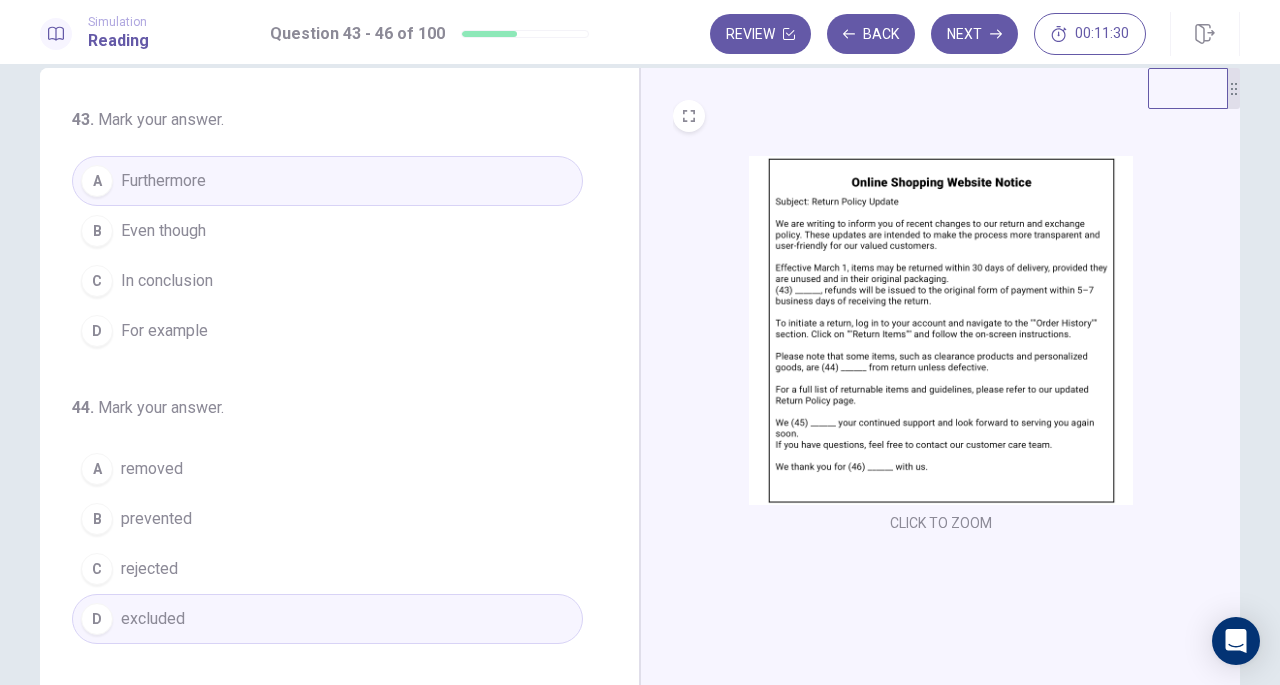 click on "Next" at bounding box center [974, 34] 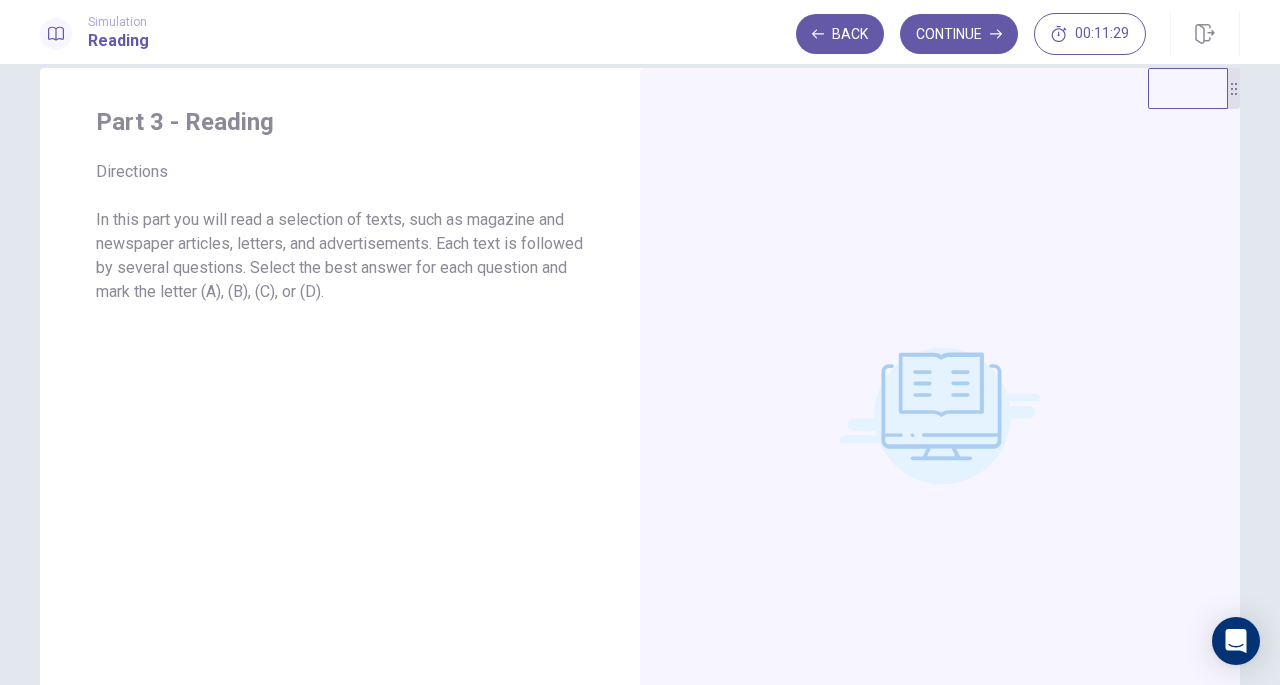 click on "Continue" at bounding box center (959, 34) 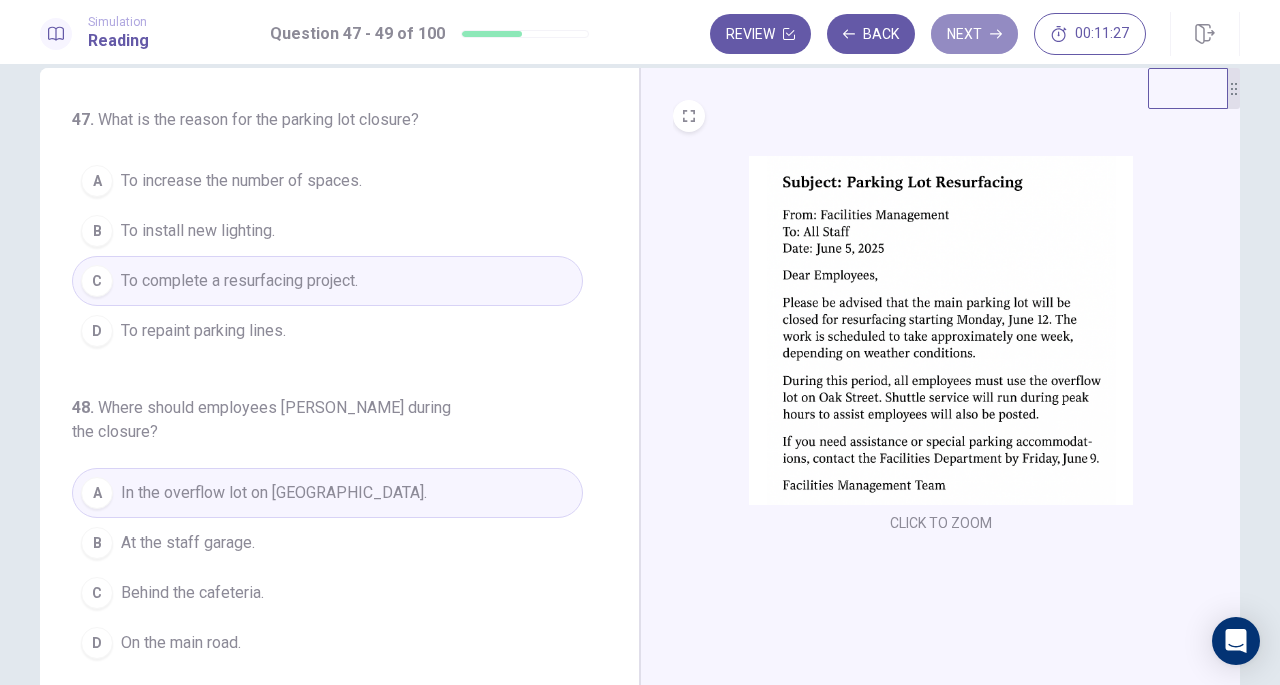 click on "Next" at bounding box center (974, 34) 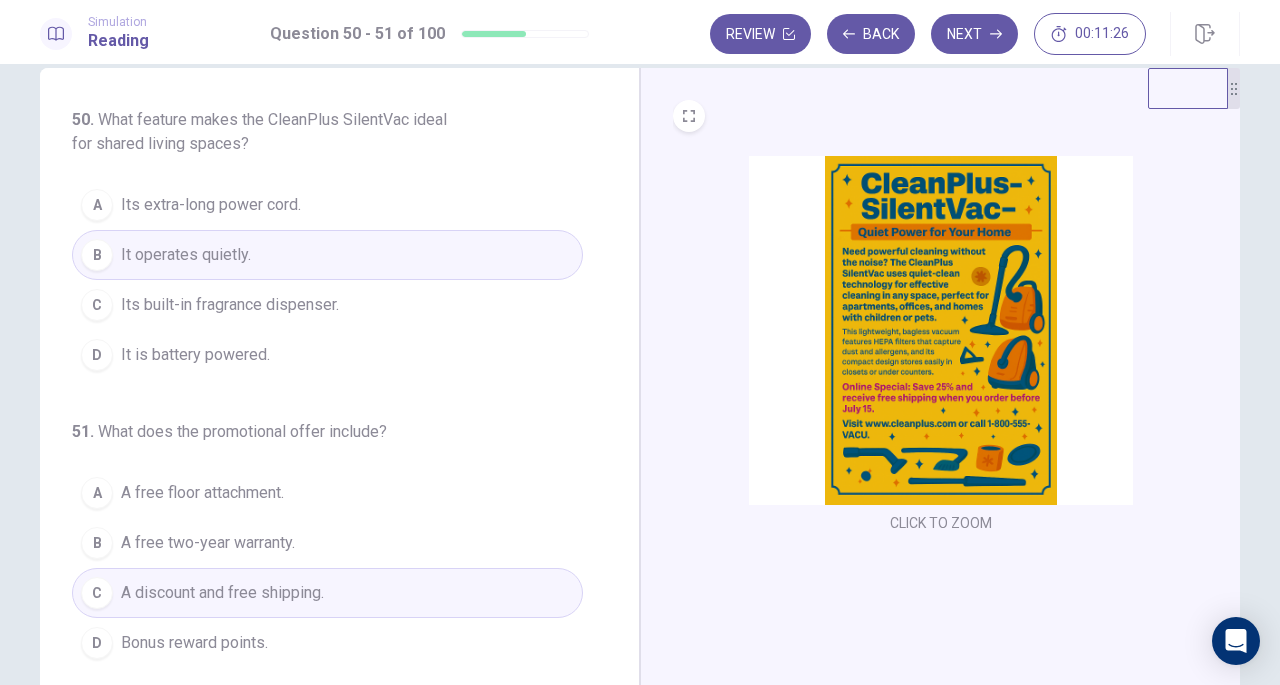 click on "Next" at bounding box center [974, 34] 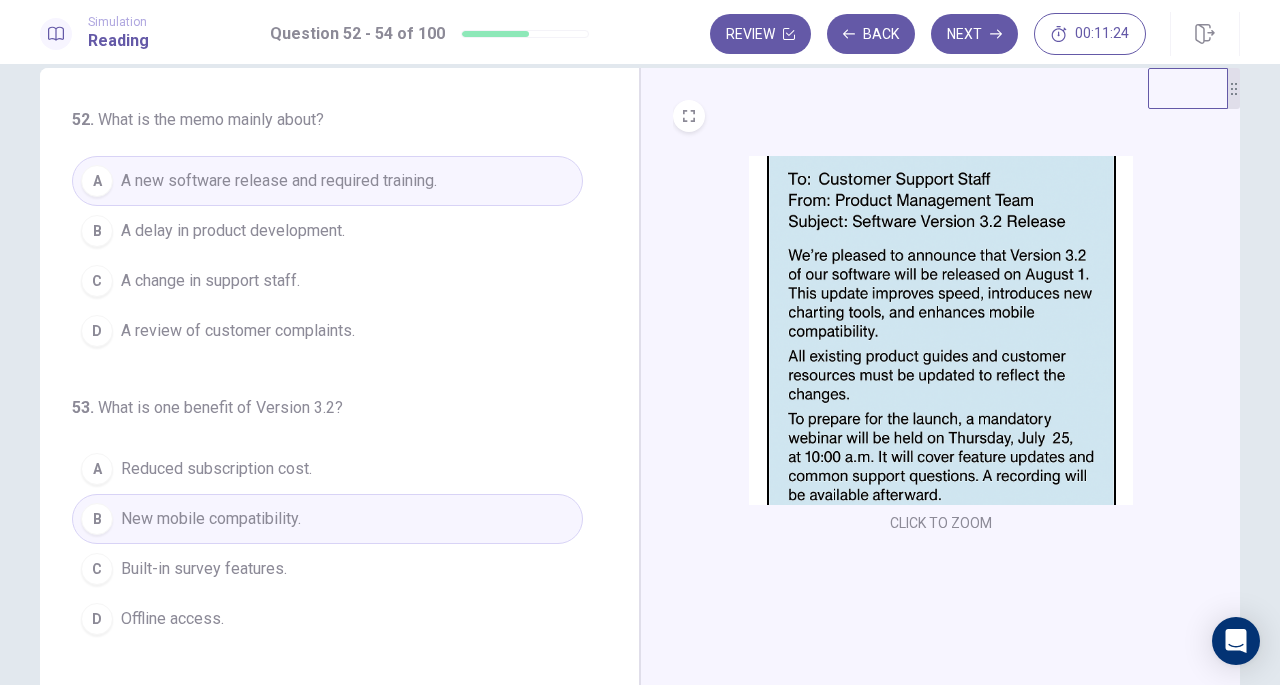 click on "Next" at bounding box center (974, 34) 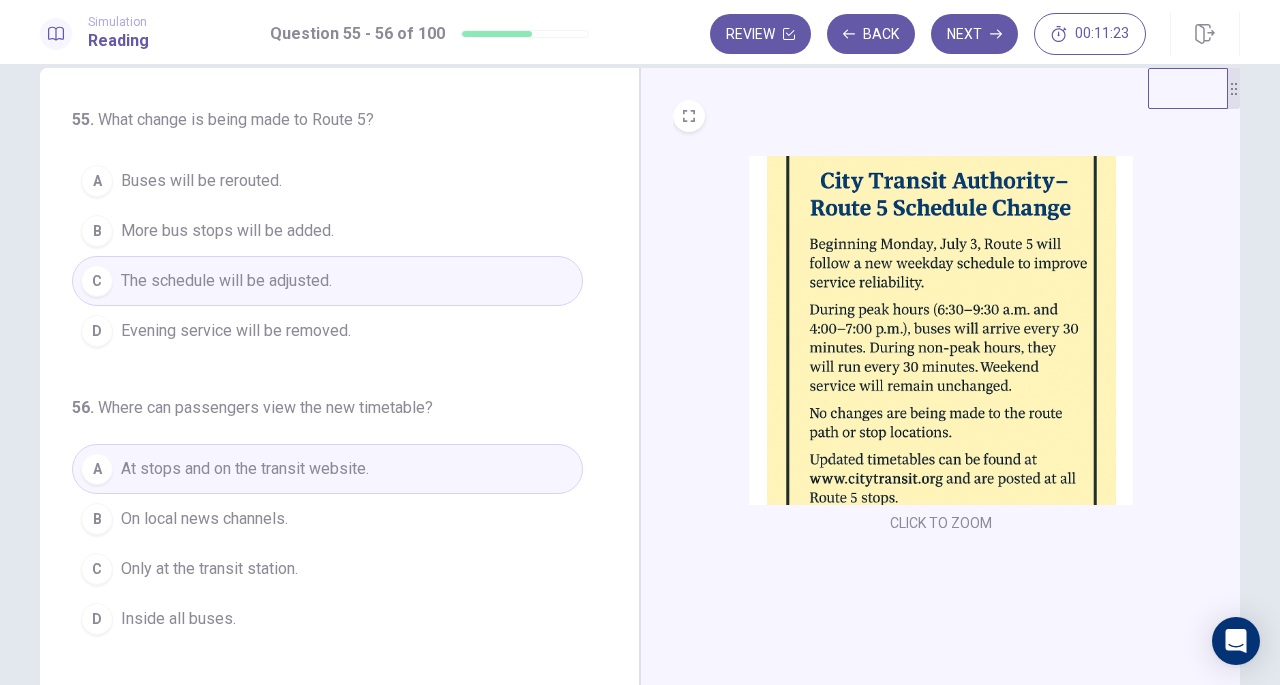 click on "Next" at bounding box center [974, 34] 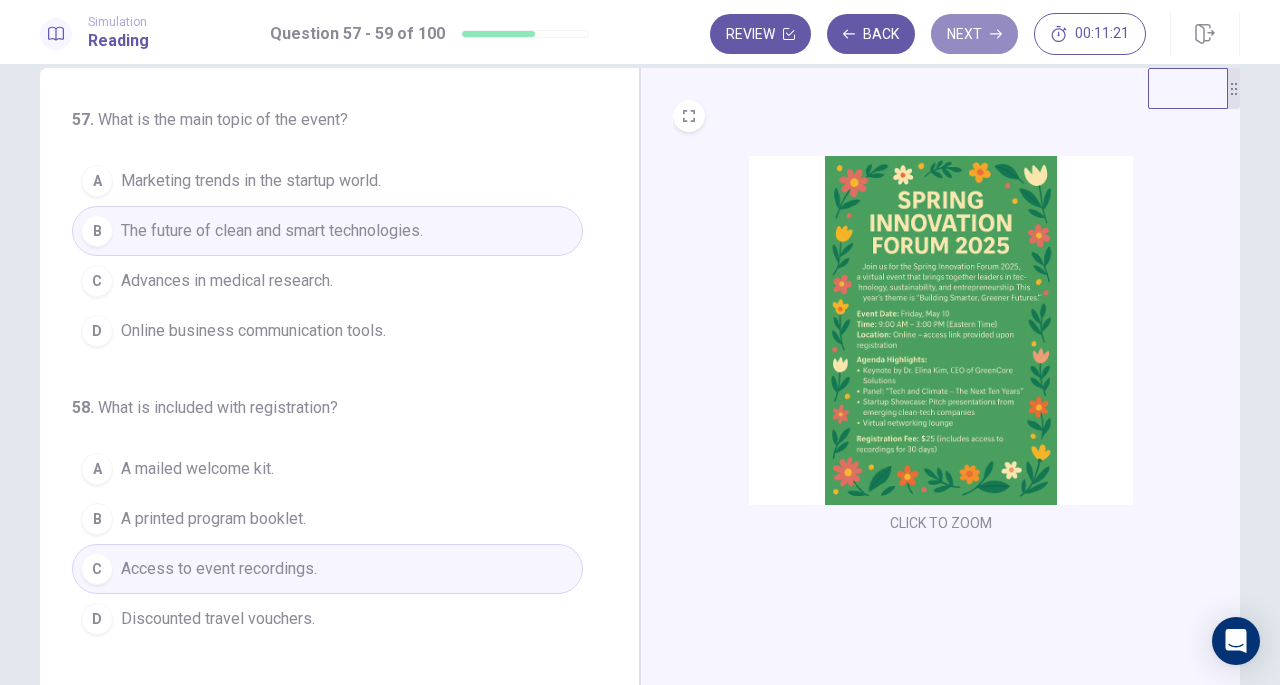 click on "Next" at bounding box center (974, 34) 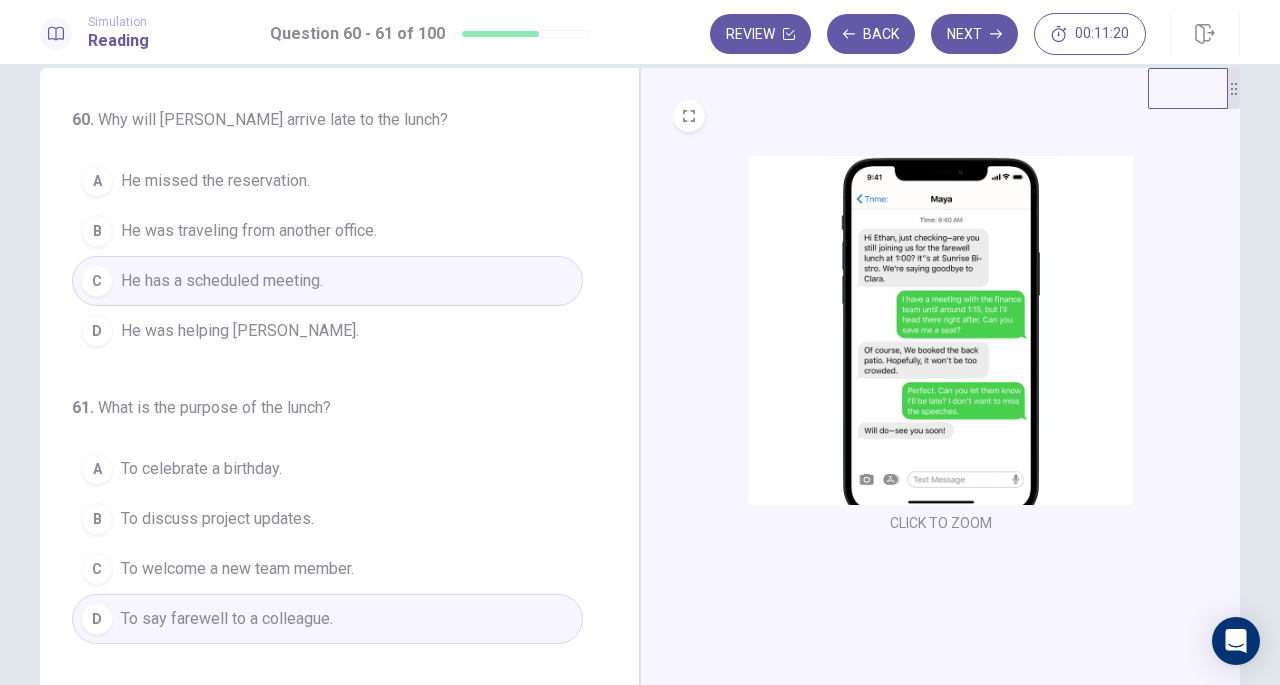 click on "Next" at bounding box center [974, 34] 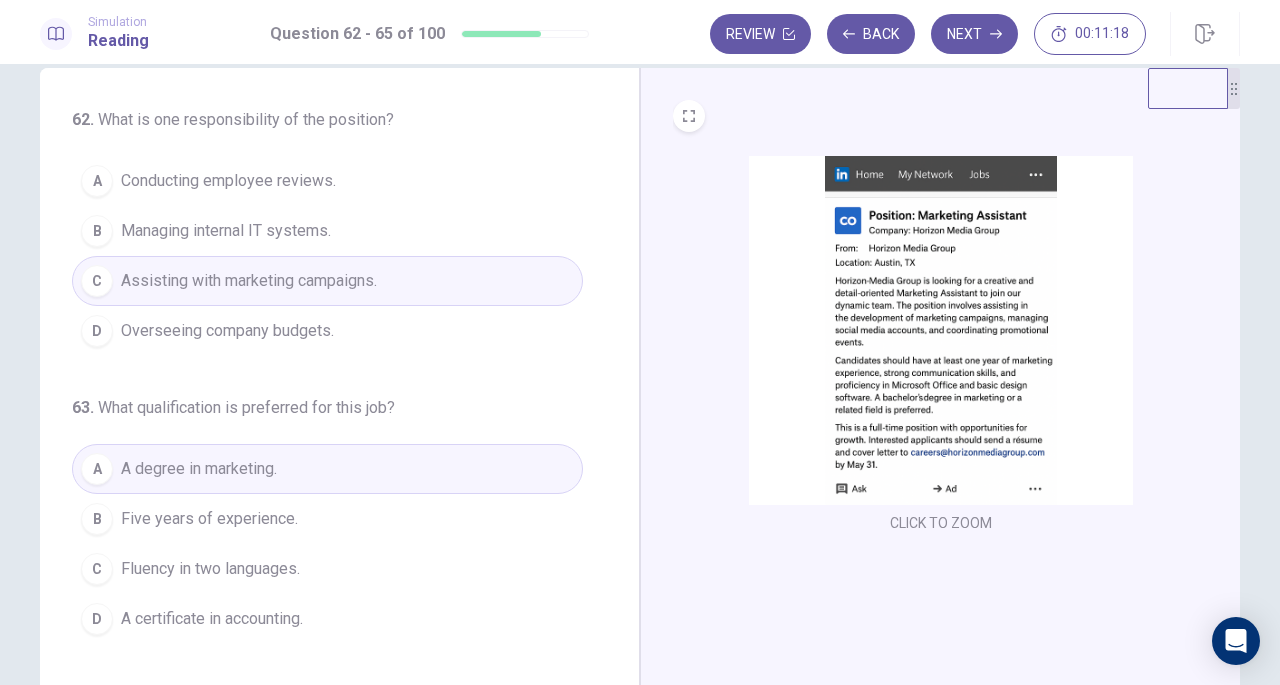 click on "Next" at bounding box center [974, 34] 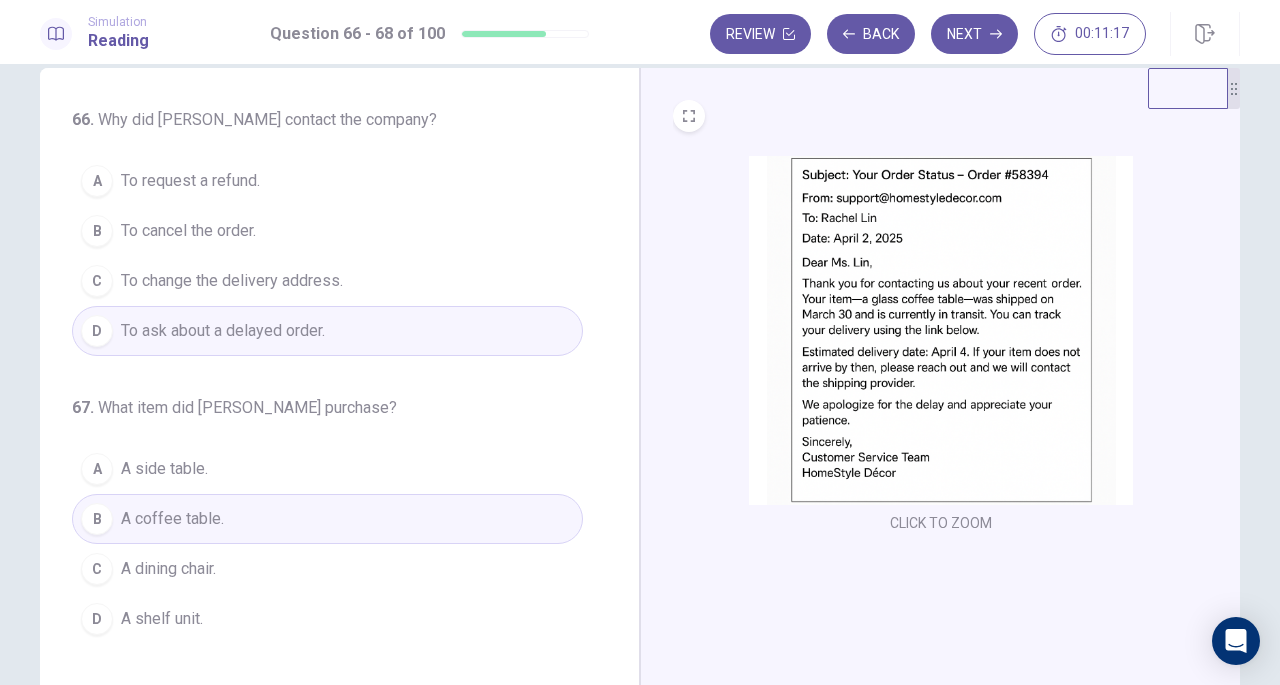 click on "Next" at bounding box center (974, 34) 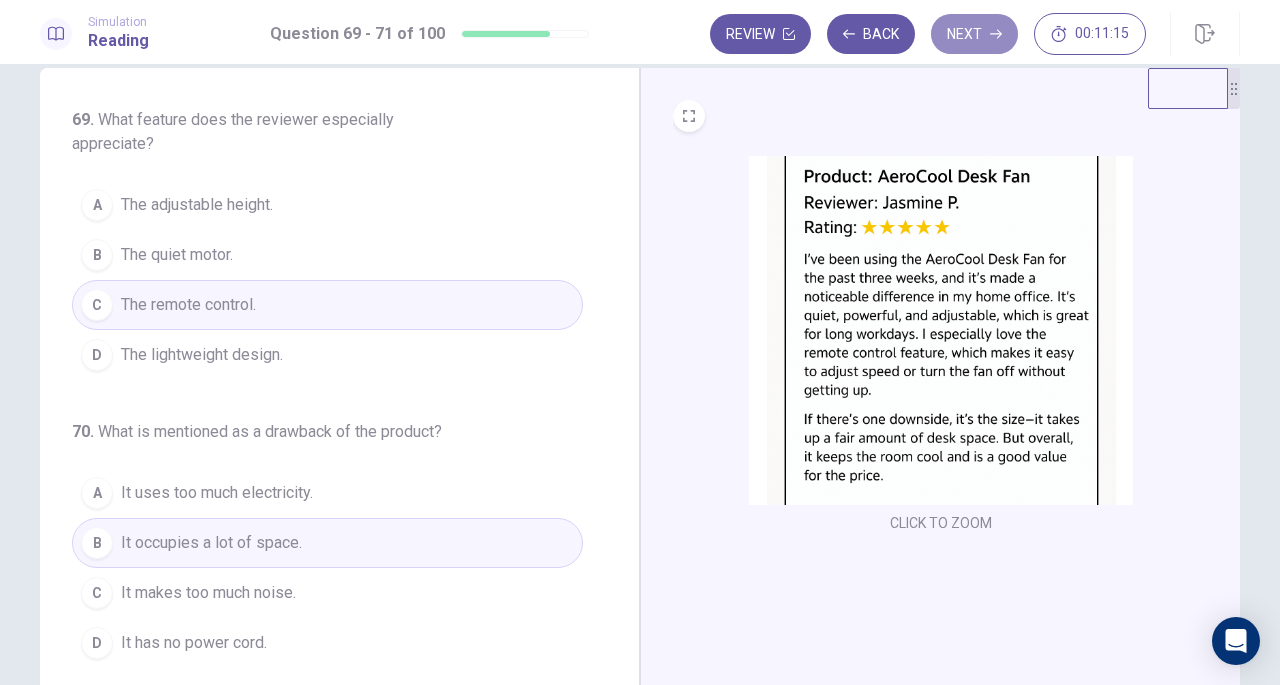 click on "Next" at bounding box center [974, 34] 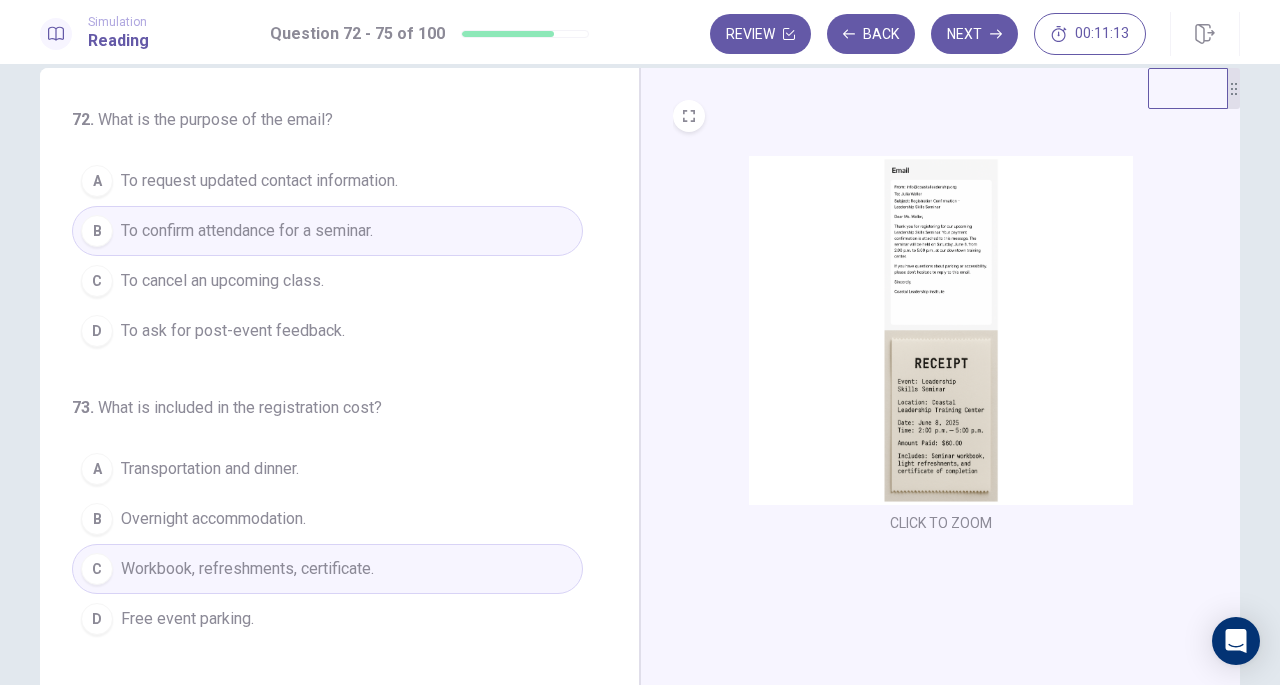 click on "Next" at bounding box center (974, 34) 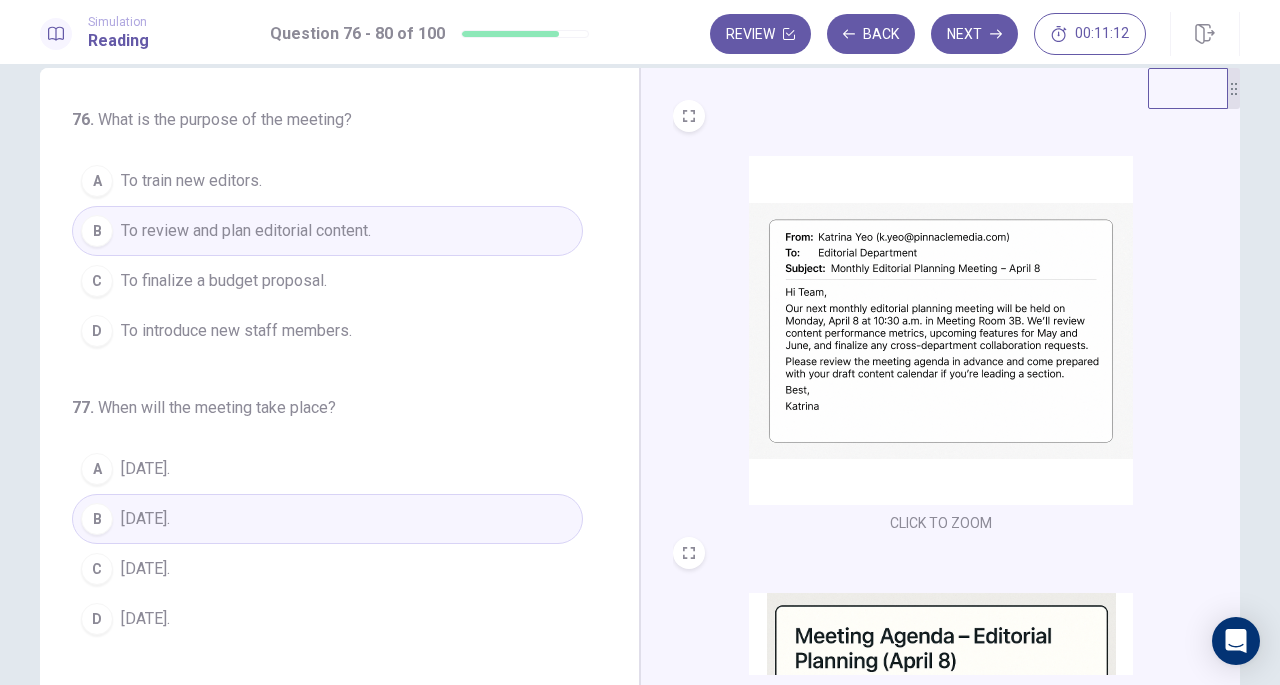 click on "Next" at bounding box center (974, 34) 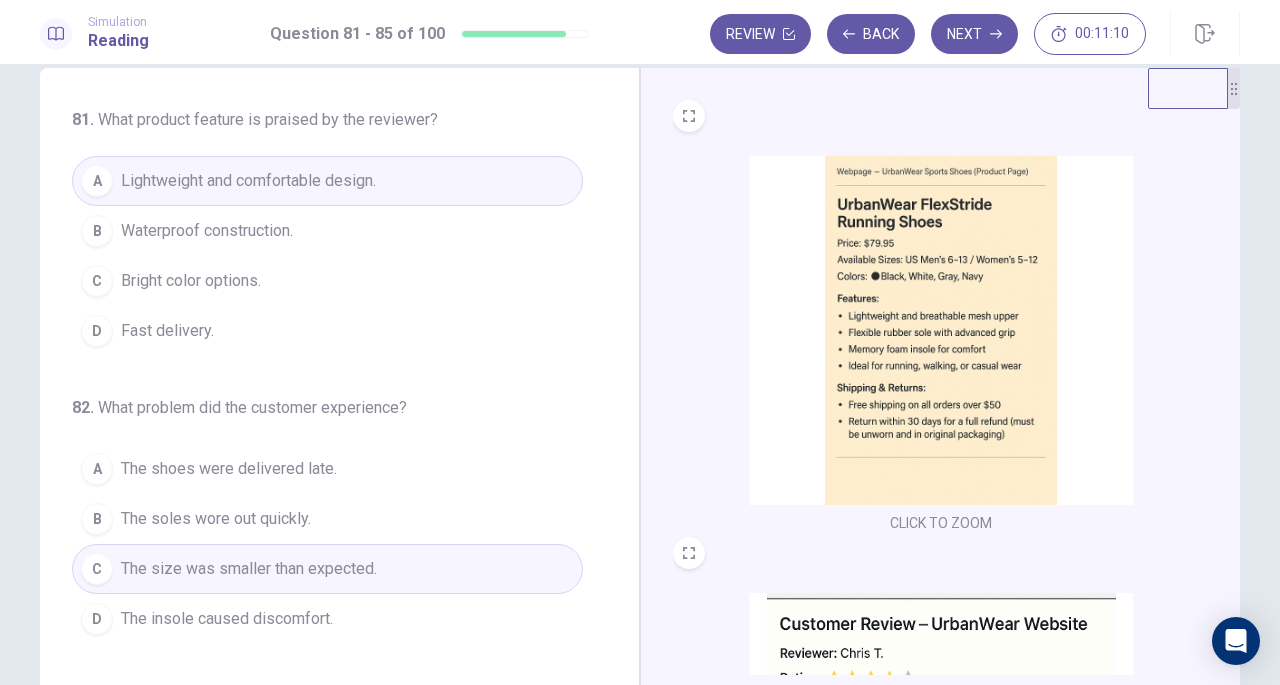 click on "Next" at bounding box center [974, 34] 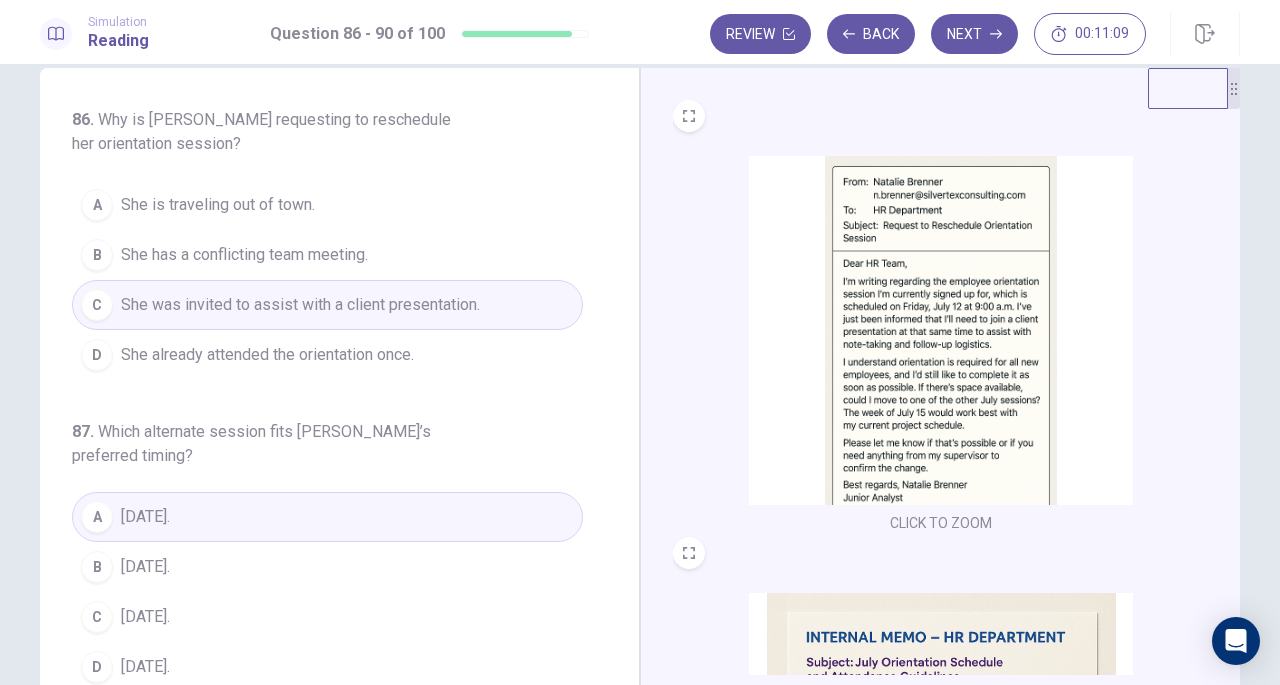 click on "Next" at bounding box center (974, 34) 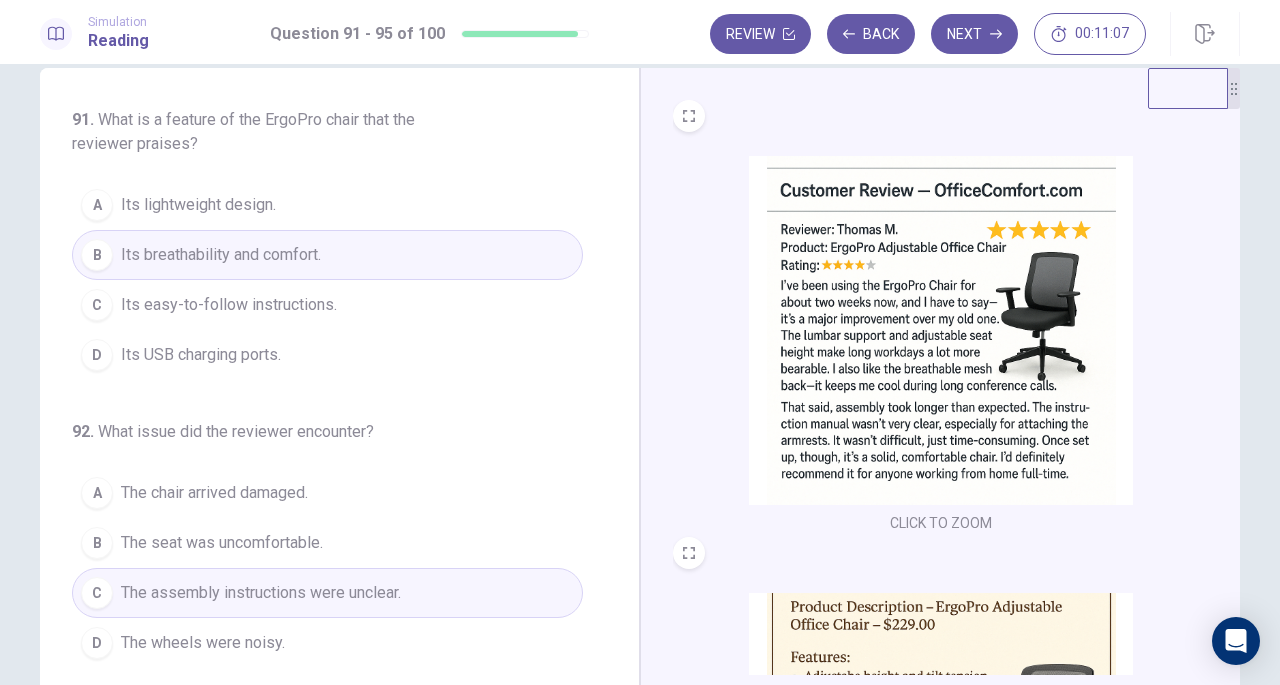 click on "Next" at bounding box center (974, 34) 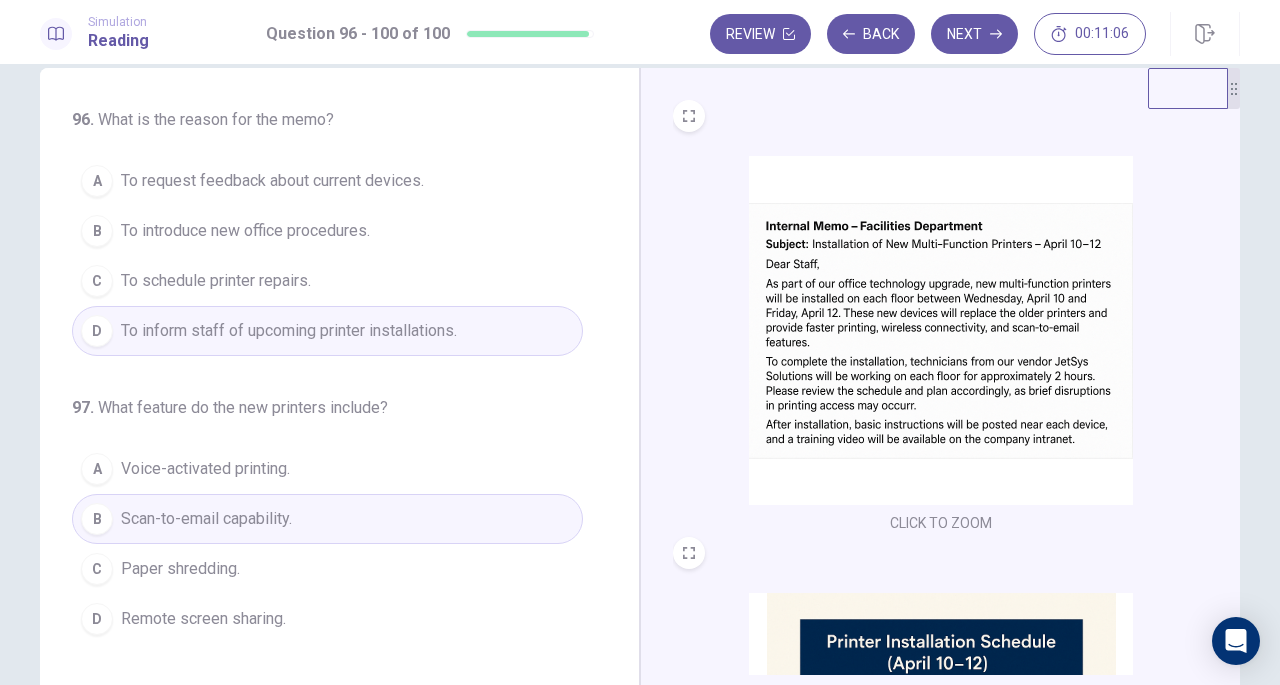 click on "Next" at bounding box center (974, 34) 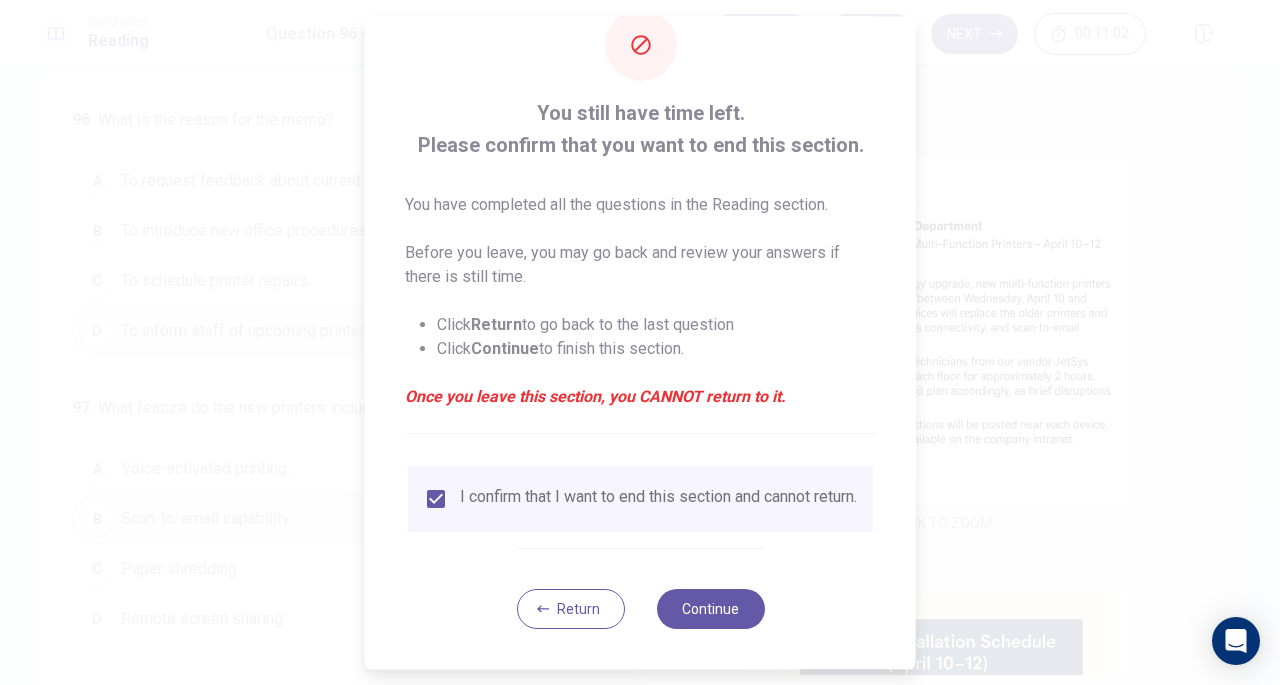scroll, scrollTop: 60, scrollLeft: 0, axis: vertical 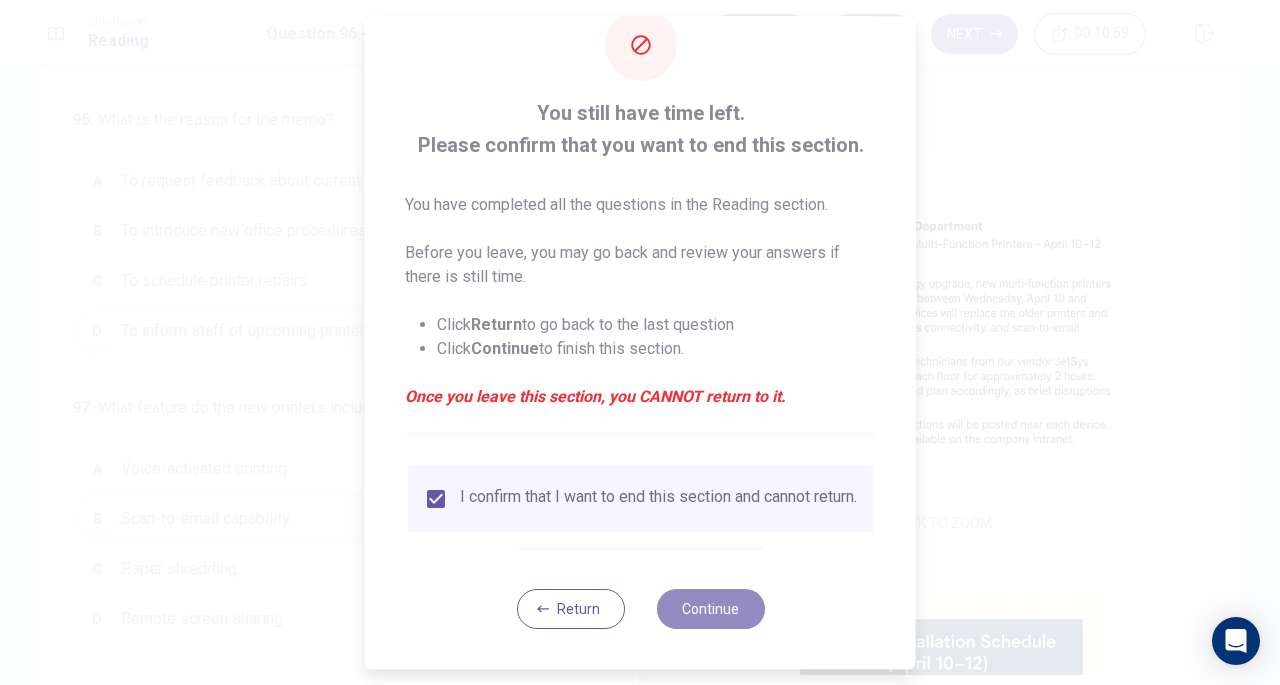 click on "Continue" at bounding box center (710, 609) 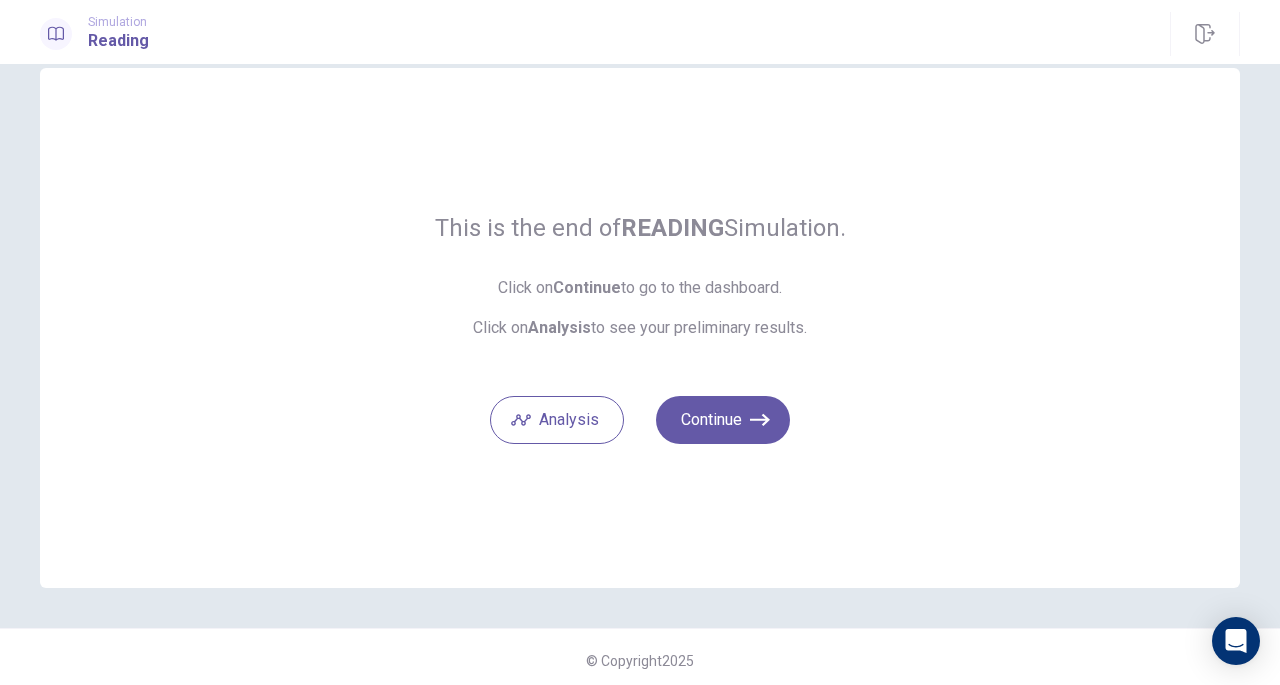 click on "Continue" at bounding box center (723, 420) 